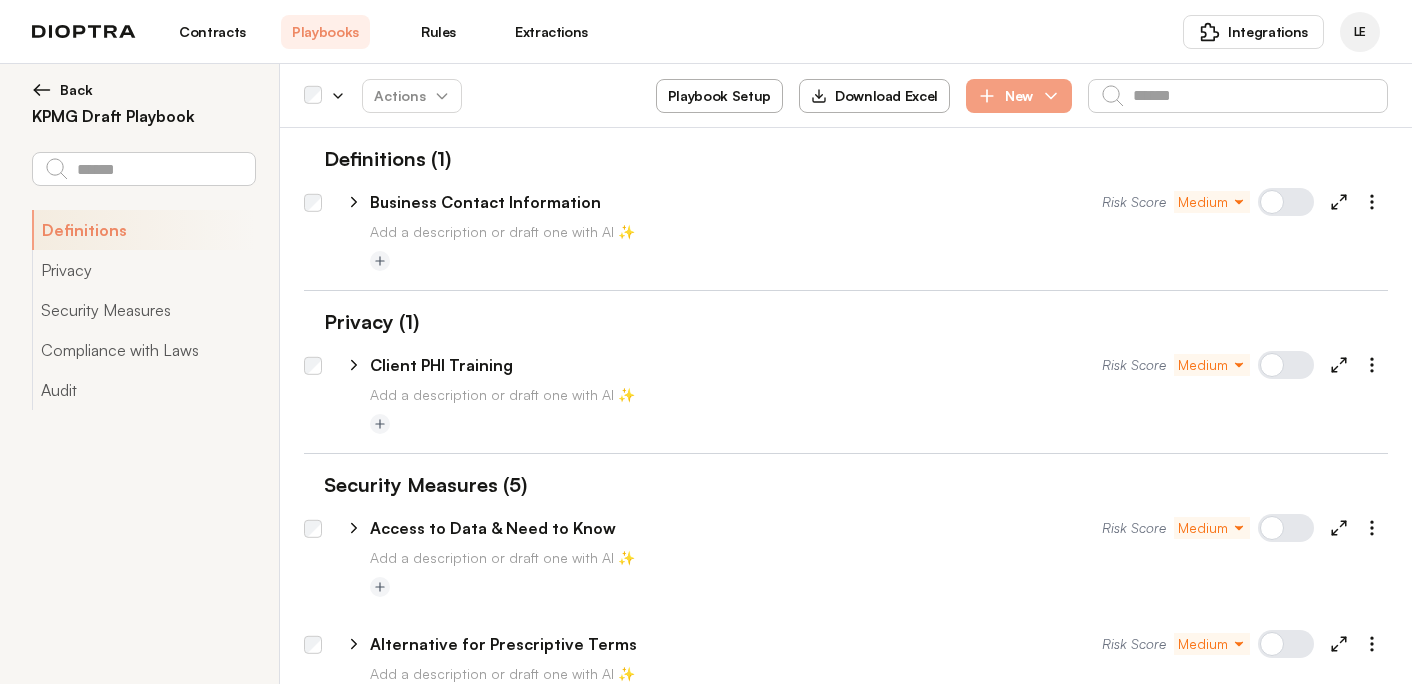 scroll, scrollTop: 0, scrollLeft: 0, axis: both 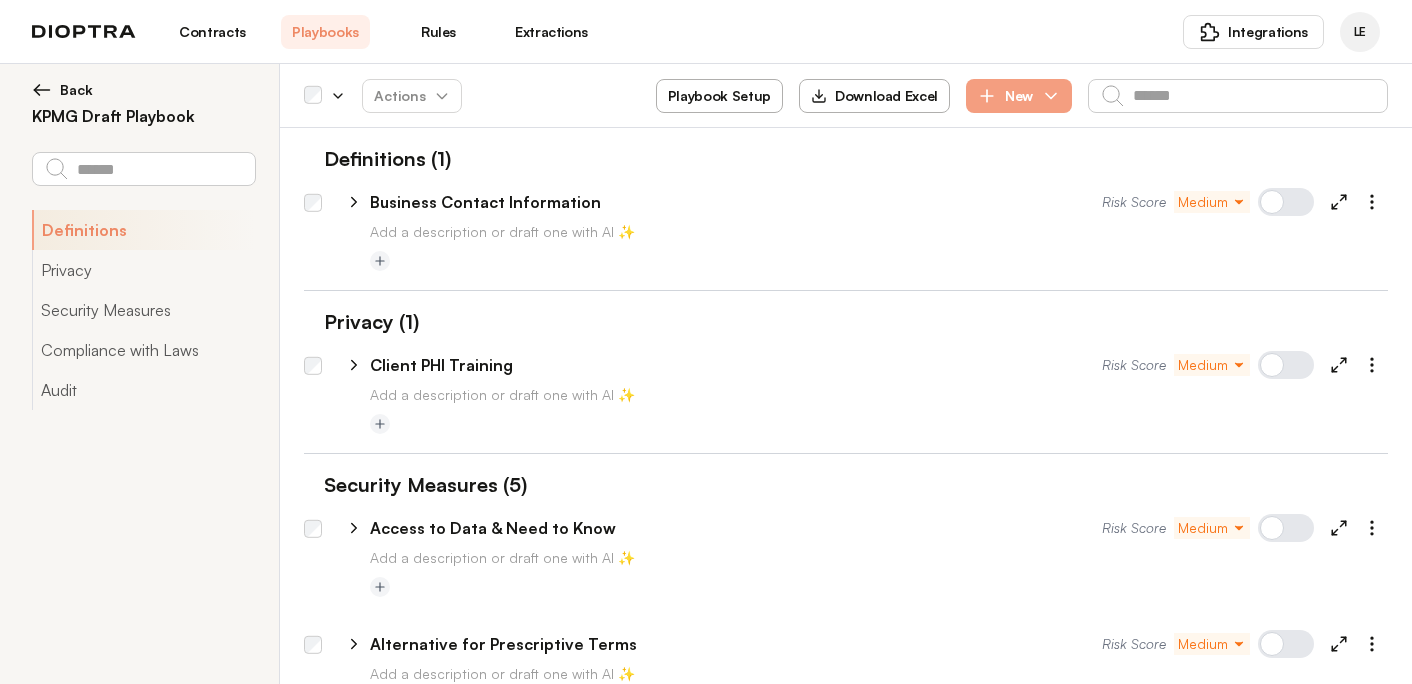 click on "Extractions" at bounding box center [551, 32] 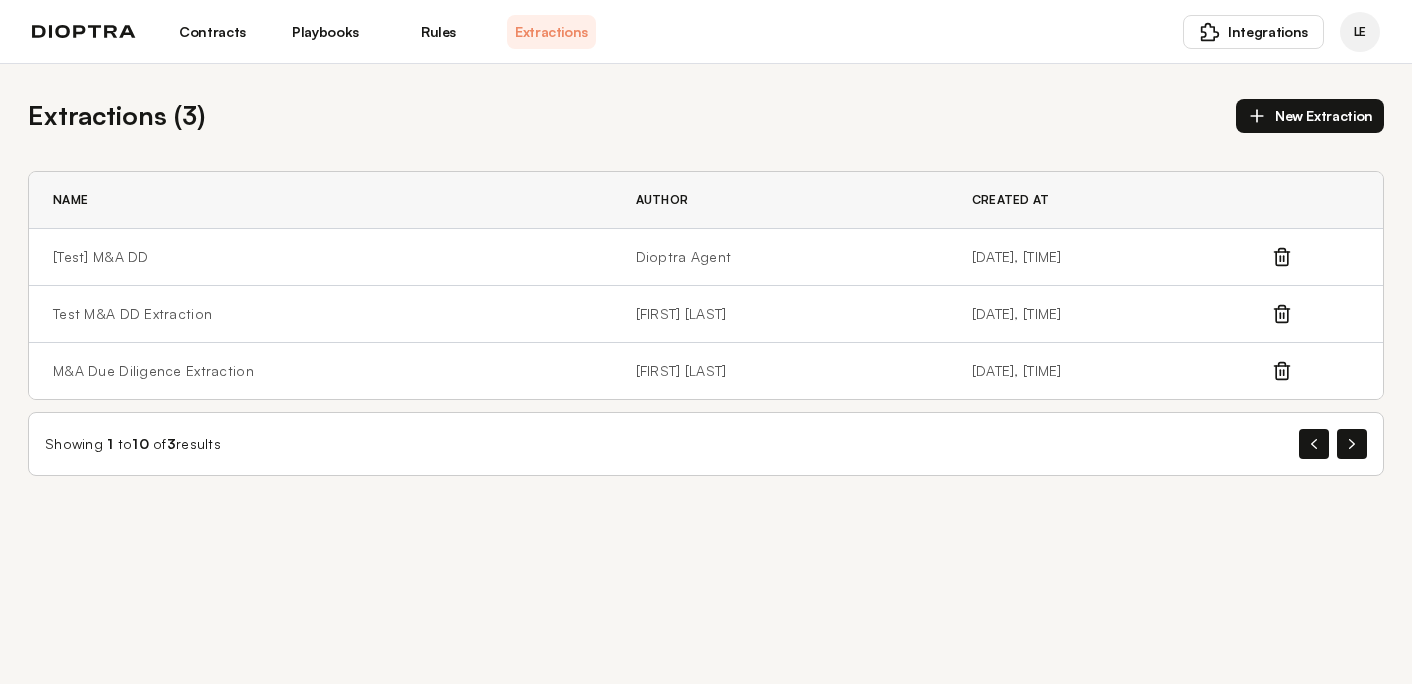 click on "New Extraction" at bounding box center (1310, 116) 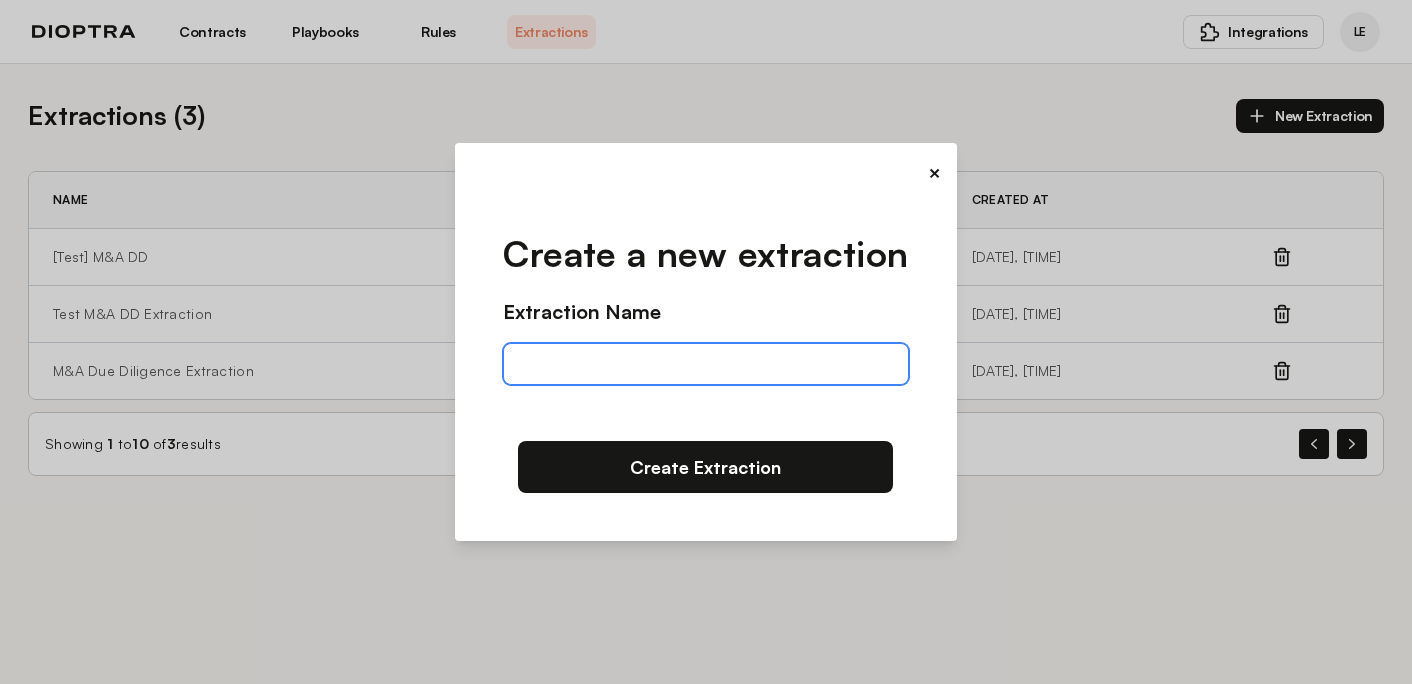 click at bounding box center [705, 364] 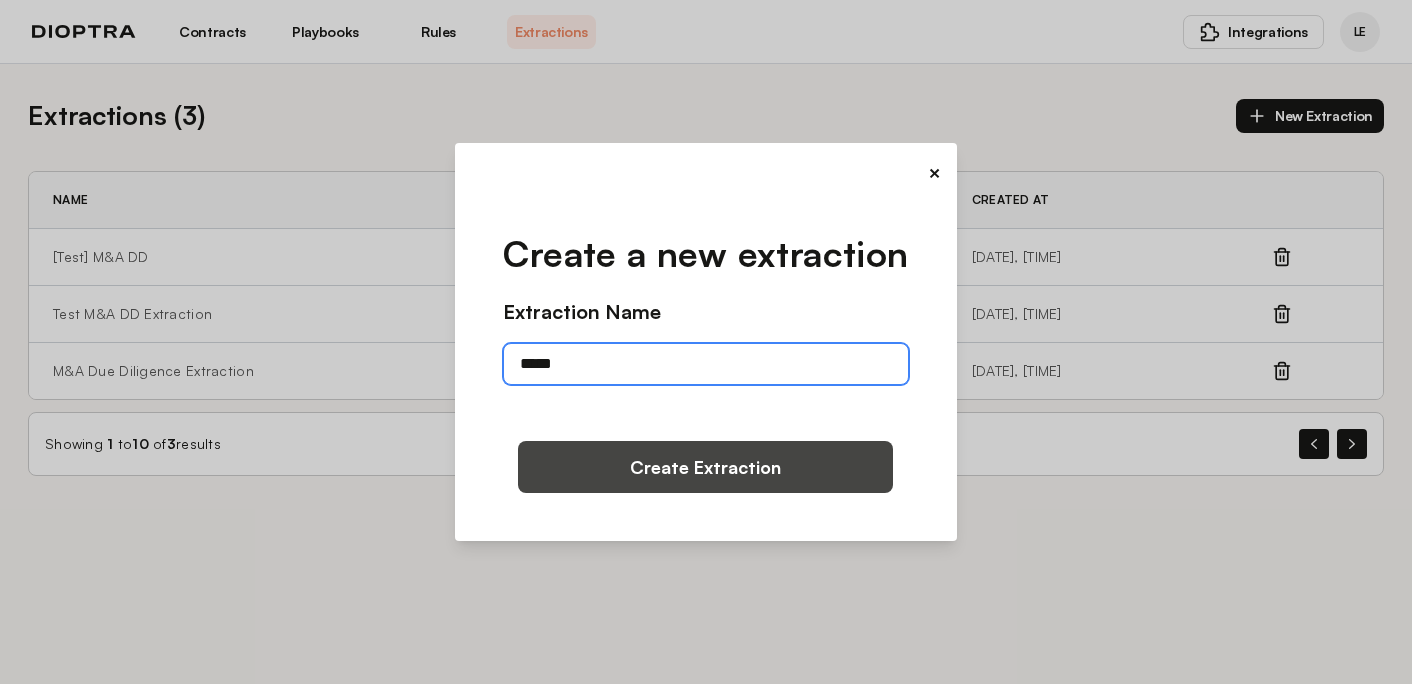 type on "*****" 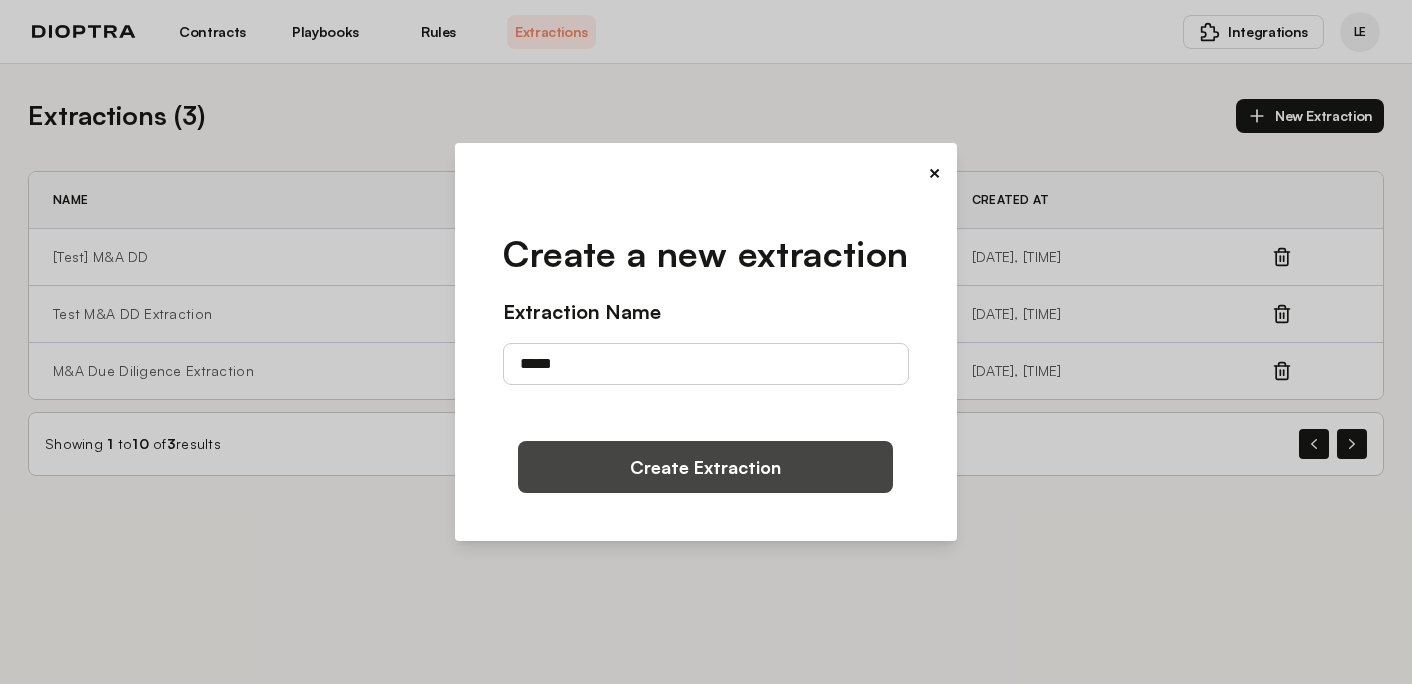 click on "Create Extraction" at bounding box center [705, 467] 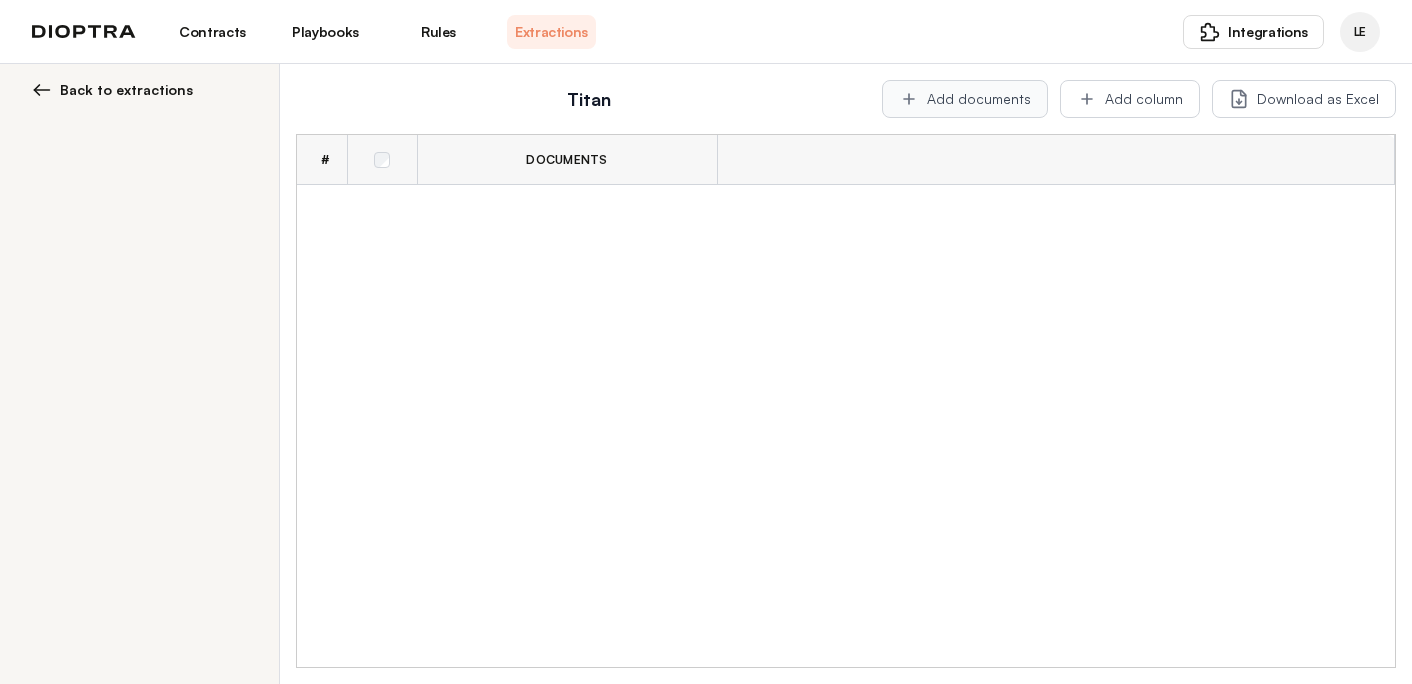 click on "Add documents" at bounding box center [965, 99] 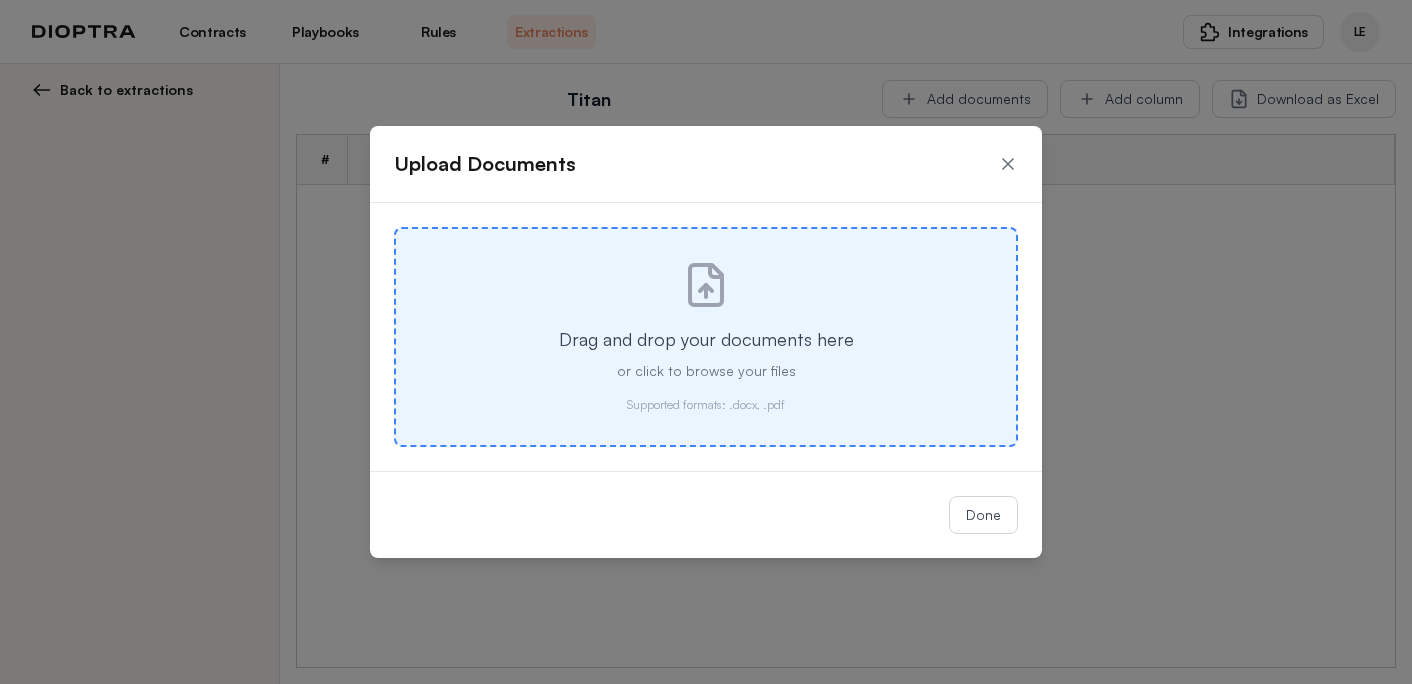 click on "or click to browse your files" at bounding box center [706, 371] 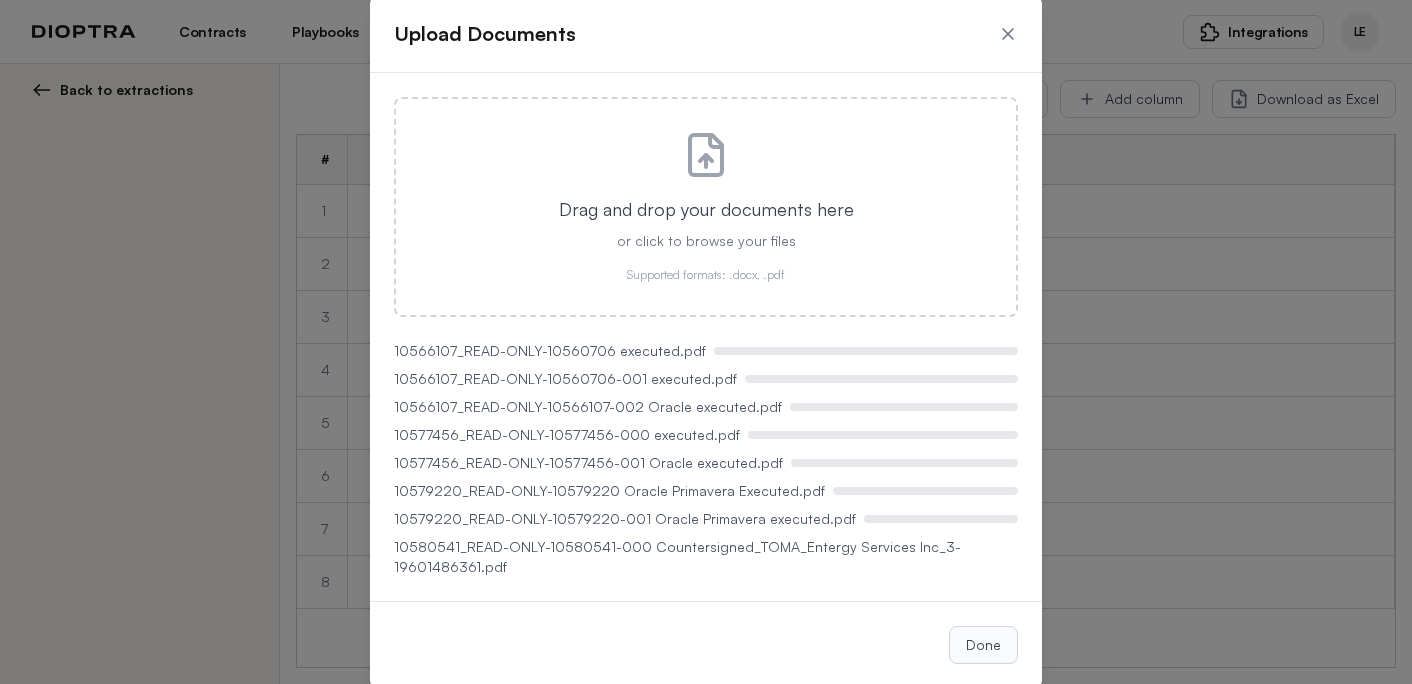 click on "Done" at bounding box center (983, 645) 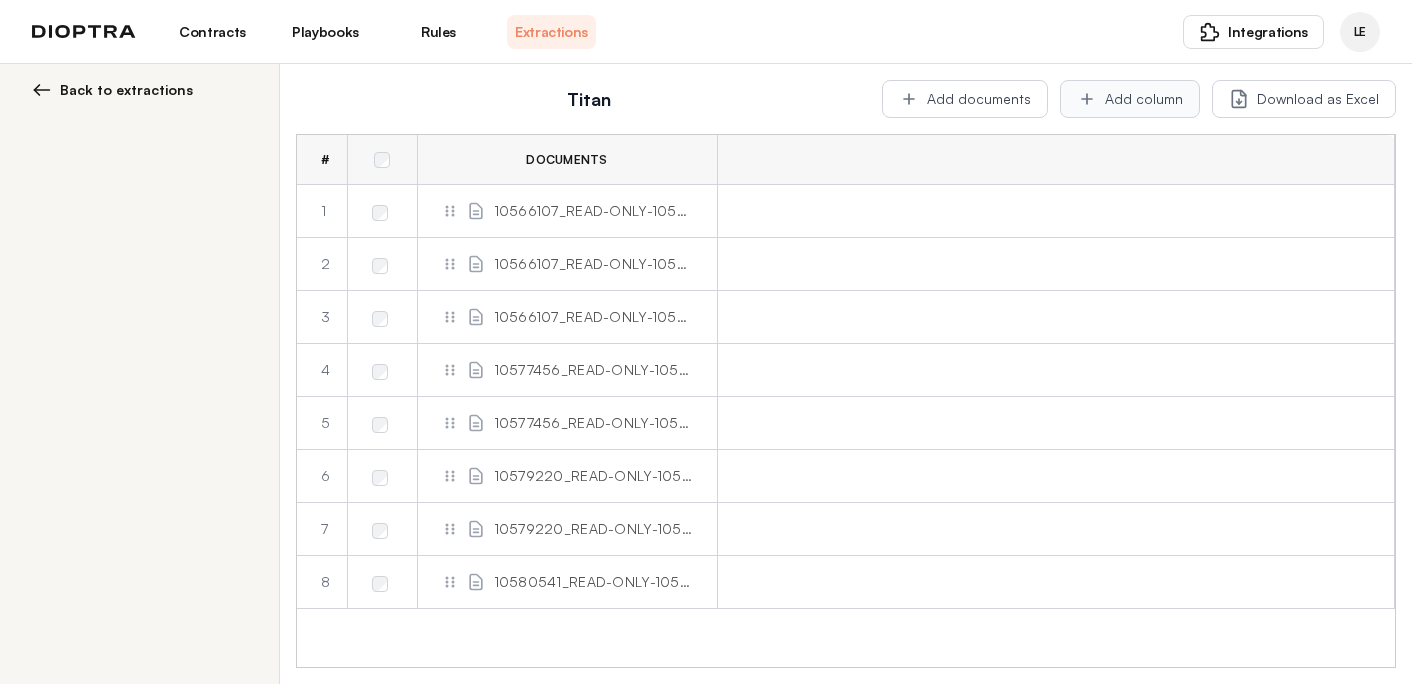 click on "Add column" at bounding box center [1130, 99] 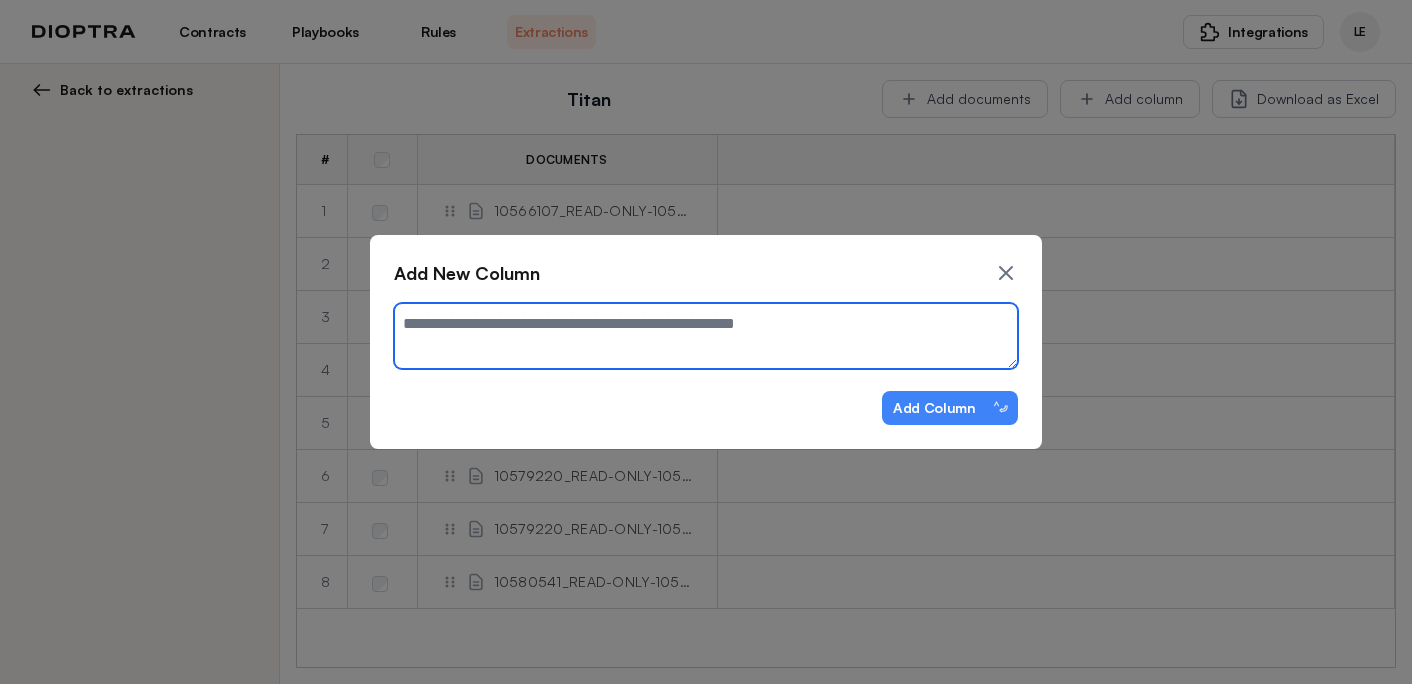 click at bounding box center (706, 336) 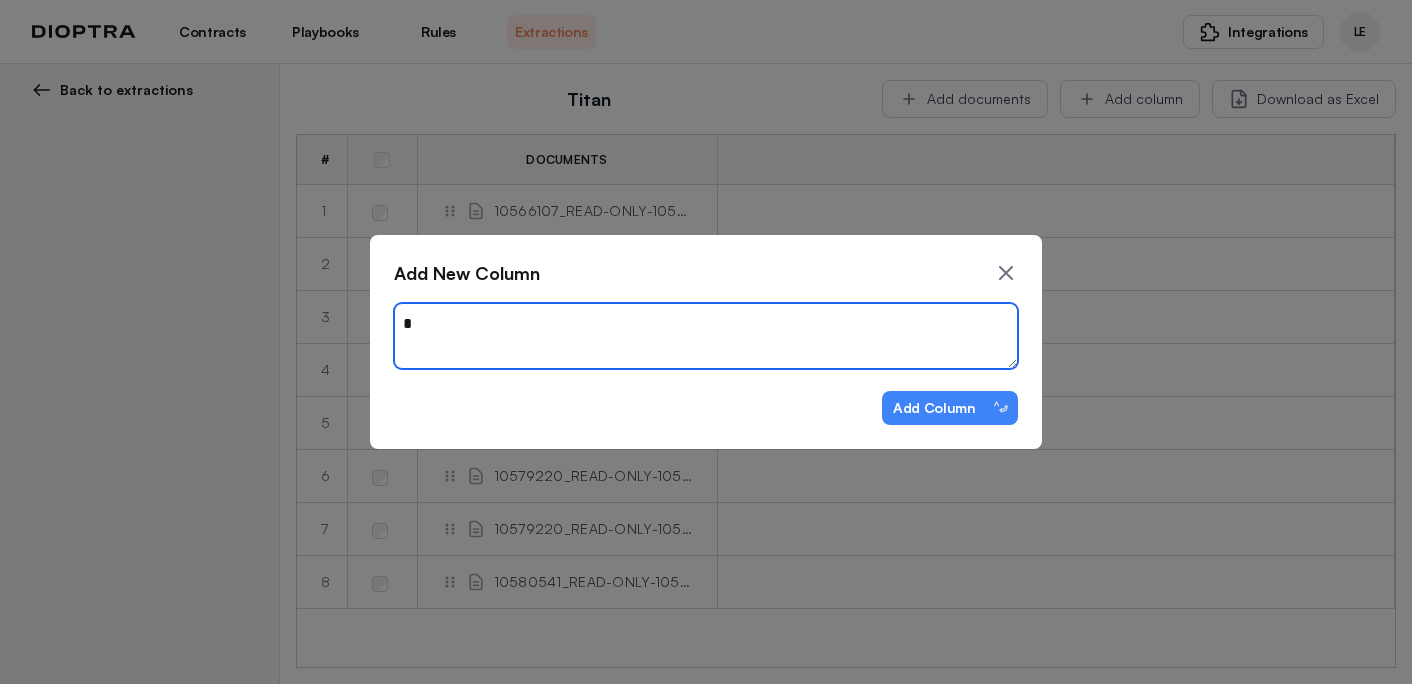 type on "*" 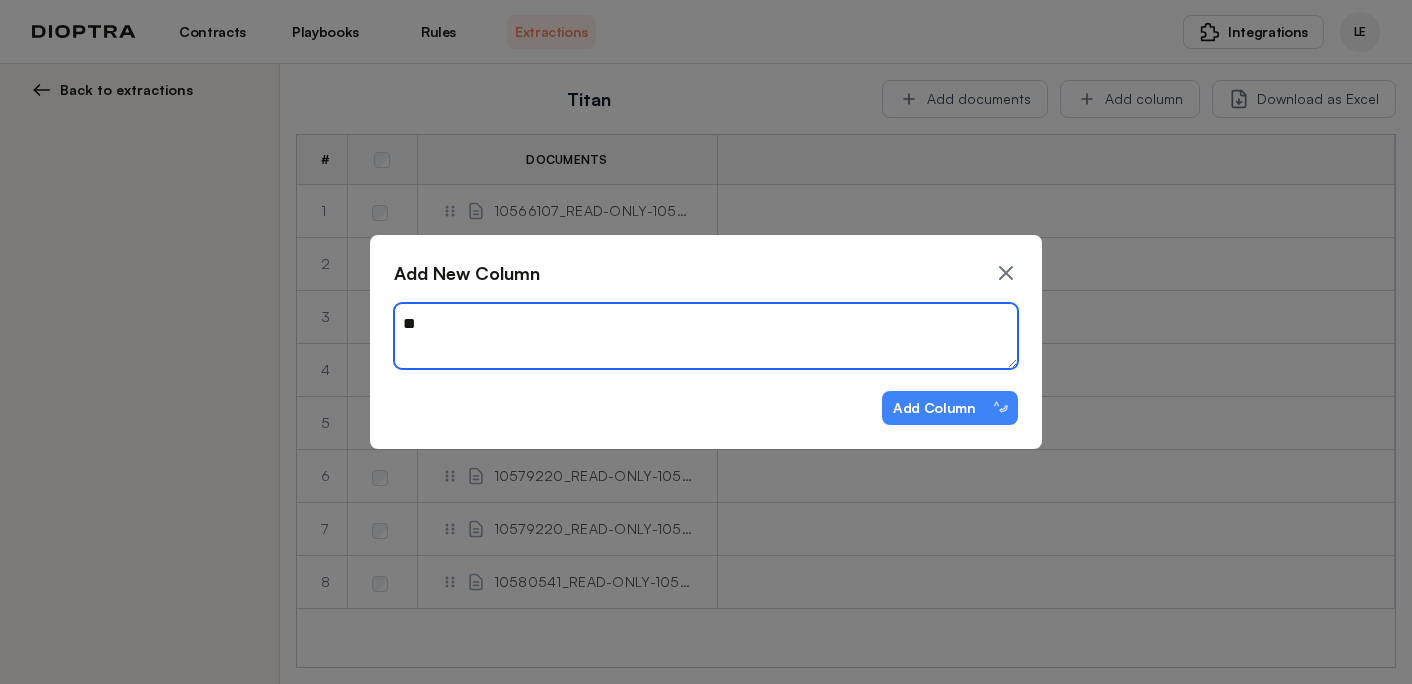 type on "*" 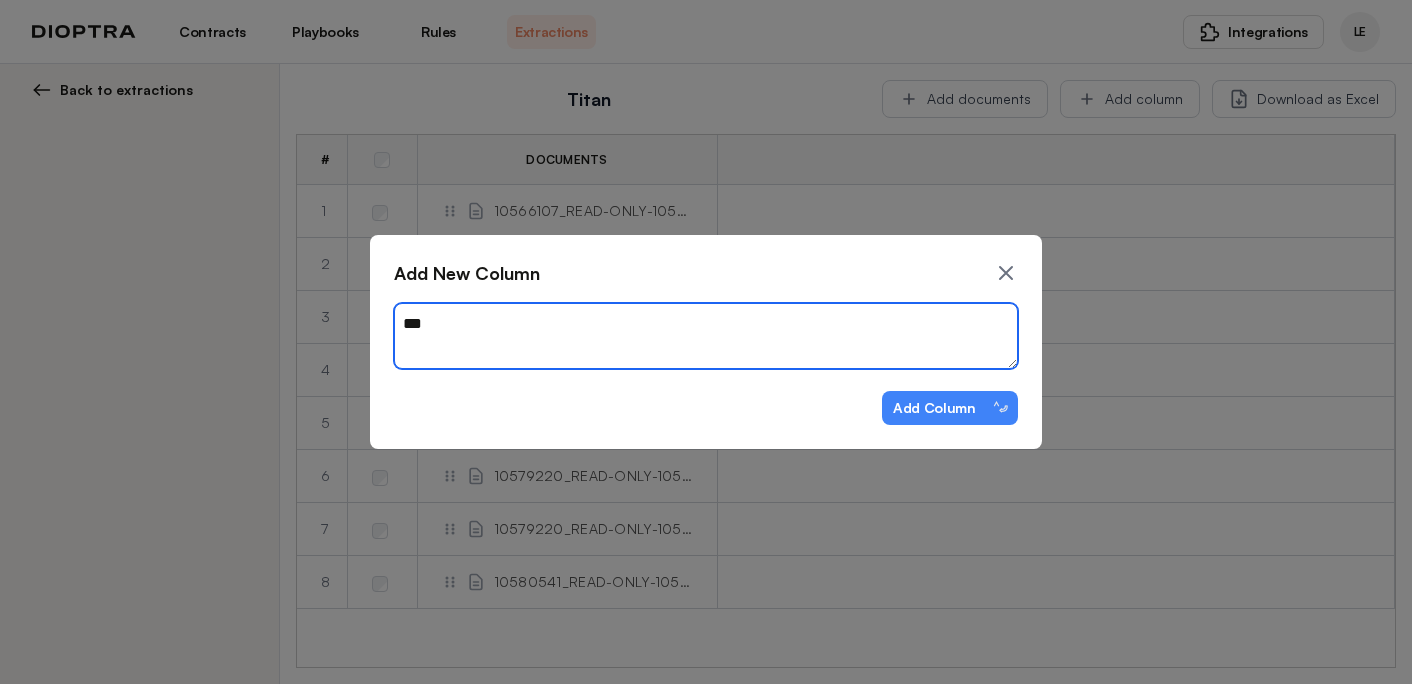 type on "*" 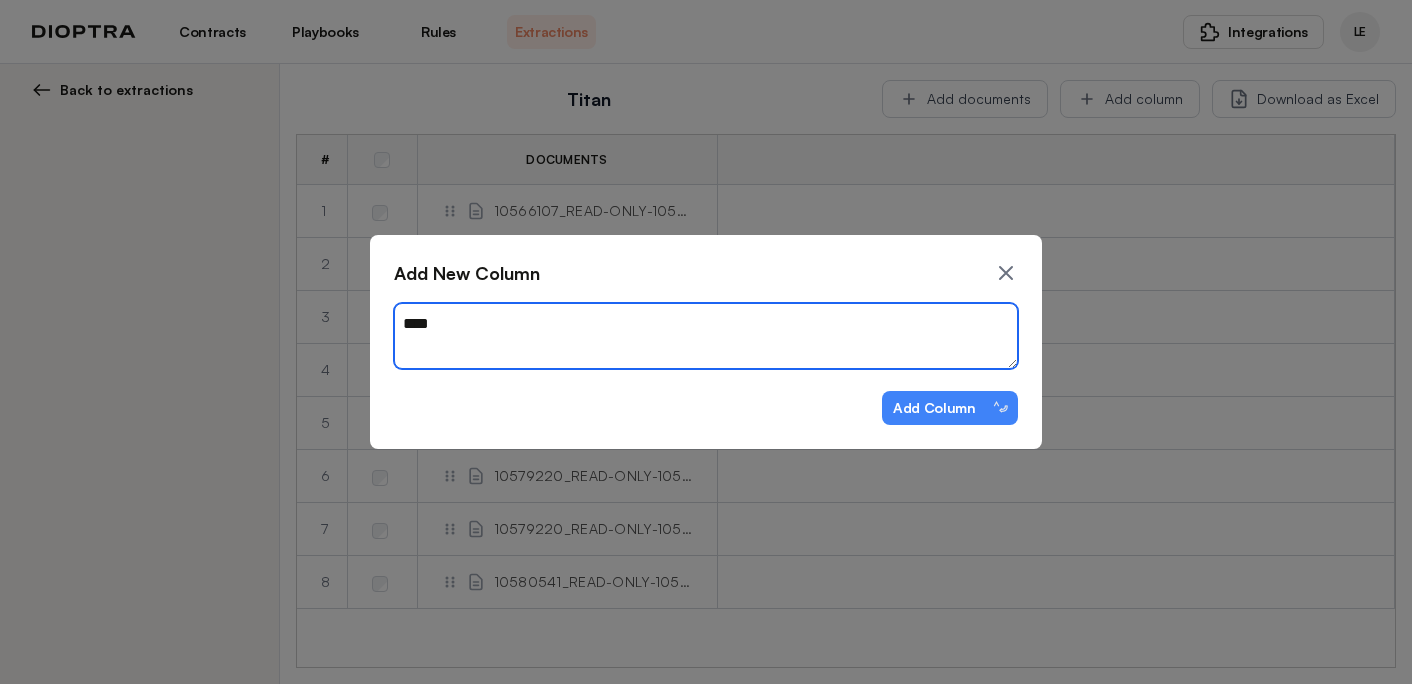 type on "*" 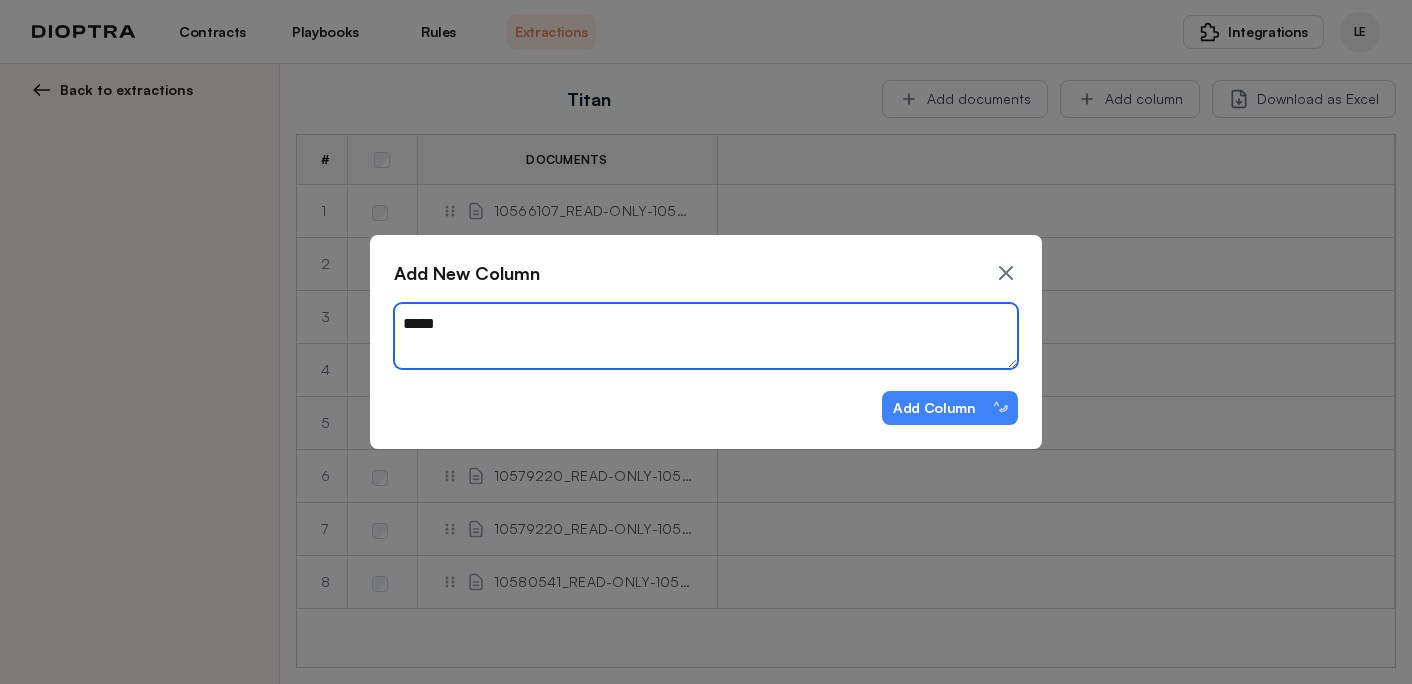 type on "*" 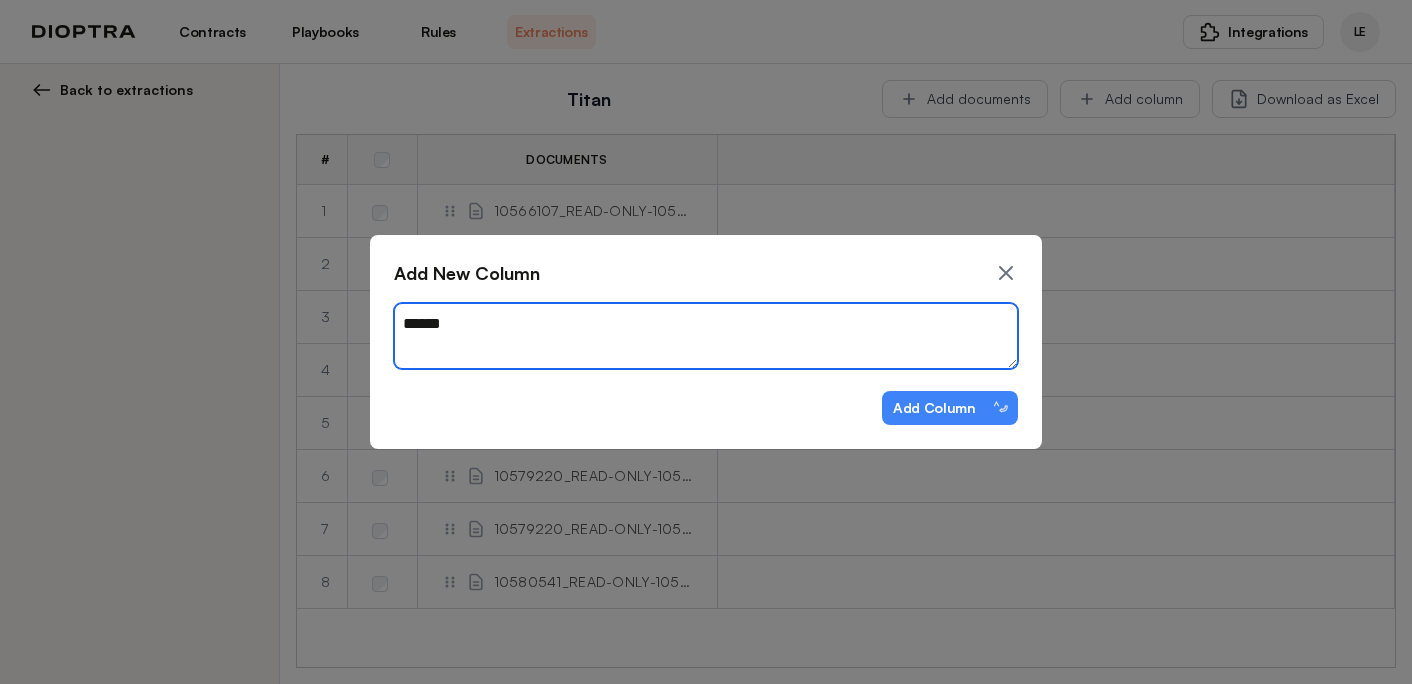 type on "*" 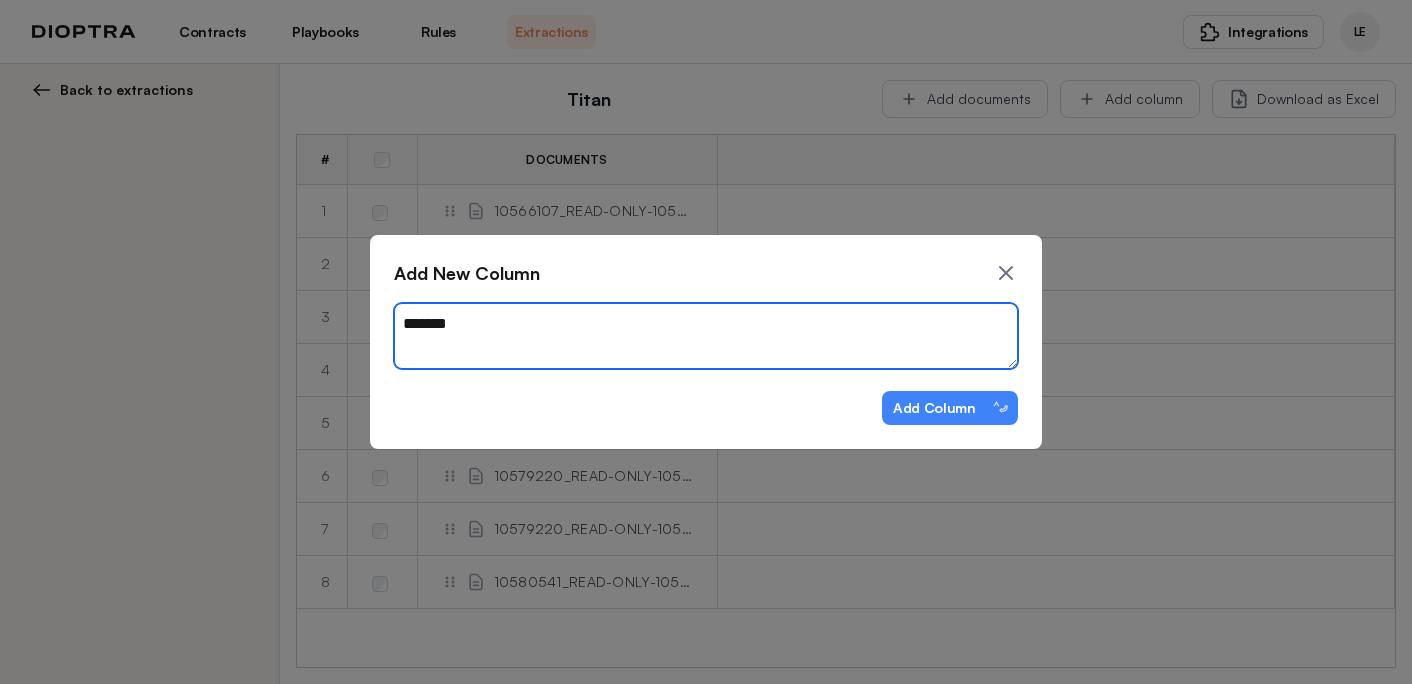 type on "*" 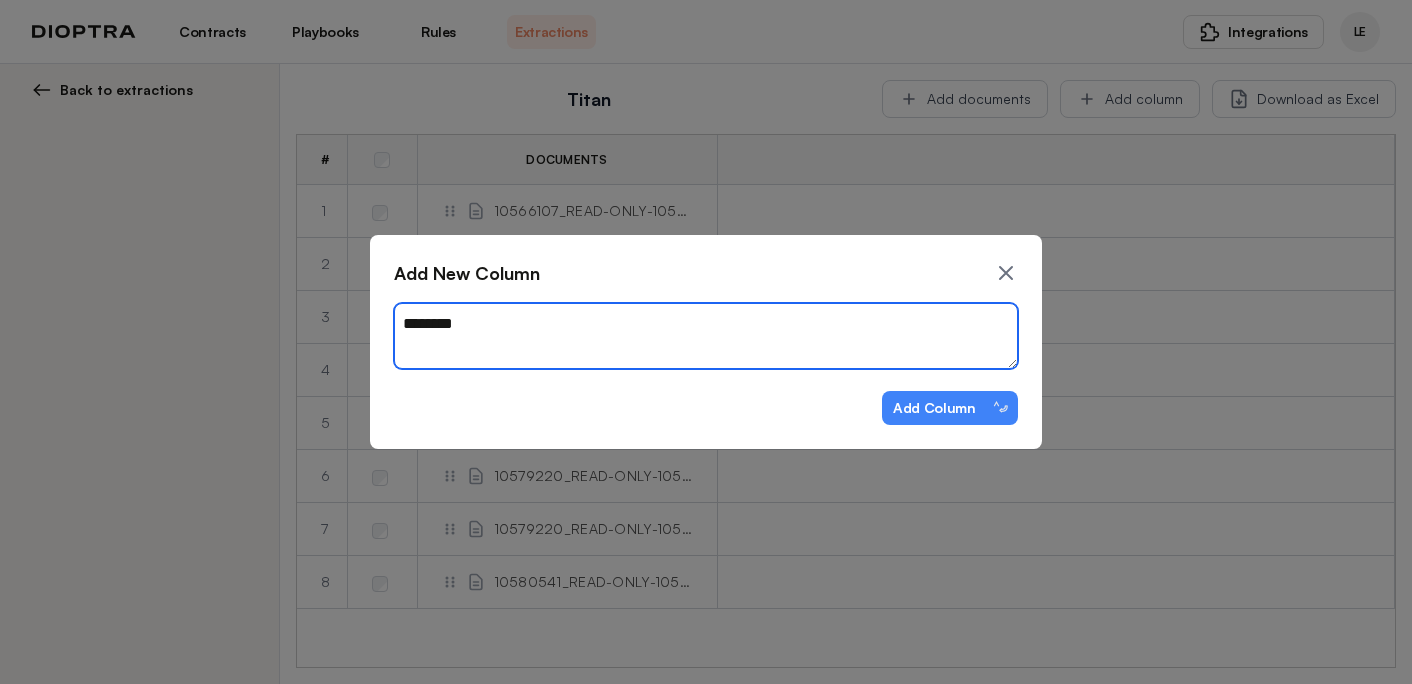 type on "*" 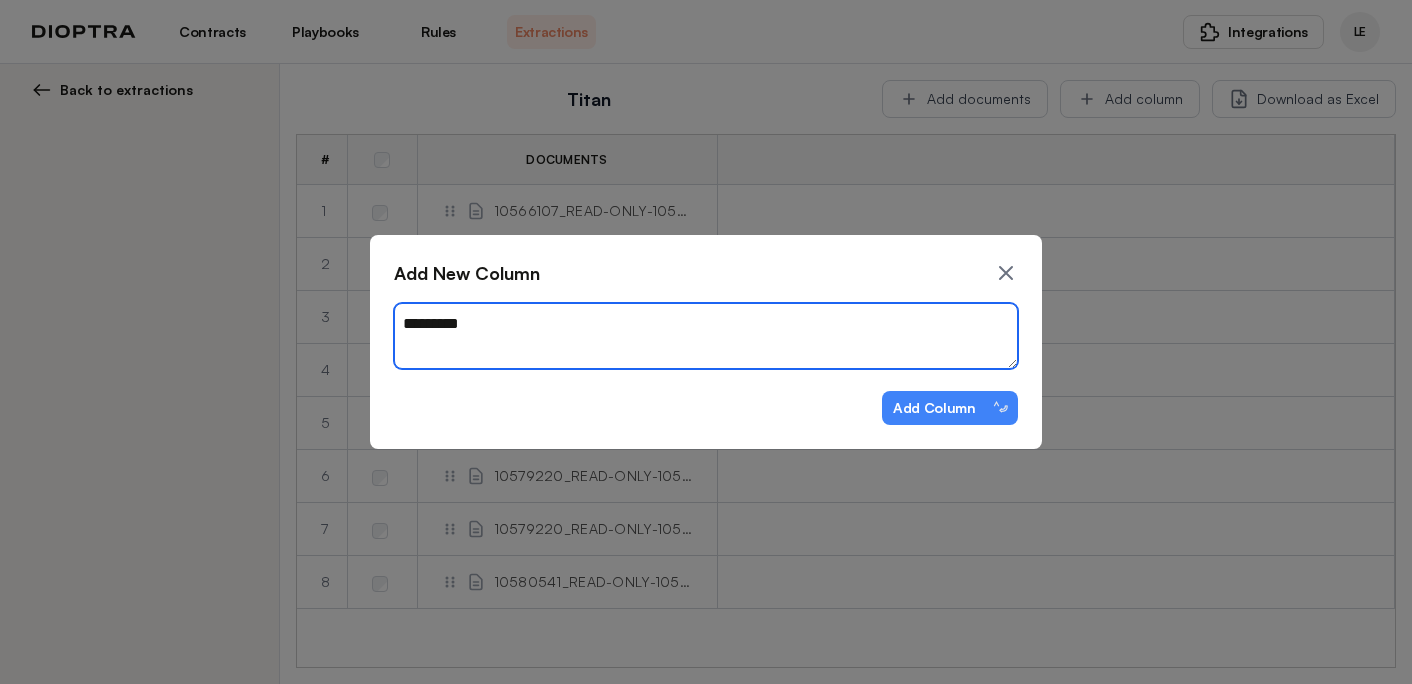 type on "*" 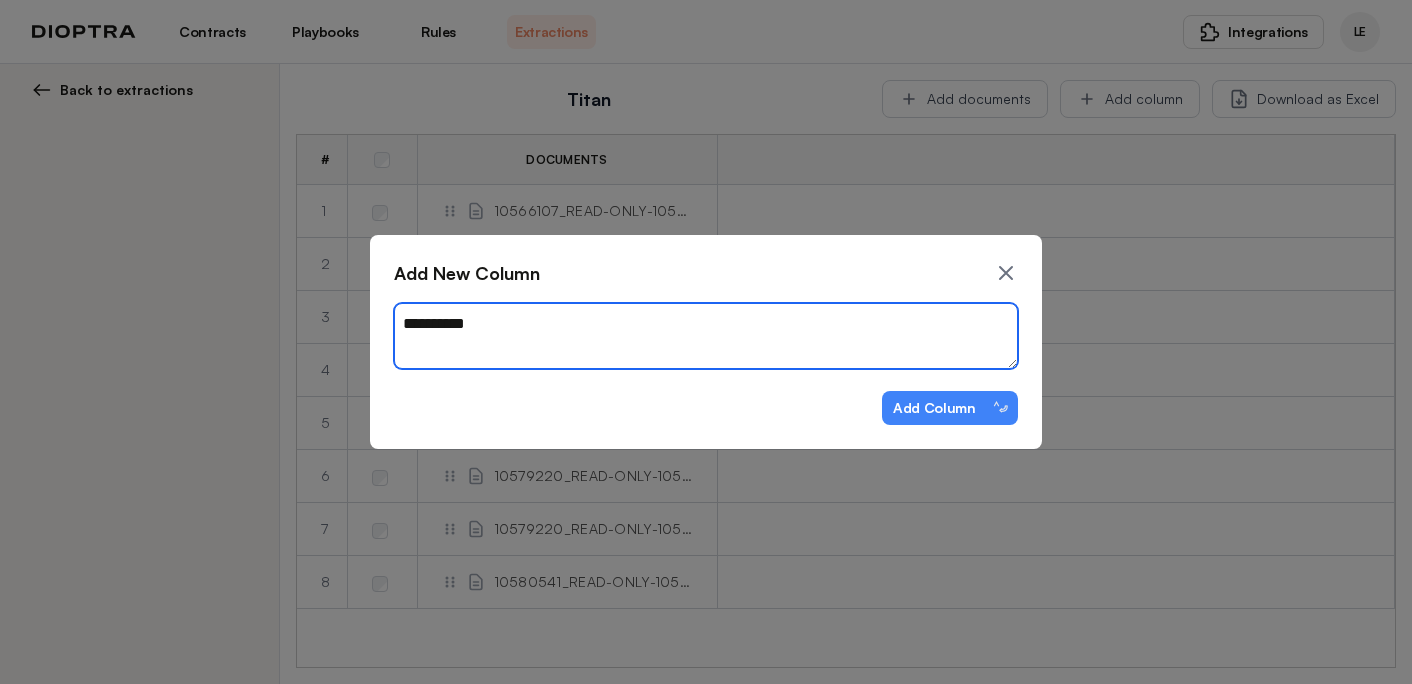 type on "*" 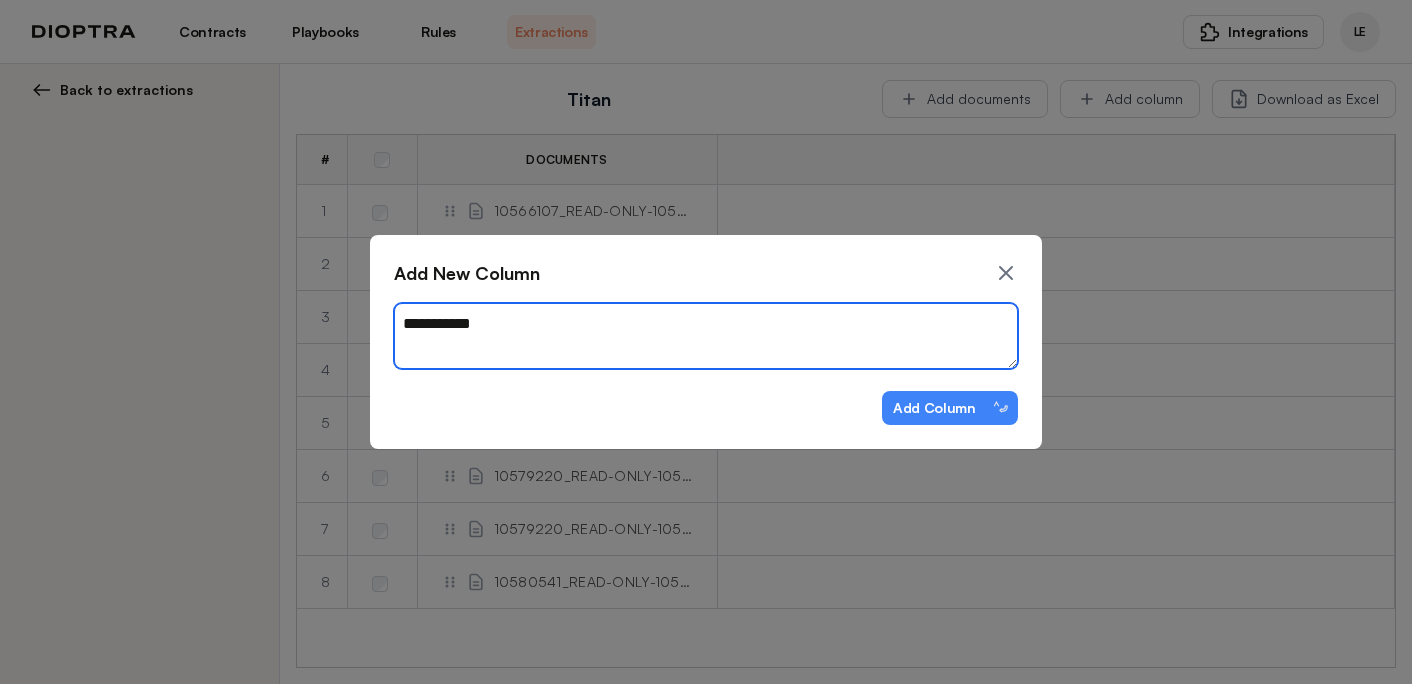 type on "*" 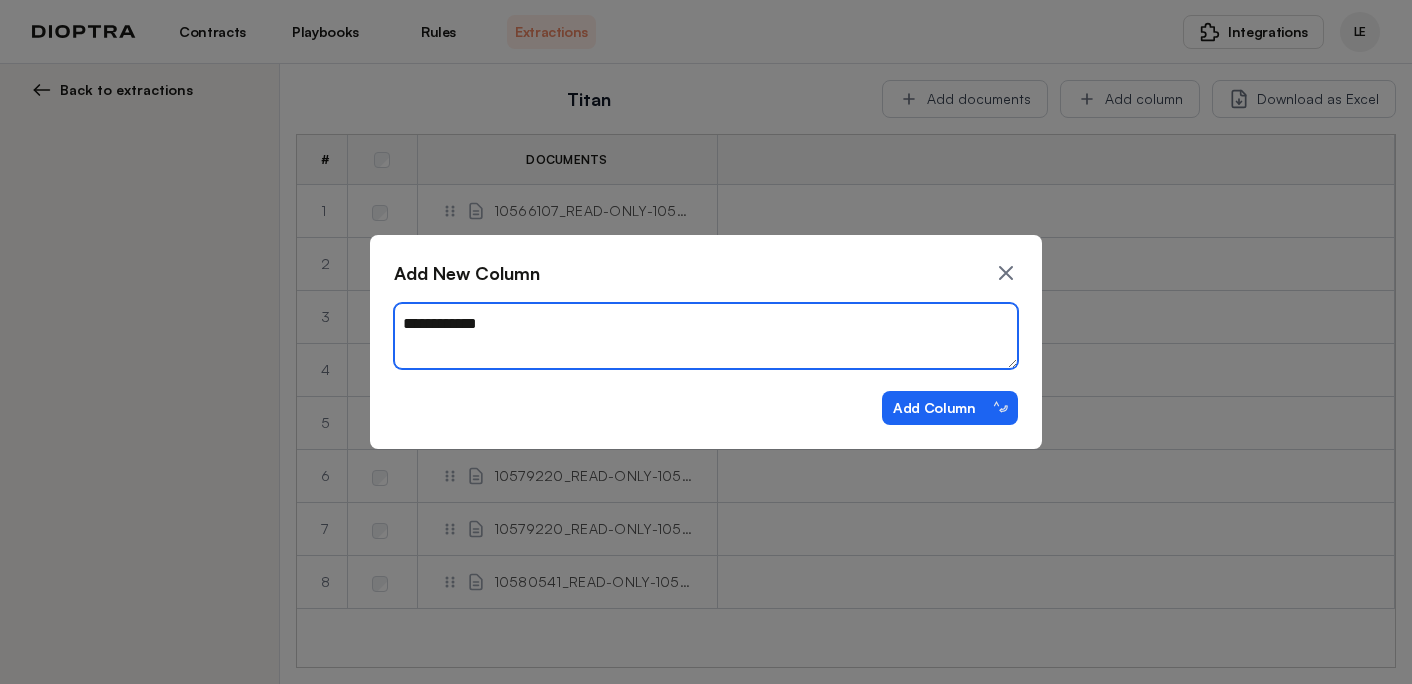 type on "**********" 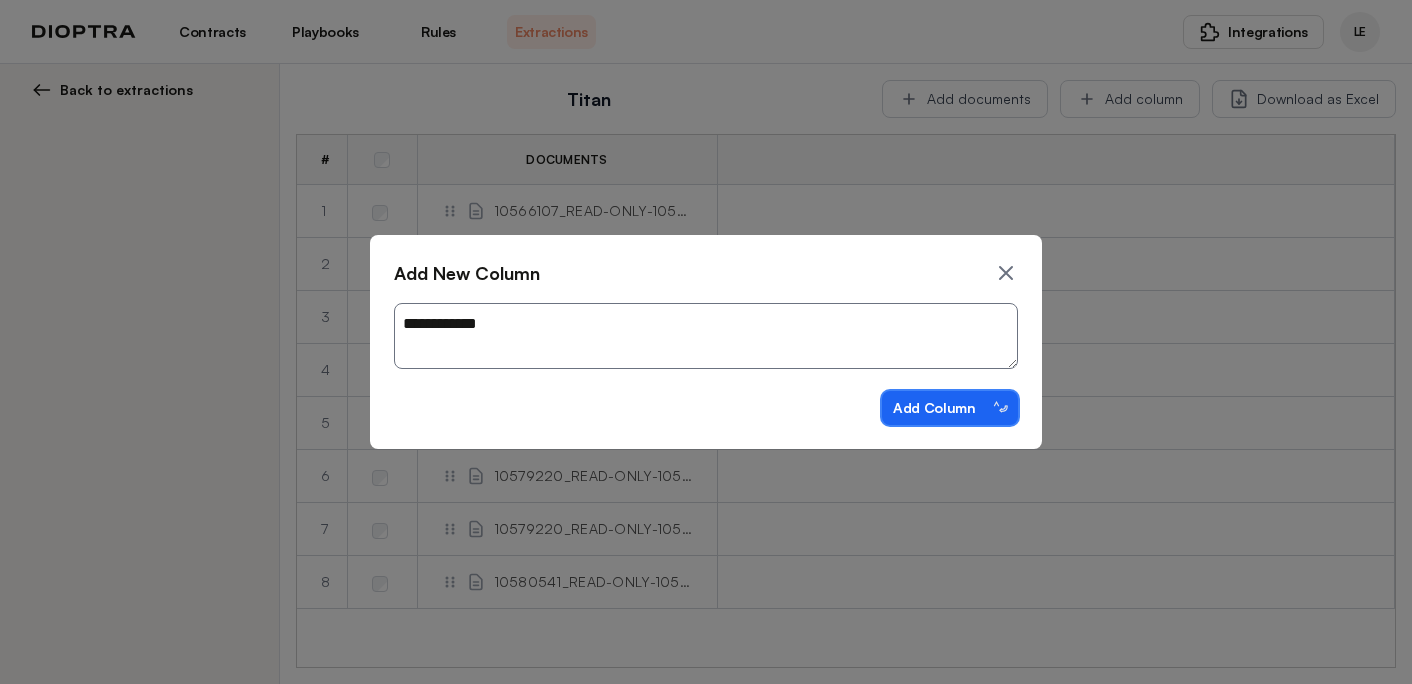 click on "Add Column ⌃⏎" at bounding box center [950, 408] 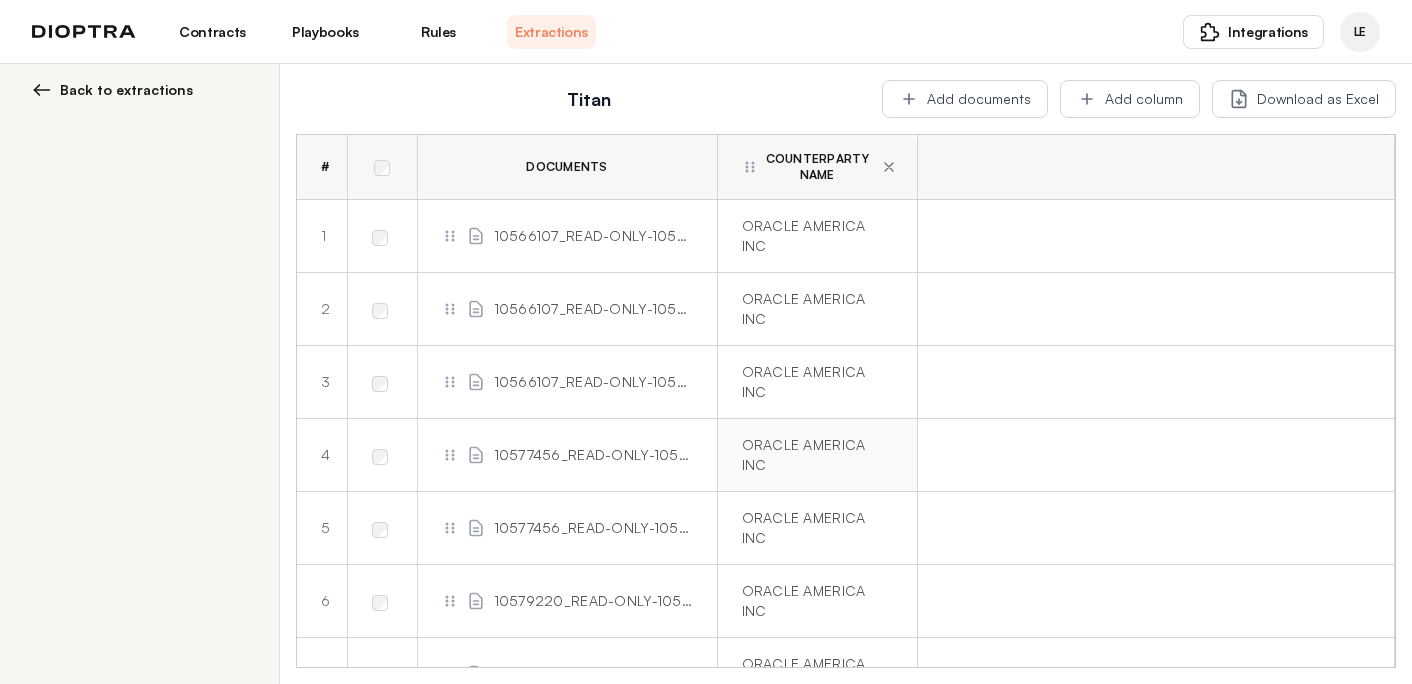 scroll, scrollTop: 97, scrollLeft: 0, axis: vertical 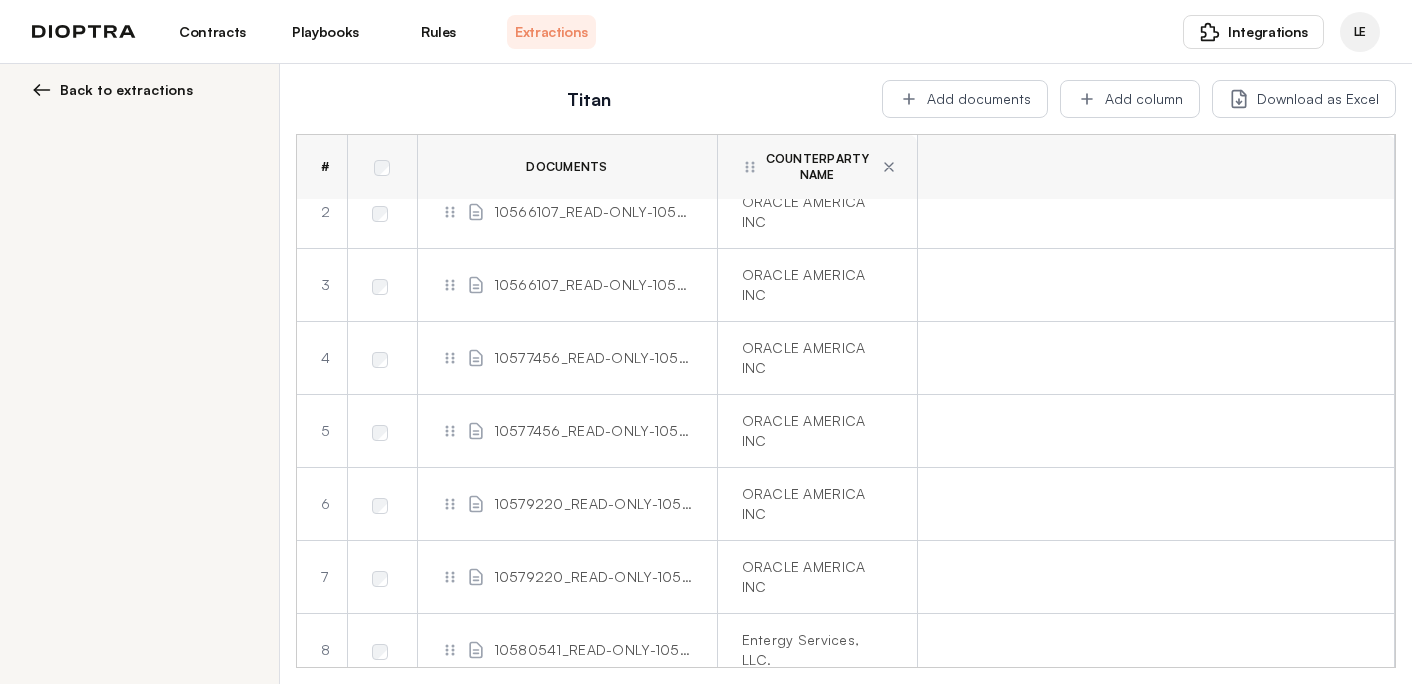 click on "10580541_READ-ONLY-10580541-000 Countersigned_TOMA_Entergy Services Inc_3-19601486361.pdf" at bounding box center (593, 650) 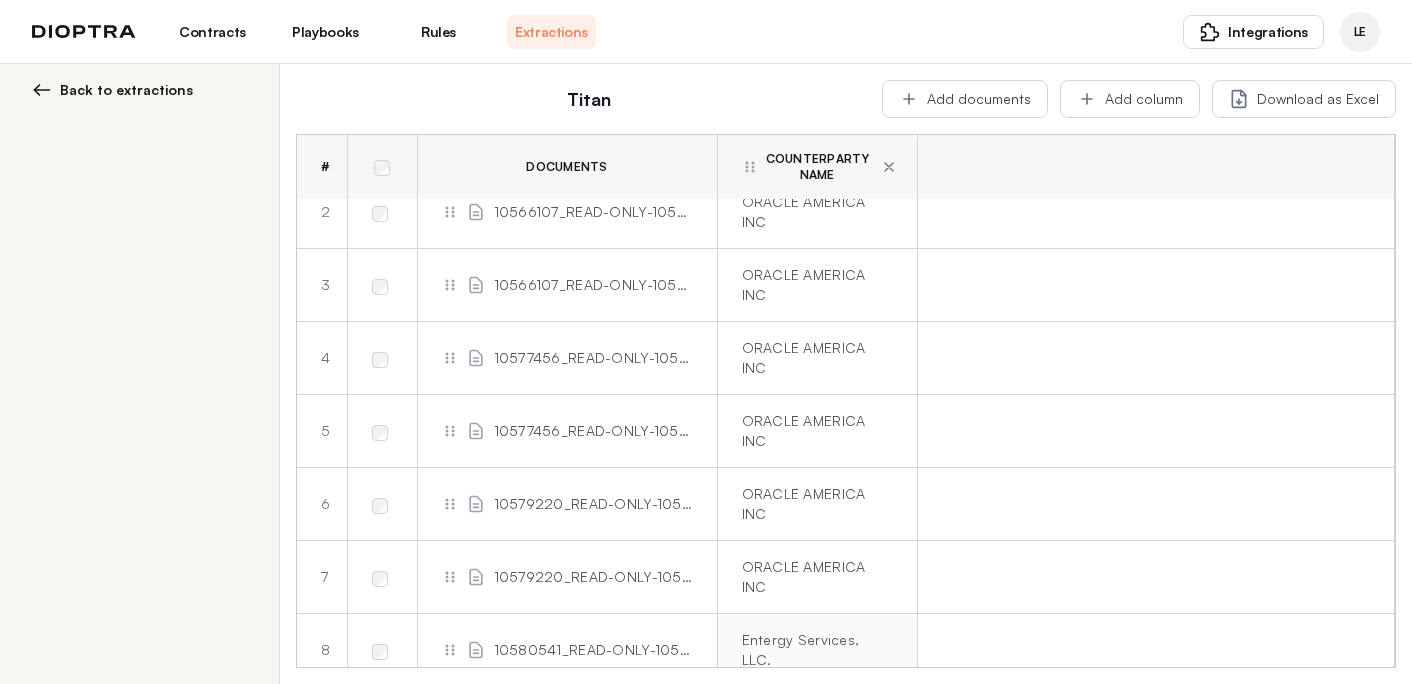 click on "Entergy Services, LLC." at bounding box center (813, 650) 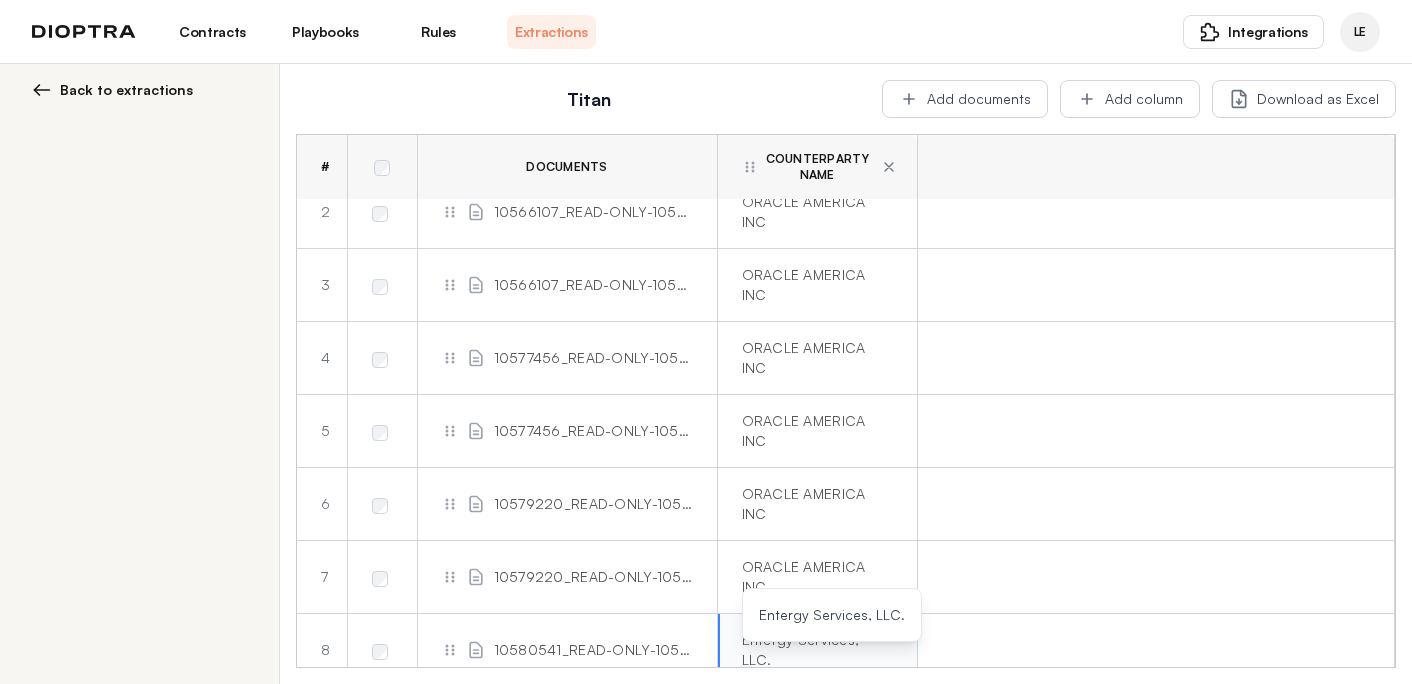 click on "Entergy Services, LLC." at bounding box center [817, 650] 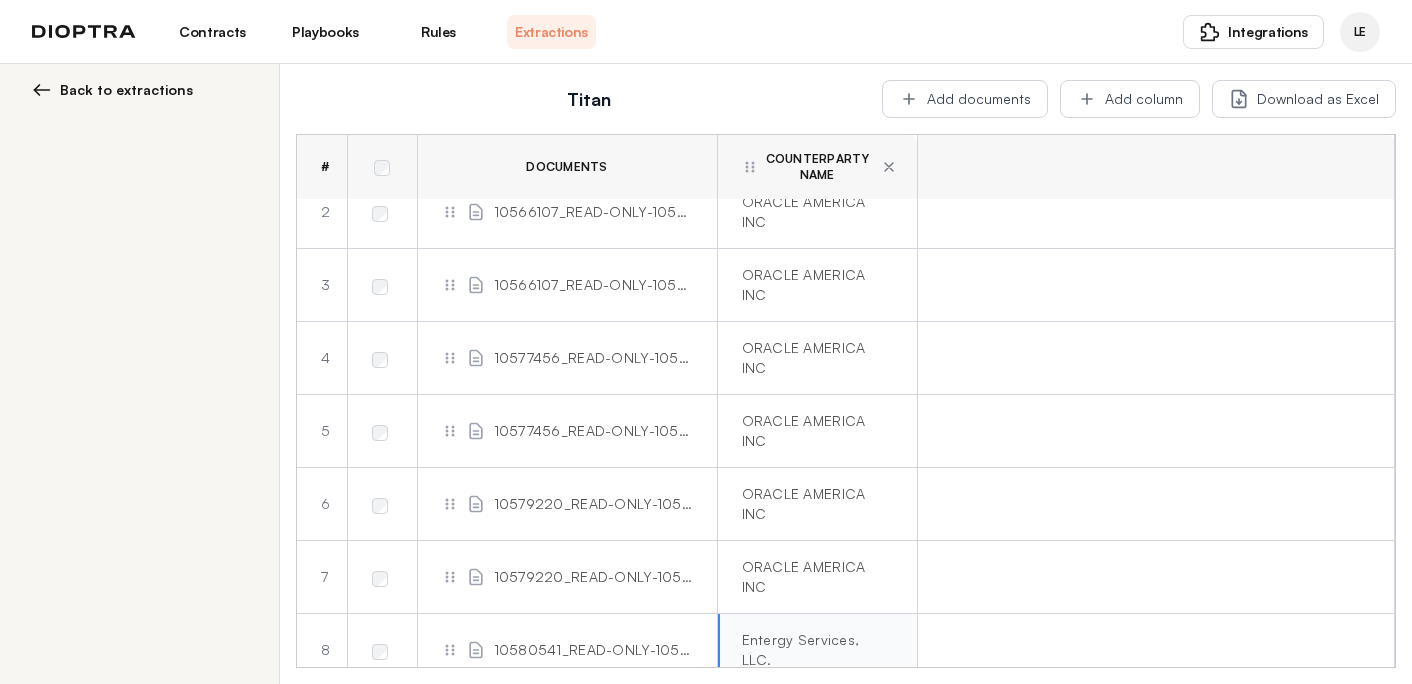 click on "Entergy Services, LLC." at bounding box center (817, 650) 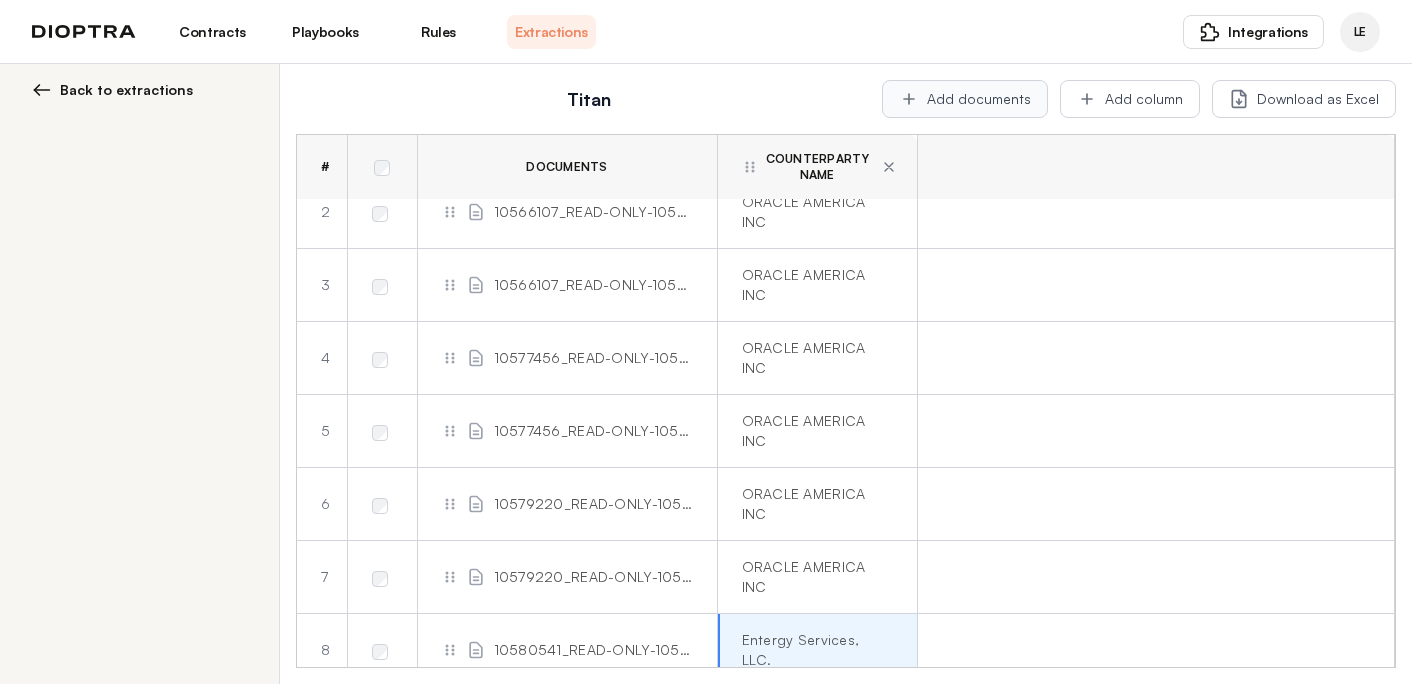 click on "Add documents" at bounding box center [965, 99] 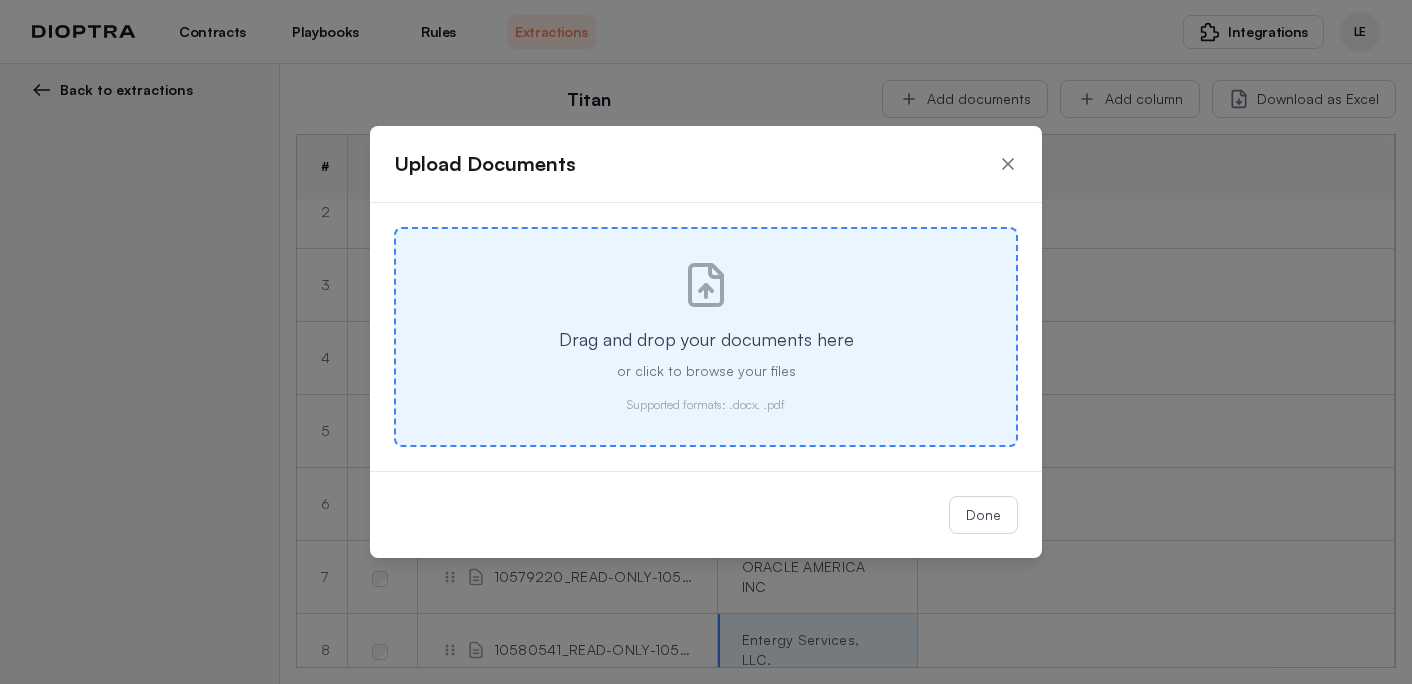 click on "Drag and drop your documents here or click to browse your files Supported formats: .docx, .pdf" at bounding box center [706, 337] 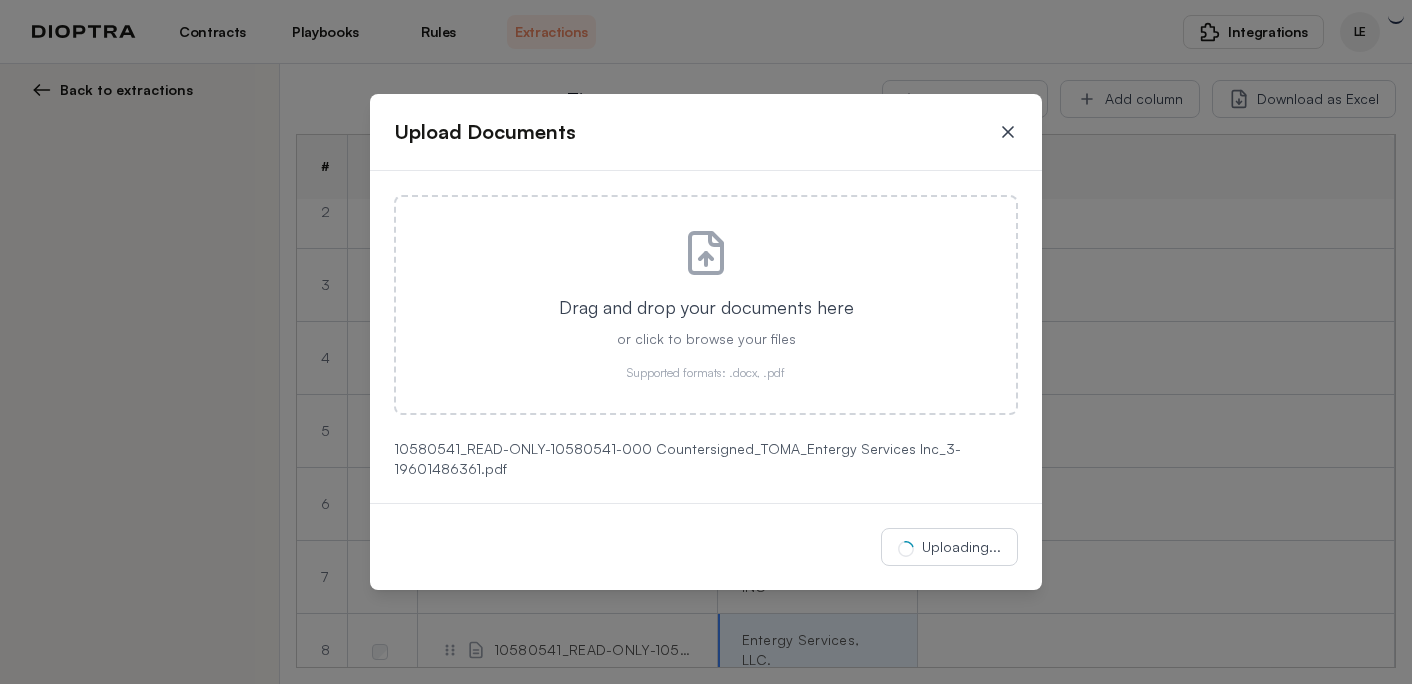 click 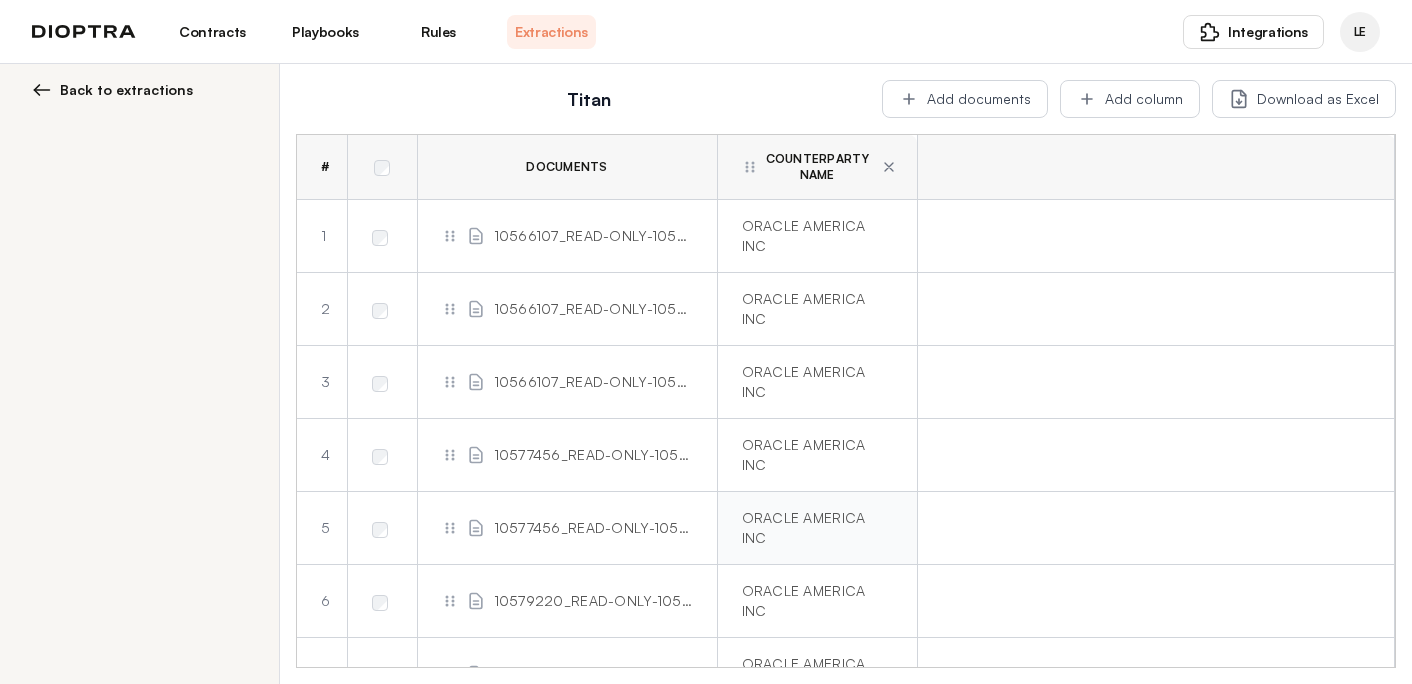 scroll, scrollTop: 150, scrollLeft: 0, axis: vertical 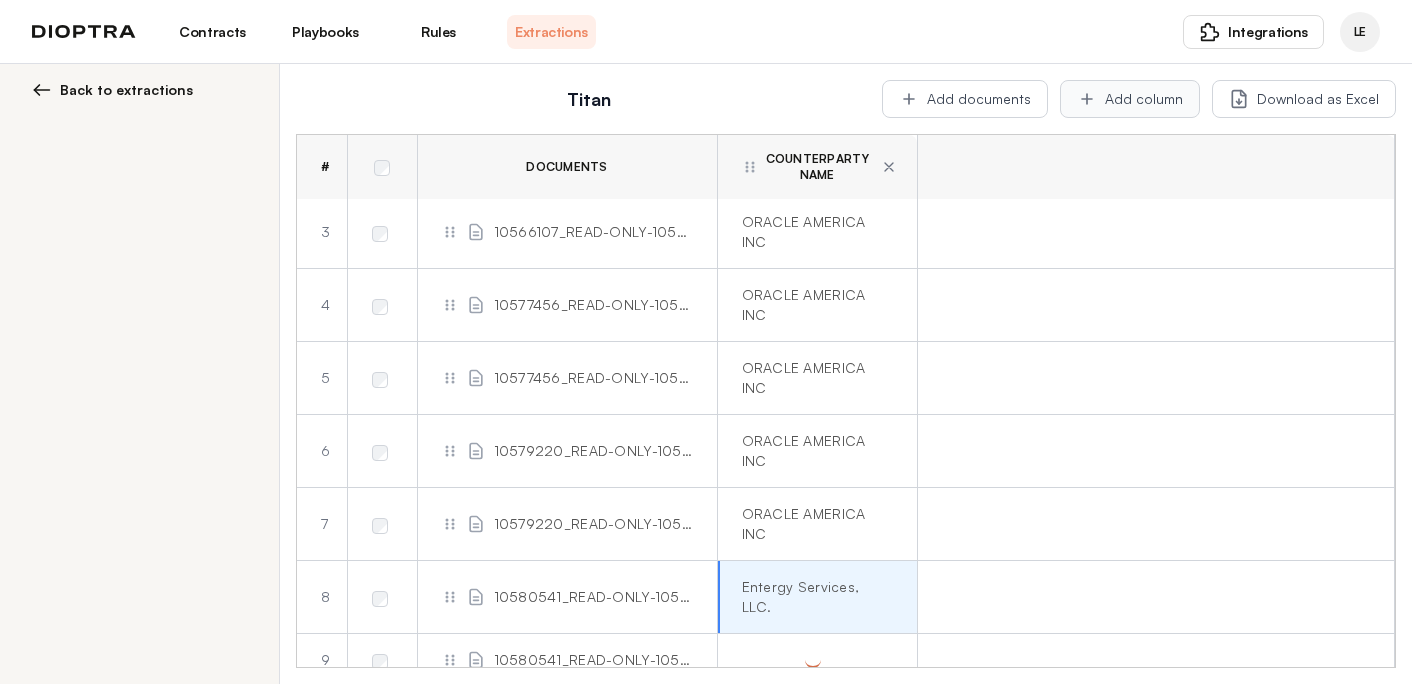 click on "Add column" at bounding box center (1130, 99) 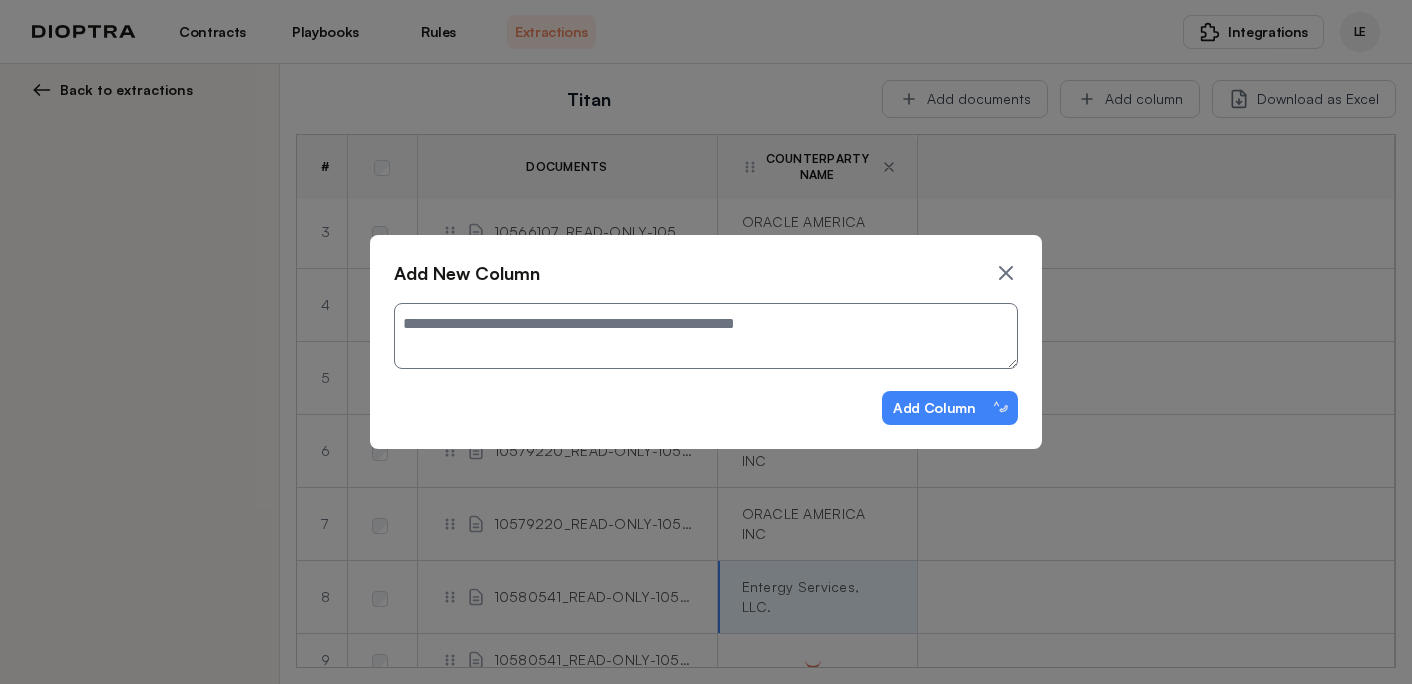 type 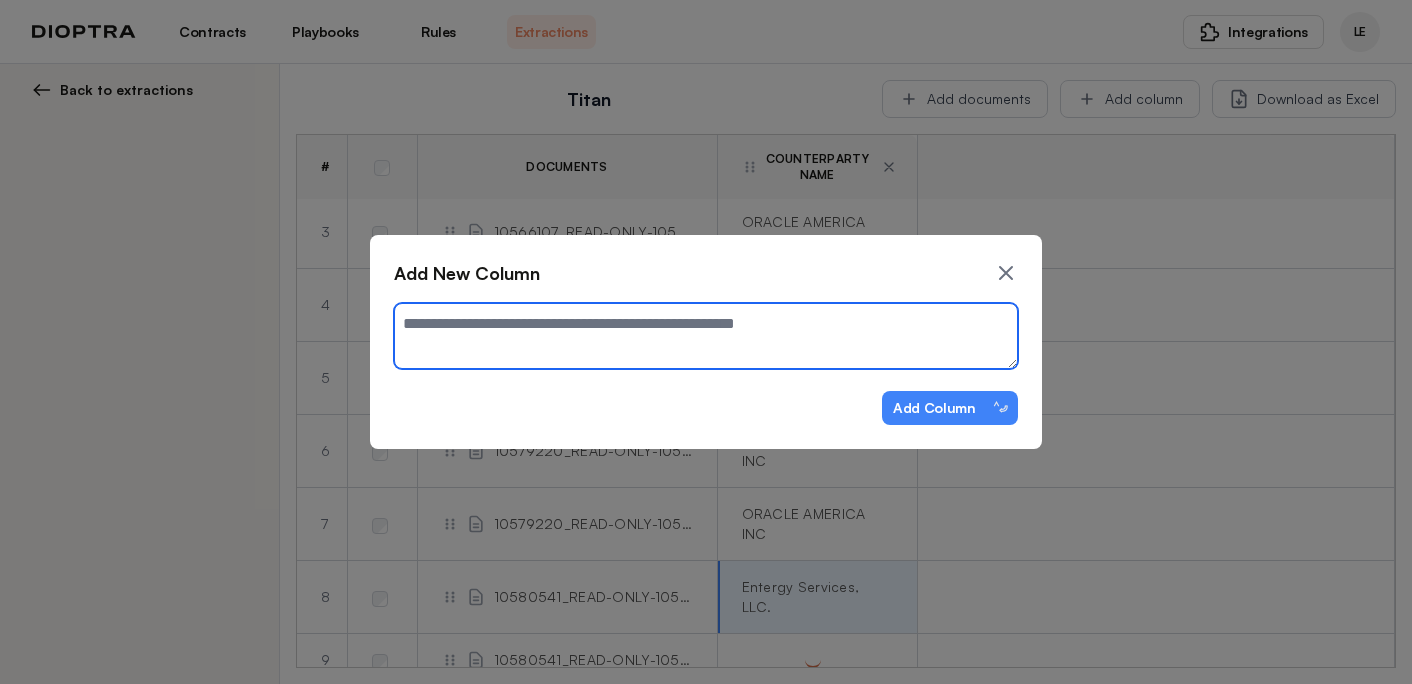 click at bounding box center (706, 336) 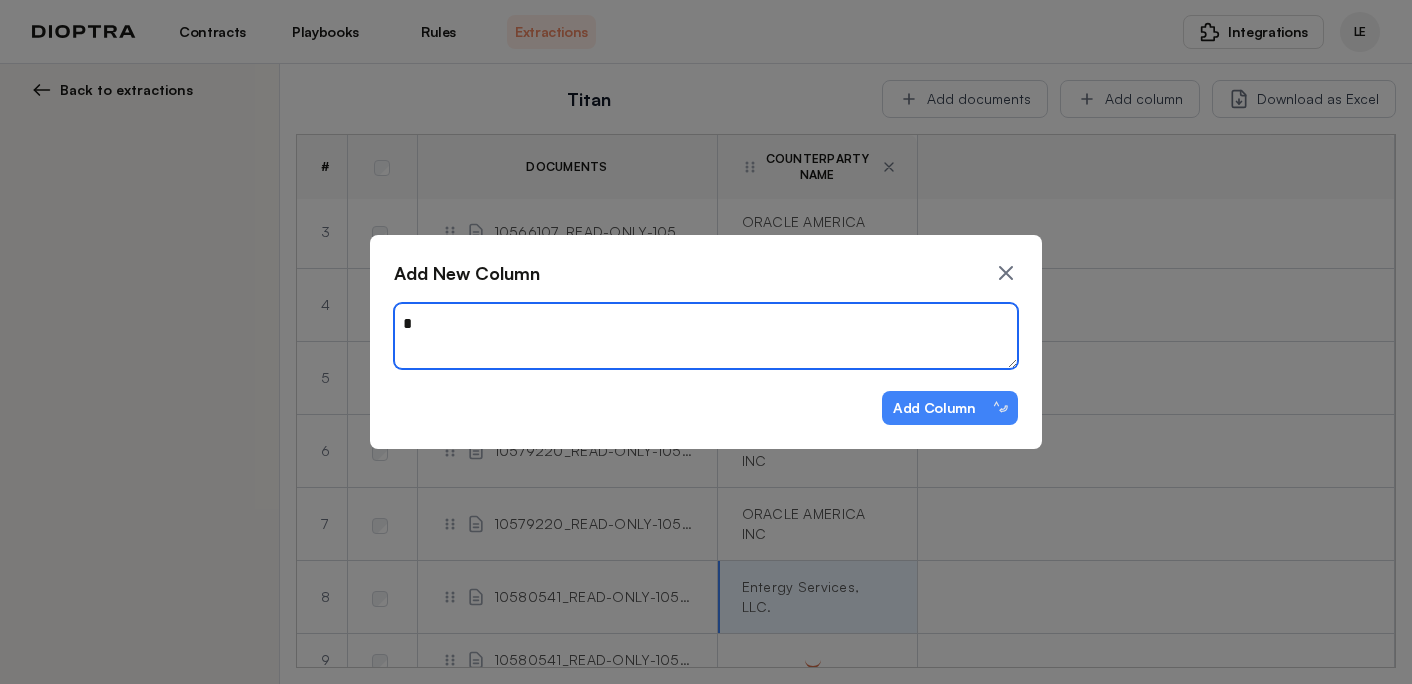 type on "*" 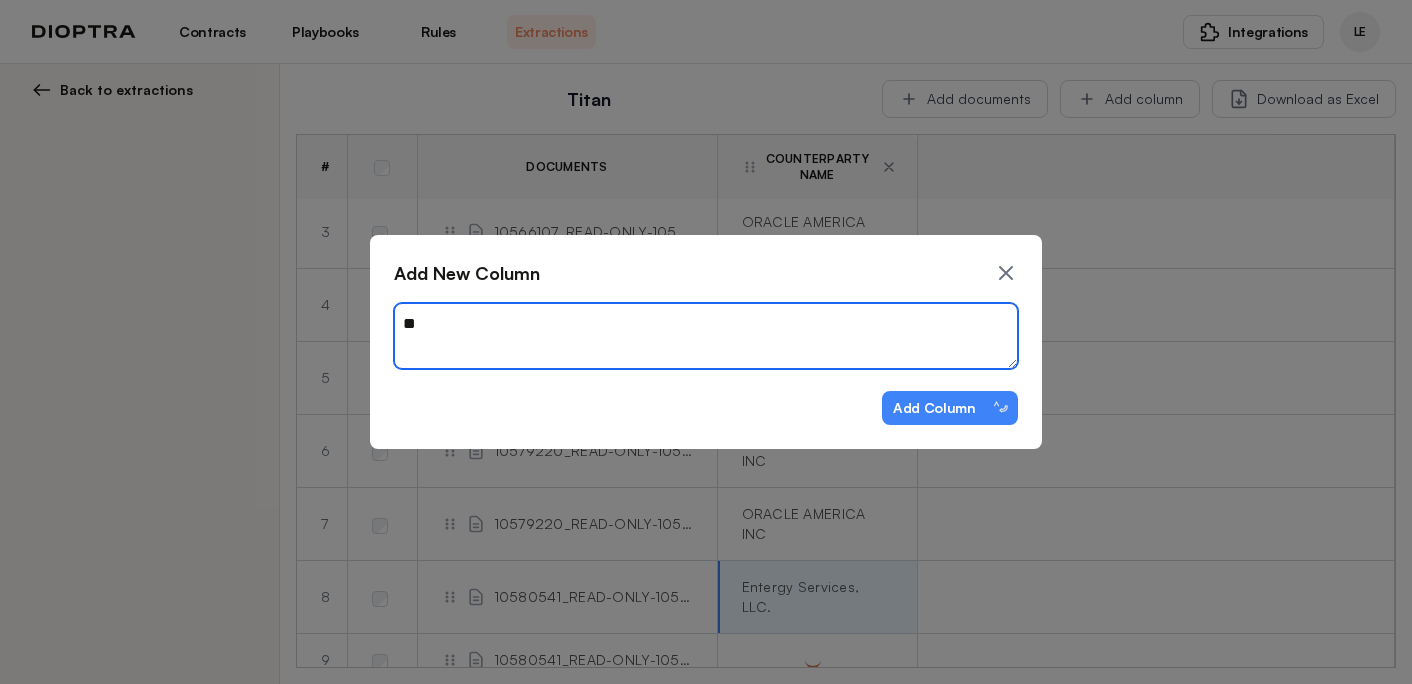 type on "*" 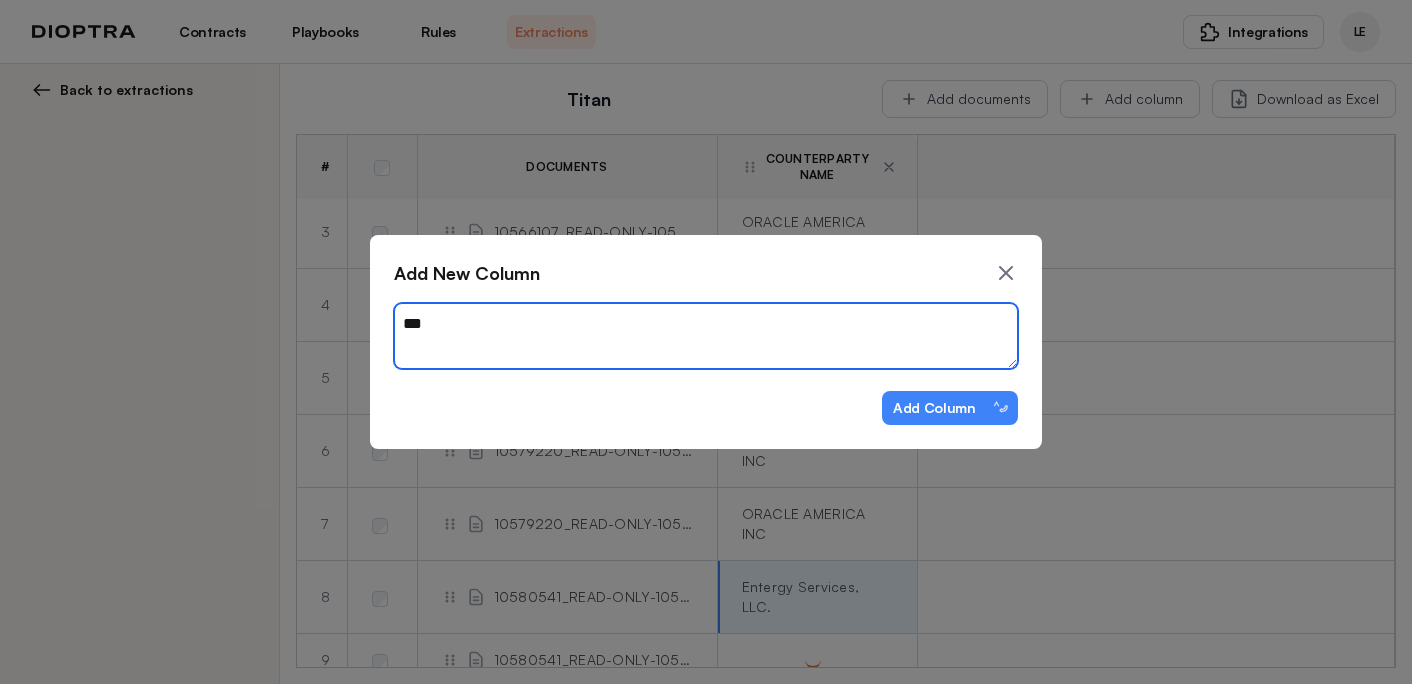 type on "*" 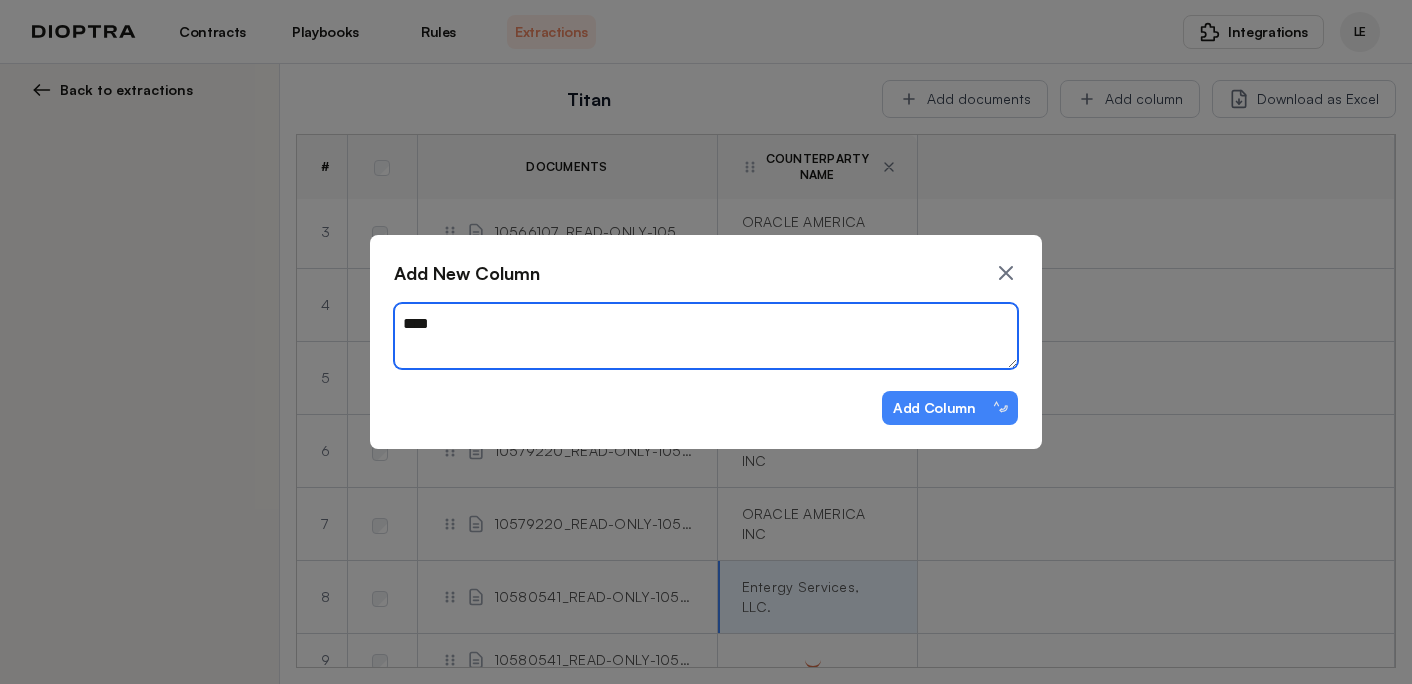 type on "*" 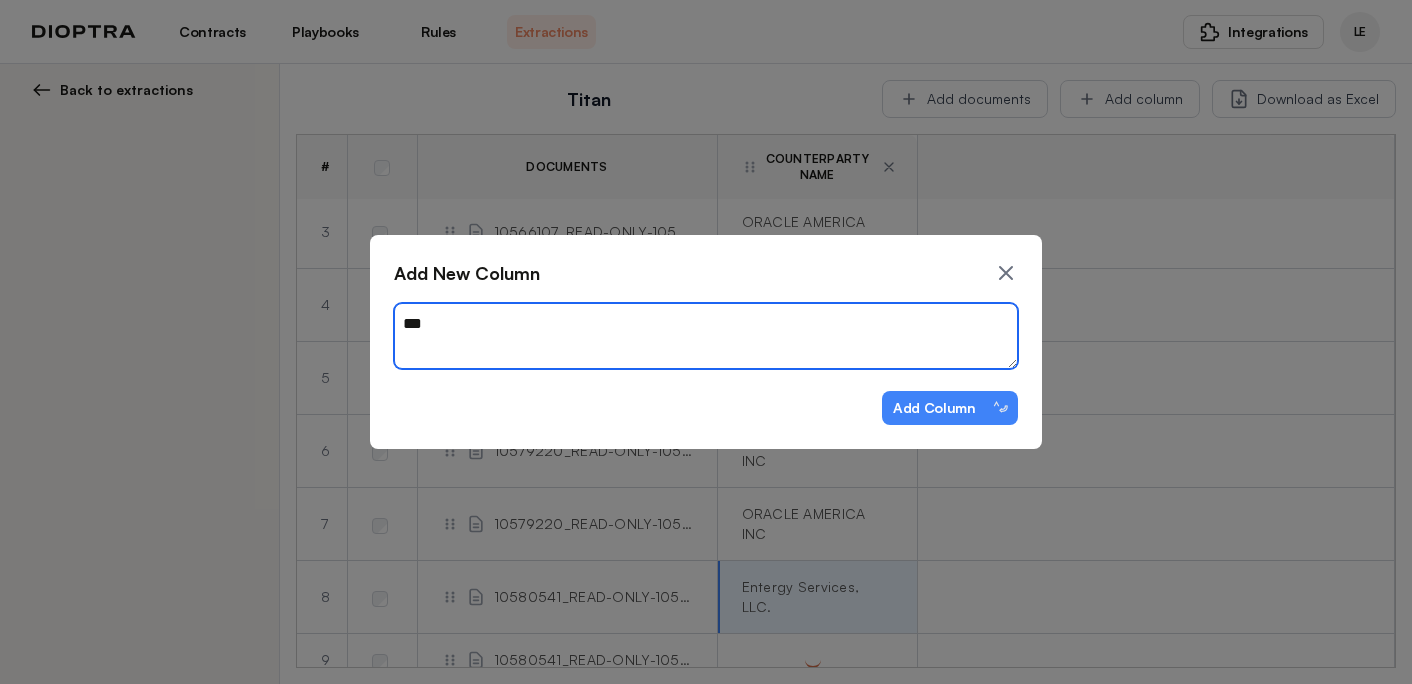 type on "*" 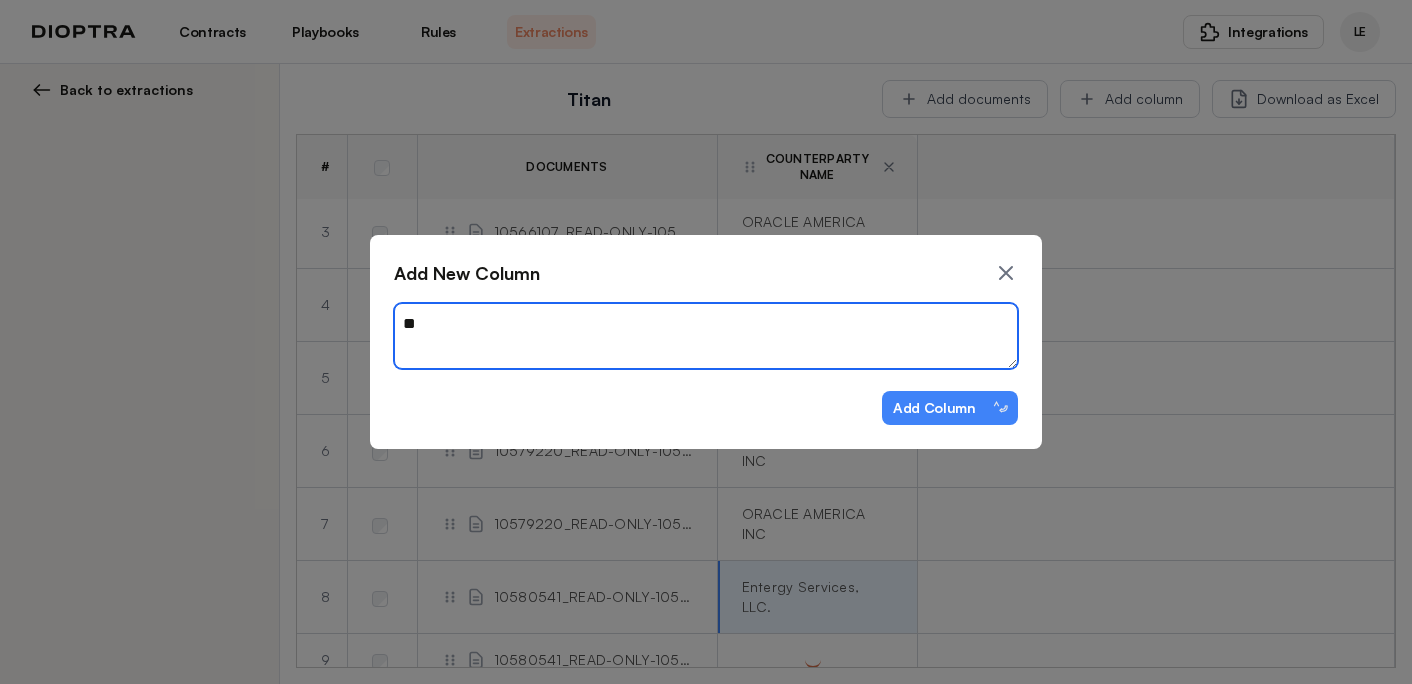type on "*" 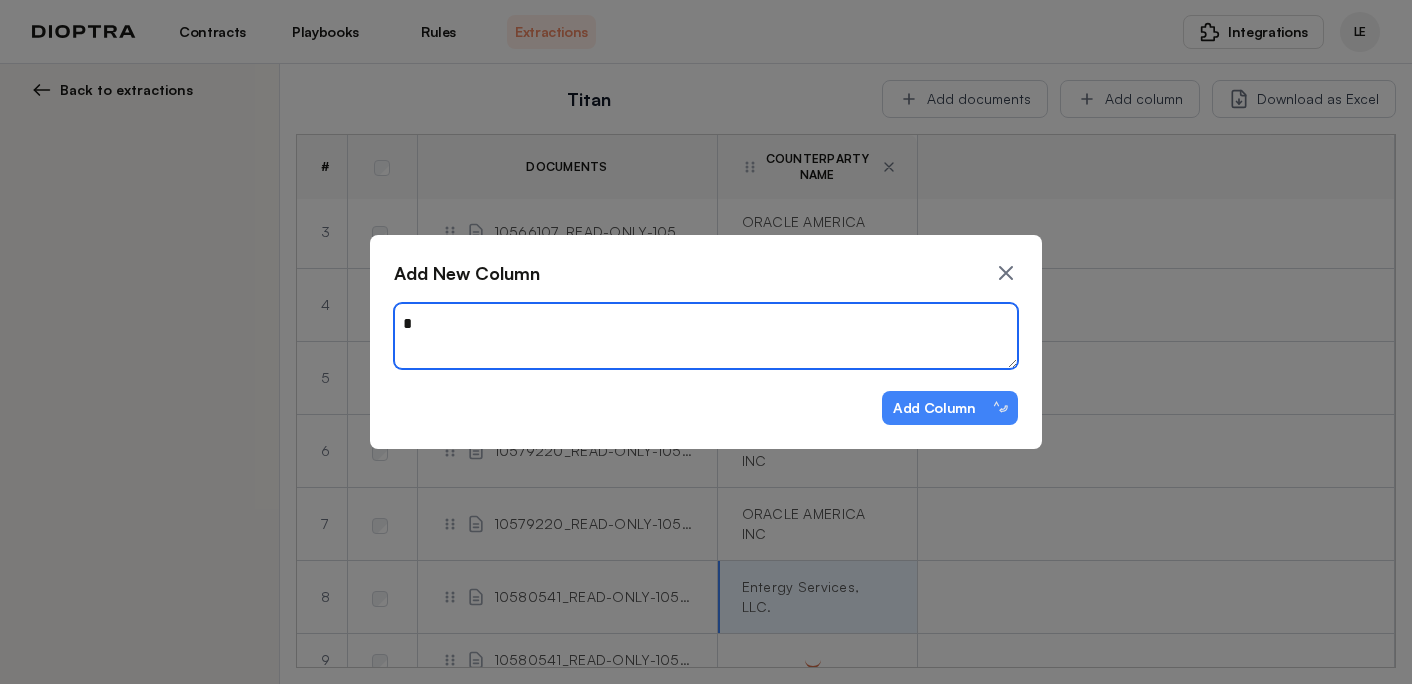 type on "*" 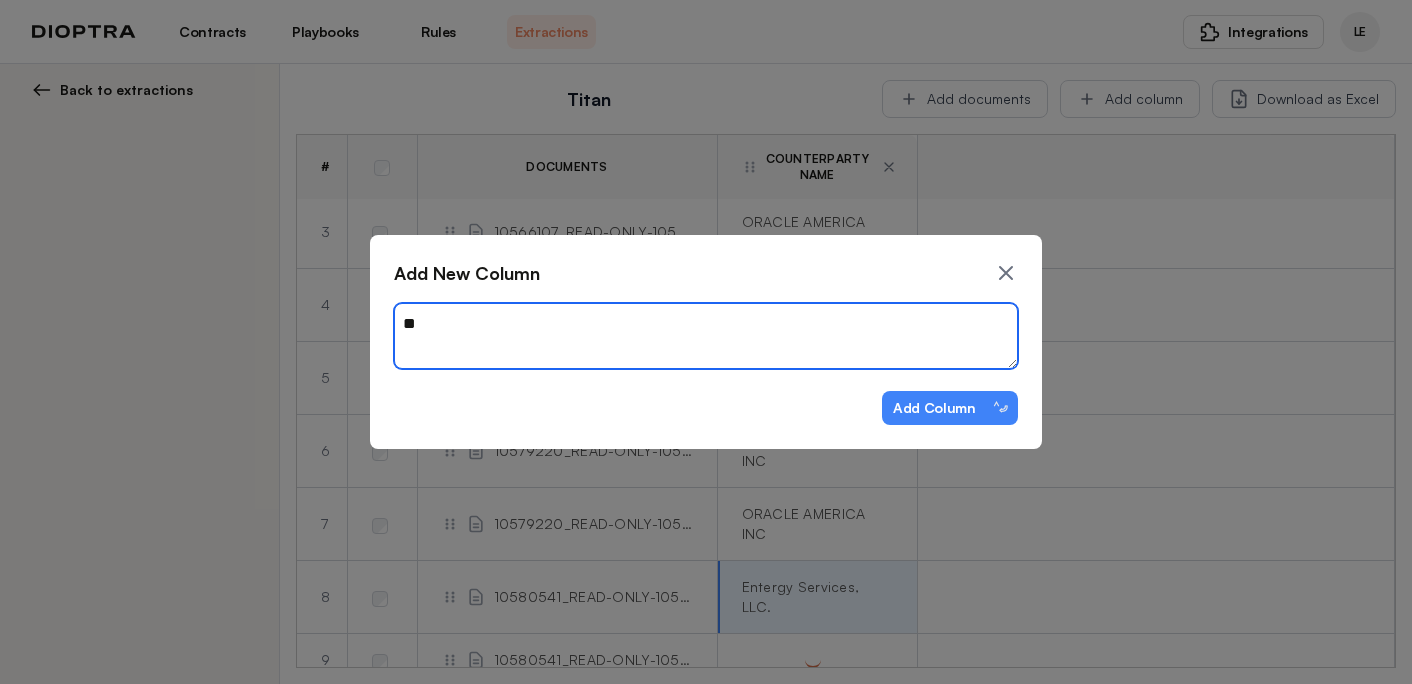 type on "*" 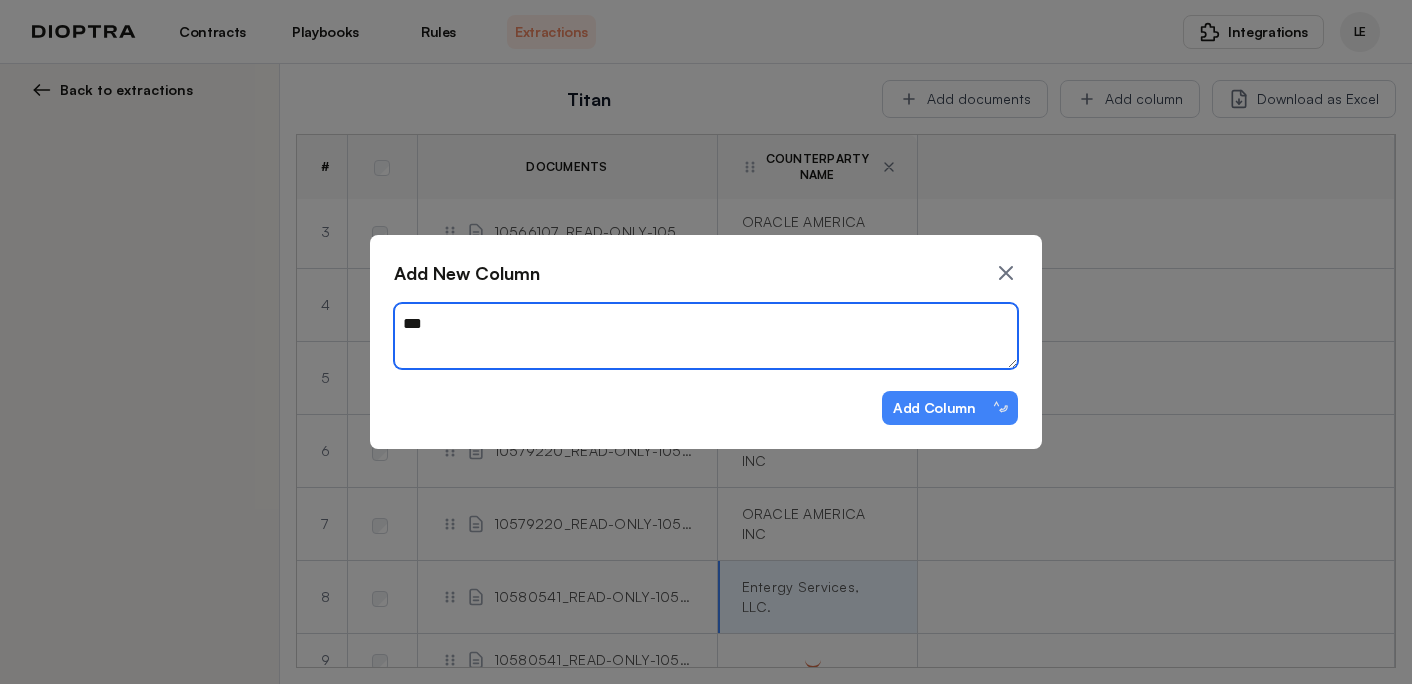 type on "*" 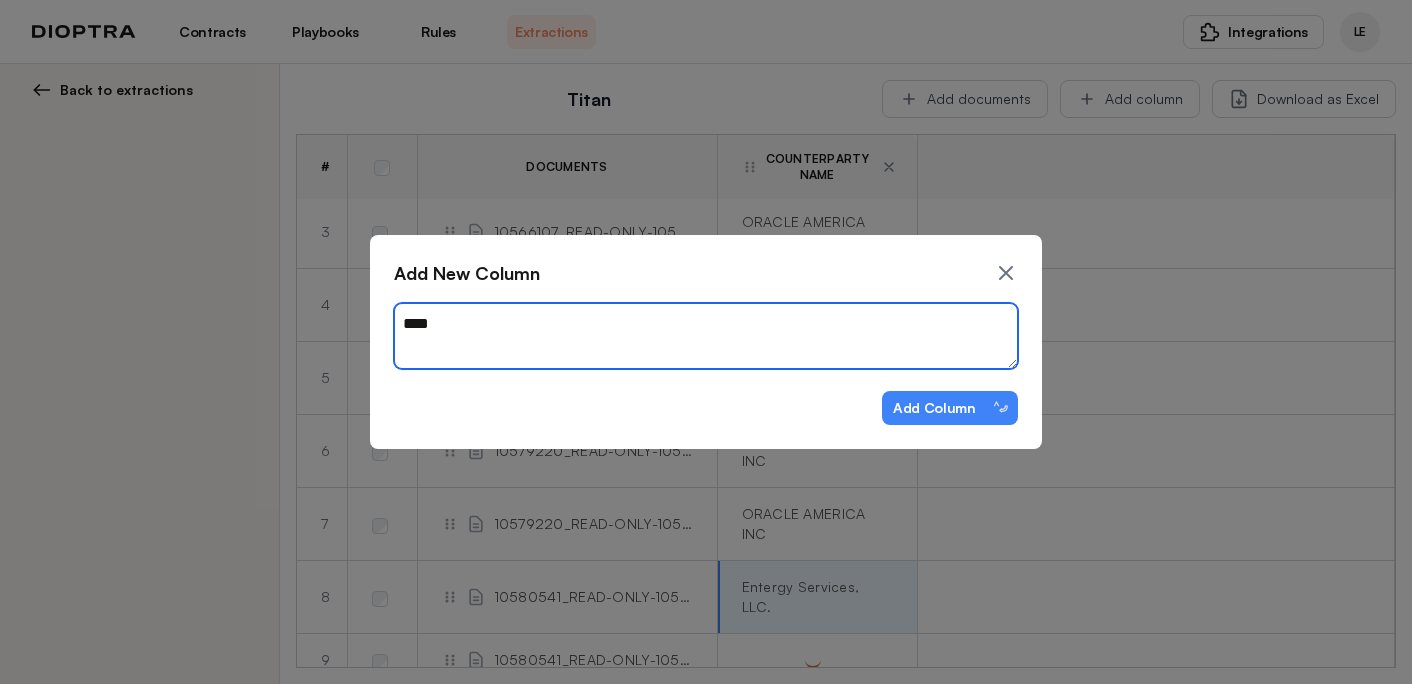 type on "*" 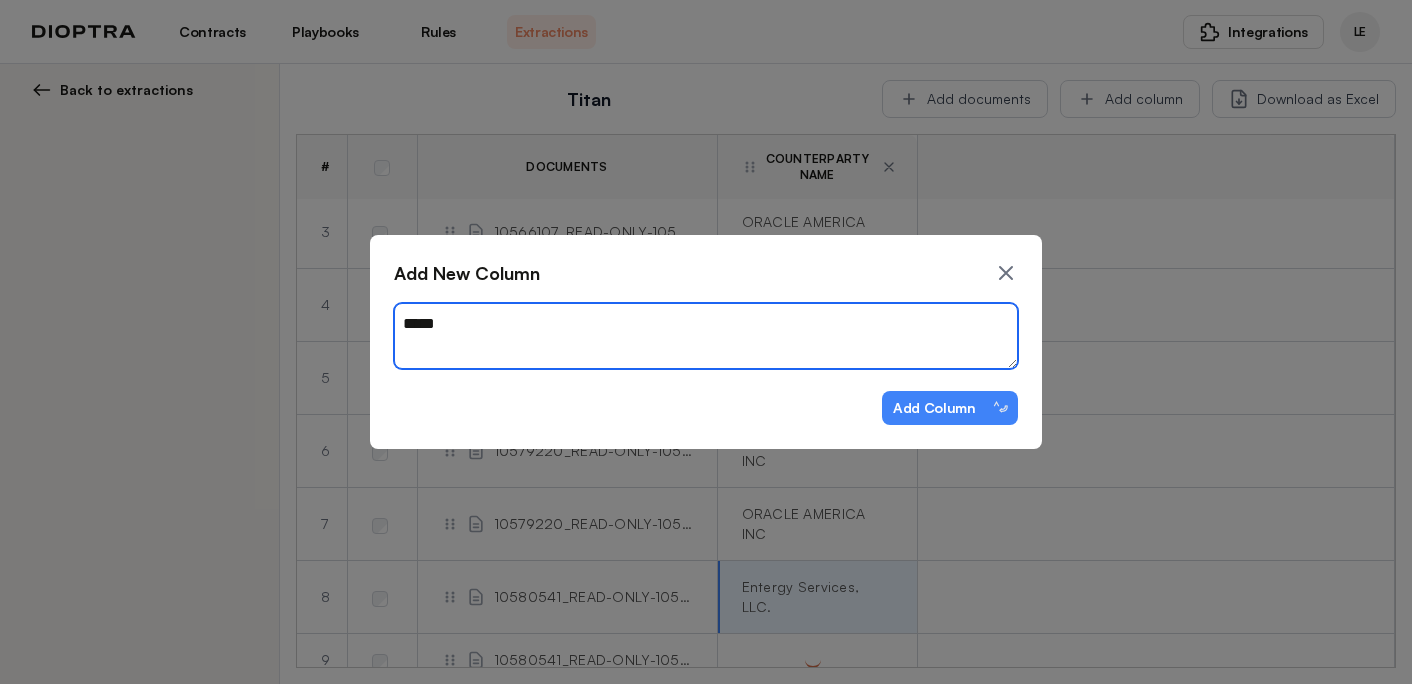 type on "*" 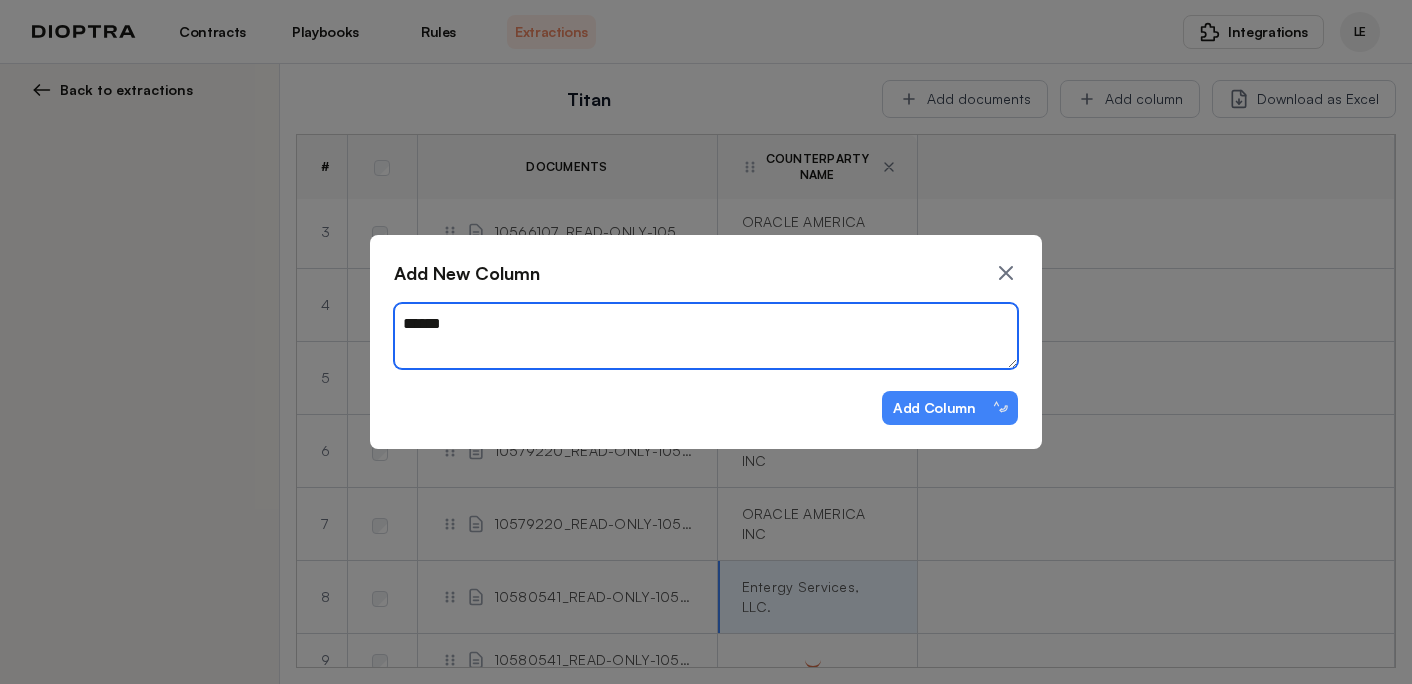 type on "*" 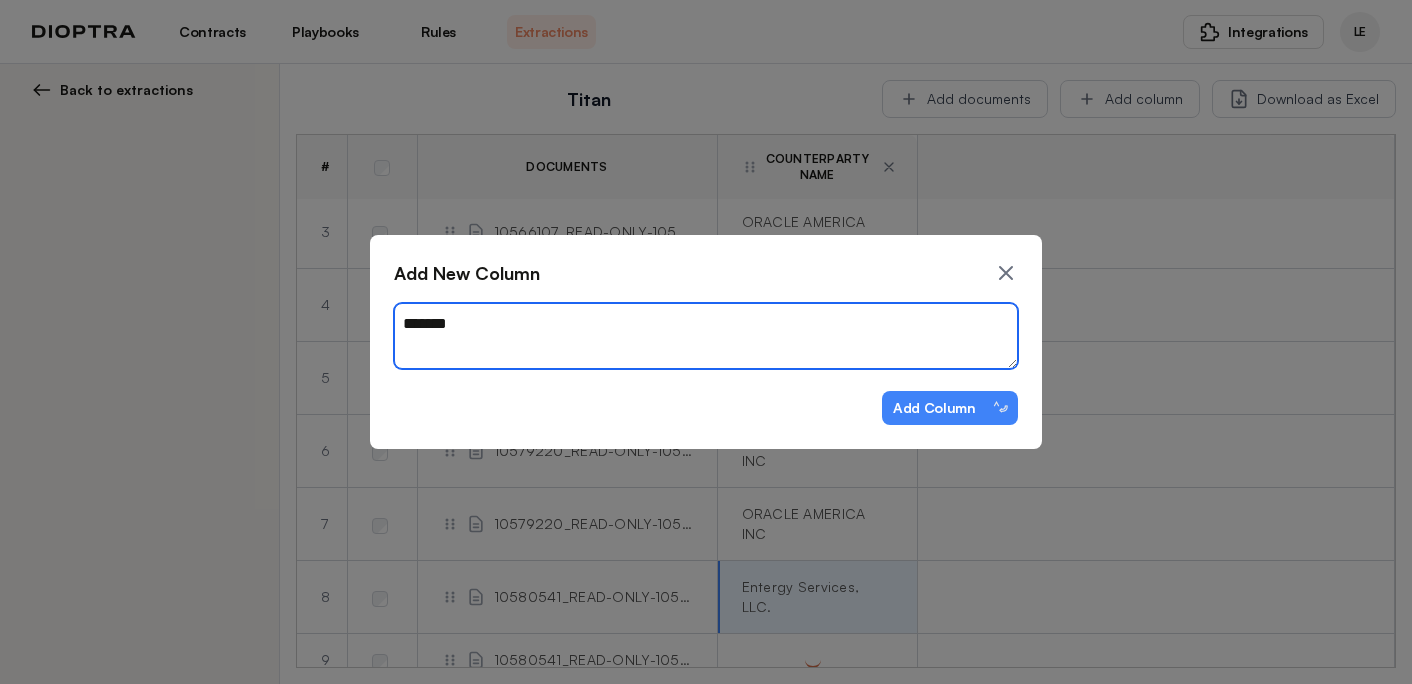 type on "*" 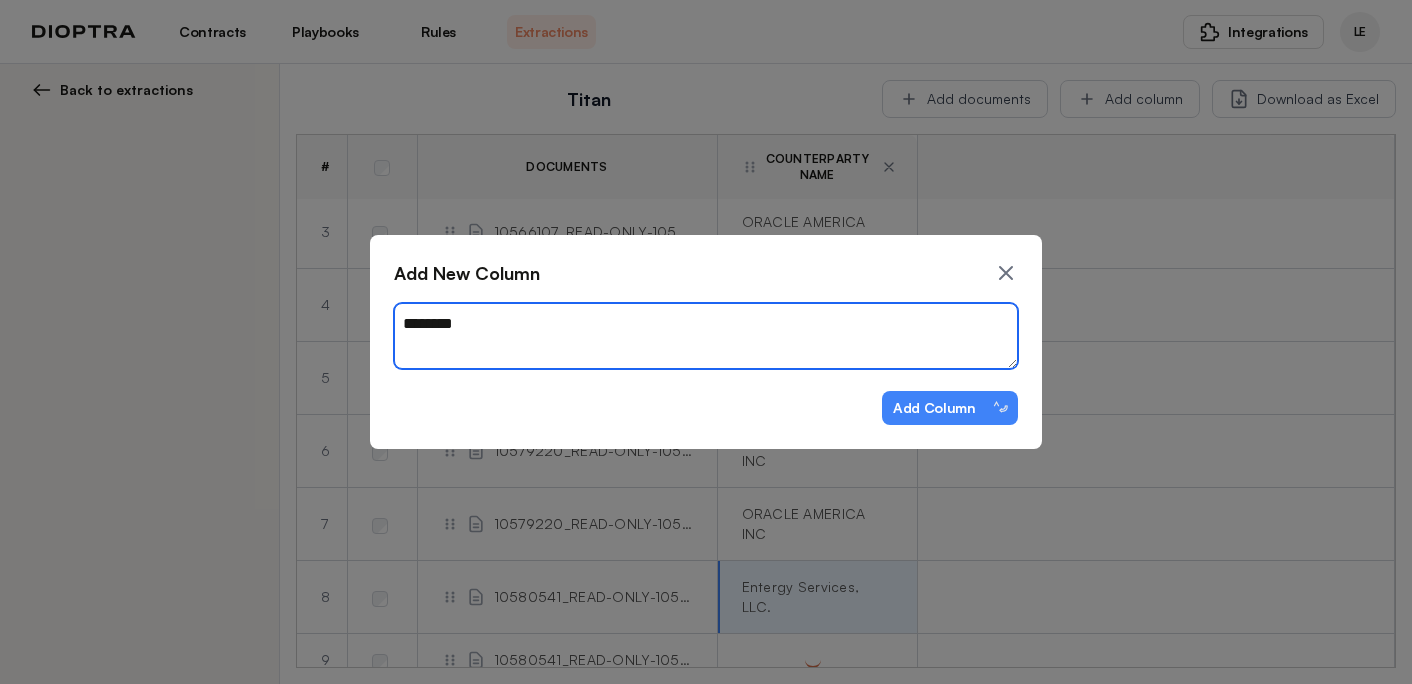 type on "*" 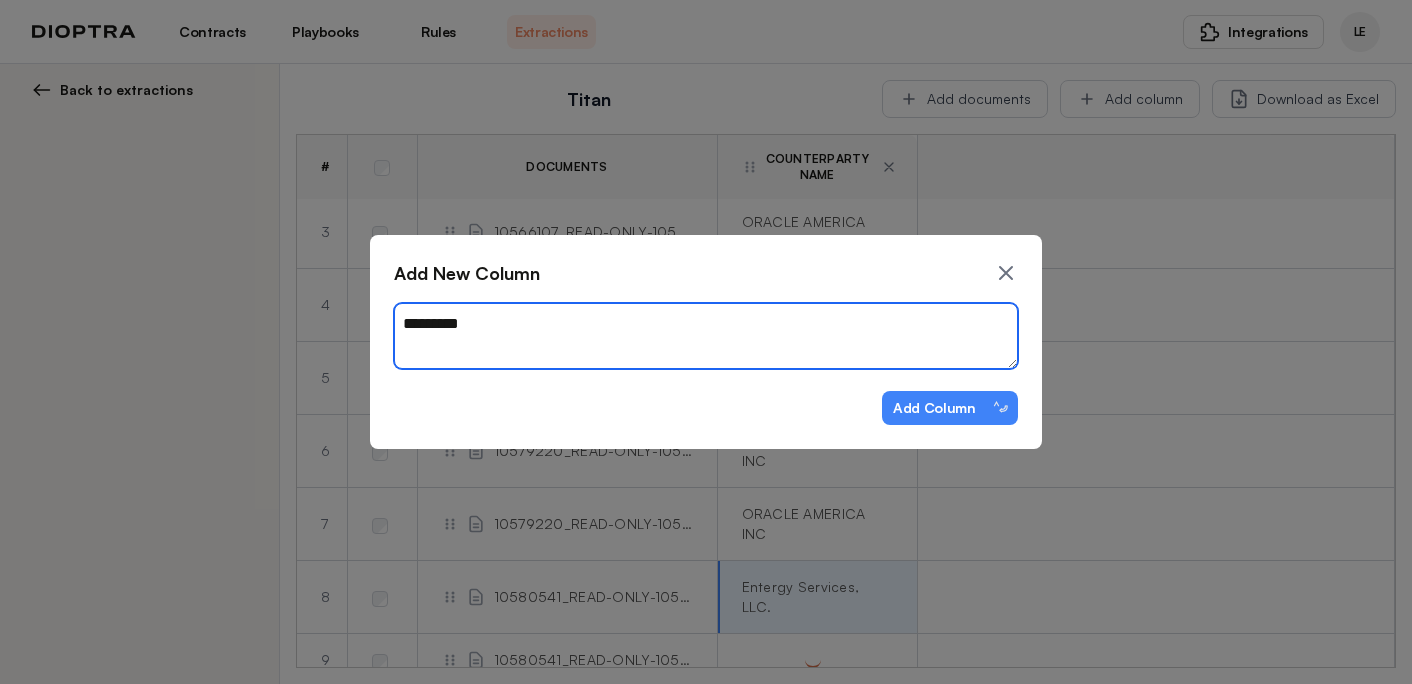 type on "*" 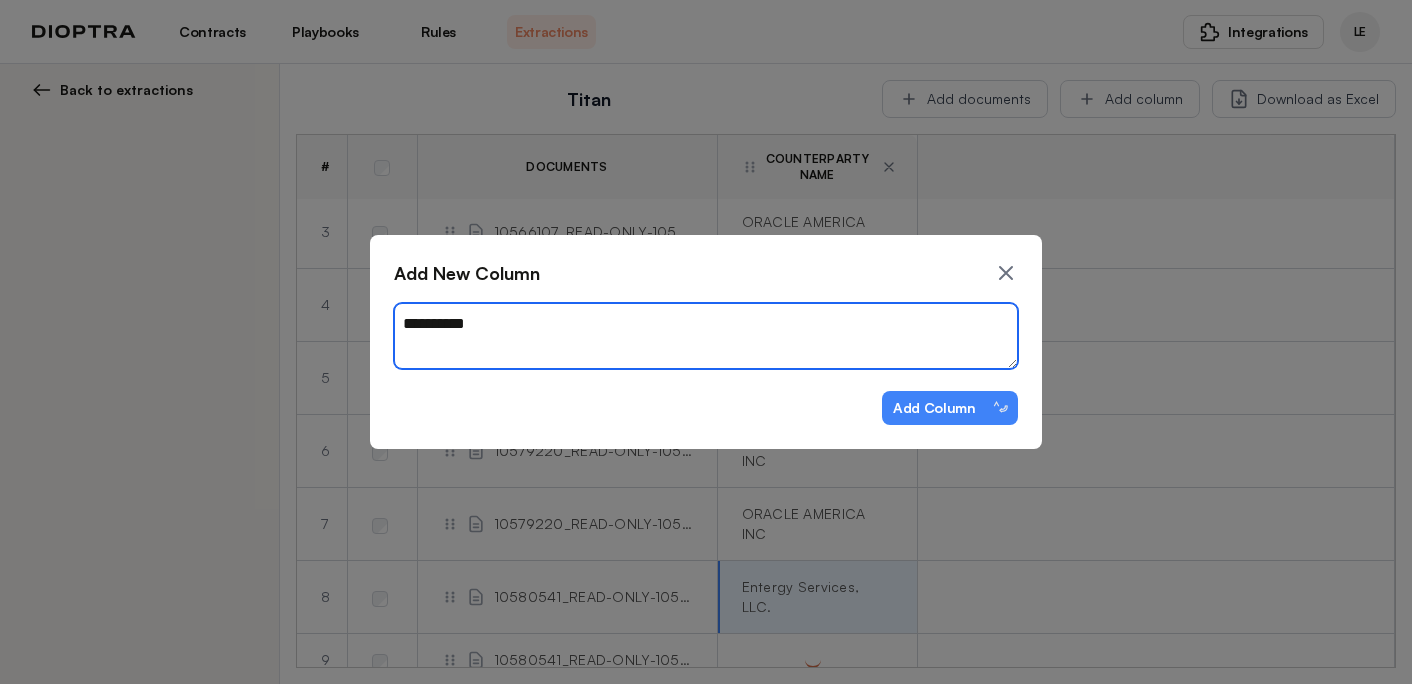 type on "*" 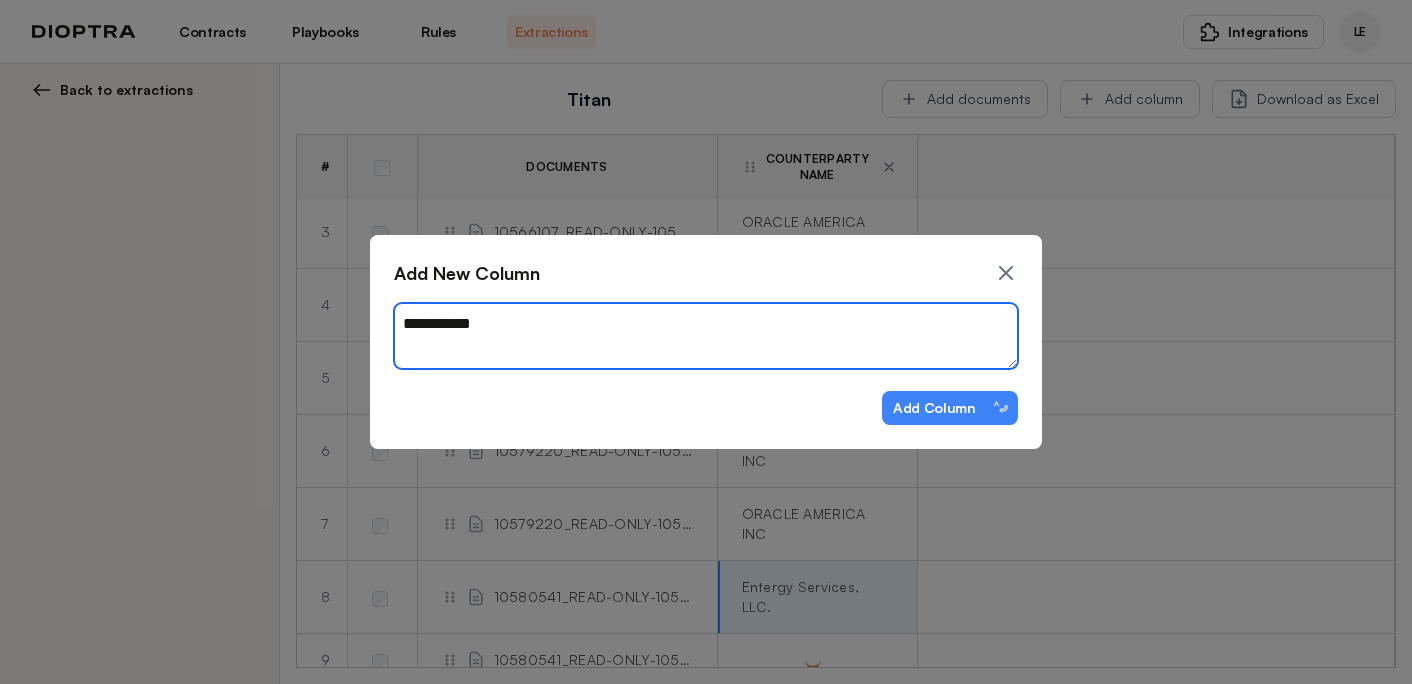 type on "*" 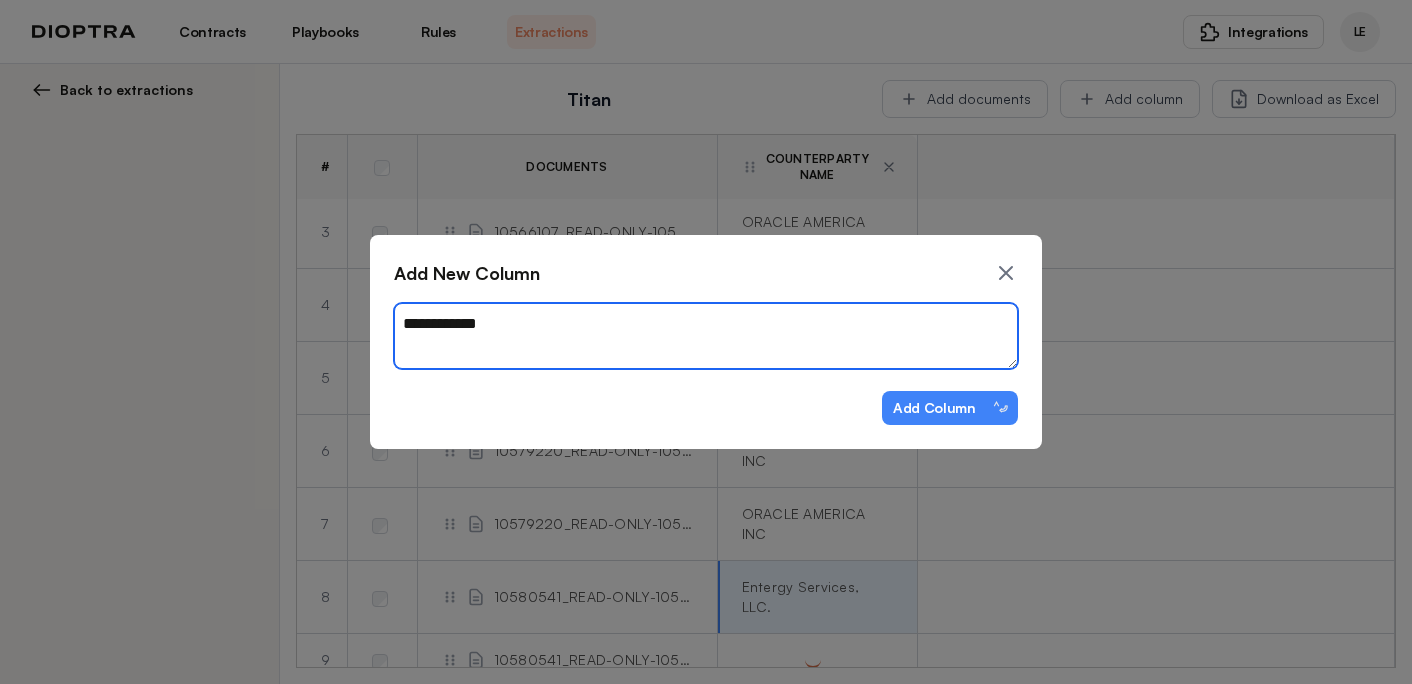 type on "*" 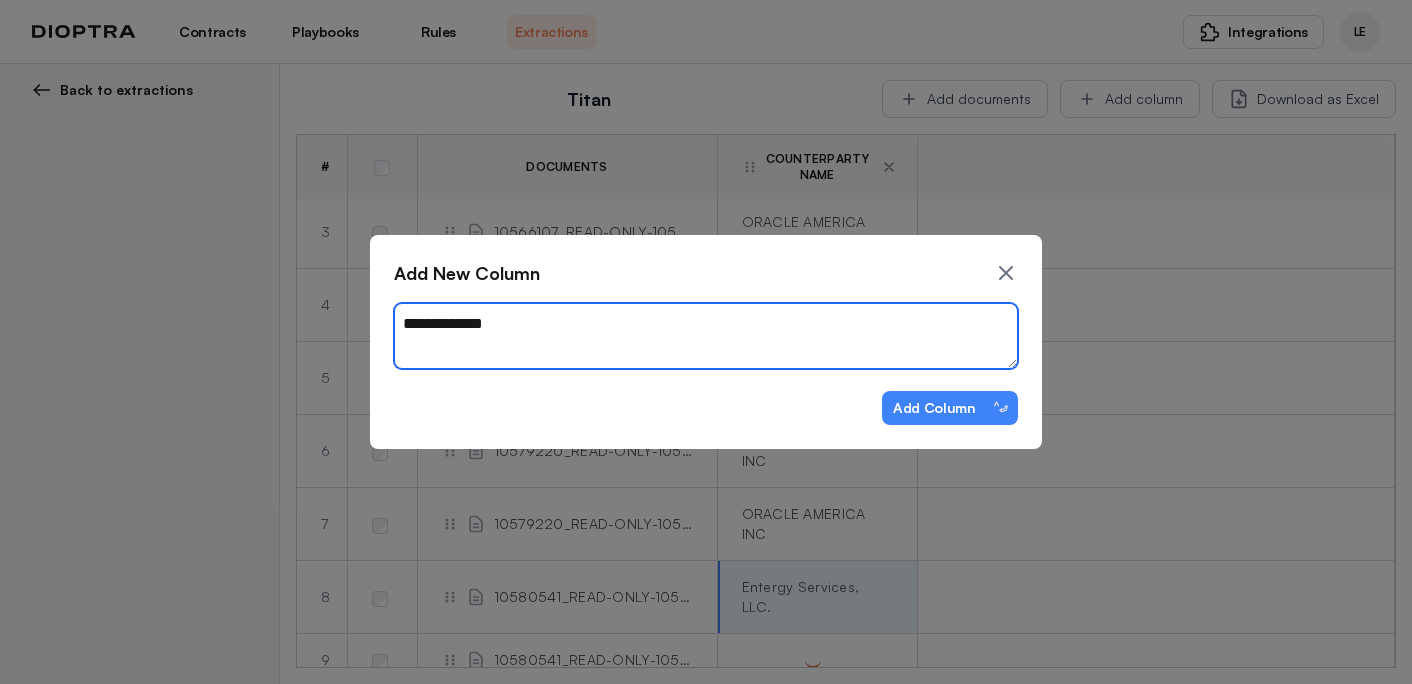 type on "*" 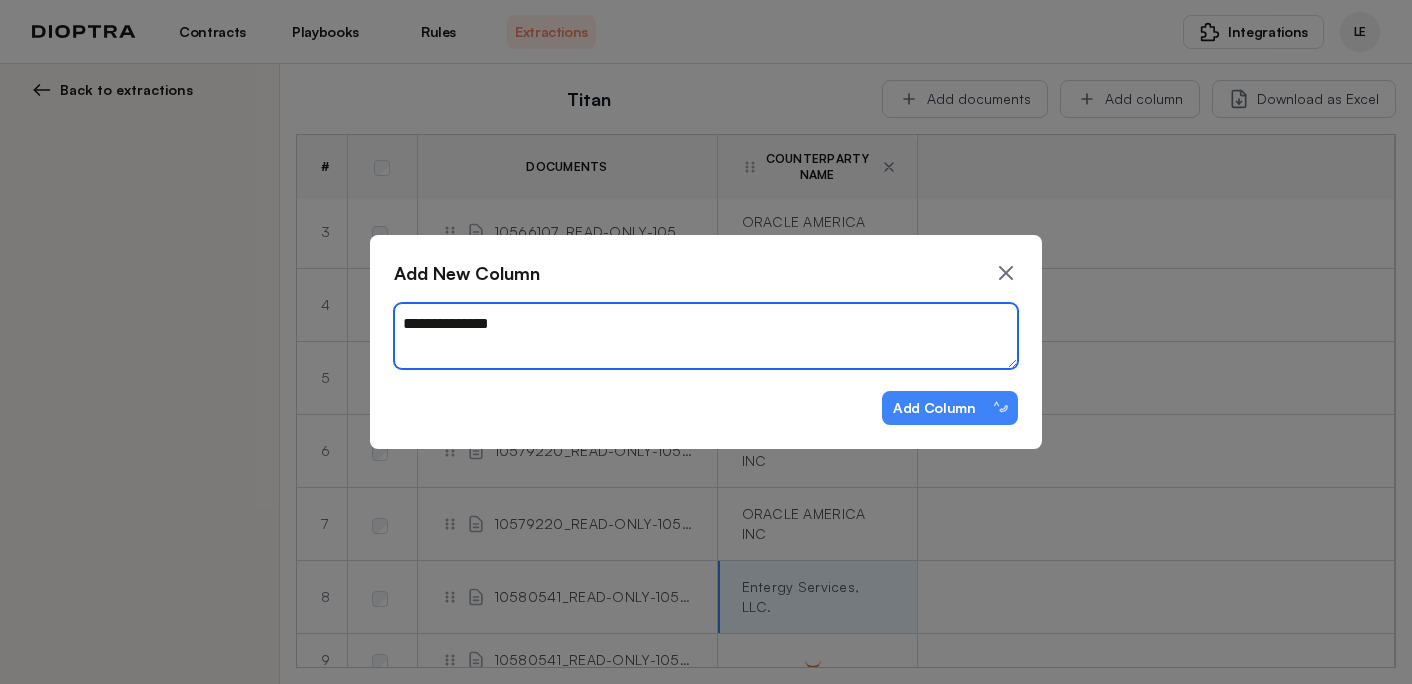 type on "*" 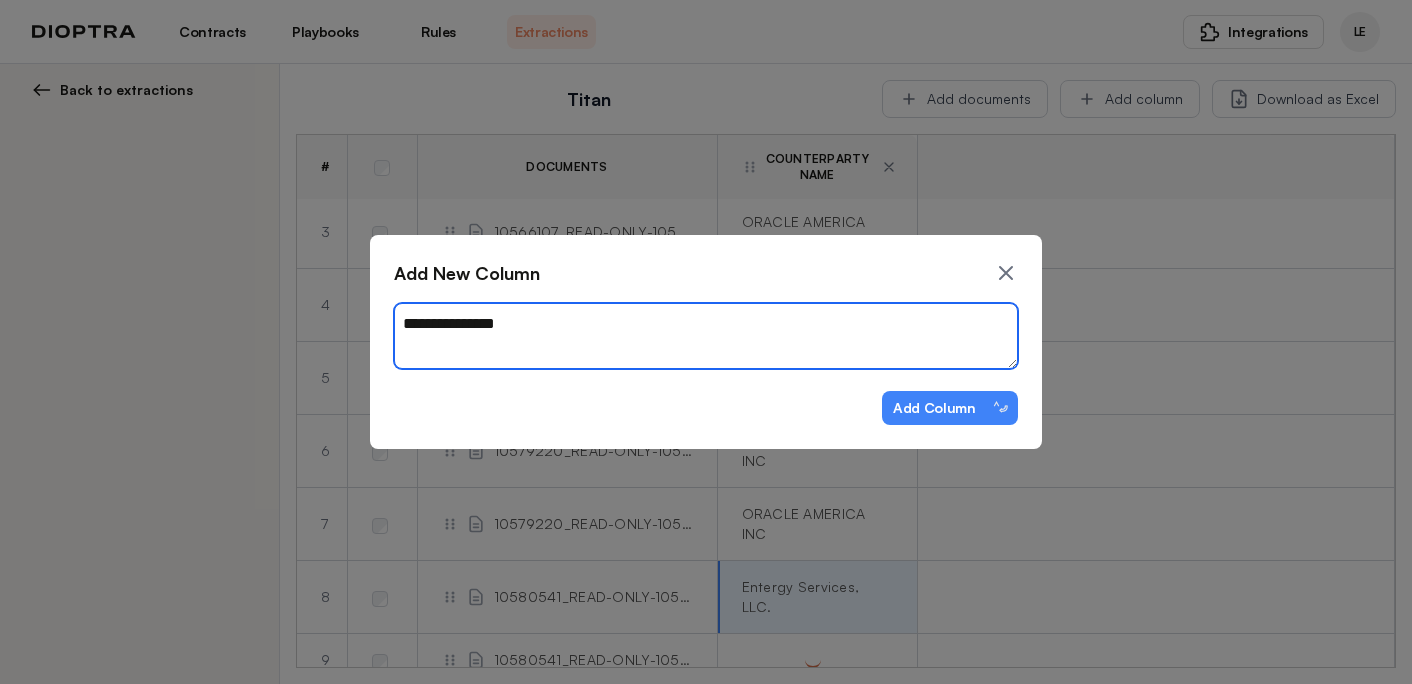 type on "*" 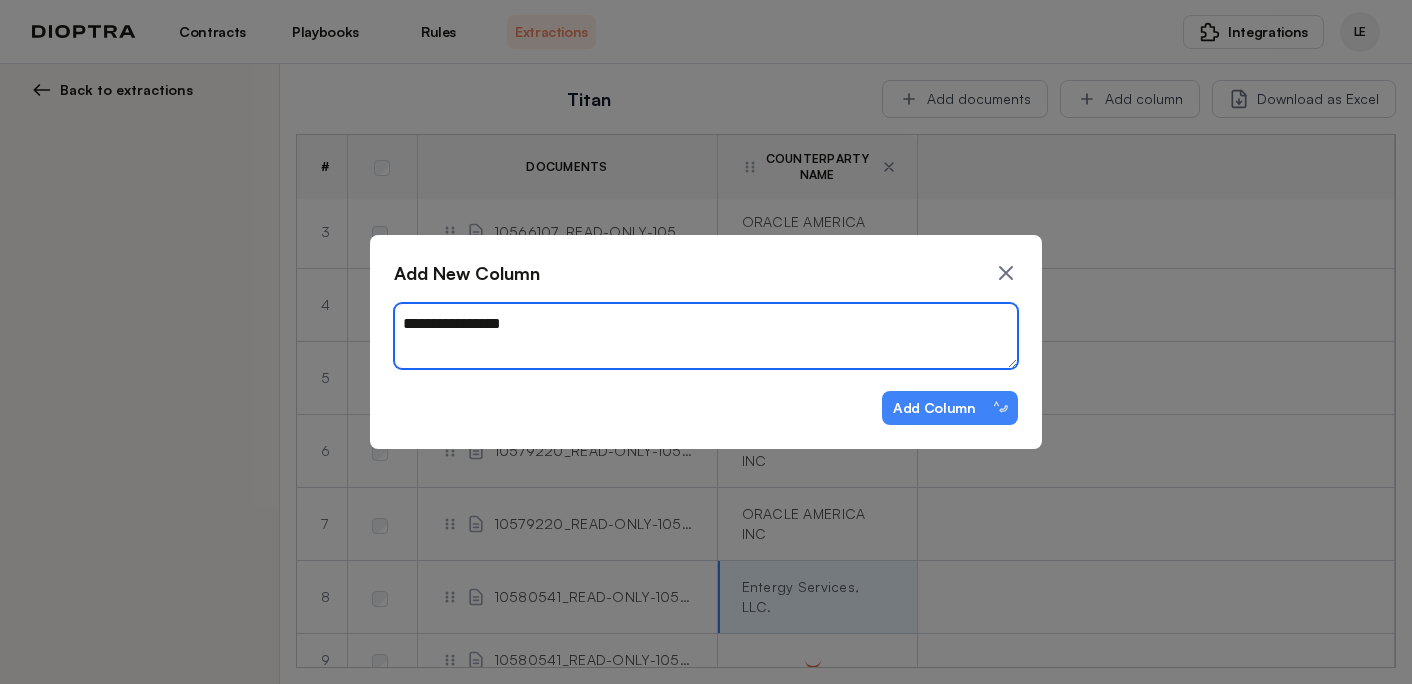 type on "*" 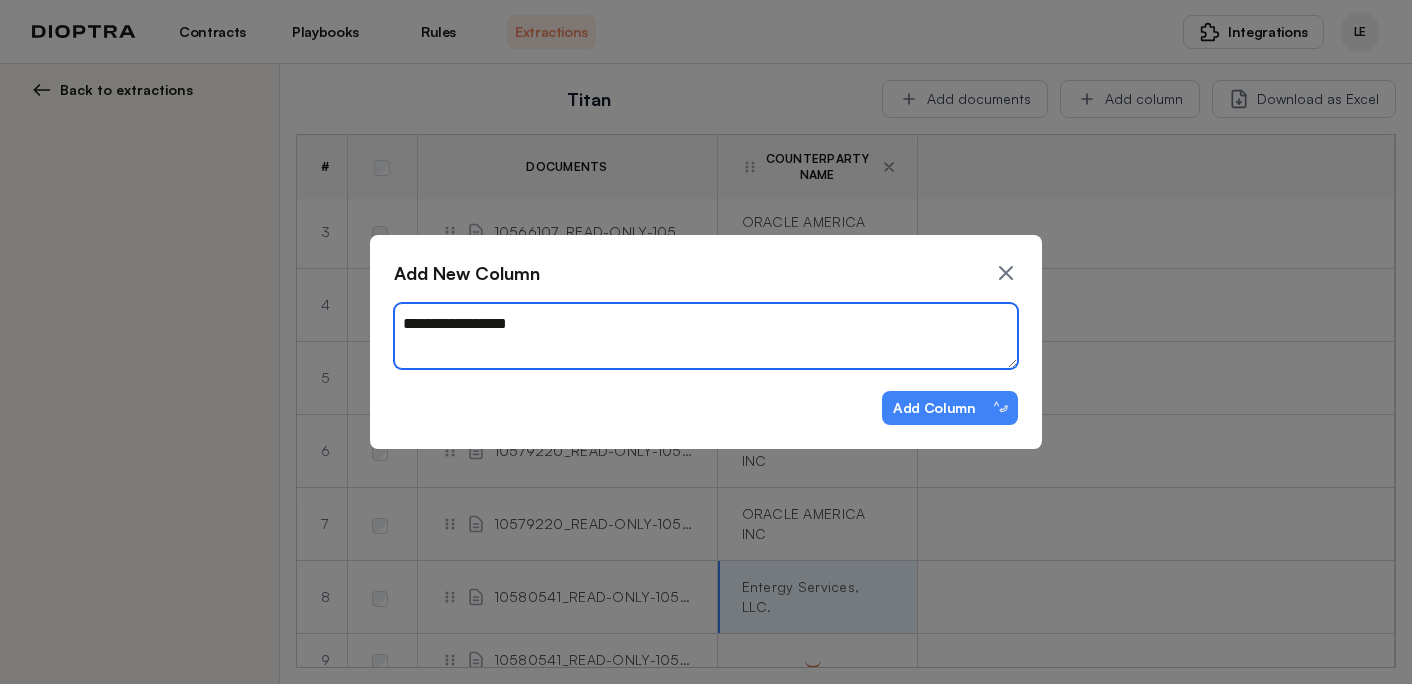 type on "*" 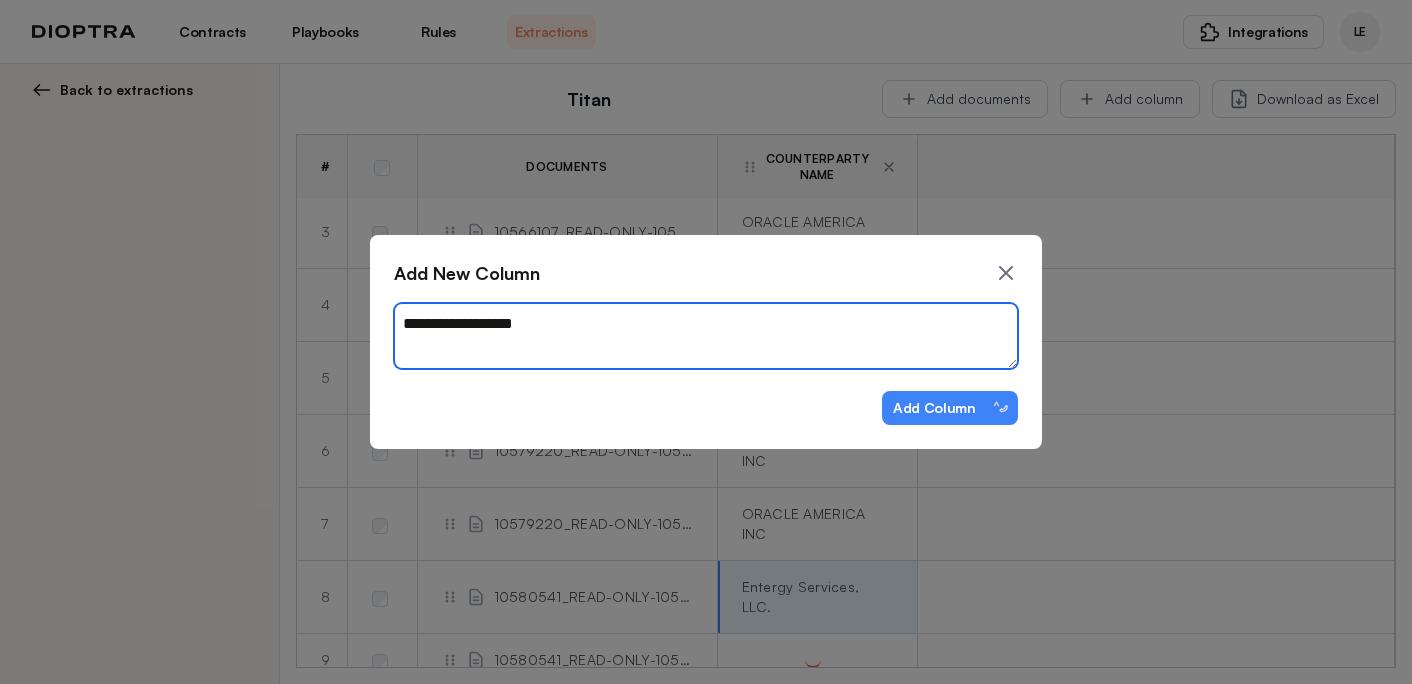 type on "*" 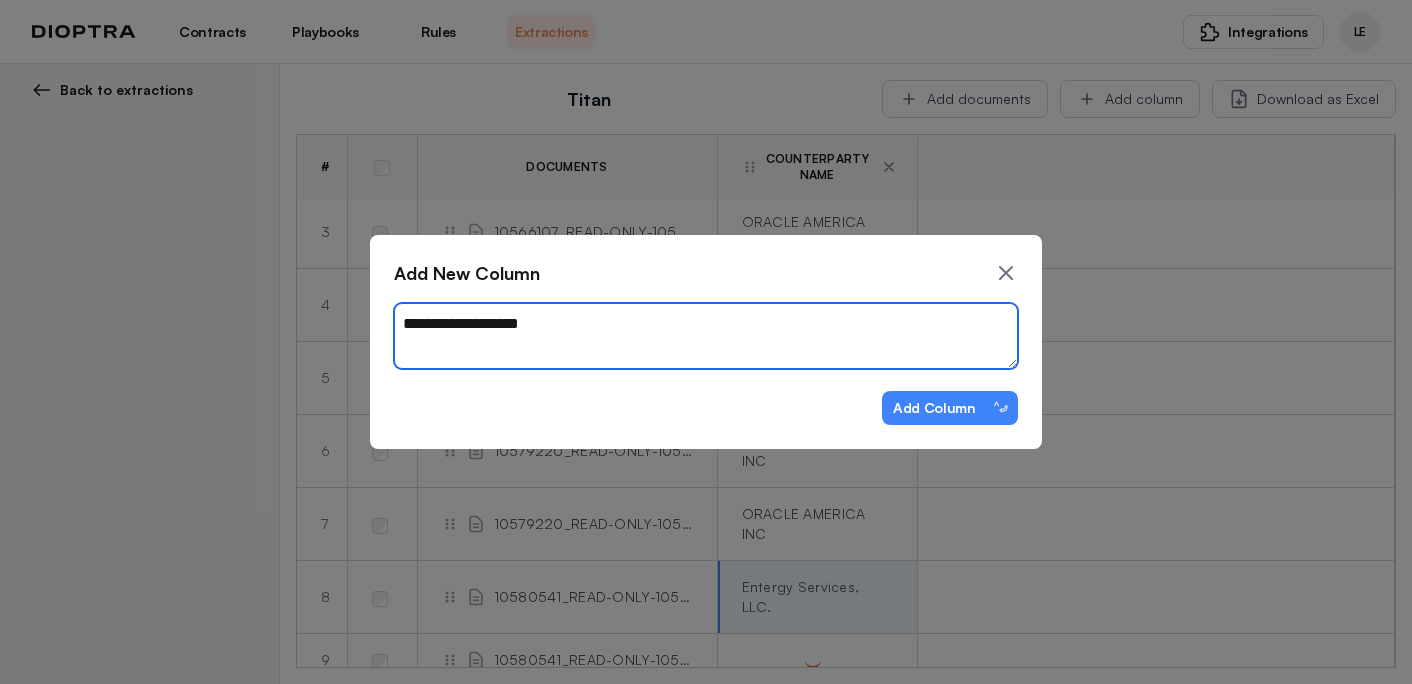 type on "*" 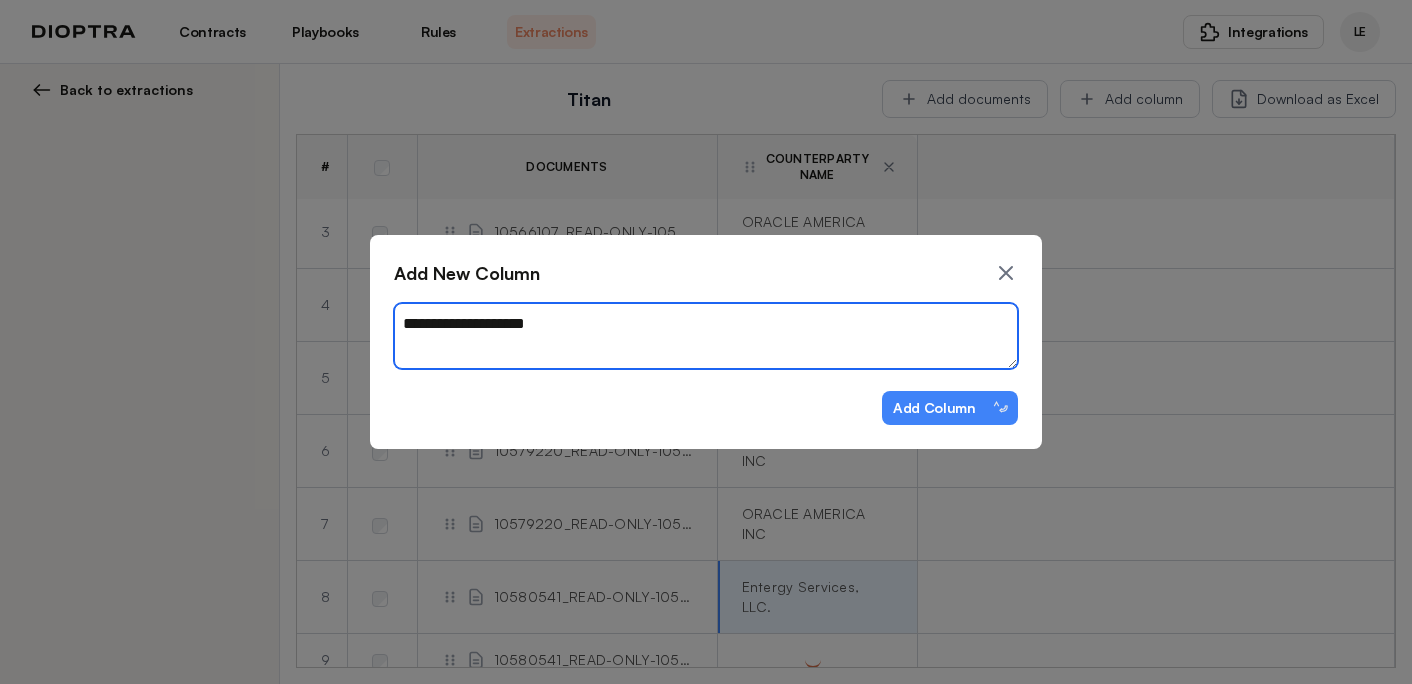 type on "*" 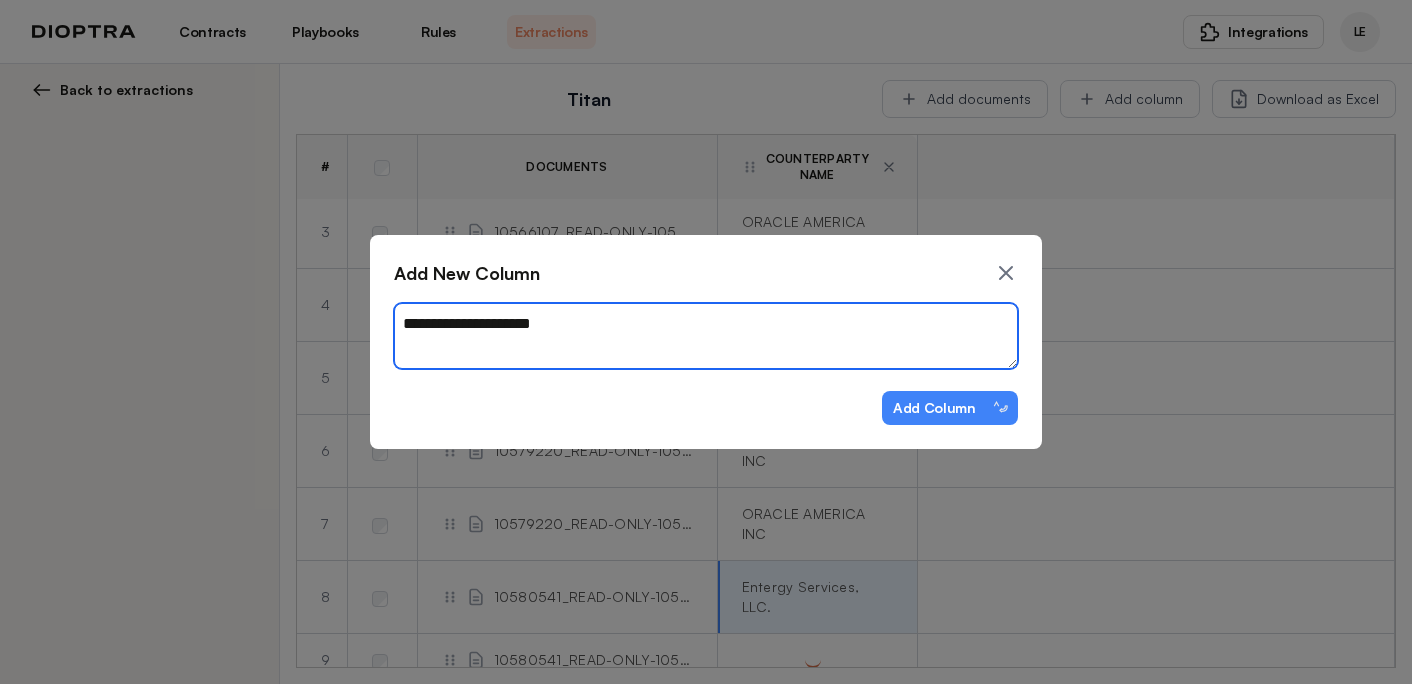 type on "*" 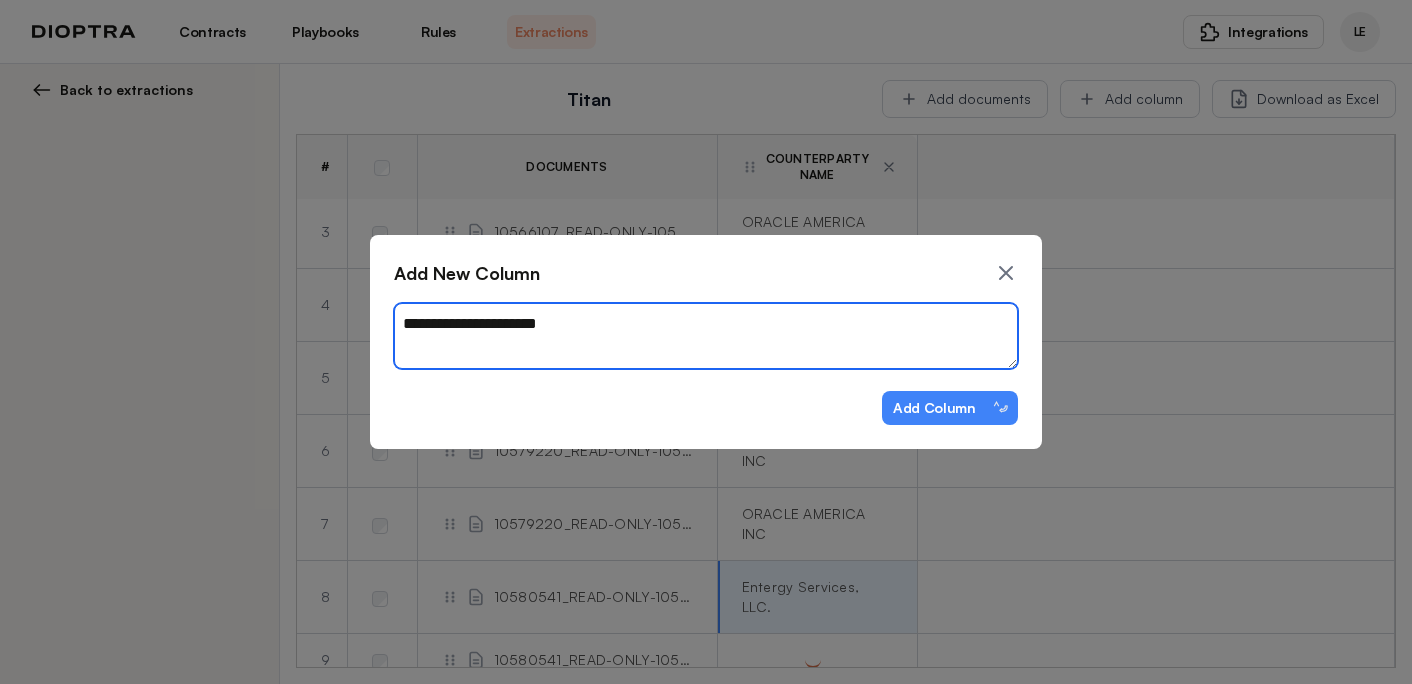 type on "*" 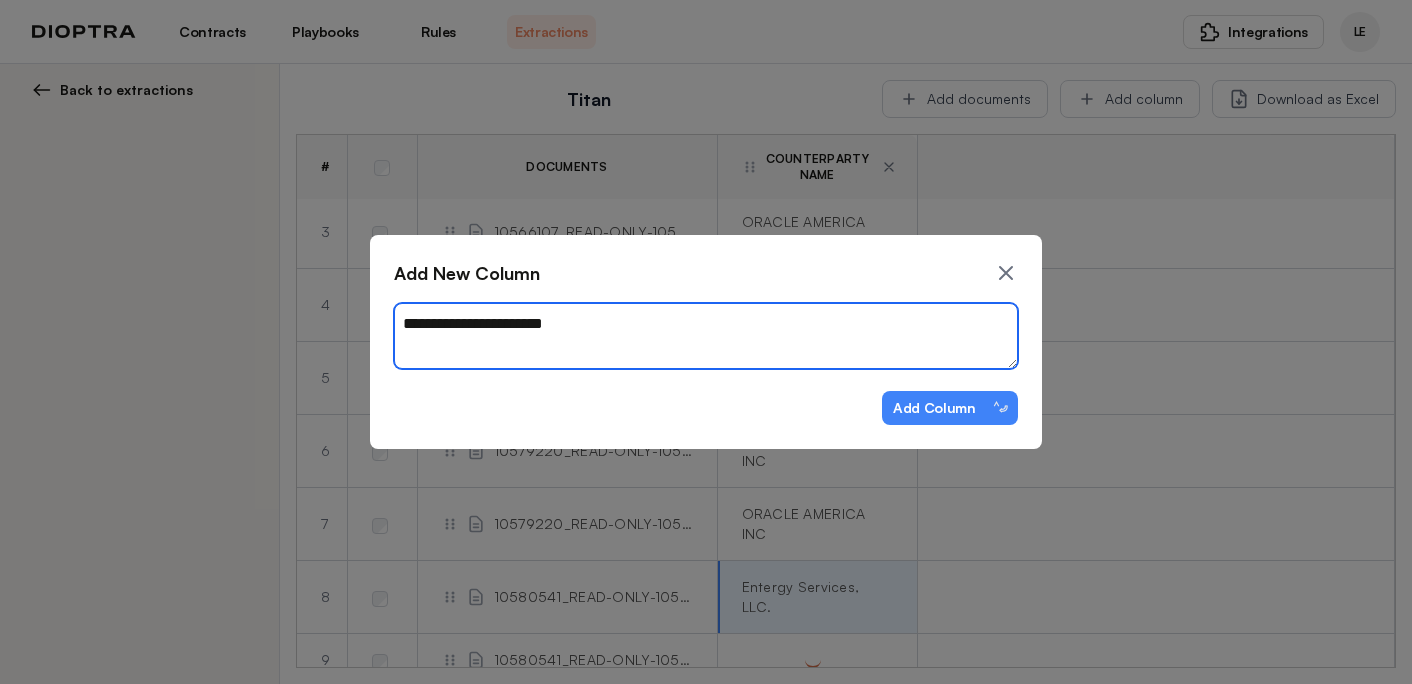 type on "*" 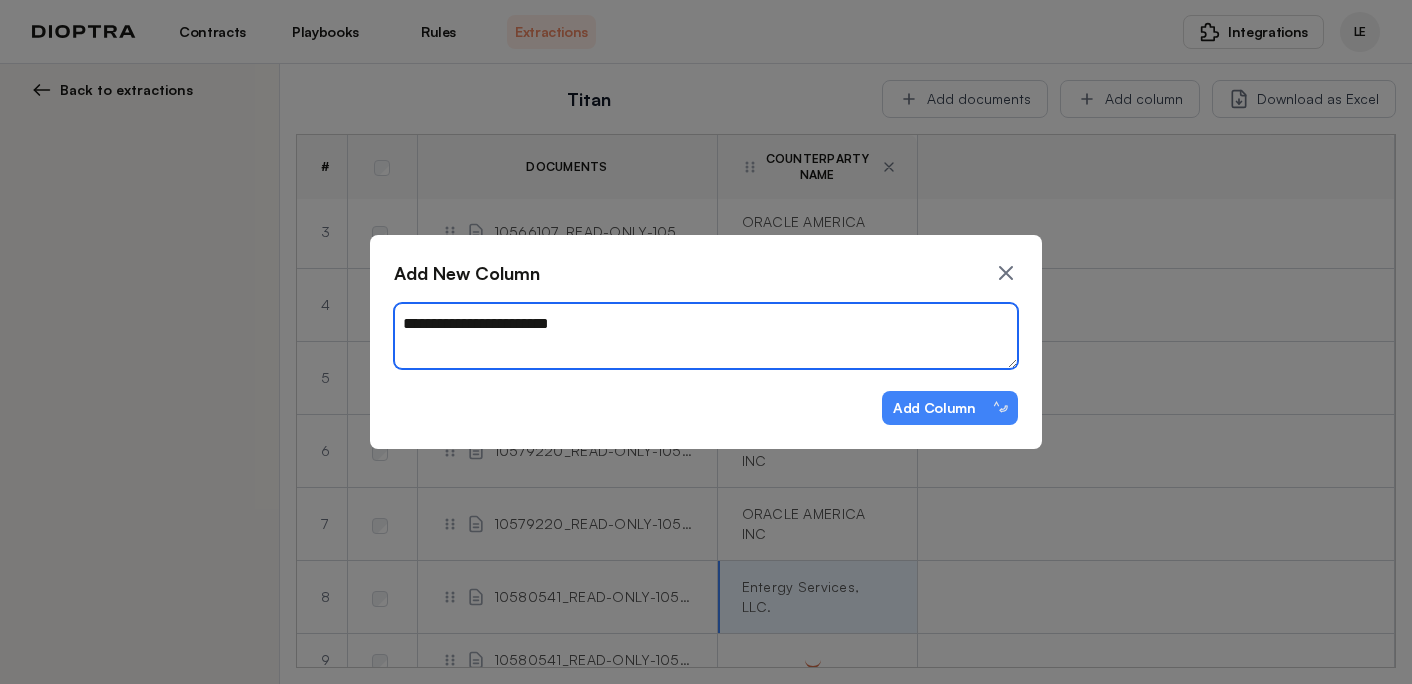 type on "**********" 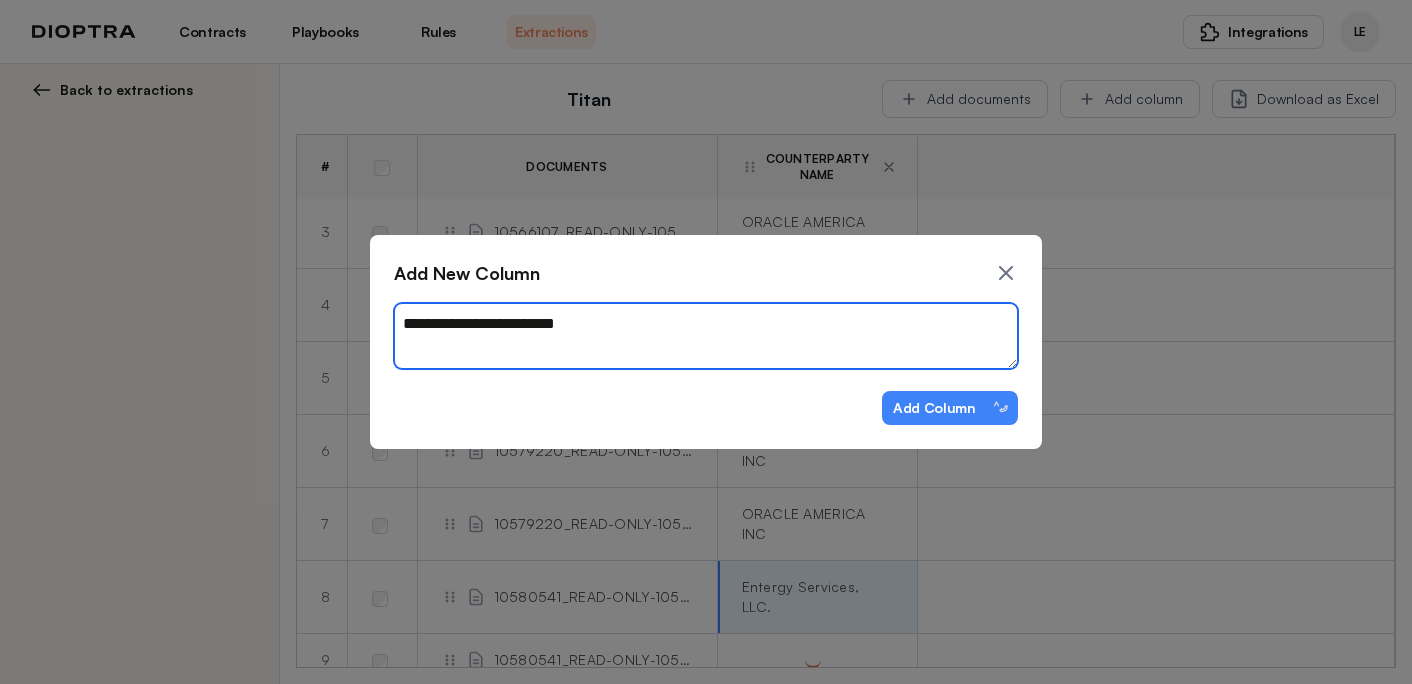 type on "*" 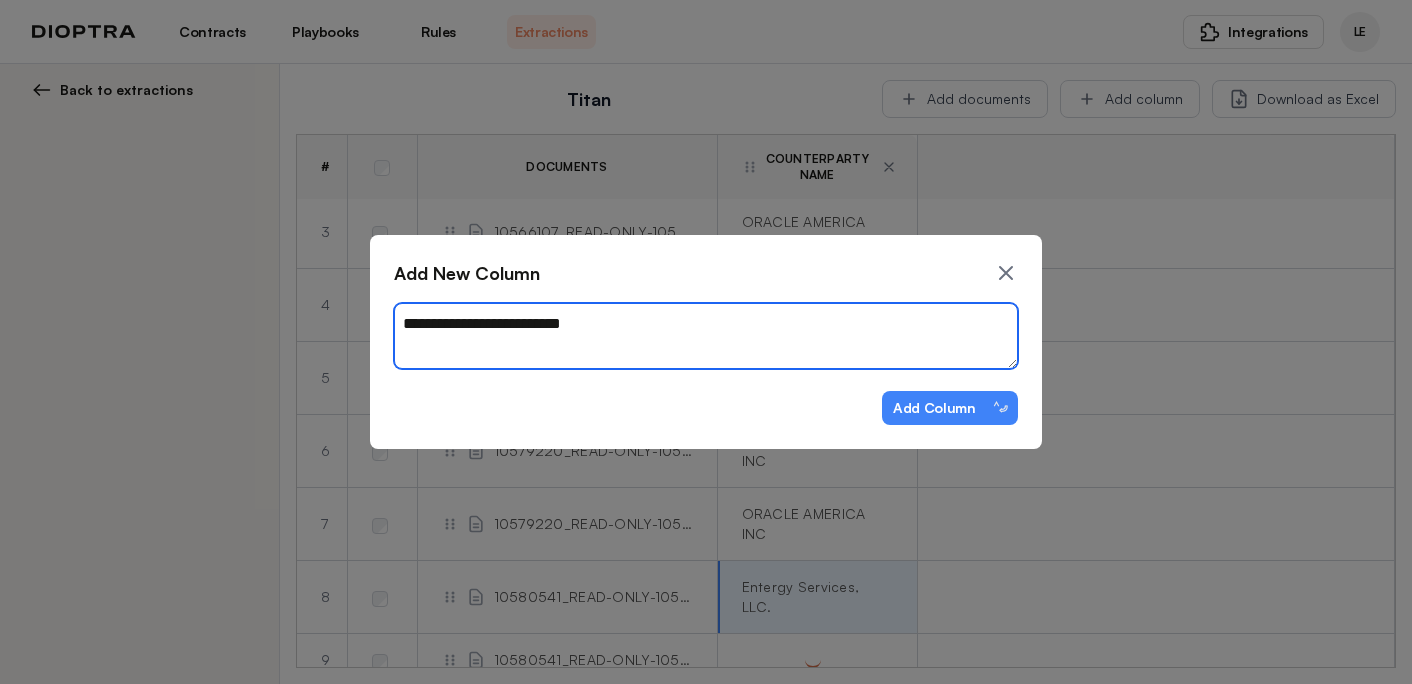 type on "*" 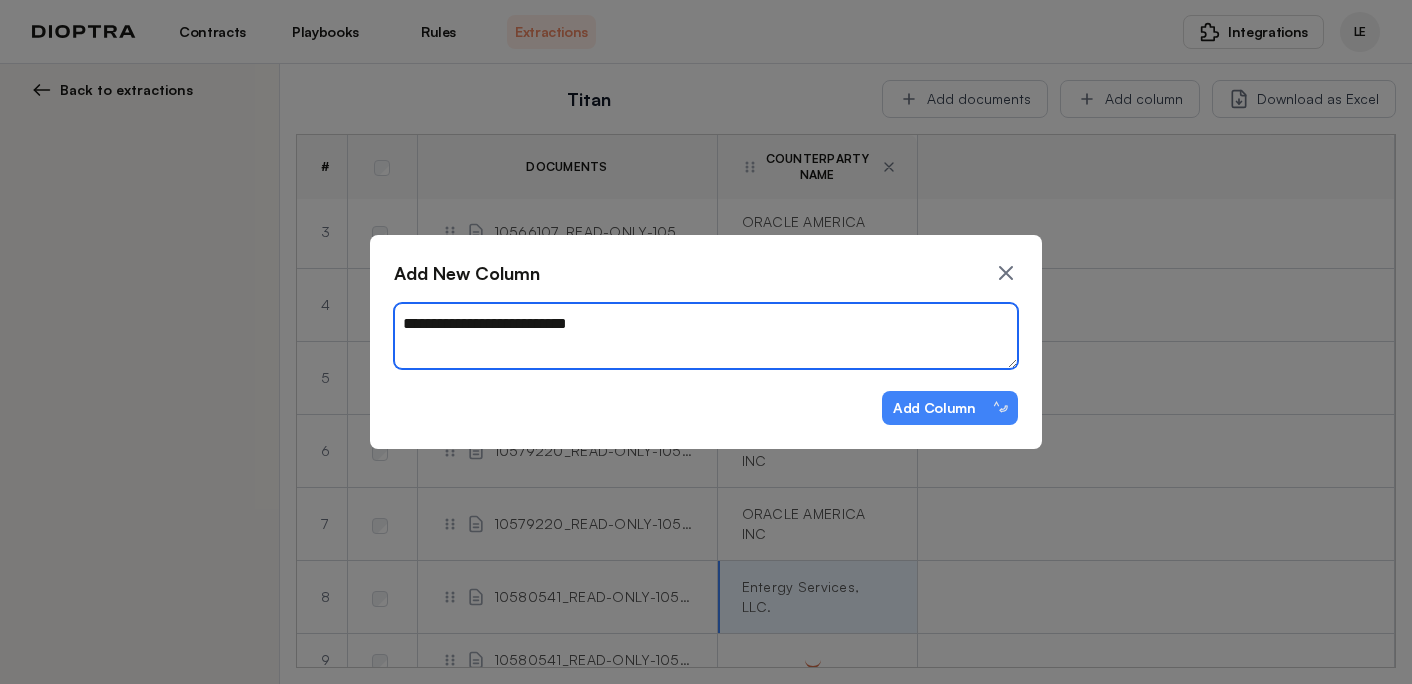 type on "*" 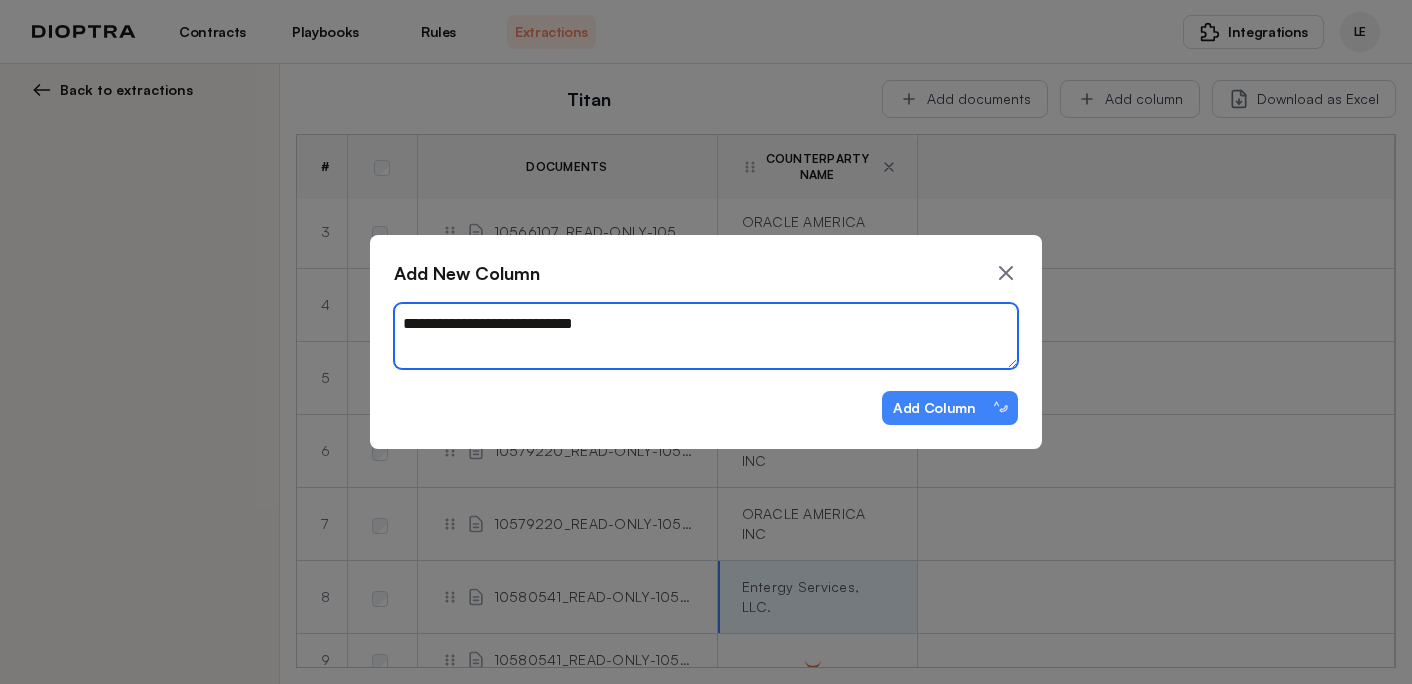 type on "*" 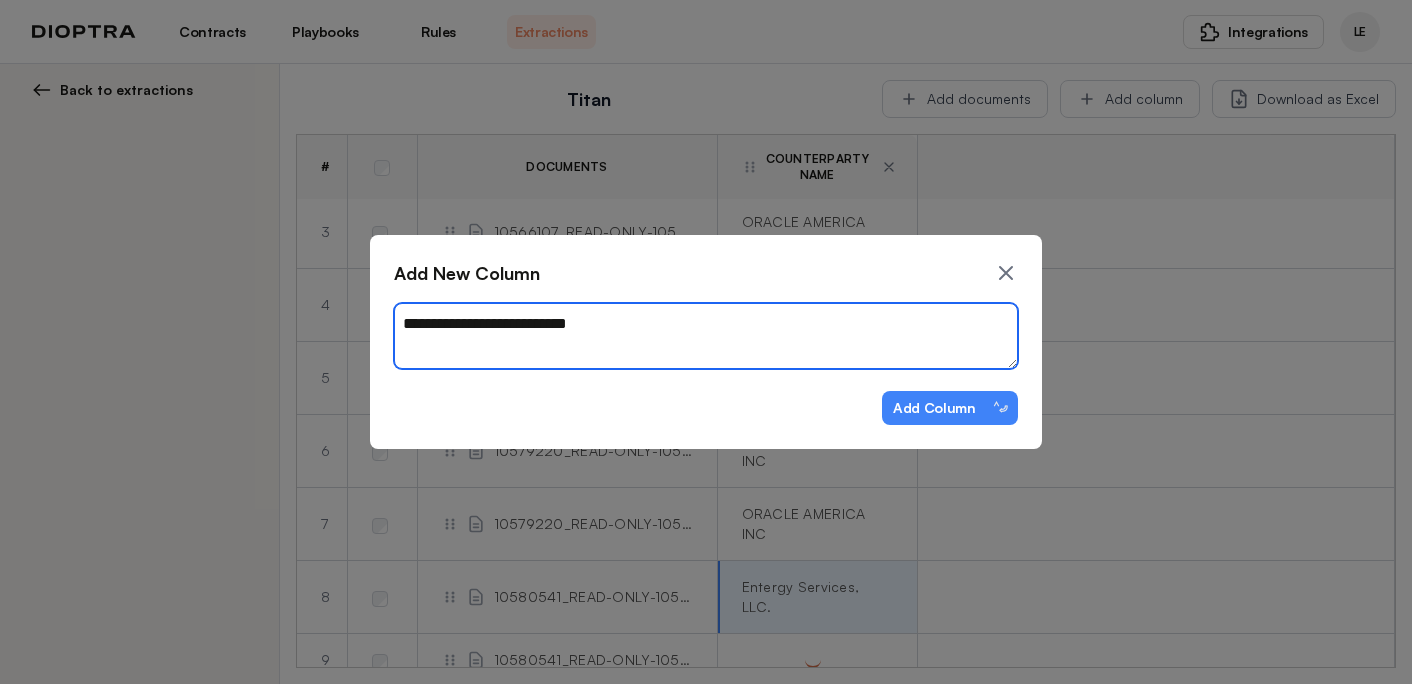 type on "*" 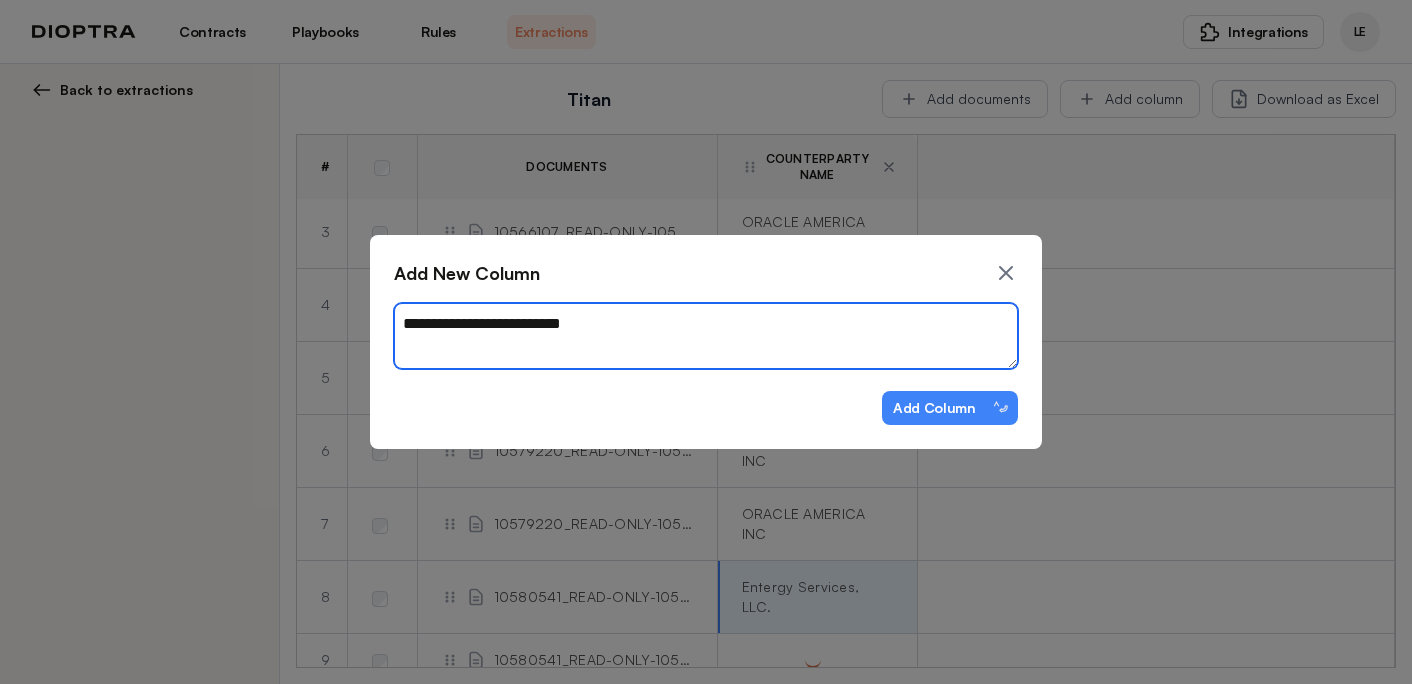 type on "*" 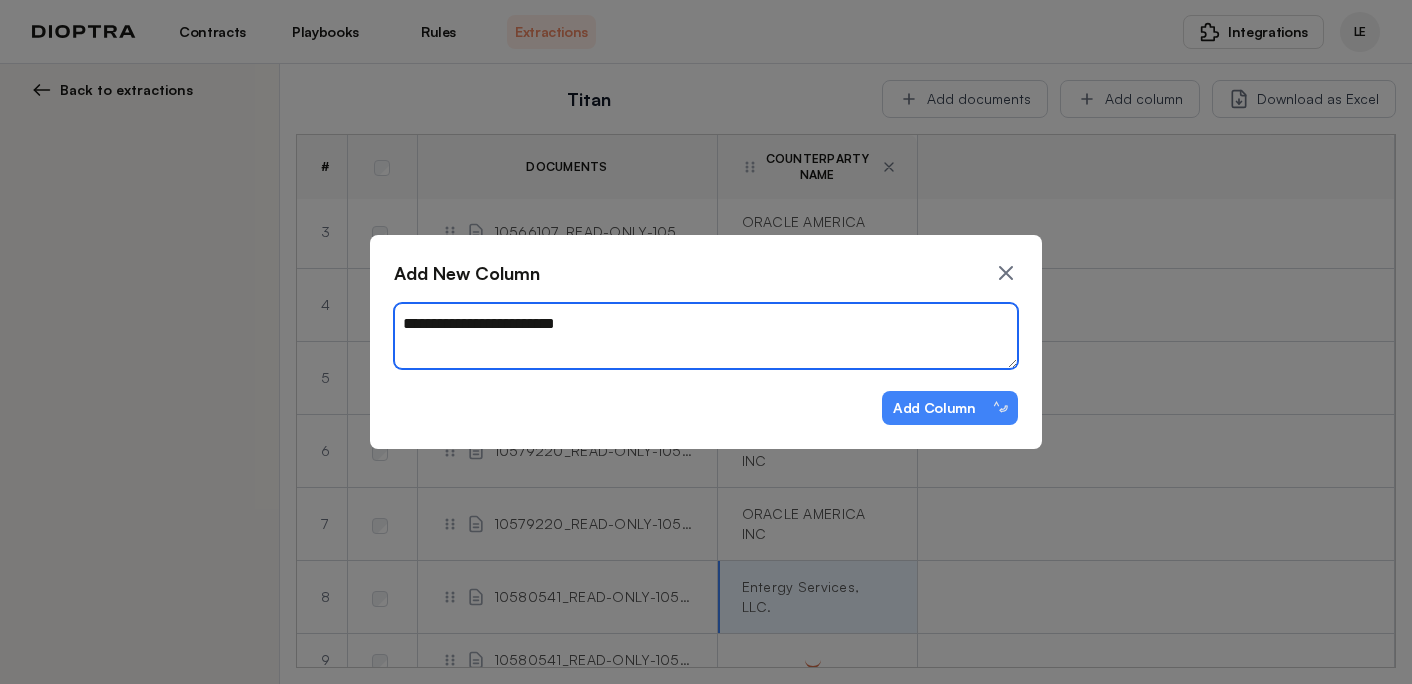 type on "*" 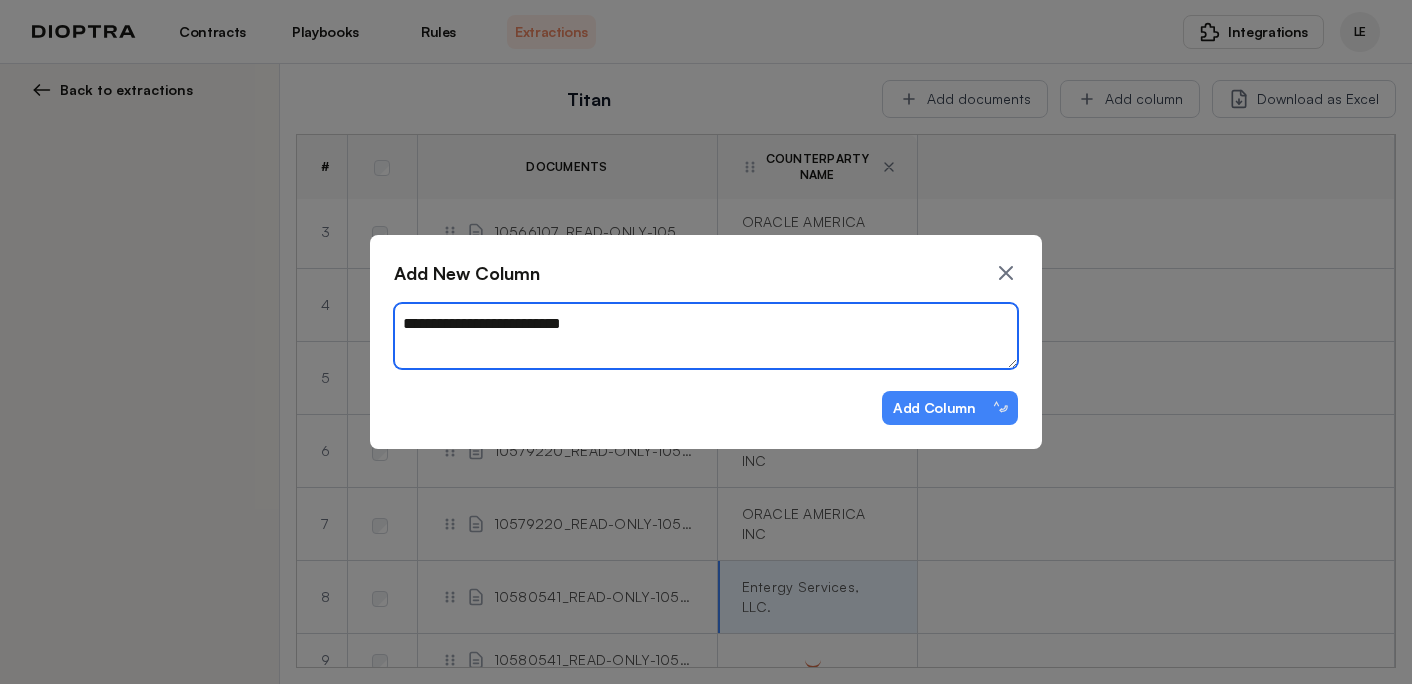 type on "*" 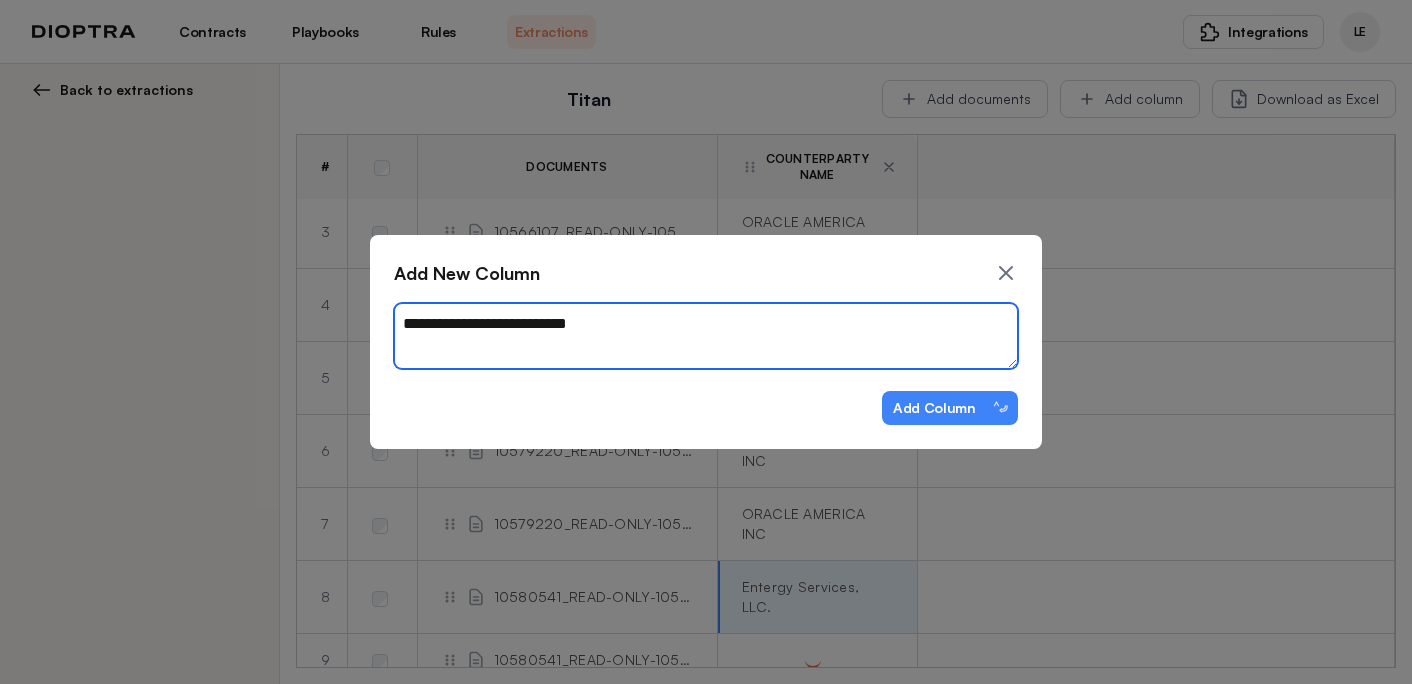 type on "*" 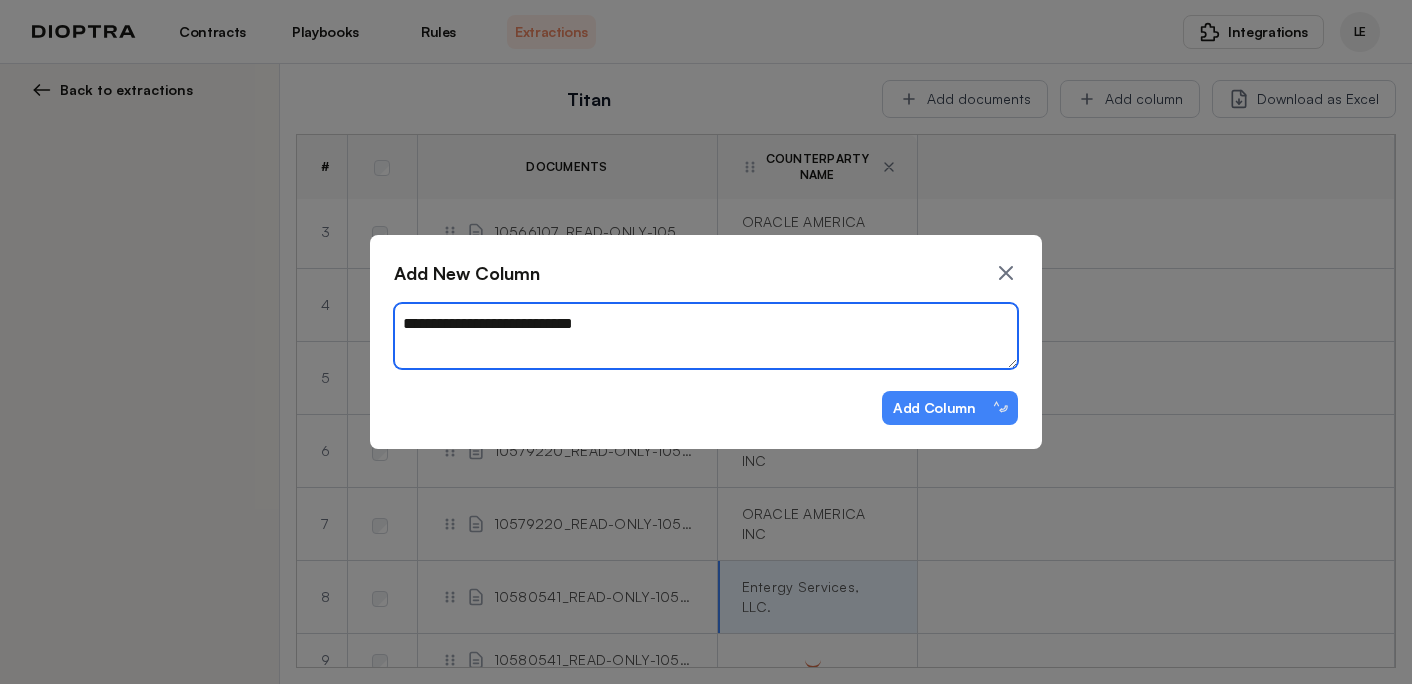 type on "*" 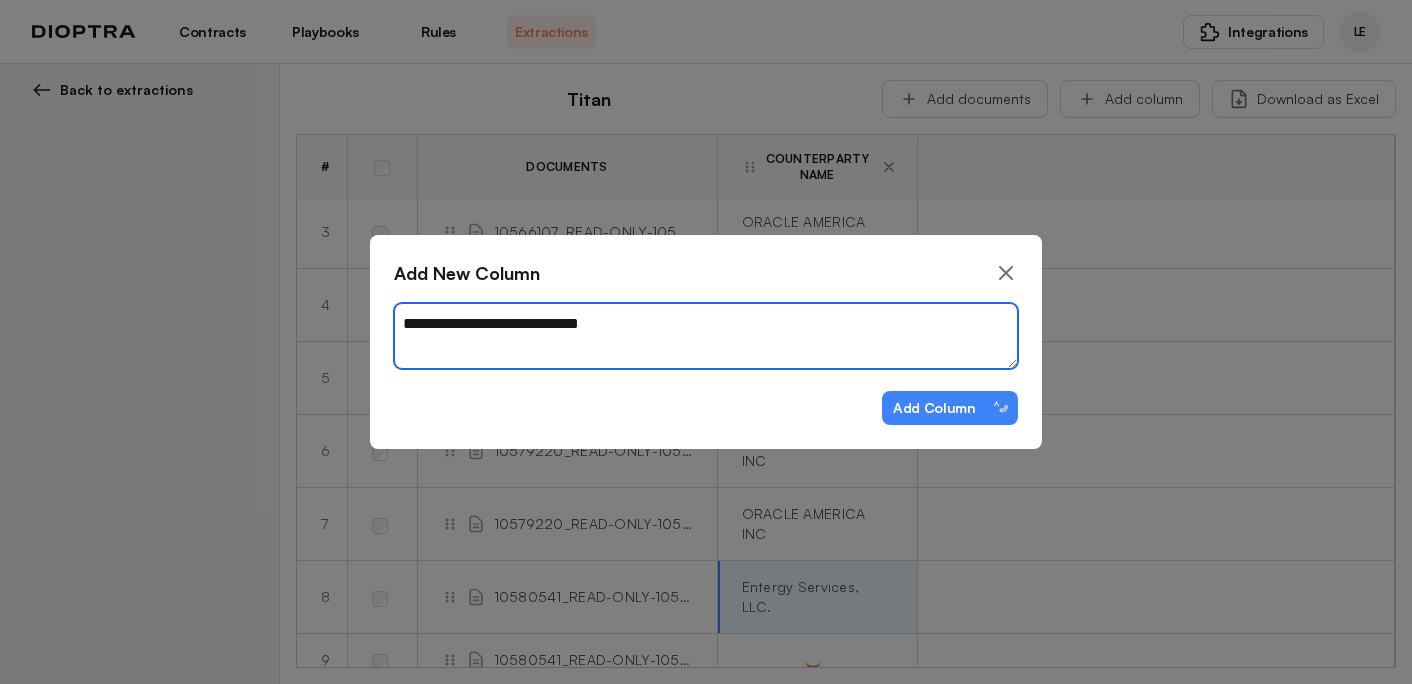 type on "*" 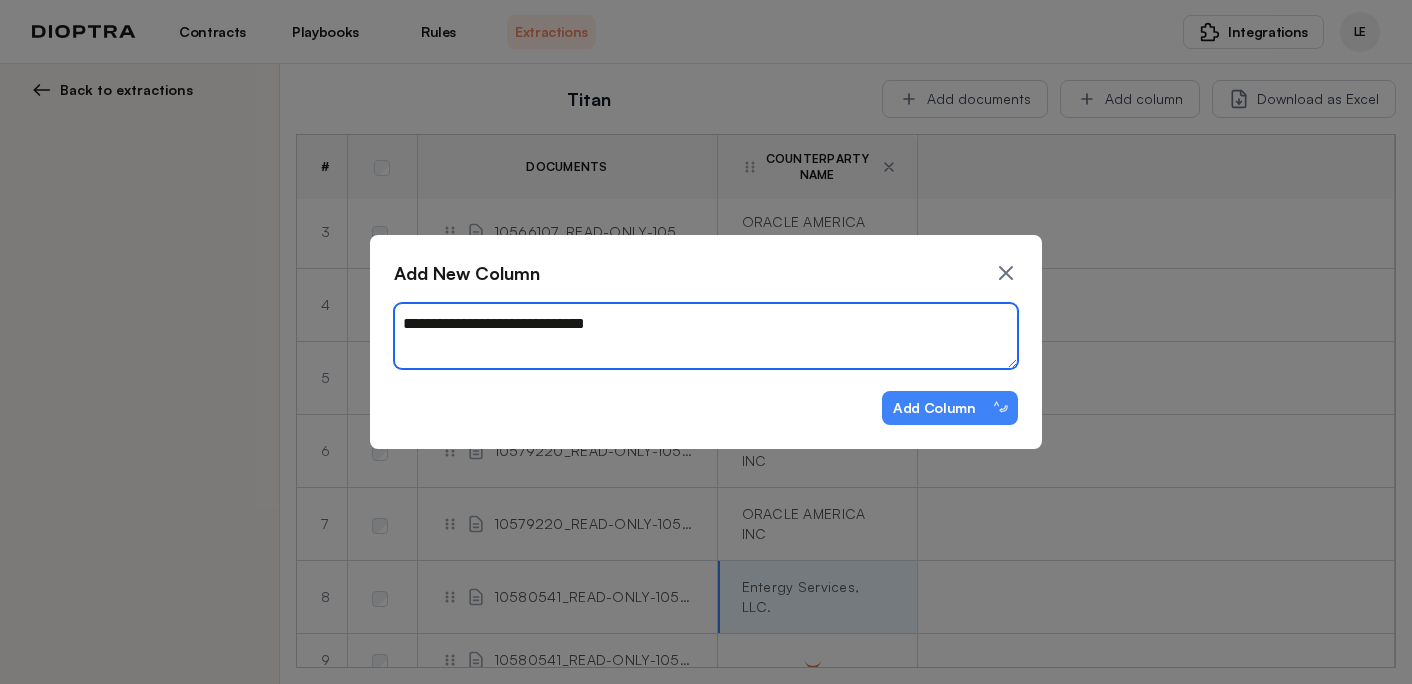 type on "*" 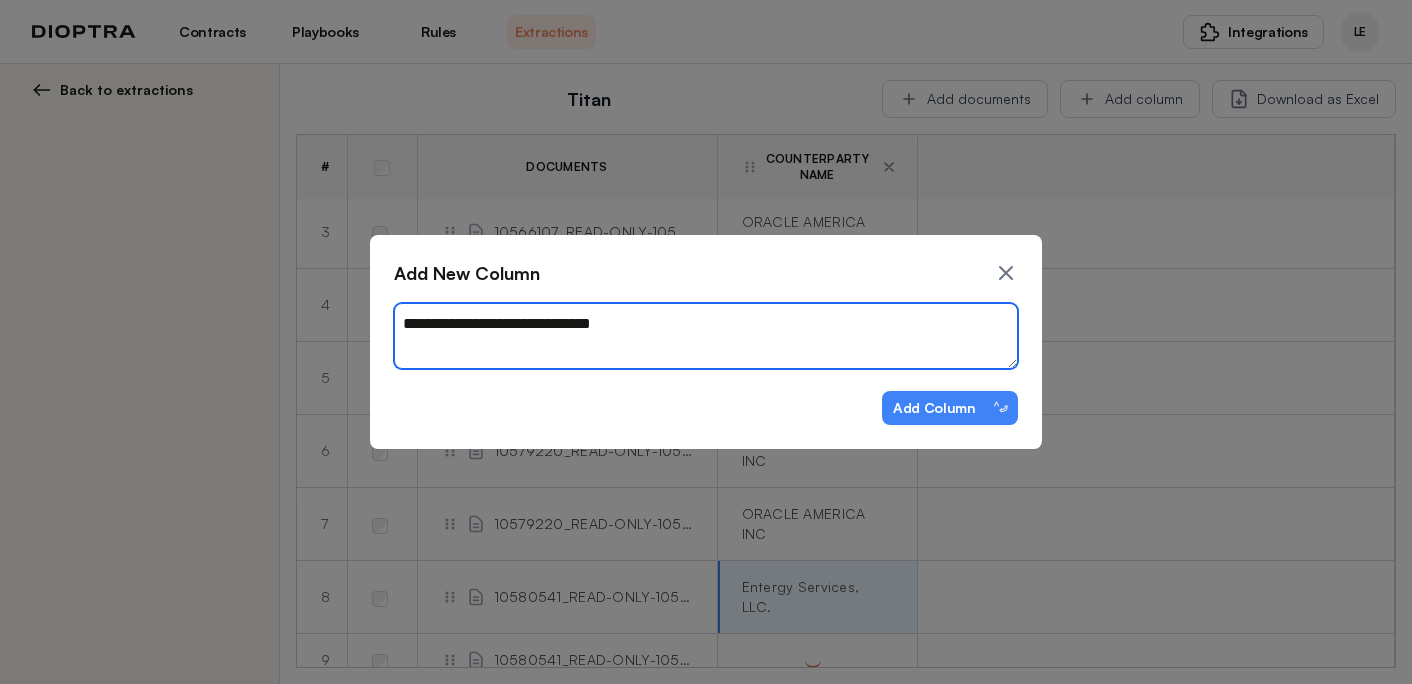 type on "*" 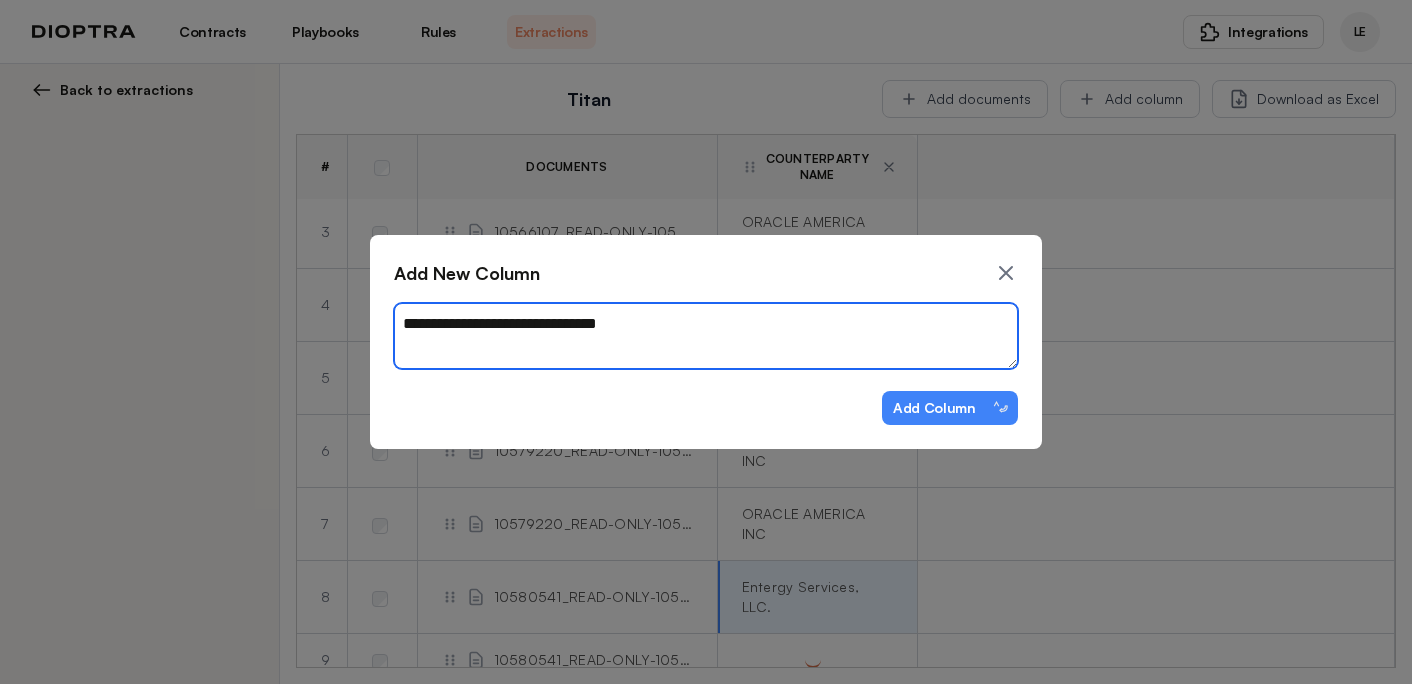 type on "*" 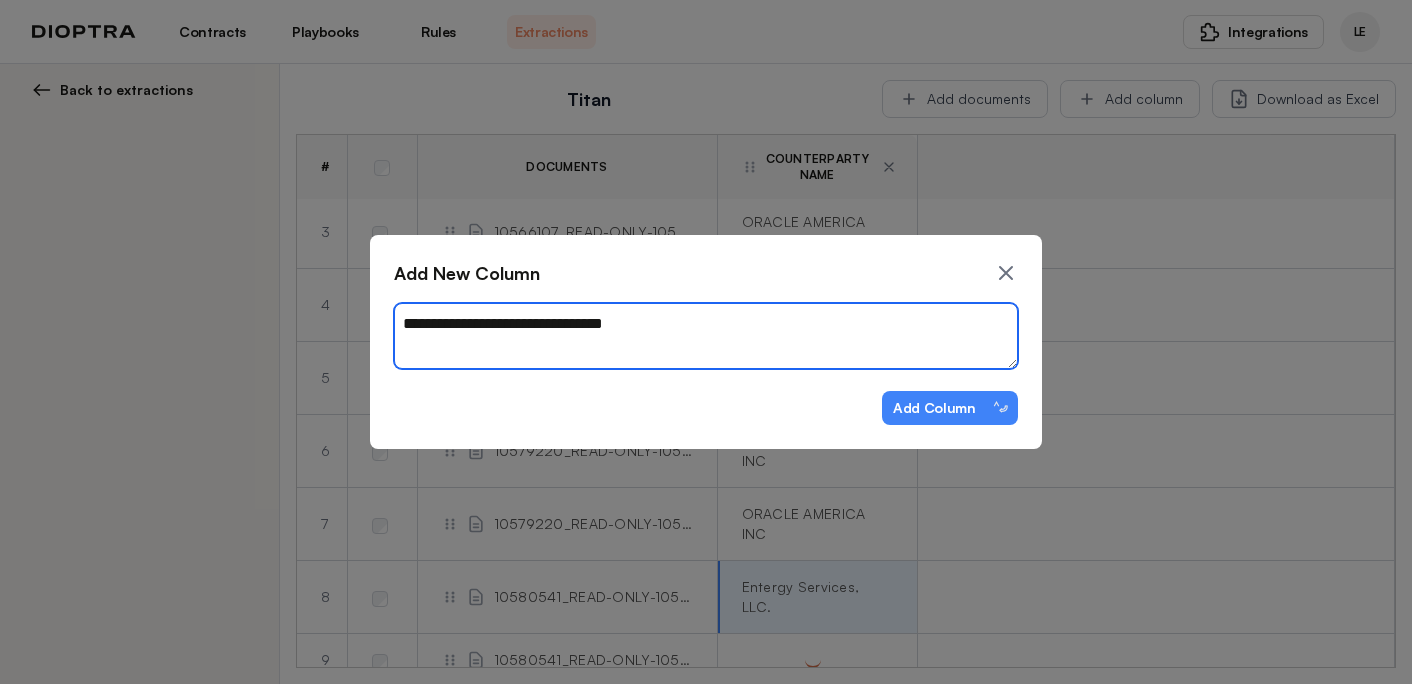 type on "*" 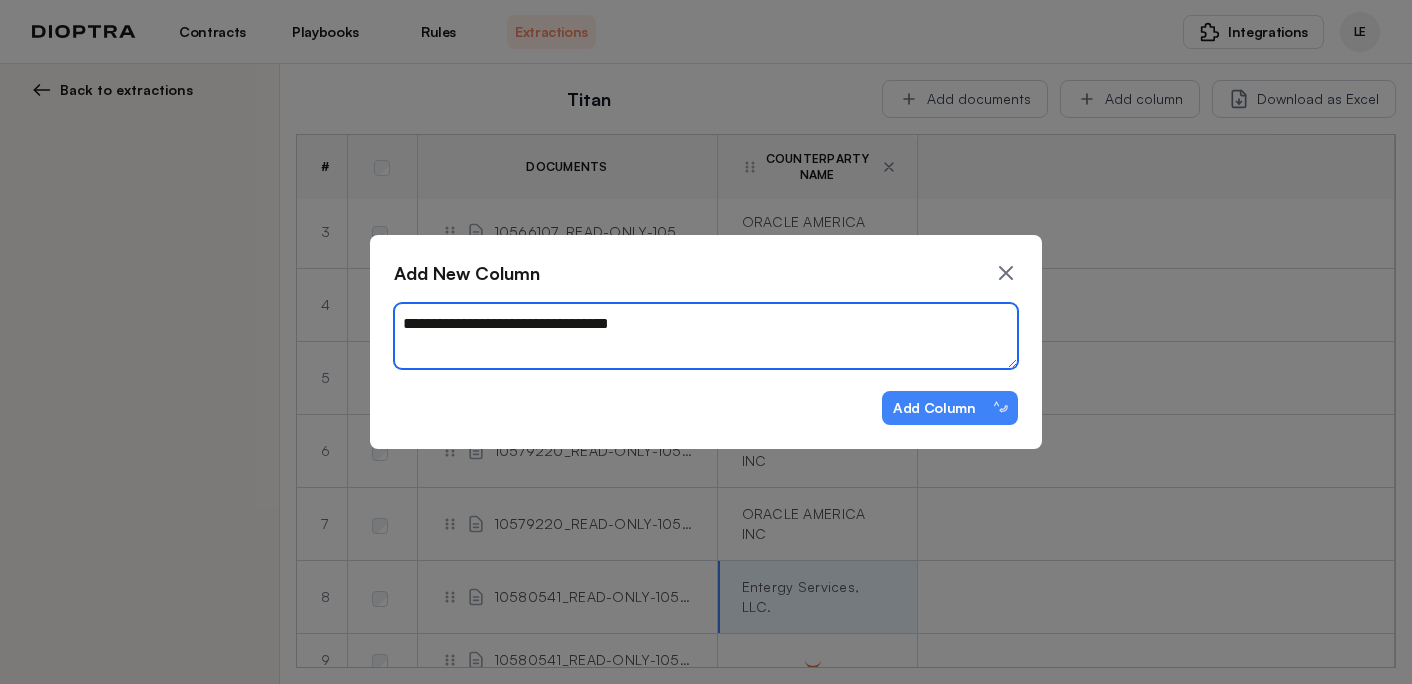 type on "*" 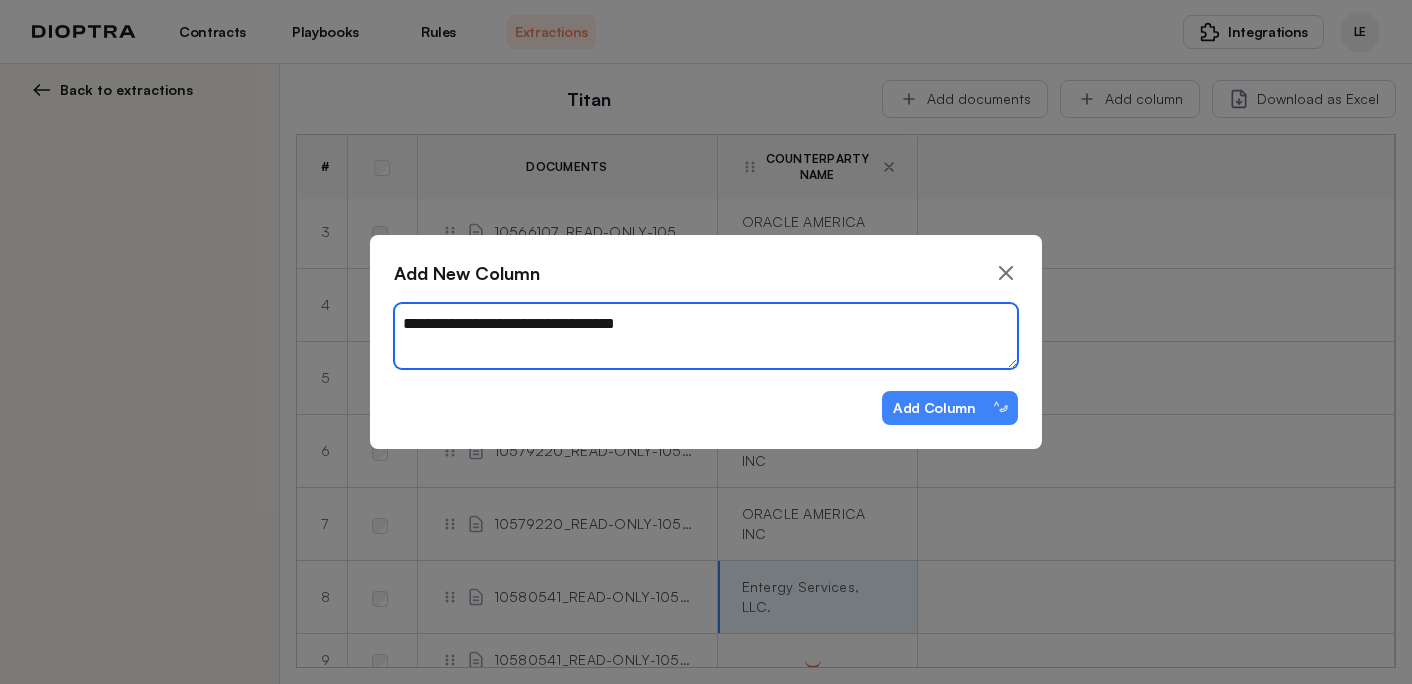 type on "*" 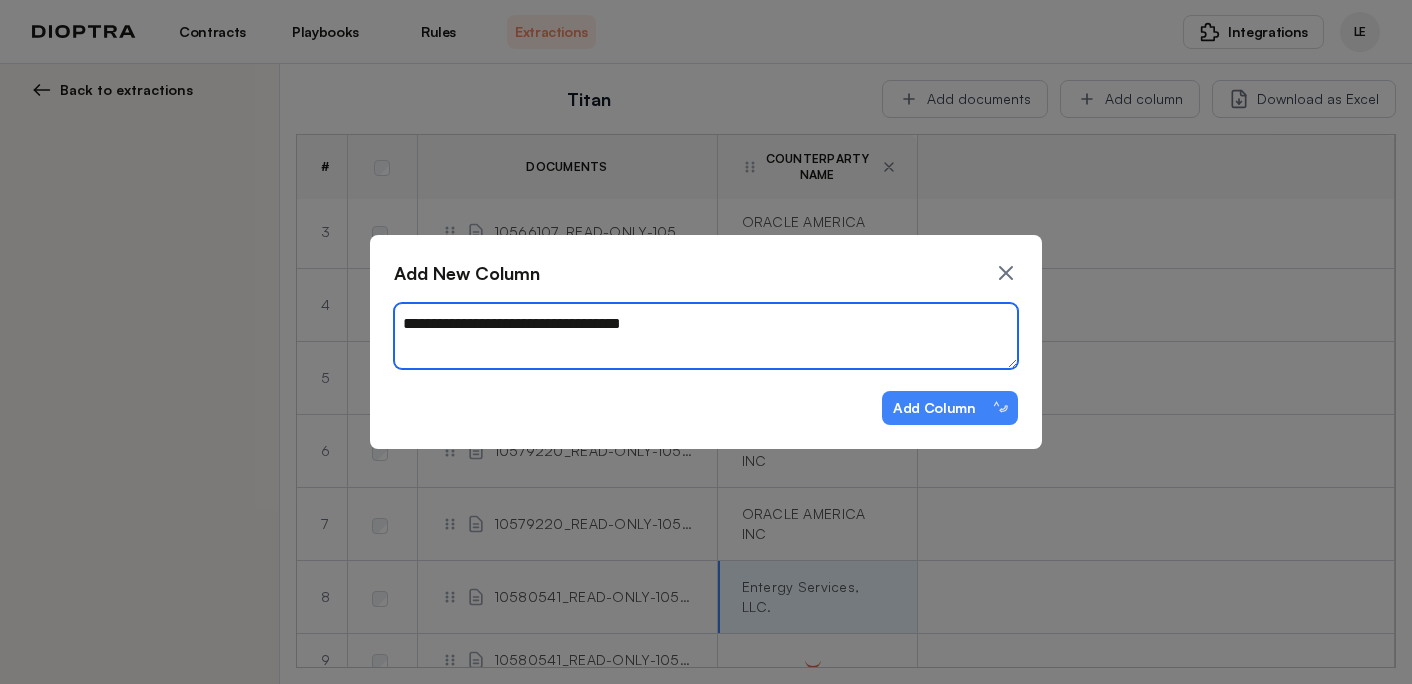 type on "*" 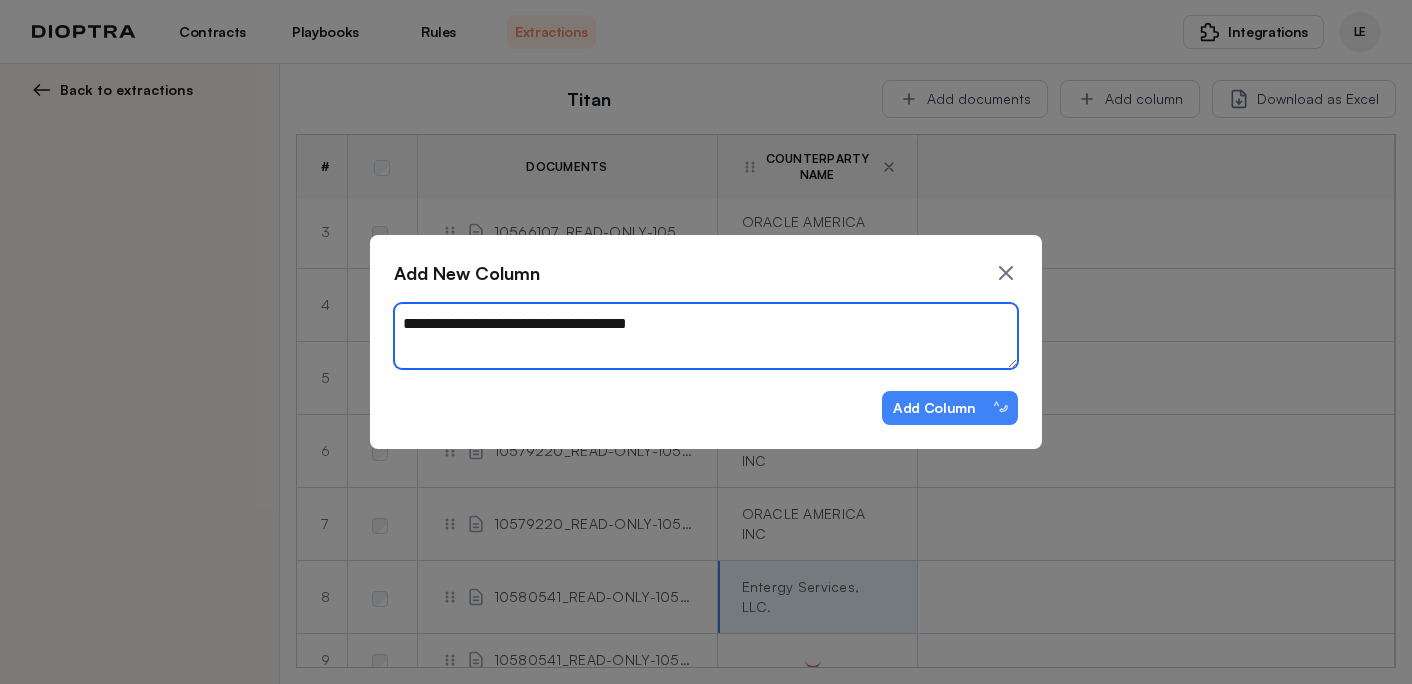 type on "*" 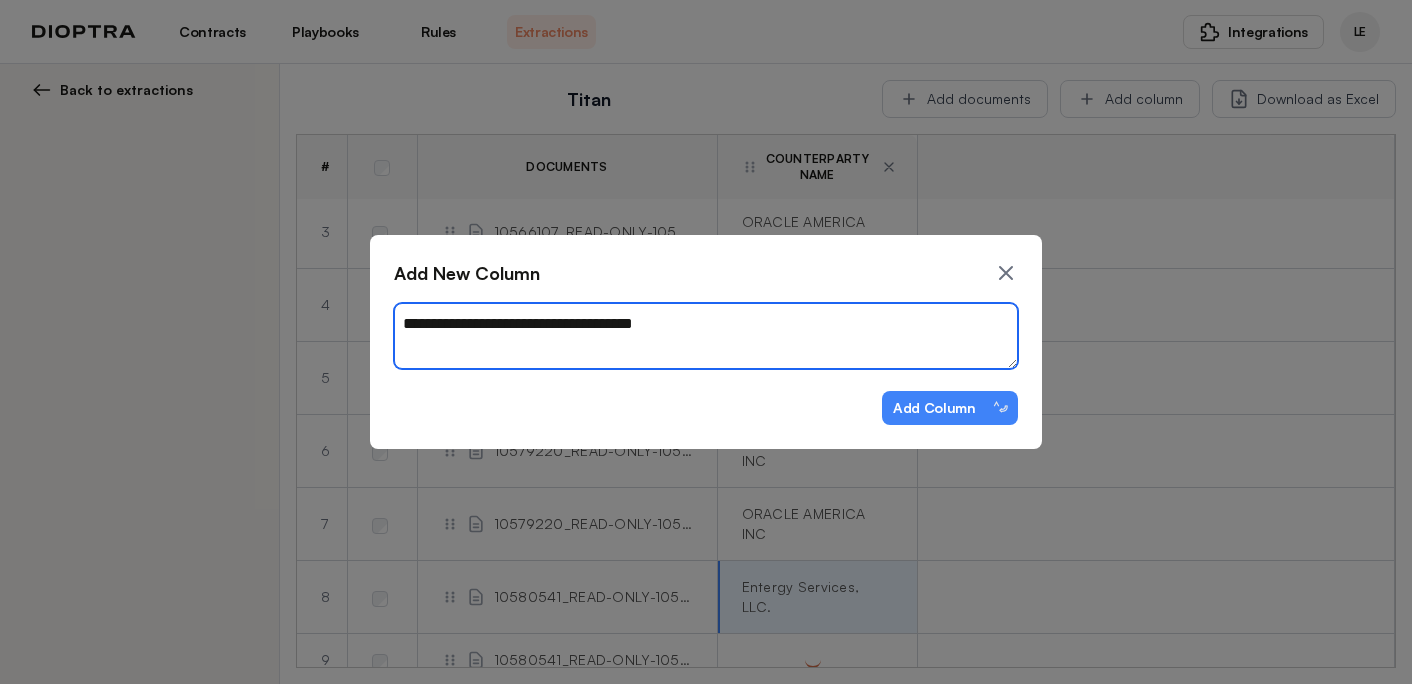 type on "*" 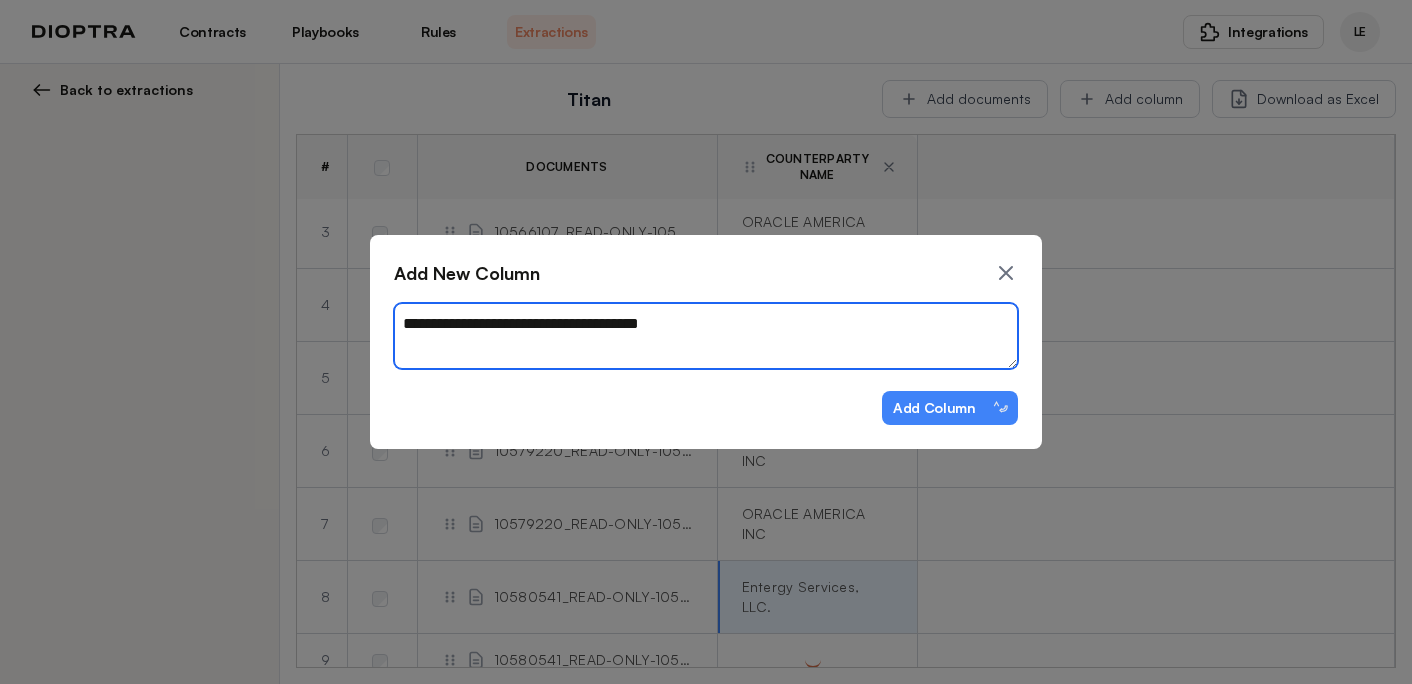 type on "*" 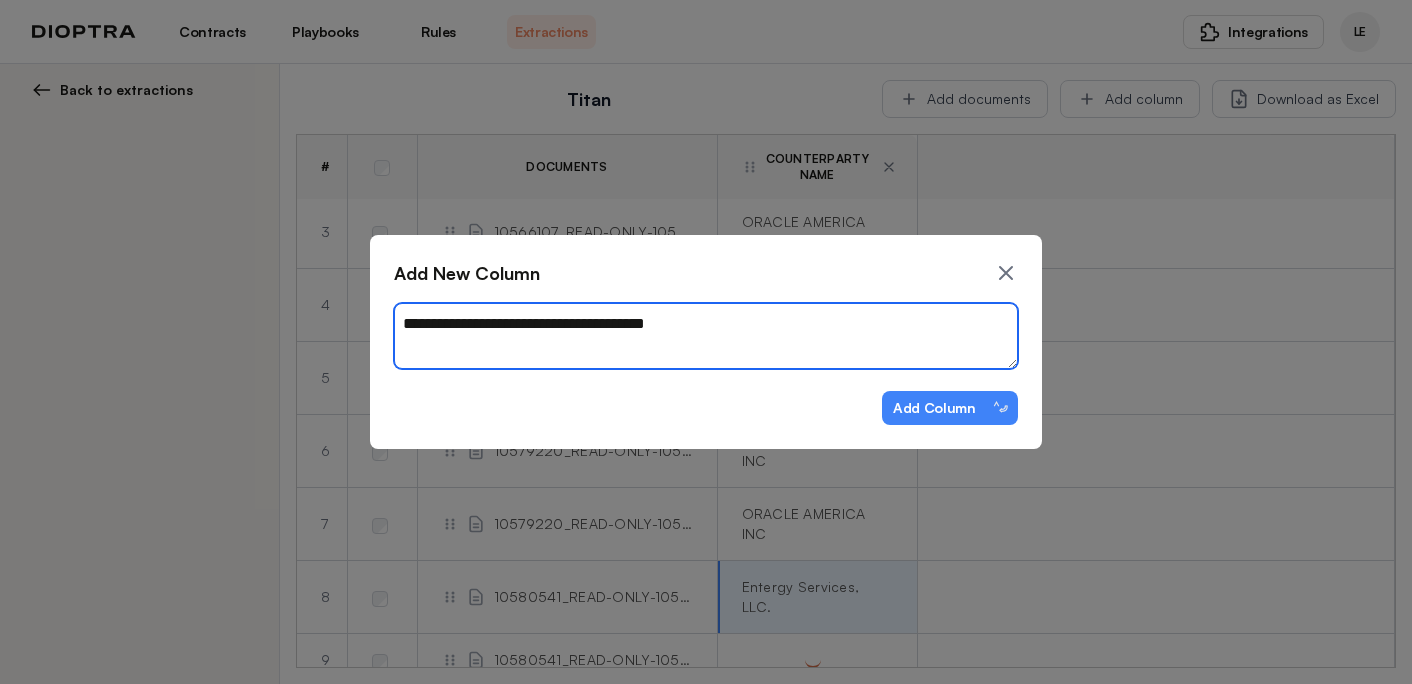 type on "*" 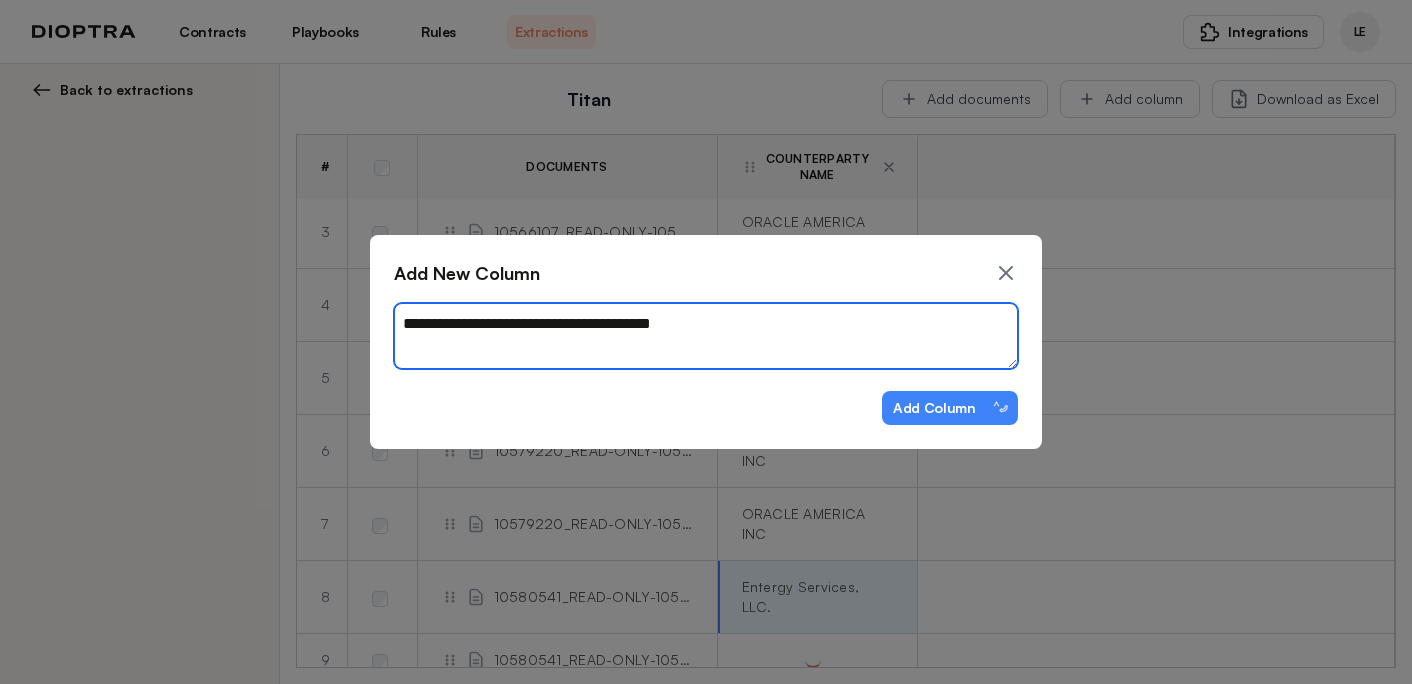 type on "*" 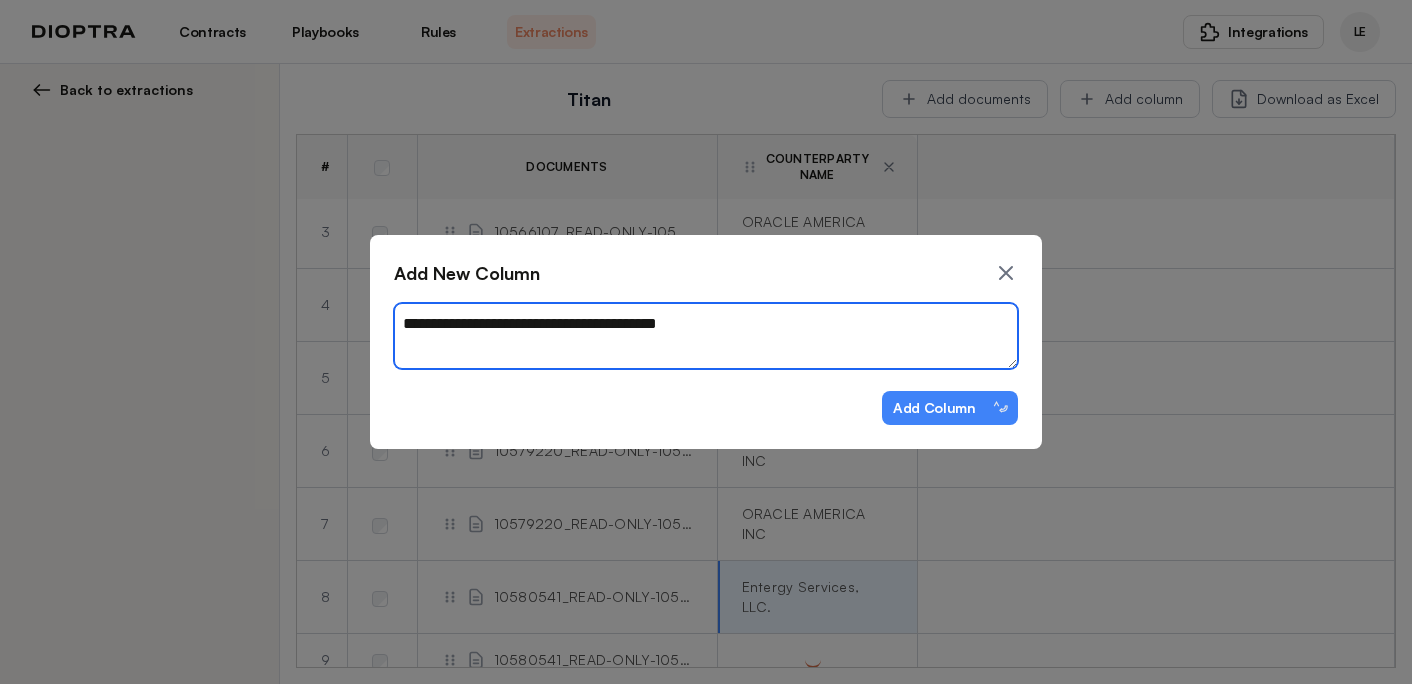 type on "*" 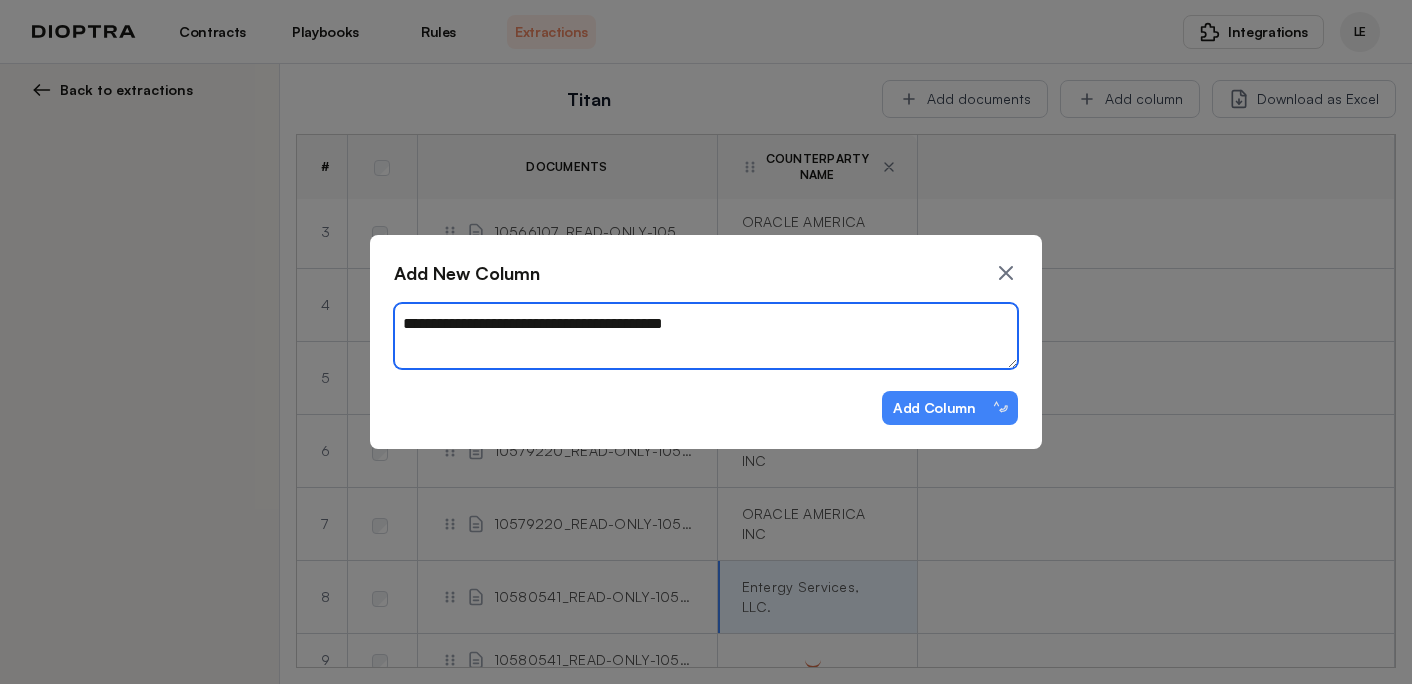 type on "*" 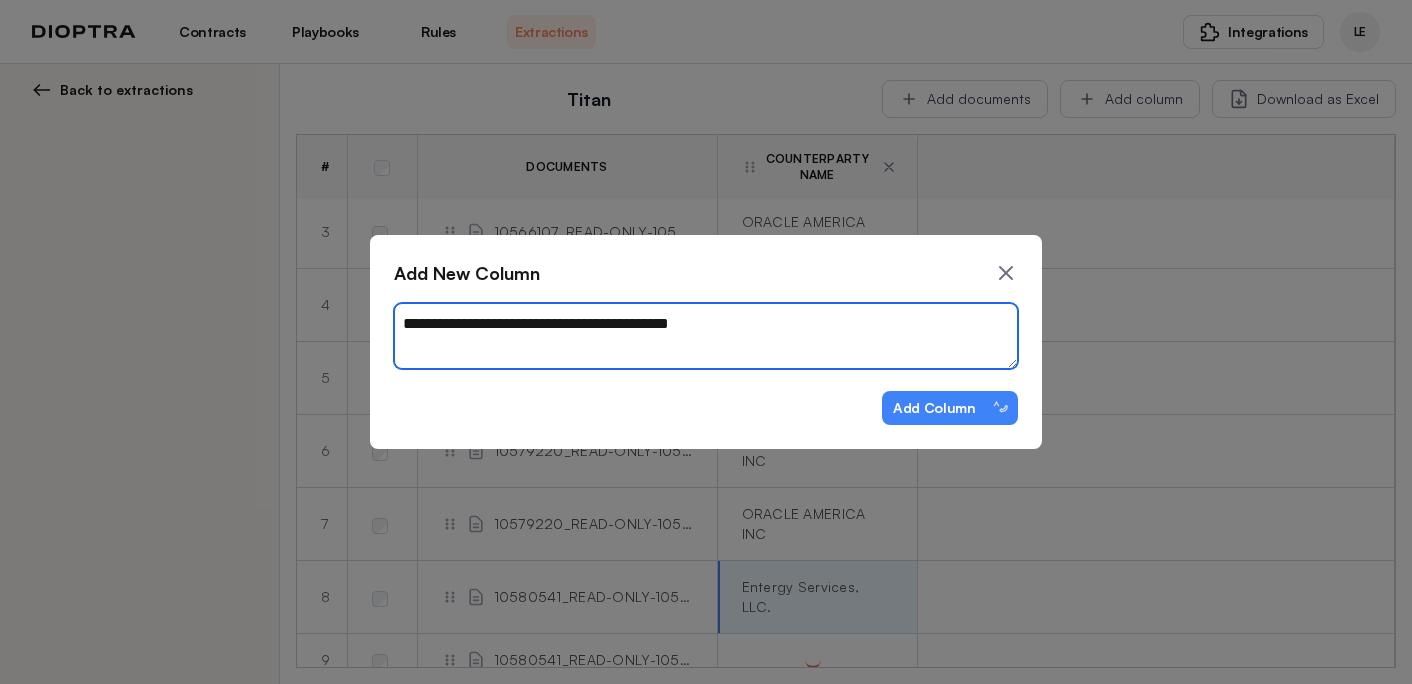 type on "*" 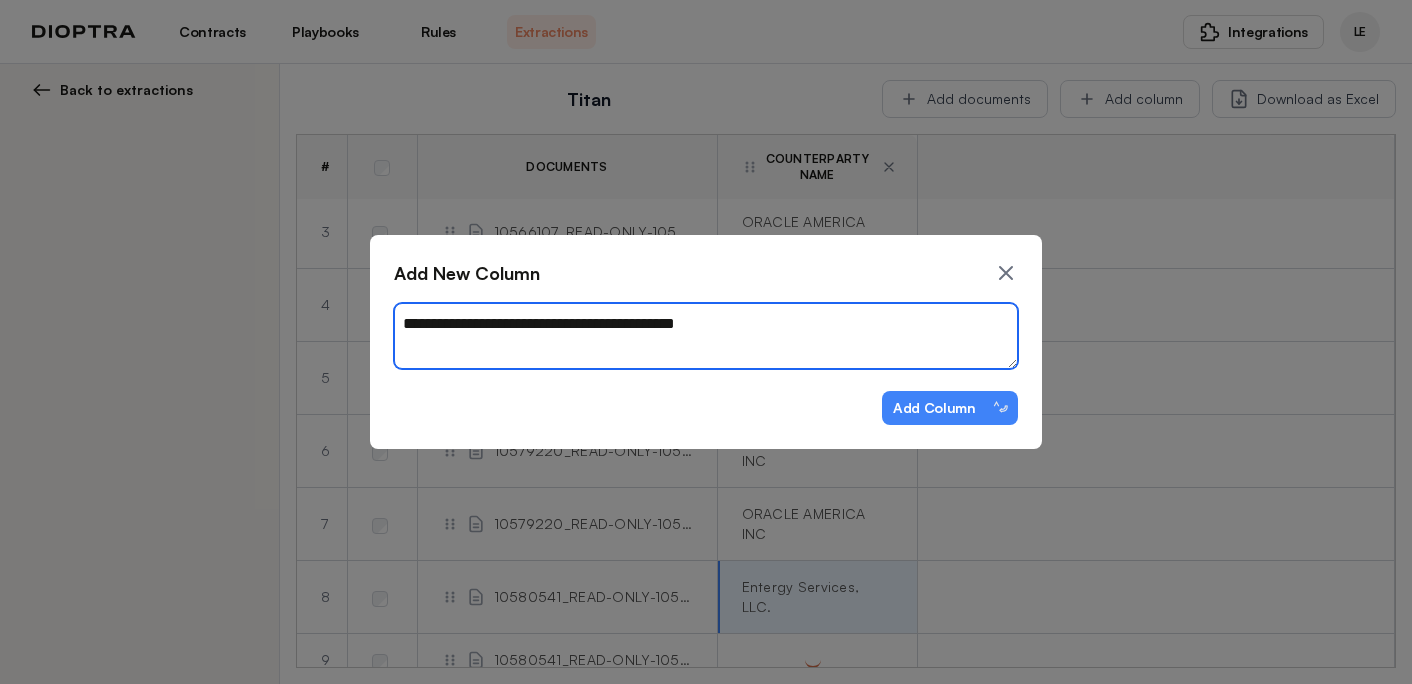 type on "*" 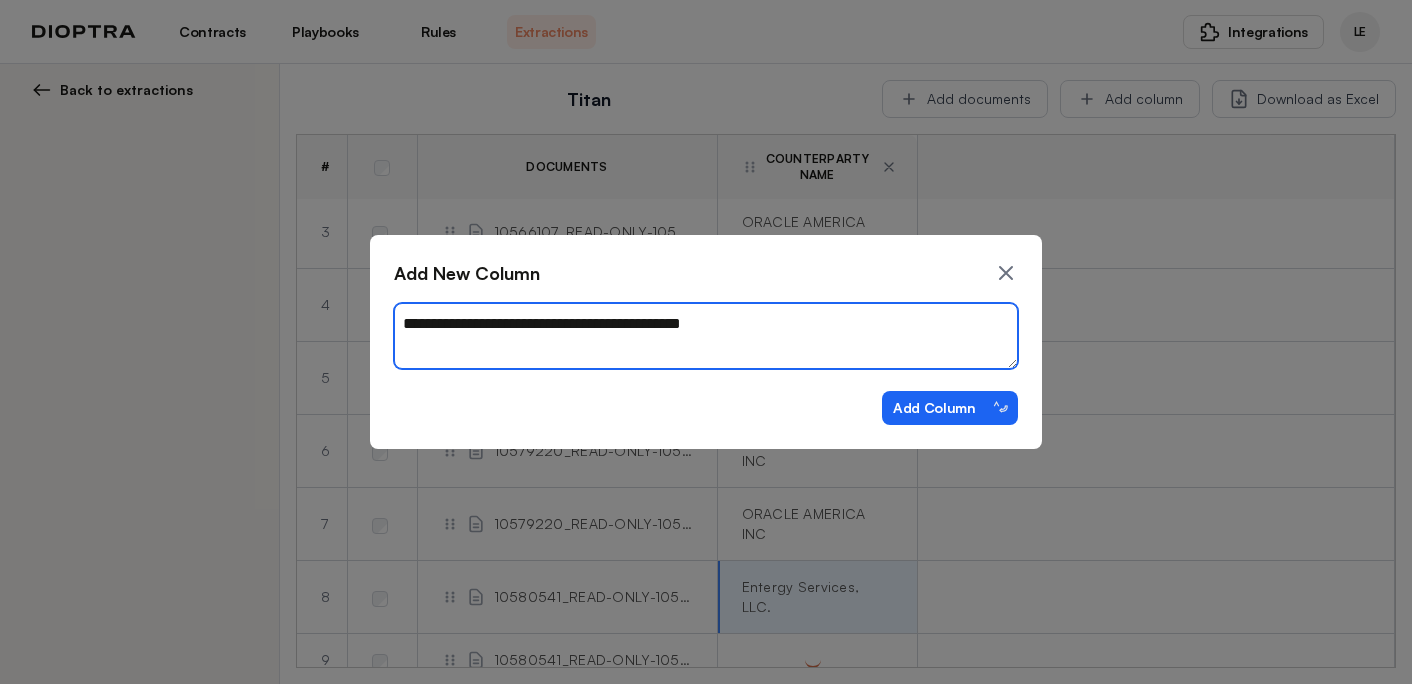 type on "*" 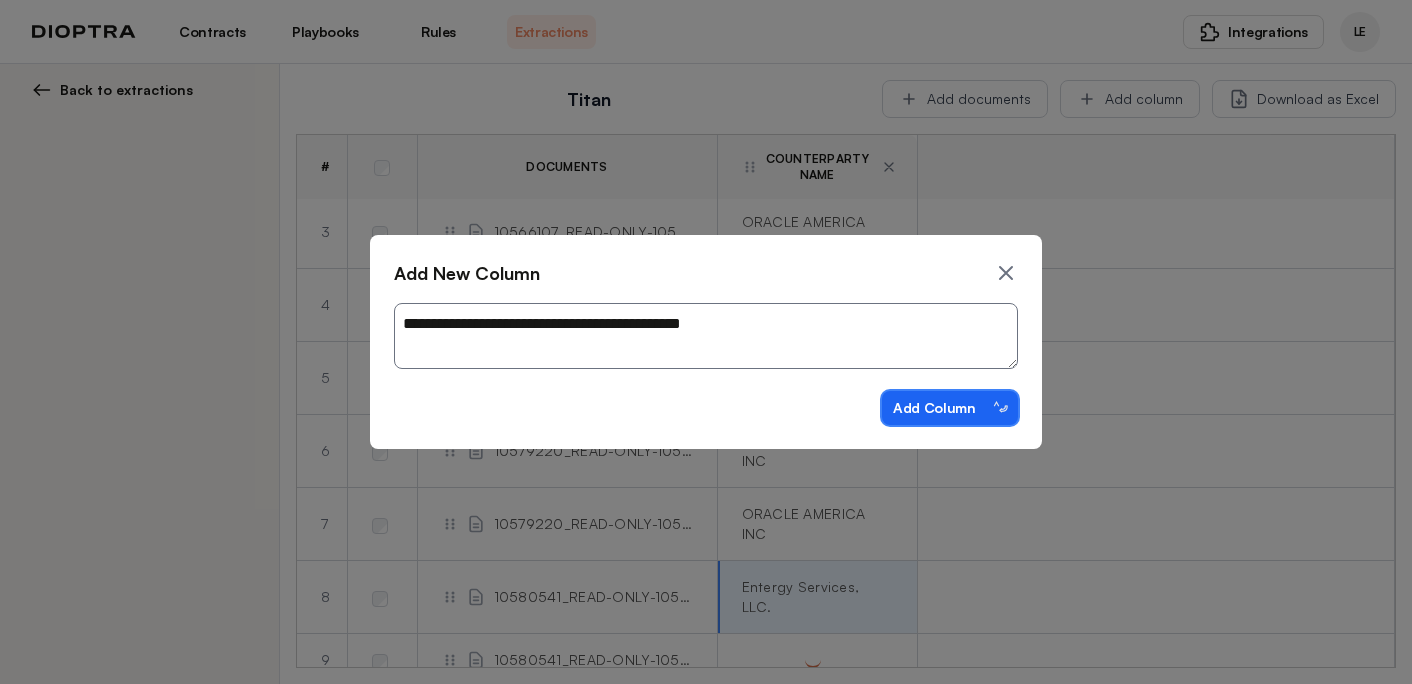 click on "Add Column ⌃⏎" at bounding box center (950, 408) 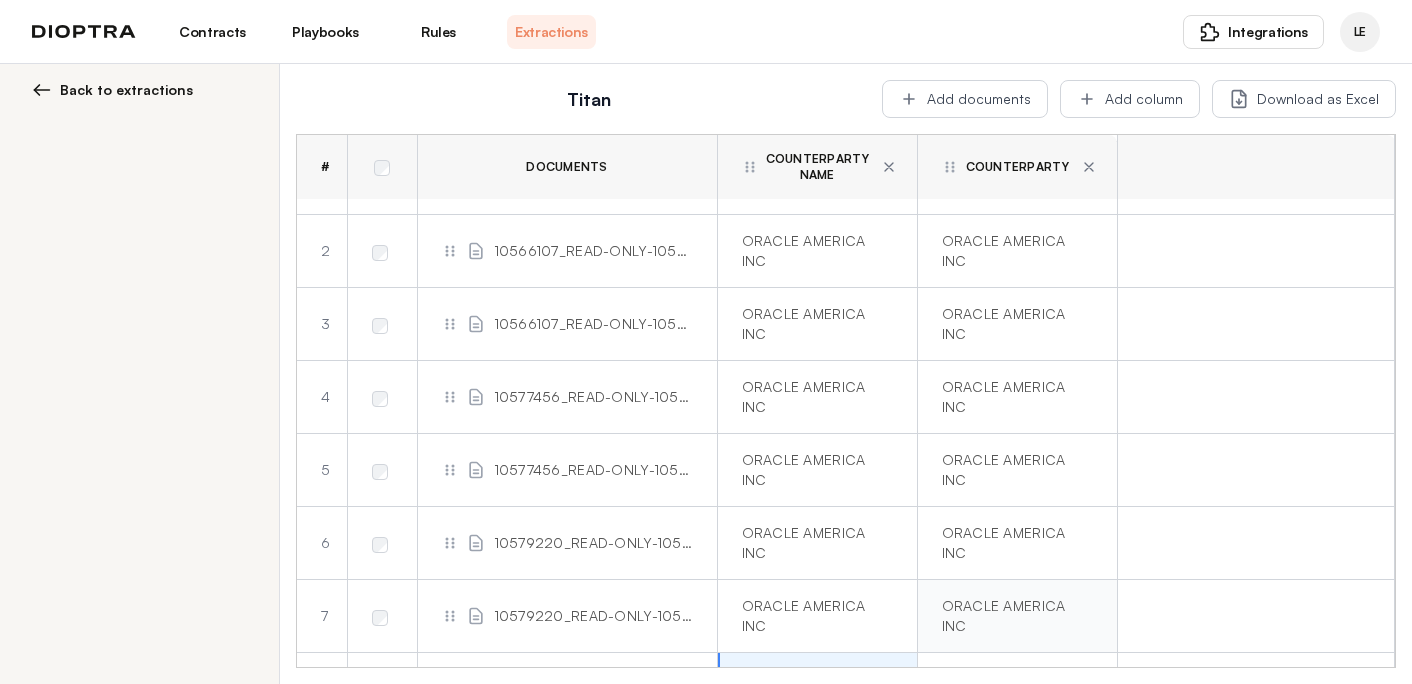 scroll, scrollTop: 0, scrollLeft: 0, axis: both 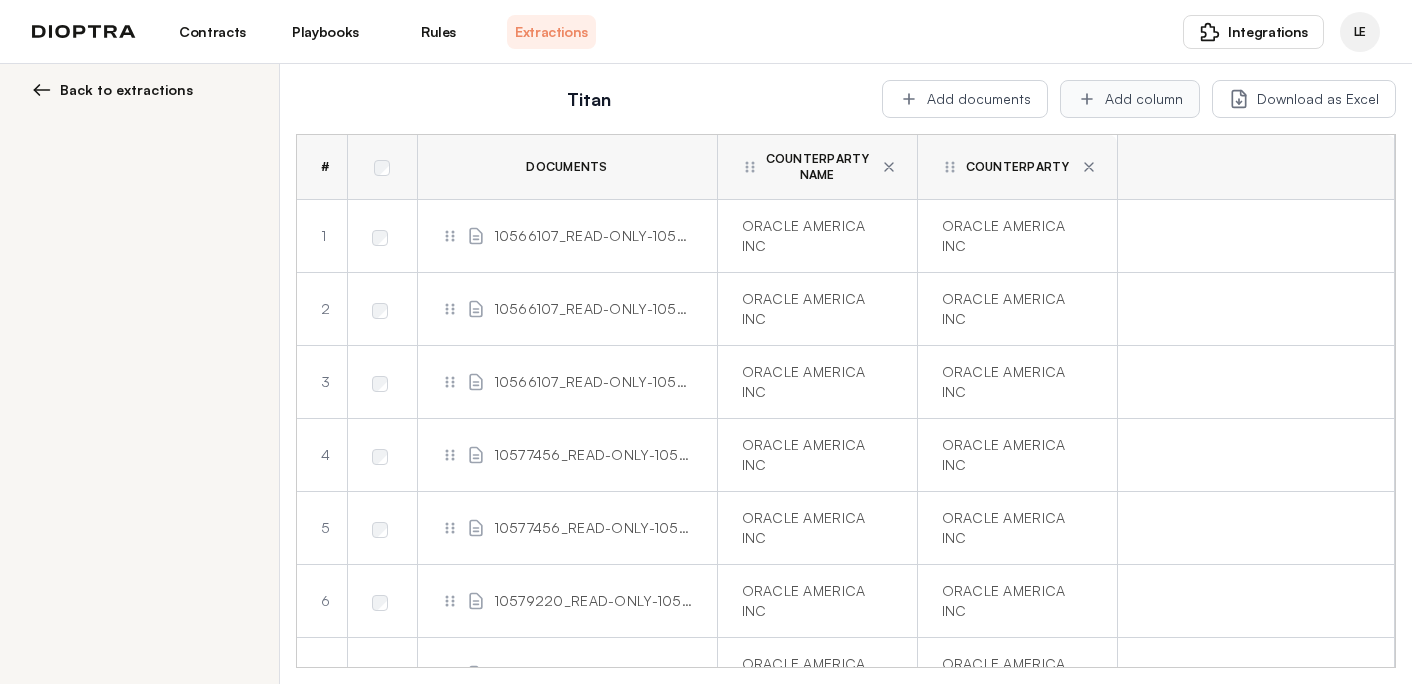 click on "Add column" at bounding box center [1130, 99] 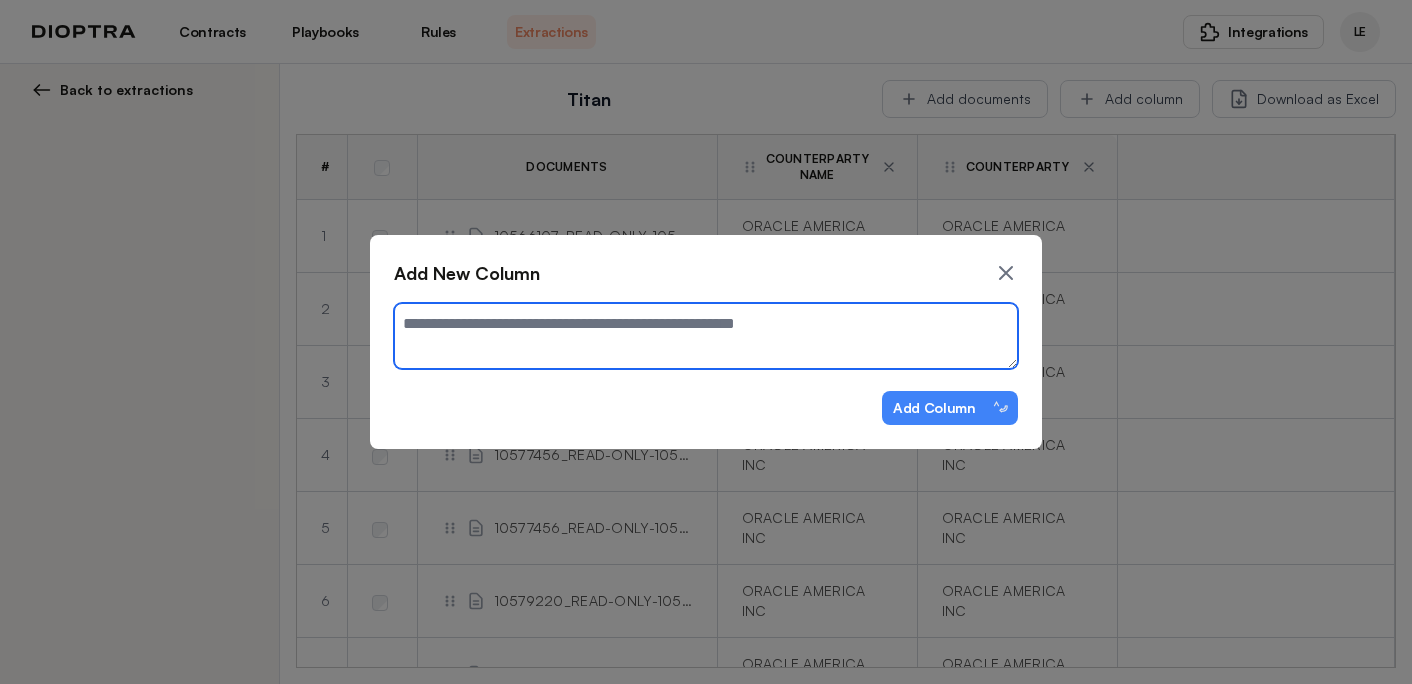 click at bounding box center (706, 336) 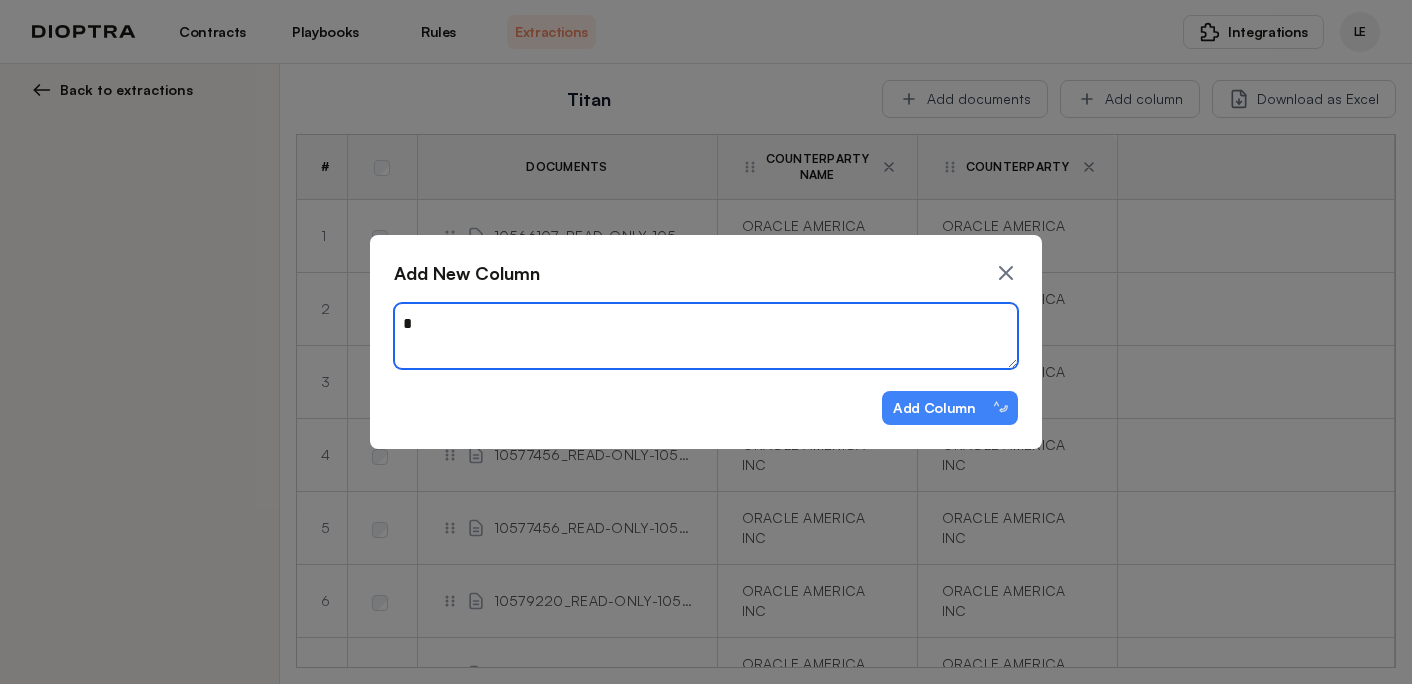 type on "*" 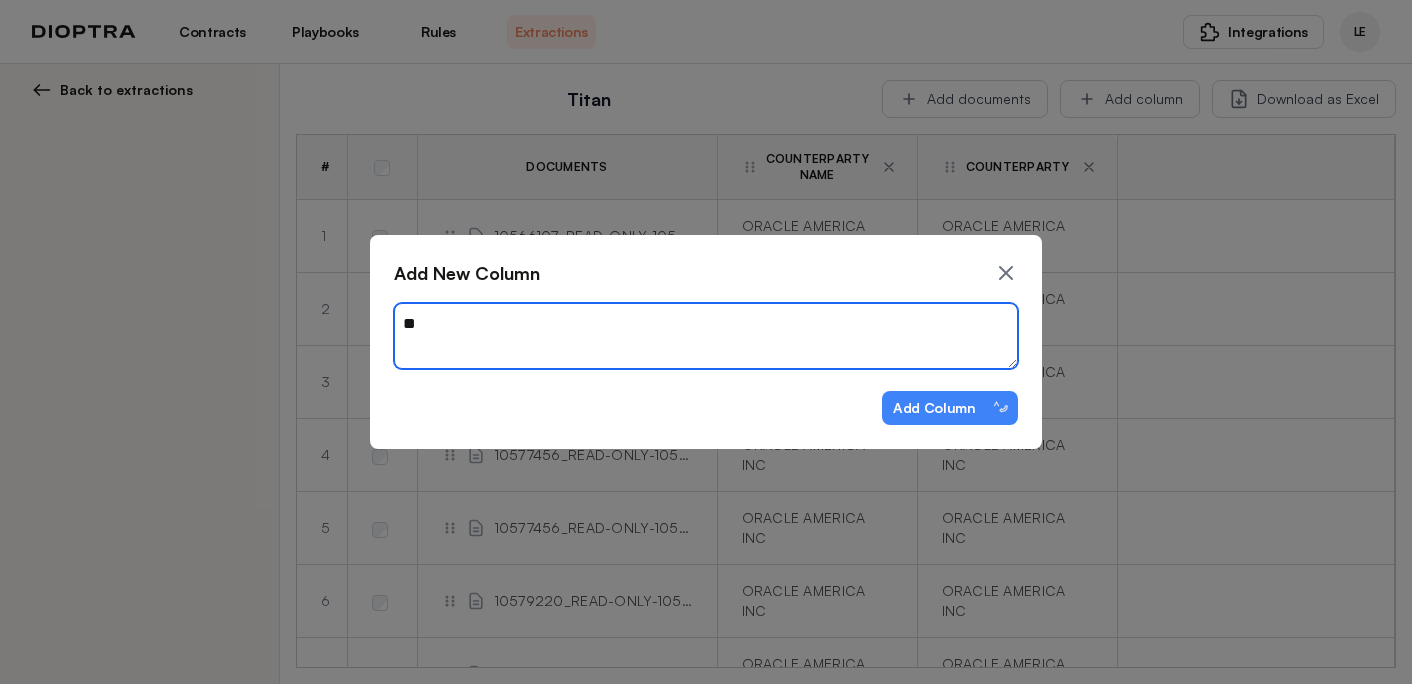 type on "*" 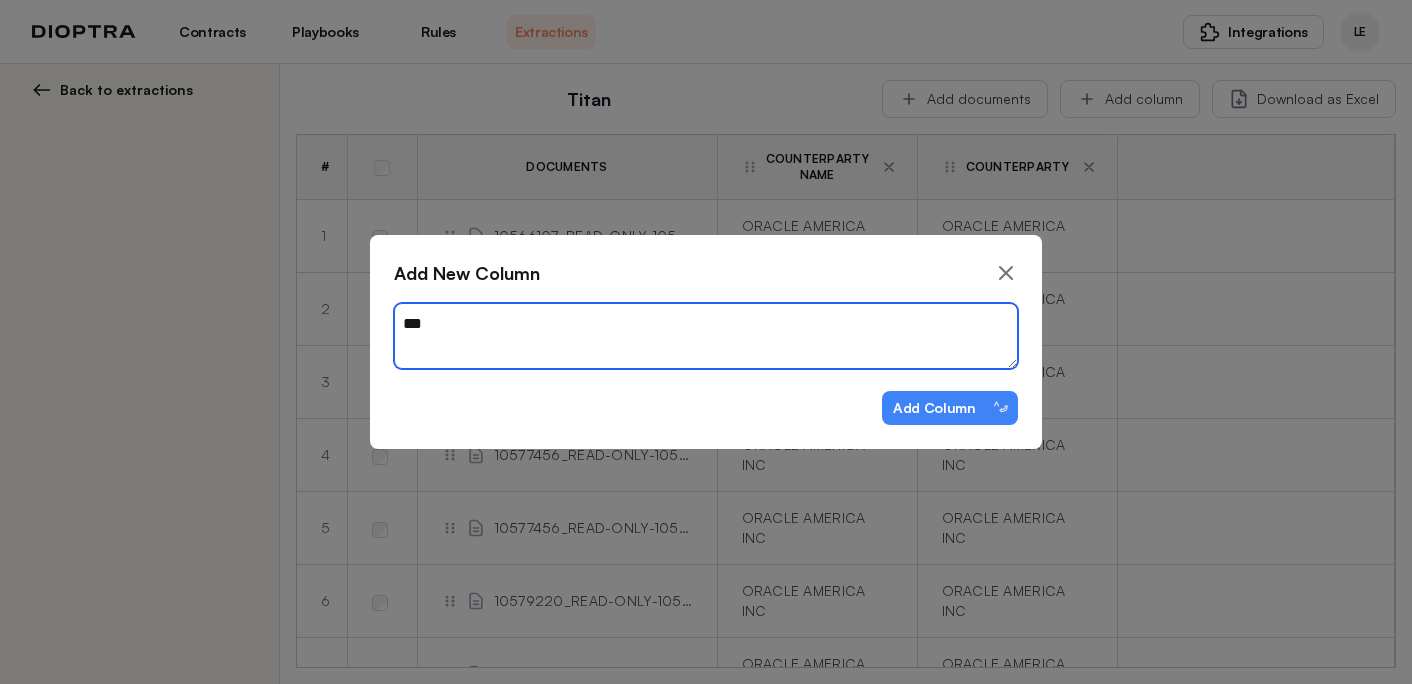 type on "*" 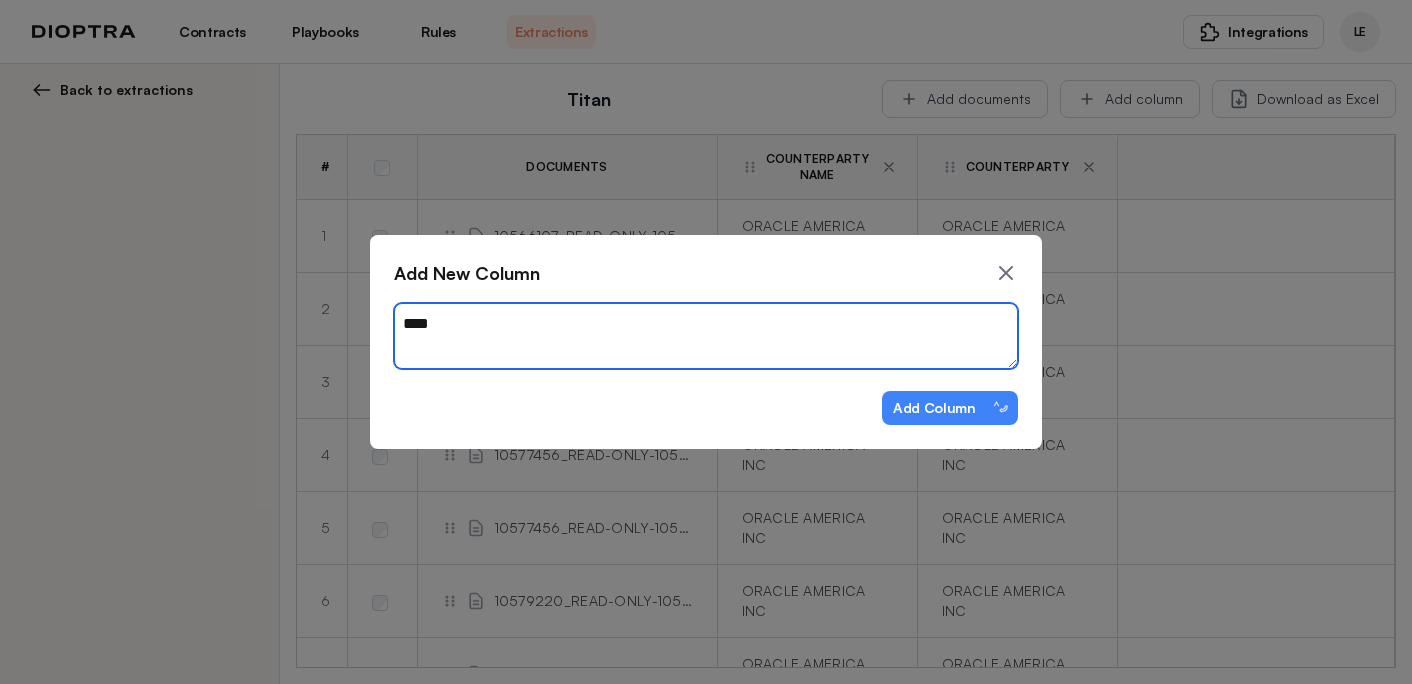 type on "*" 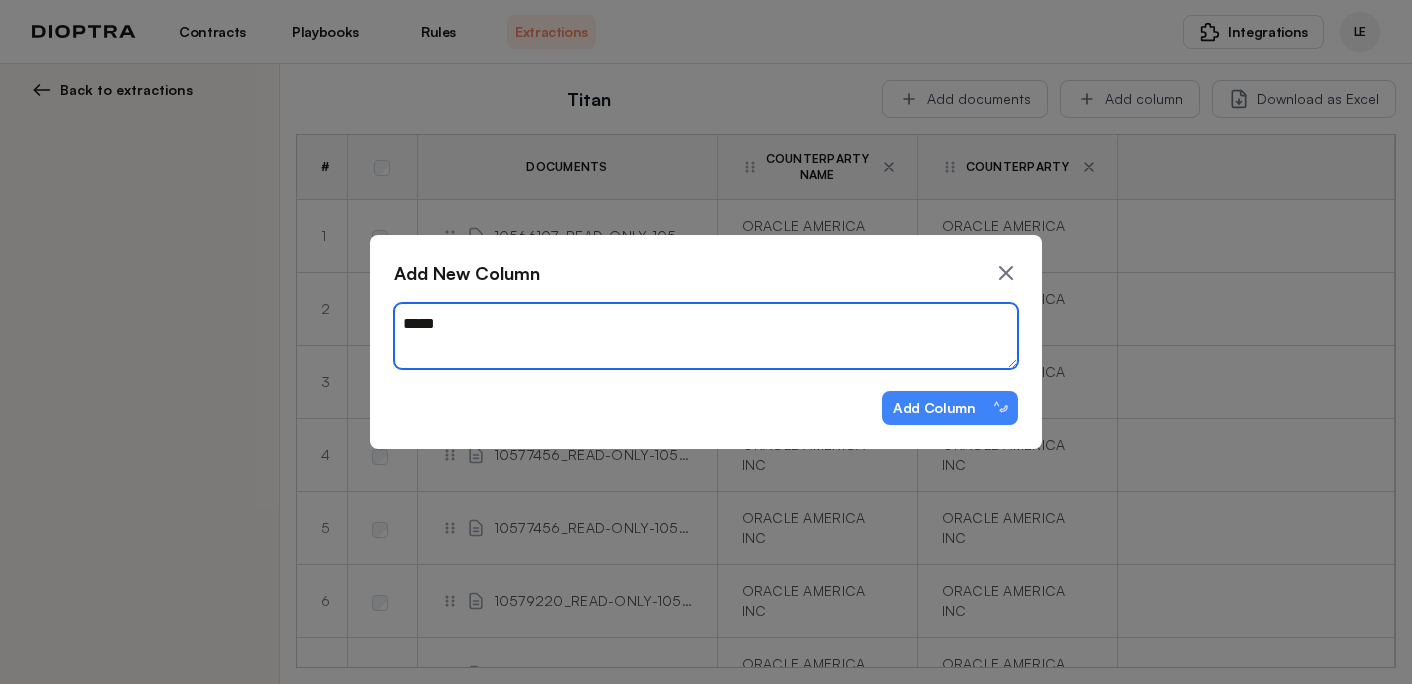 type on "*" 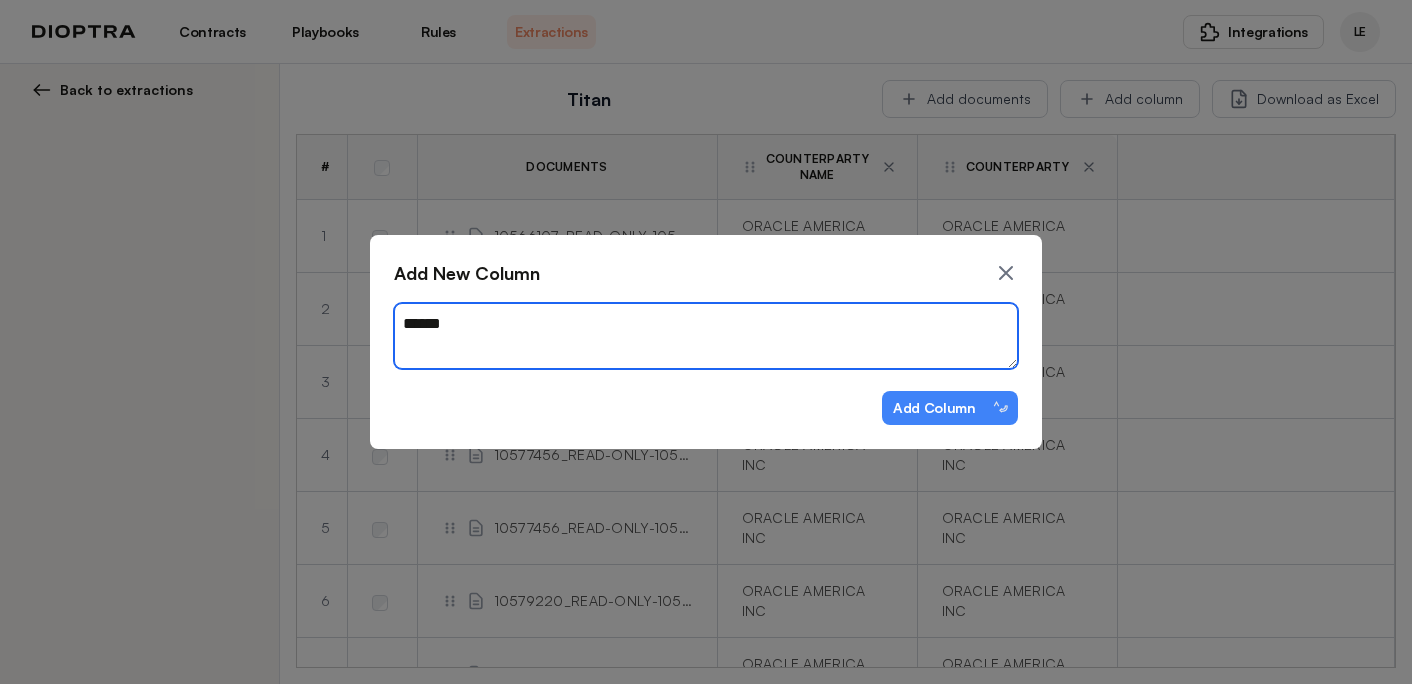 type on "*" 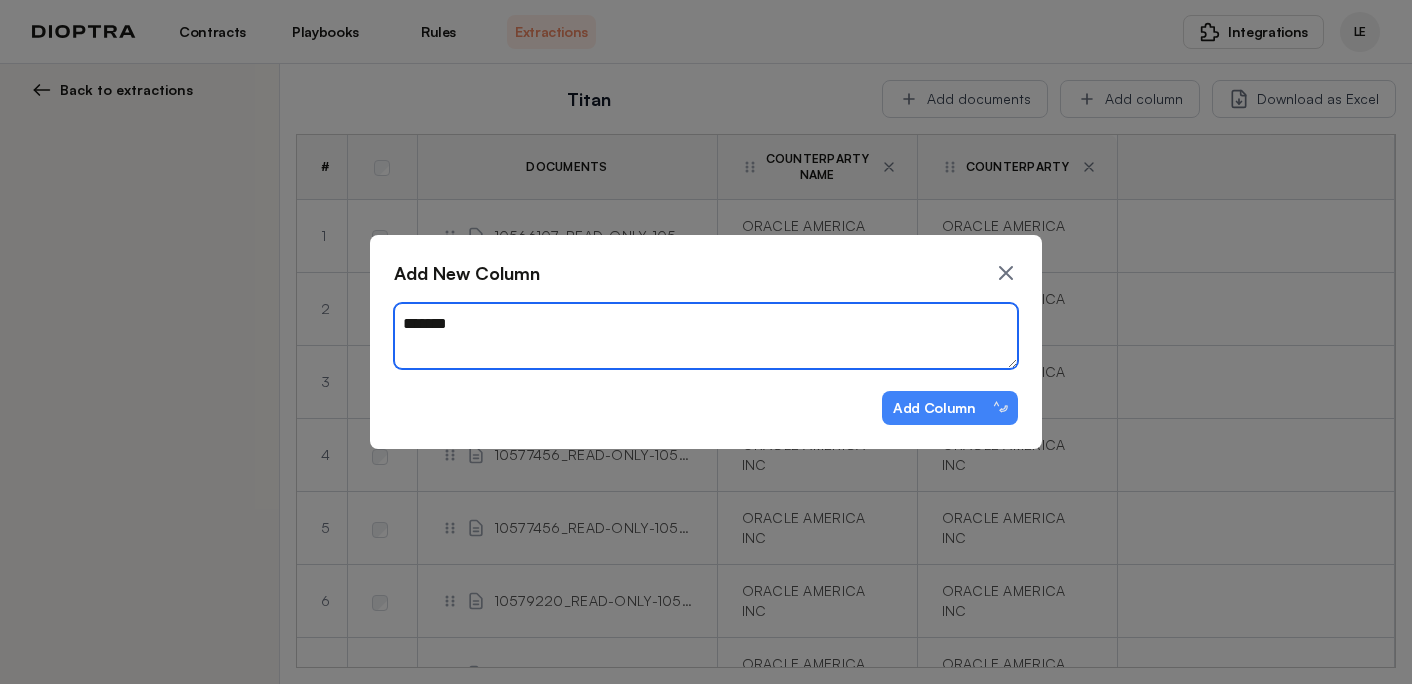type on "*" 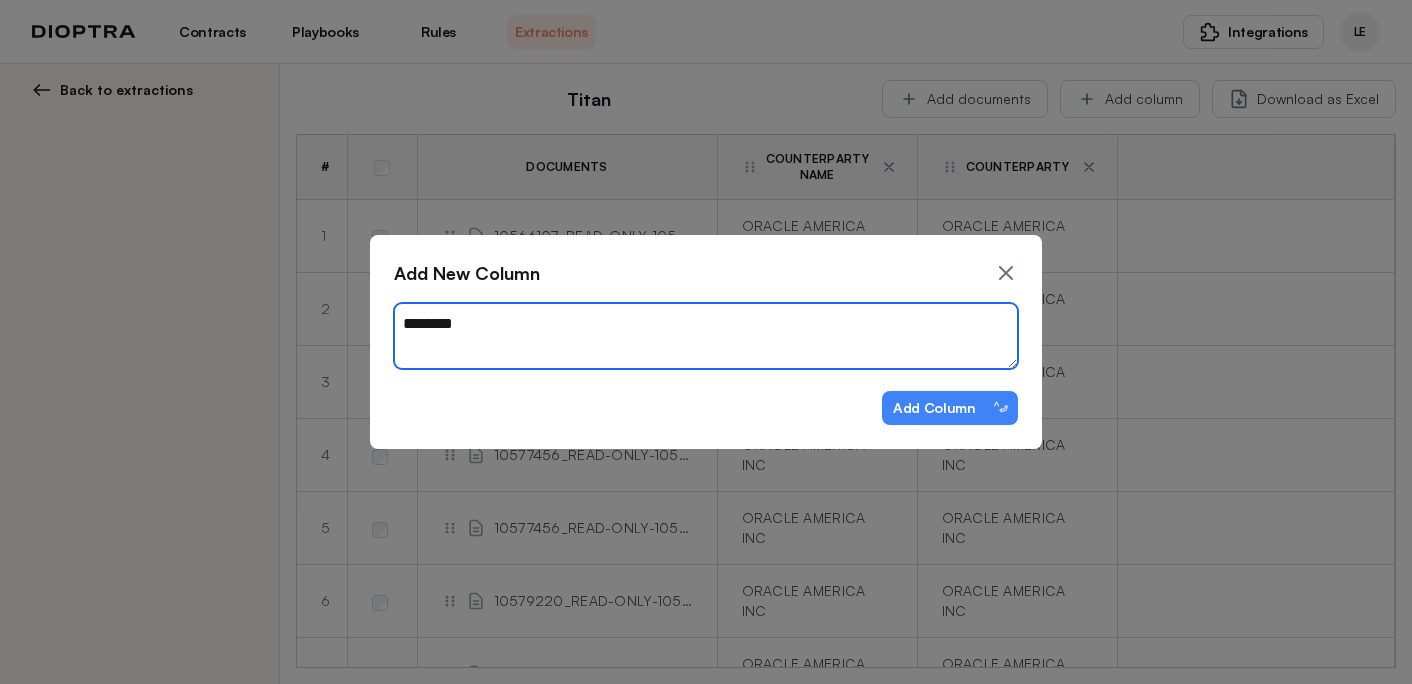 type on "*" 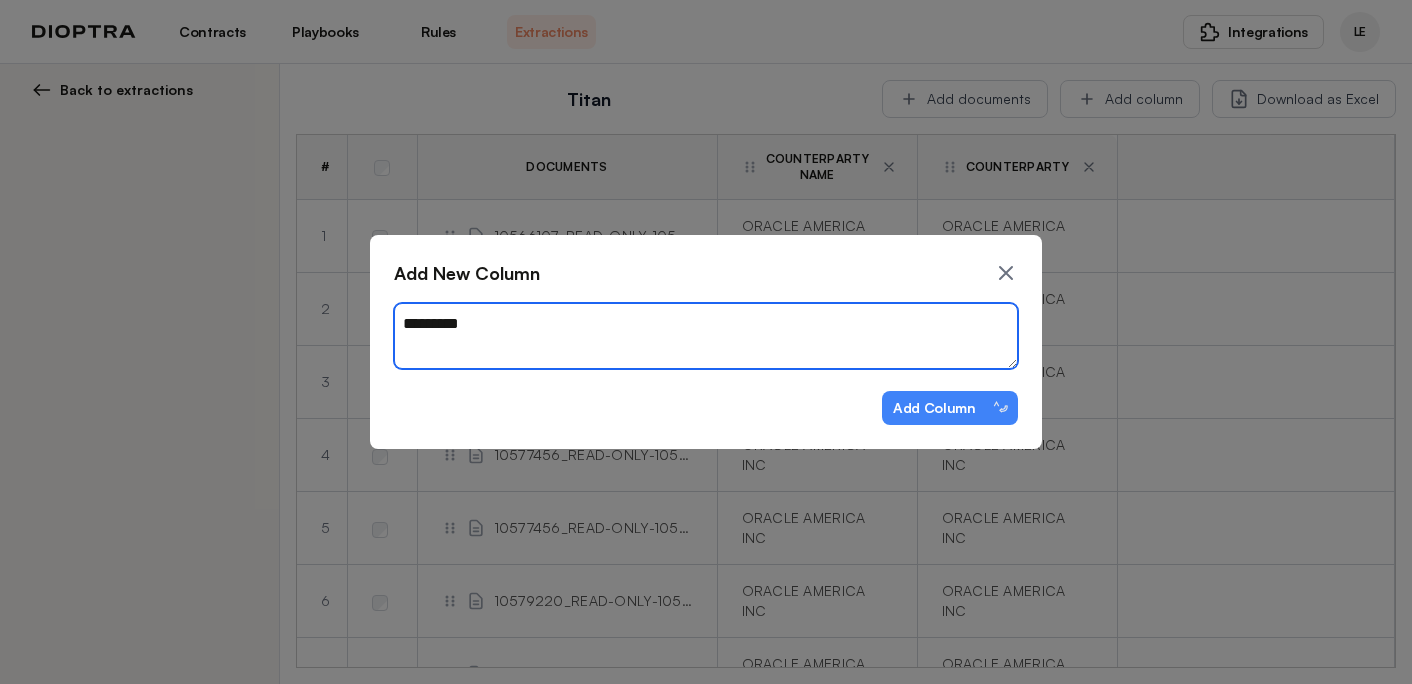 type on "*" 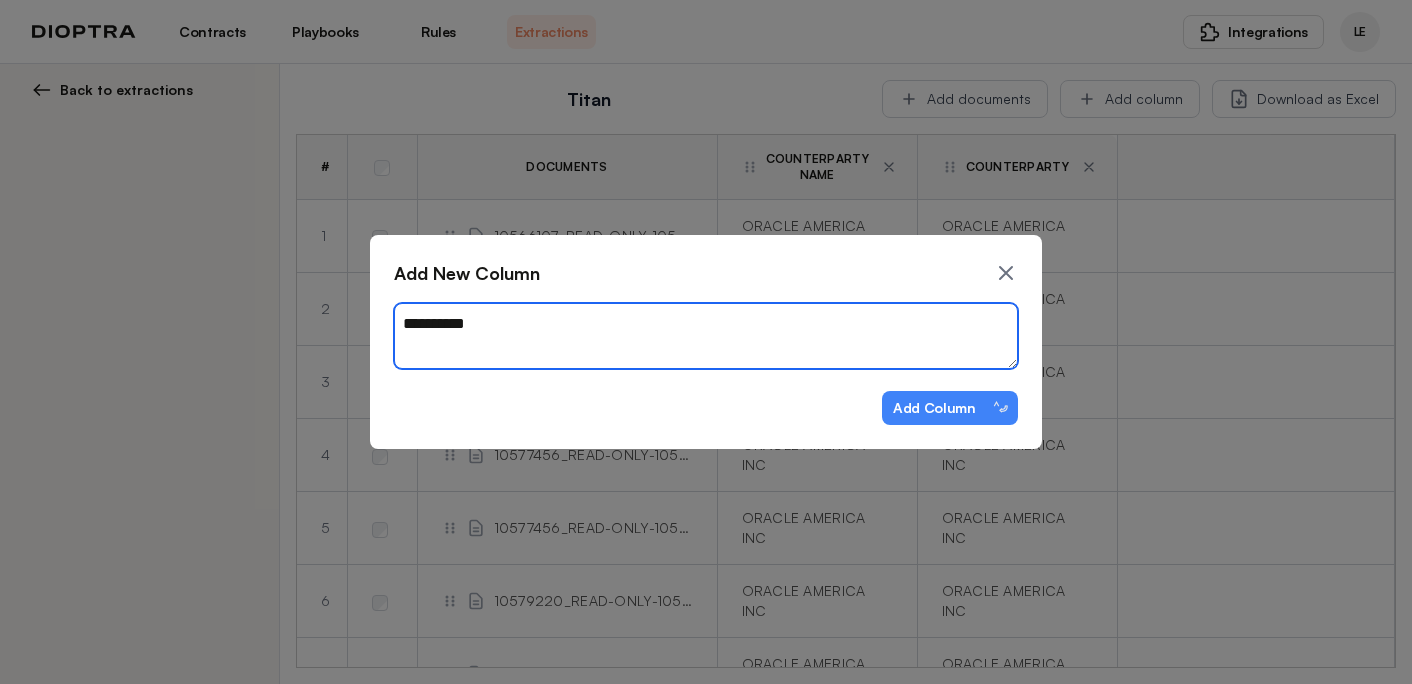 type on "*" 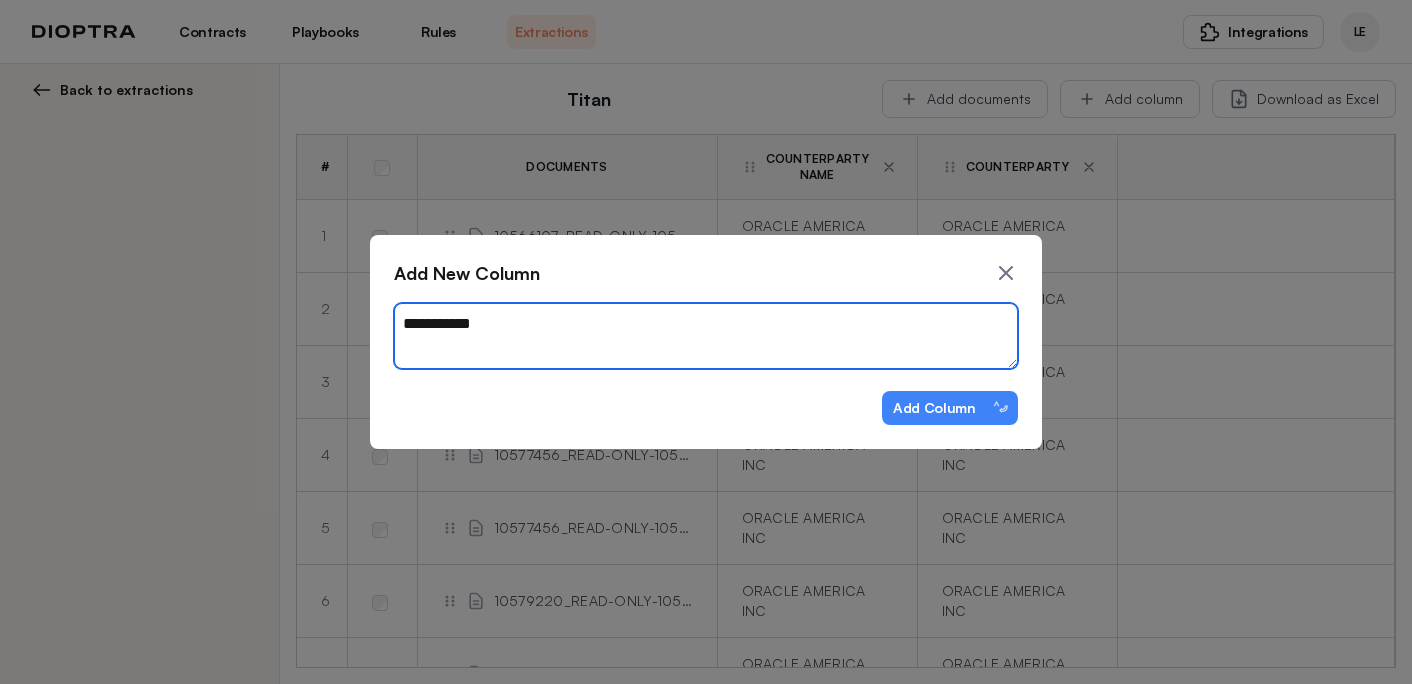 type on "*" 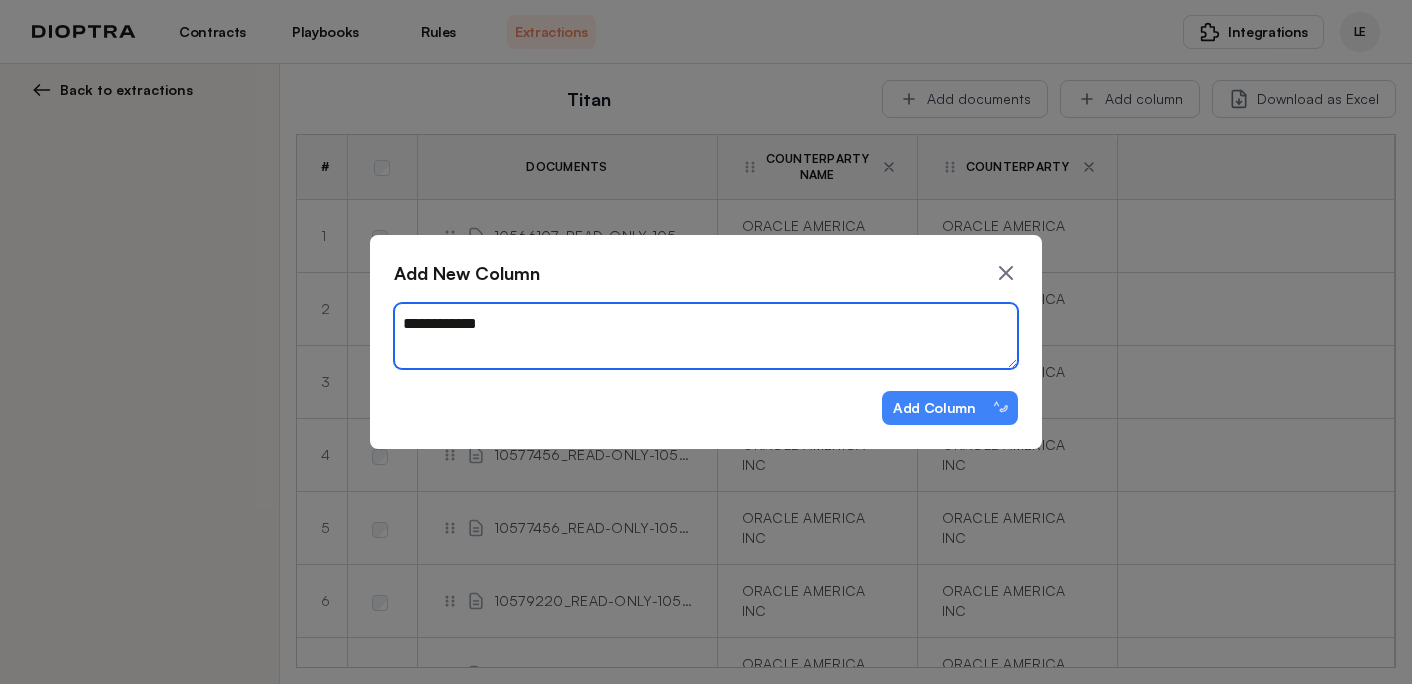 type on "*" 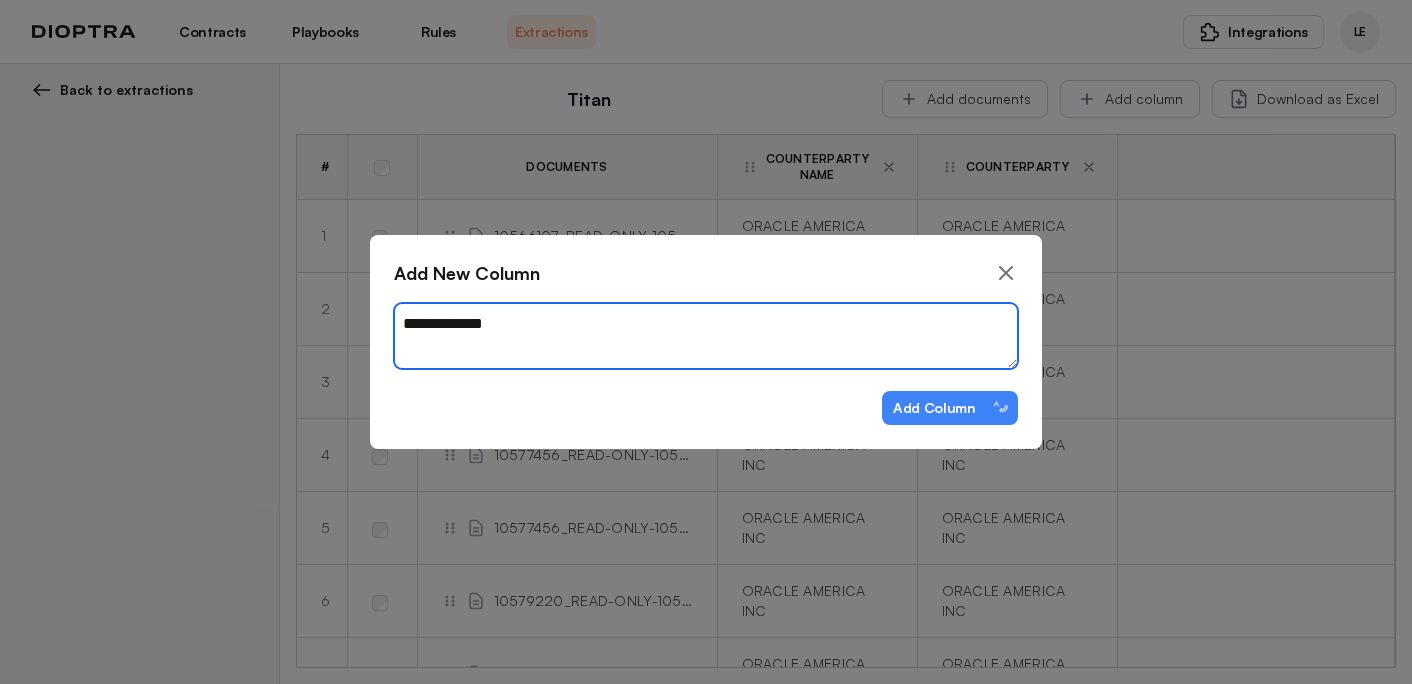 type on "*" 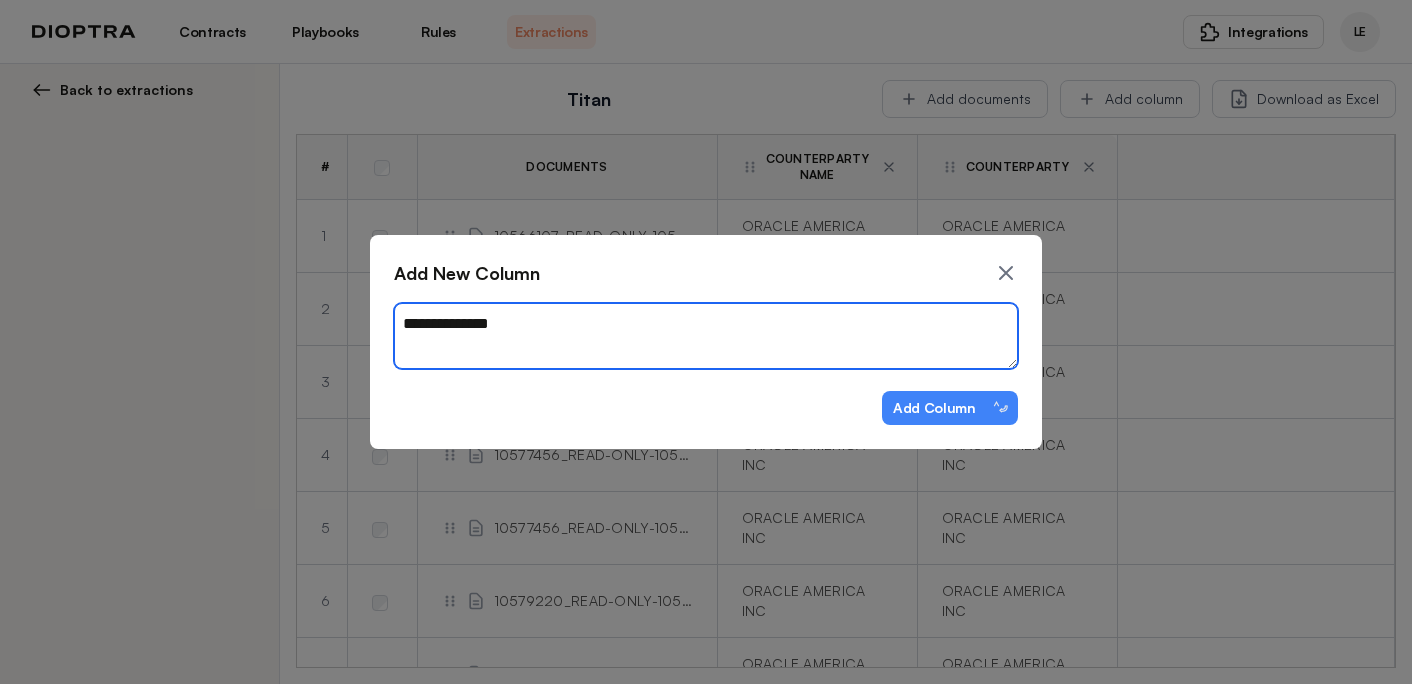 type on "*" 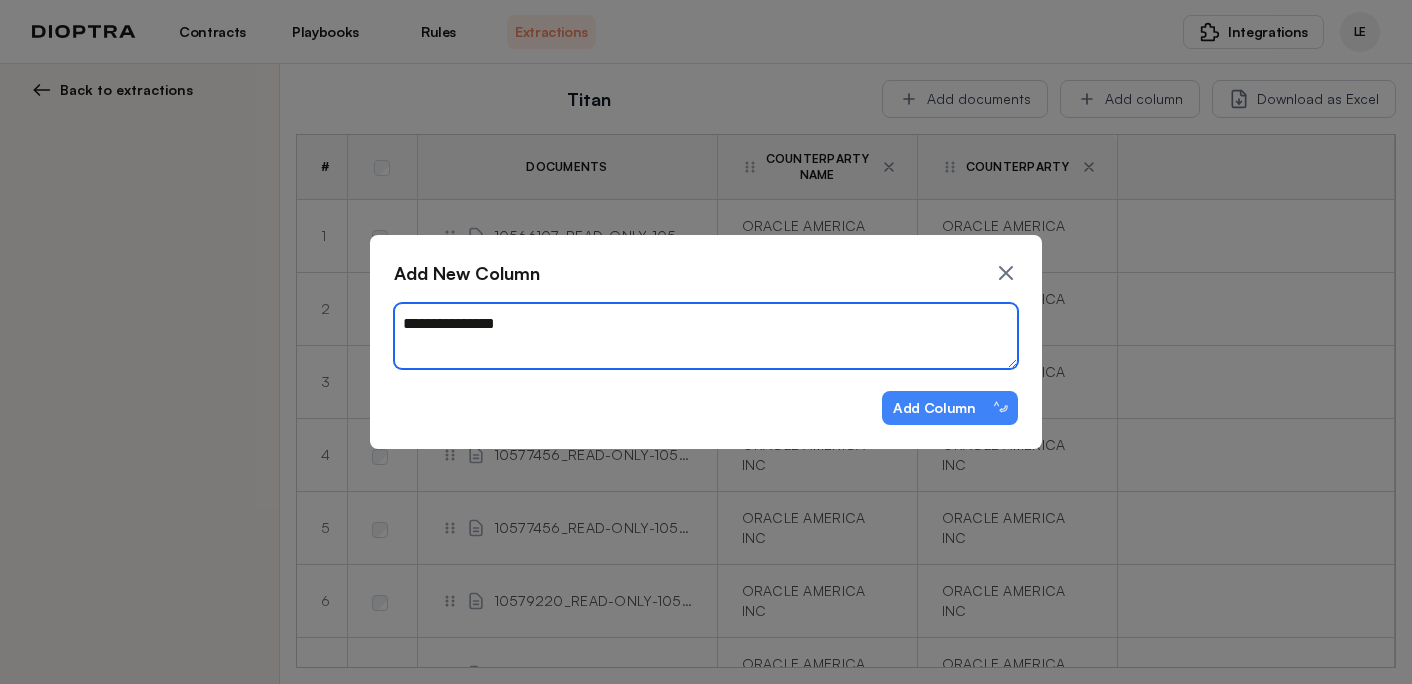 type on "*" 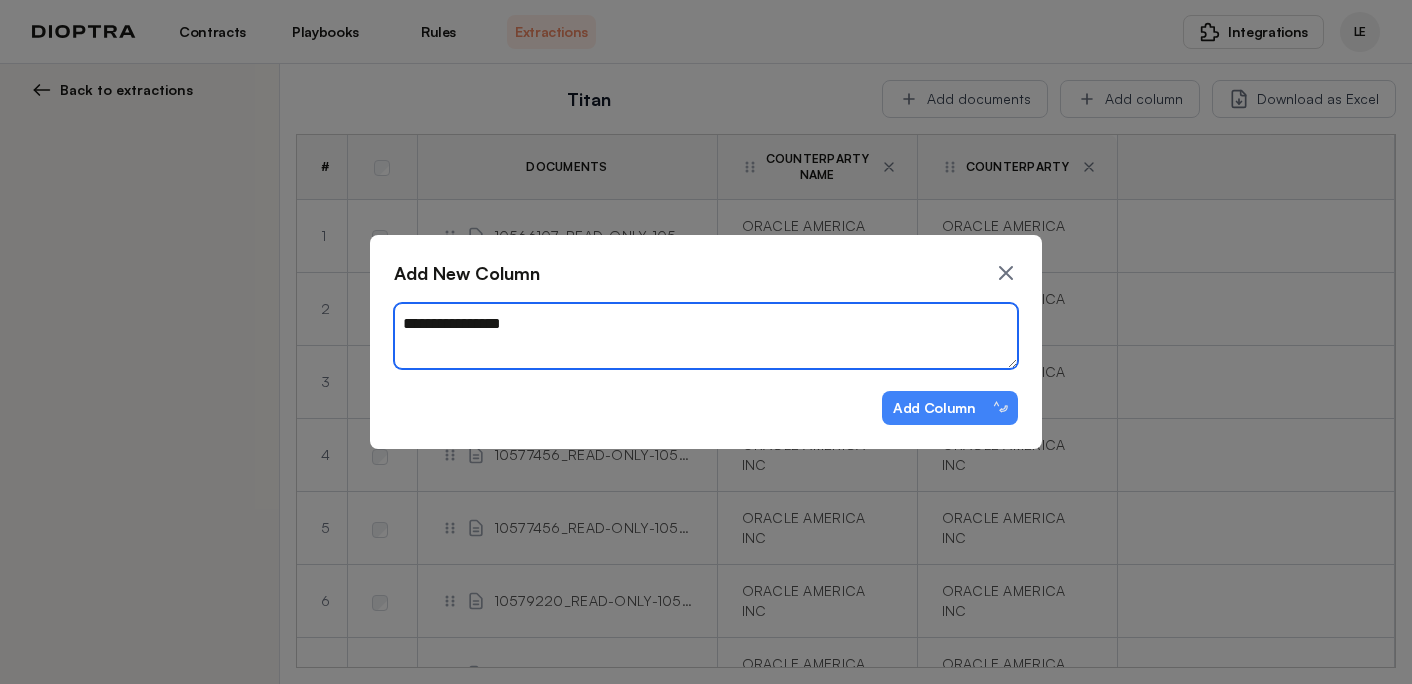 type on "*" 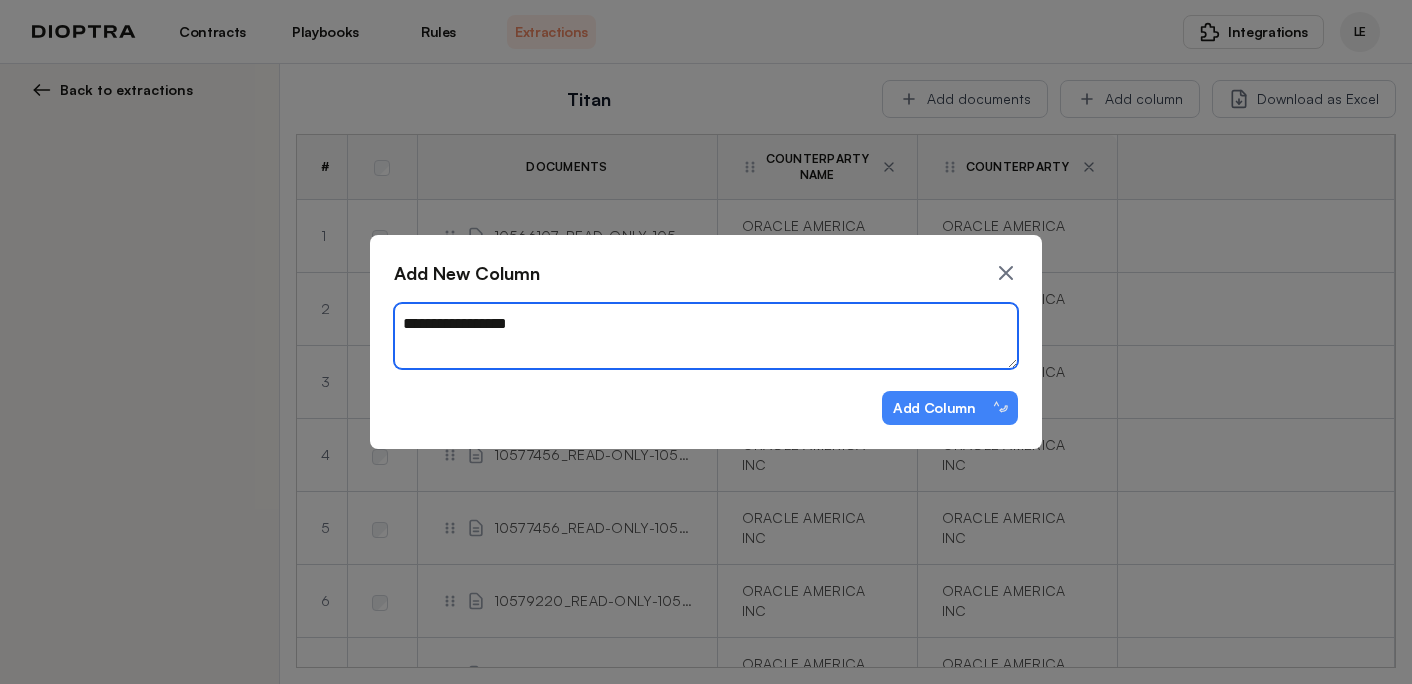 type on "*" 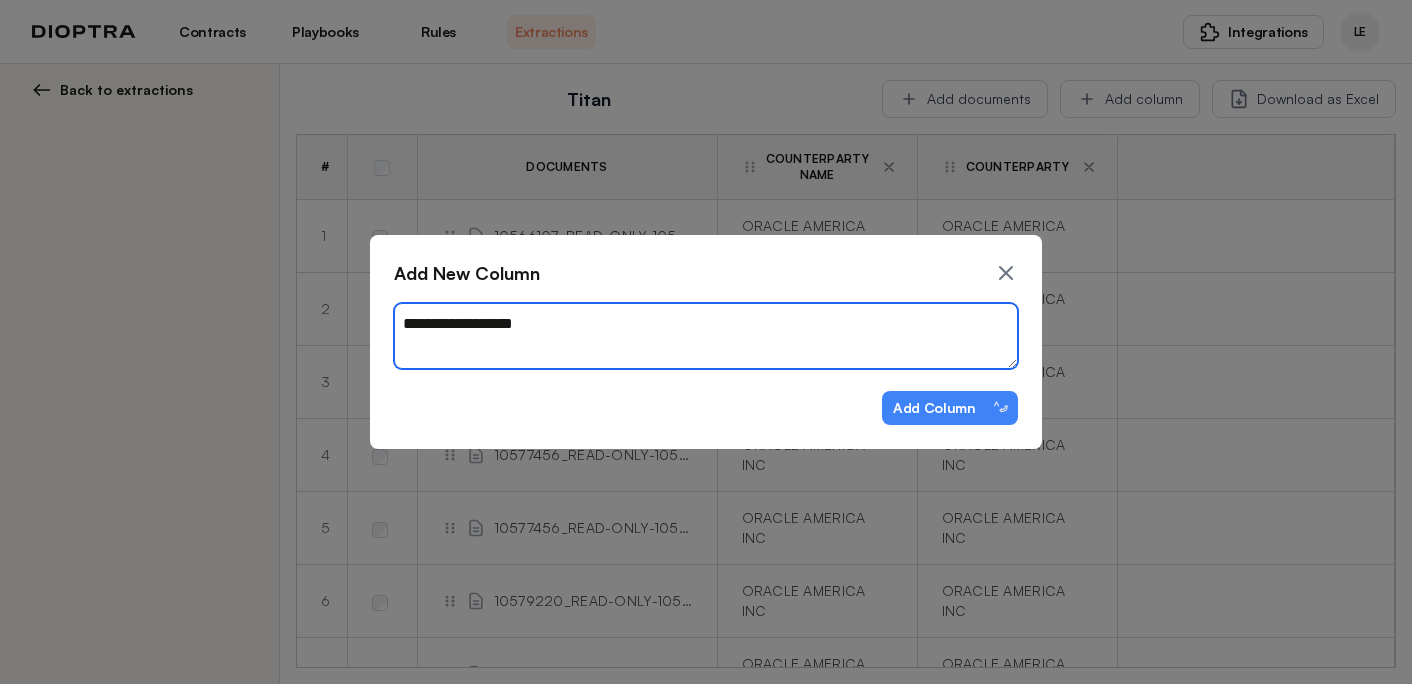 type on "*" 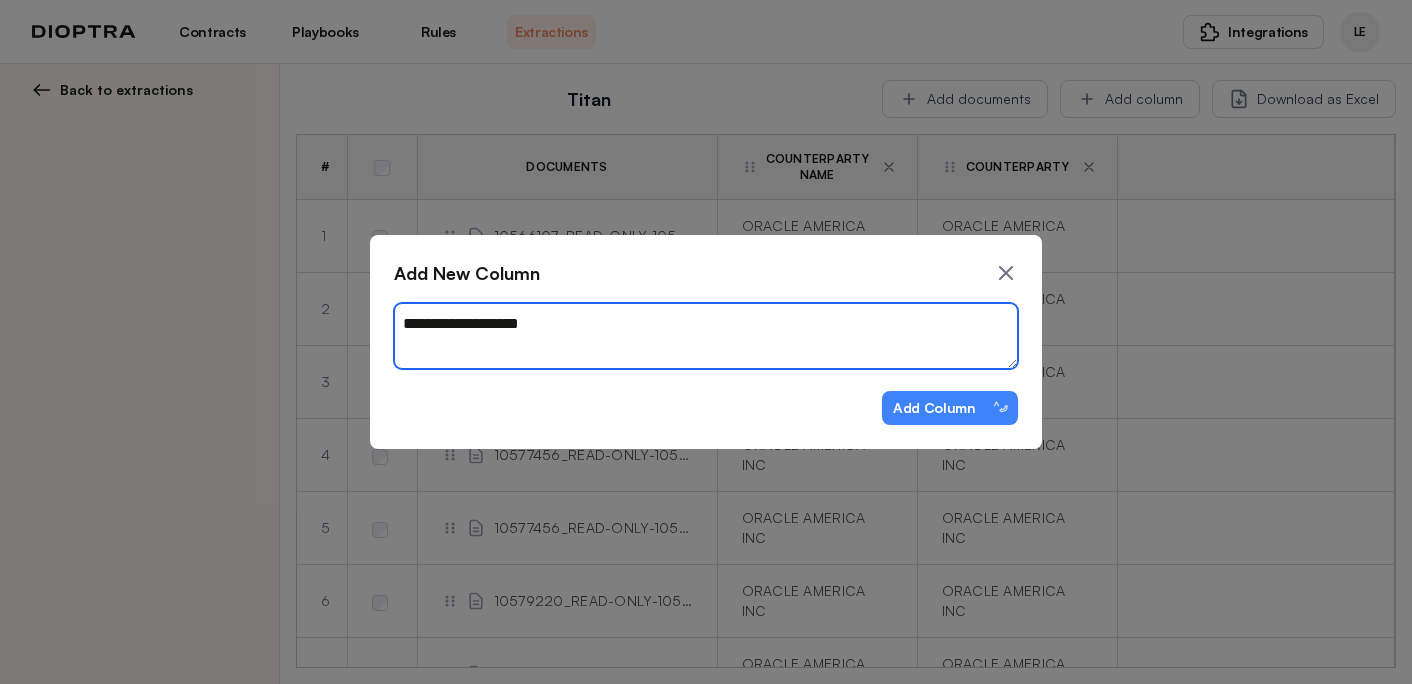 type on "*" 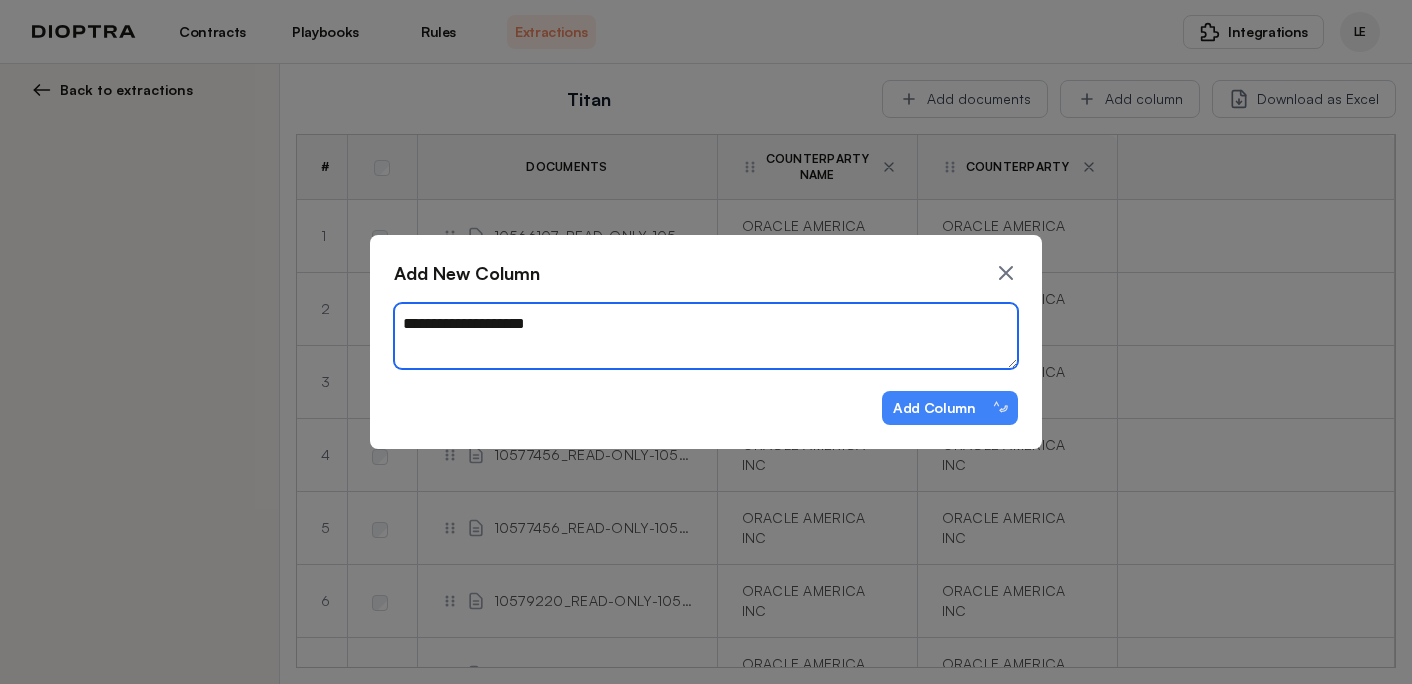 type on "*" 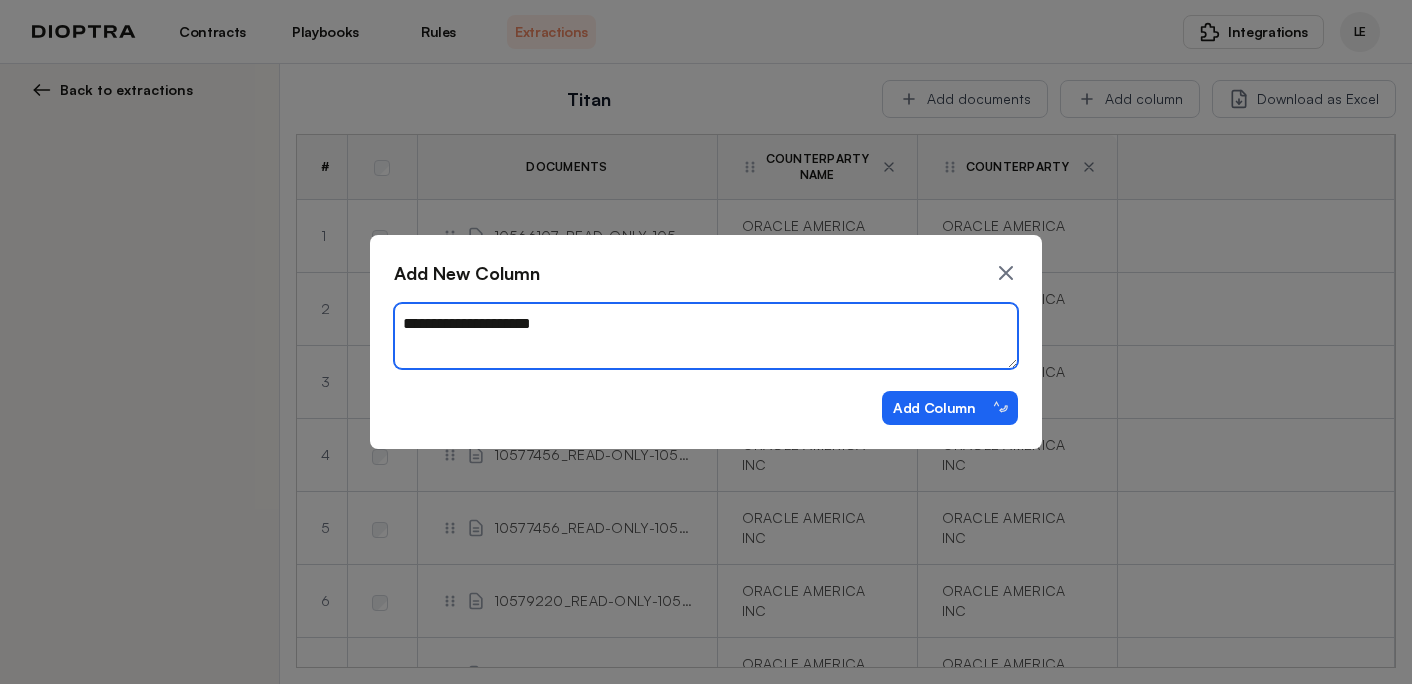 type on "**********" 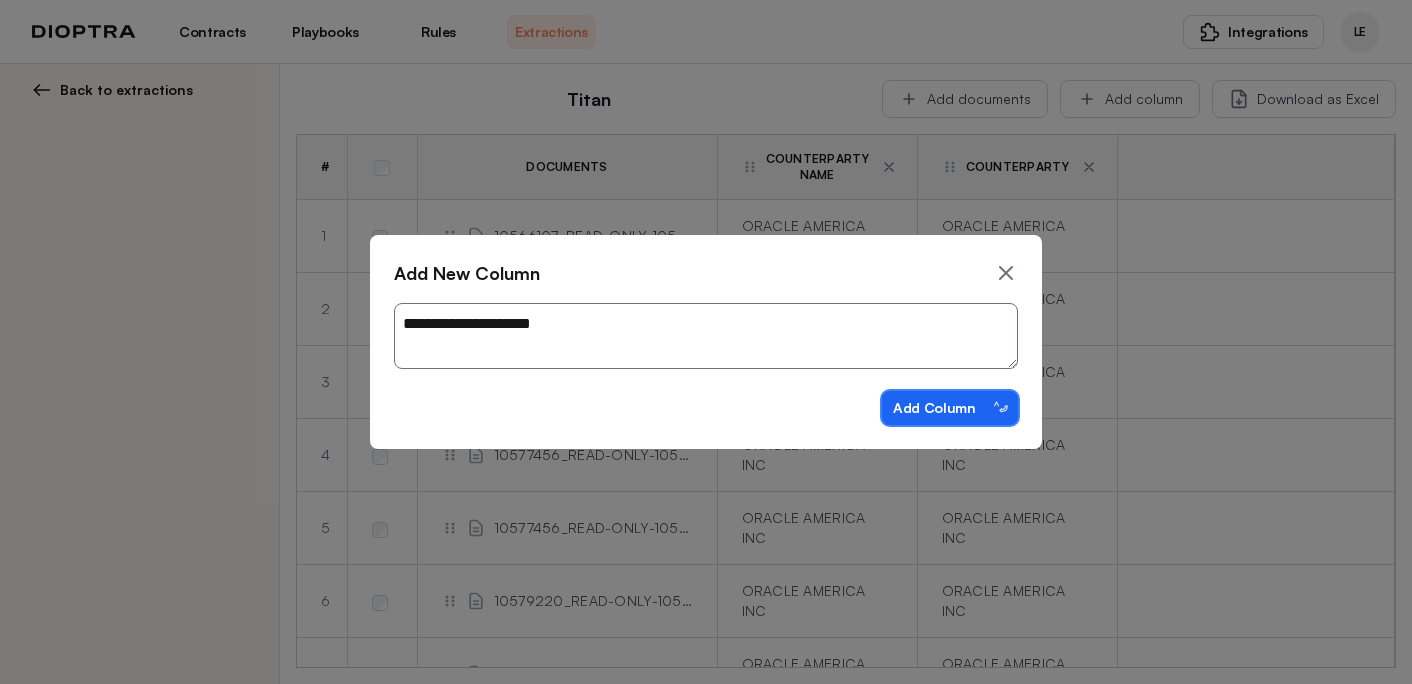click on "Add Column ⌃⏎" at bounding box center [950, 408] 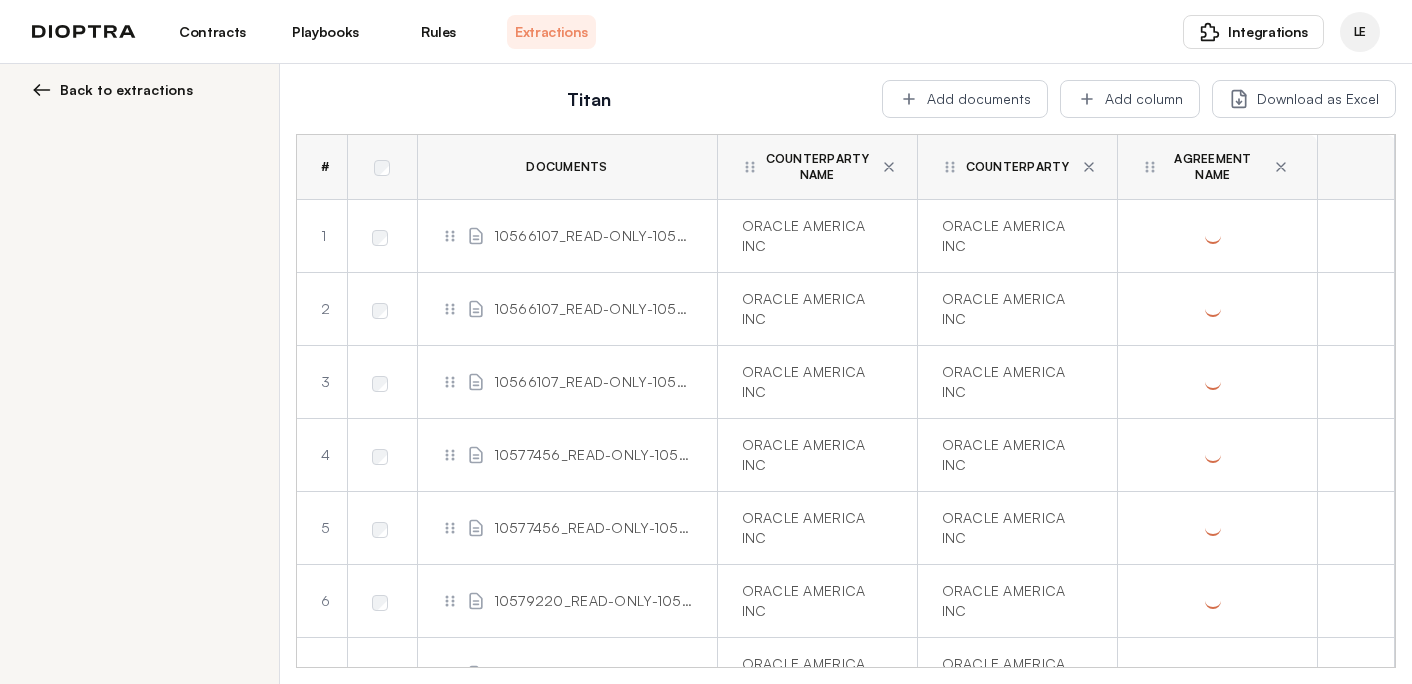 drag, startPoint x: 277, startPoint y: 88, endPoint x: 203, endPoint y: 89, distance: 74.00676 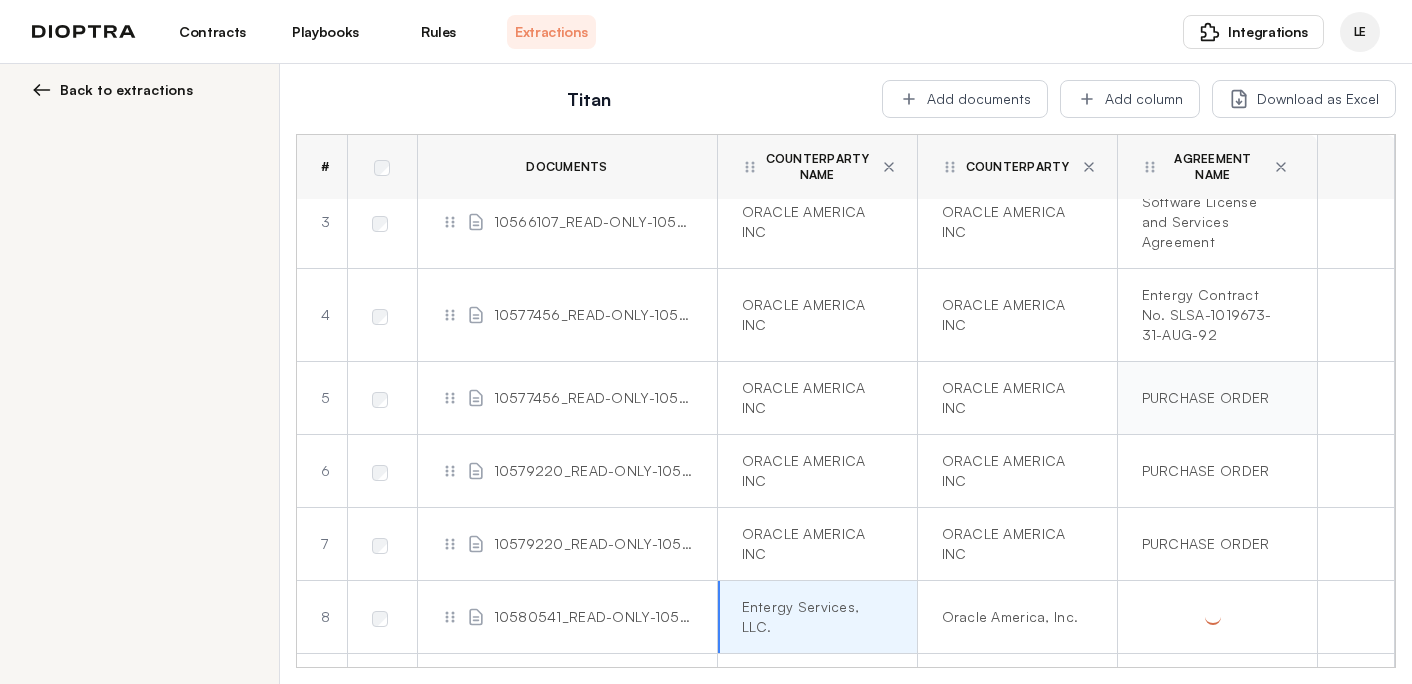 scroll, scrollTop: 0, scrollLeft: 0, axis: both 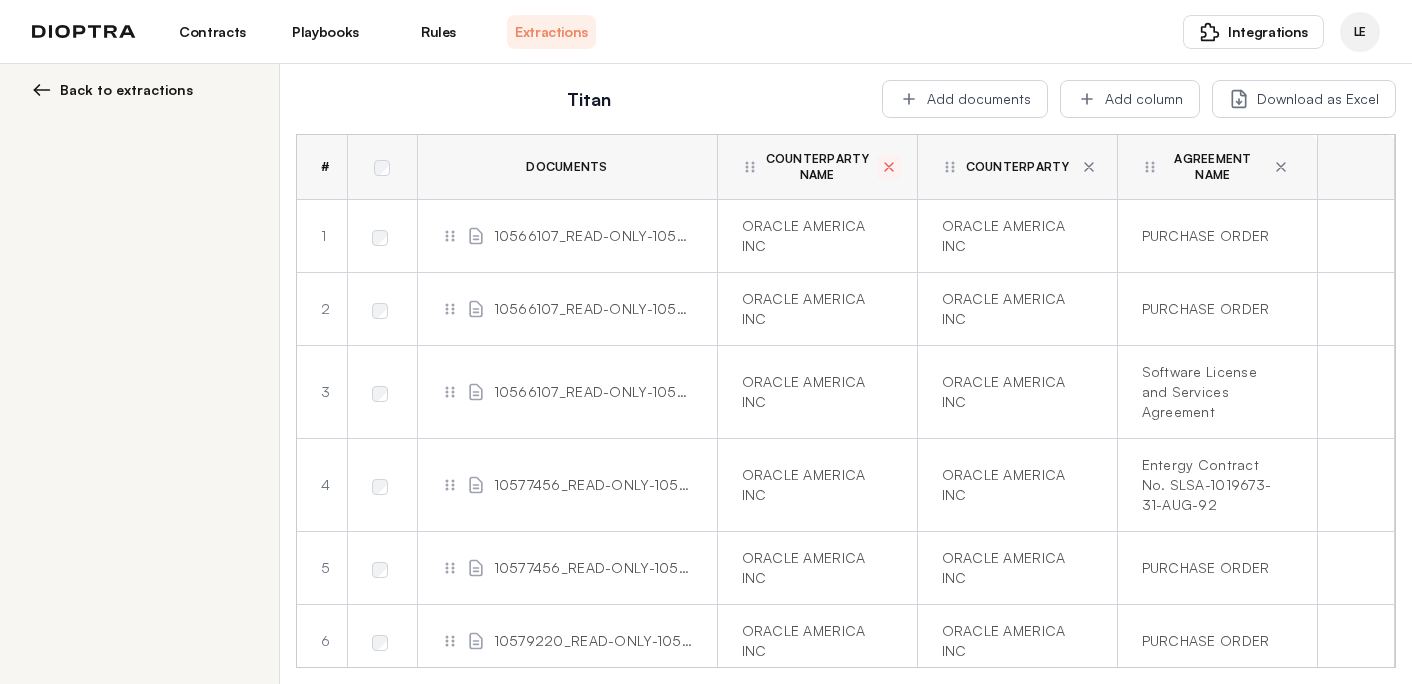 click 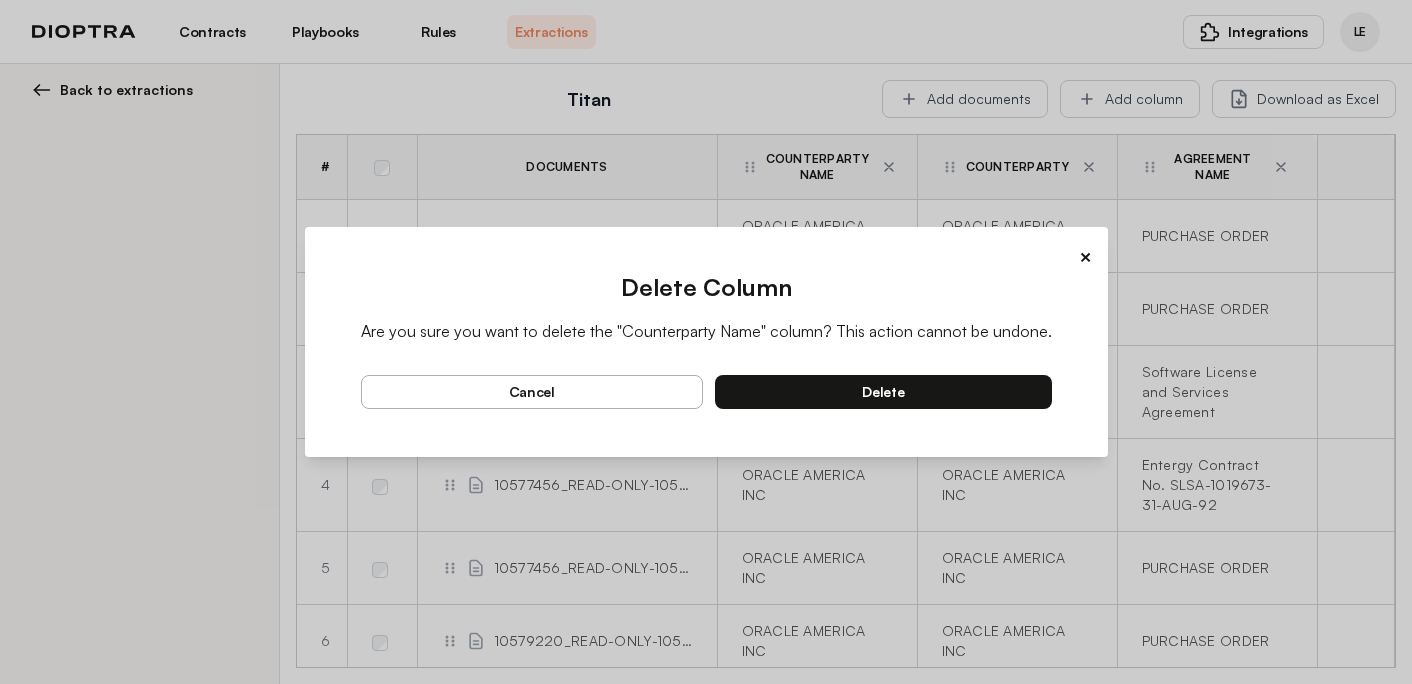 click on "delete" at bounding box center (883, 392) 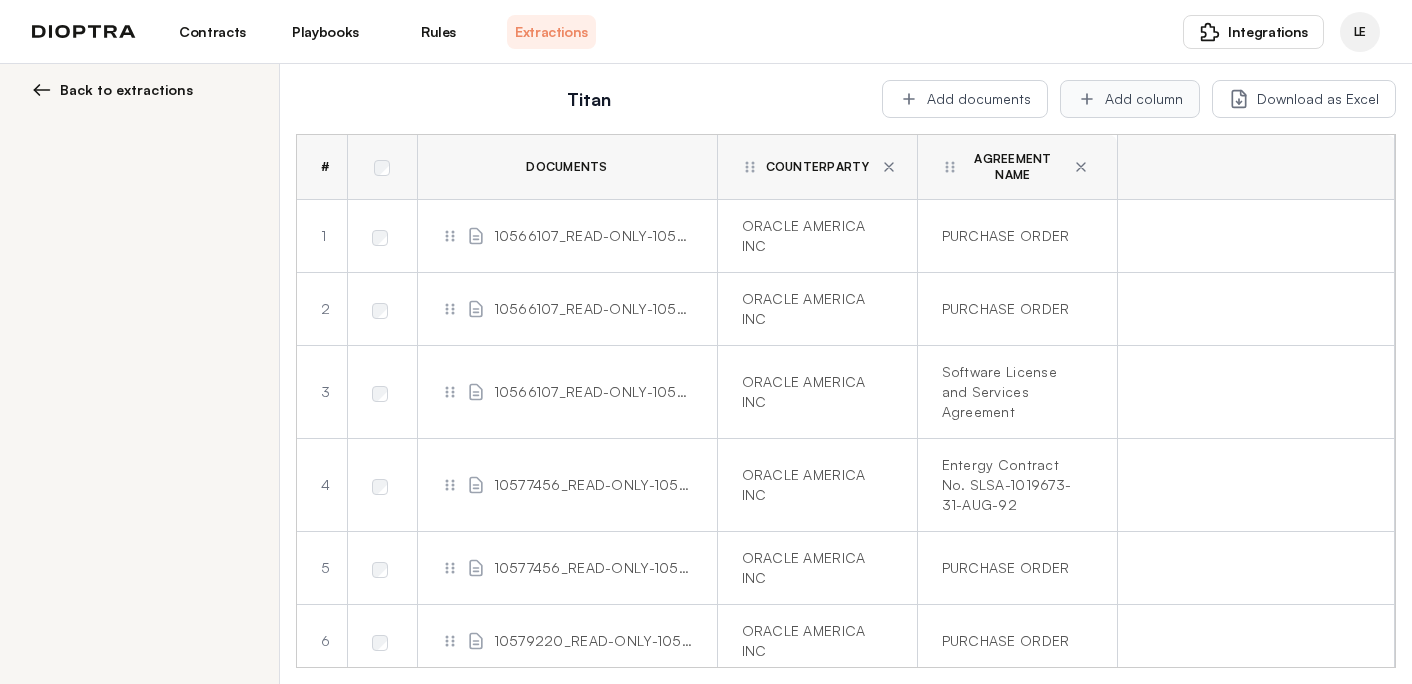 click on "Add column" at bounding box center (1130, 99) 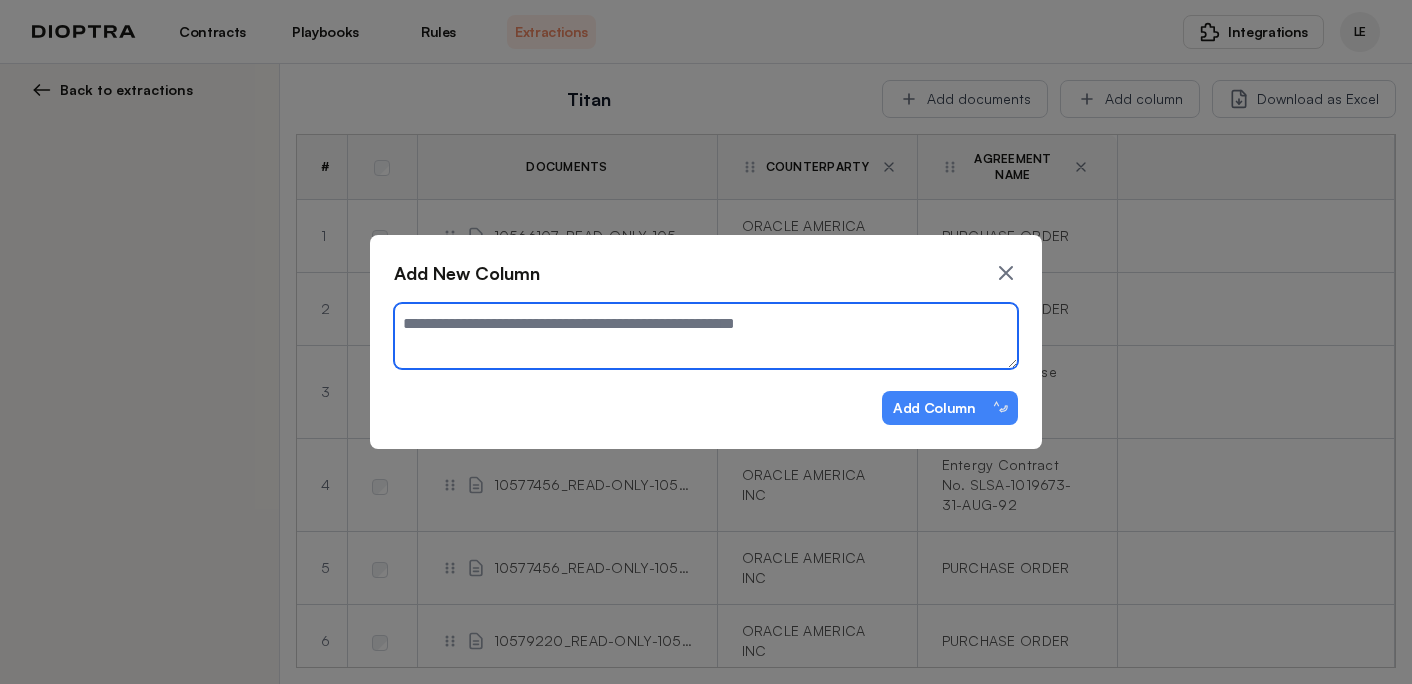 click at bounding box center [706, 336] 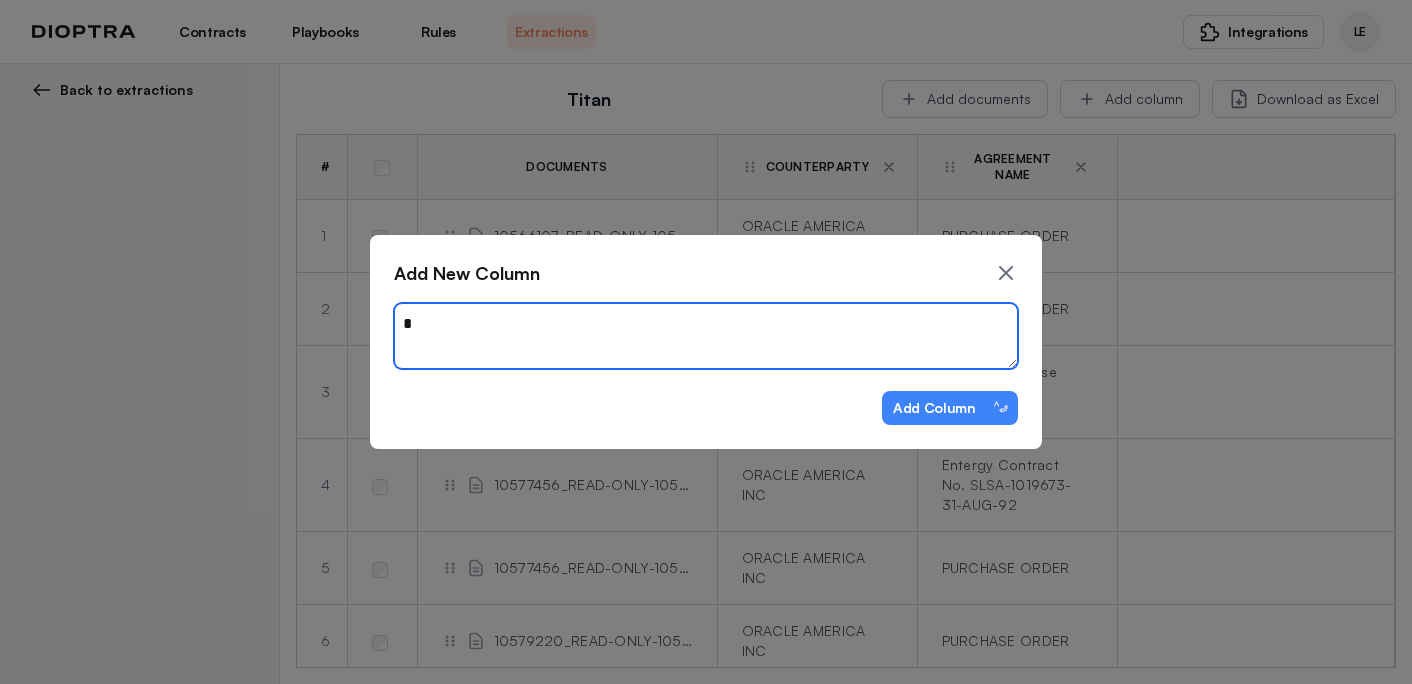 type on "**" 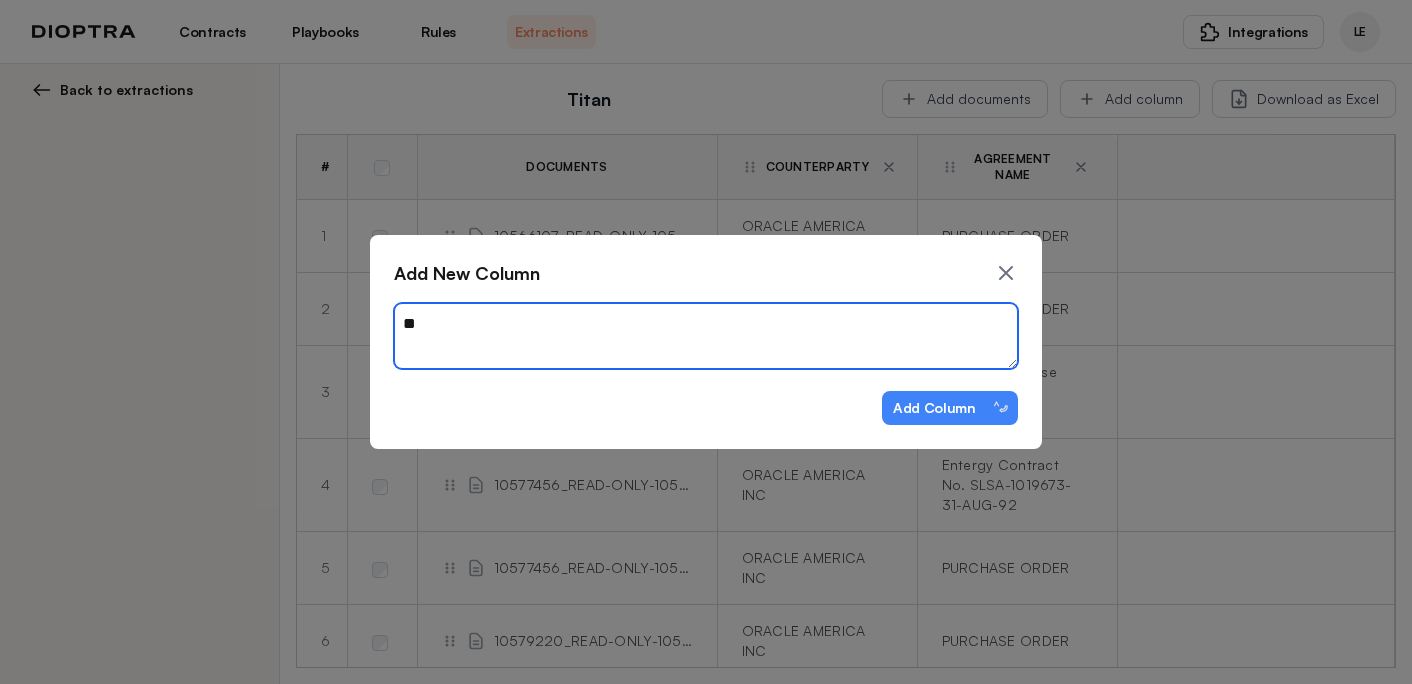 type on "*" 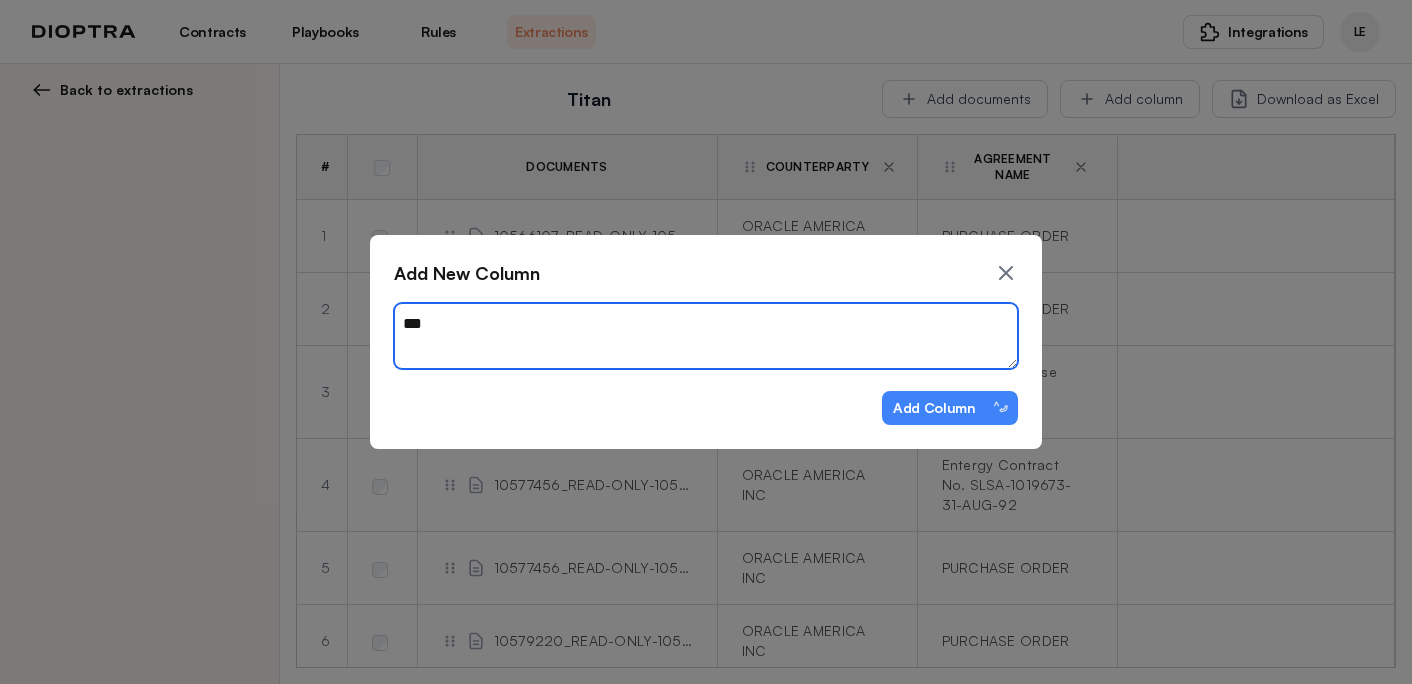 type on "****" 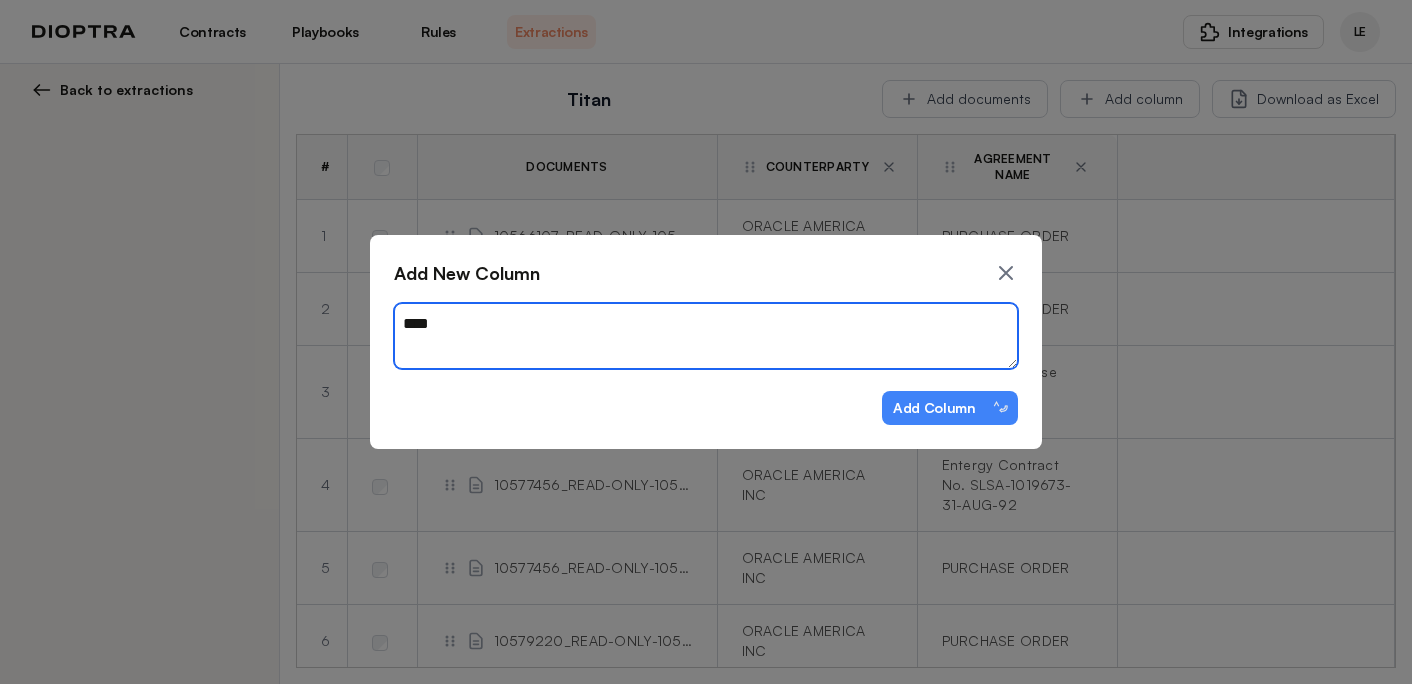 type on "*" 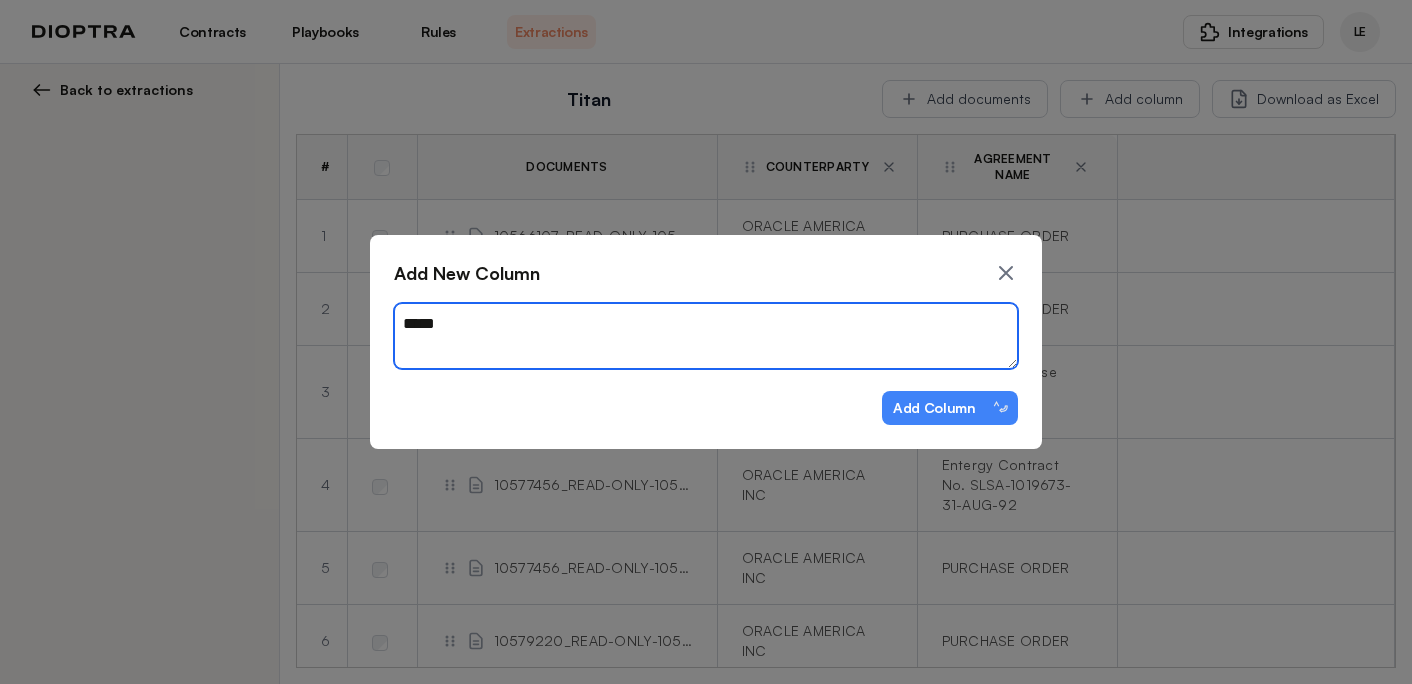 type on "*" 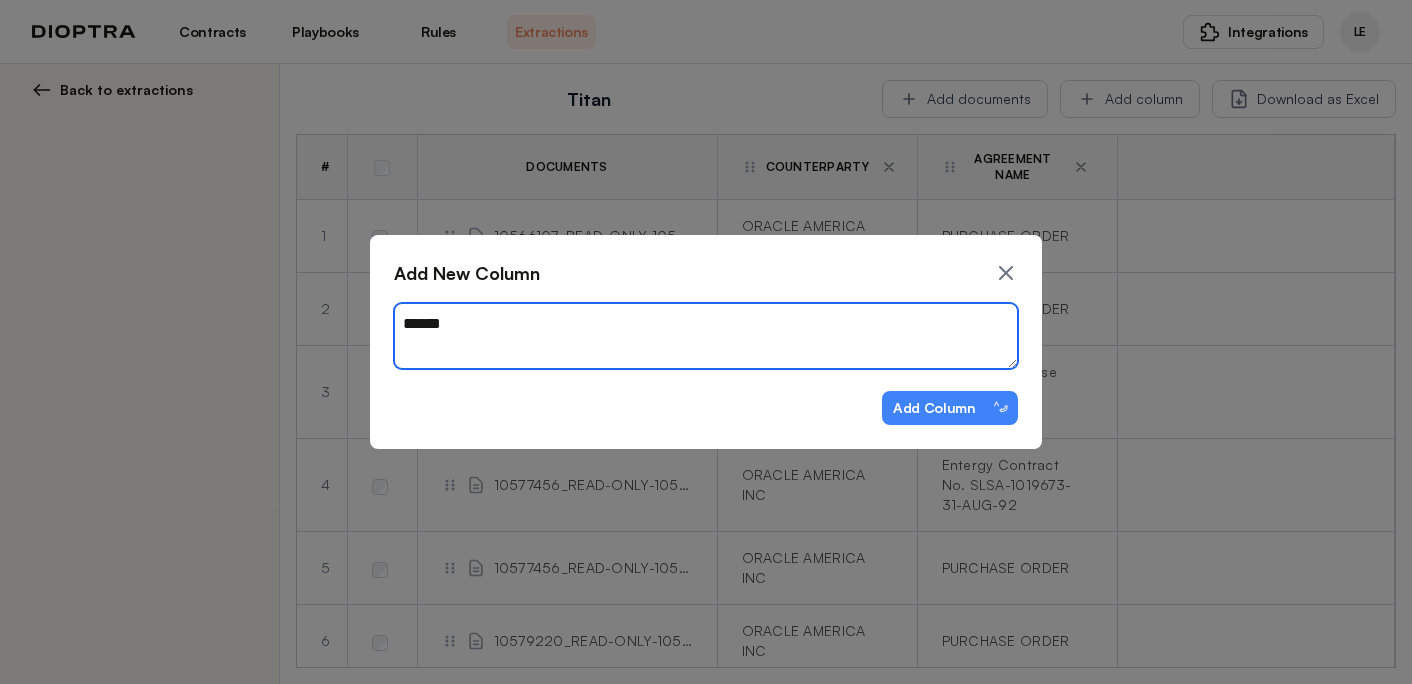 type on "*******" 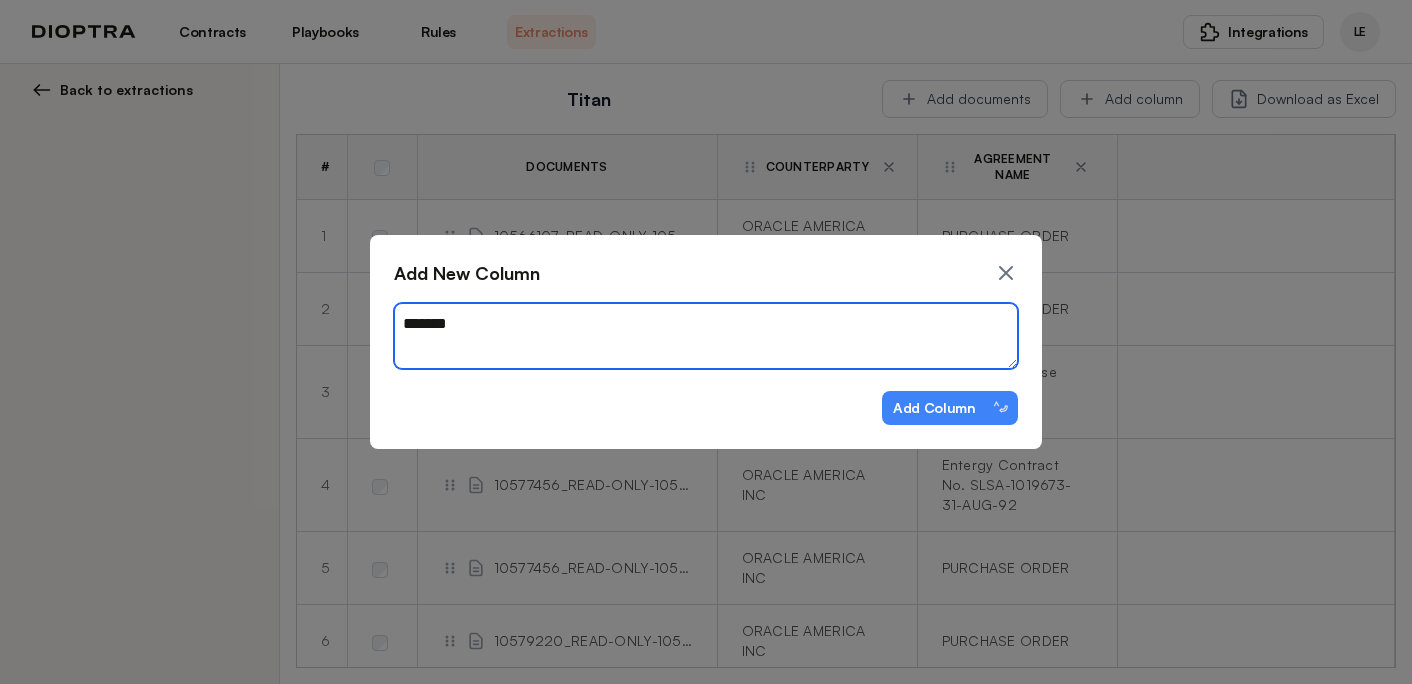 type on "*" 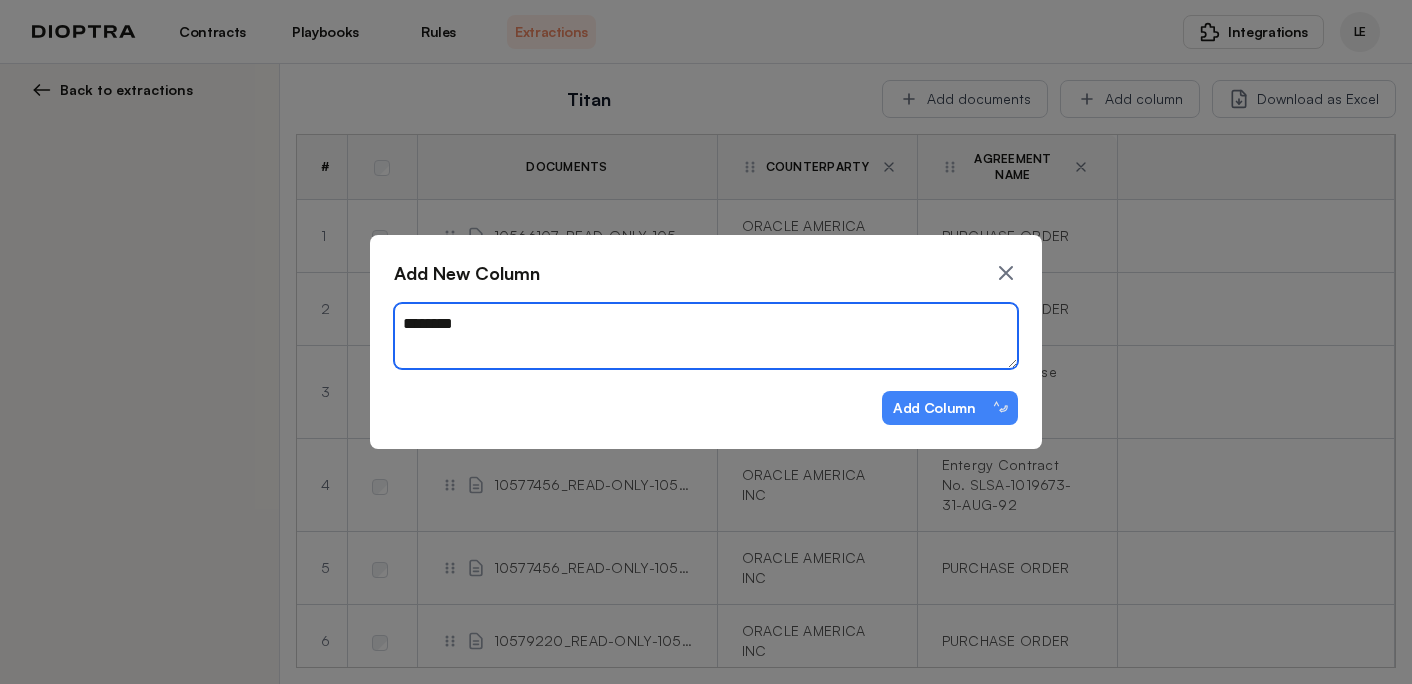 type on "*" 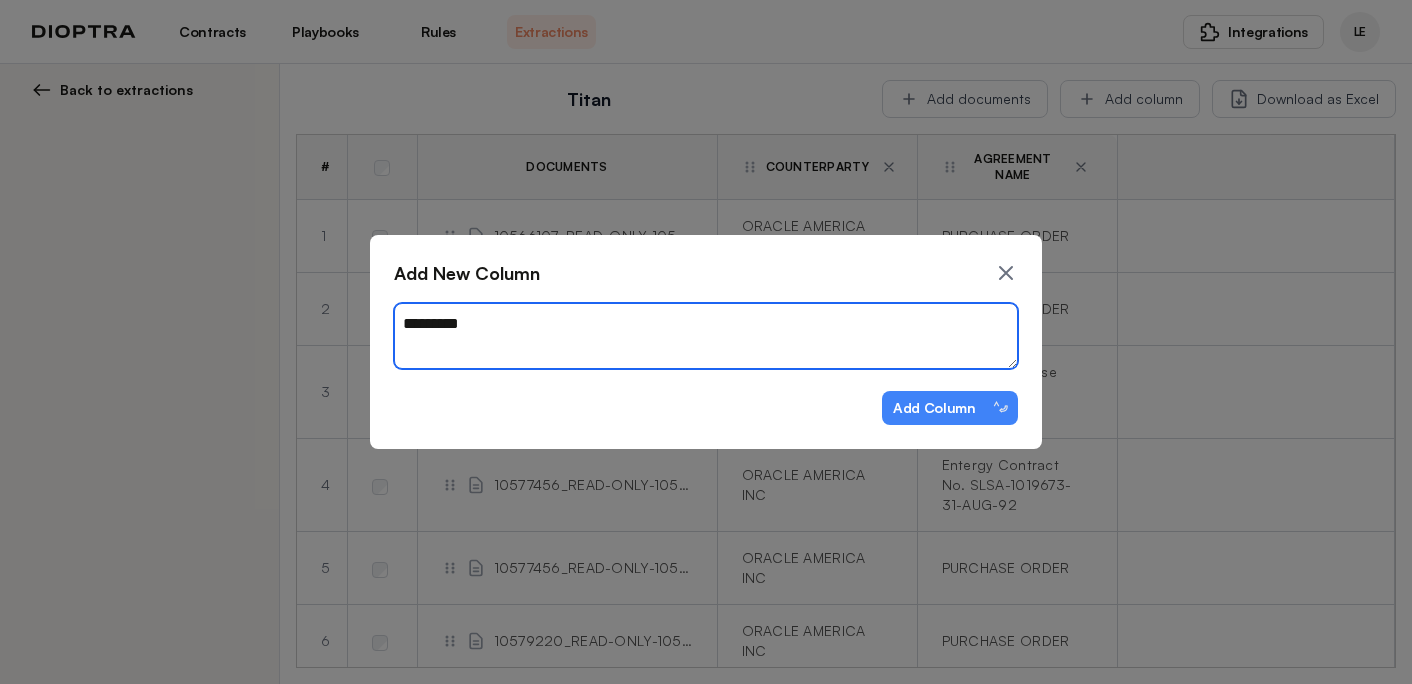 type on "**********" 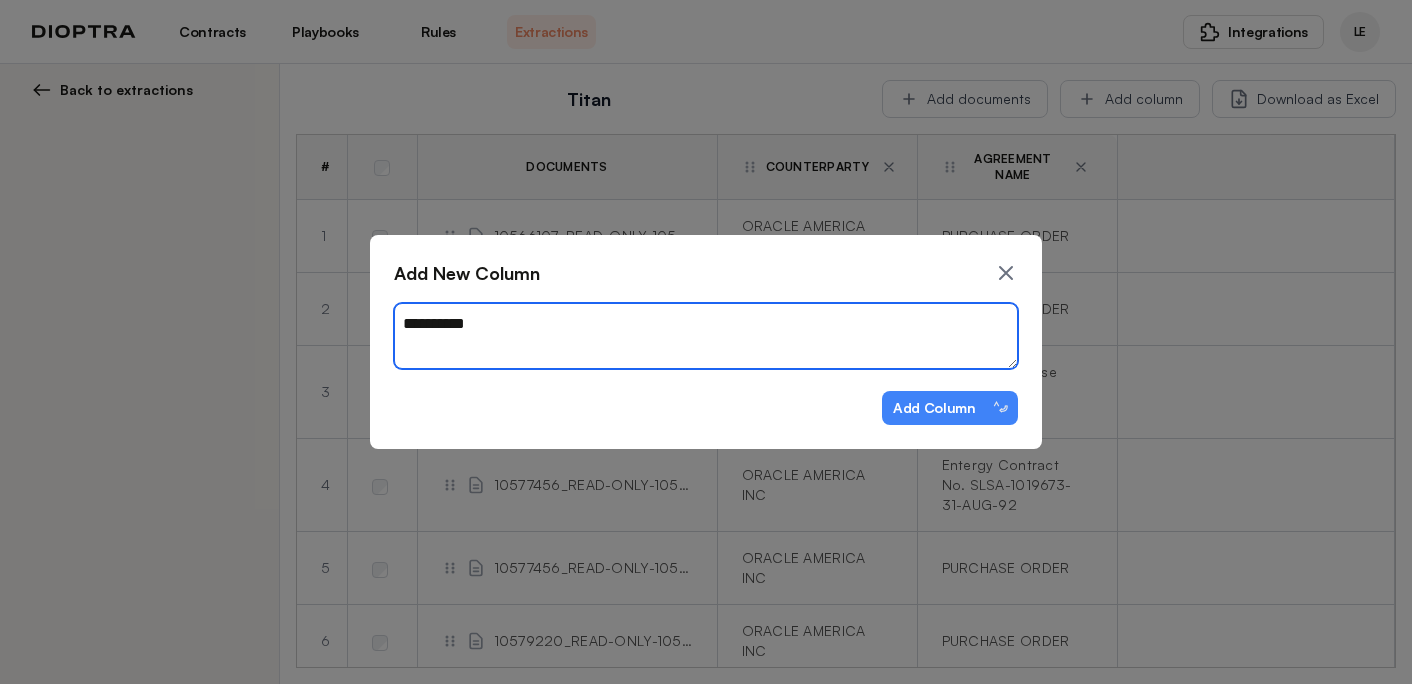type on "*" 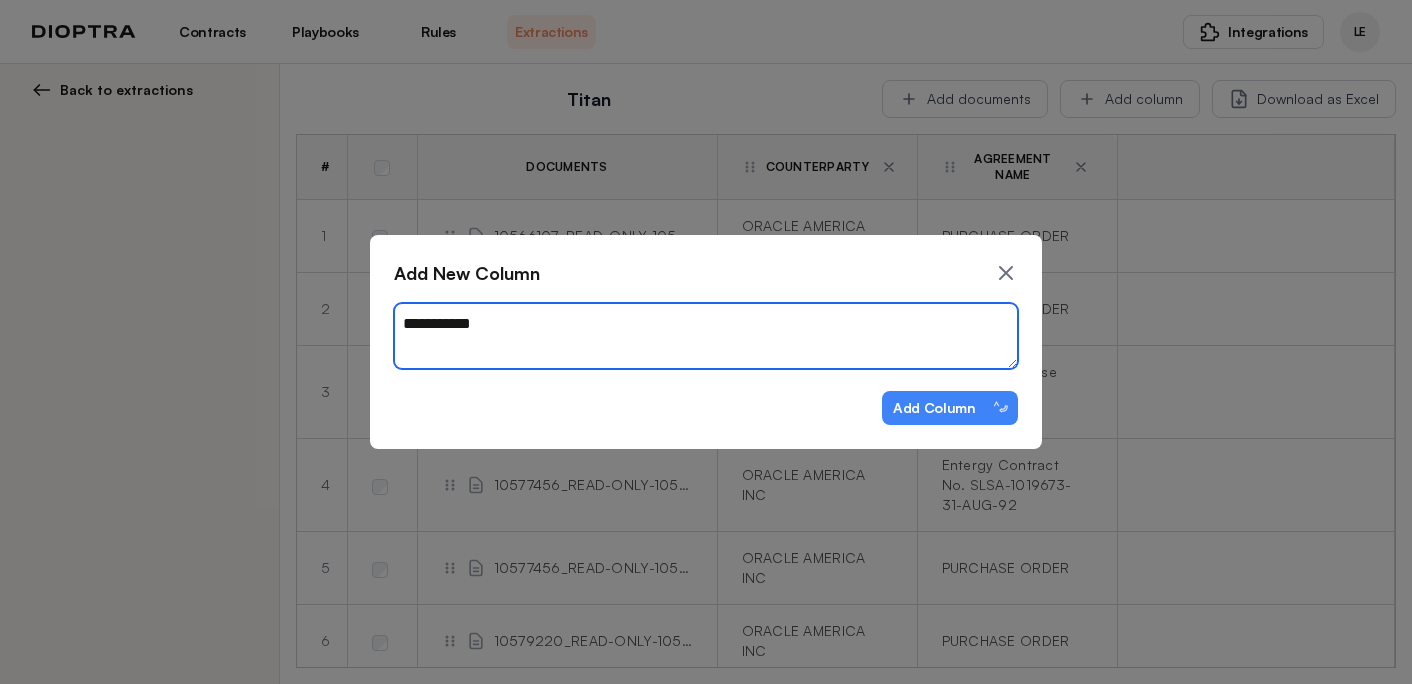 type on "*" 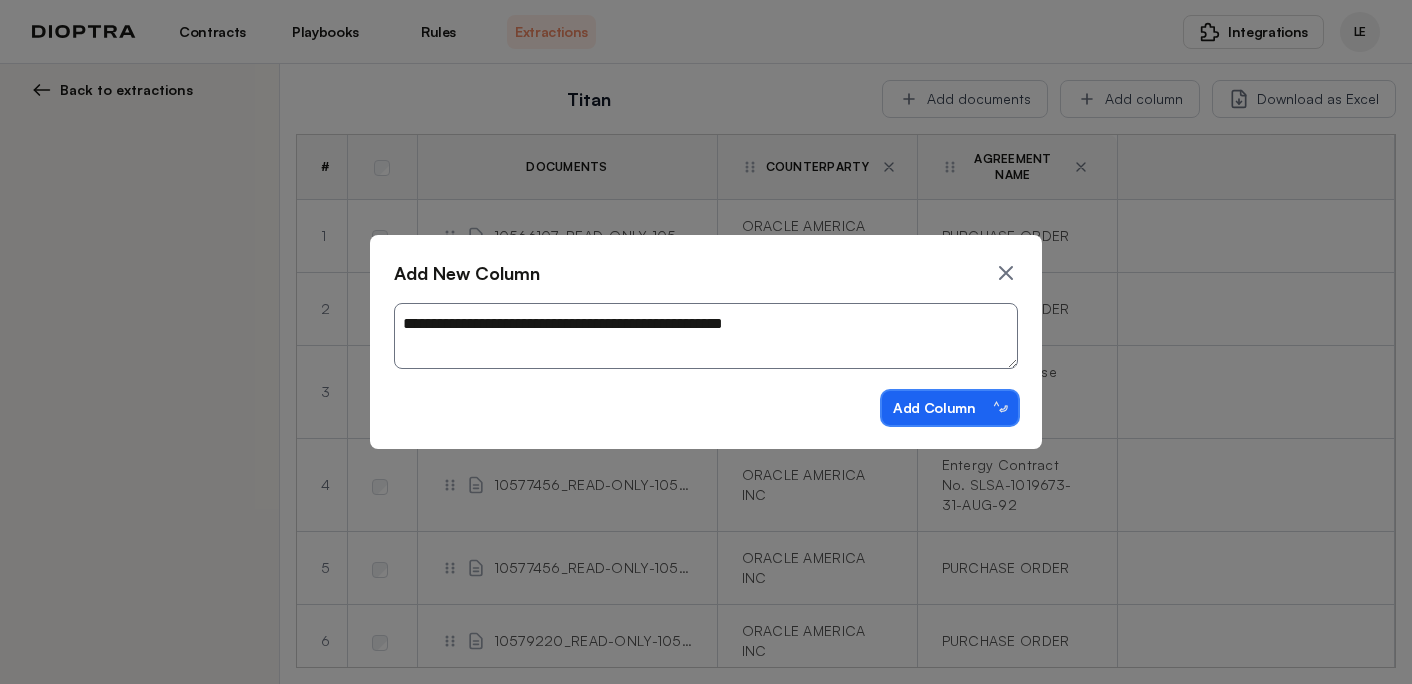 click on "Add Column ⌃⏎" at bounding box center (950, 408) 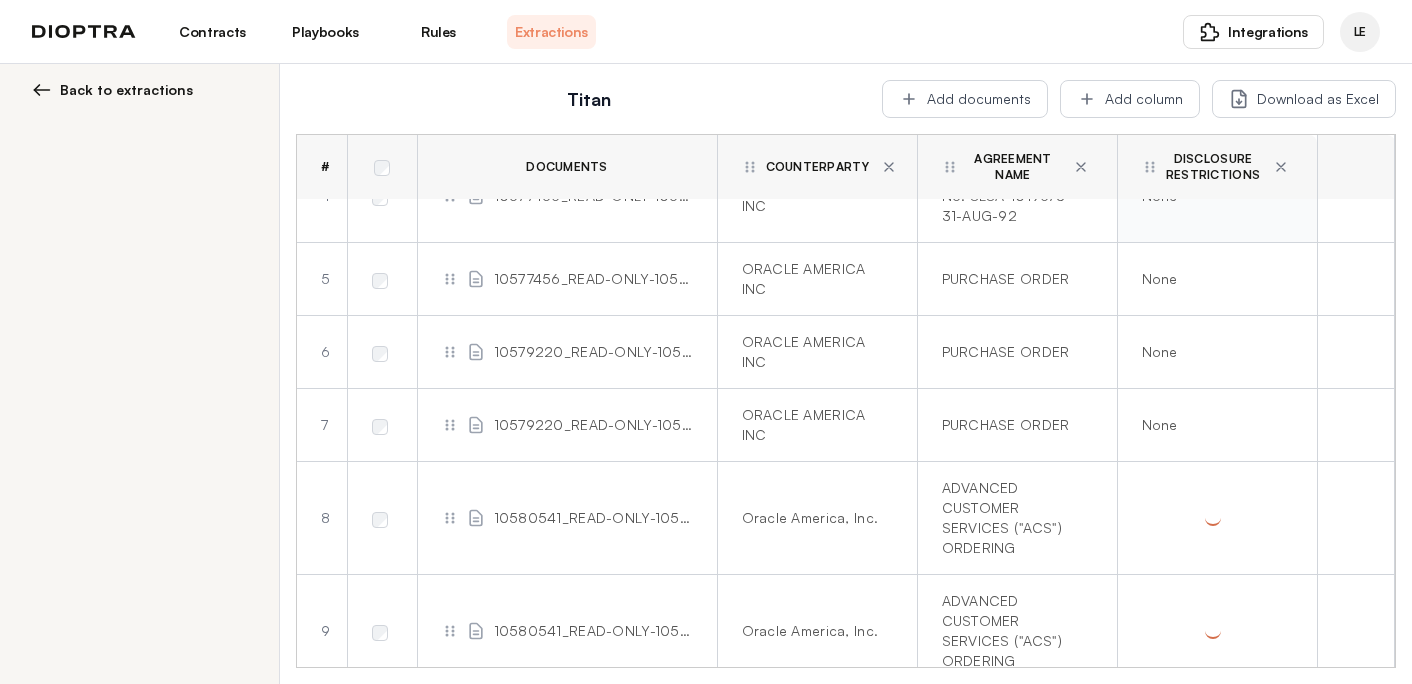 scroll, scrollTop: 290, scrollLeft: 0, axis: vertical 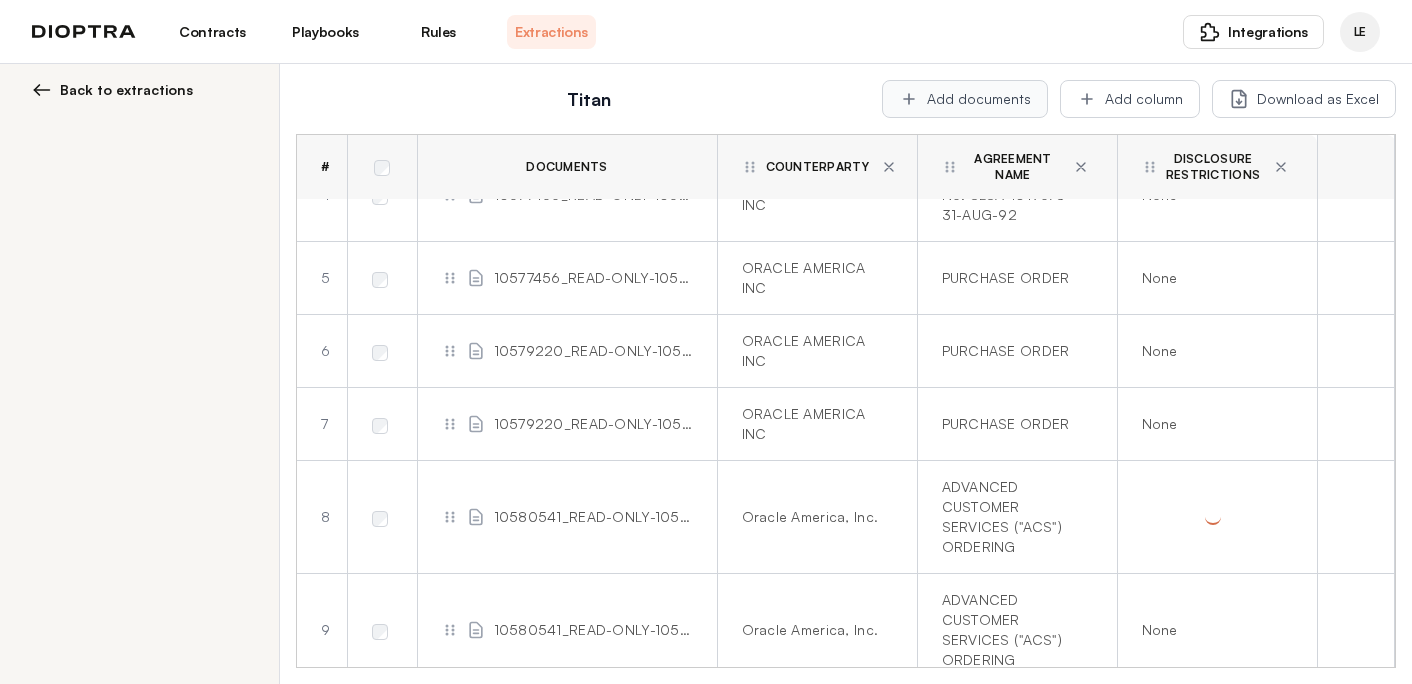 click on "Add documents" at bounding box center [965, 99] 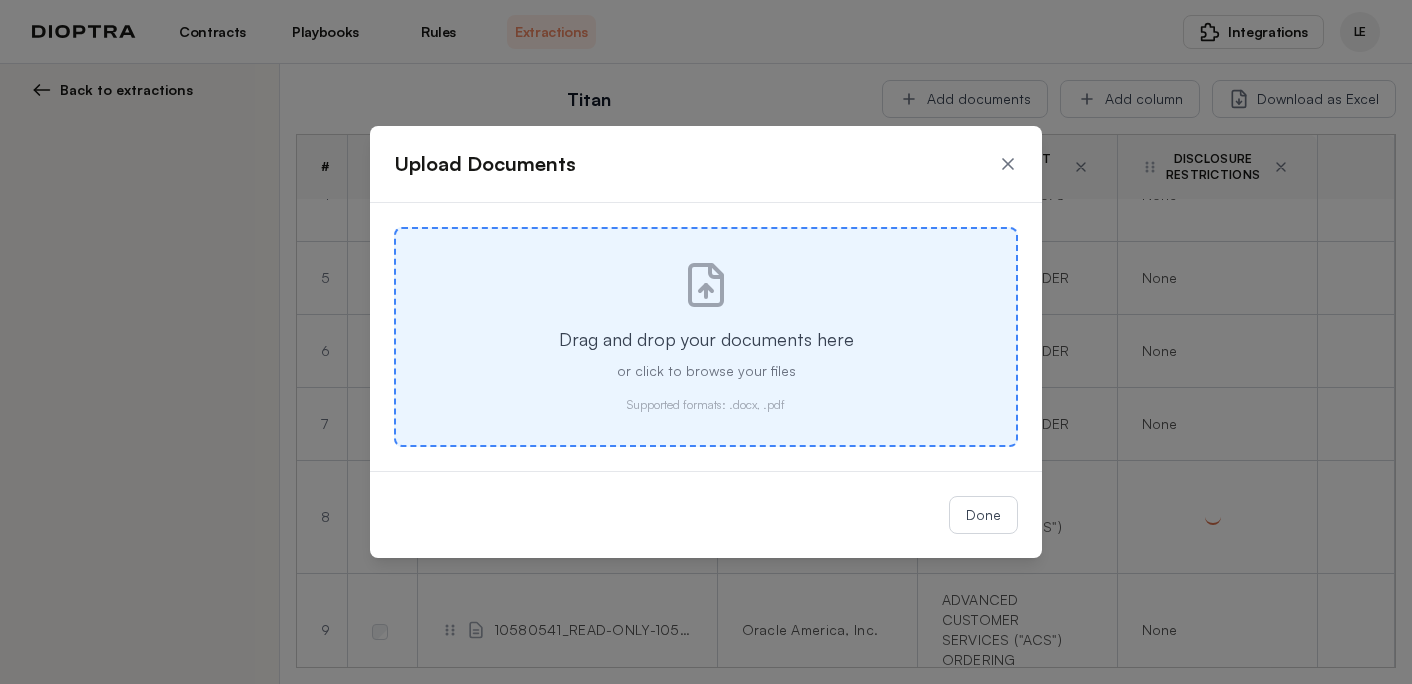 click on "Supported formats: .docx, .pdf" at bounding box center (706, 405) 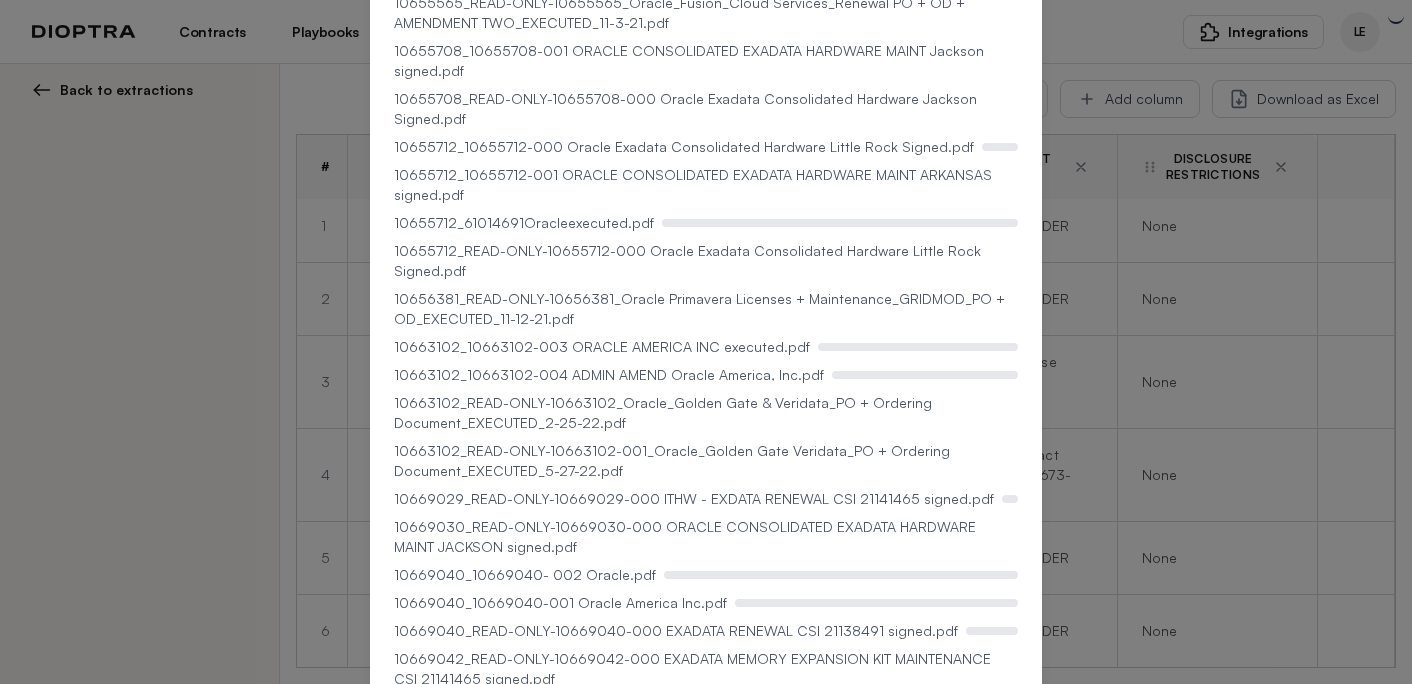 scroll, scrollTop: 290, scrollLeft: 0, axis: vertical 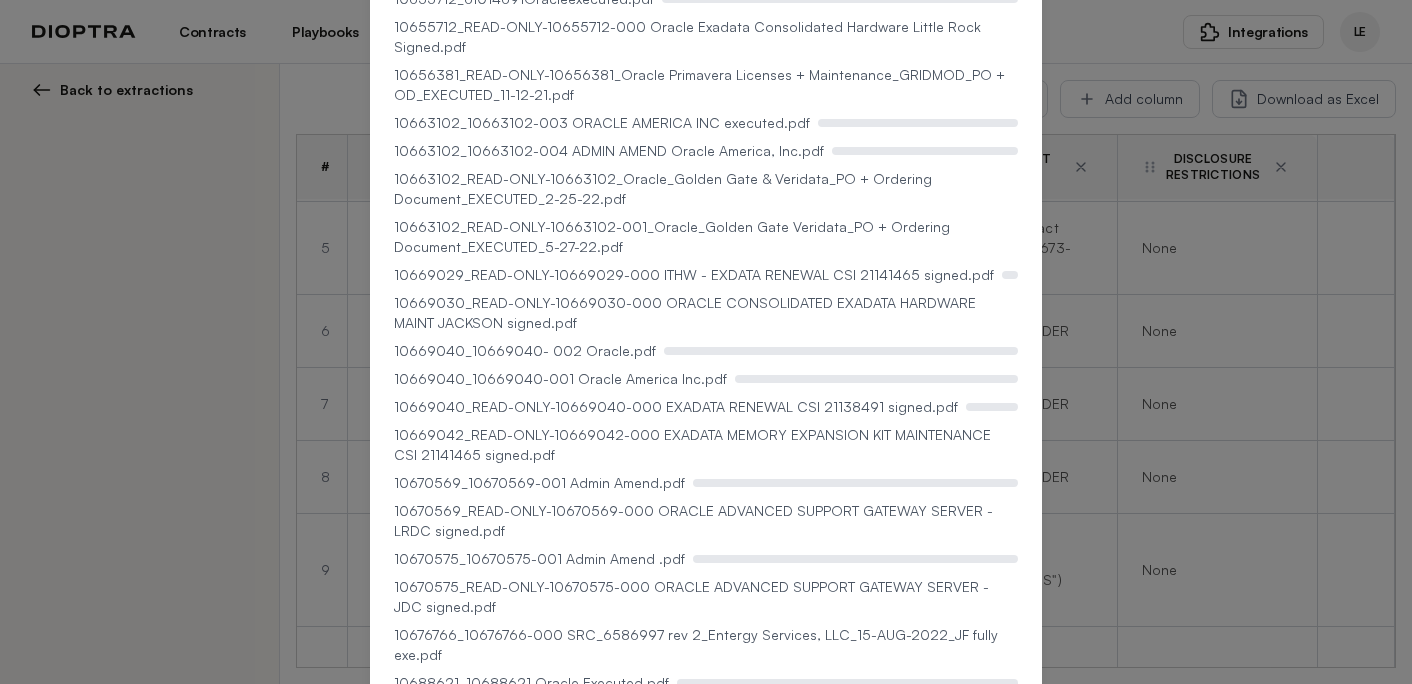click on "Upload Documents Drag and drop your documents here or click to browse your files Supported formats: .docx, .pdf 10582745_READ-ONLY-10582745 executed.pdf 10585276_READ-ONLY-10585276 Oracle executed.pdf 10588622_10588622 -001 Oracle Support 19168285 Executed.pdf 10588622_10588622-000 Oracle Unix Hardware Support (DMZ) Signed.pdf 10588622_10588622-003 ORACLE UNIX HARDWARE SUPPORT (DMZ) signed.pdf 10588622_10588622-004 ORACLE AMERICA INC executed.pdf 10588622_READ-ONLY-10588622 -001 Oracle Support 19168285 Executed.pdf 10588622_READ-ONLY-10588622-000 Oracle Unix Hardware Support (DMZ) Signed.pdf 10588622_REExternalDonotrenew10588622P2PITHWORACLEUNIXHARDWARESUPPORT(DMZ).pdf 10596187_READ-ONLY-10596187 Oracle Primavera 122 perpetual + maint, support executed.pdf 10596187_READ-ONLY-10596187-001 Oracle Primavera executed.pdf 10598086_10598086-002  AMIDAY3 ORACLE EXADATA CPU UPLIFT JDC signed.pdf 10598086_READ-ONLY-10598086-000 Oracle Exadata CPU Uplift JDC Signed.pdf 10598086_READ-ONLY-10598086-001 Admin Amend.pdf" at bounding box center [706, 342] 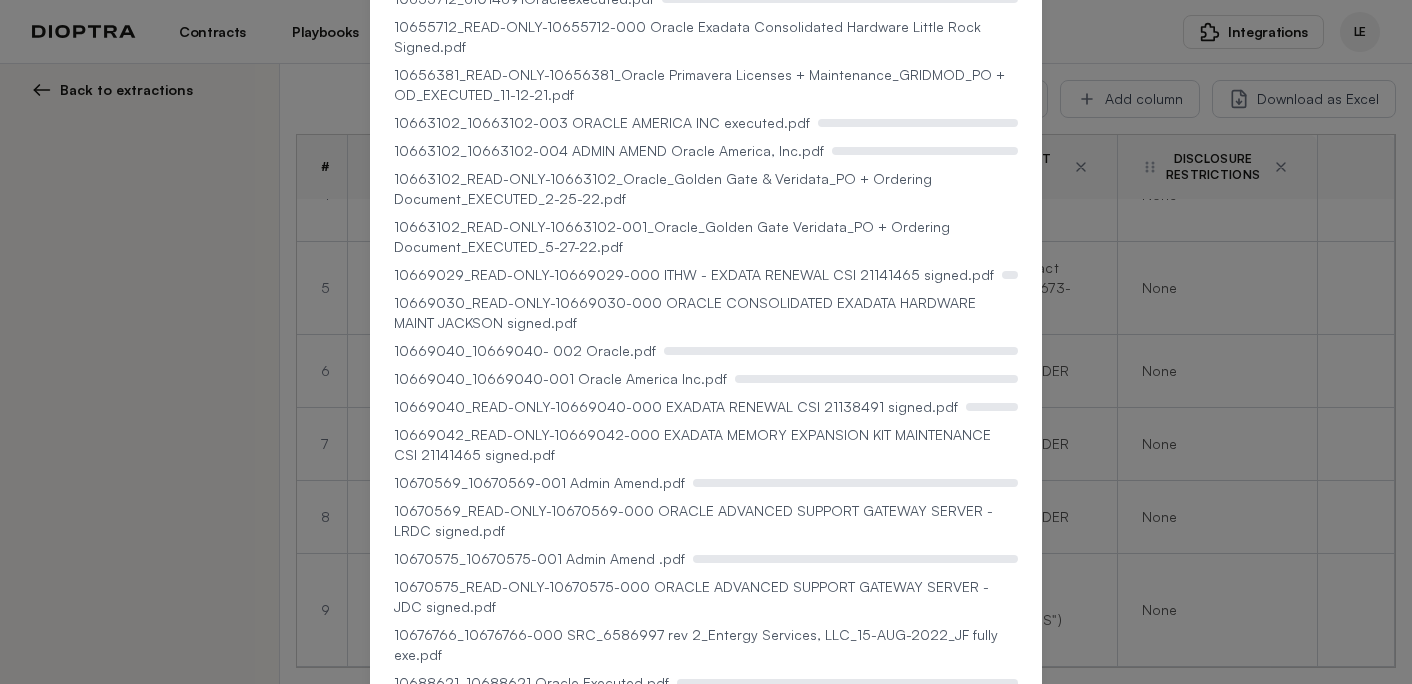 click on "Upload Documents Drag and drop your documents here or click to browse your files Supported formats: .docx, .pdf 10582745_READ-ONLY-10582745 executed.pdf 10585276_READ-ONLY-10585276 Oracle executed.pdf 10588622_10588622 -001 Oracle Support 19168285 Executed.pdf 10588622_10588622-000 Oracle Unix Hardware Support (DMZ) Signed.pdf 10588622_10588622-003 ORACLE UNIX HARDWARE SUPPORT (DMZ) signed.pdf 10588622_10588622-004 ORACLE AMERICA INC executed.pdf 10588622_READ-ONLY-10588622 -001 Oracle Support 19168285 Executed.pdf 10588622_READ-ONLY-10588622-000 Oracle Unix Hardware Support (DMZ) Signed.pdf 10588622_REExternalDonotrenew10588622P2PITHWORACLEUNIXHARDWARESUPPORT(DMZ).pdf 10596187_READ-ONLY-10596187 Oracle Primavera 122 perpetual + maint, support executed.pdf 10596187_READ-ONLY-10596187-001 Oracle Primavera executed.pdf 10598086_10598086-002  AMIDAY3 ORACLE EXADATA CPU UPLIFT JDC signed.pdf 10598086_READ-ONLY-10598086-000 Oracle Exadata CPU Uplift JDC Signed.pdf 10598086_READ-ONLY-10598086-001 Admin Amend.pdf" at bounding box center (706, 342) 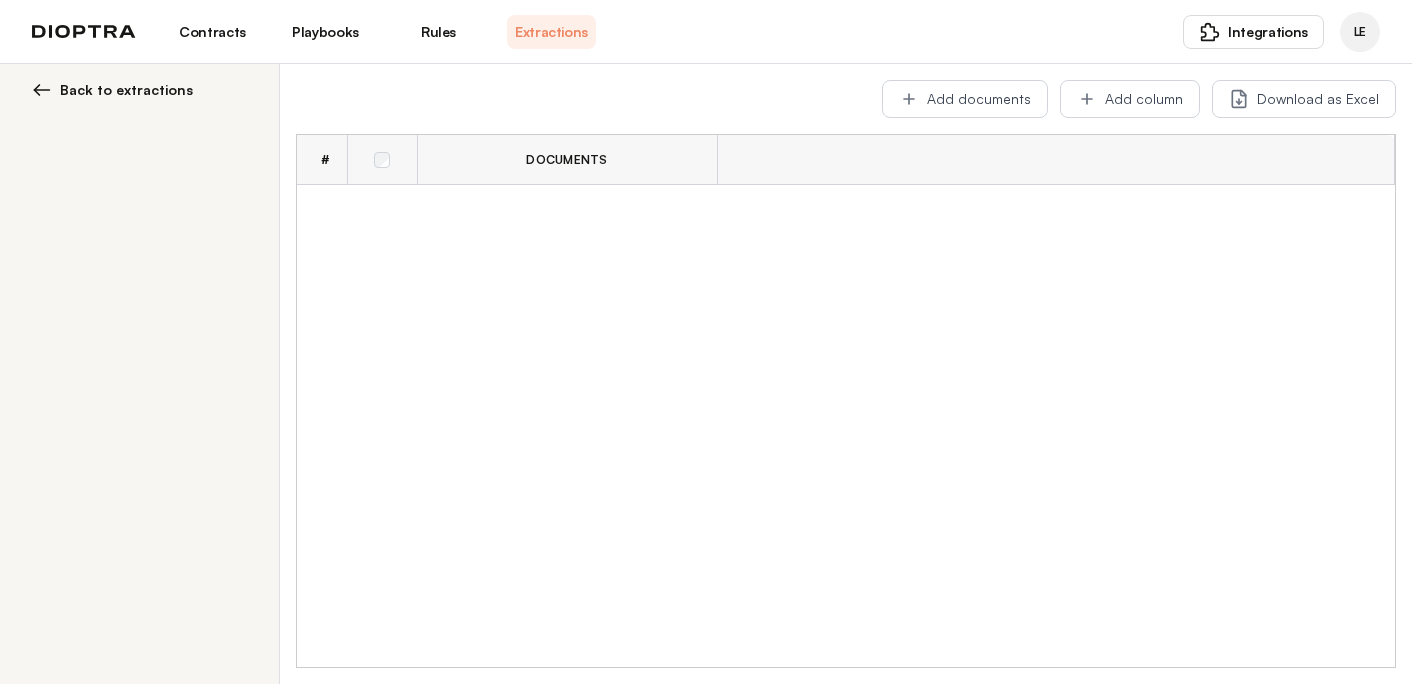 scroll, scrollTop: 0, scrollLeft: 0, axis: both 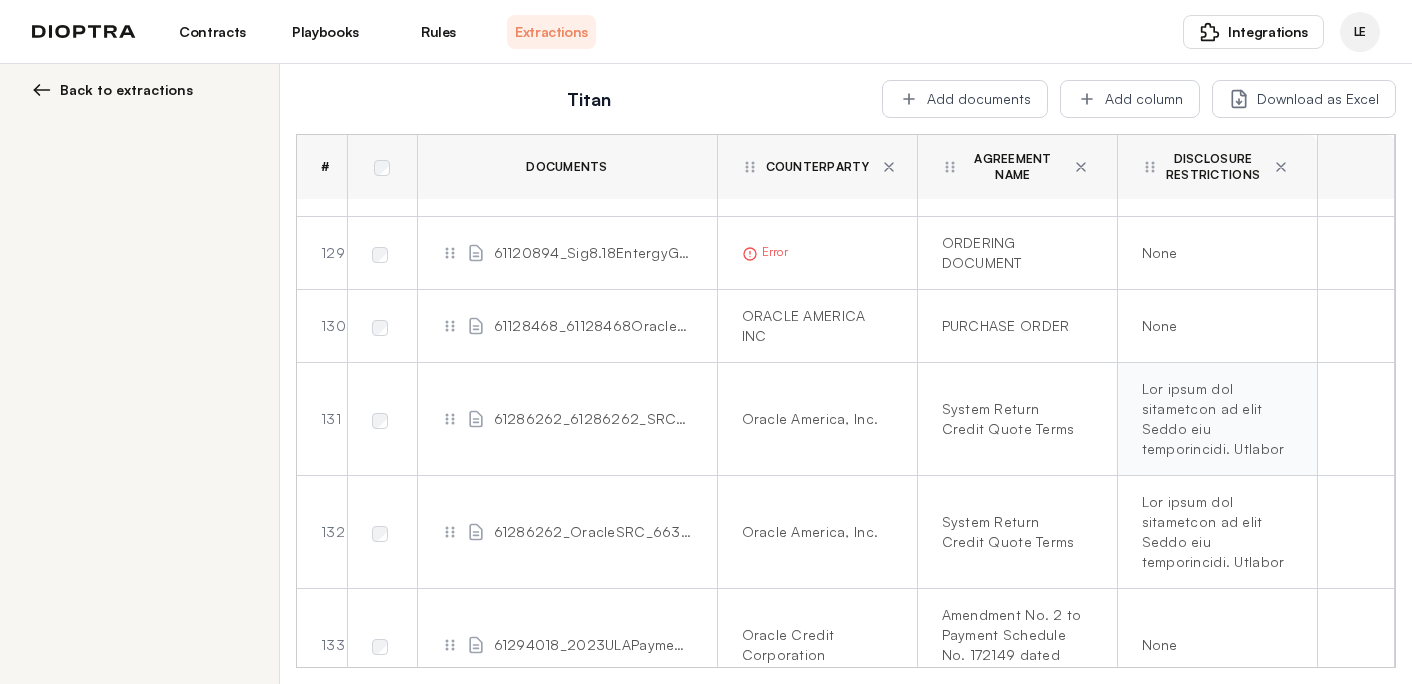 click at bounding box center (1213, 419) 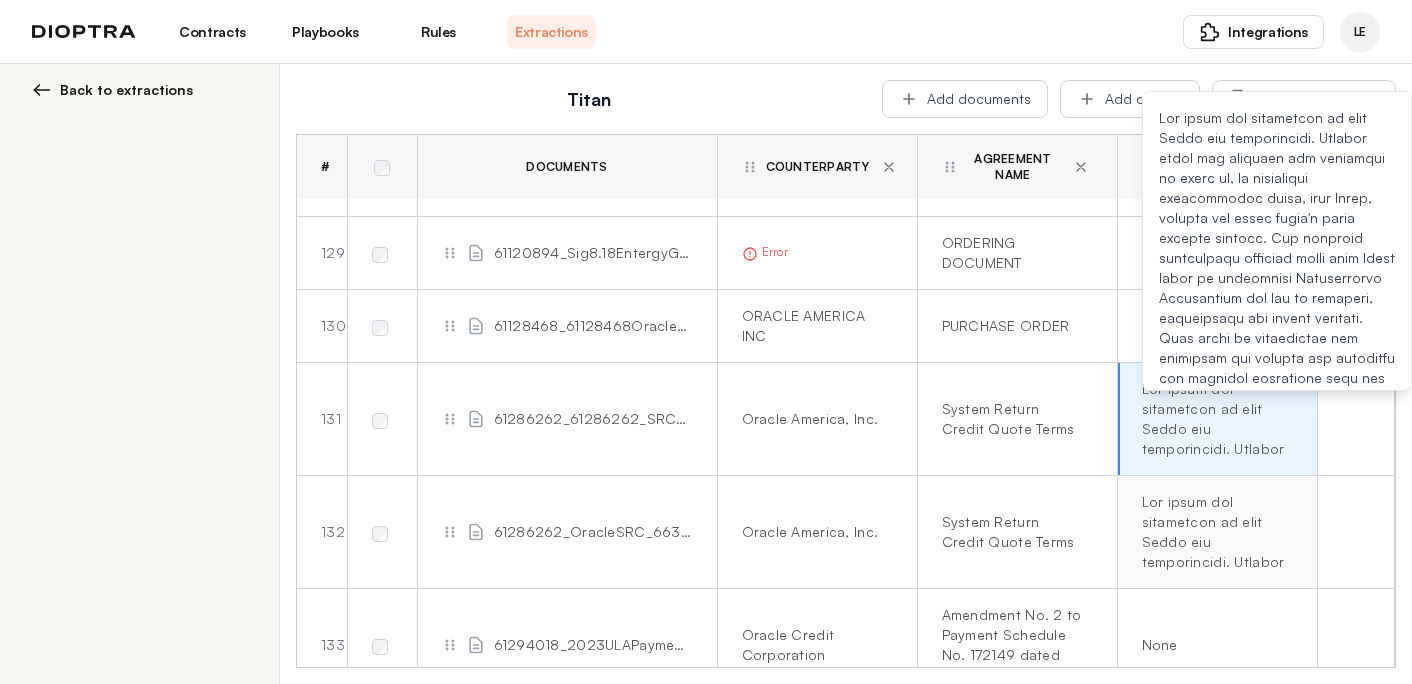 click at bounding box center [1213, 532] 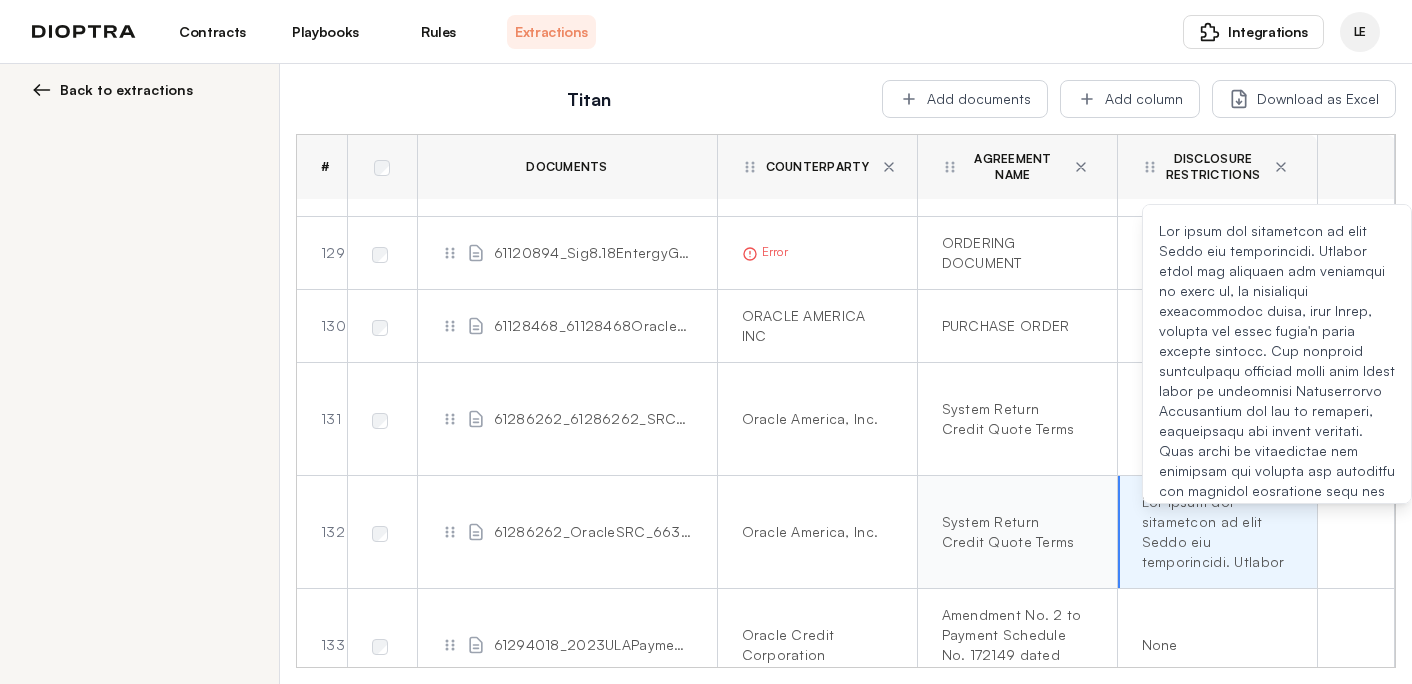 click on "System Return Credit Quote Terms" at bounding box center (1013, 532) 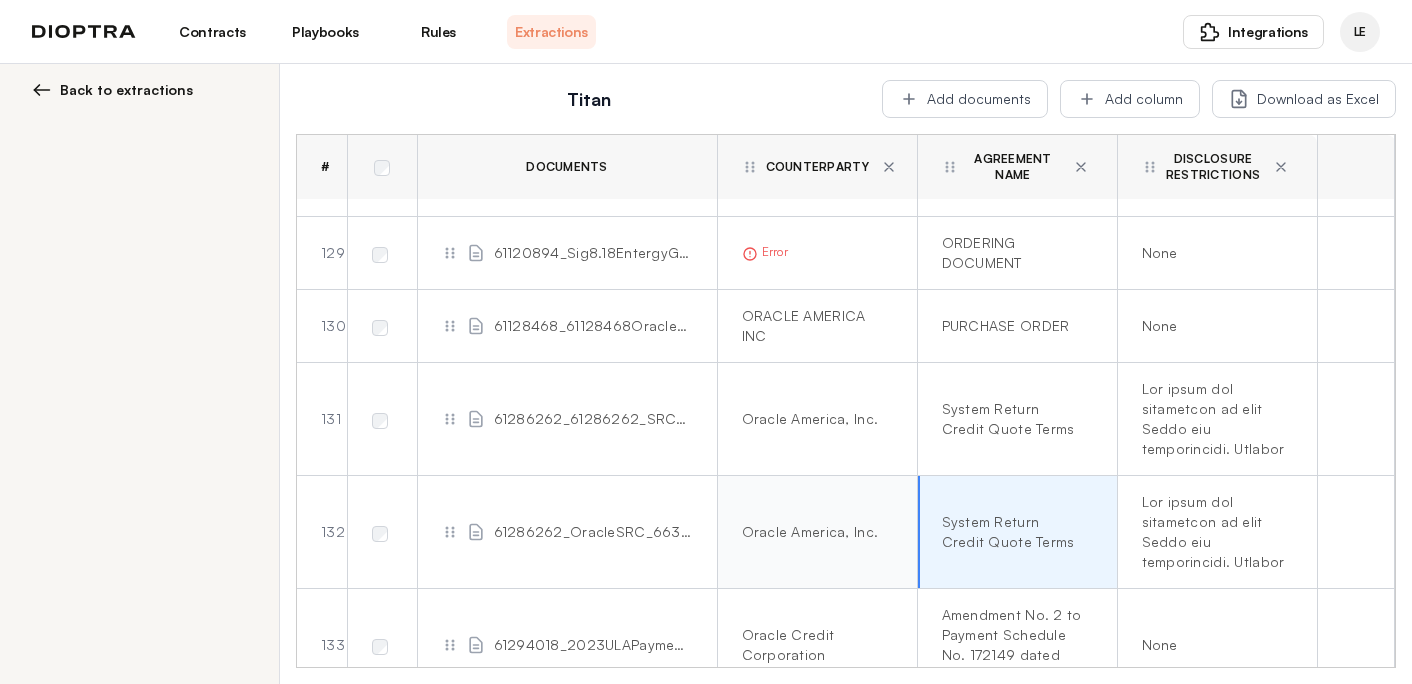 click on "Oracle America, Inc." at bounding box center (817, 532) 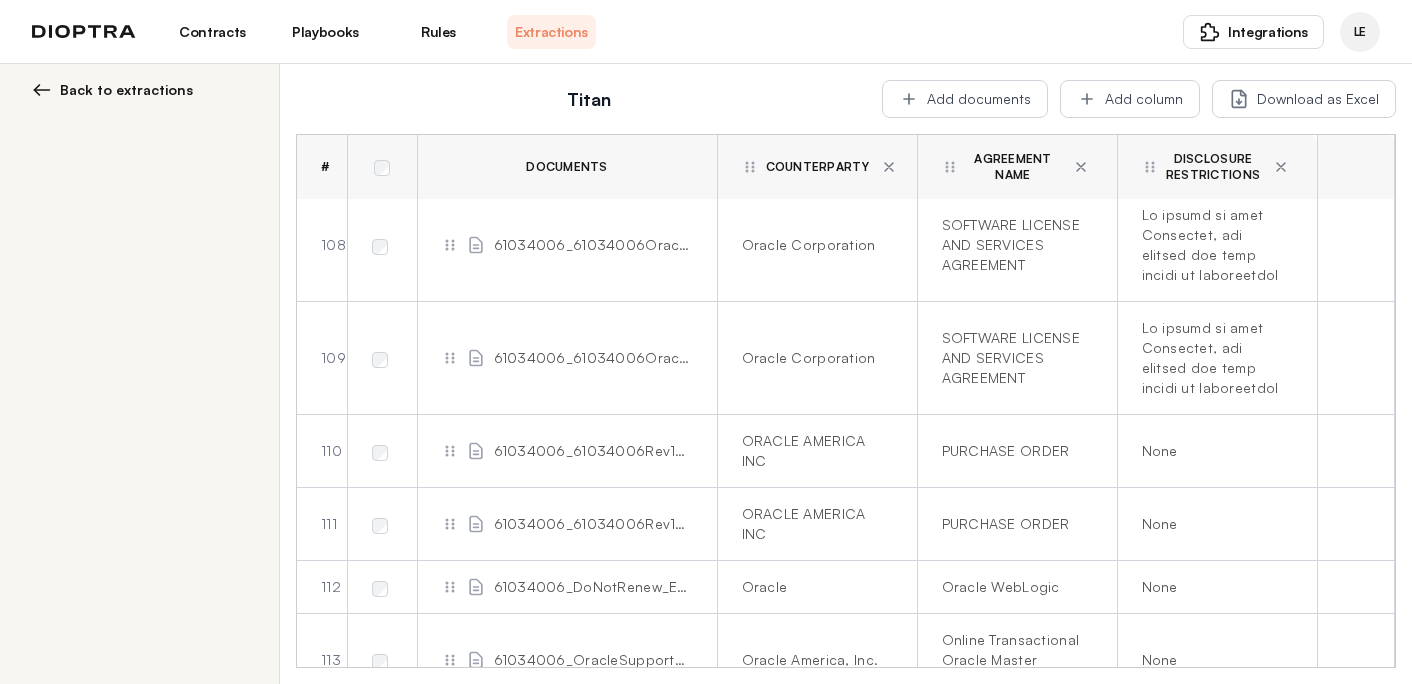 scroll, scrollTop: 8973, scrollLeft: 0, axis: vertical 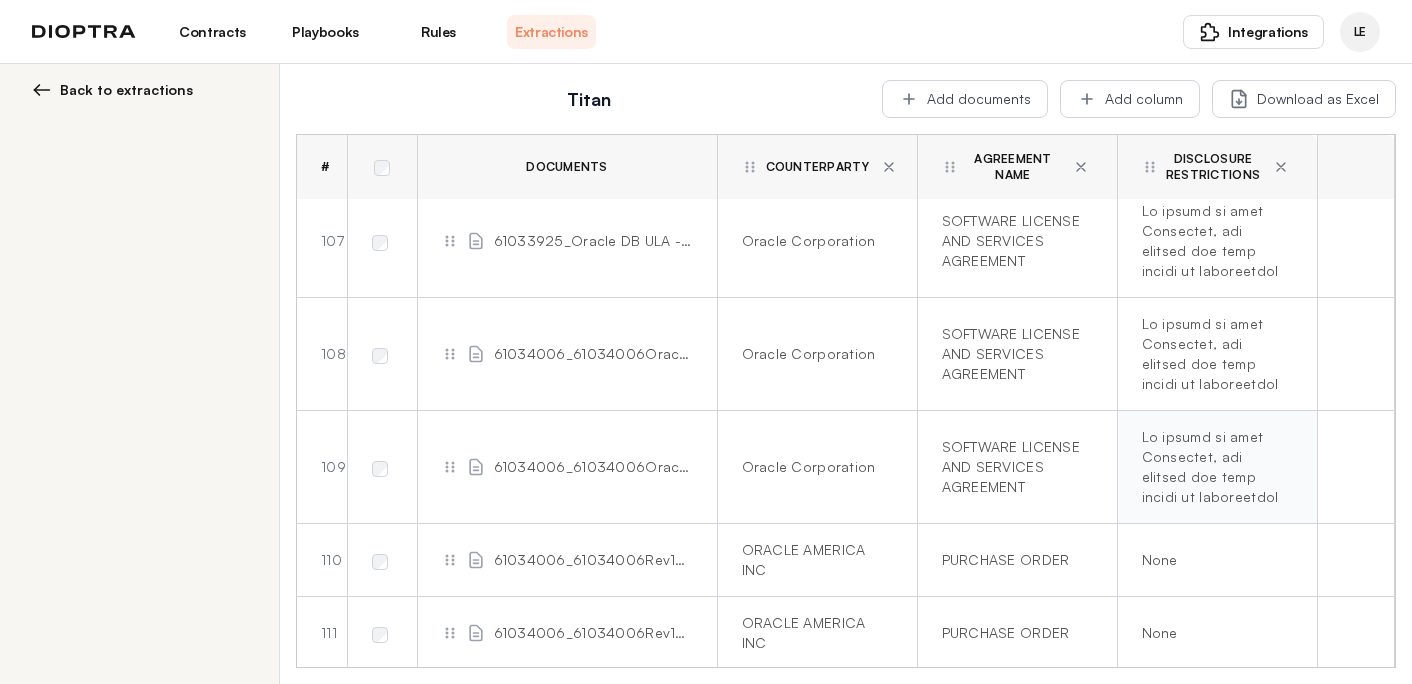 click at bounding box center (1213, 467) 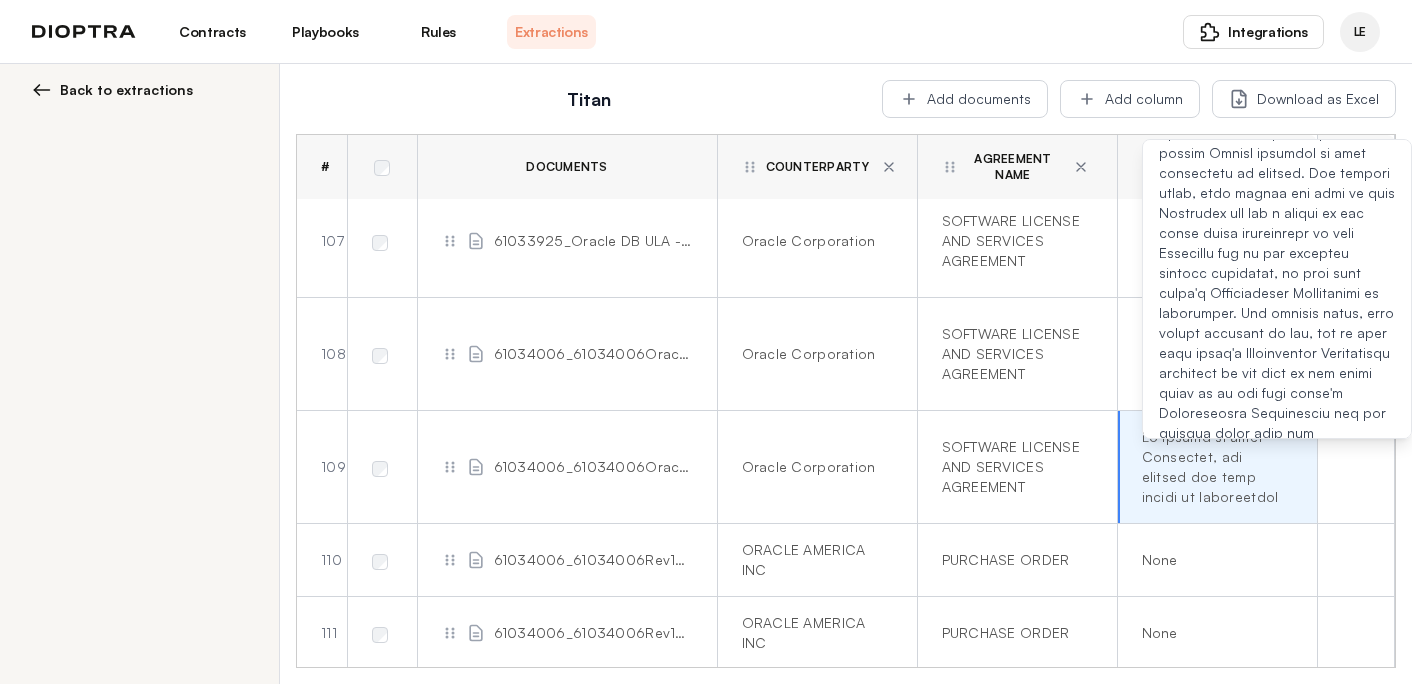 scroll, scrollTop: 614, scrollLeft: 0, axis: vertical 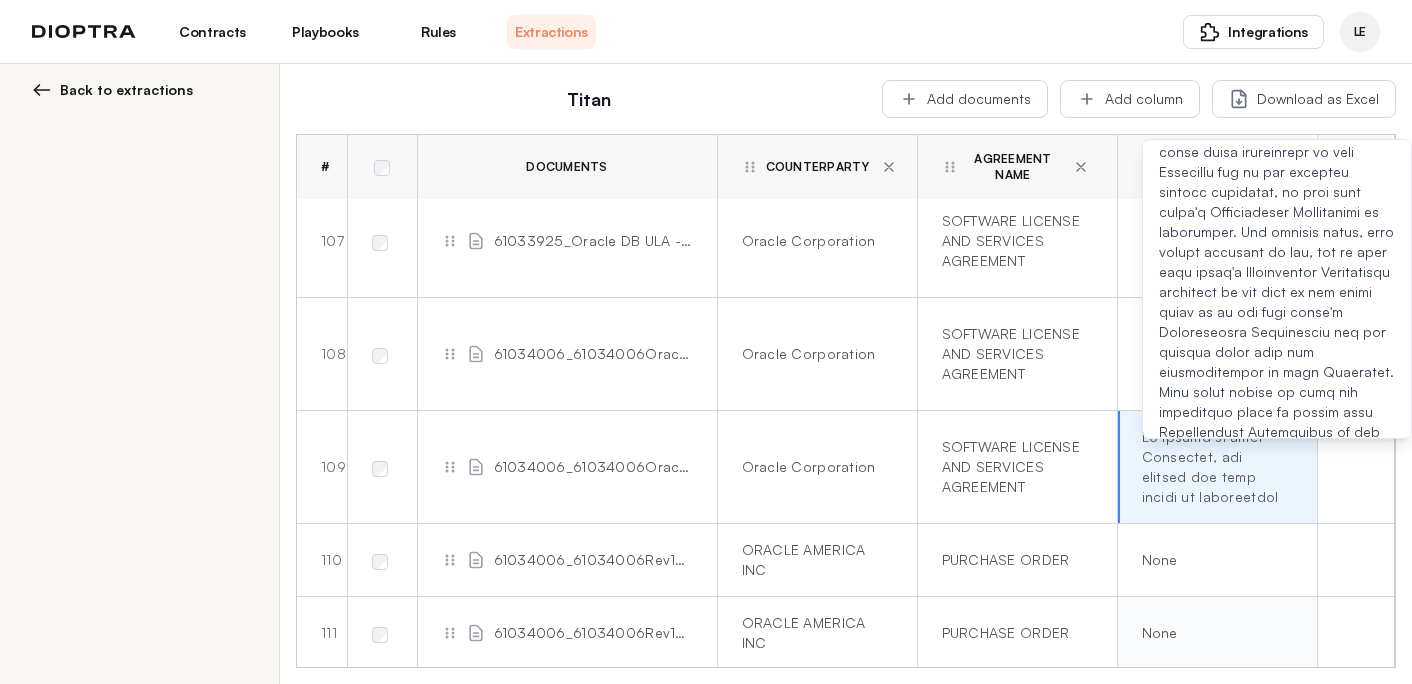 click on "None" at bounding box center [1217, 633] 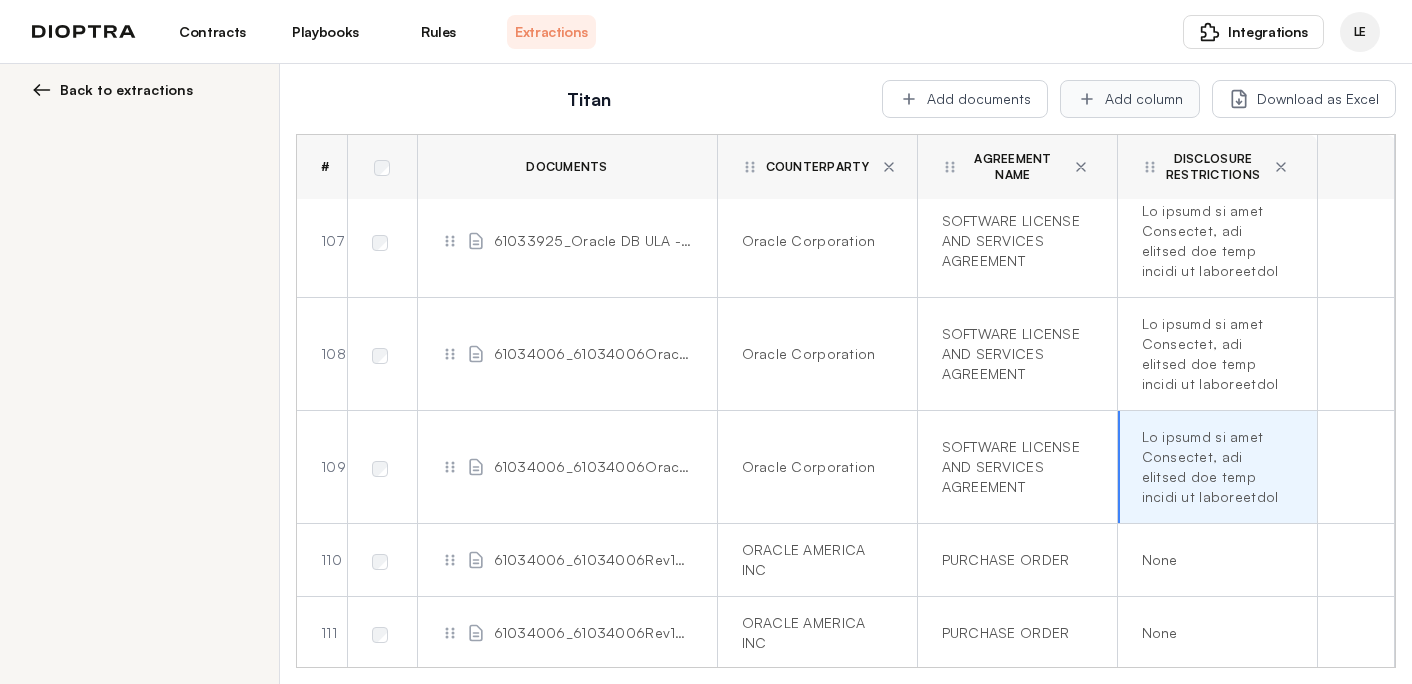click on "Add column" at bounding box center [1130, 99] 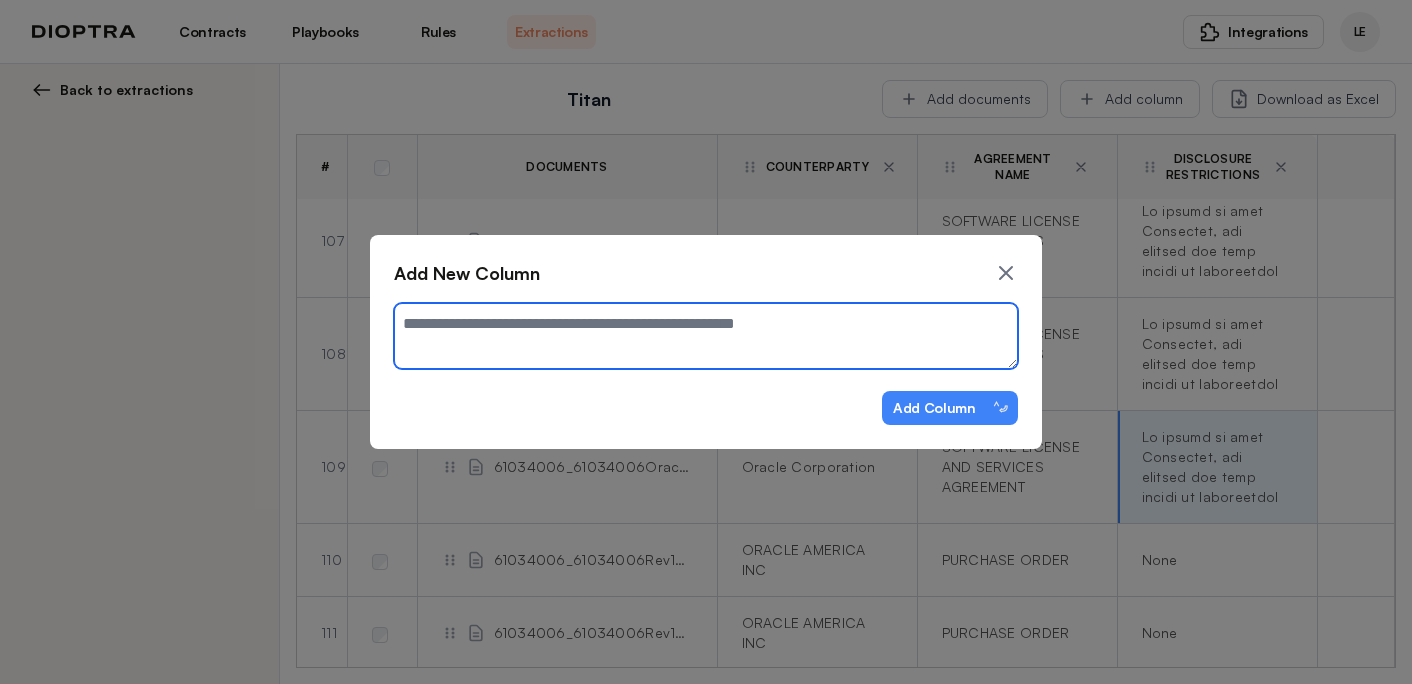 click at bounding box center [706, 336] 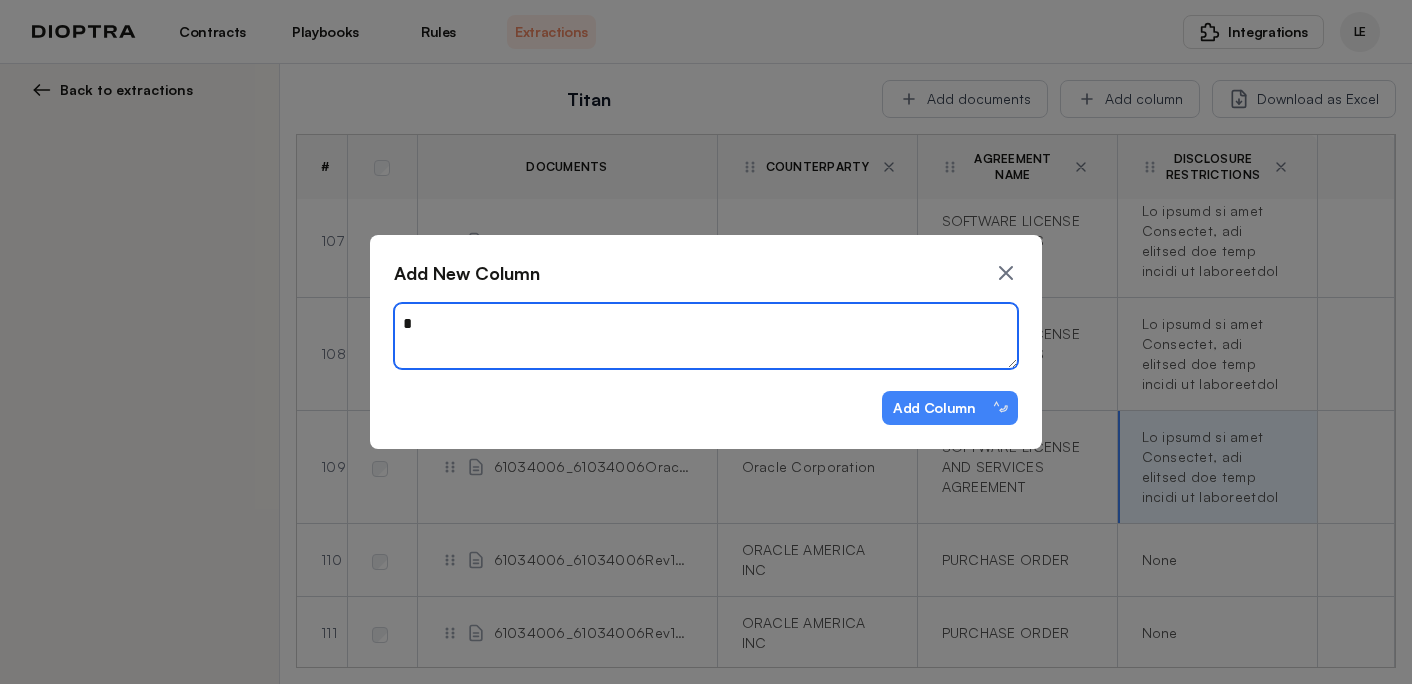 type on "*" 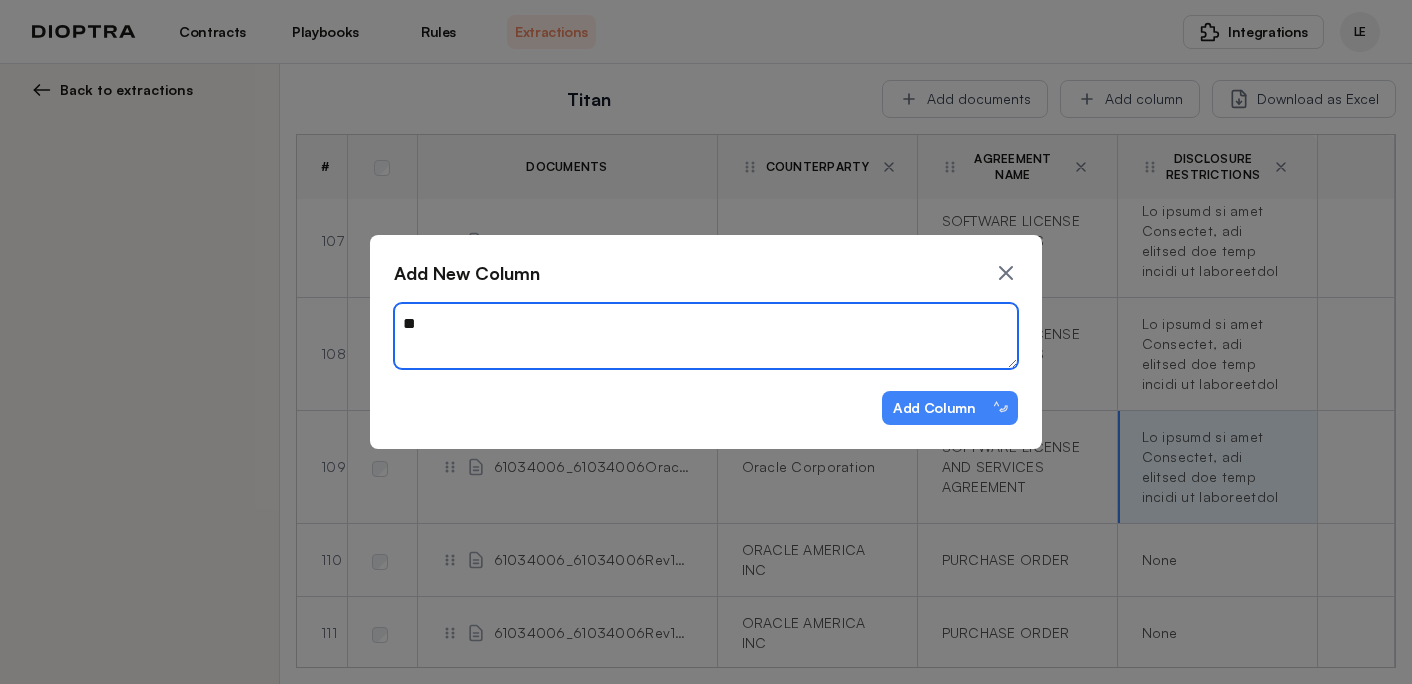 type on "*" 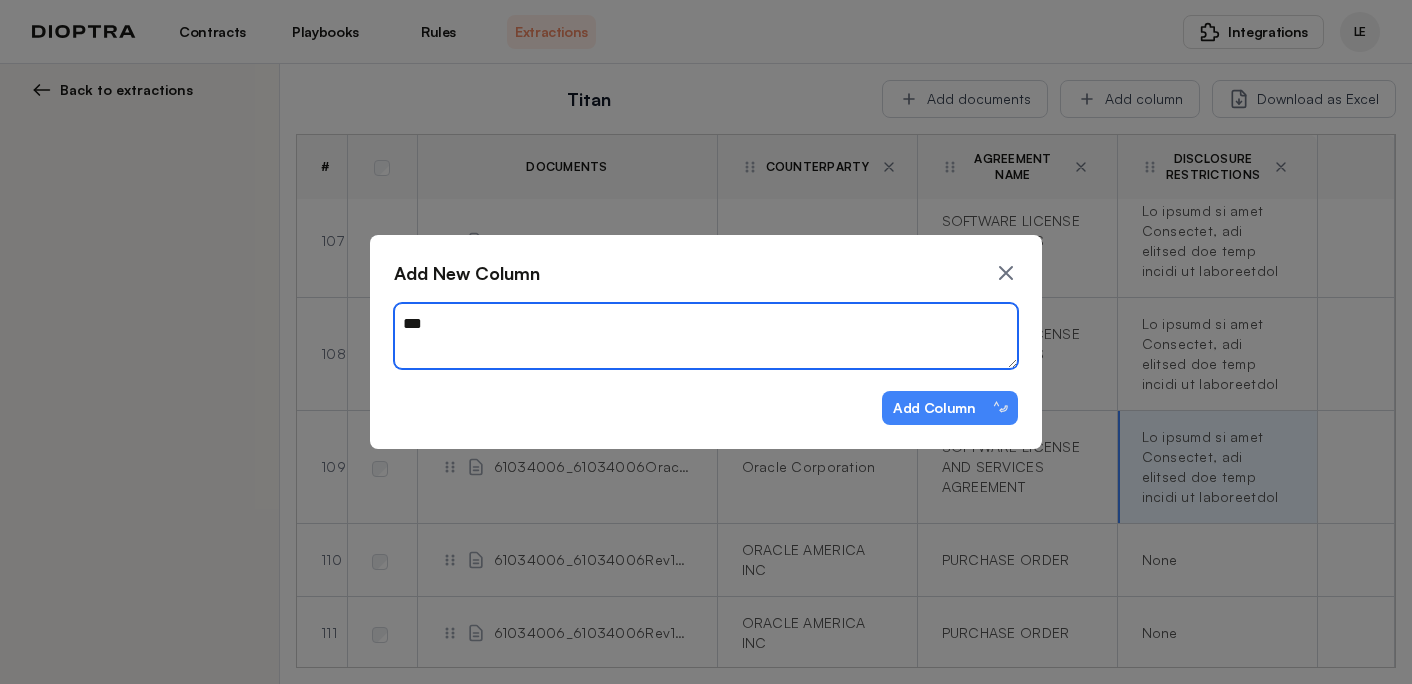 type on "*" 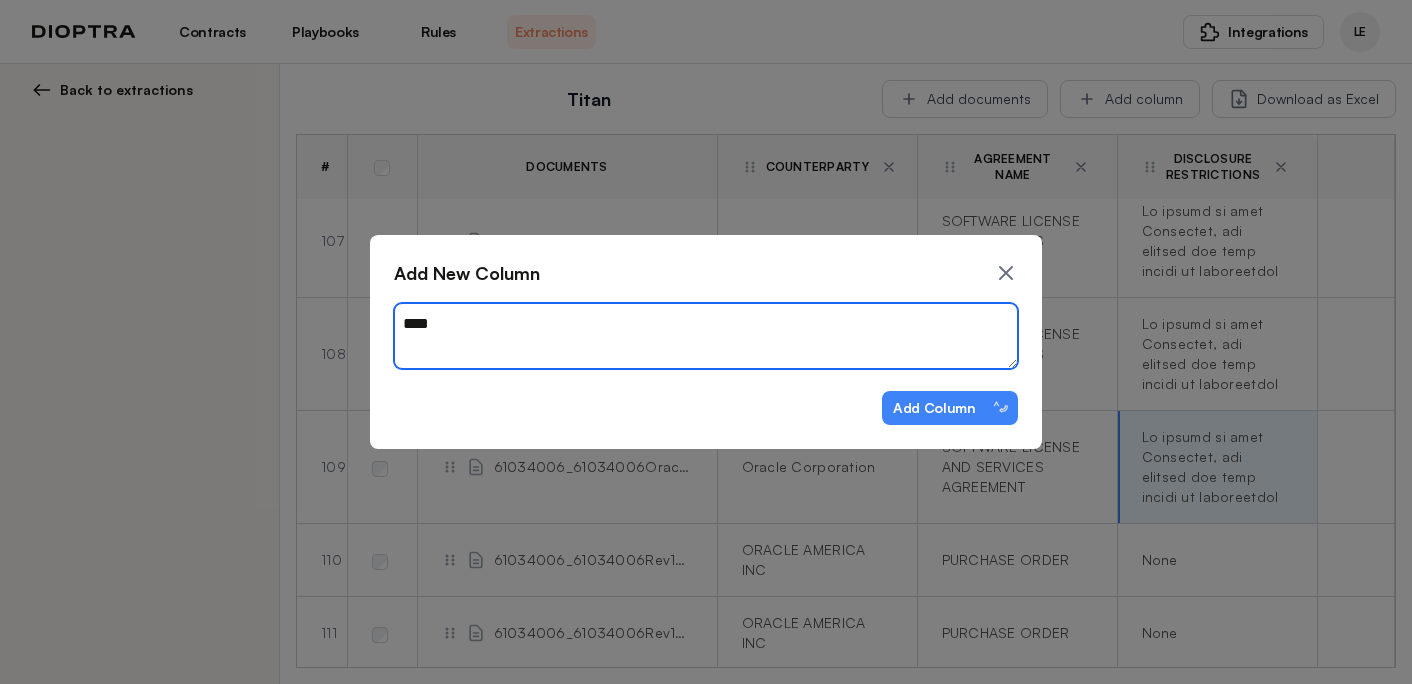 type on "*" 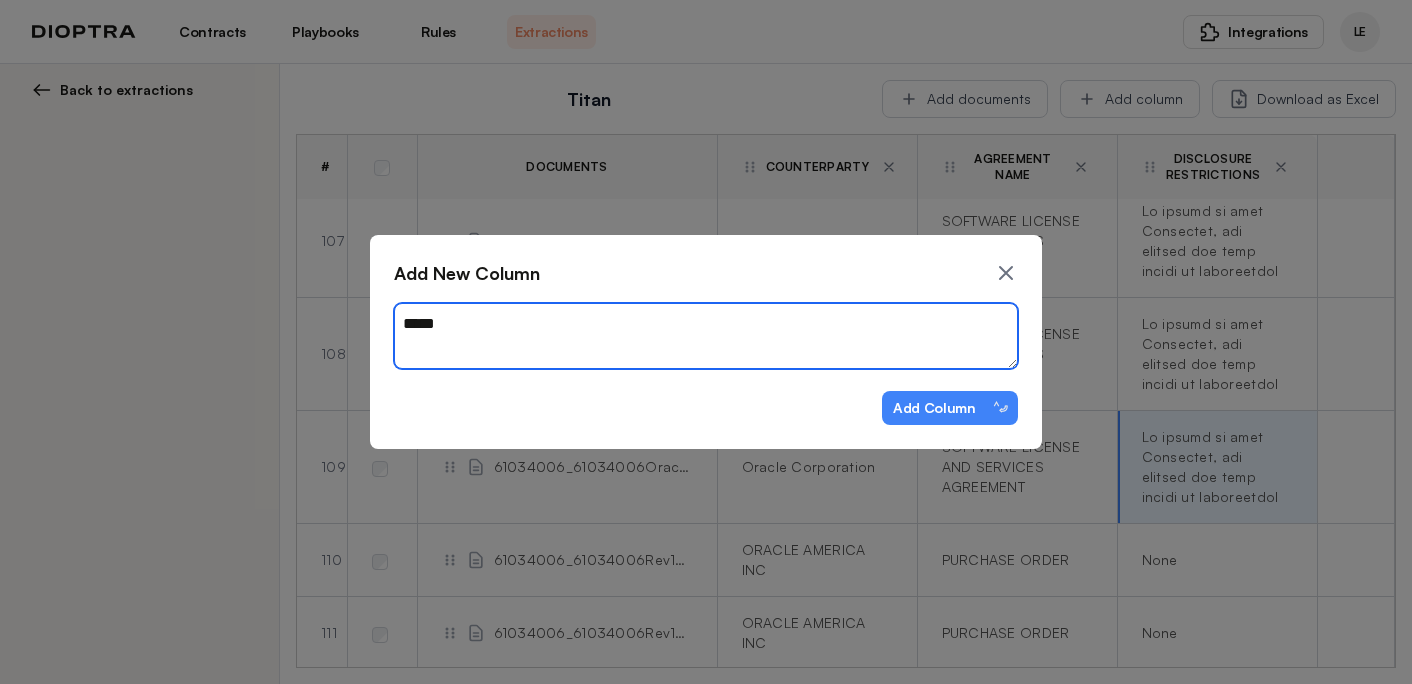 type on "*" 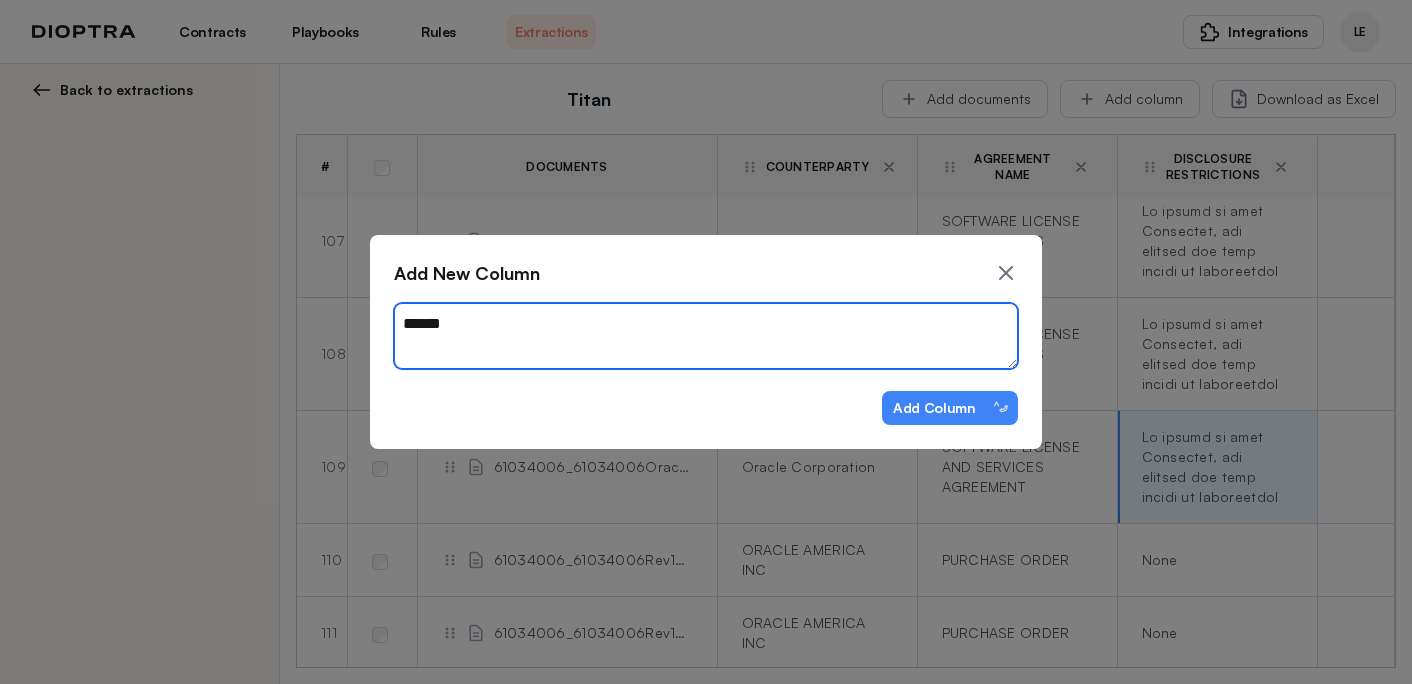 type on "*" 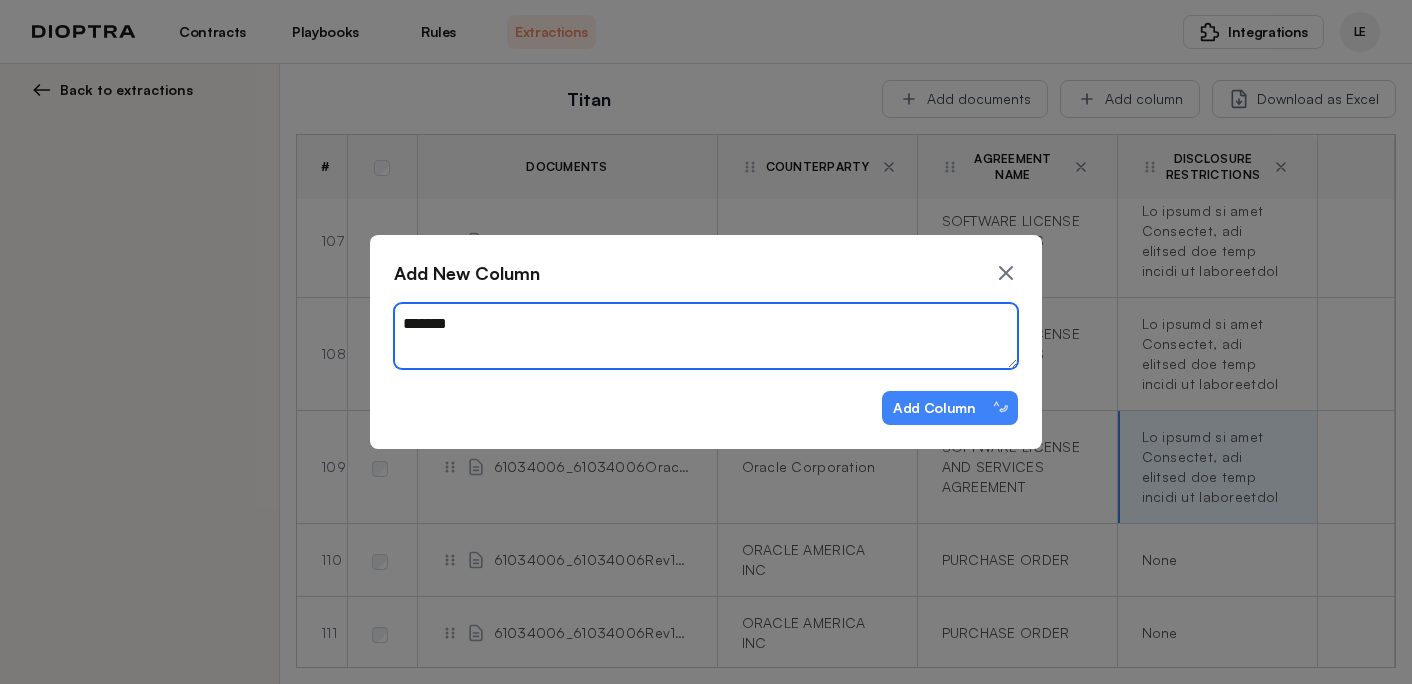 type on "*" 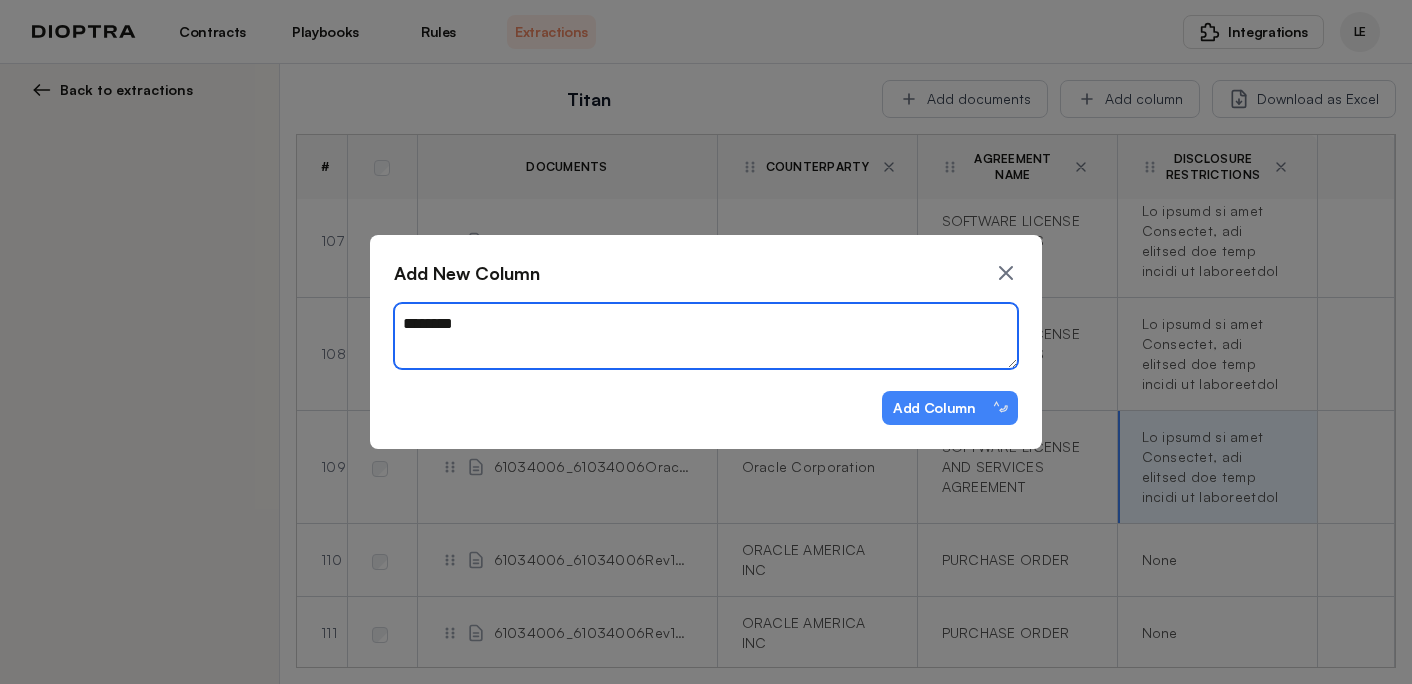 type on "*" 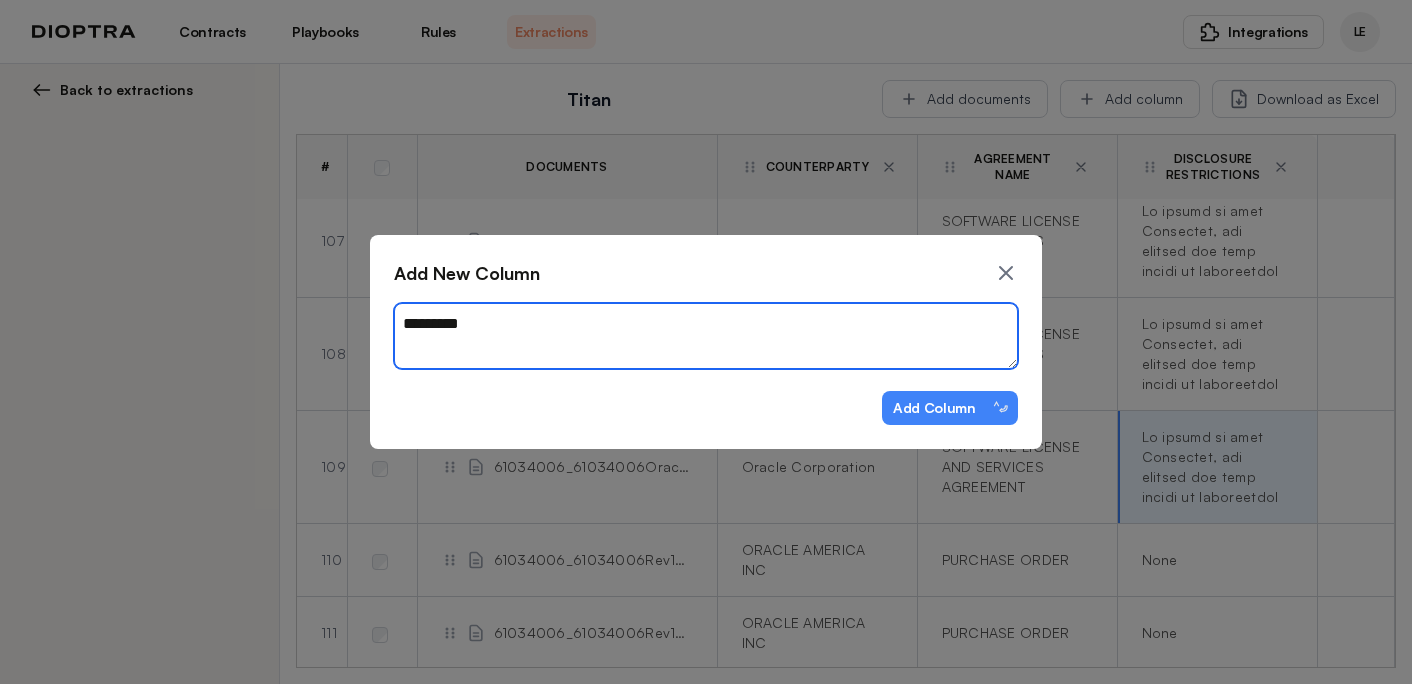 type on "*" 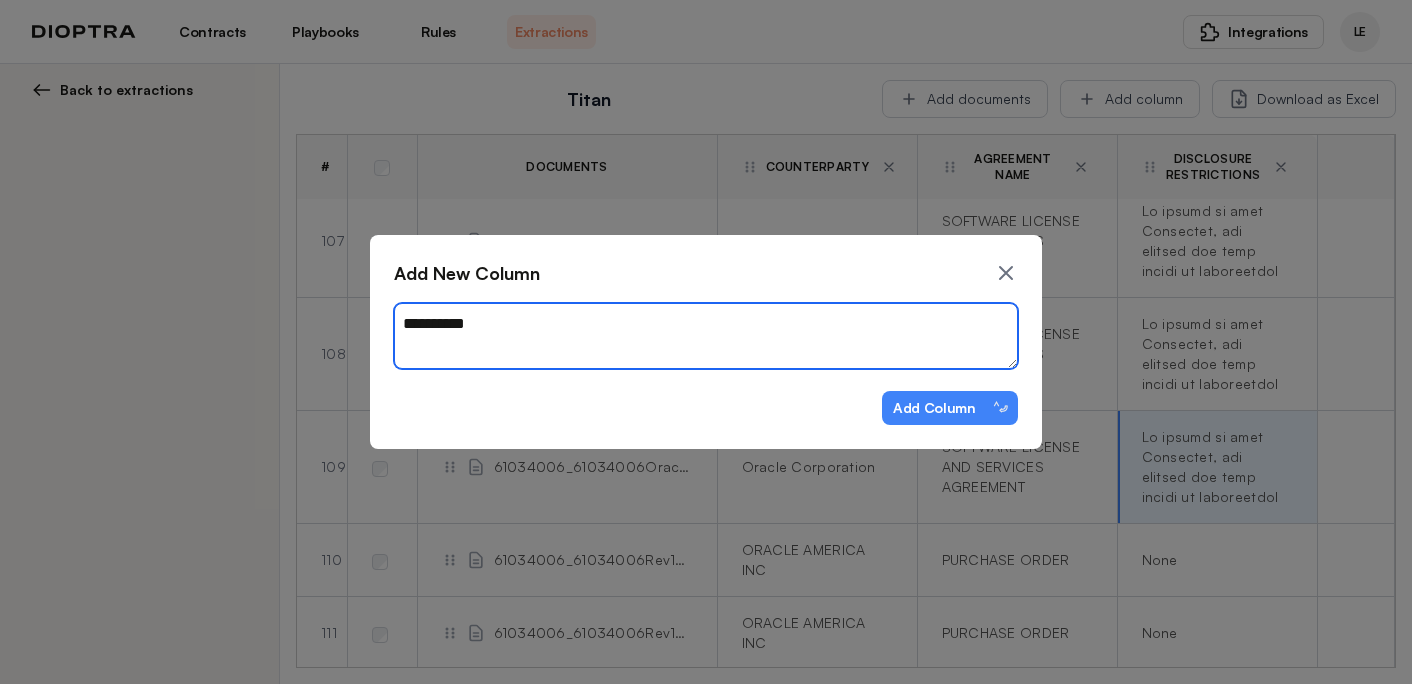 type on "*" 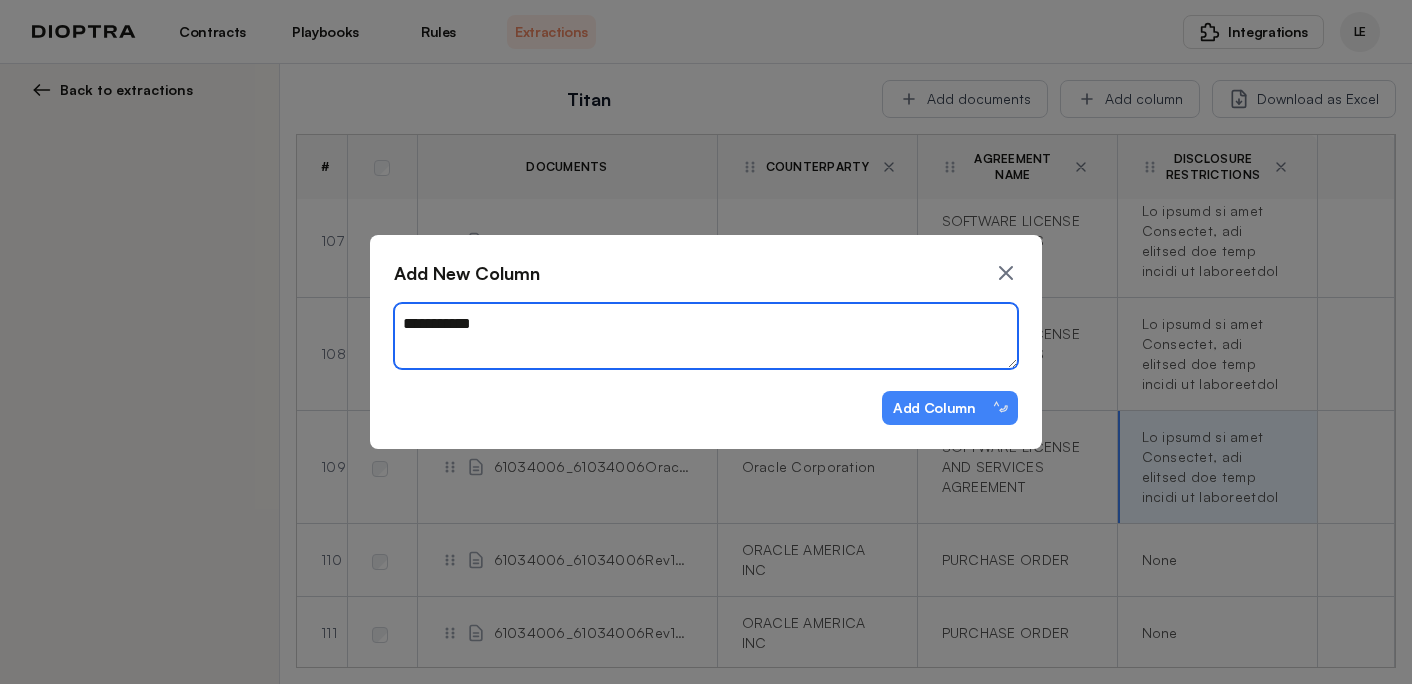 type on "*" 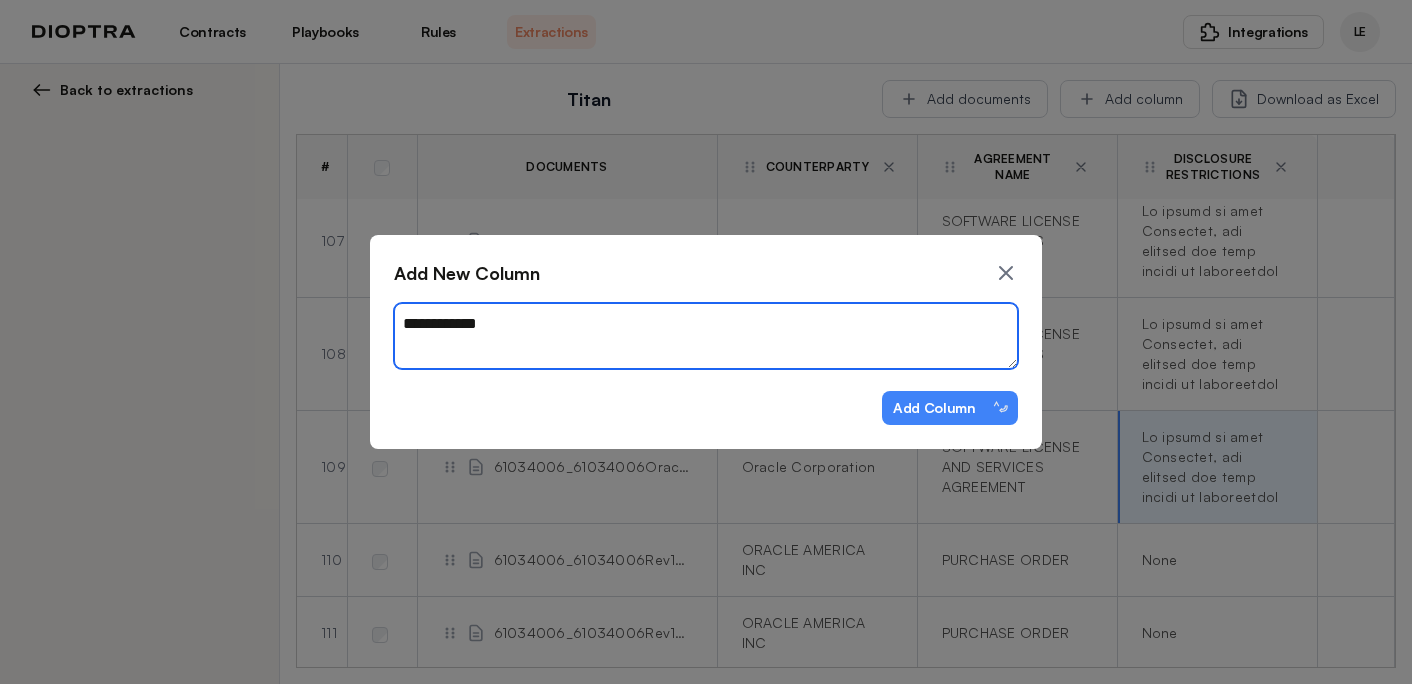 type on "*" 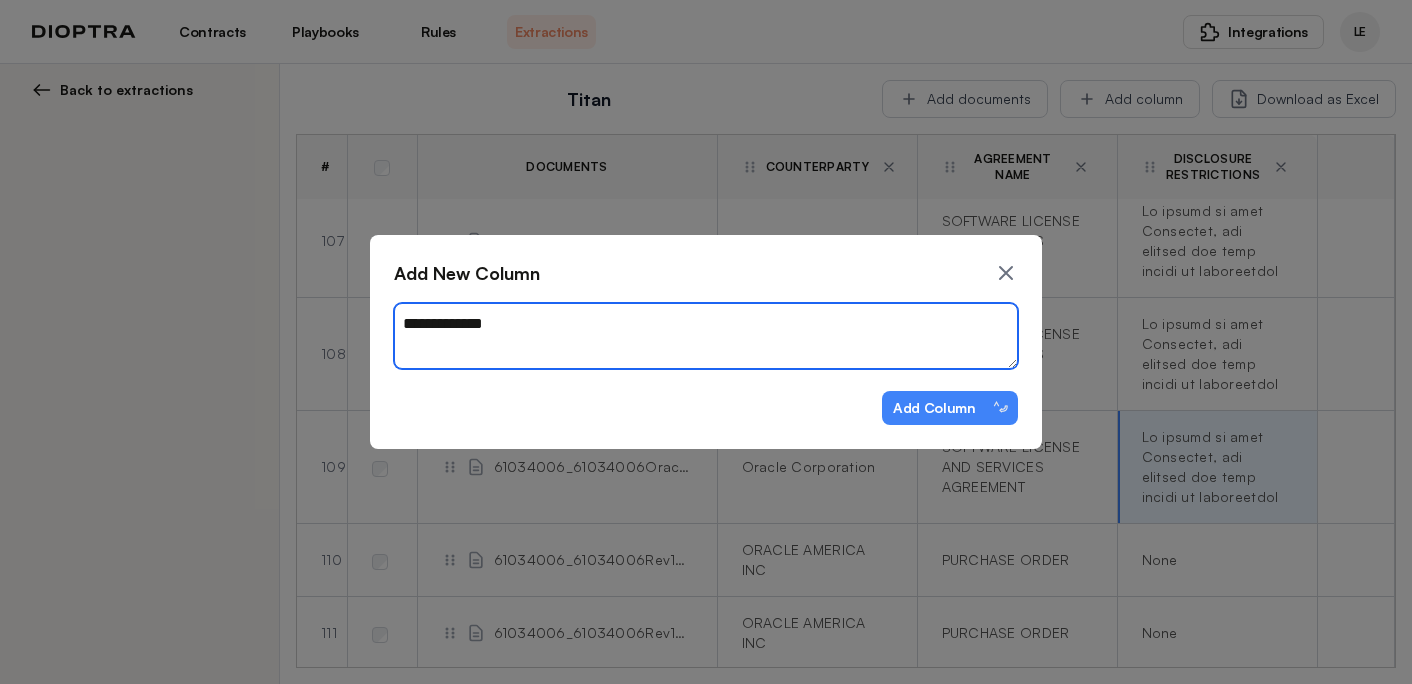 type on "*" 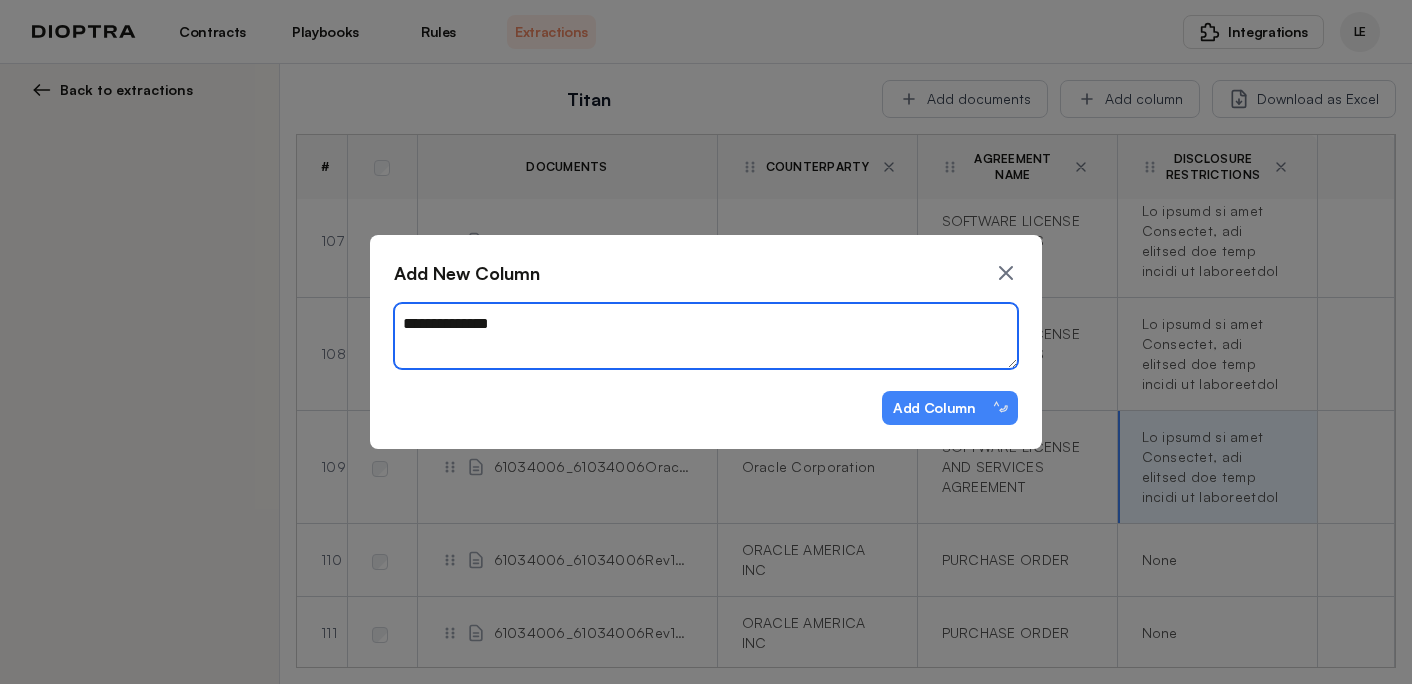 type on "*" 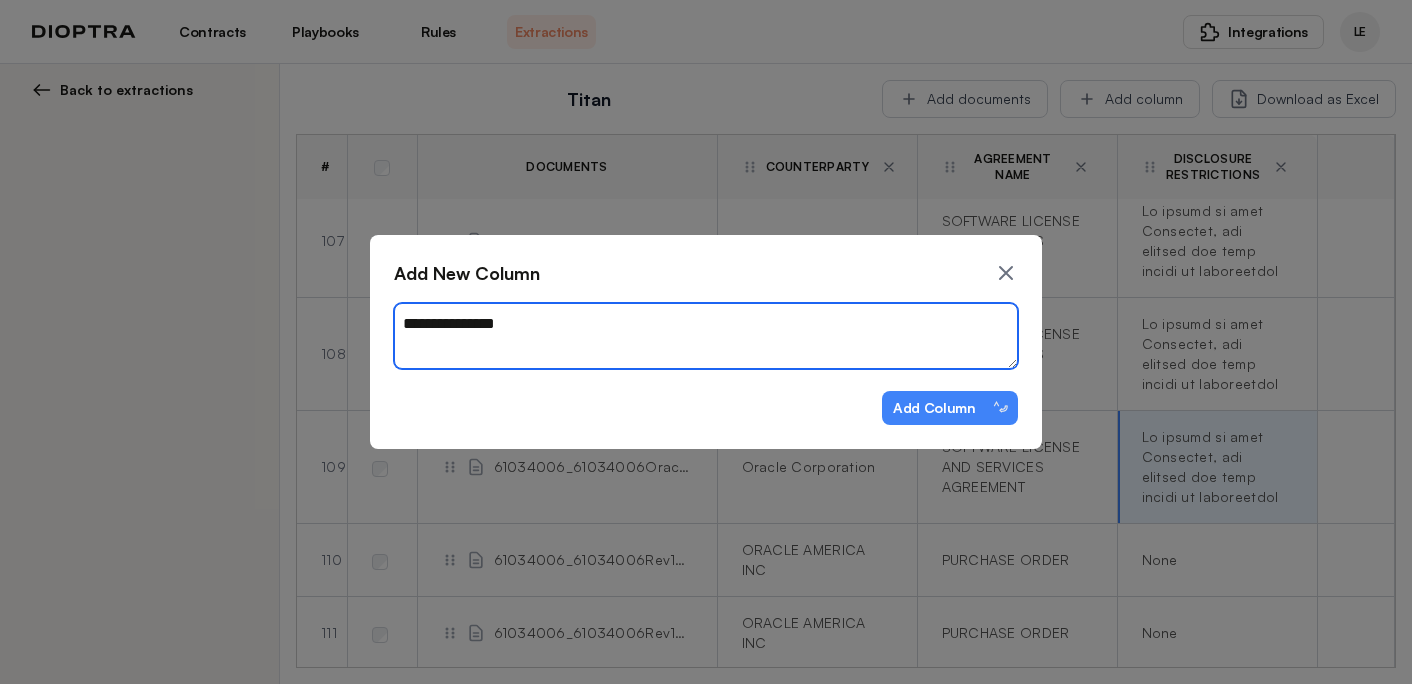 type on "*" 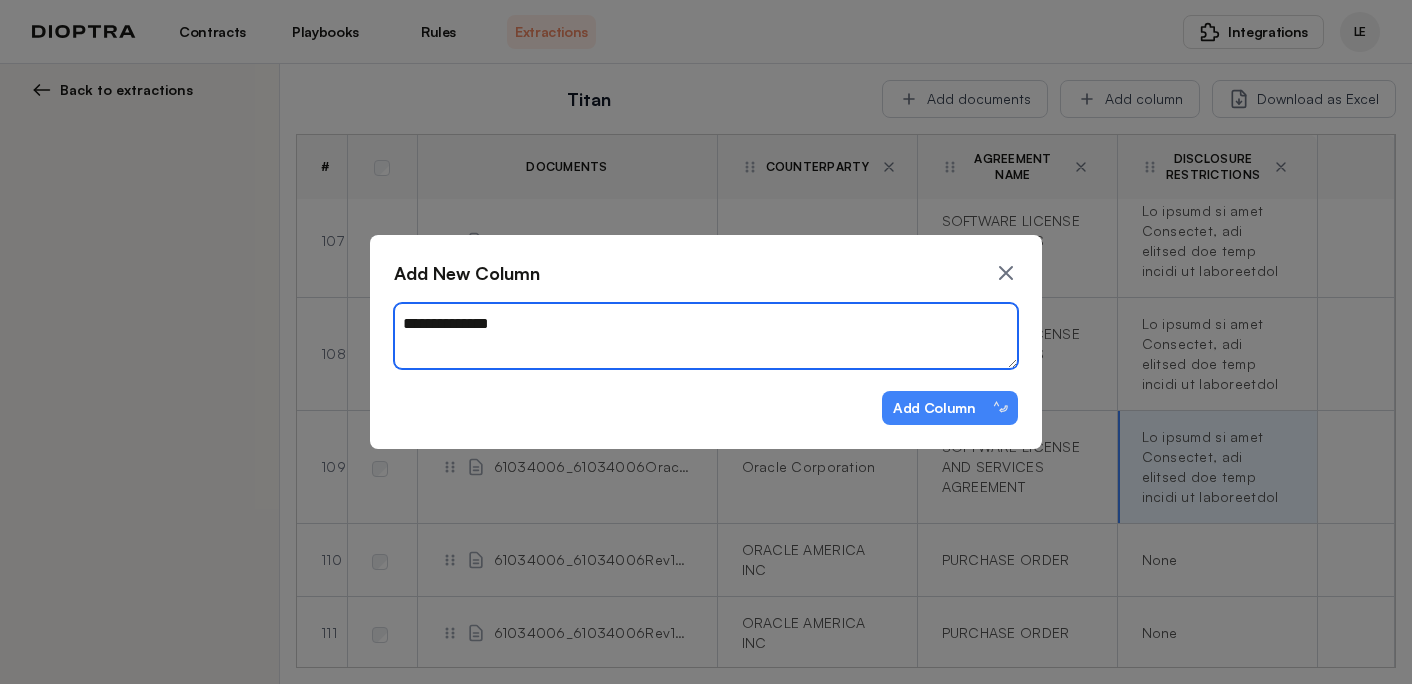 type on "*" 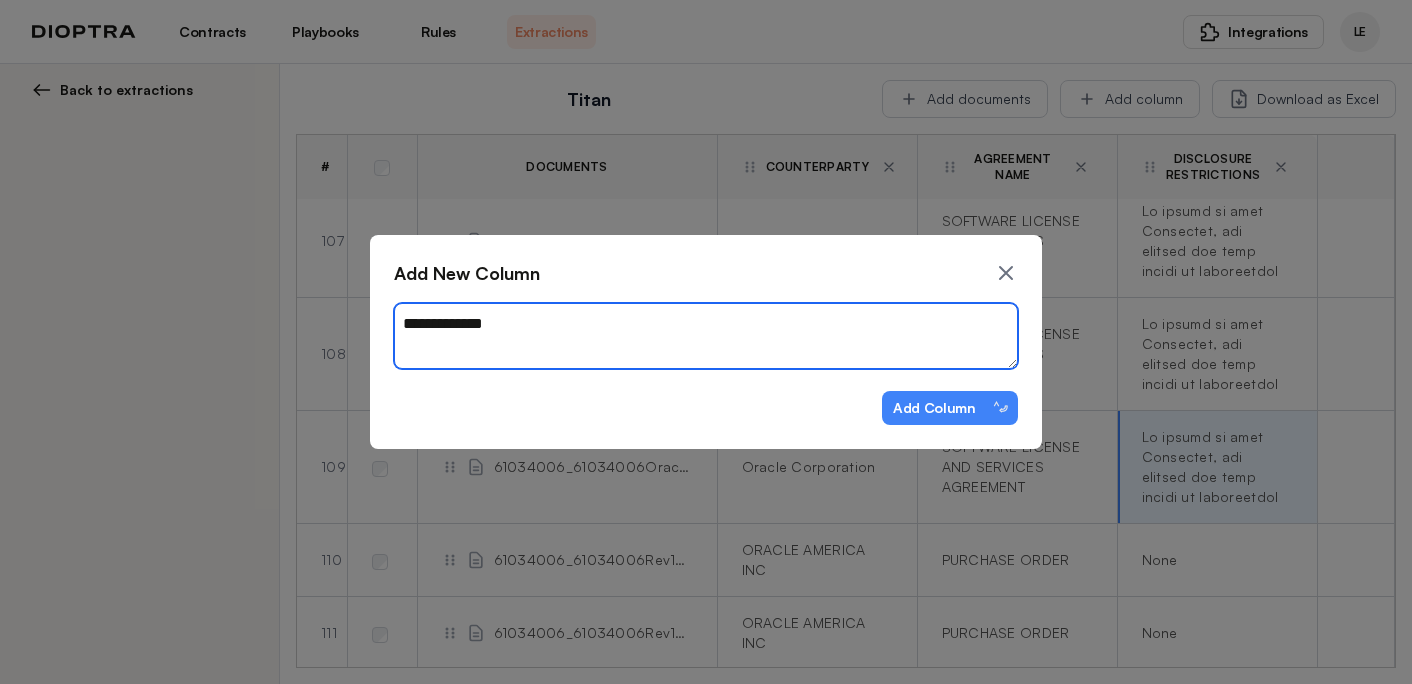 type on "*" 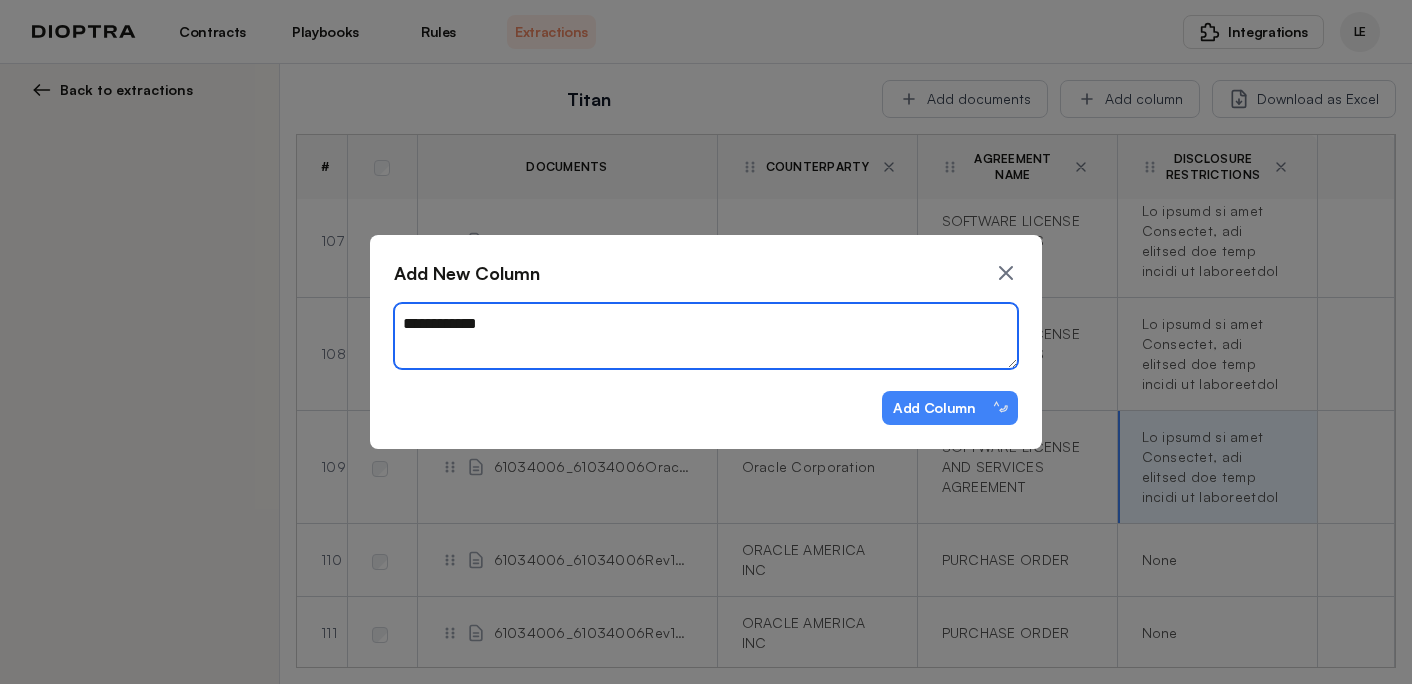 type on "*" 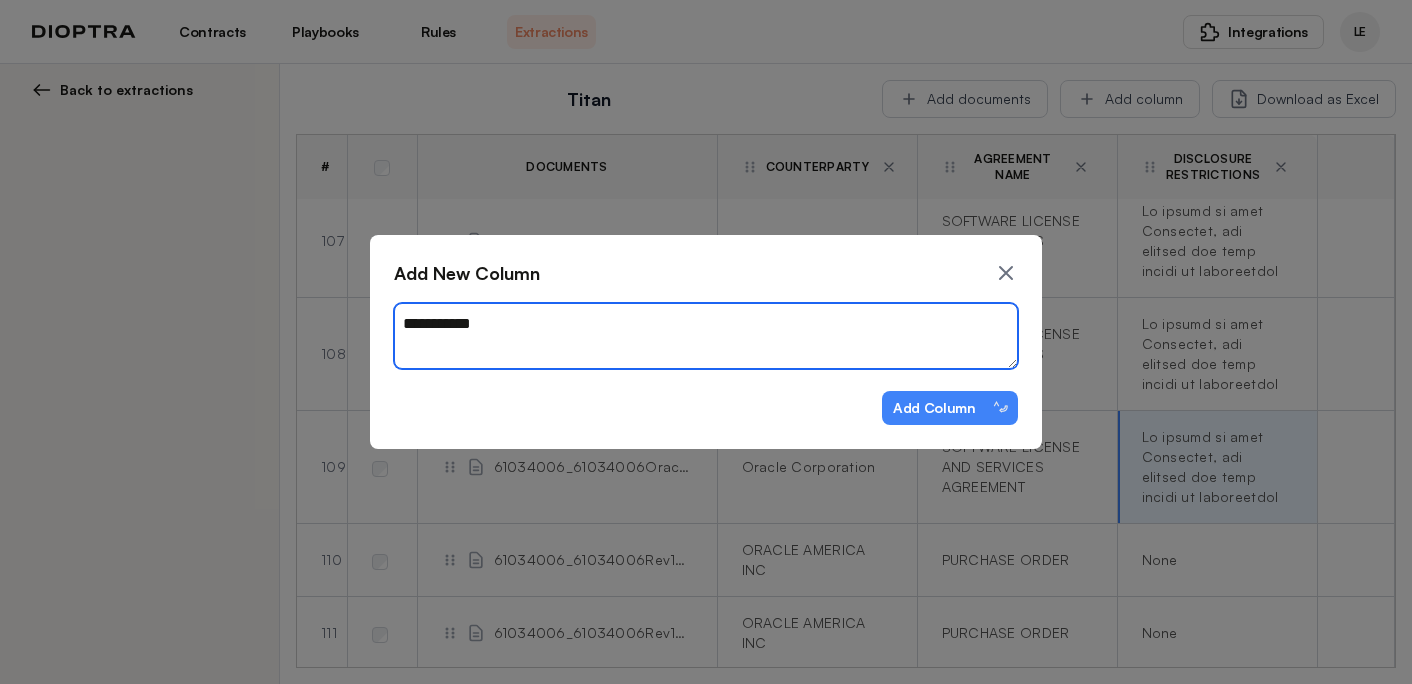 type on "*" 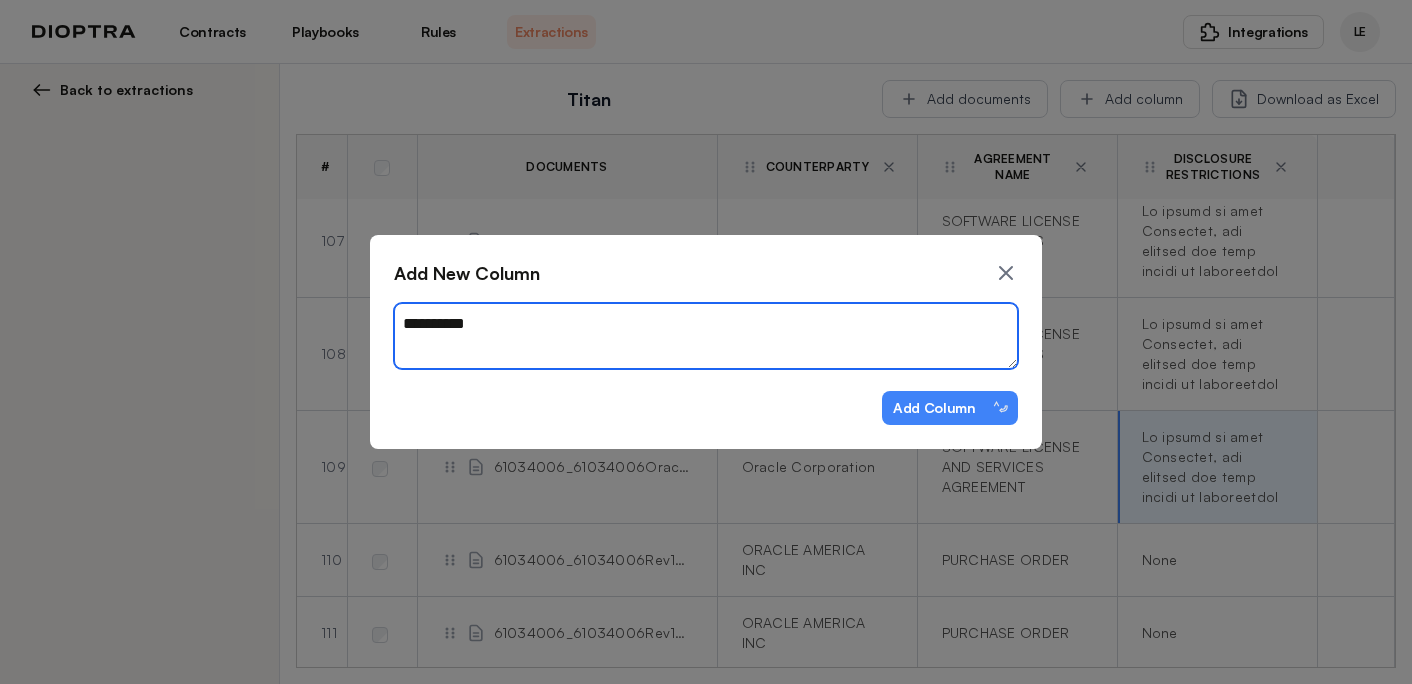 type on "*" 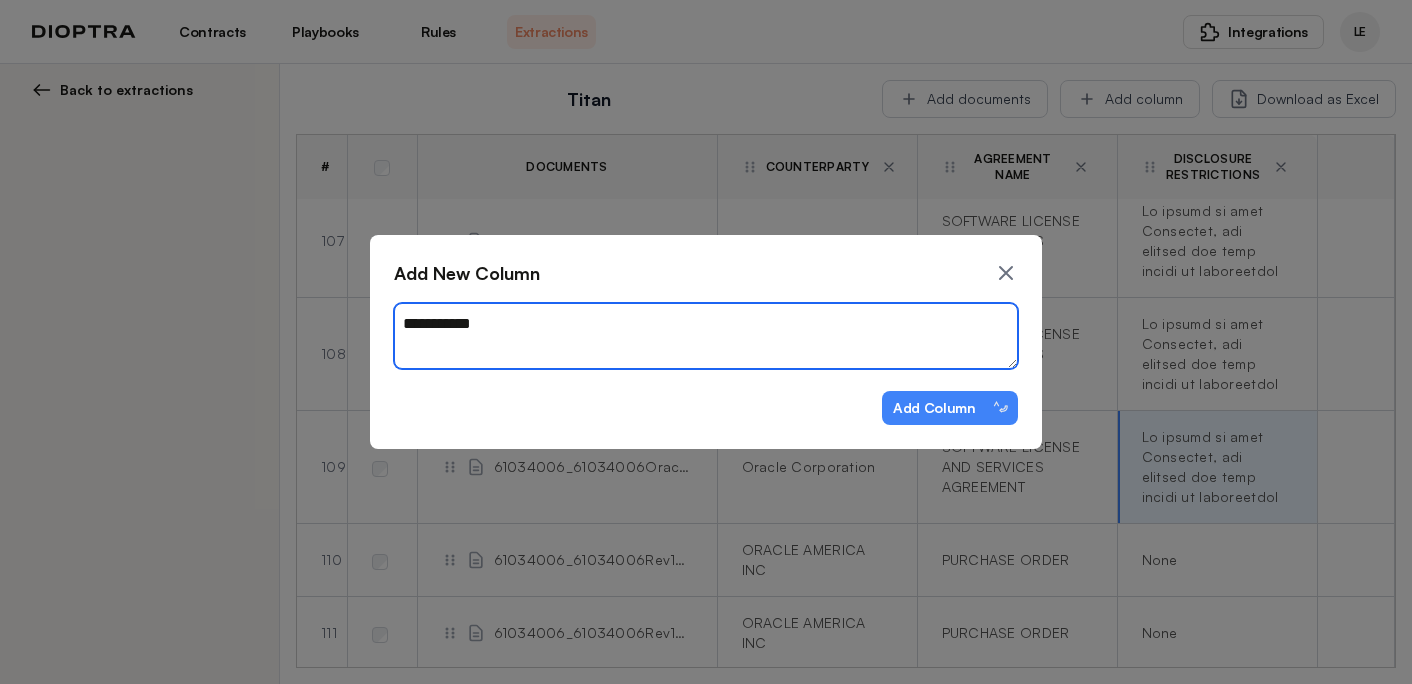 type on "*" 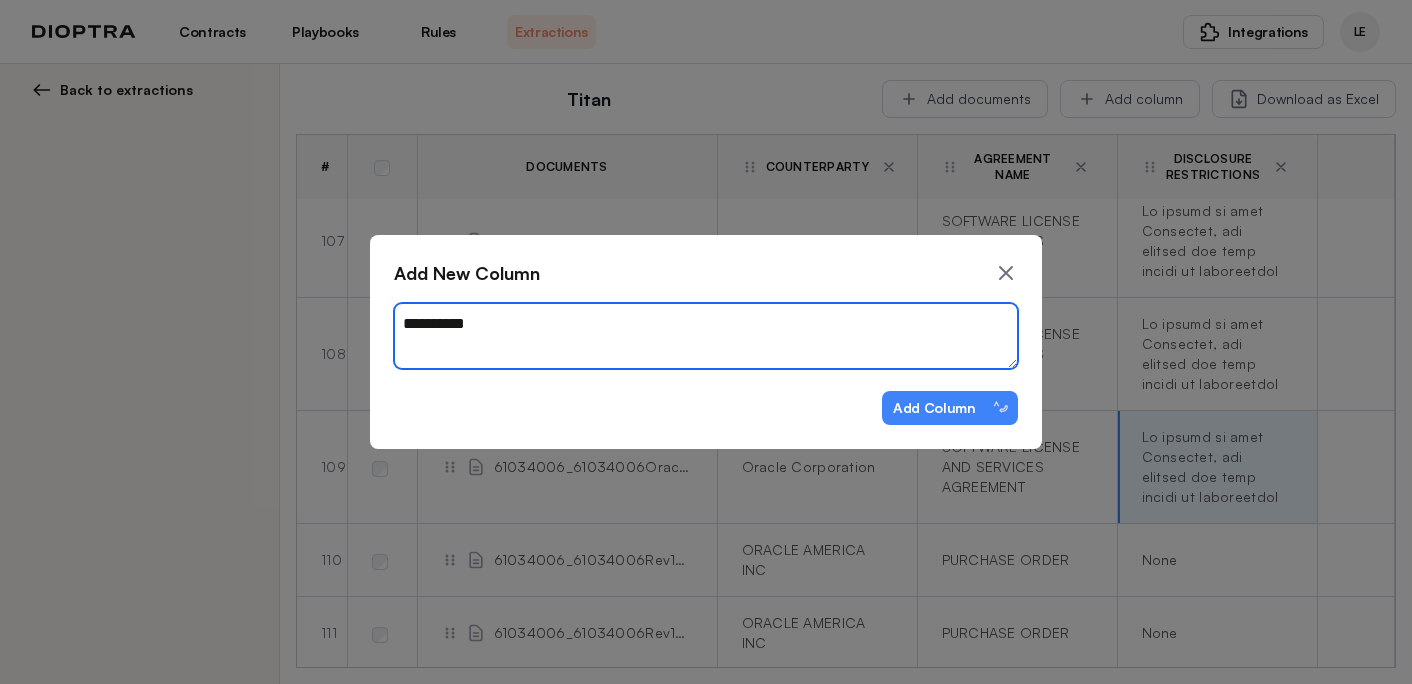 type on "*" 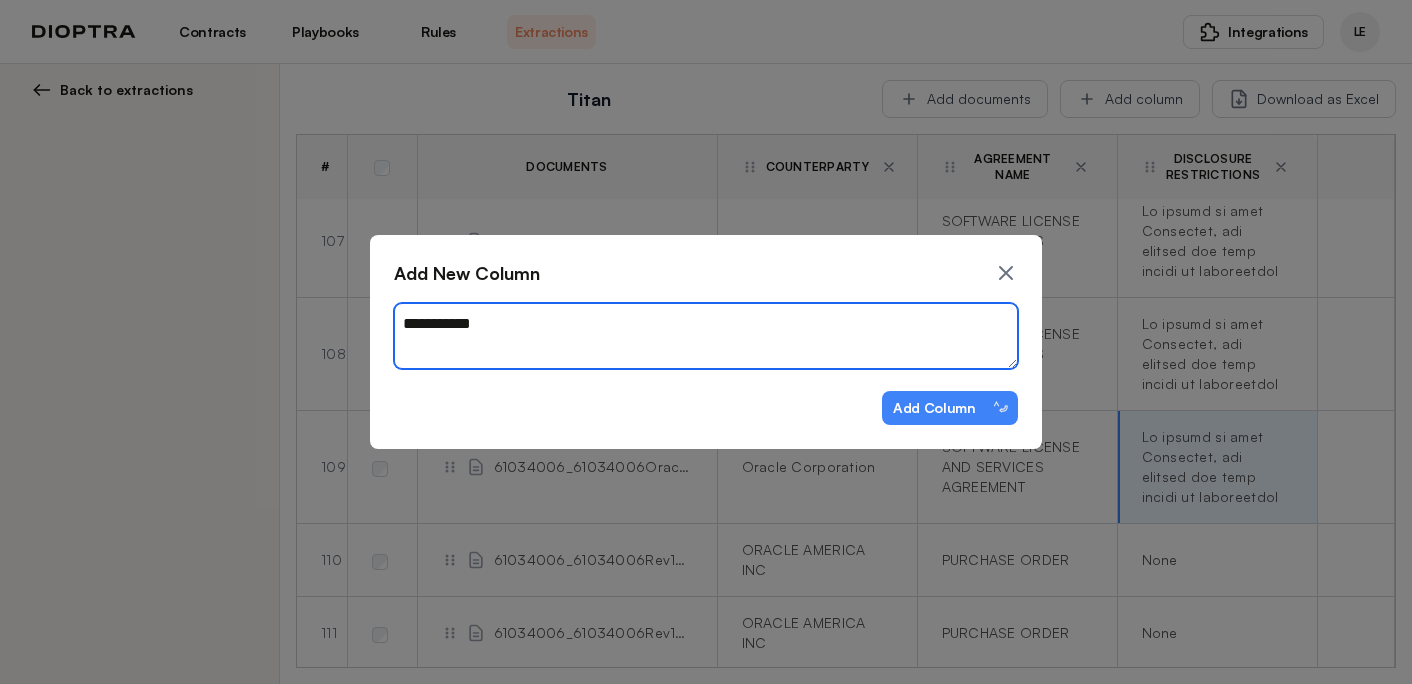 type on "**********" 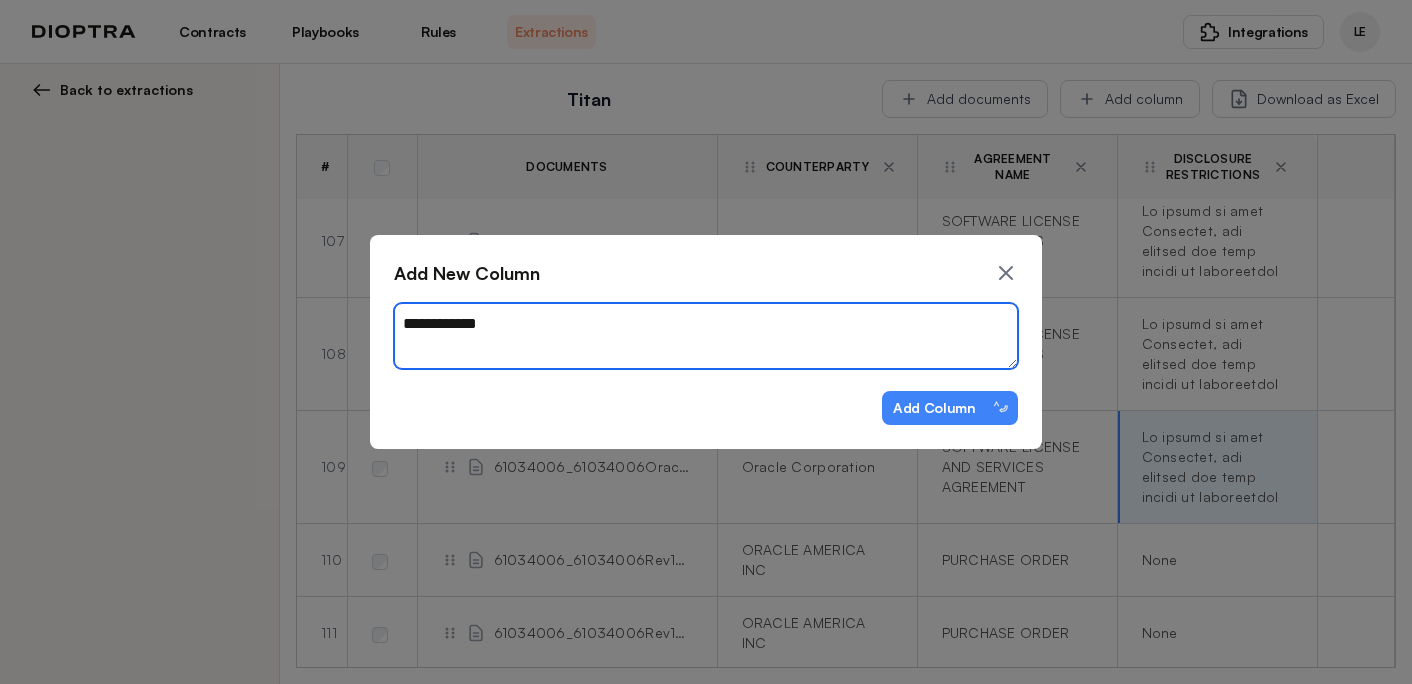 type on "*" 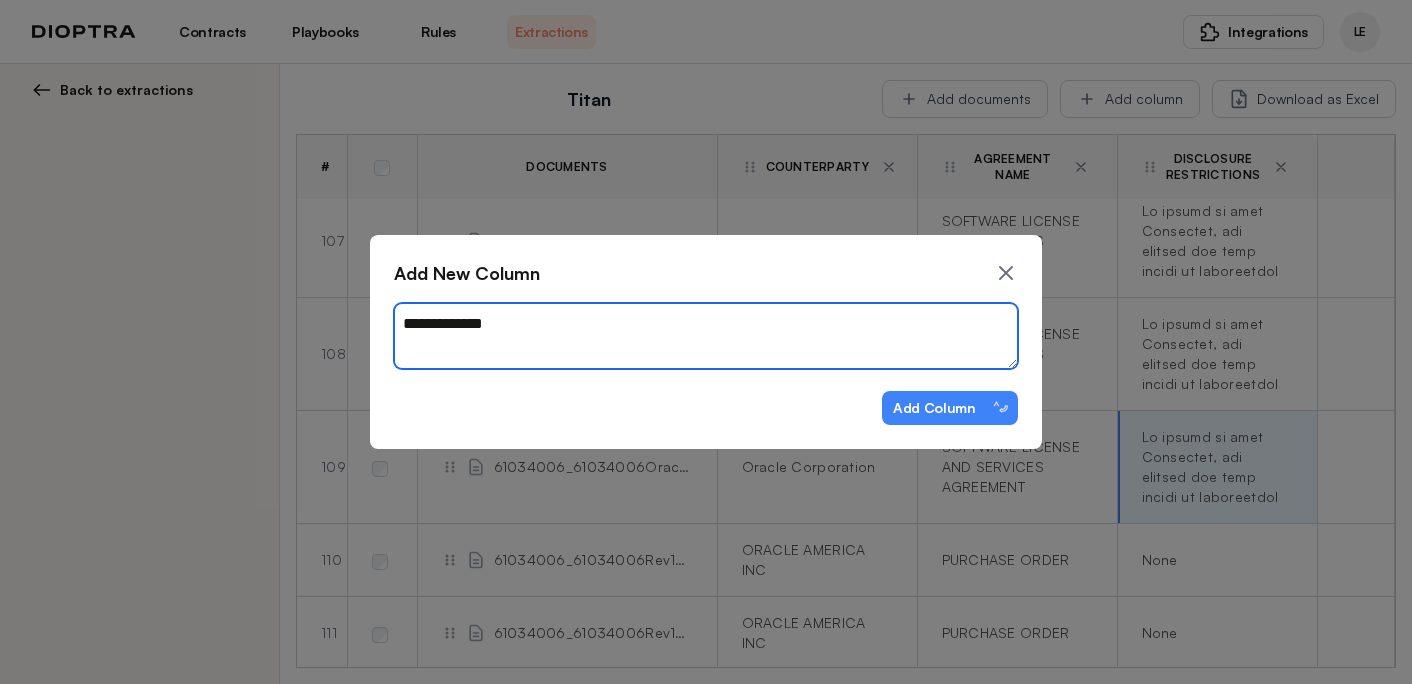 type on "*" 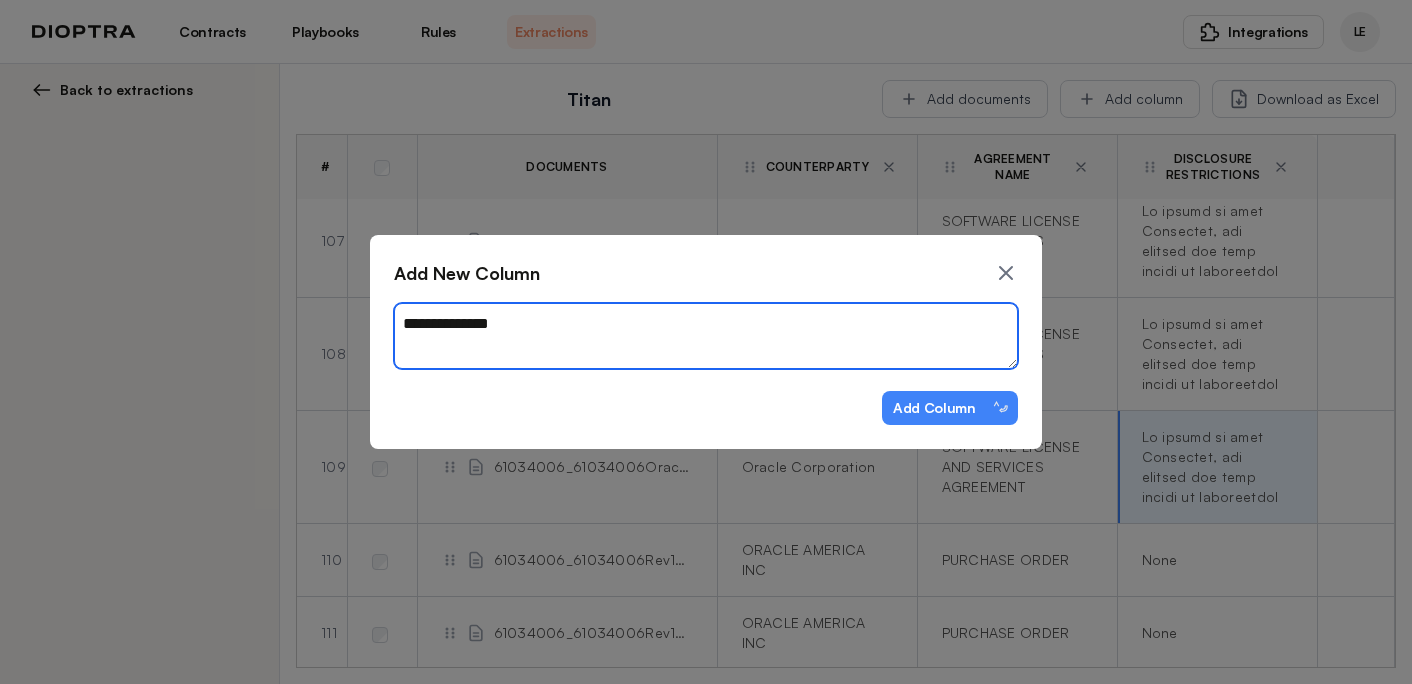 type on "*" 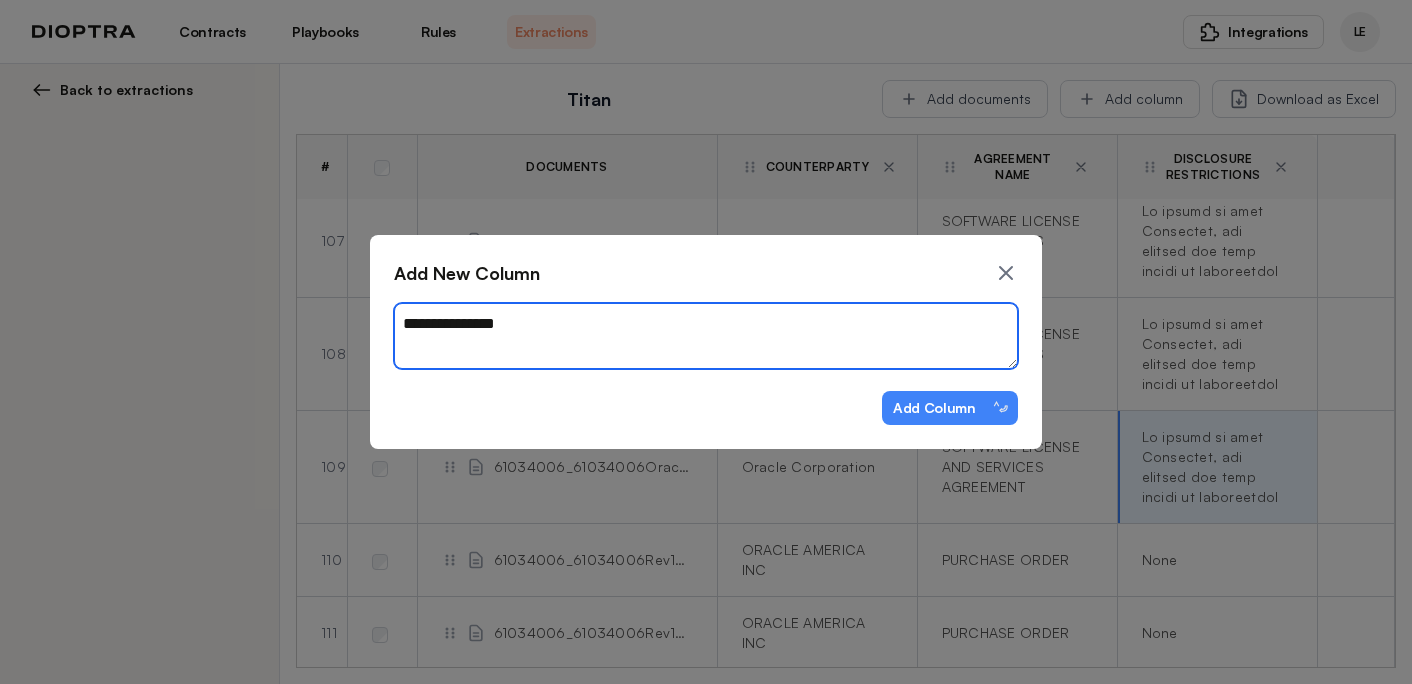 type on "*" 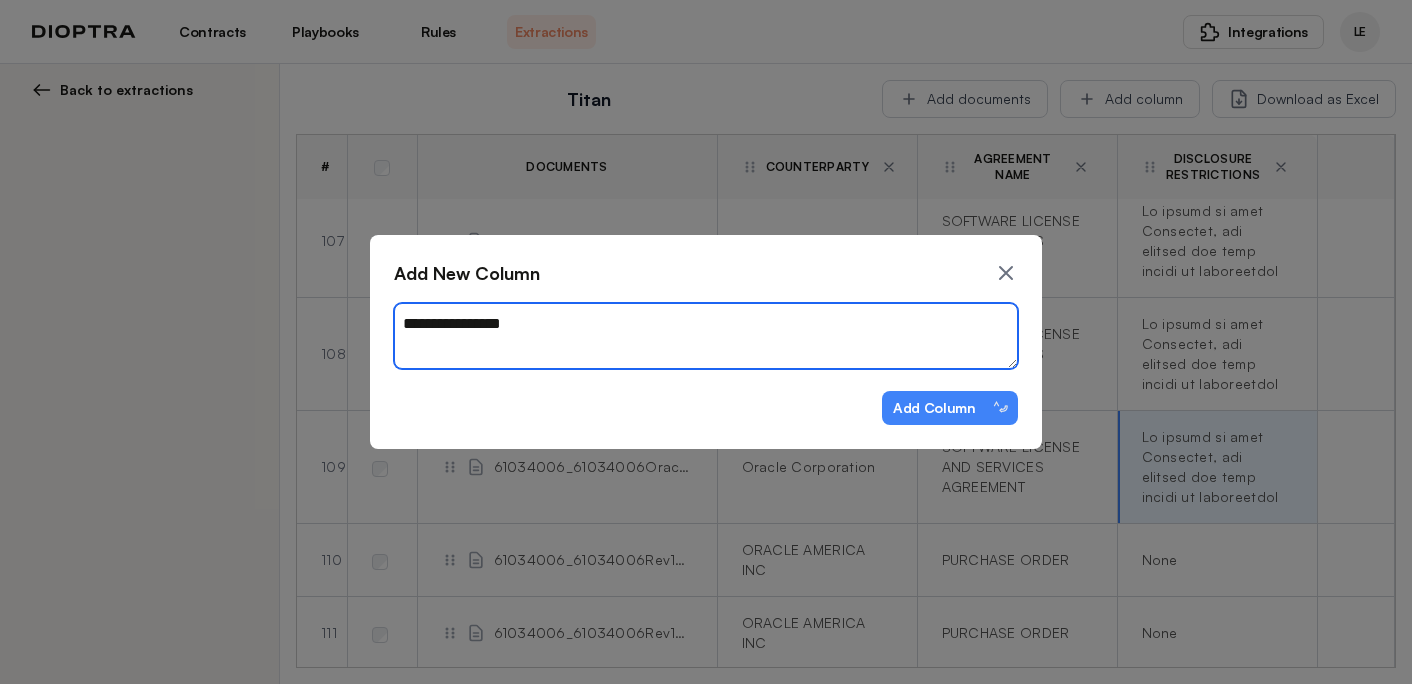 type on "*" 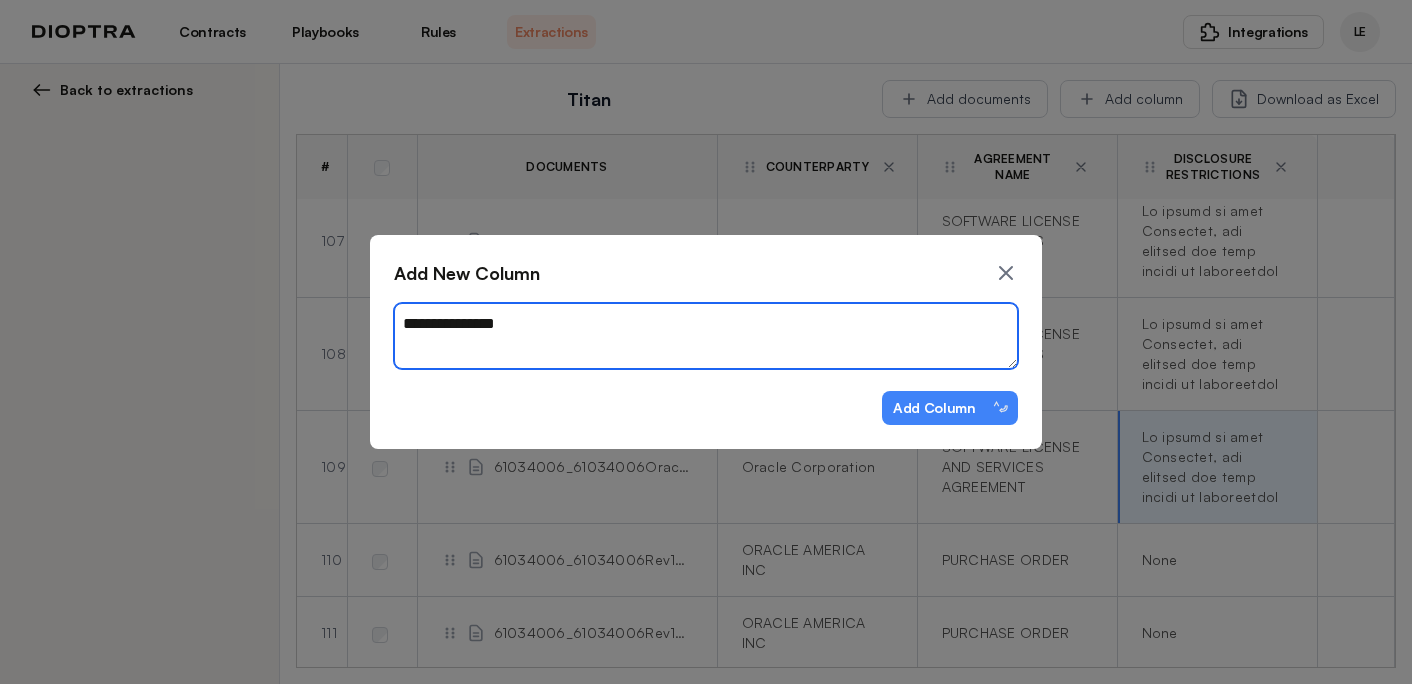 type on "*" 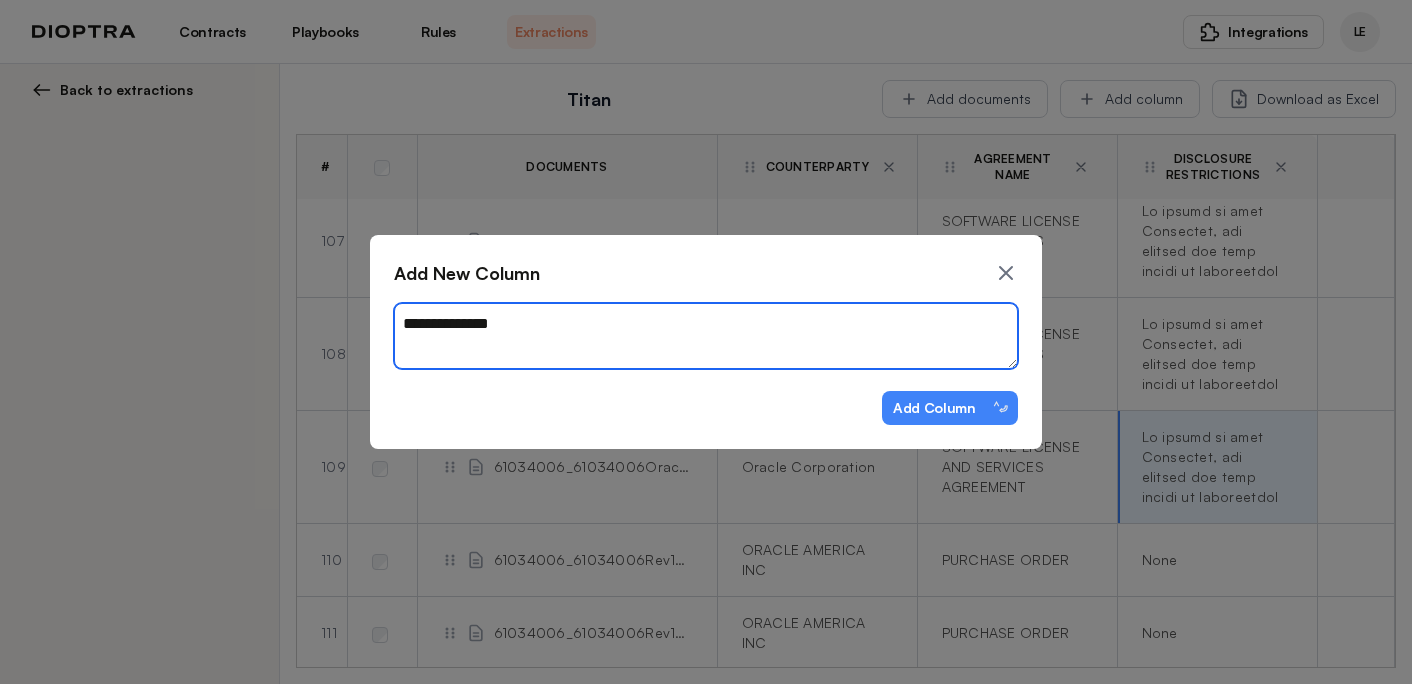 type on "*" 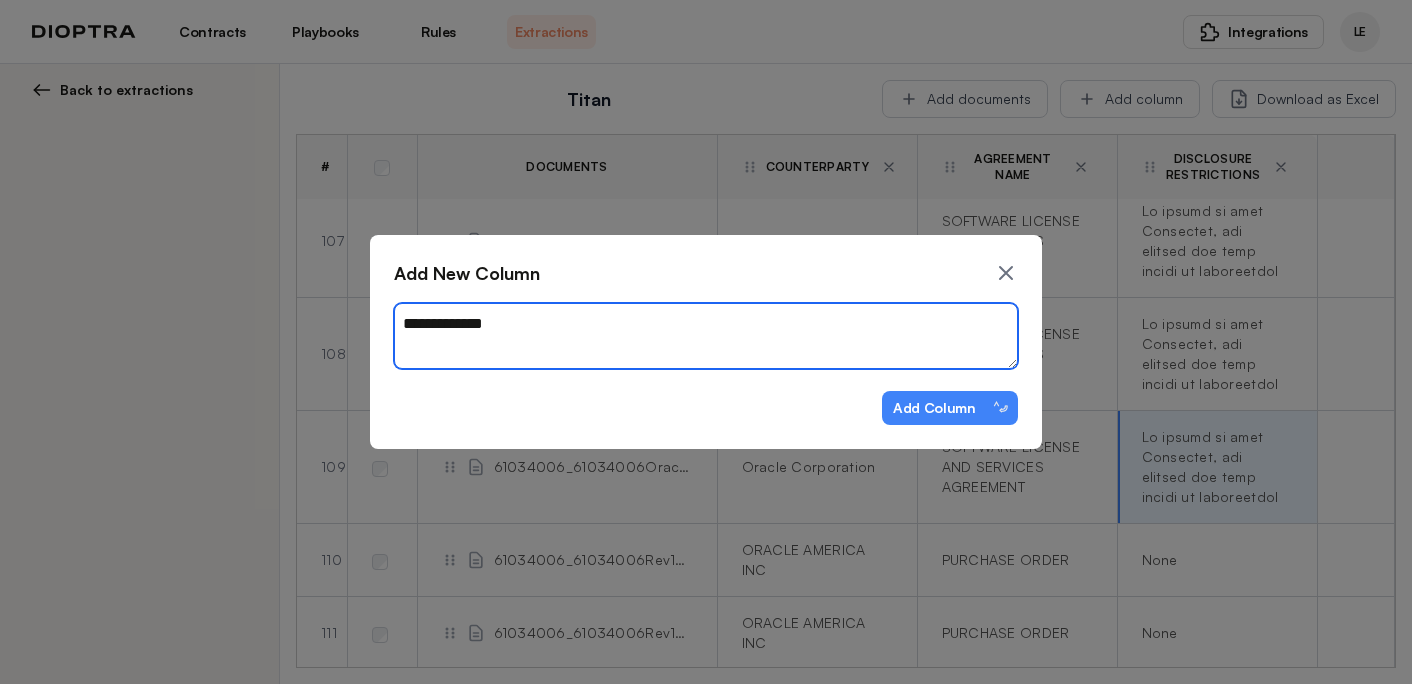 type on "*" 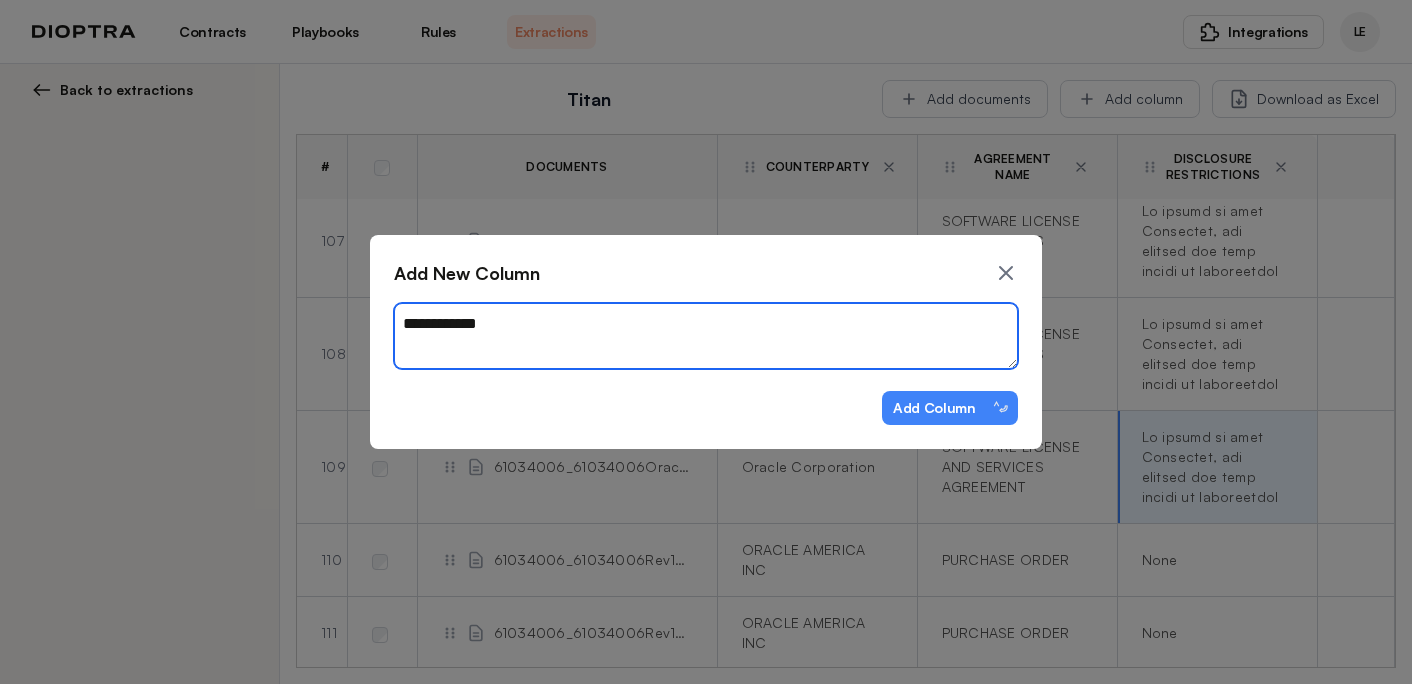 type on "*" 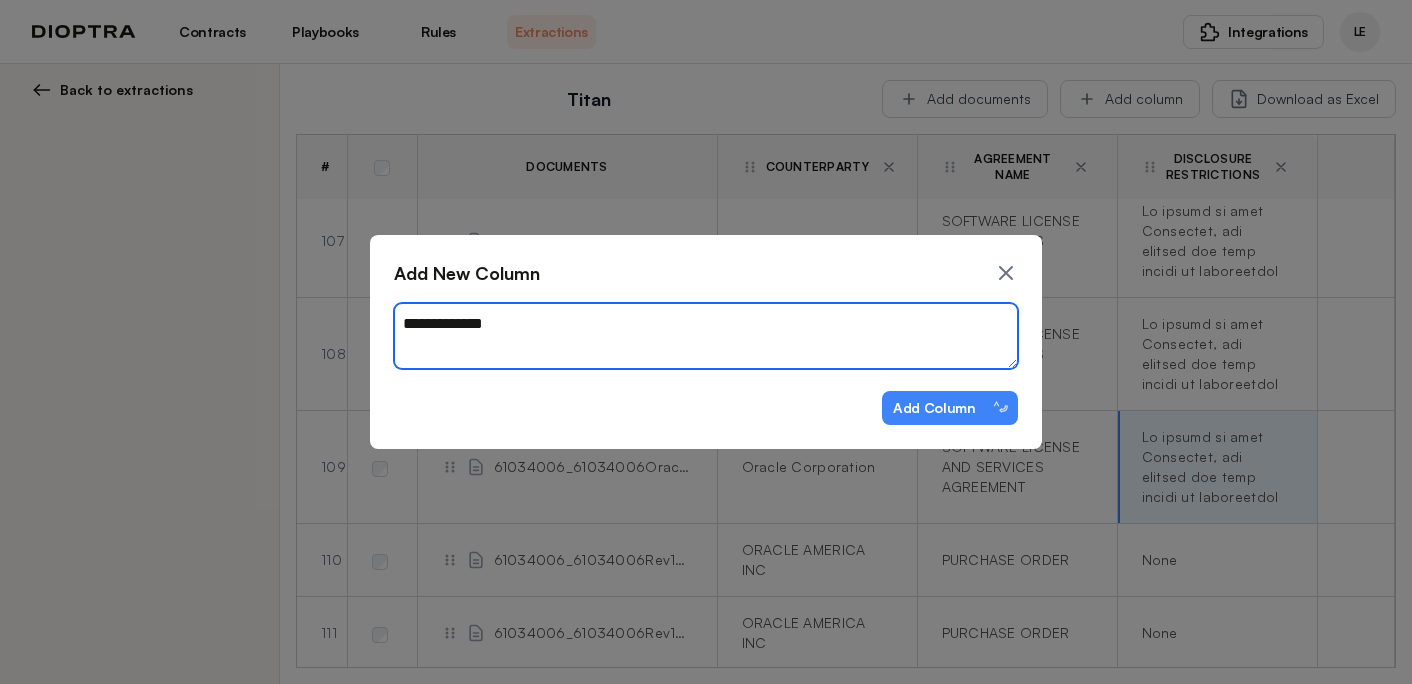 type on "*" 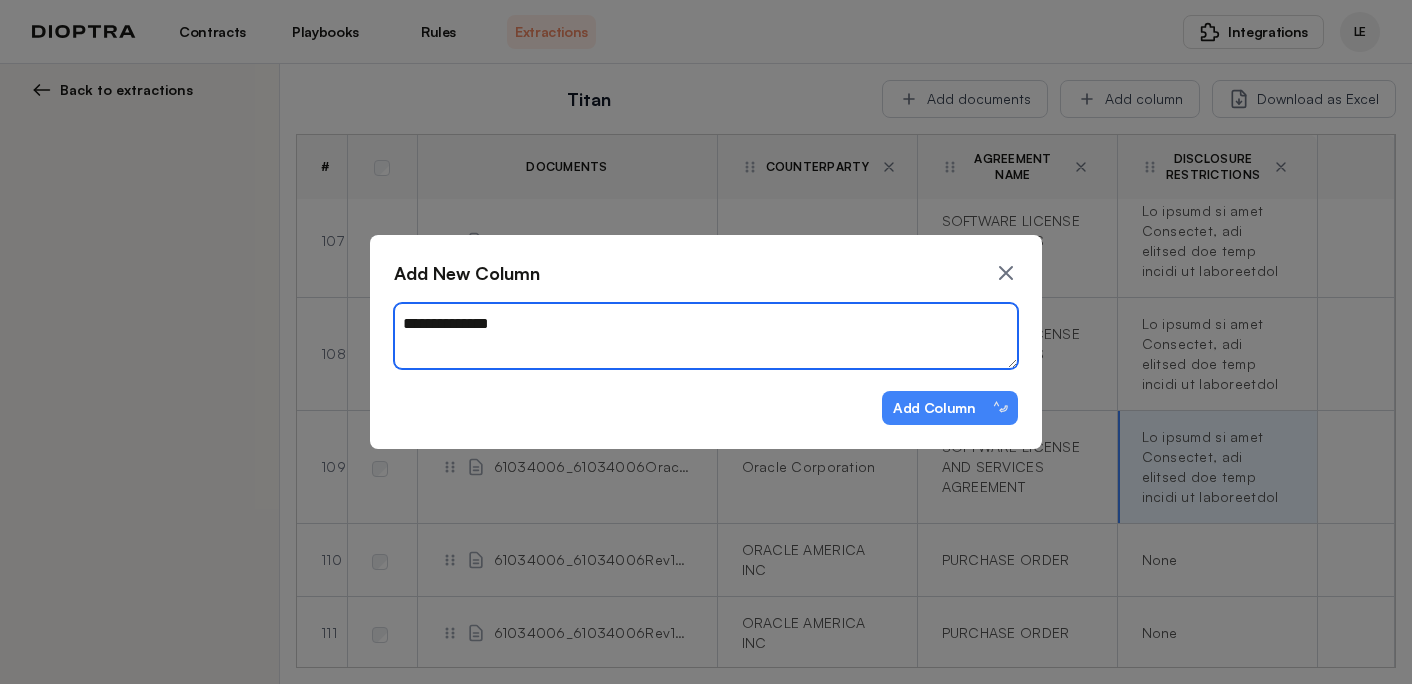 type on "*" 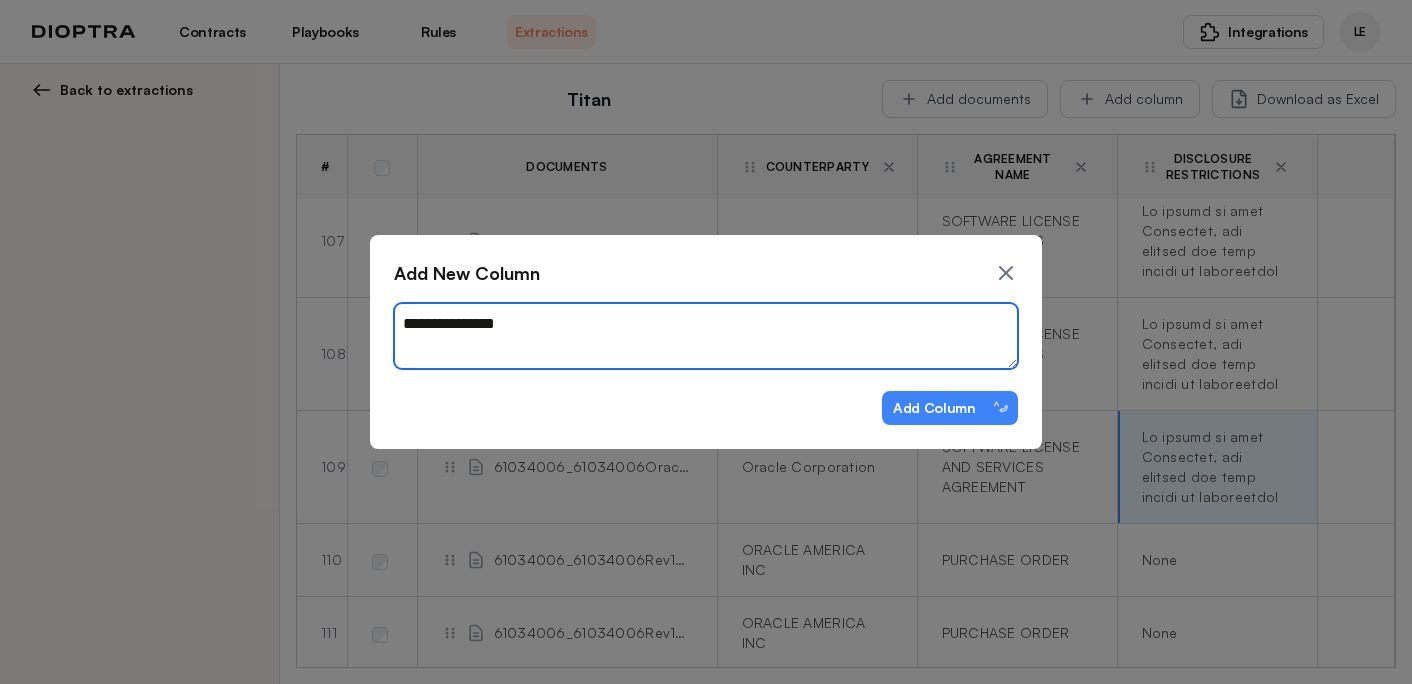 type on "*" 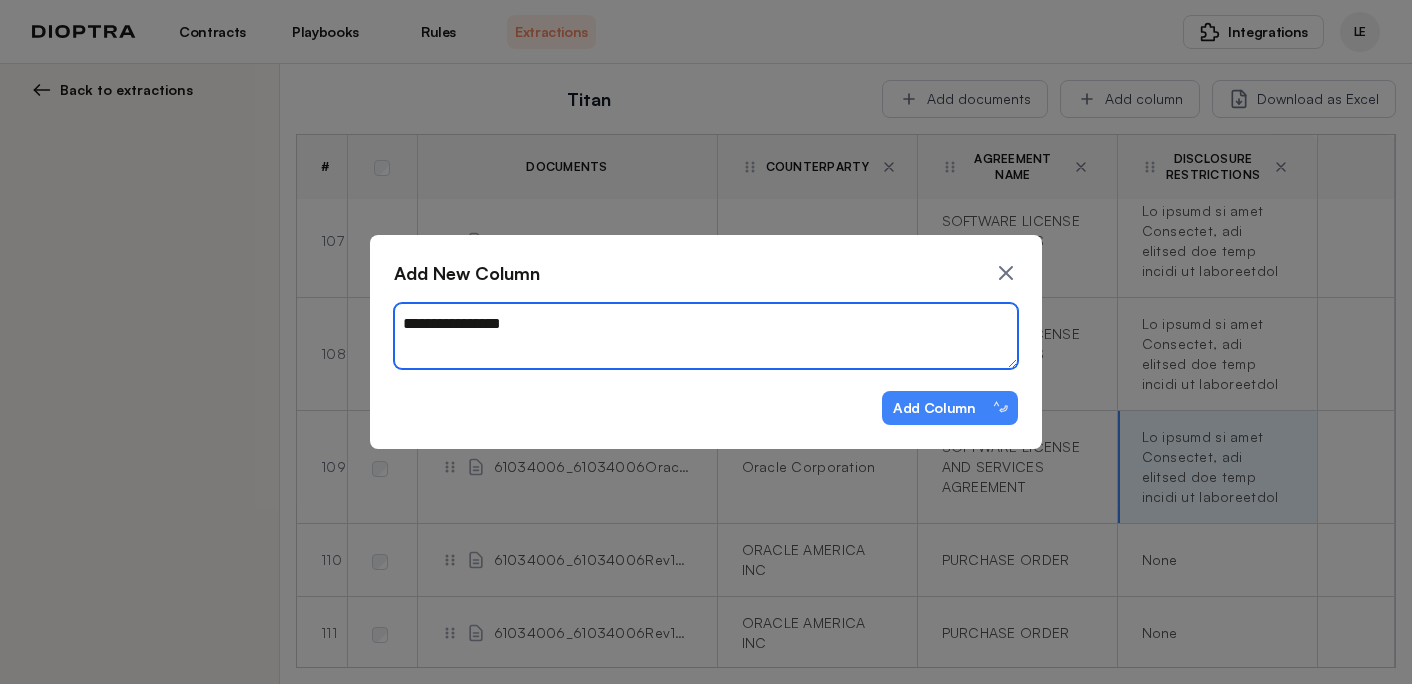 type on "*" 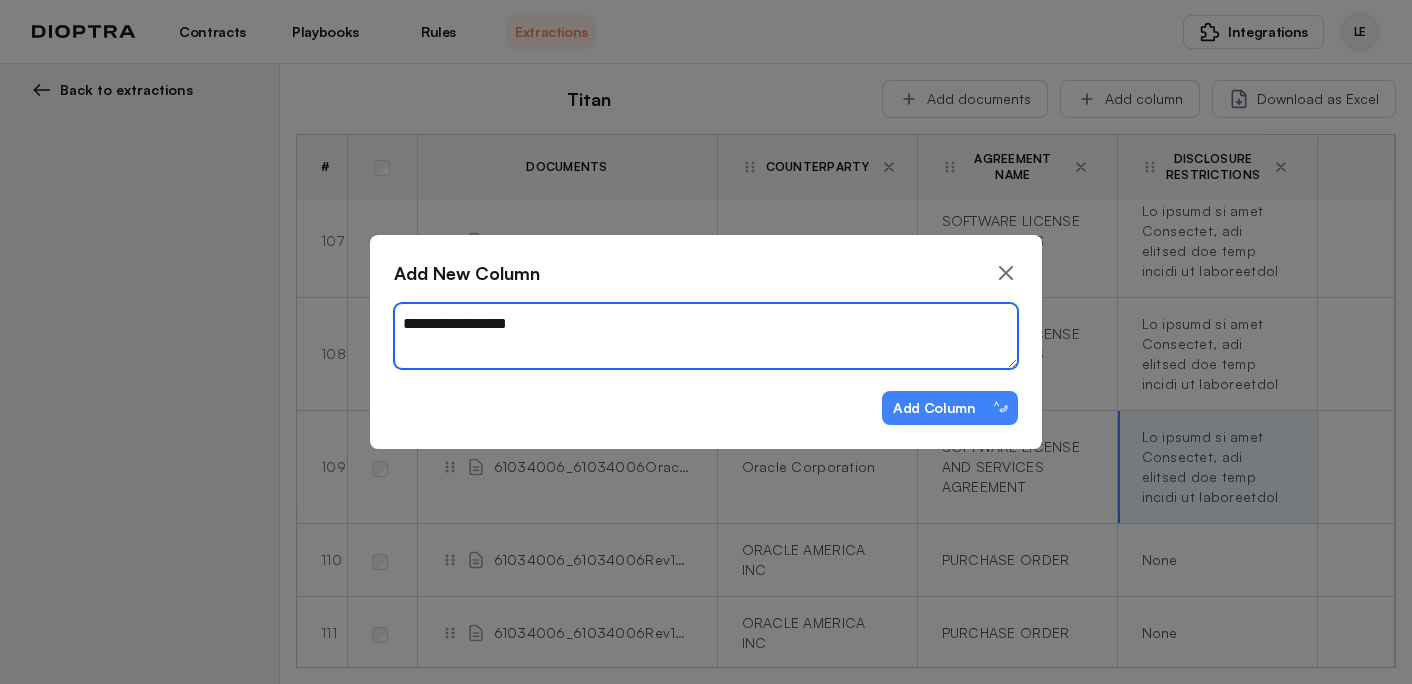 type on "**********" 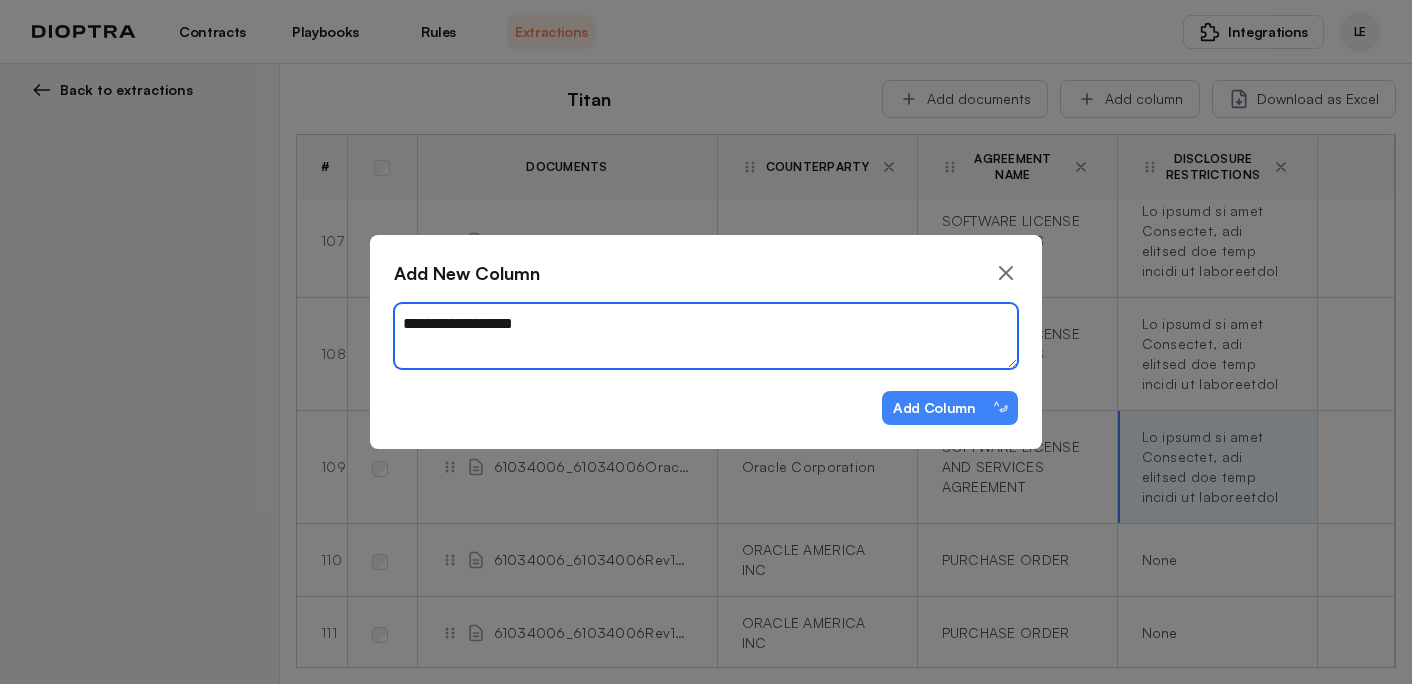 type on "*" 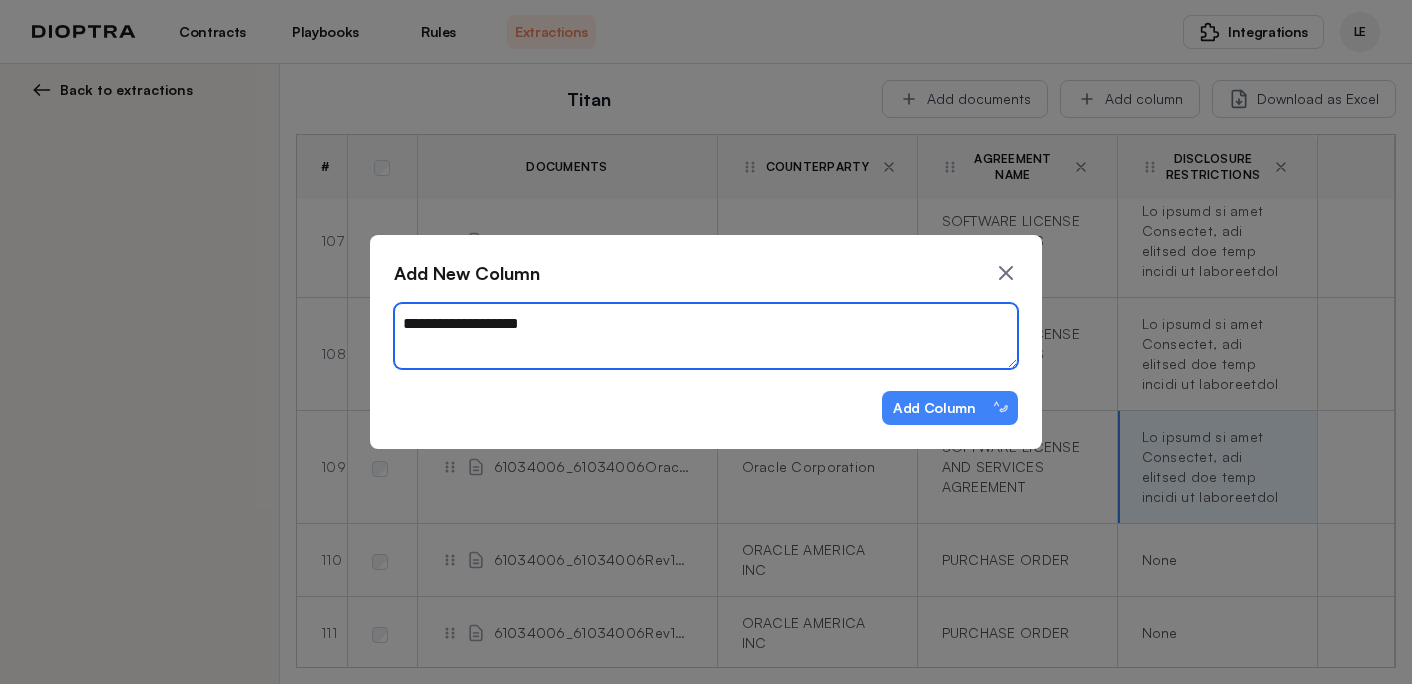 type on "*" 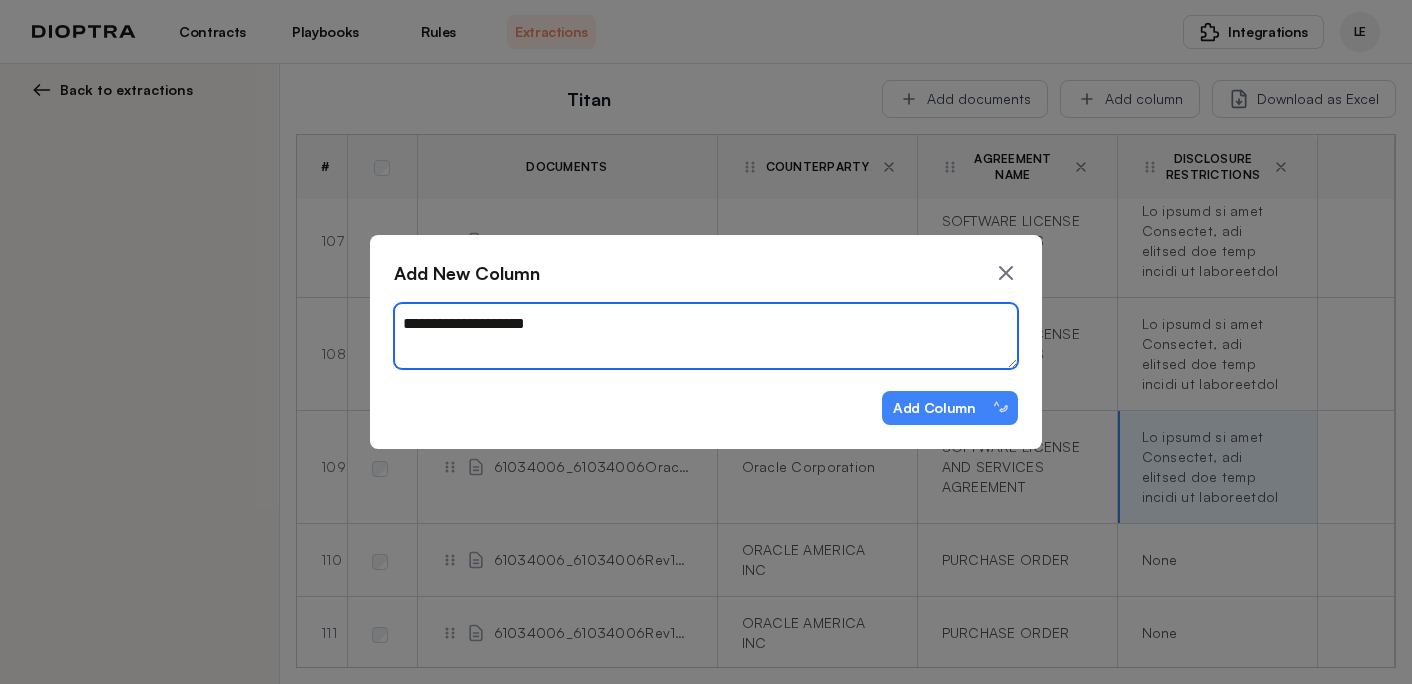 type on "*" 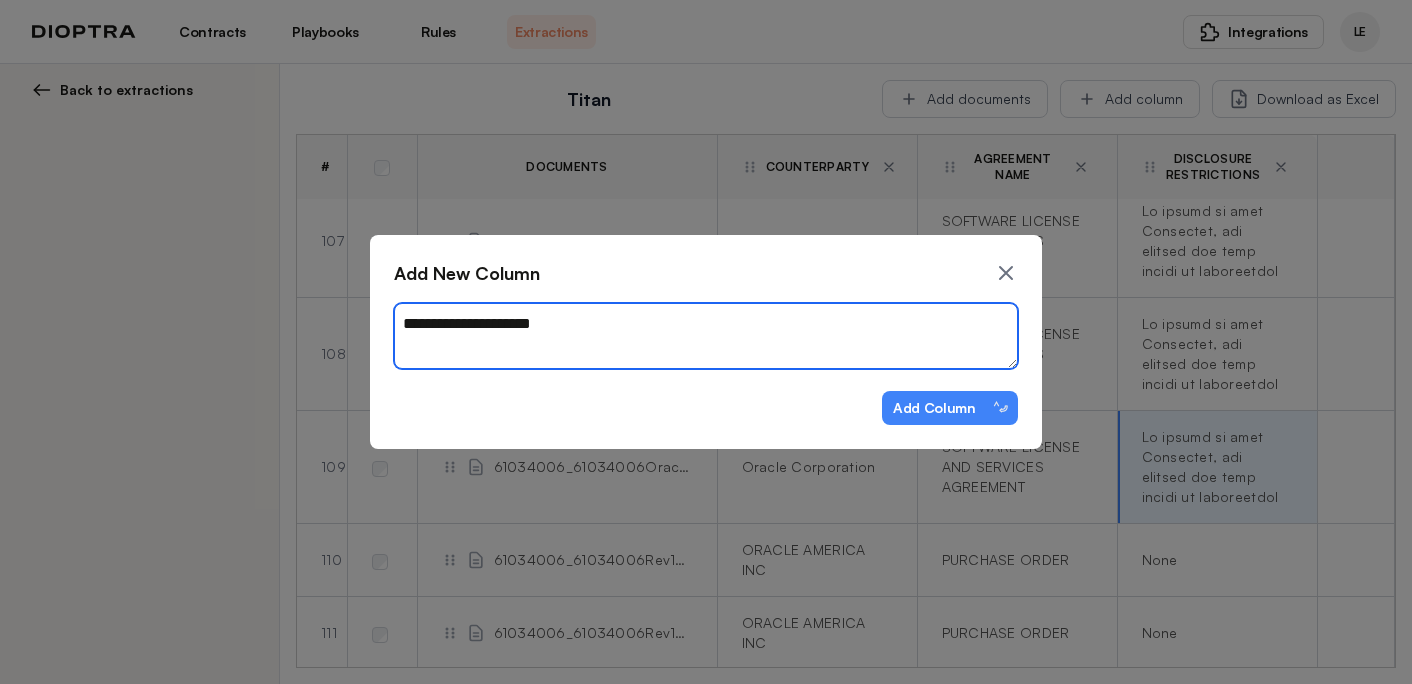 type on "*" 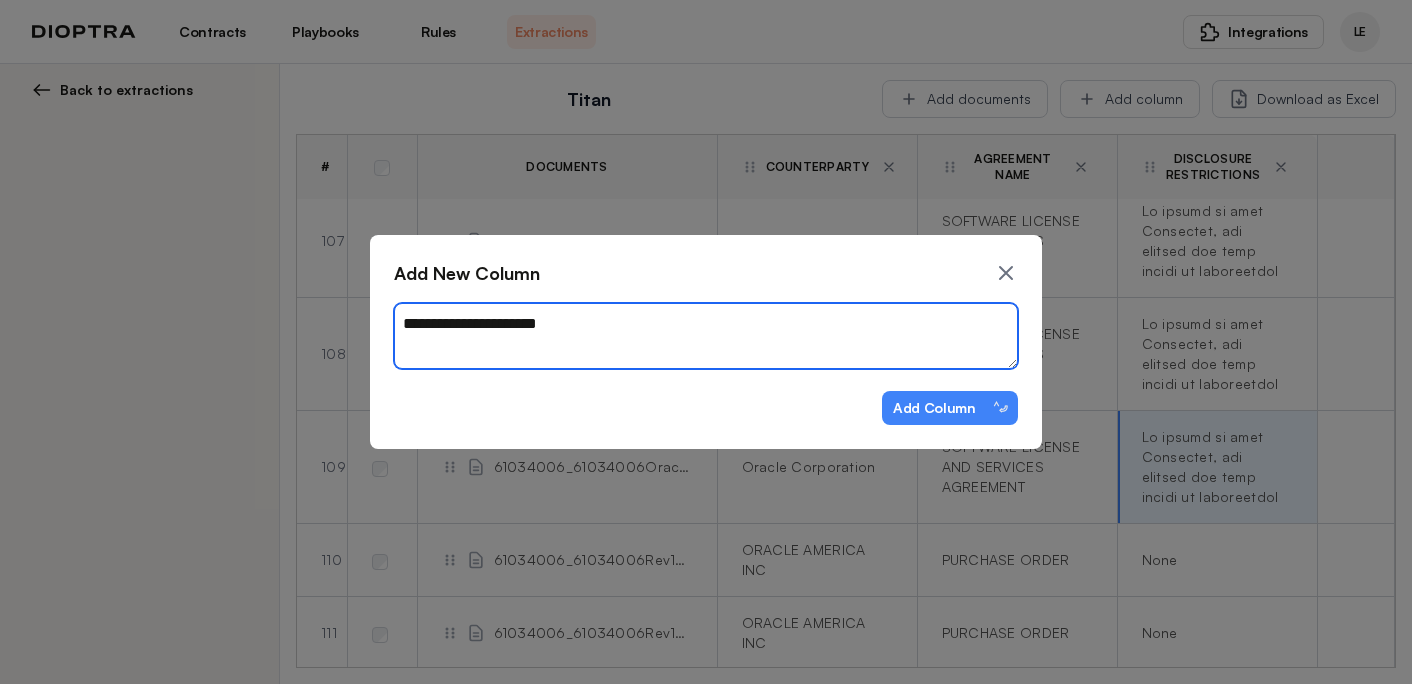 type on "**********" 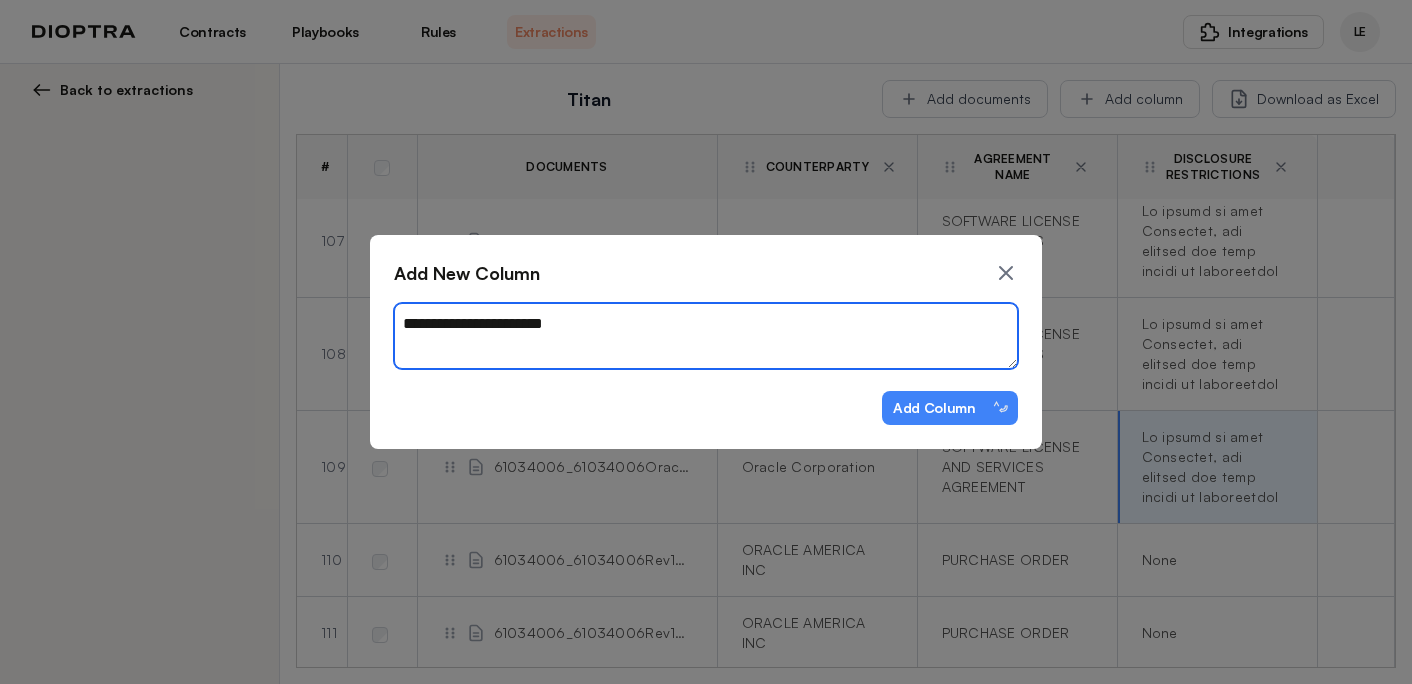 type on "*" 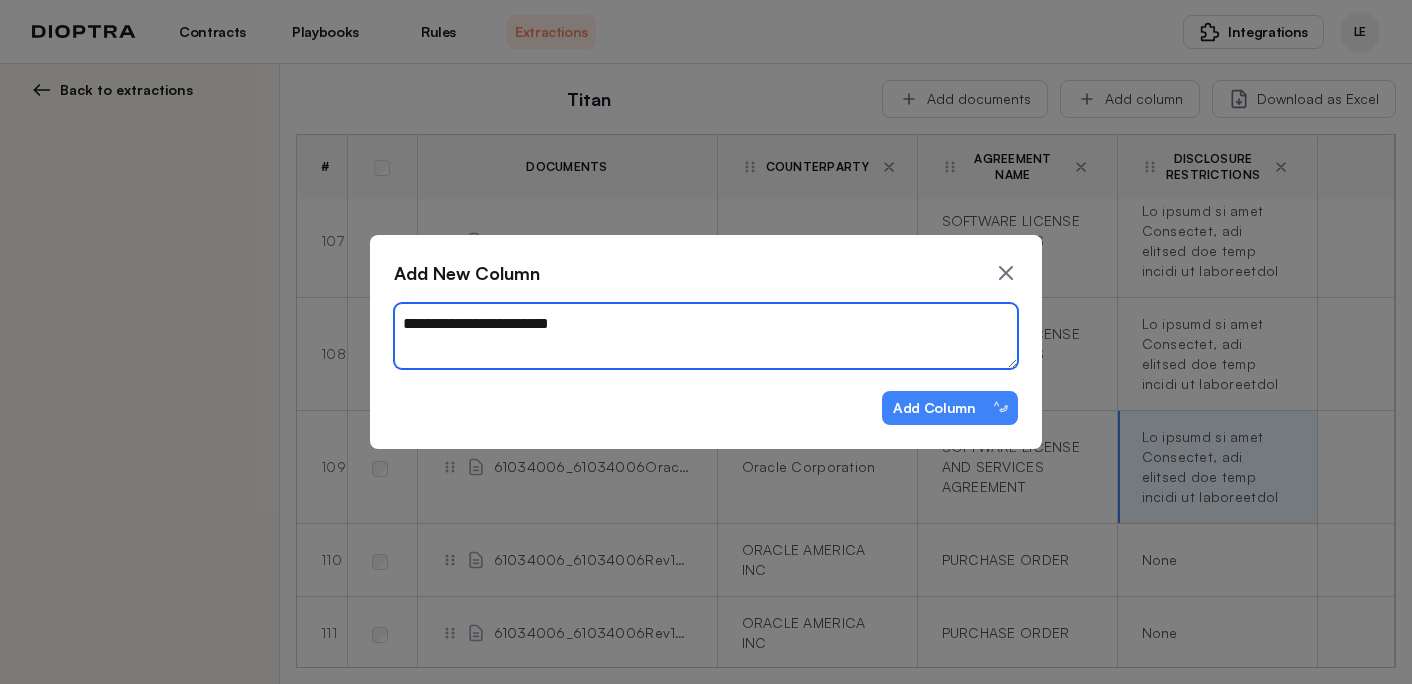 type on "*" 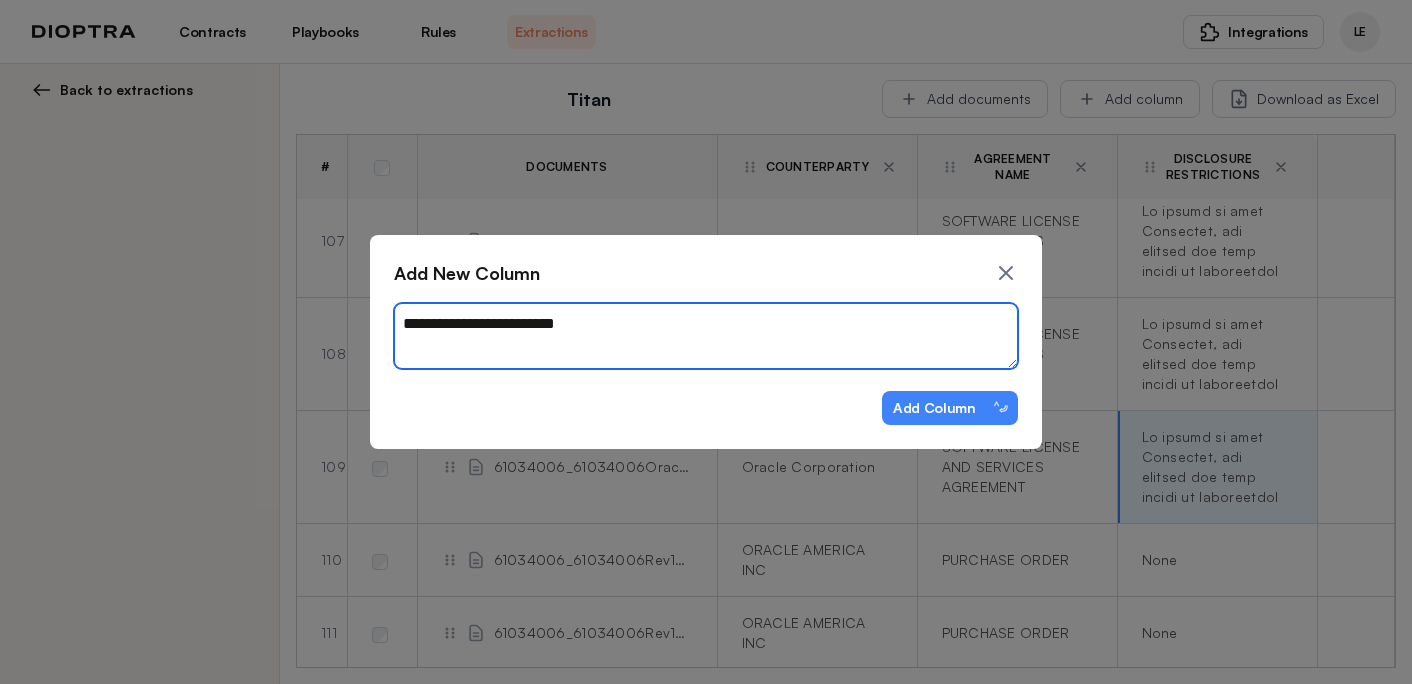 type on "*" 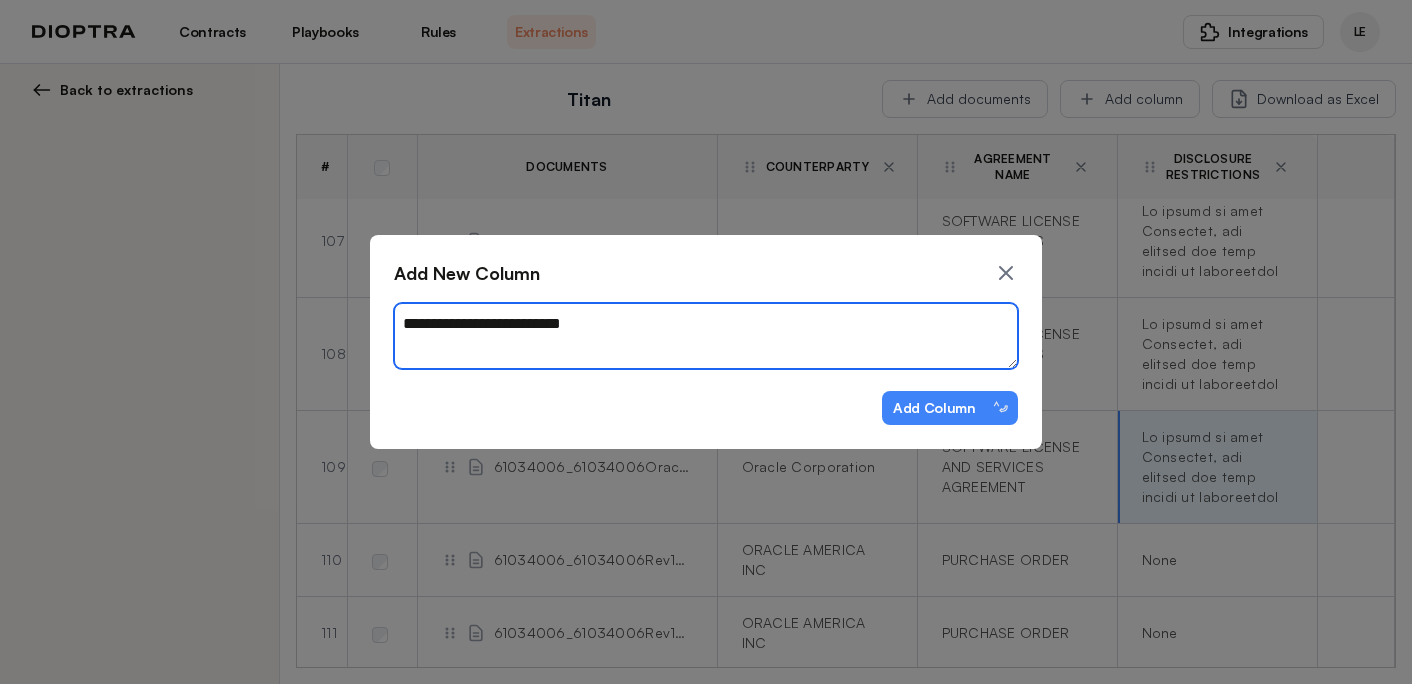 type on "*" 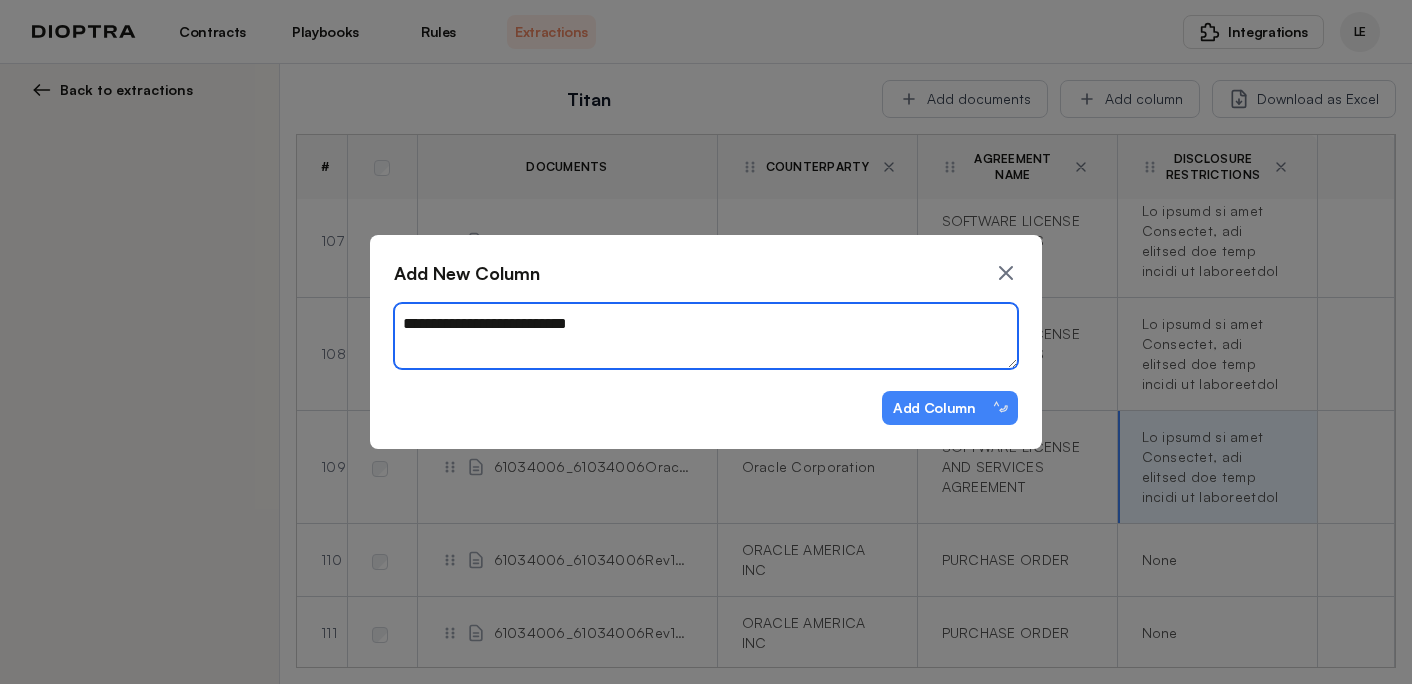 type on "*" 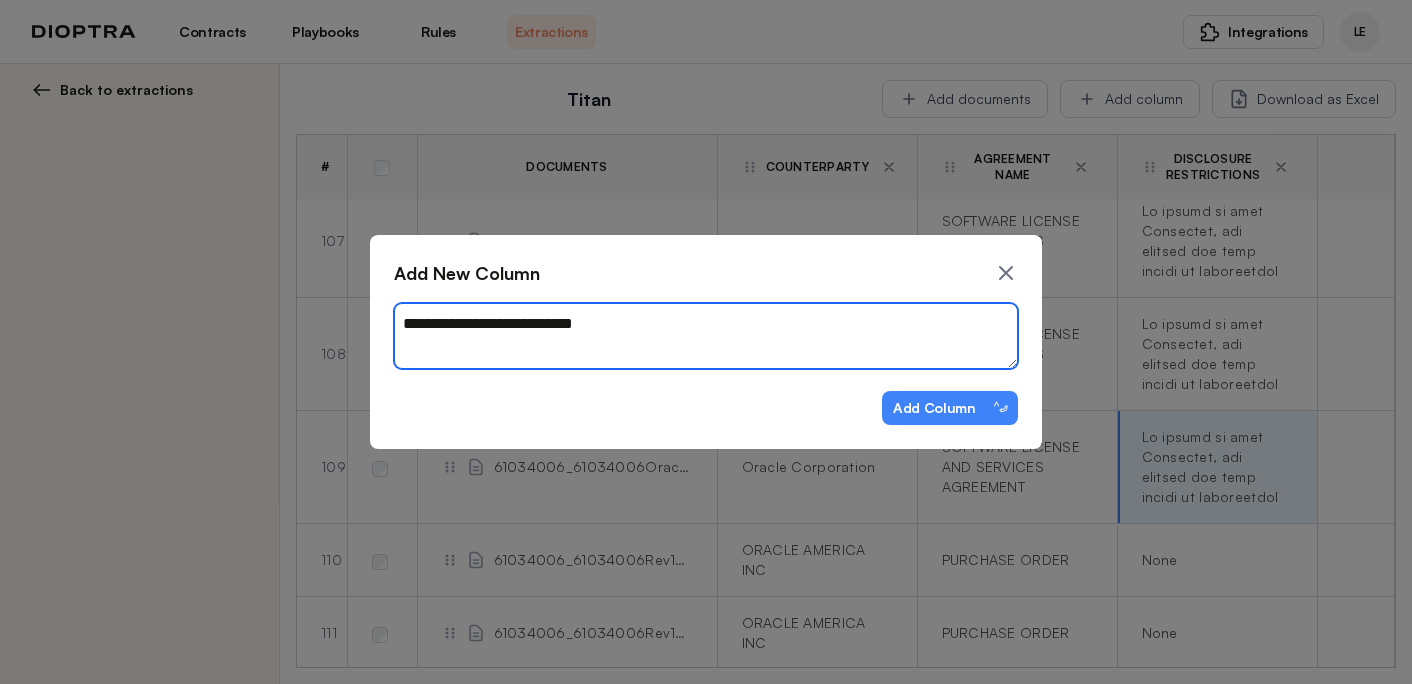 type on "*" 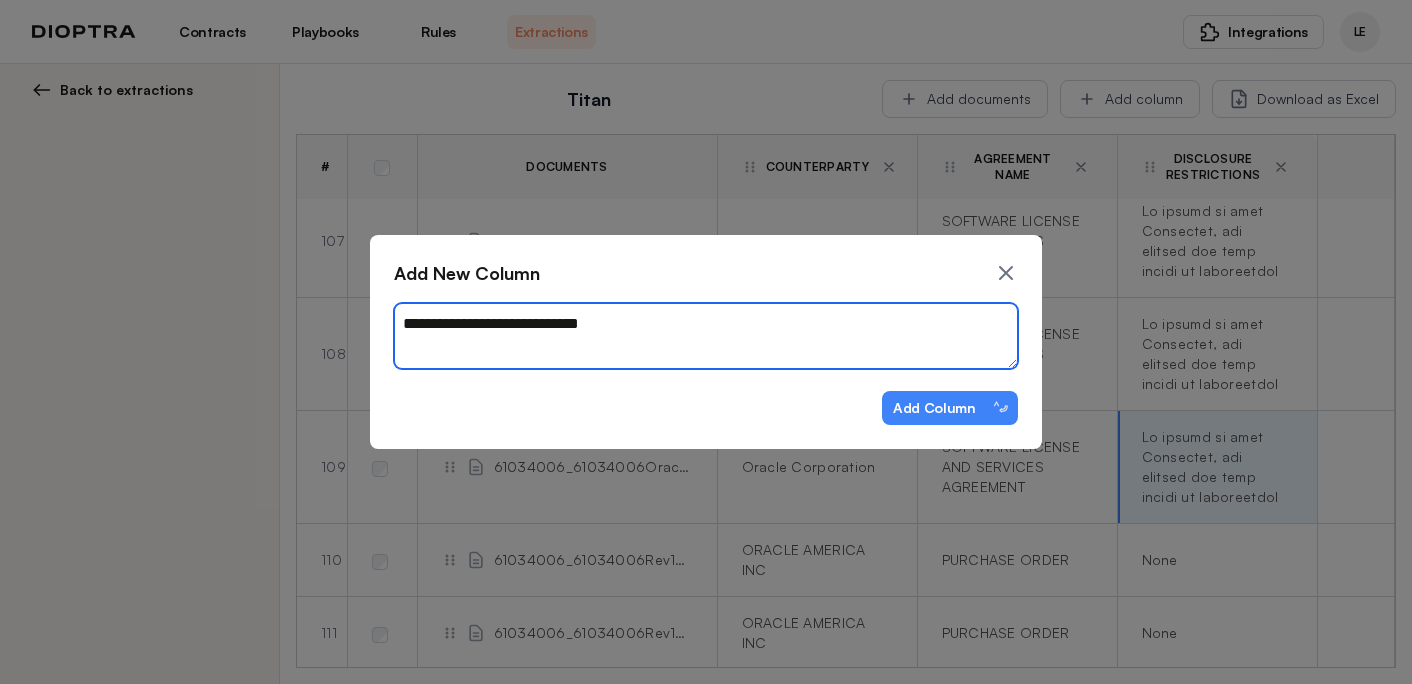 type on "*" 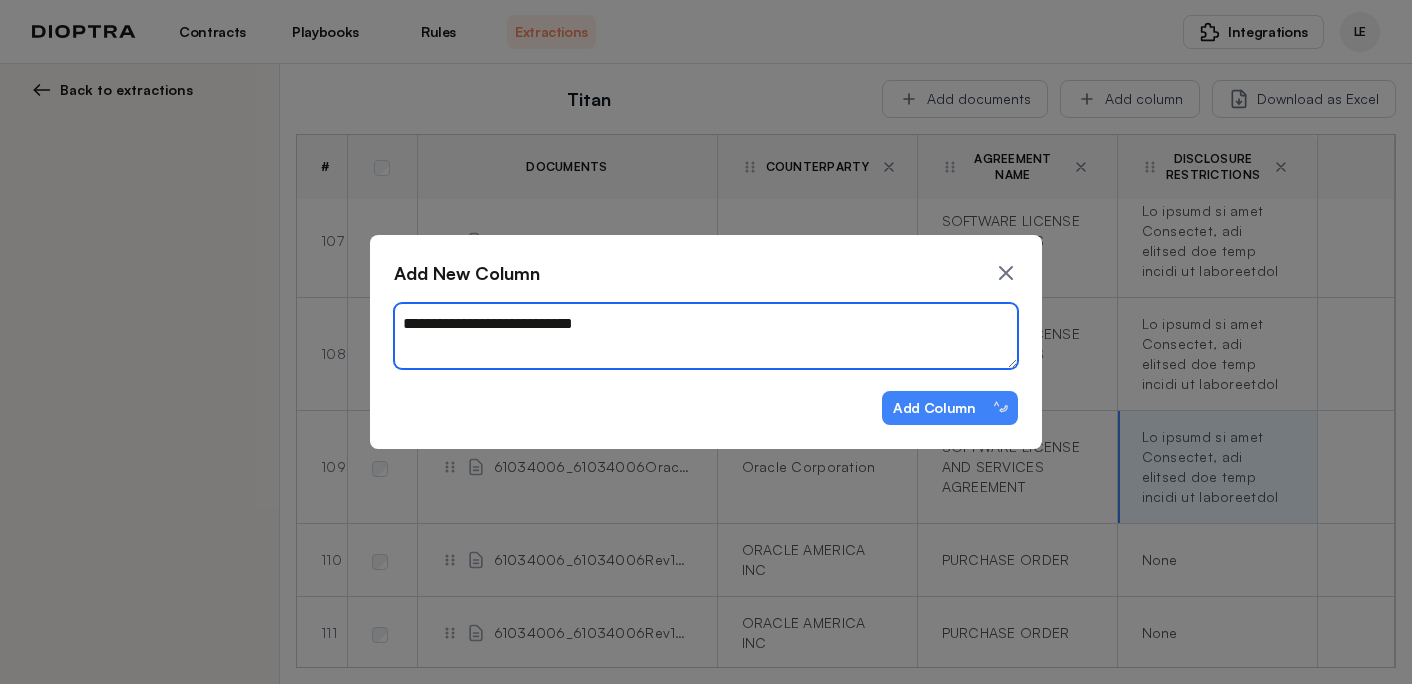 type on "*" 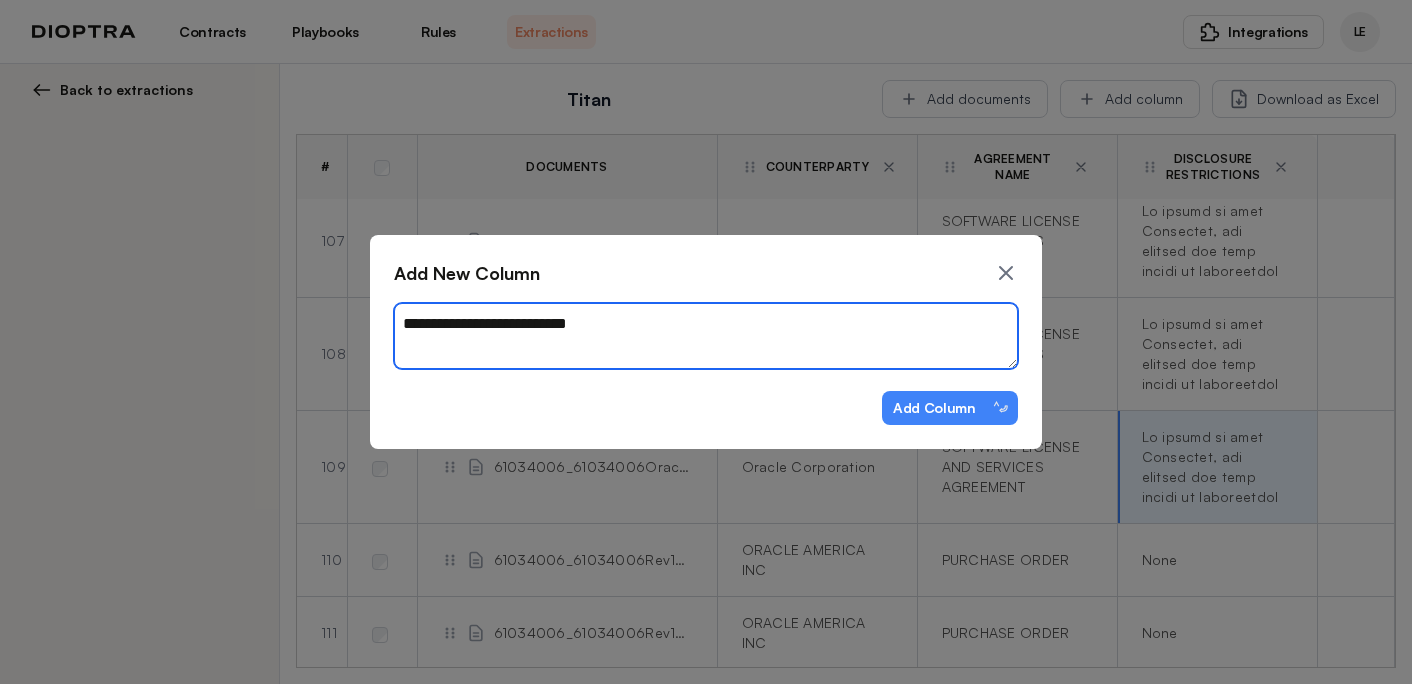 type on "*" 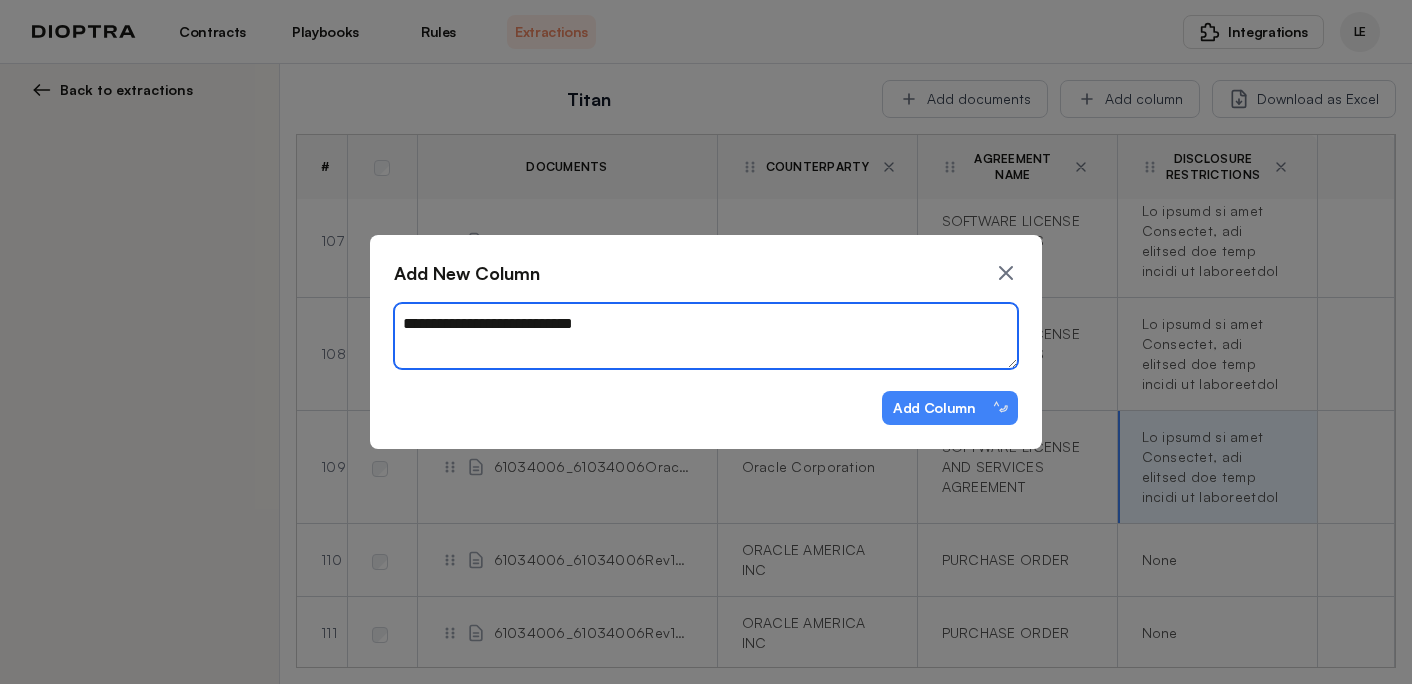 type on "*" 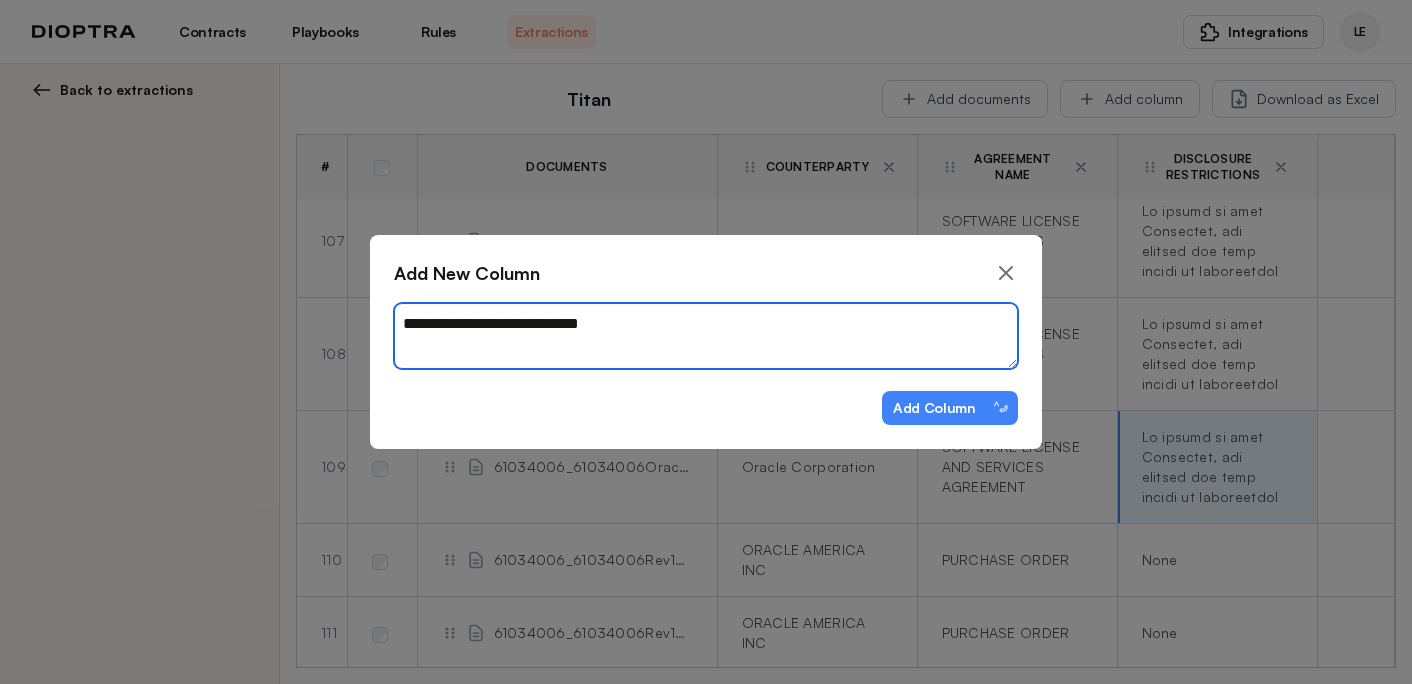 type on "*" 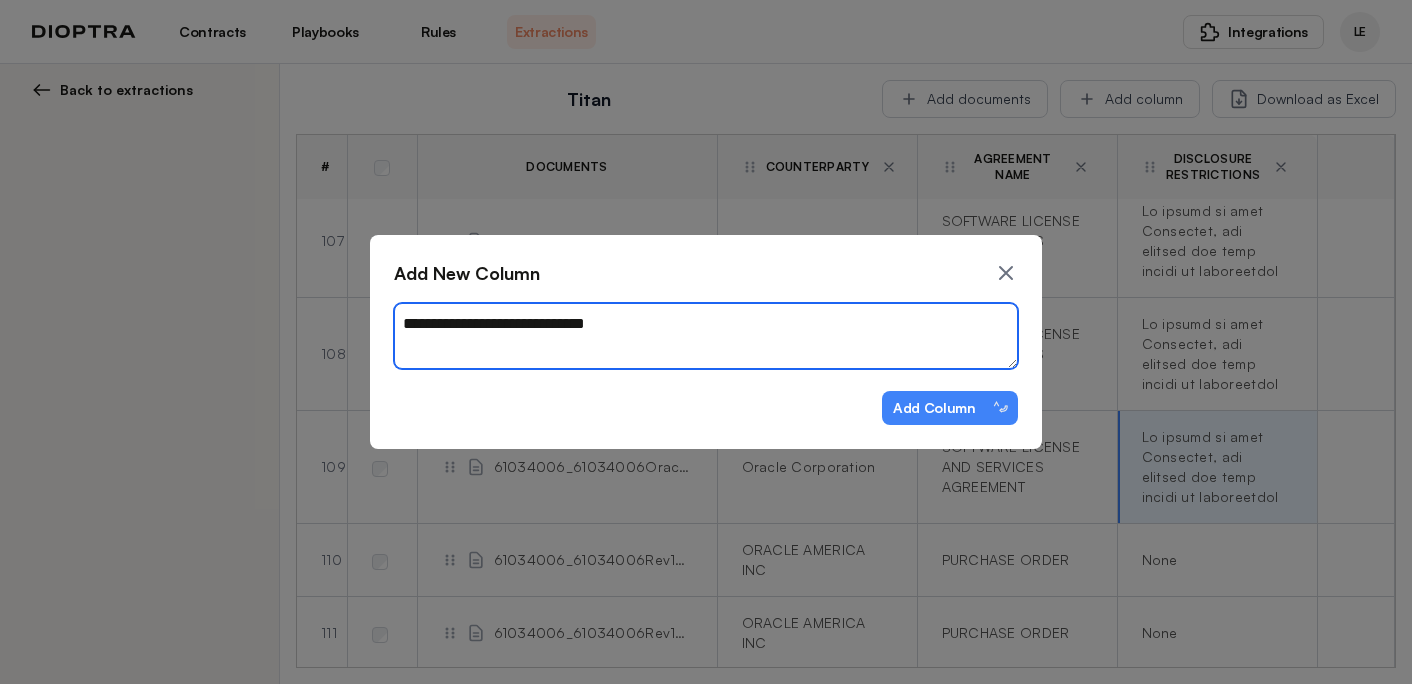 type on "*" 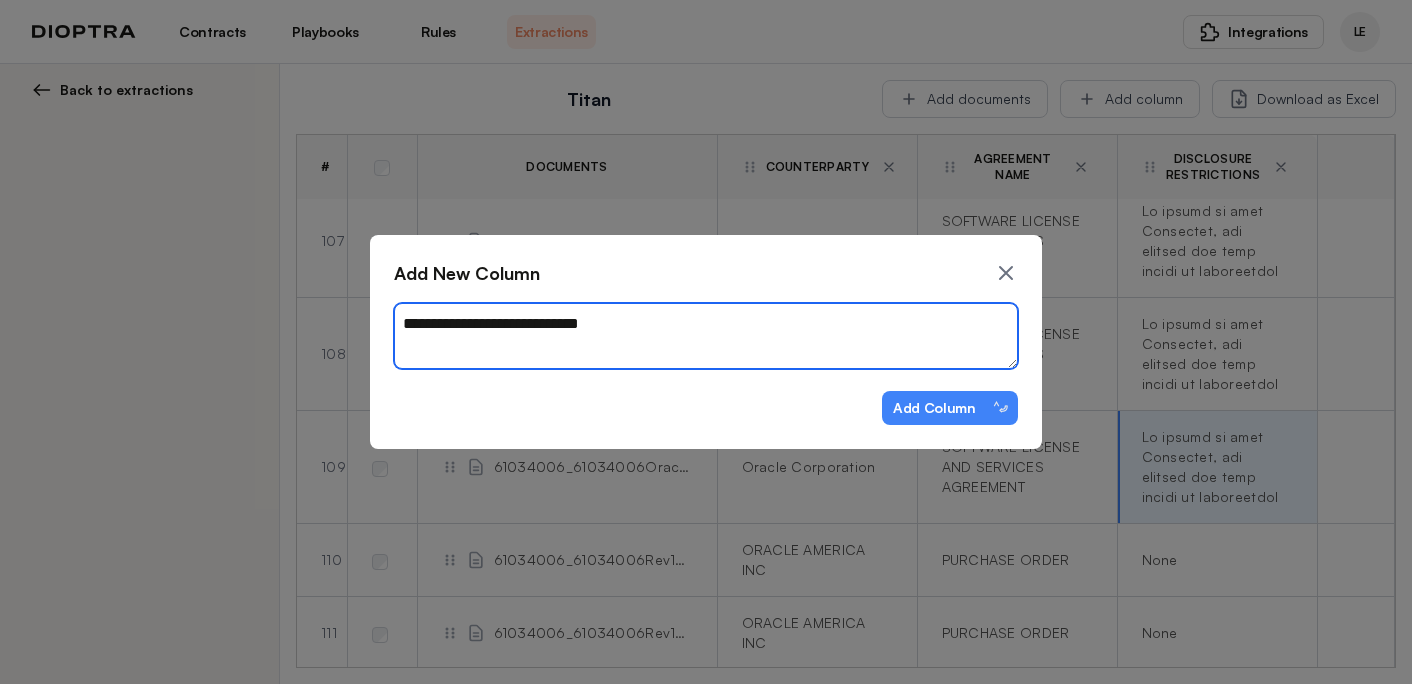 type on "*" 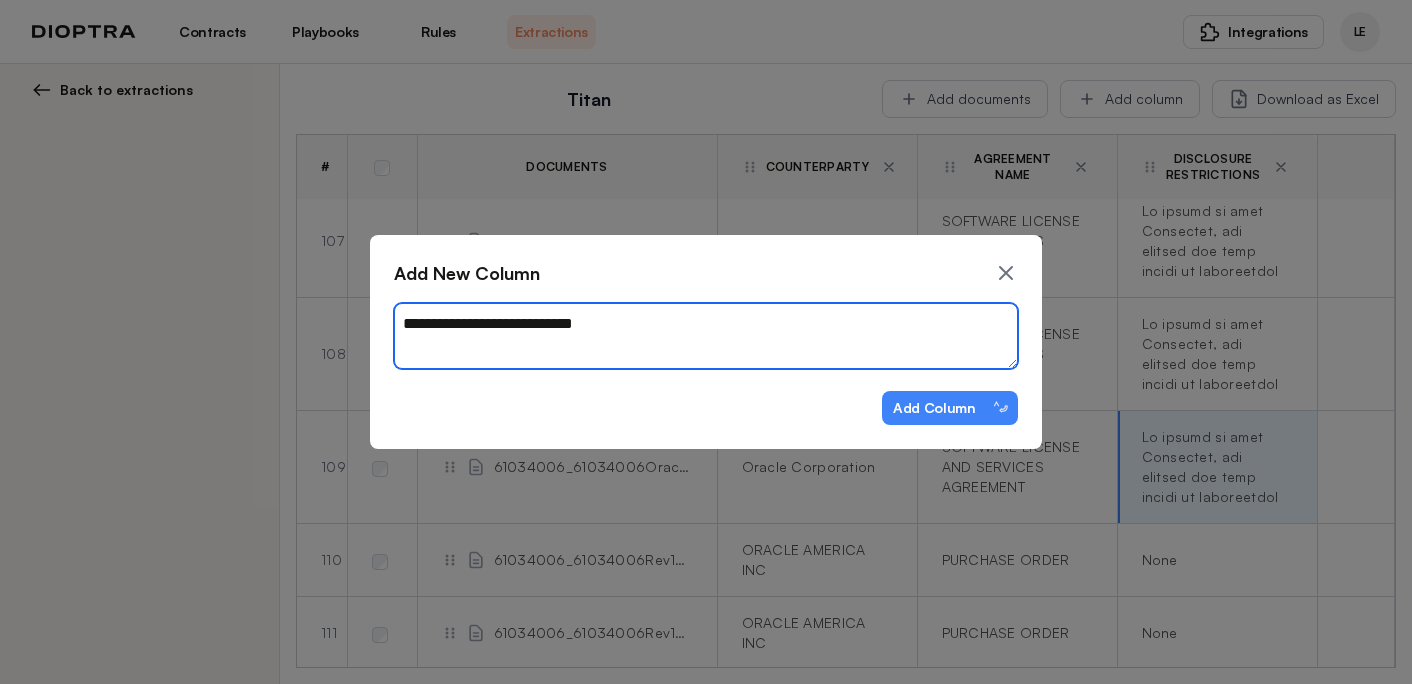 type on "*" 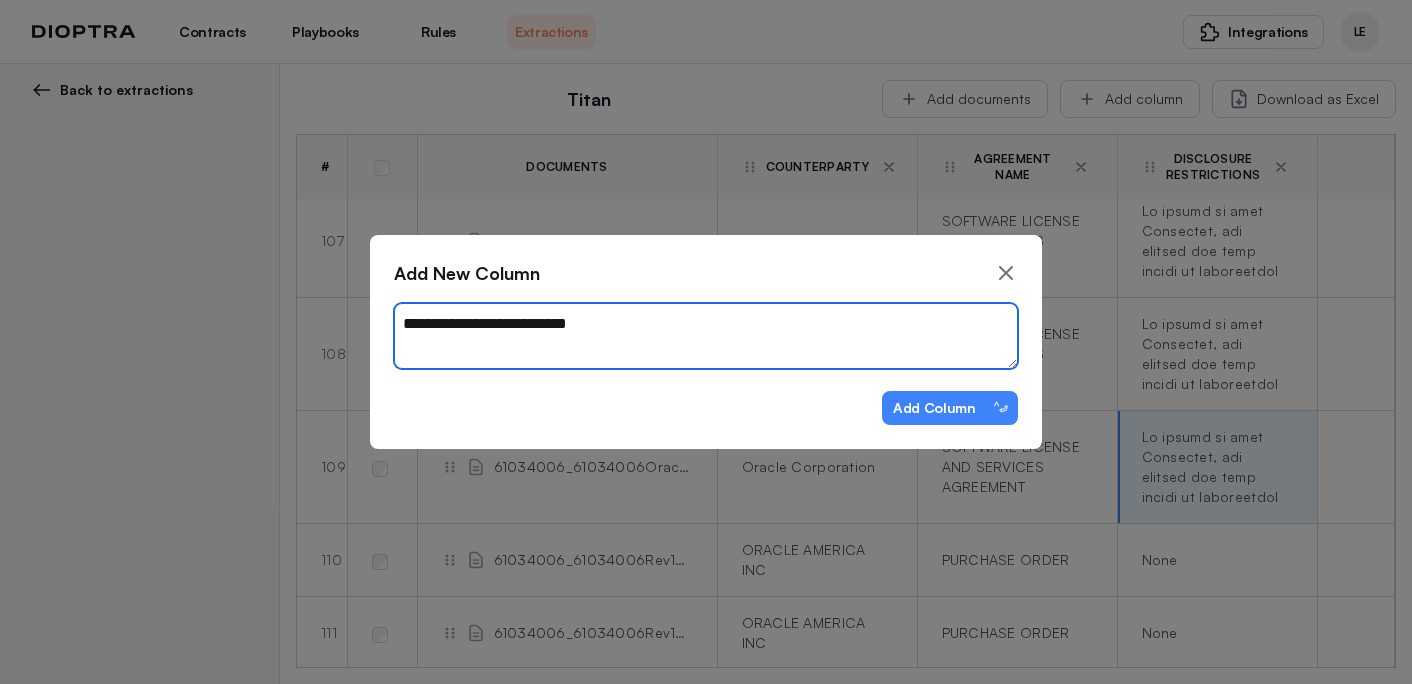 type on "*" 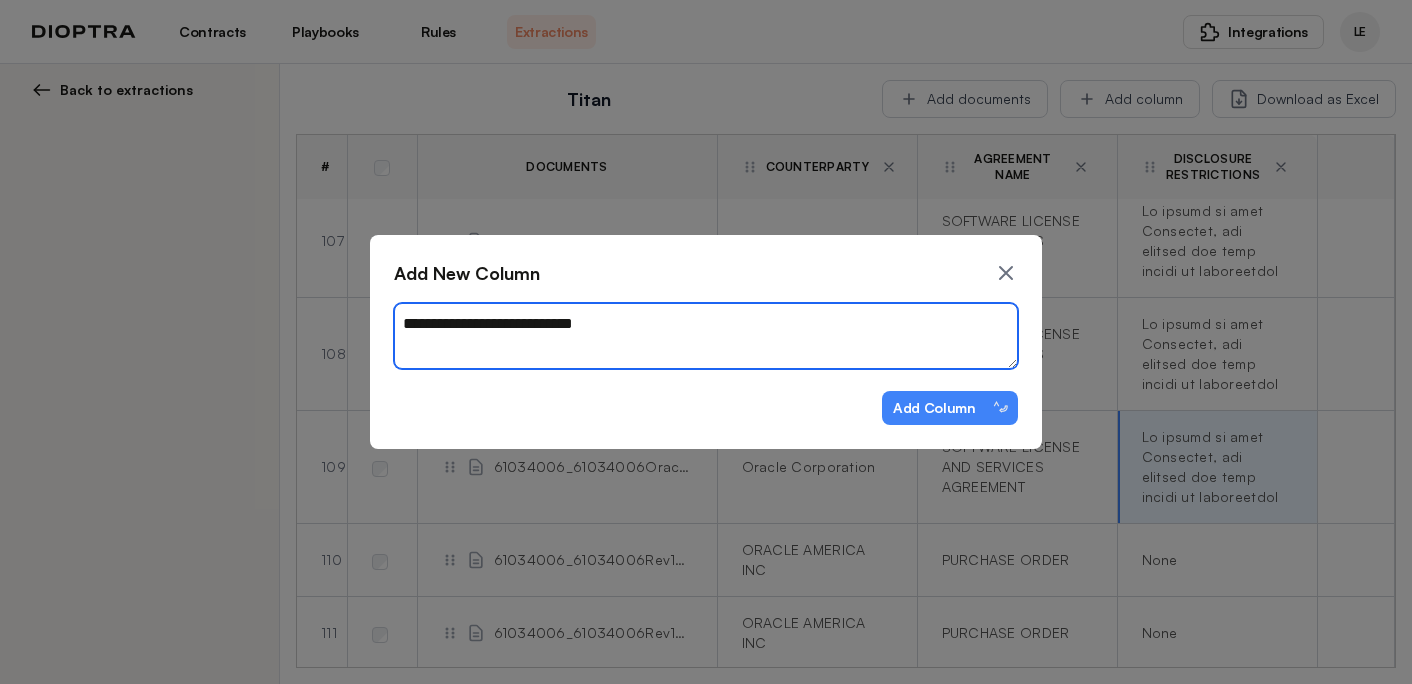 type on "*" 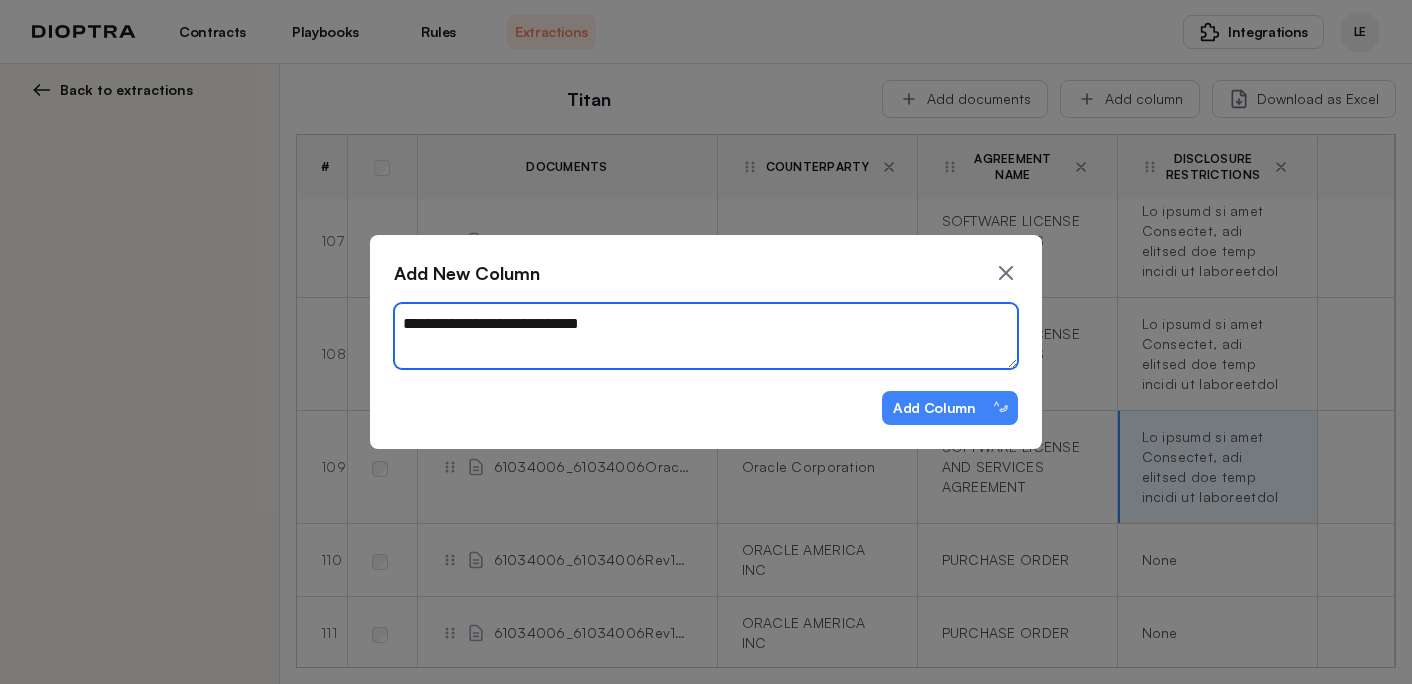 type on "*" 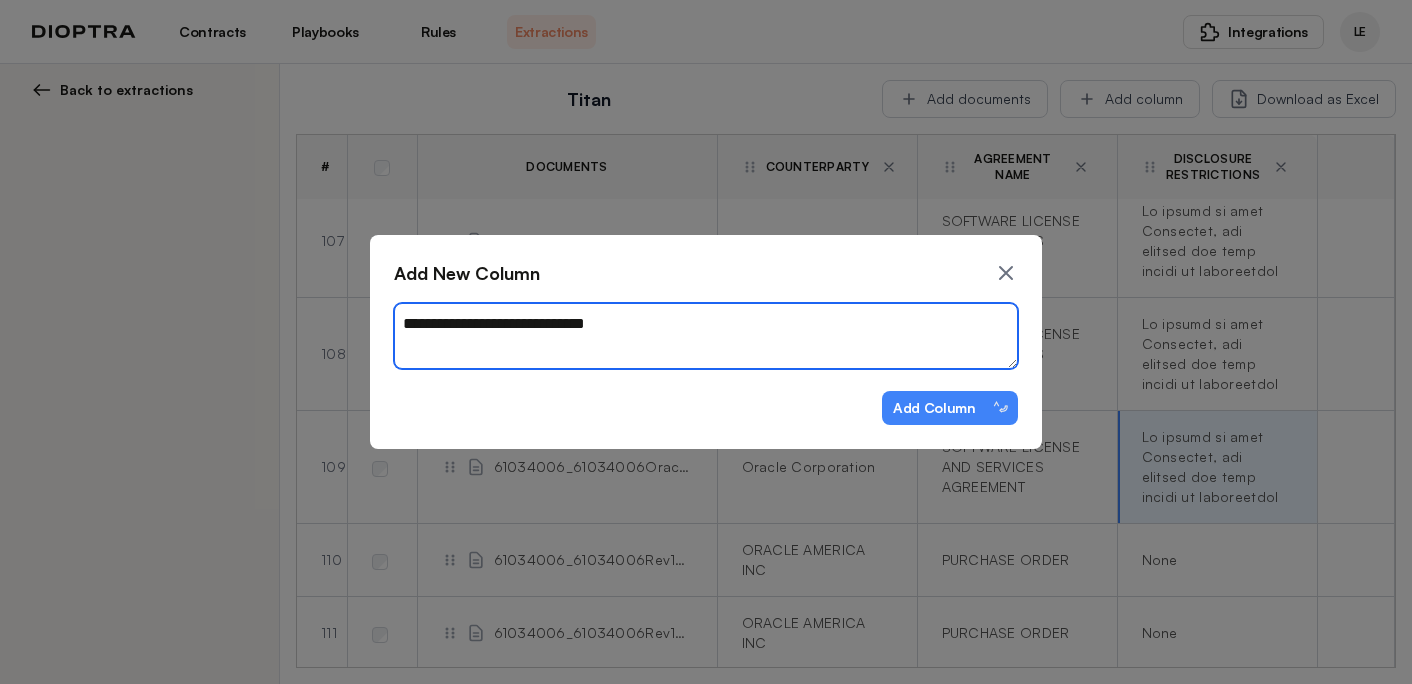 type on "*" 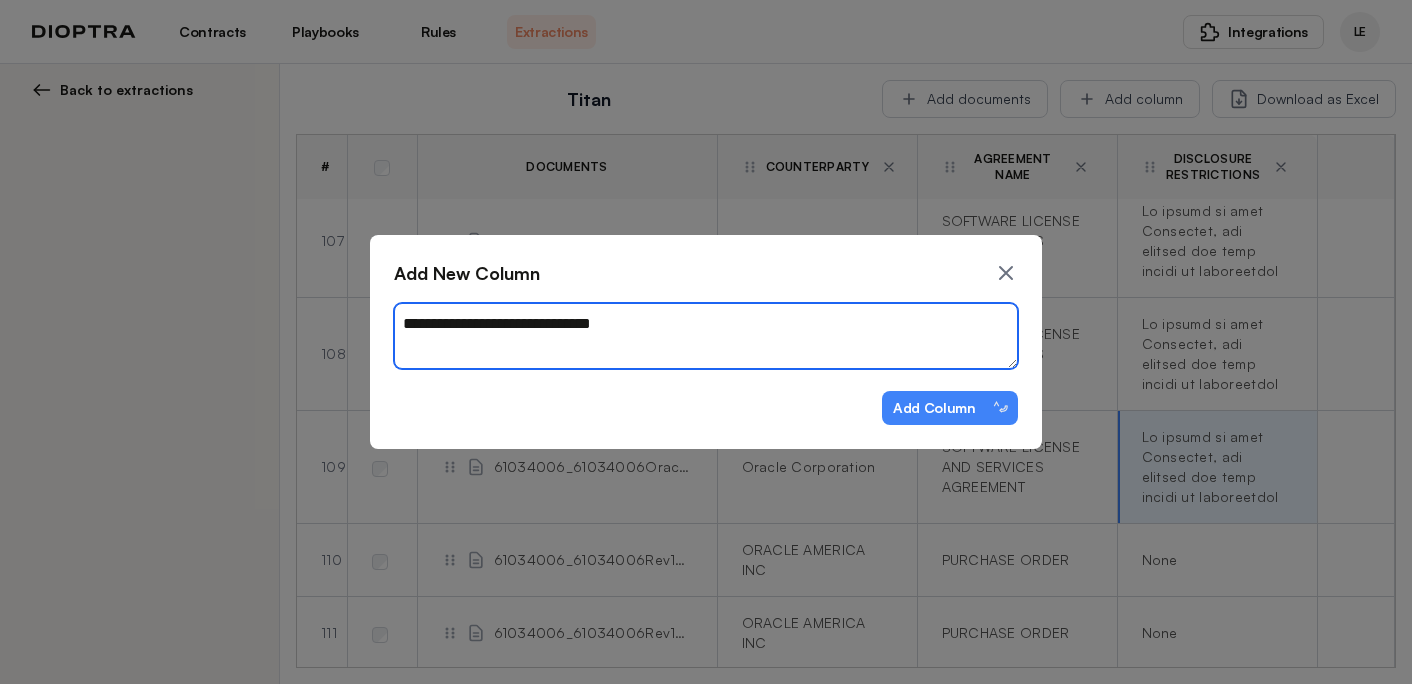 type on "**********" 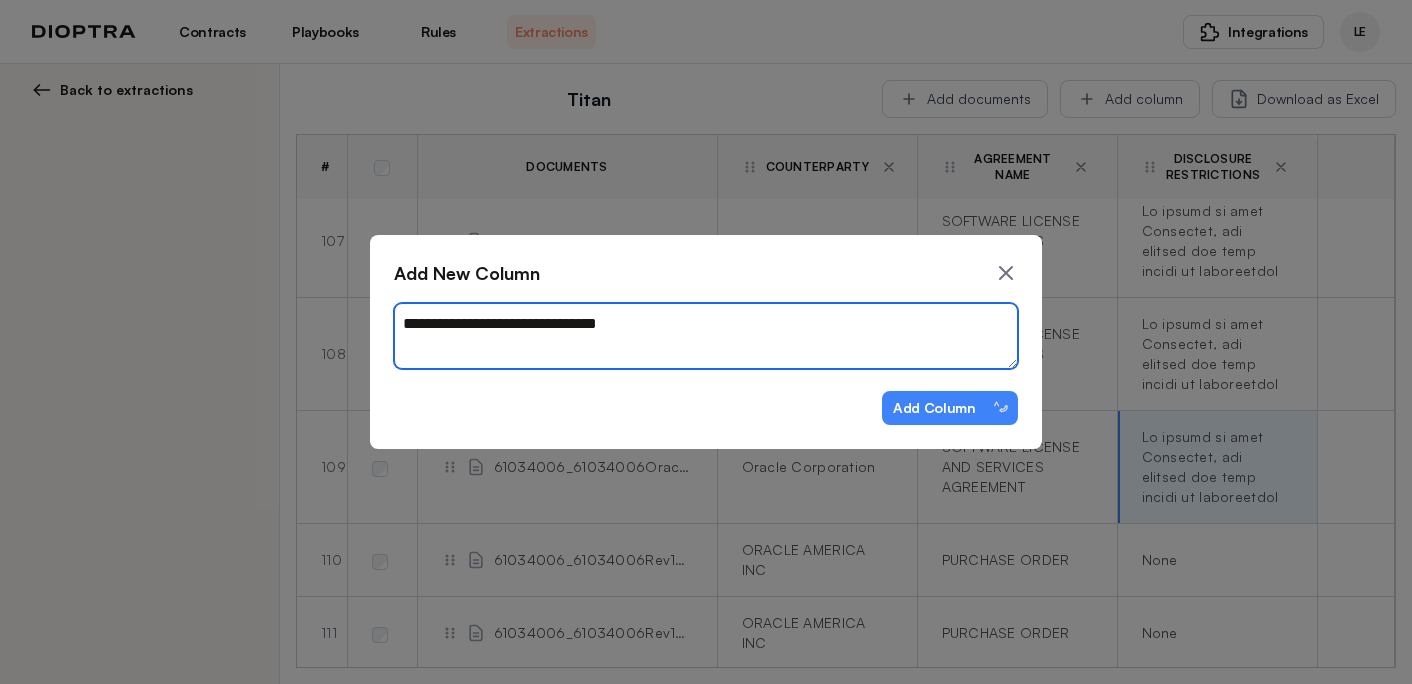 type on "*" 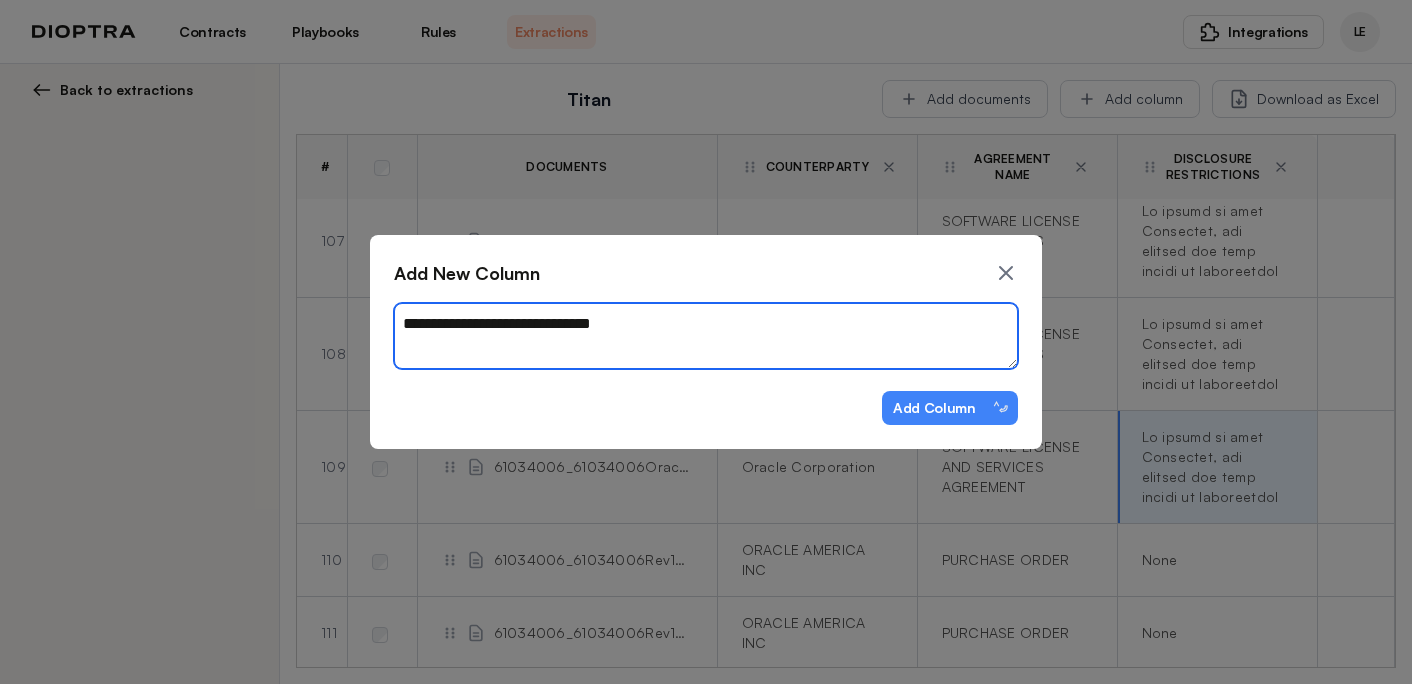 type on "*" 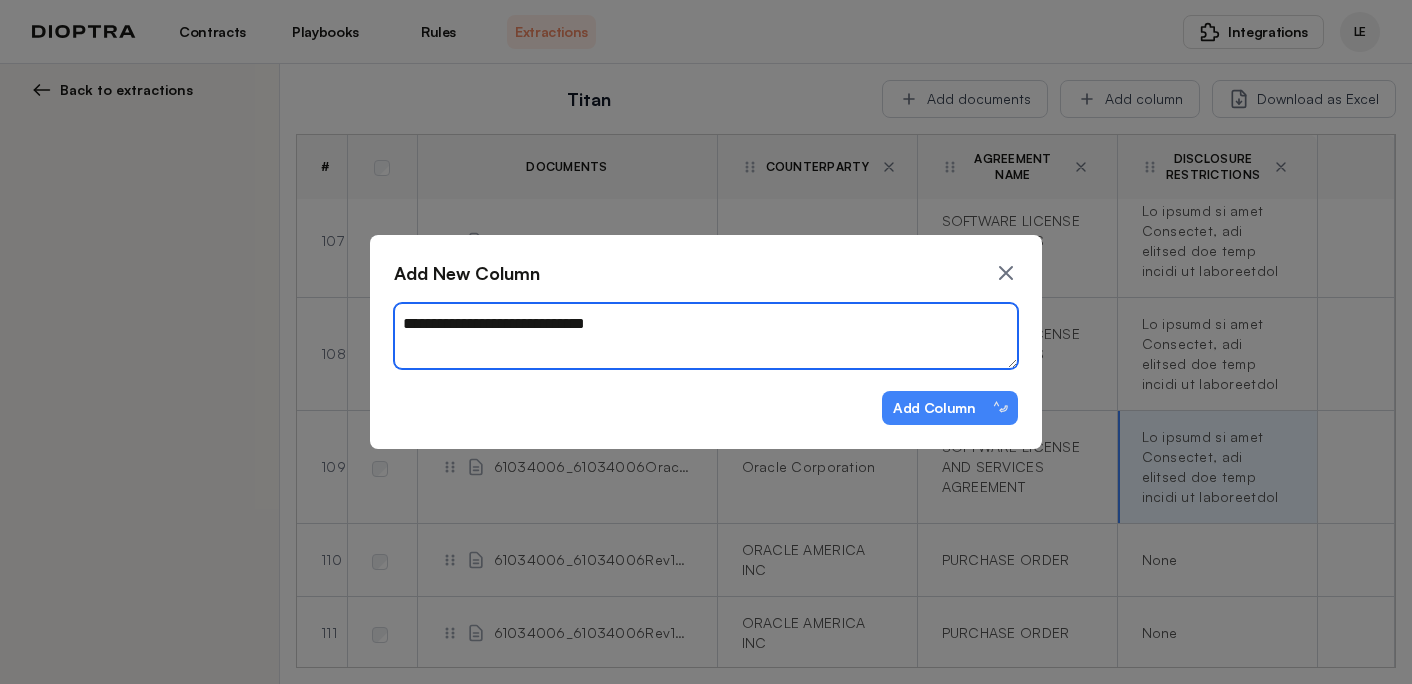 type on "*" 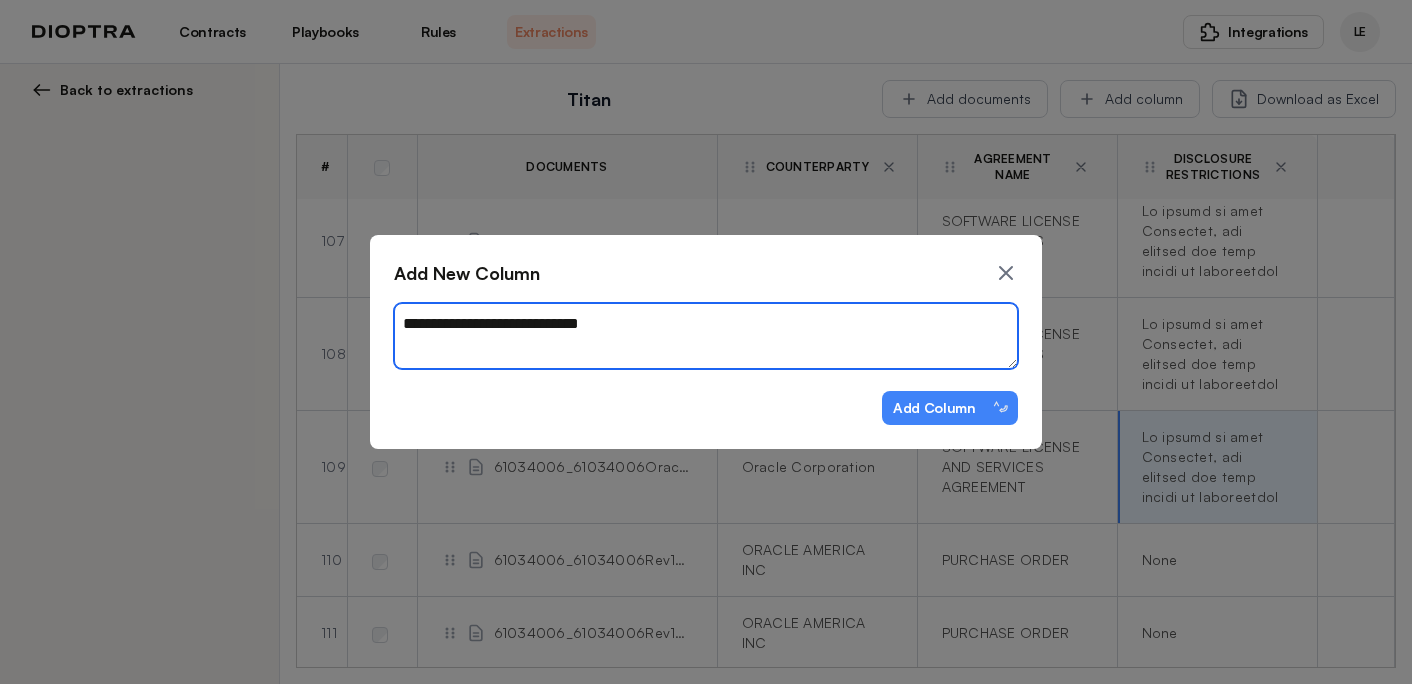 type on "**********" 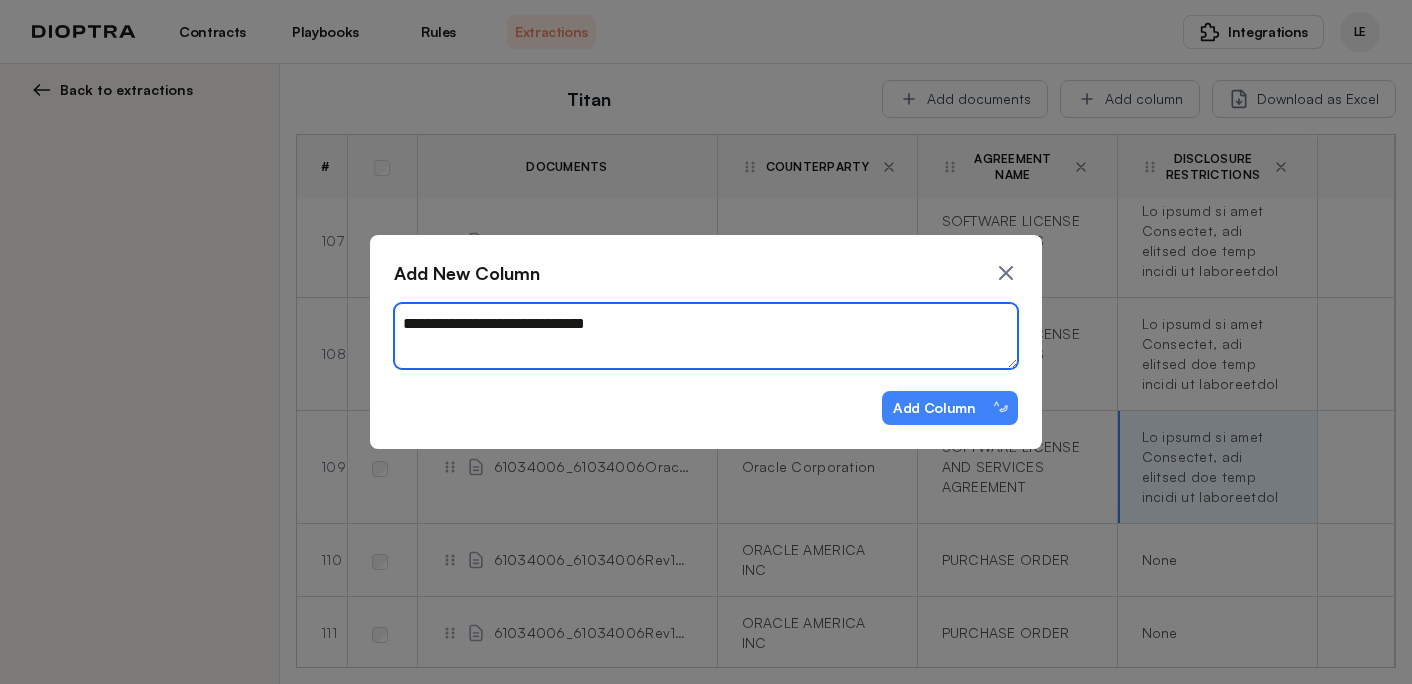 type on "*" 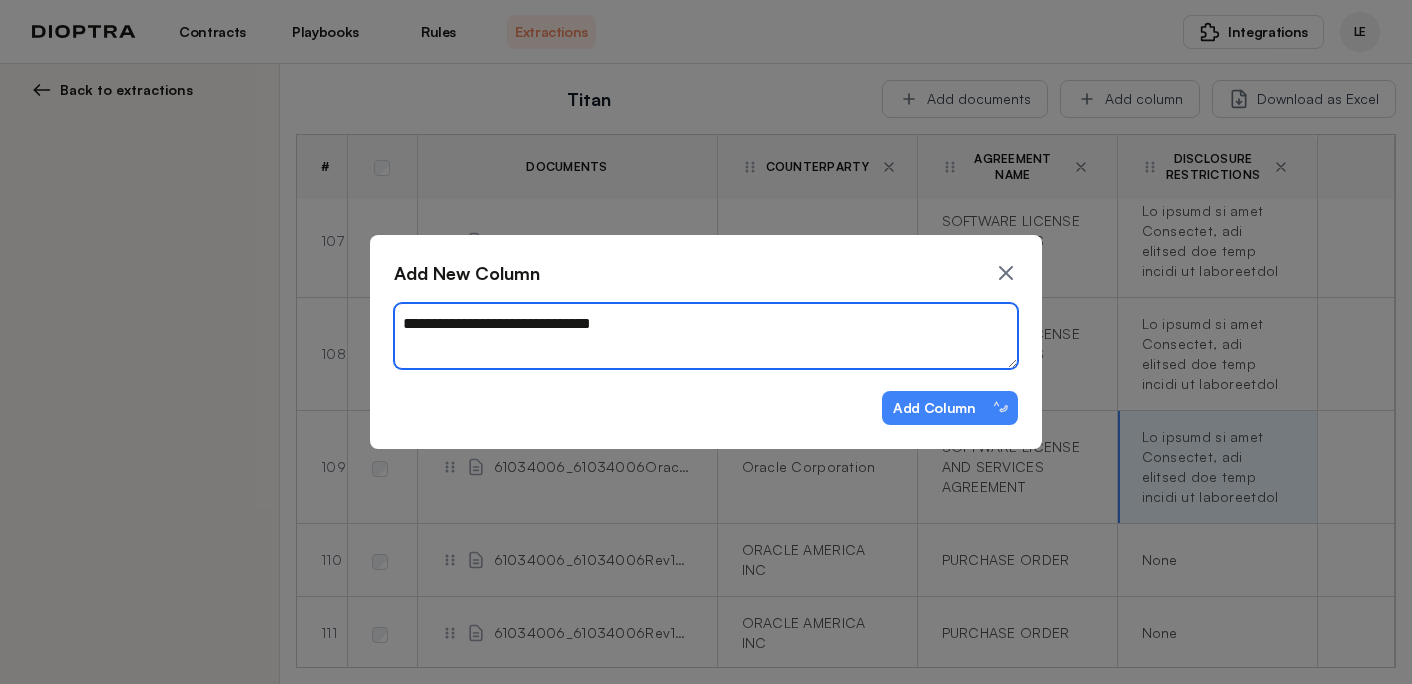type on "*" 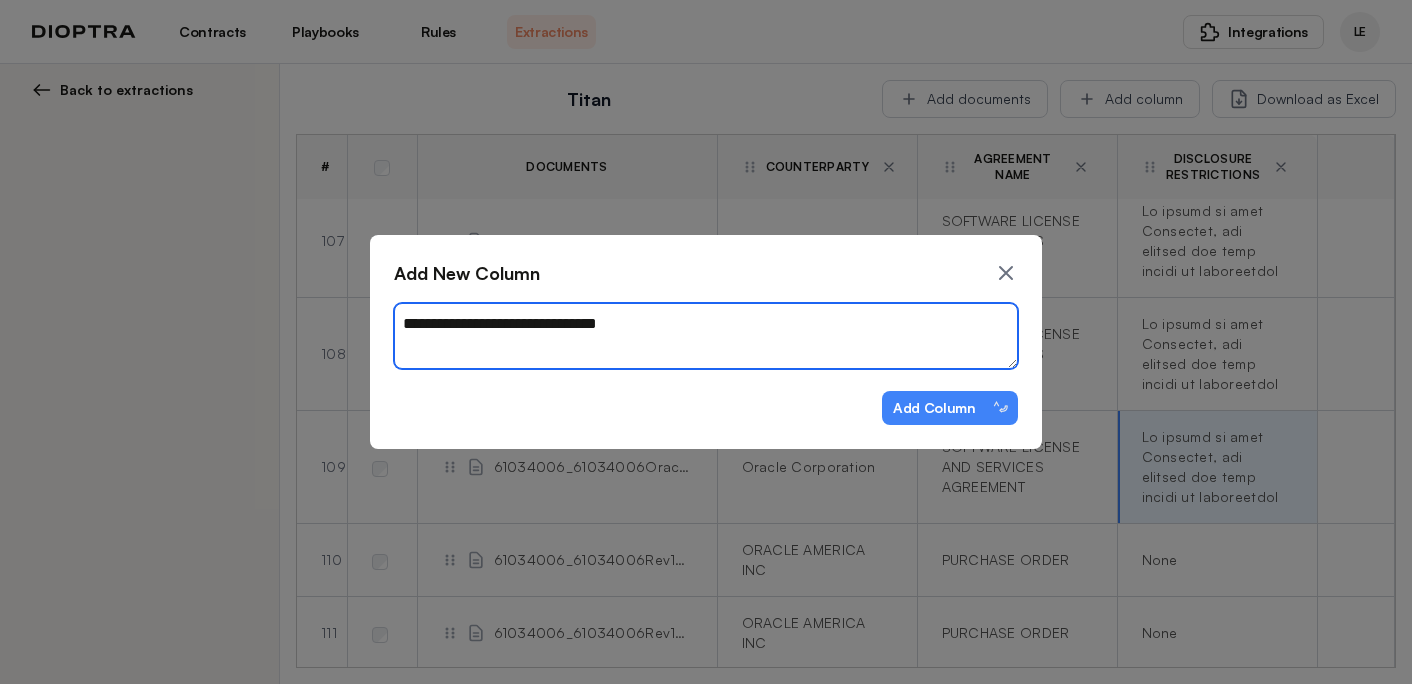 type on "*" 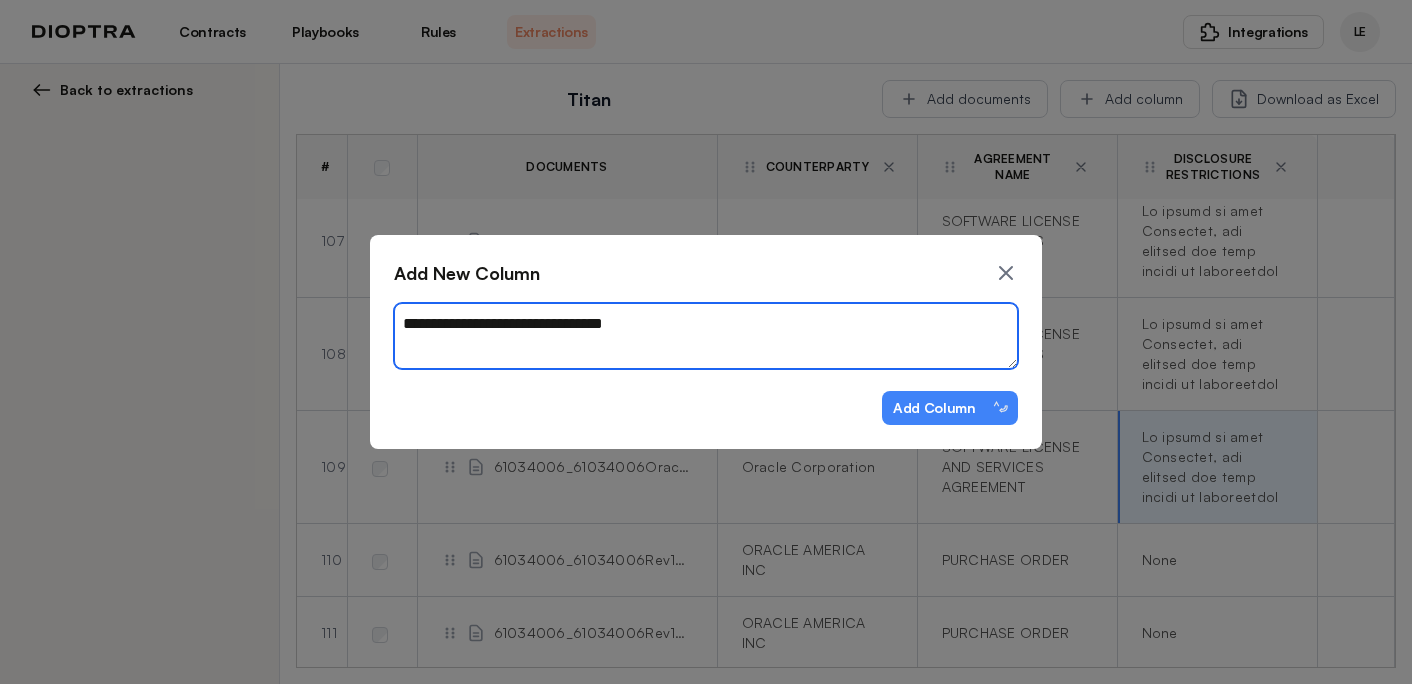 type on "*" 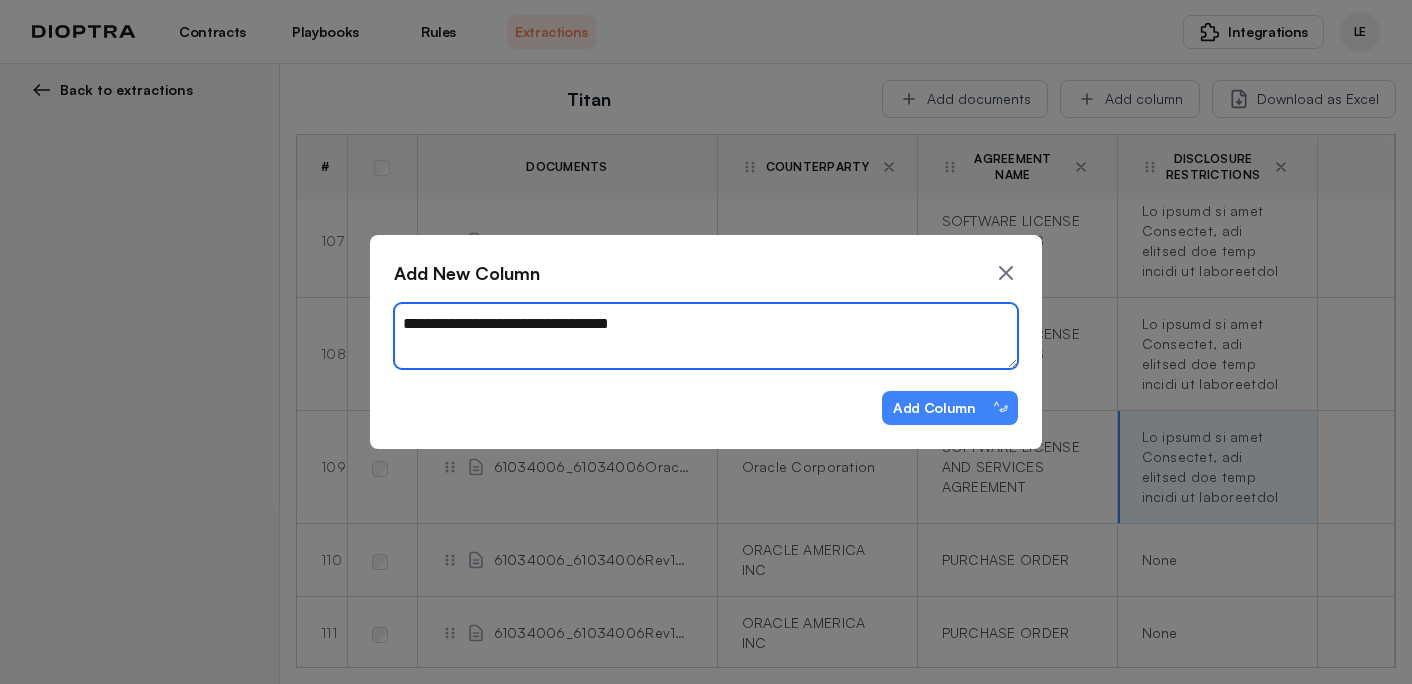 type on "*" 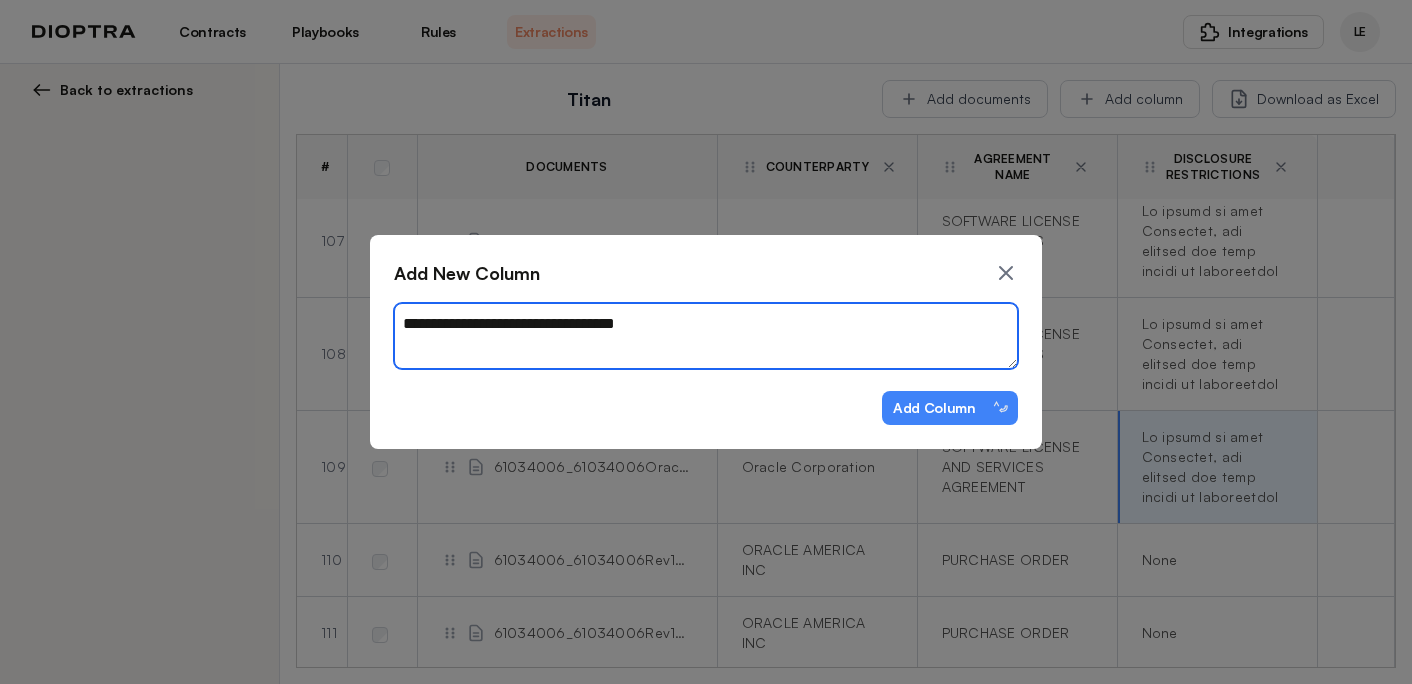 type on "*" 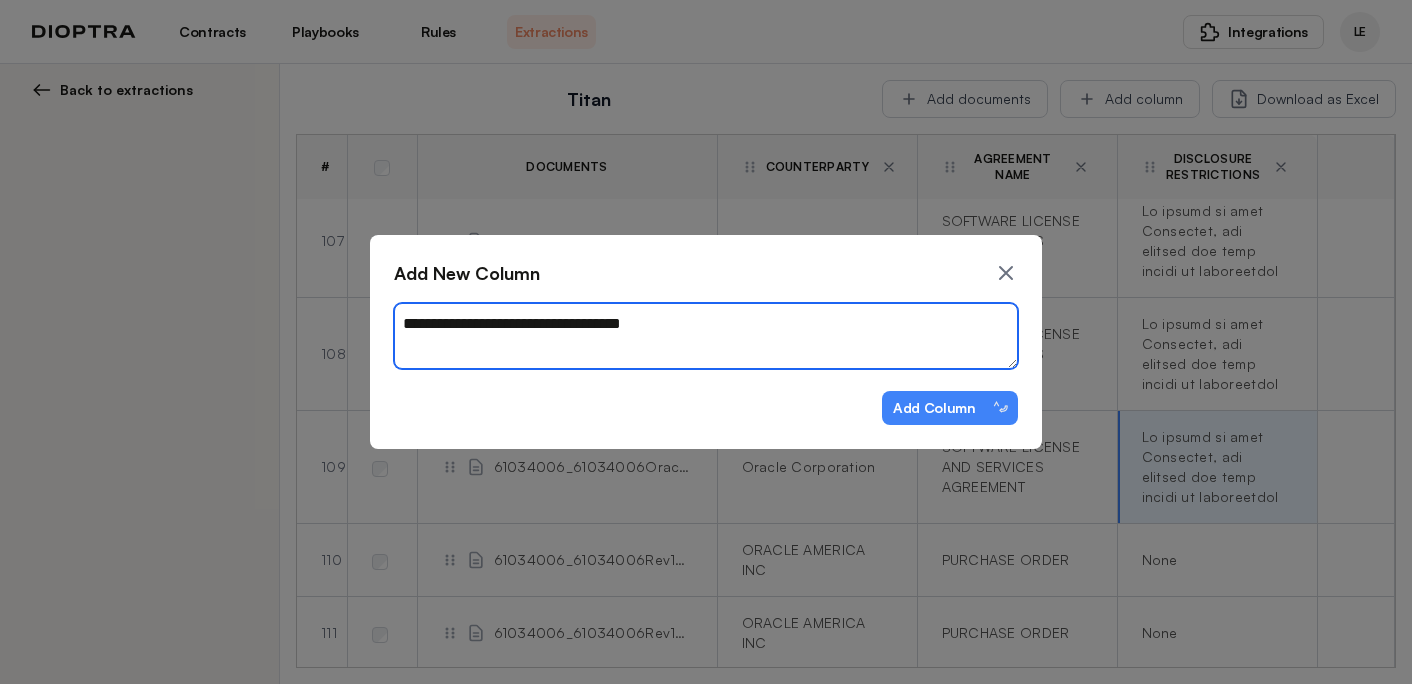 type on "**********" 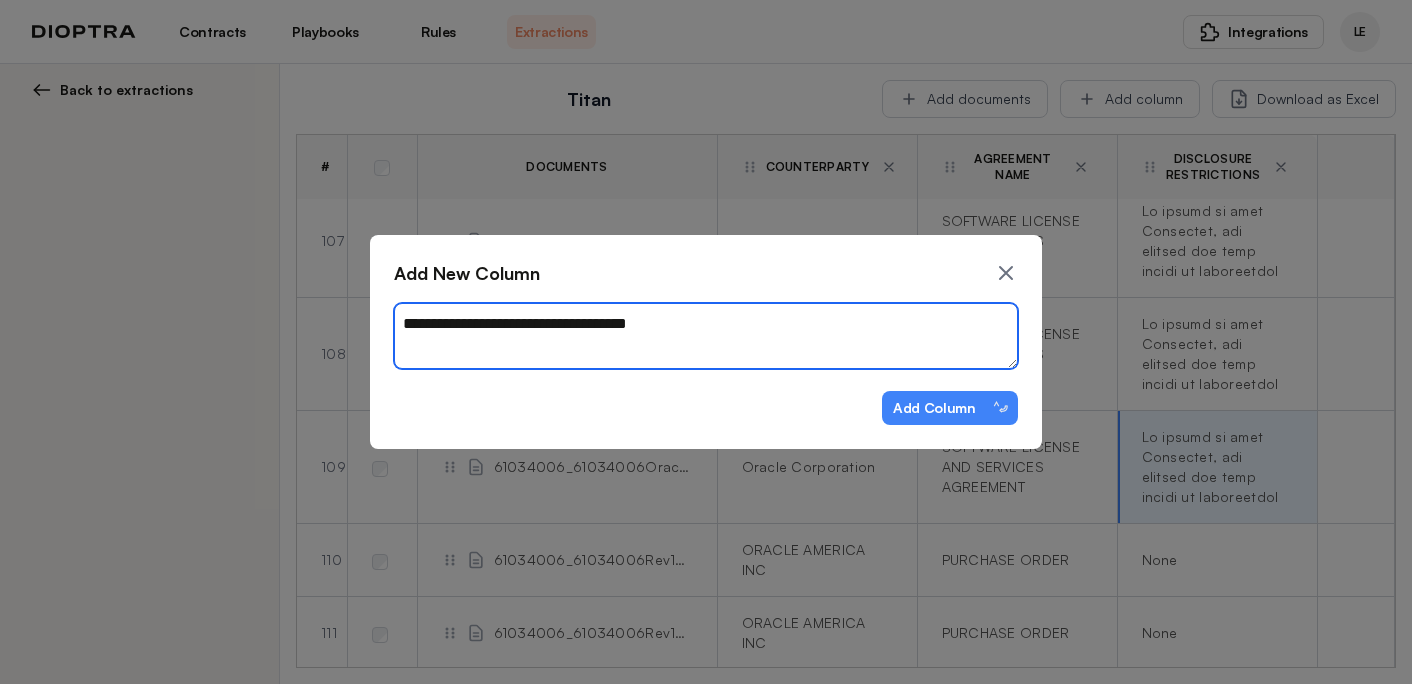 type on "*" 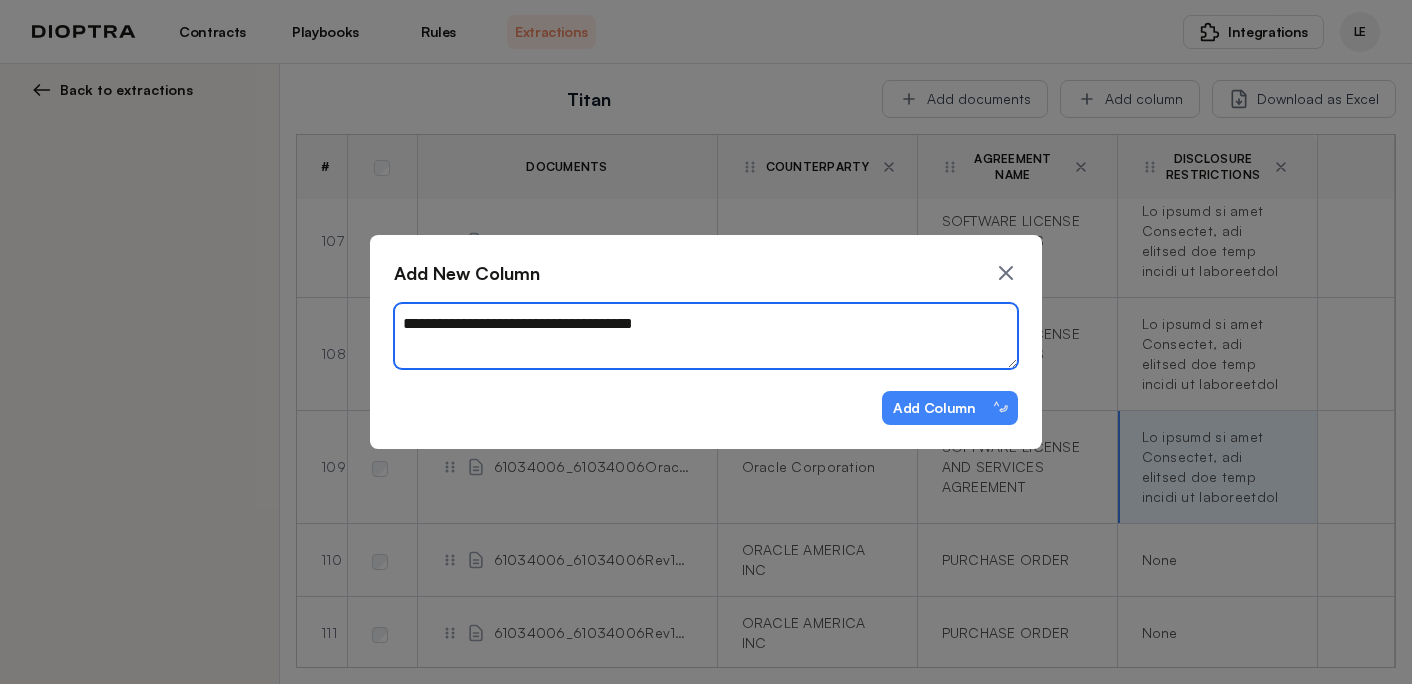 type on "*" 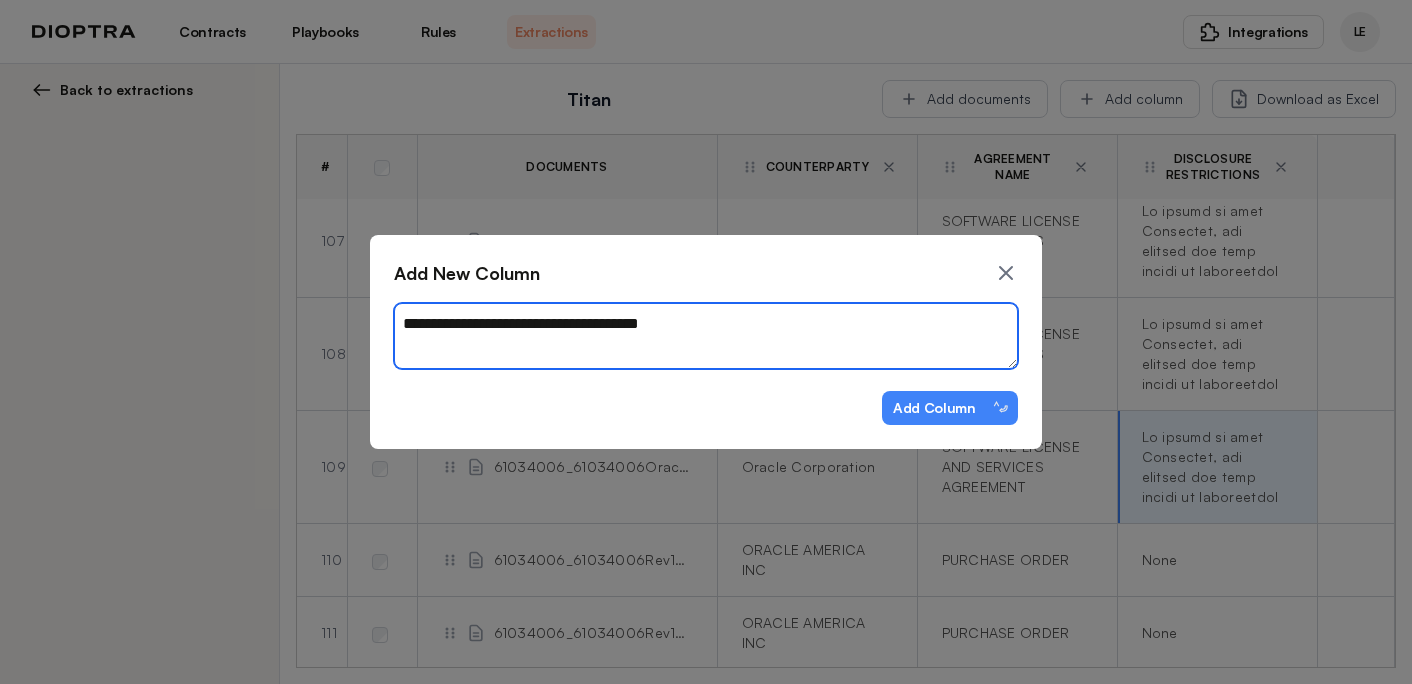 type on "**********" 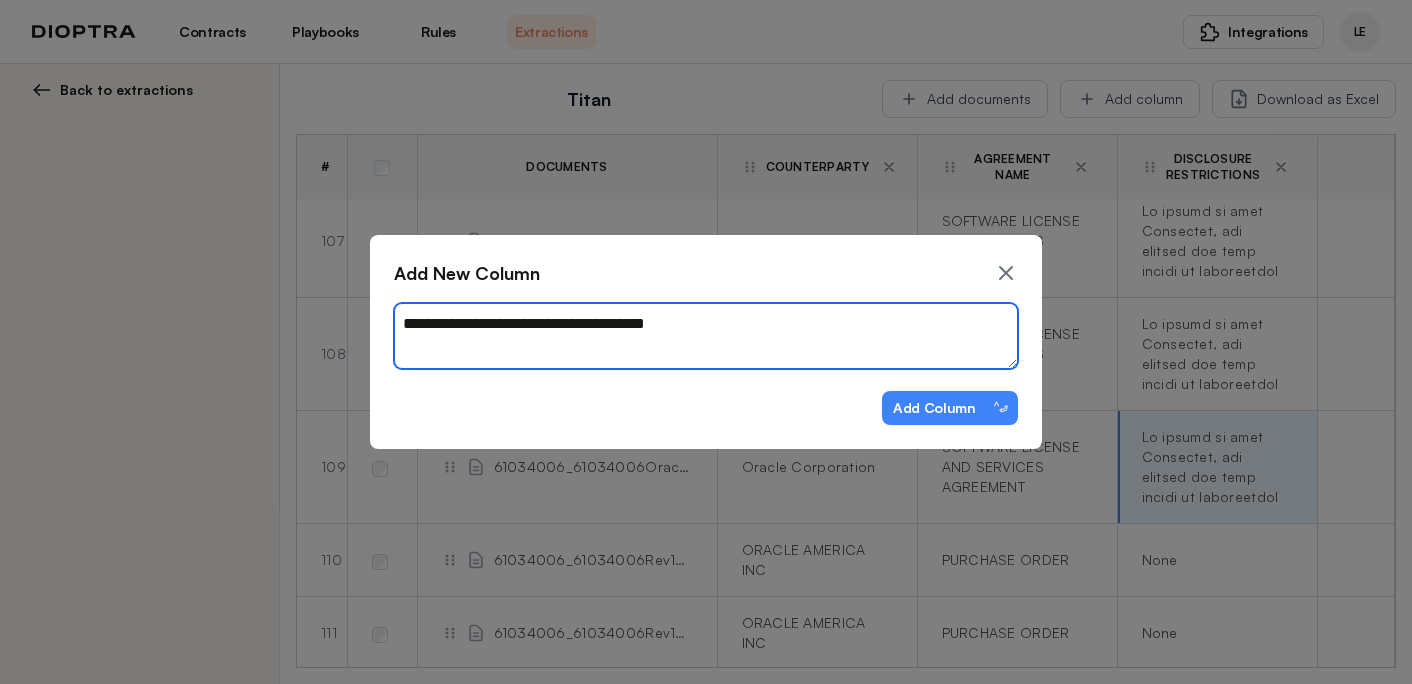 type on "*" 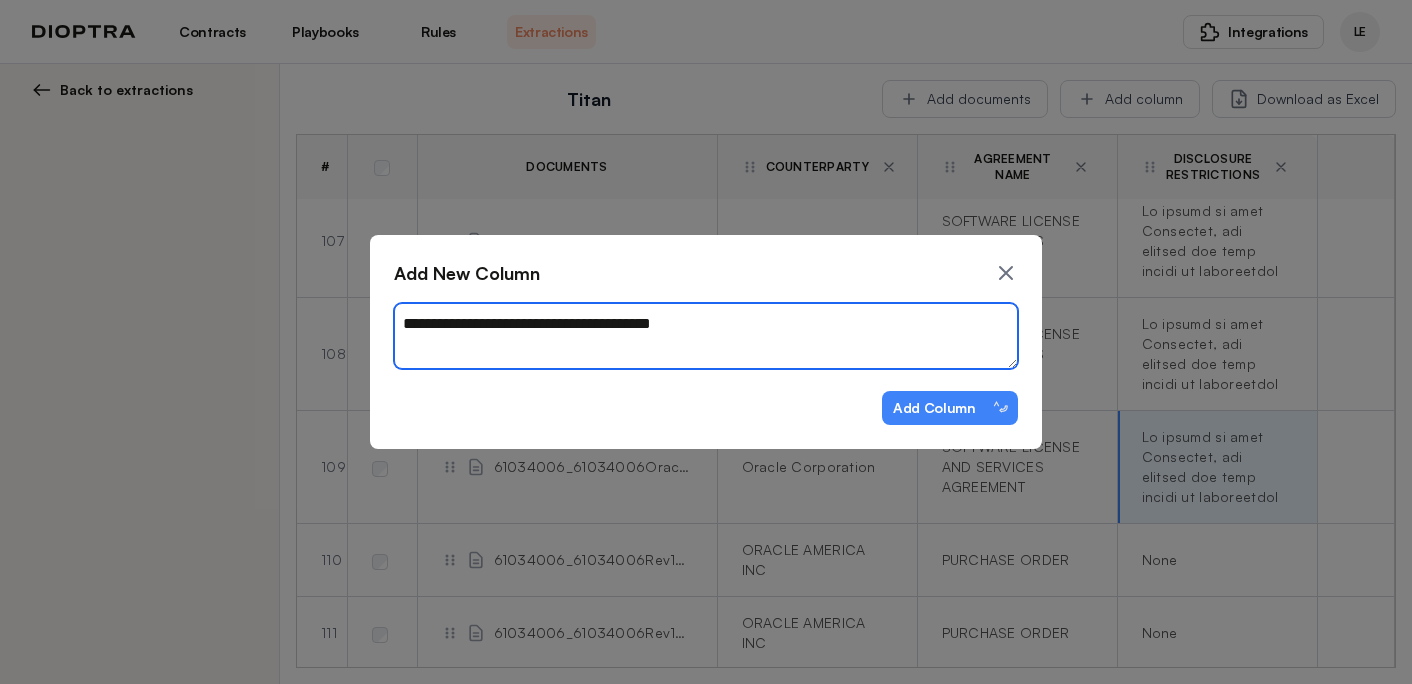 type on "*" 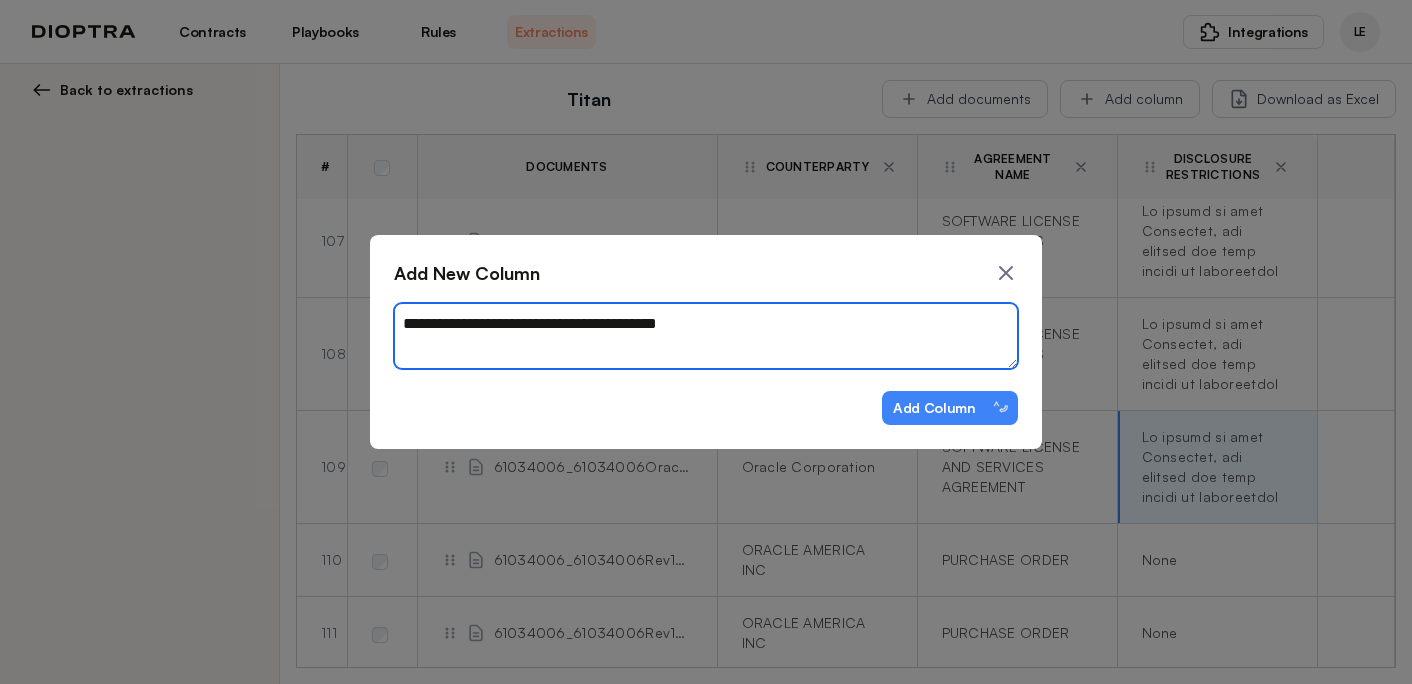 type on "*" 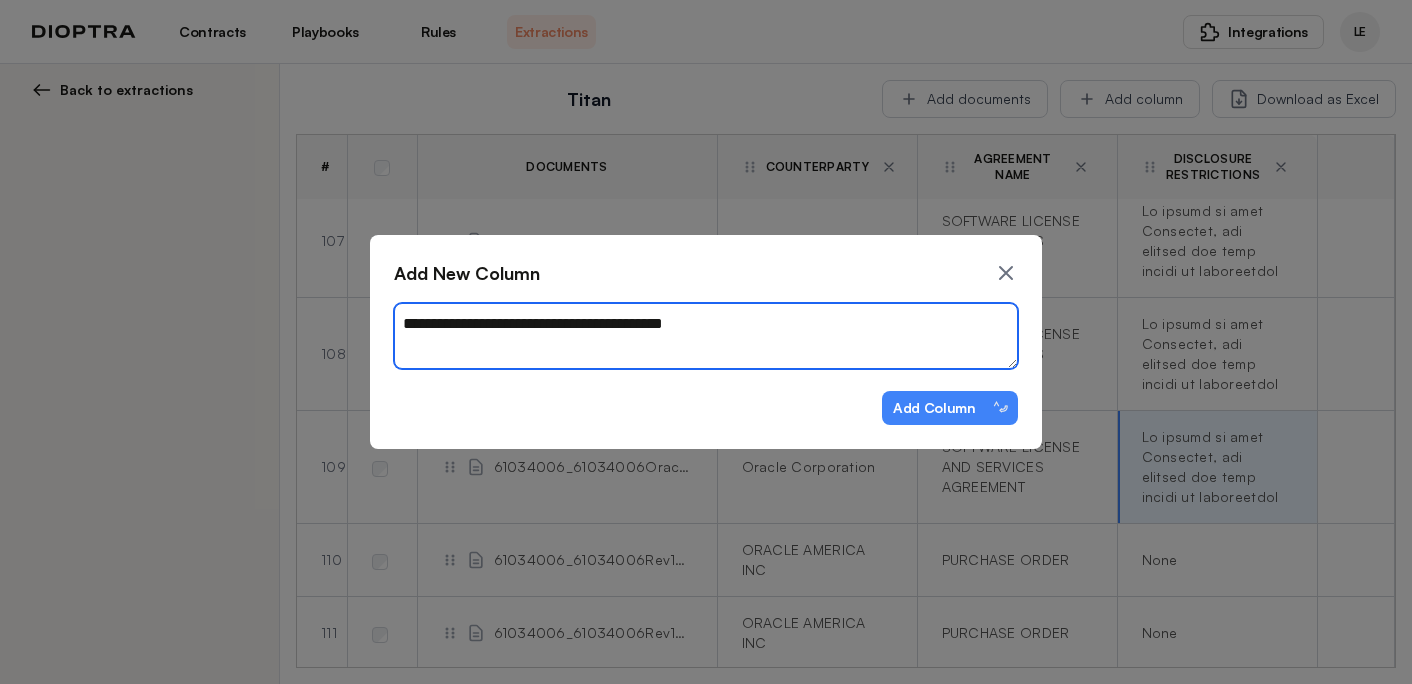 type on "**********" 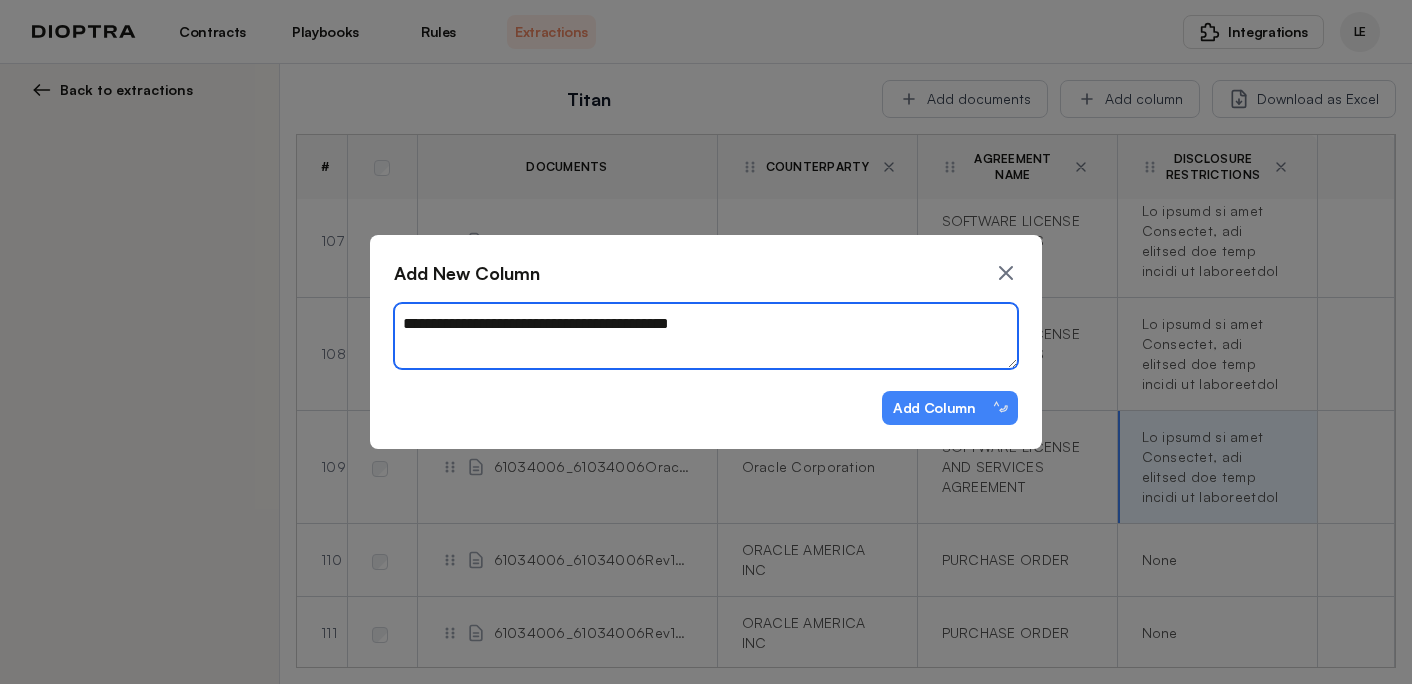 type on "*" 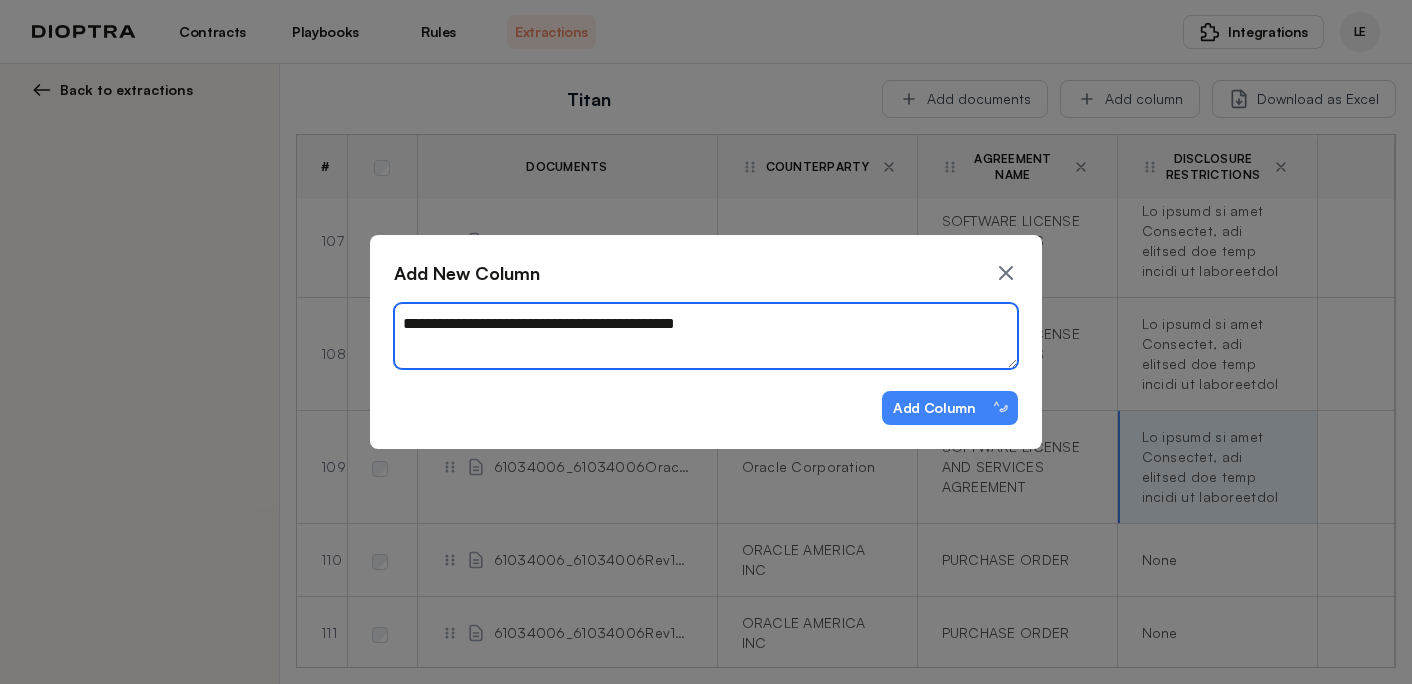 type on "*" 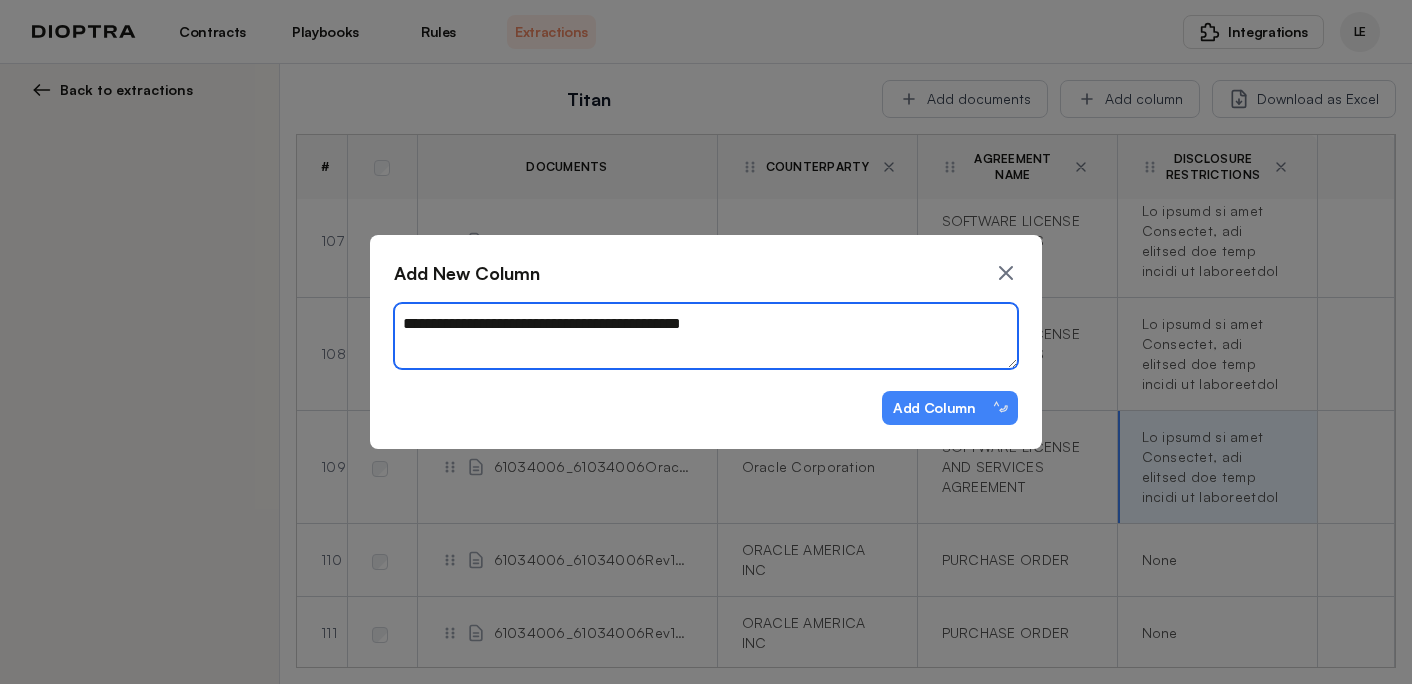 type on "*" 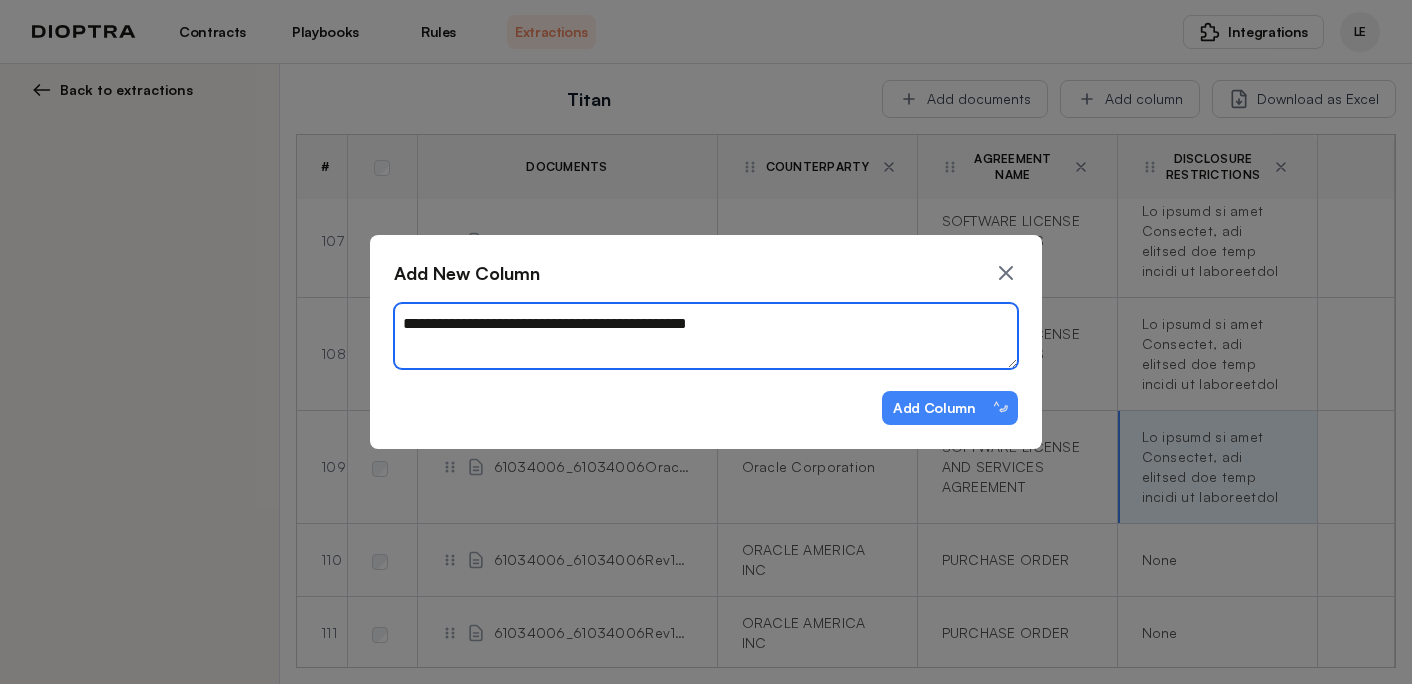 type on "*" 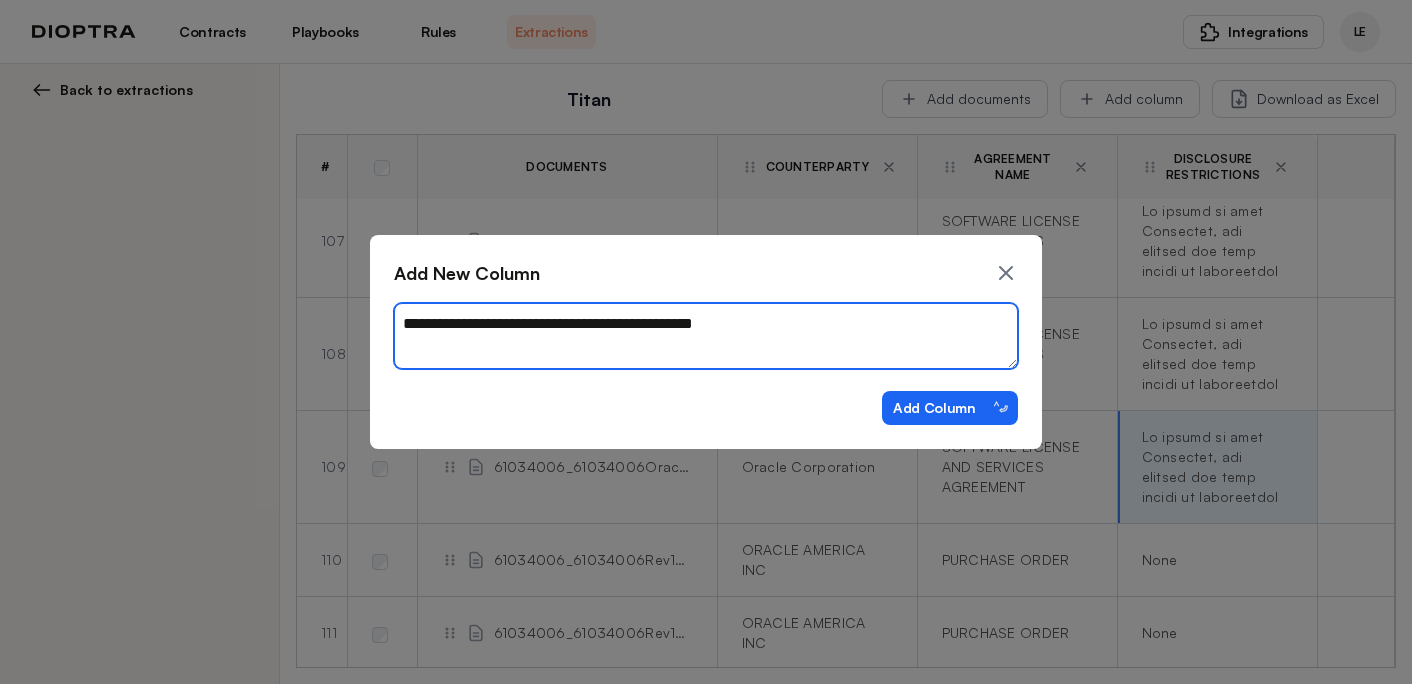type on "**********" 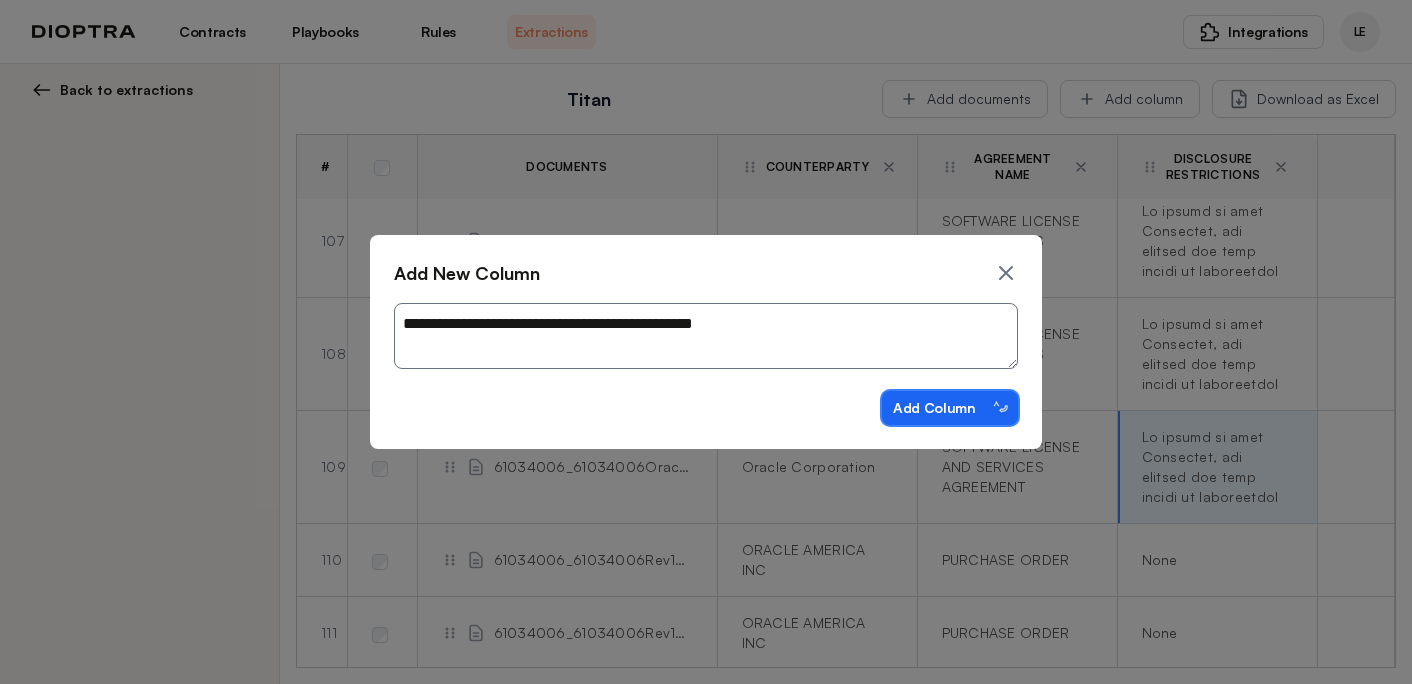 click on "Add Column ⌃⏎" at bounding box center (950, 408) 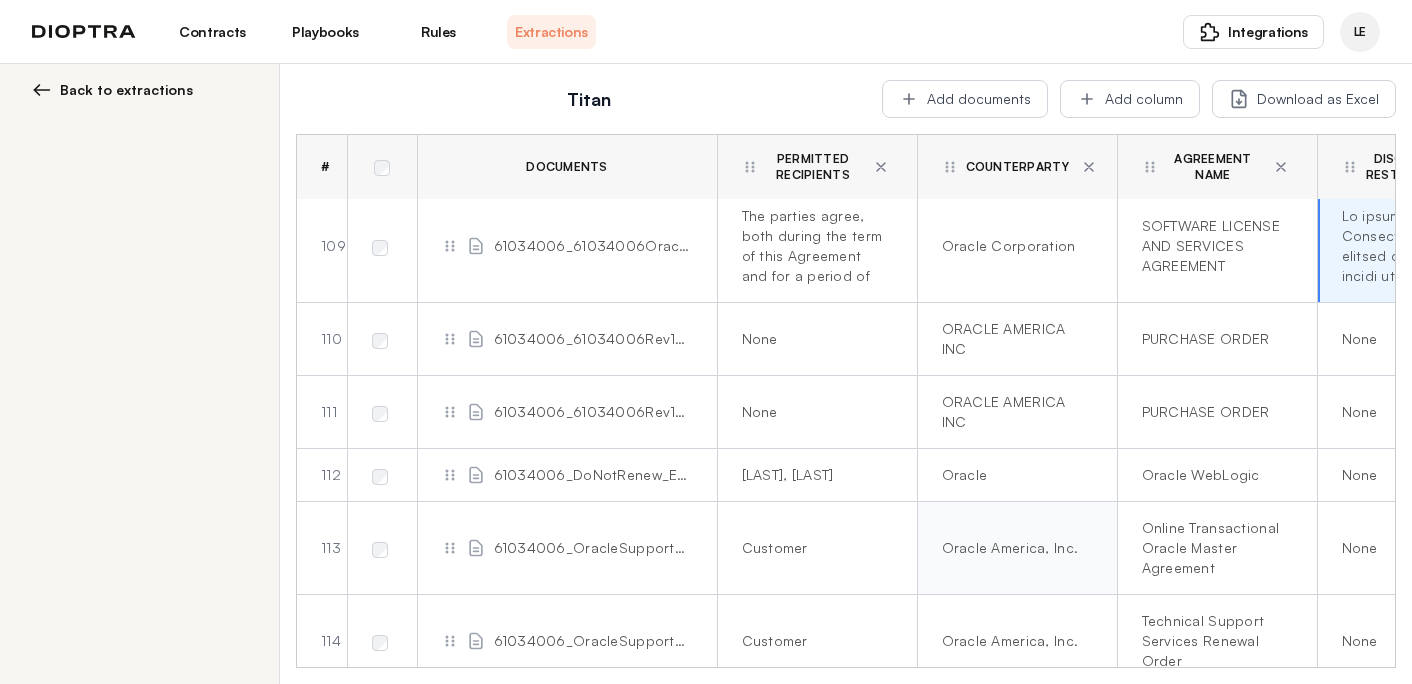 scroll, scrollTop: 9435, scrollLeft: 0, axis: vertical 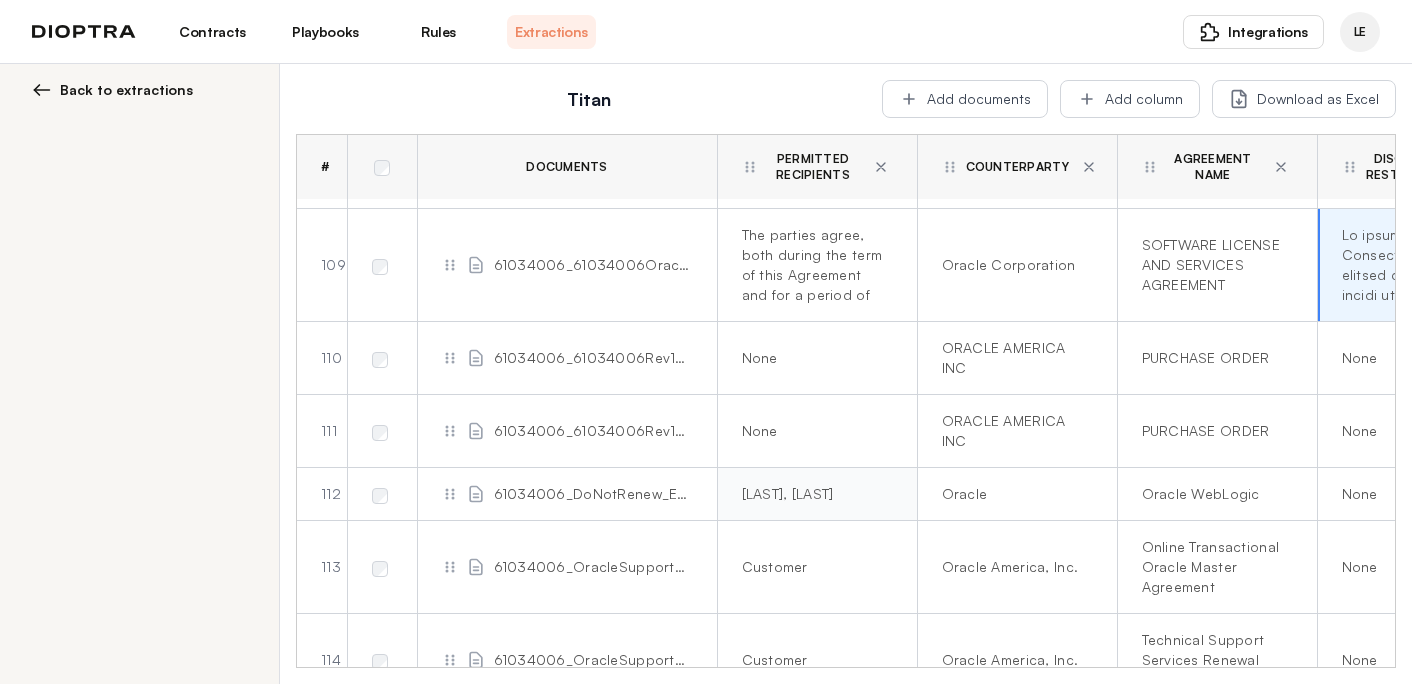 click on "Sandhya Gheewala, Reis, Jacqueline" at bounding box center (813, 494) 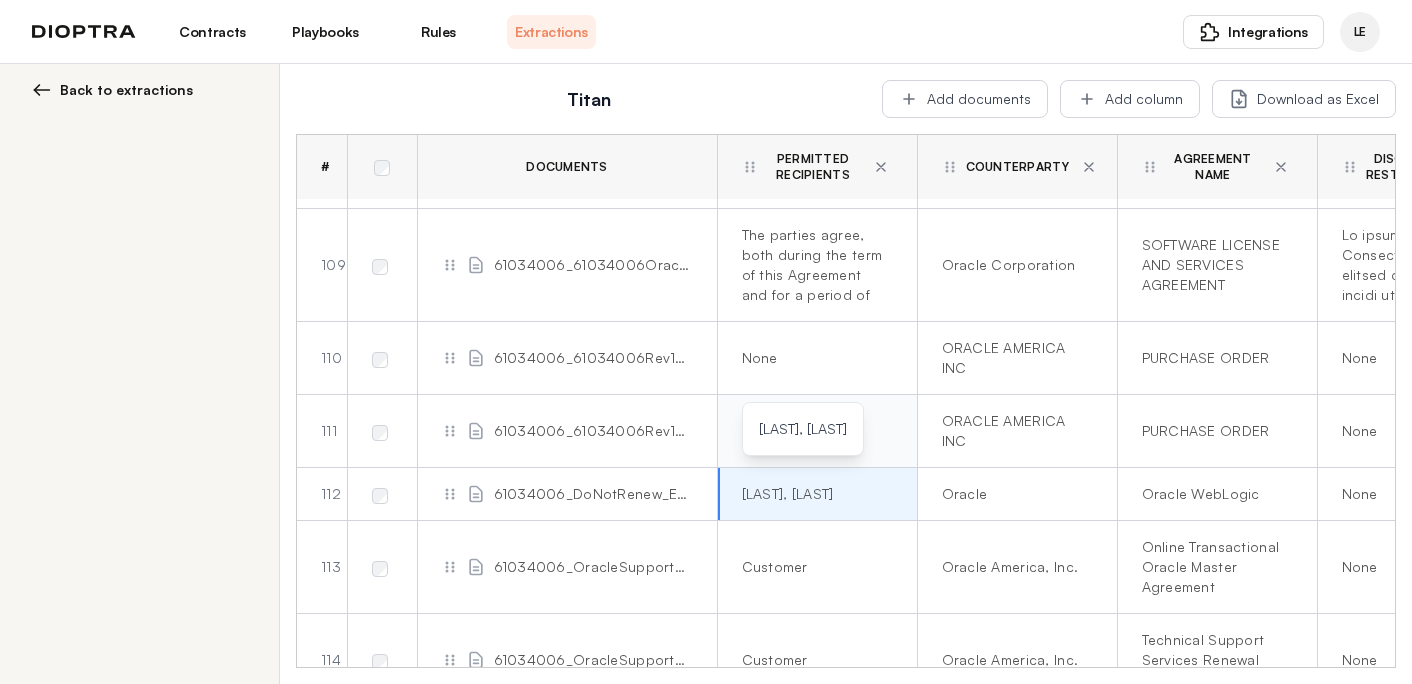 click on "None" at bounding box center [817, 431] 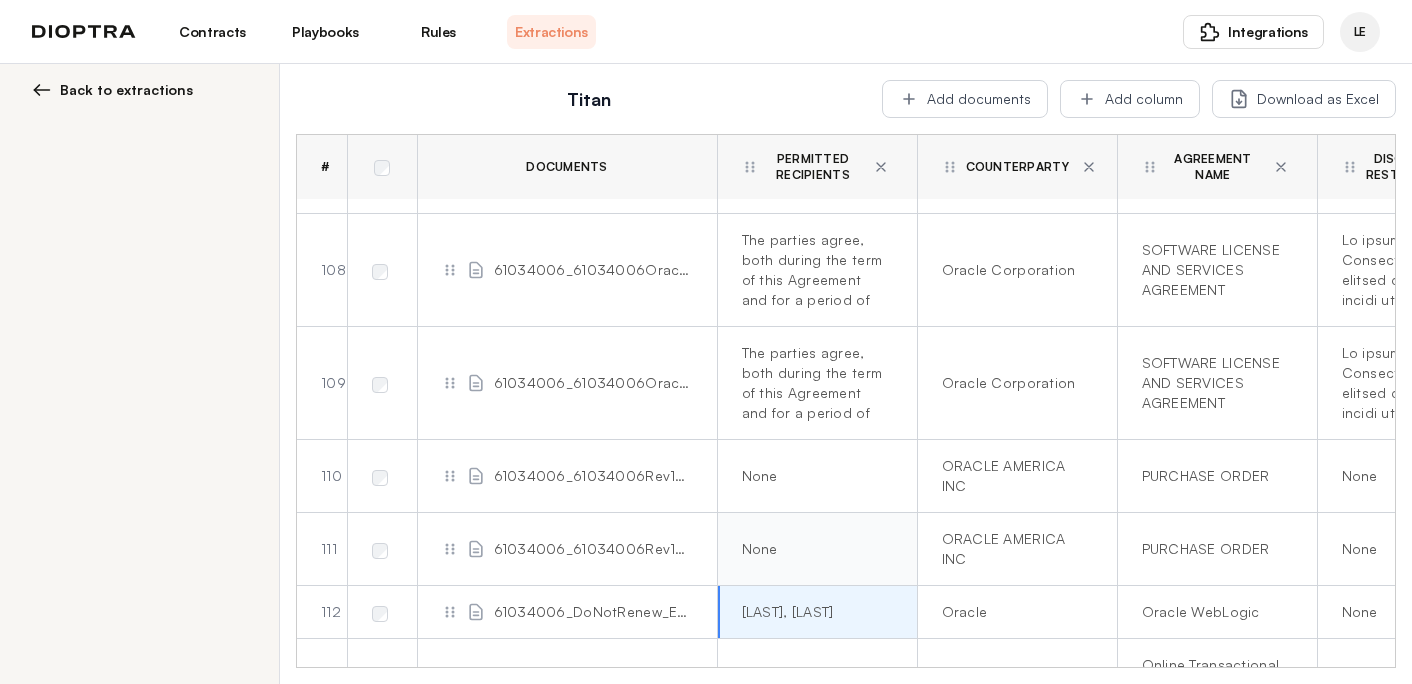 scroll, scrollTop: 9294, scrollLeft: 0, axis: vertical 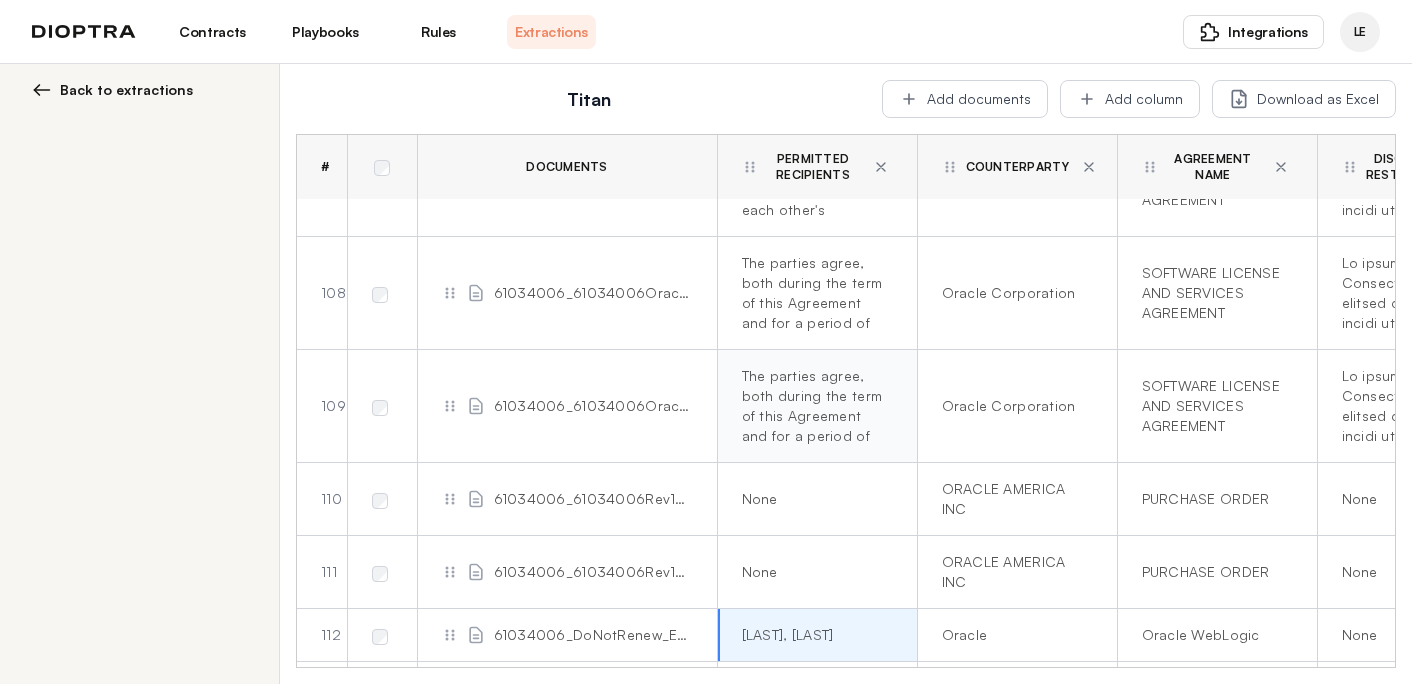 click on "The parties agree, both during the term of this Agreement and for a period of two years after termination of this Agreement and of all licenses granted hereunder, to hold each other's Confidential Information in confidence. The parties agree, that unless required by law, not to make each other's Confidential Information available in any form to any third party or to use each other's Confidential Information for any purpose other than the implementation of this Agreement. Each party agrees to take all reasonable steps to ensure that Confidential Information is not disclosed or distributed by its employees or agents in violation of the provisions of this Agreement." at bounding box center [813, 406] 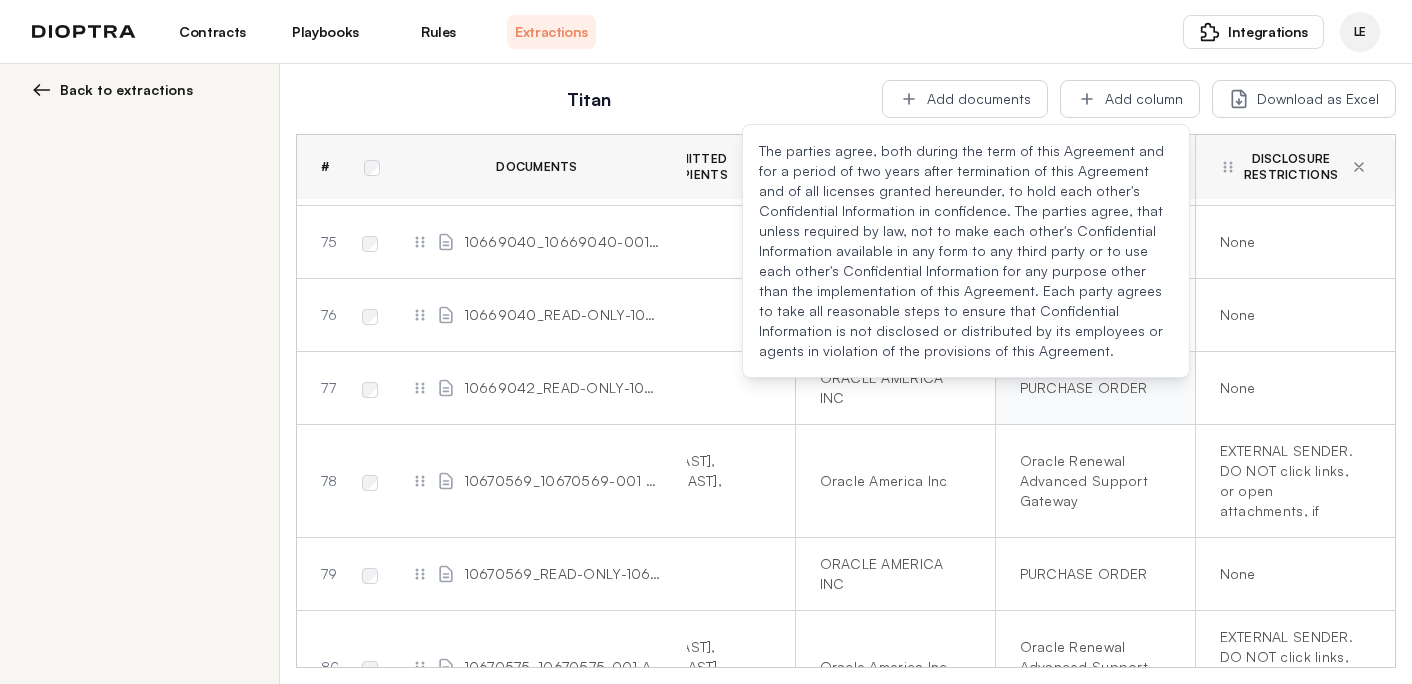scroll, scrollTop: 6134, scrollLeft: 122, axis: both 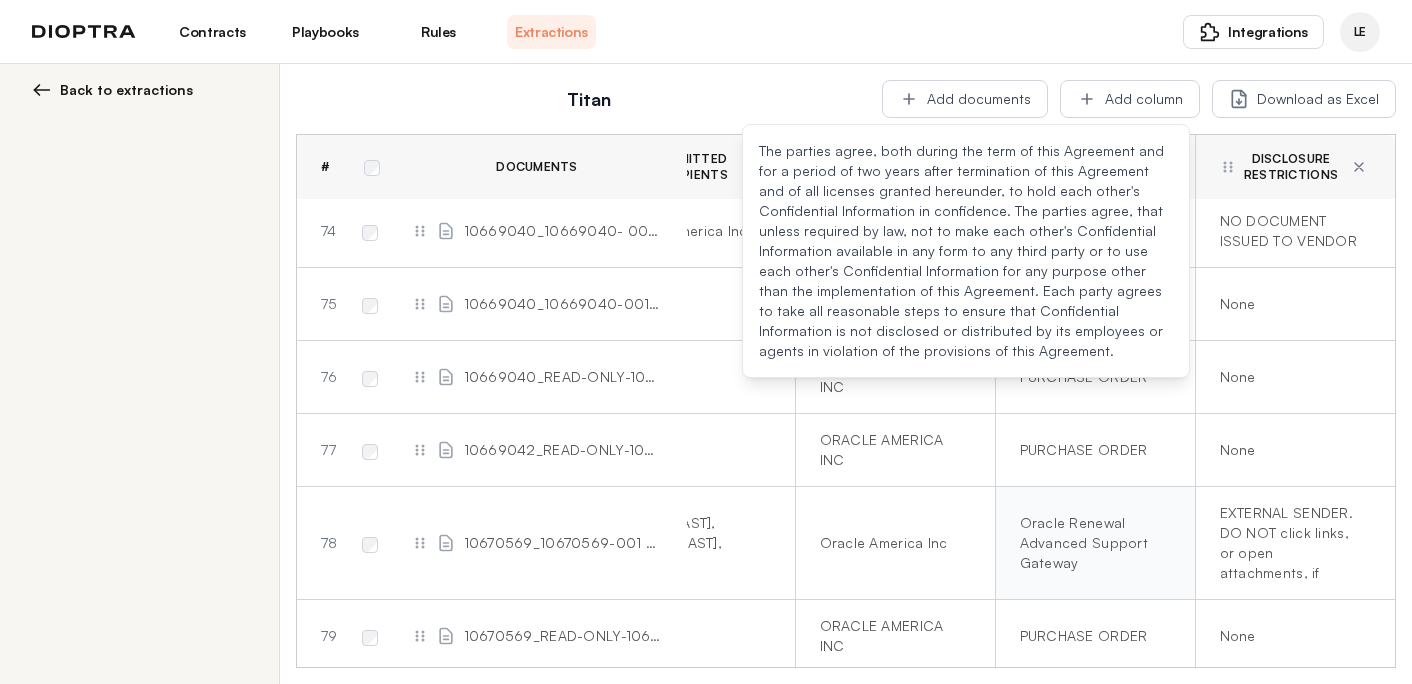 click on "Oracle Renewal Advanced Support Gateway" at bounding box center (1091, 543) 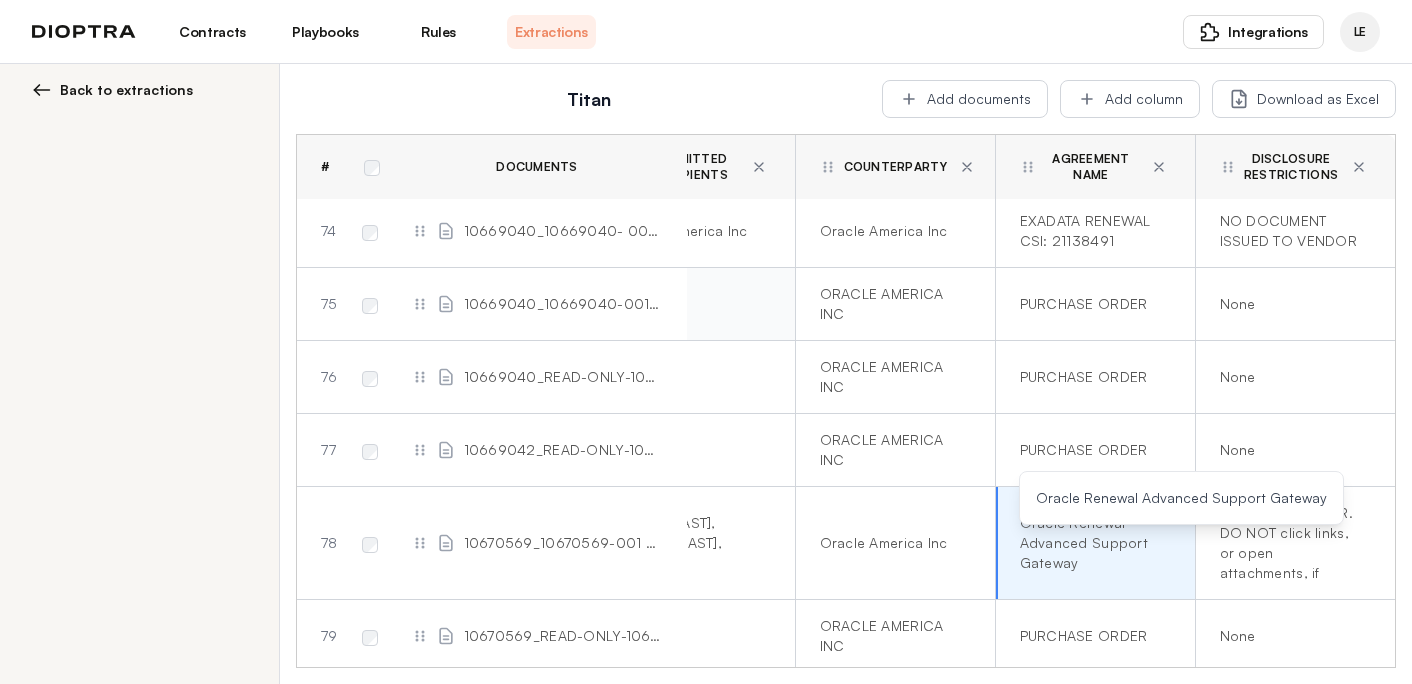 scroll, scrollTop: 6134, scrollLeft: 0, axis: vertical 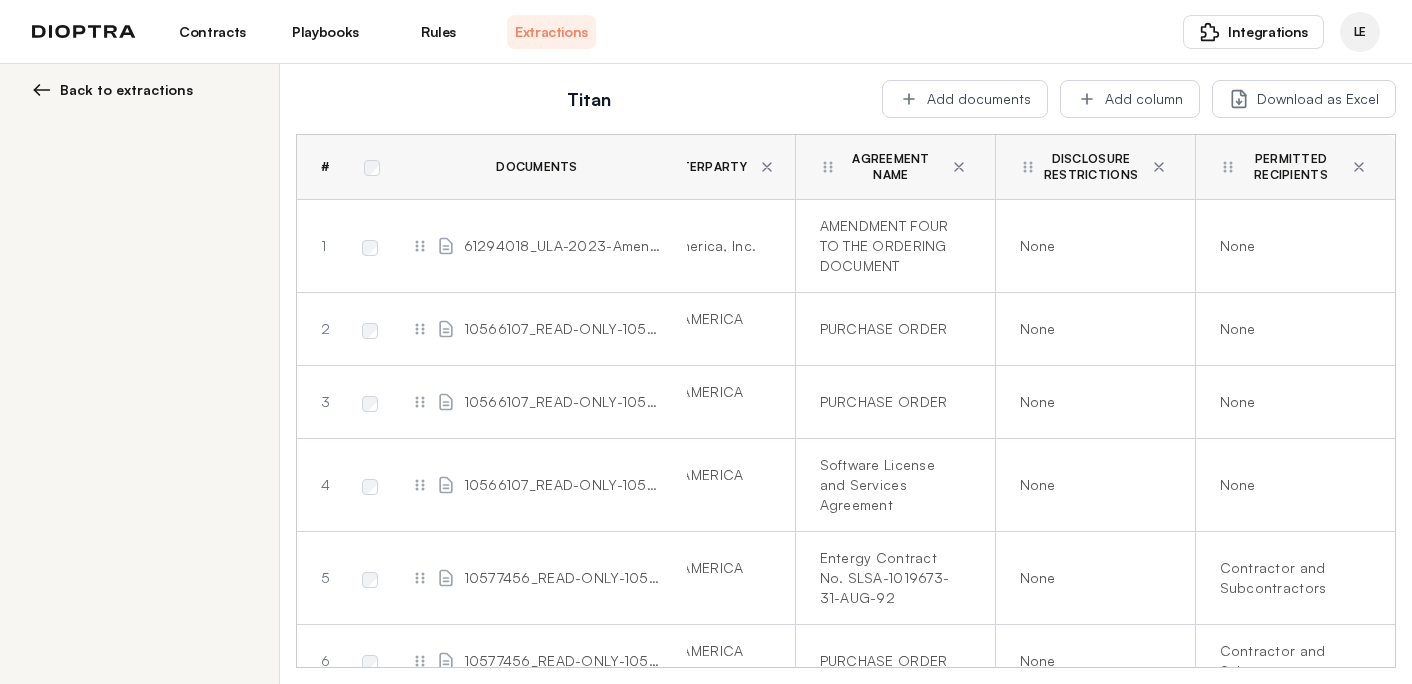 click on "Permitted Recipients" at bounding box center (1291, 167) 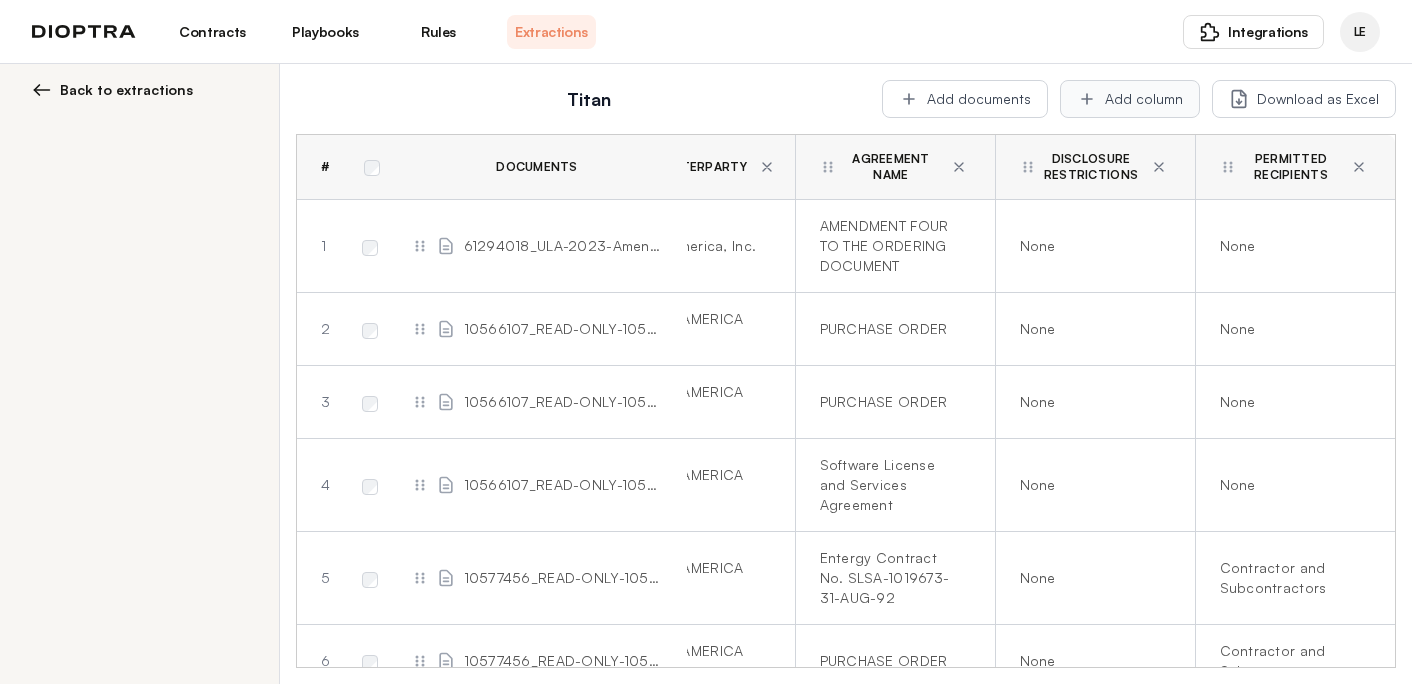 click on "Add column" at bounding box center [1130, 99] 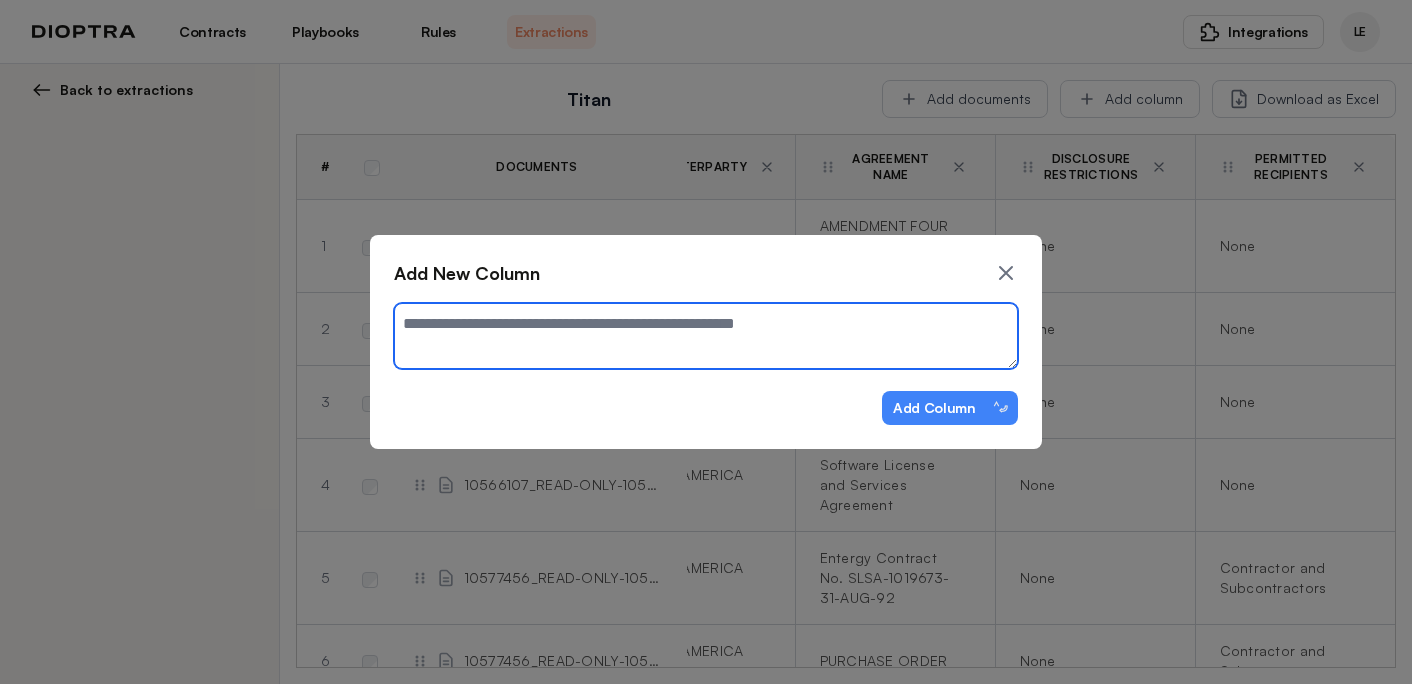 click at bounding box center (706, 336) 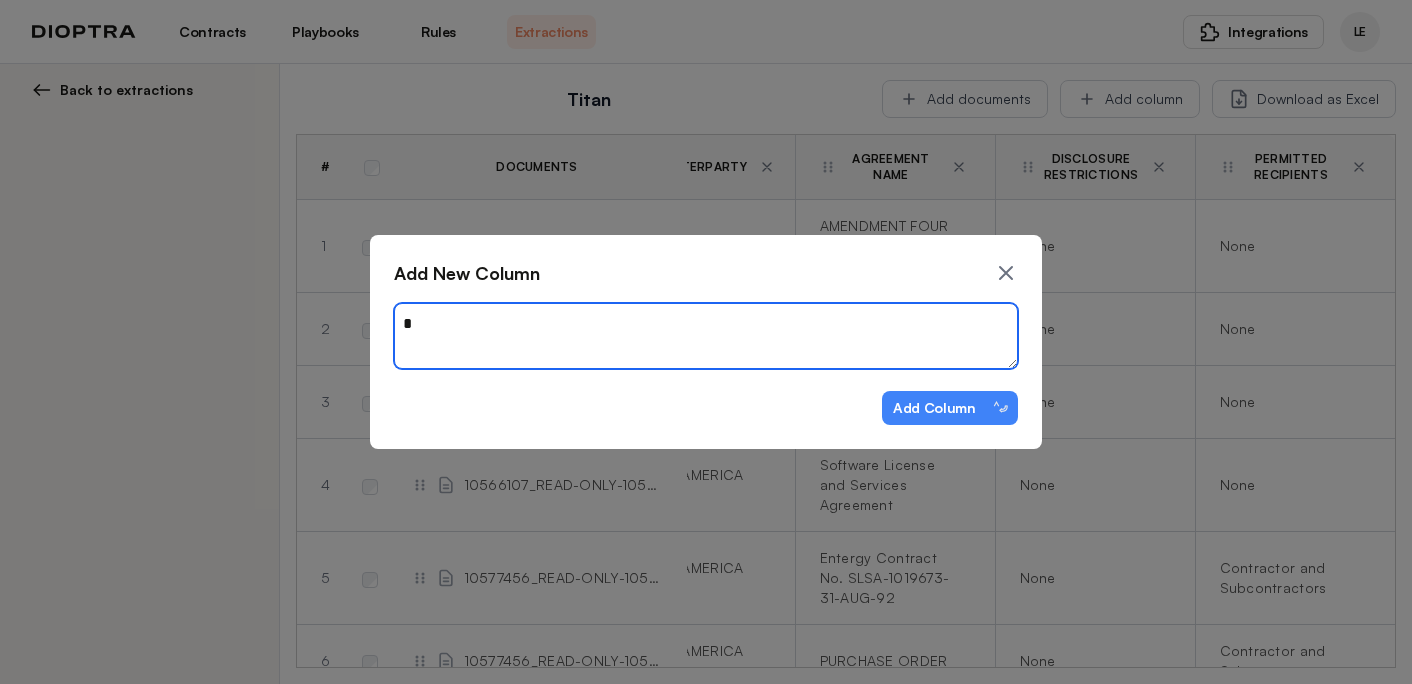type on "*" 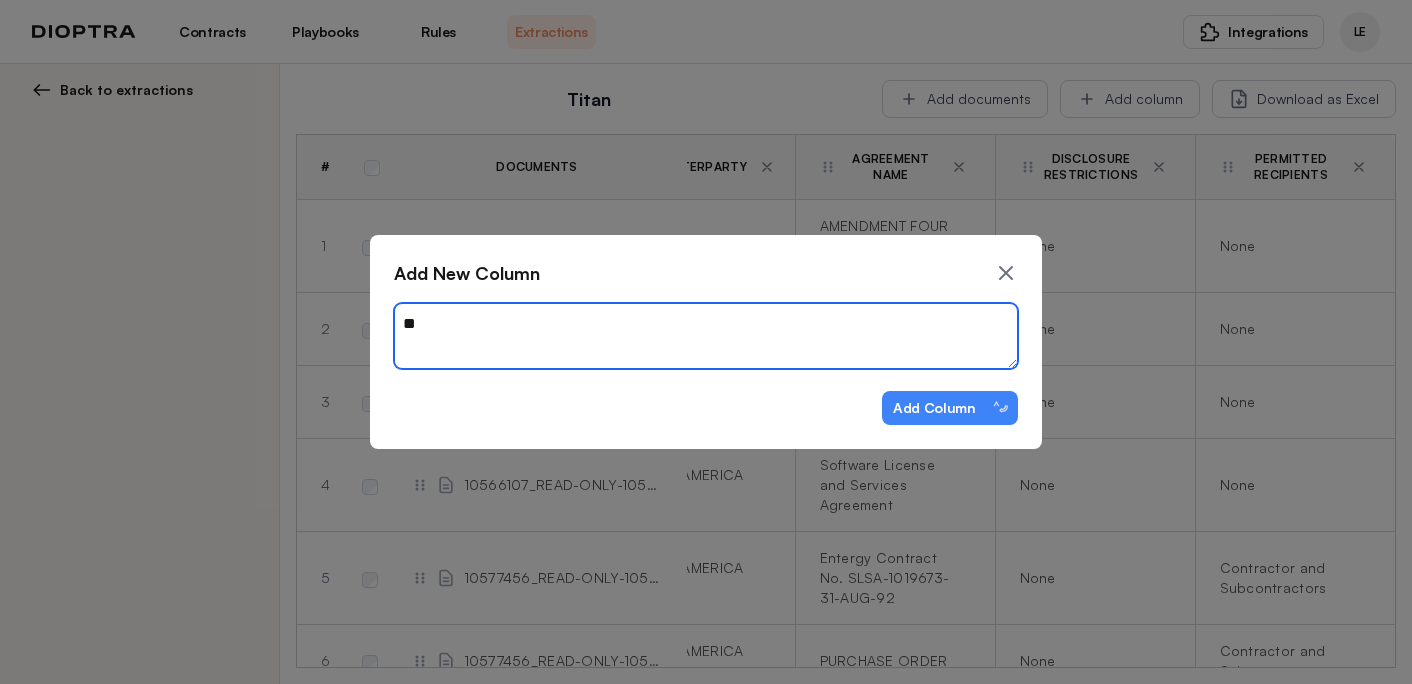type on "*" 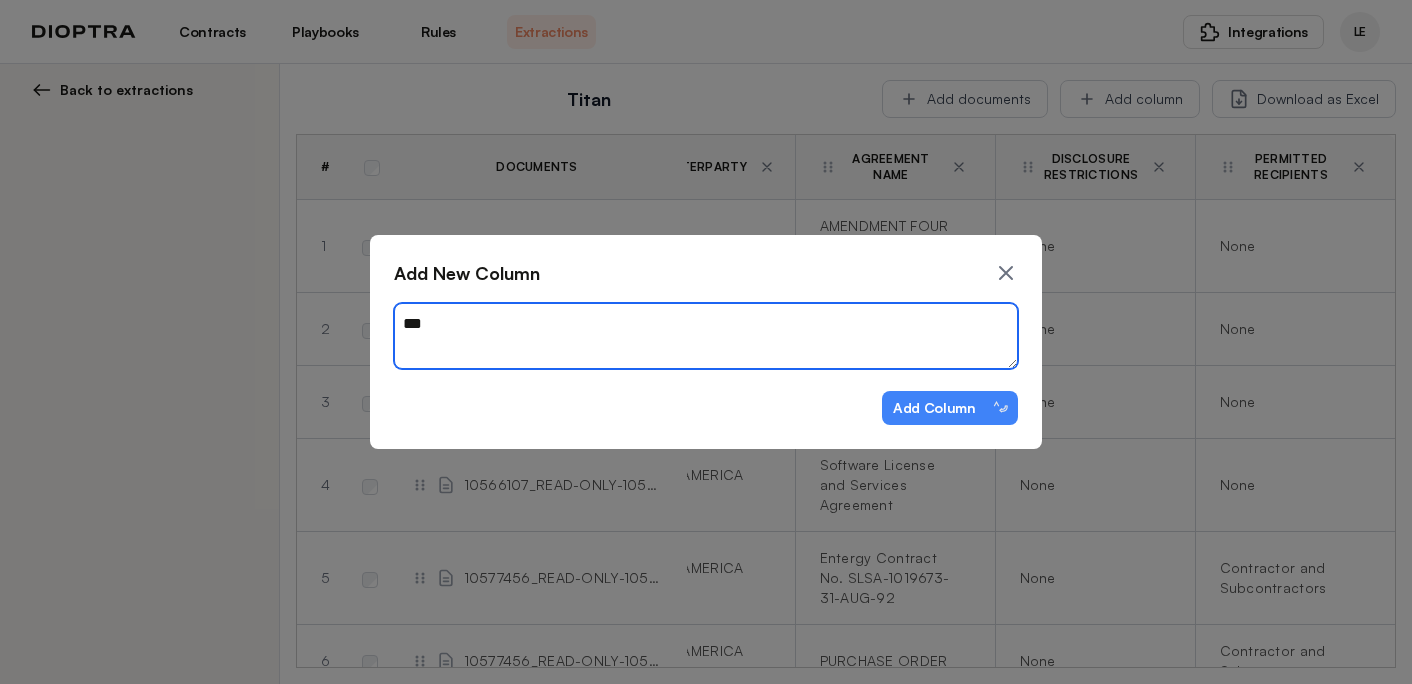 type on "*" 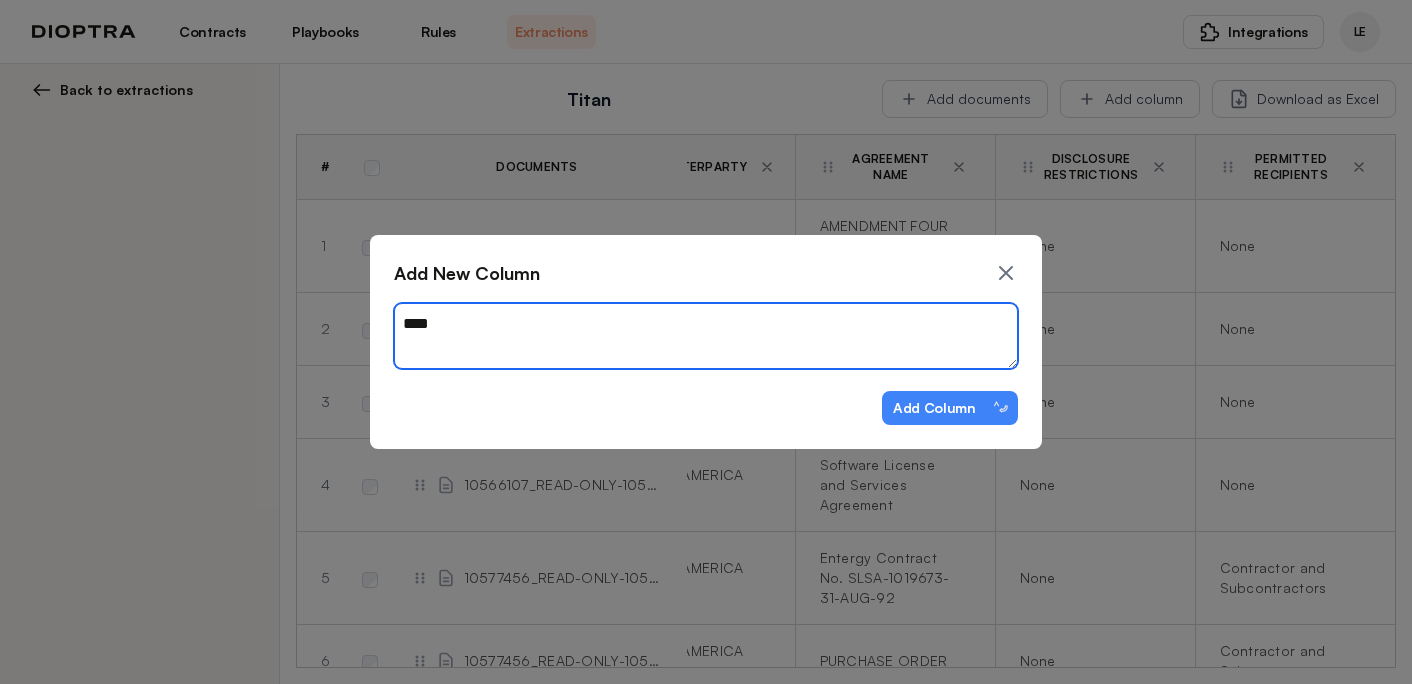 type on "*" 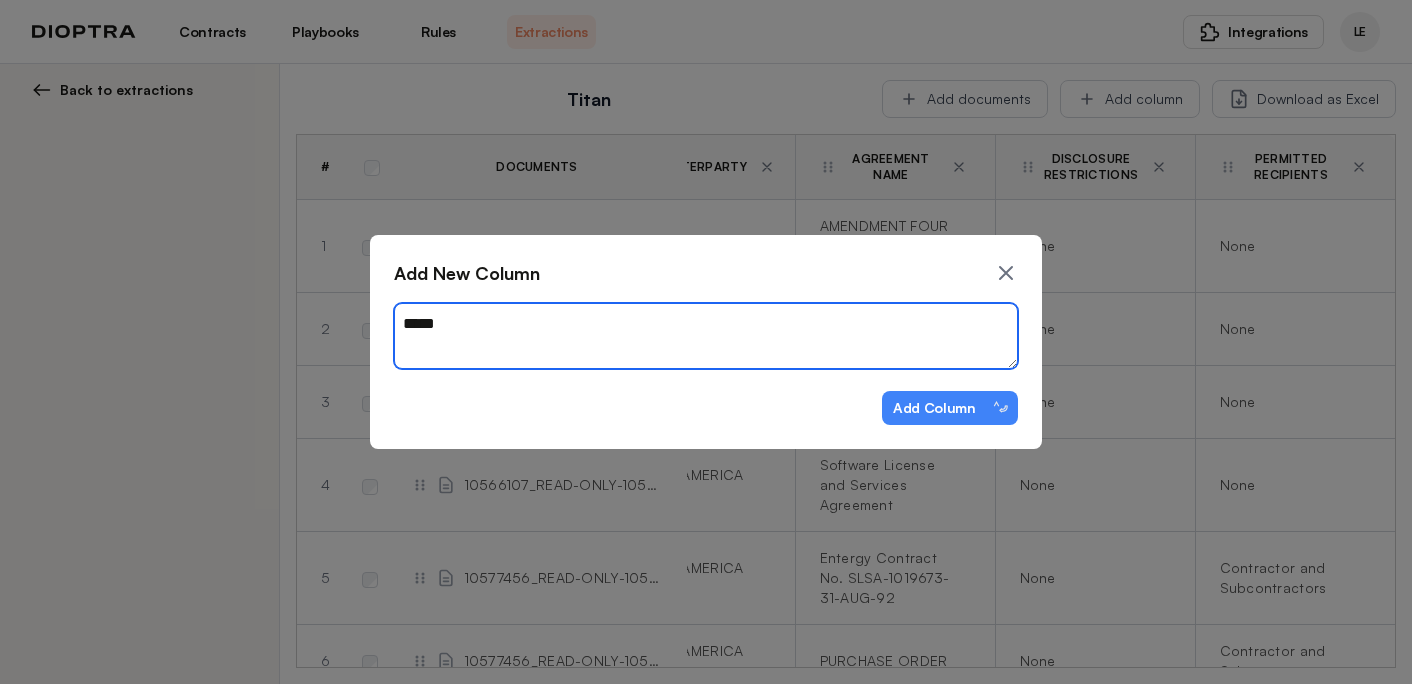 type on "*" 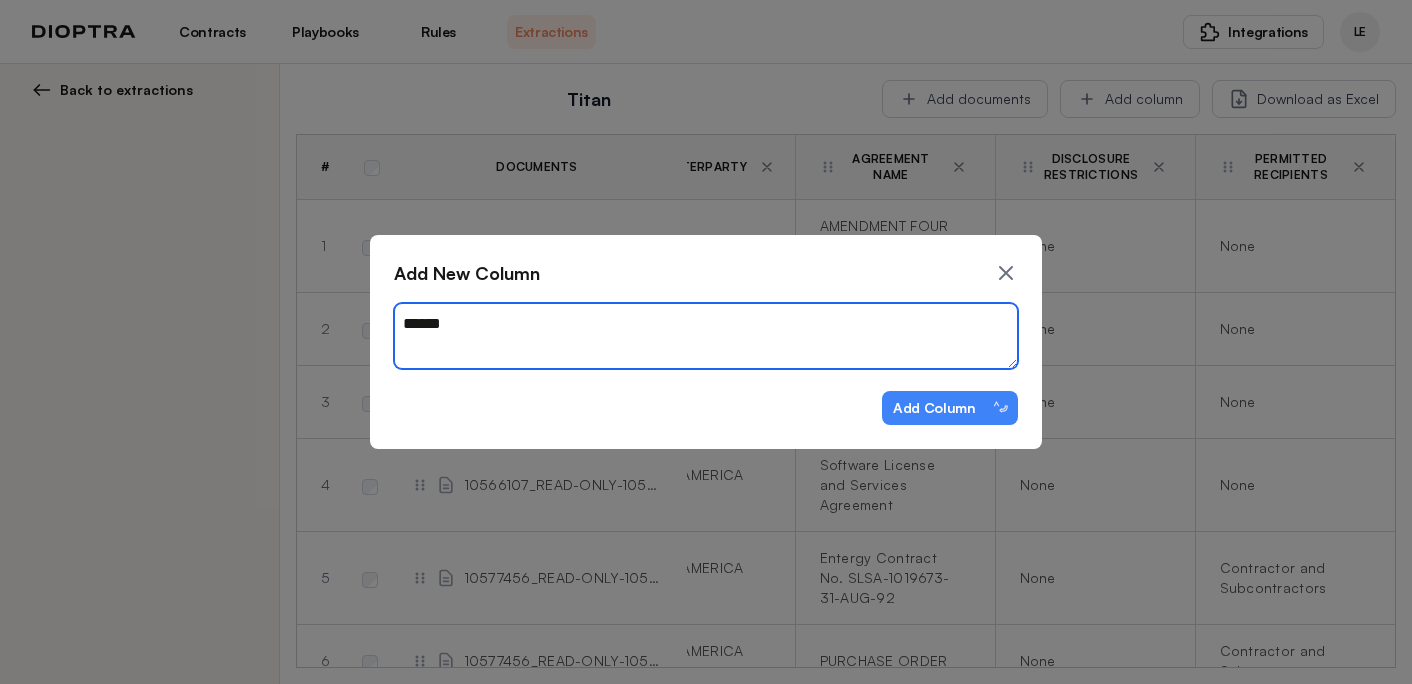 type on "*" 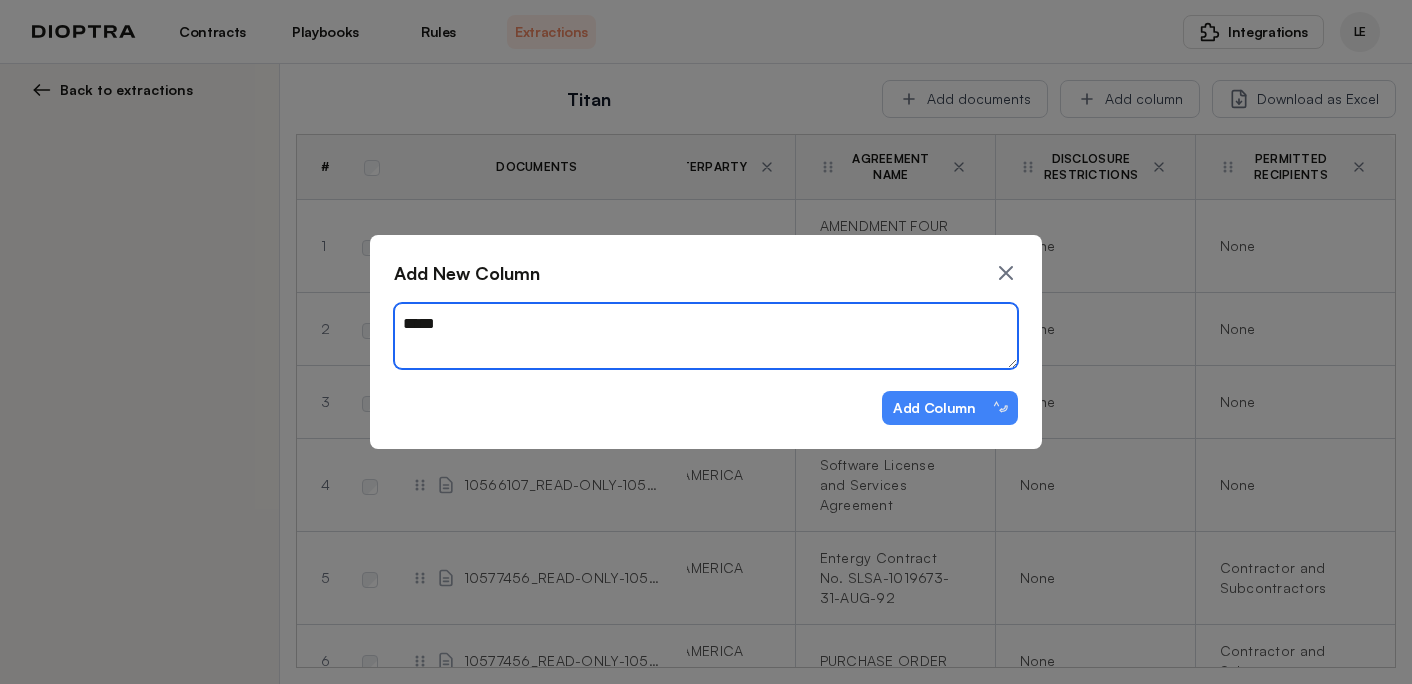 type on "*" 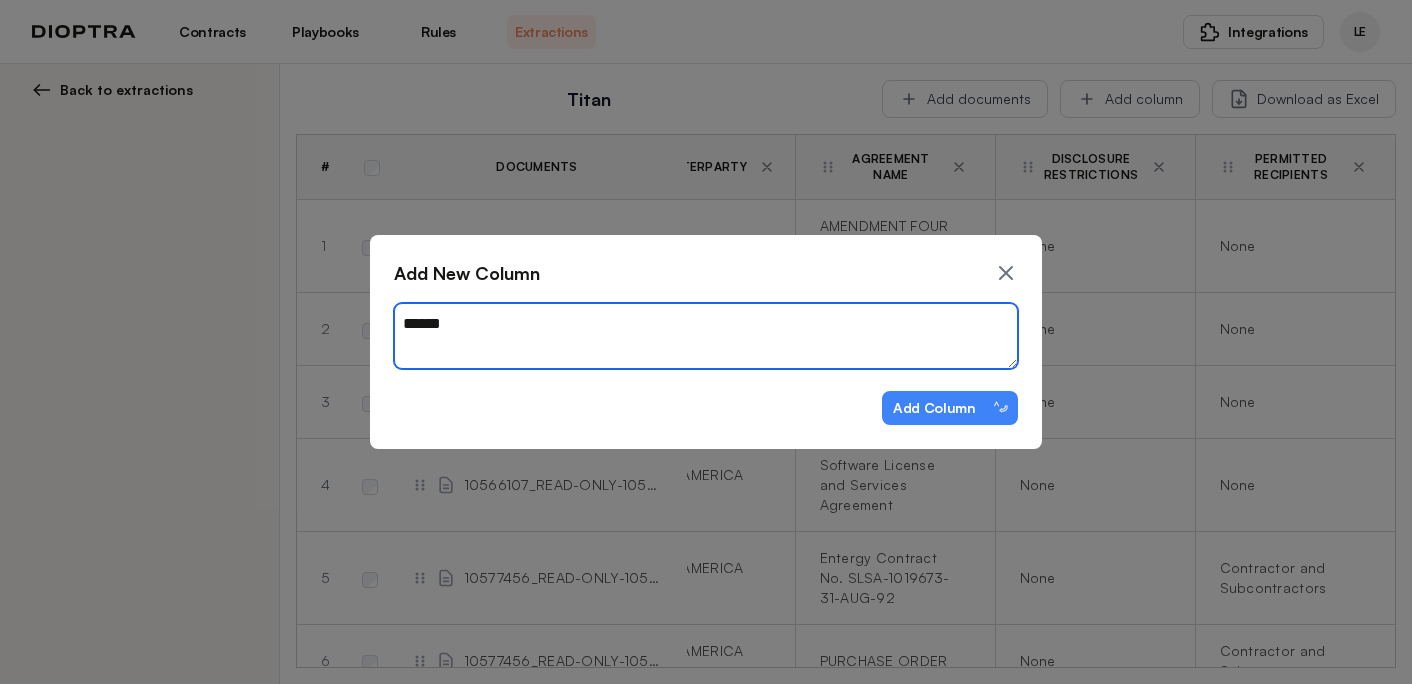 type on "*" 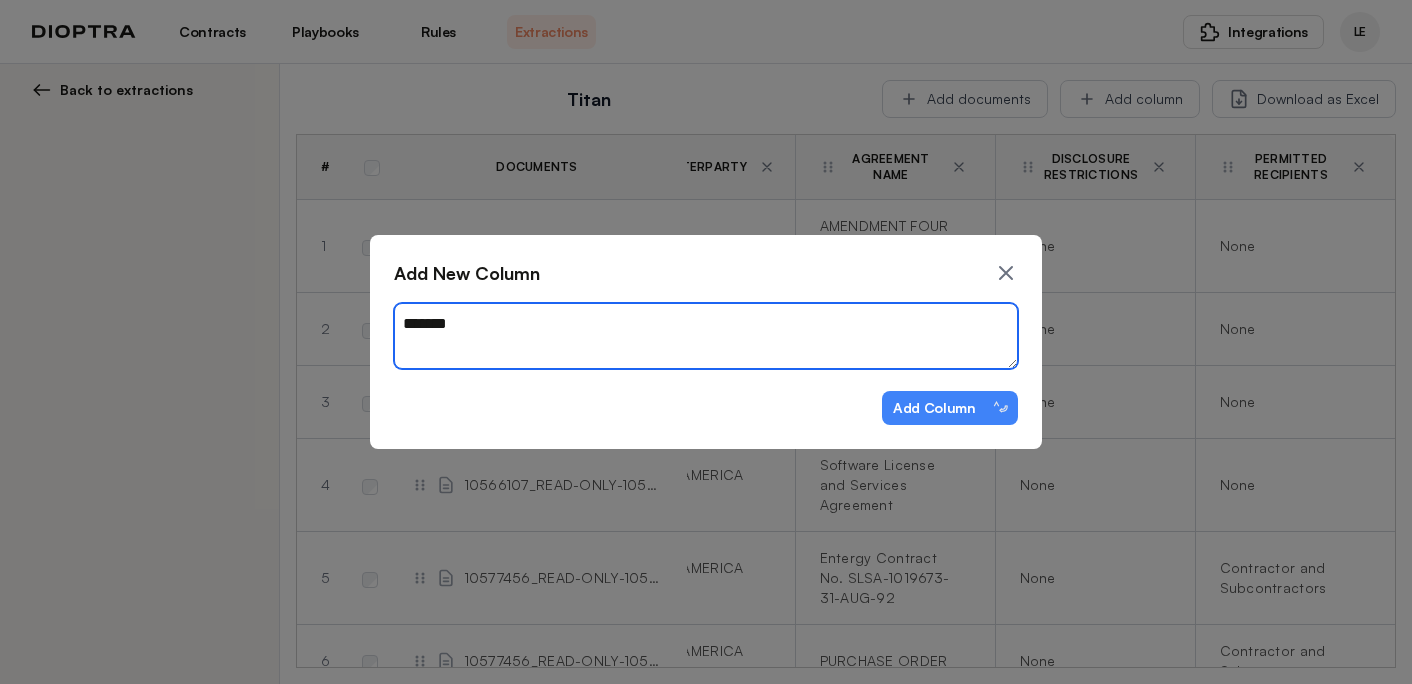 type on "*" 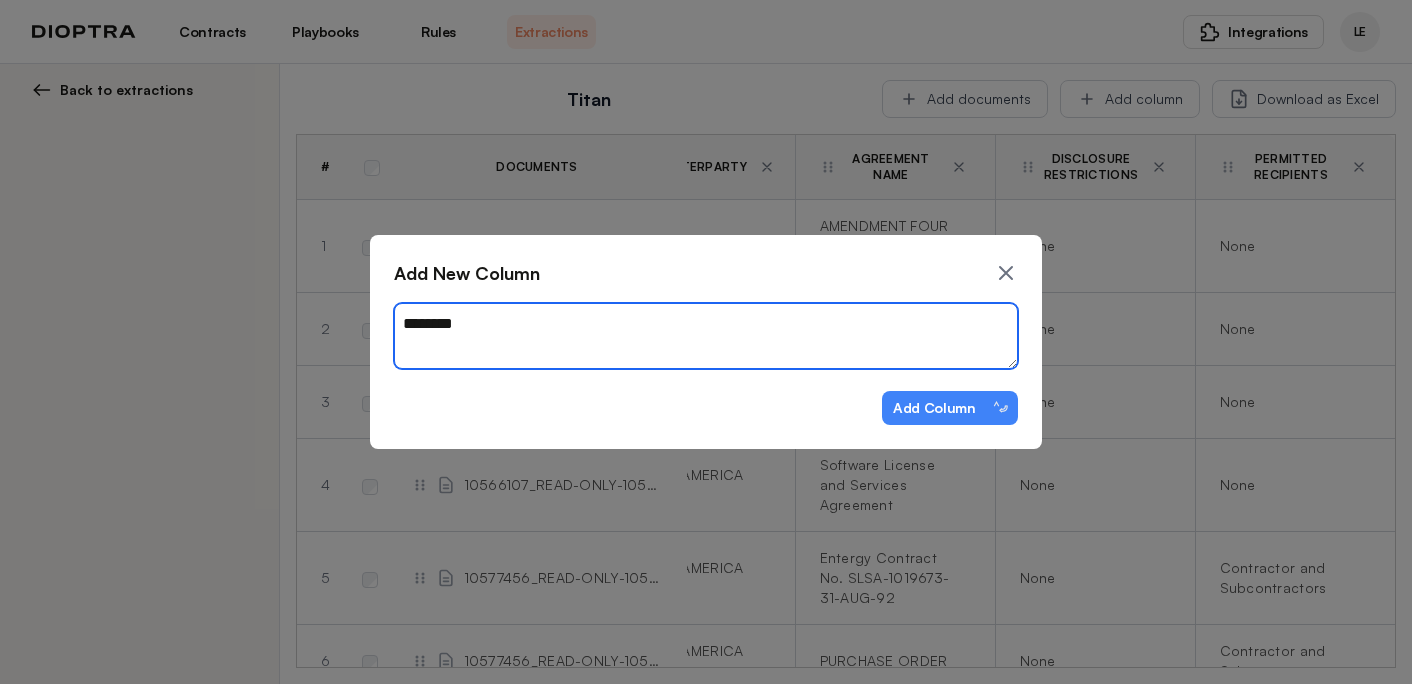 type on "*" 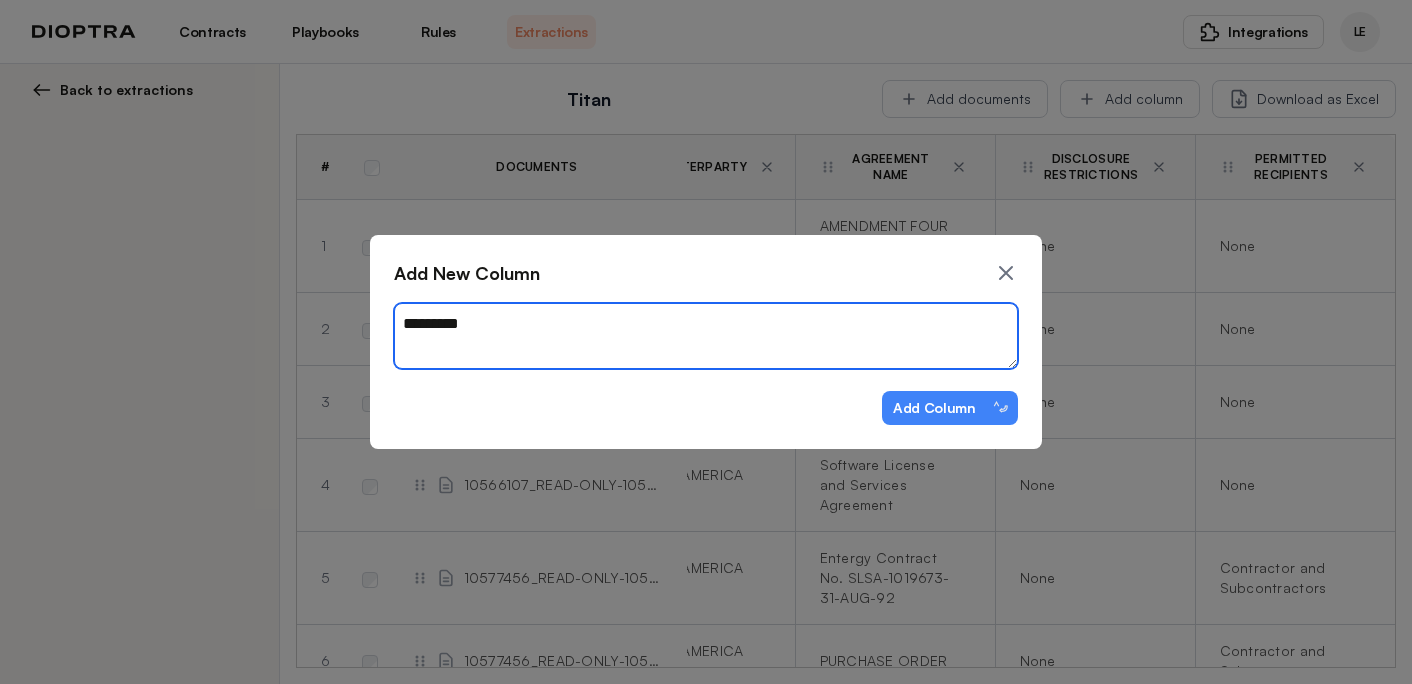 type on "*" 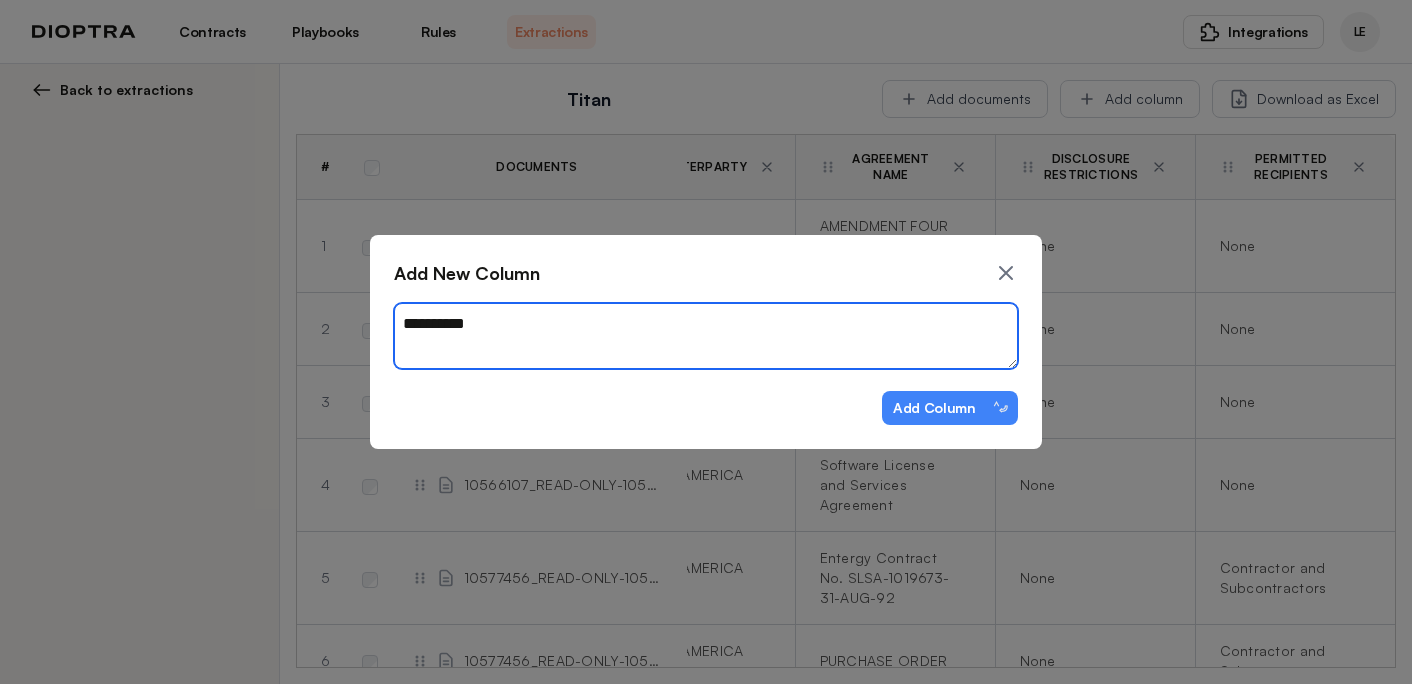 type on "*" 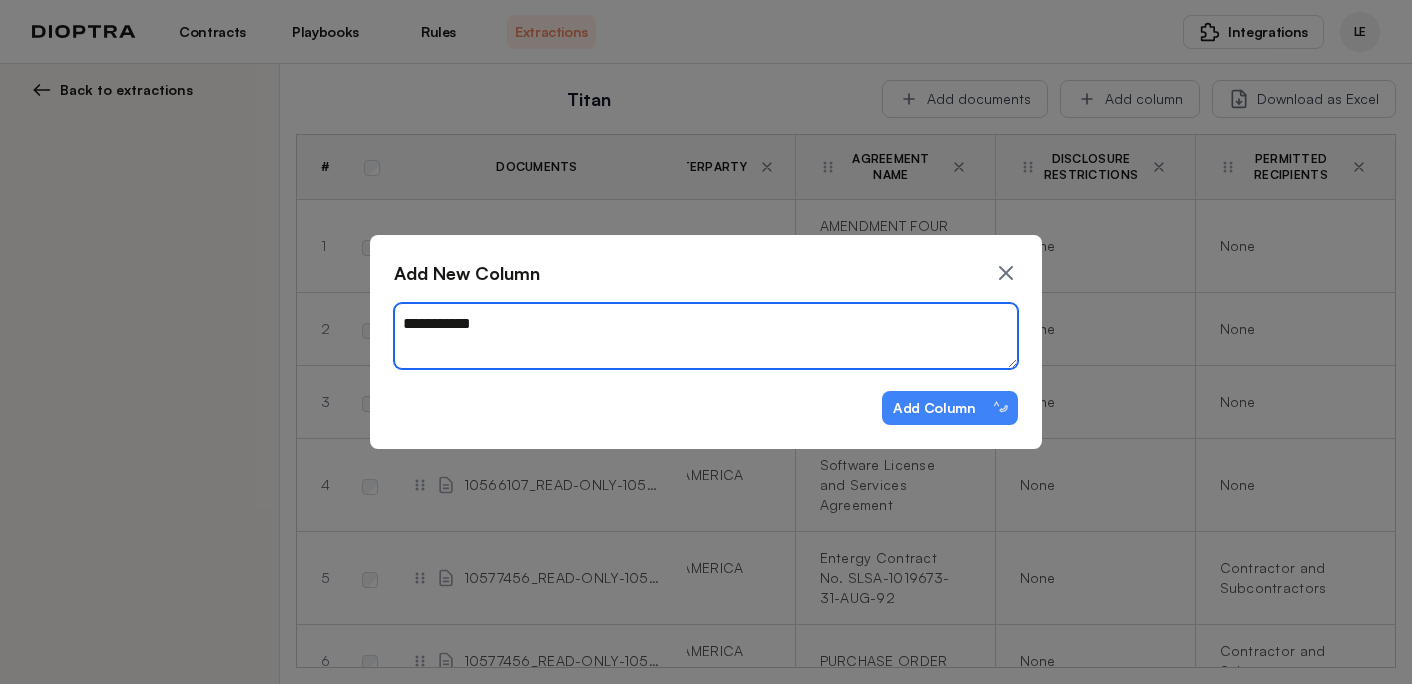 type on "*" 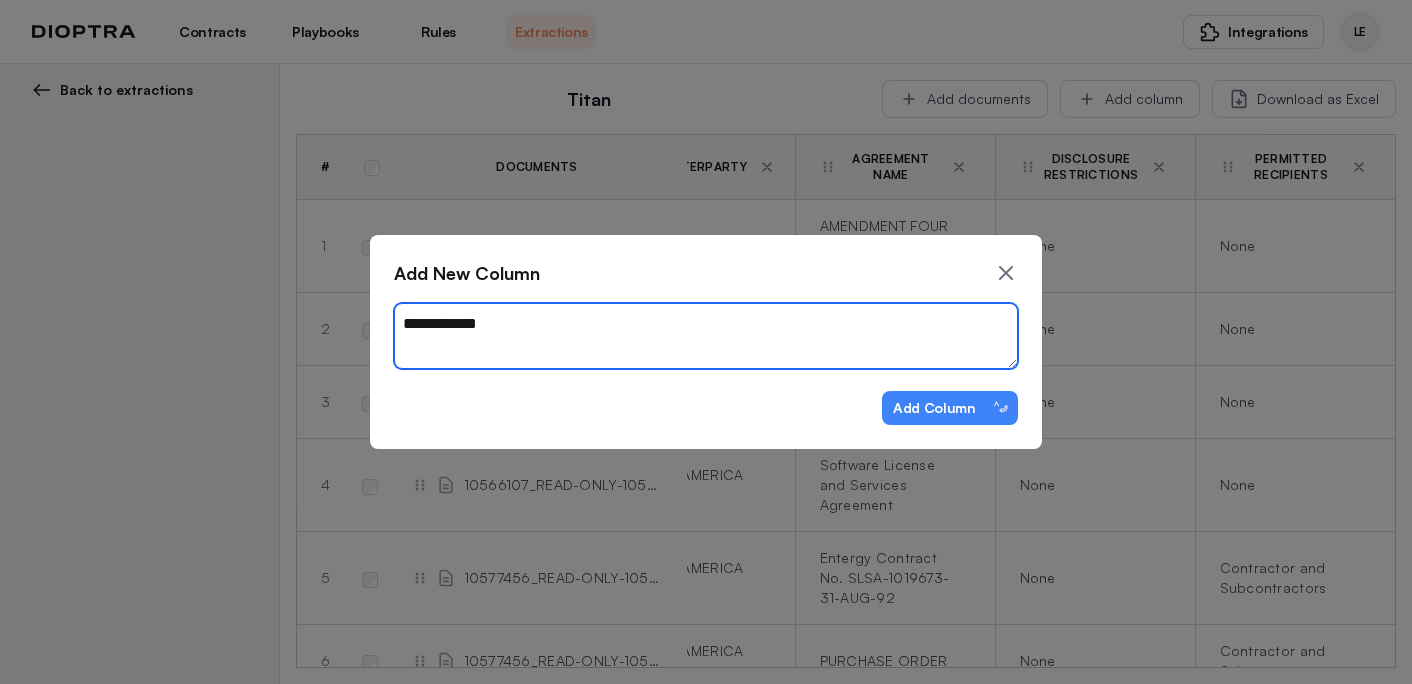 type on "*" 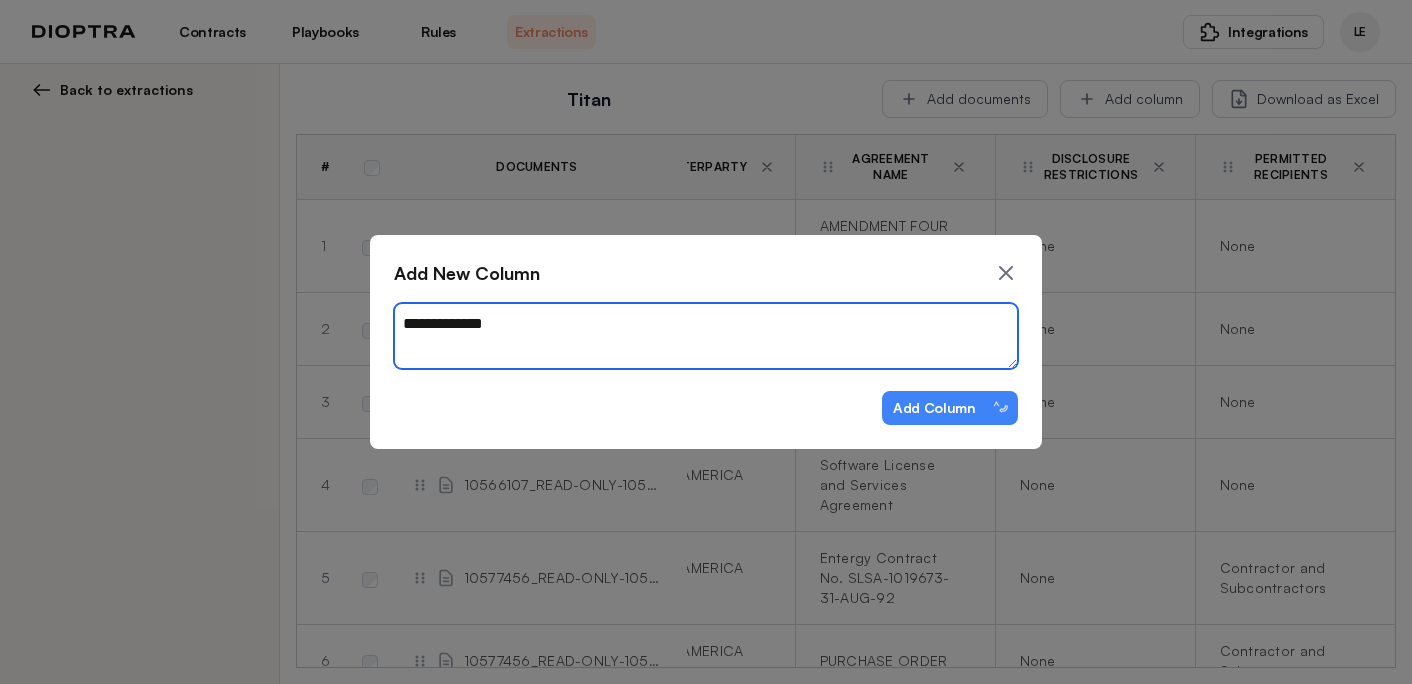 type on "*" 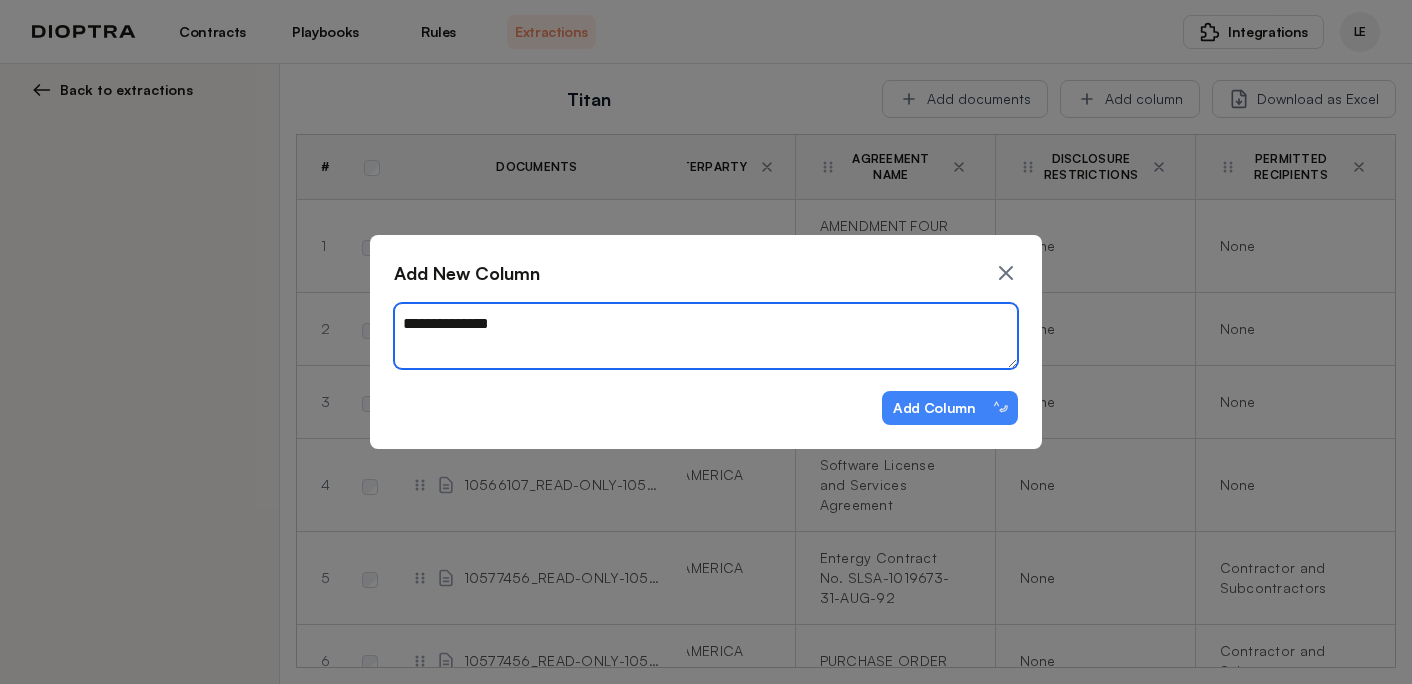 type on "*" 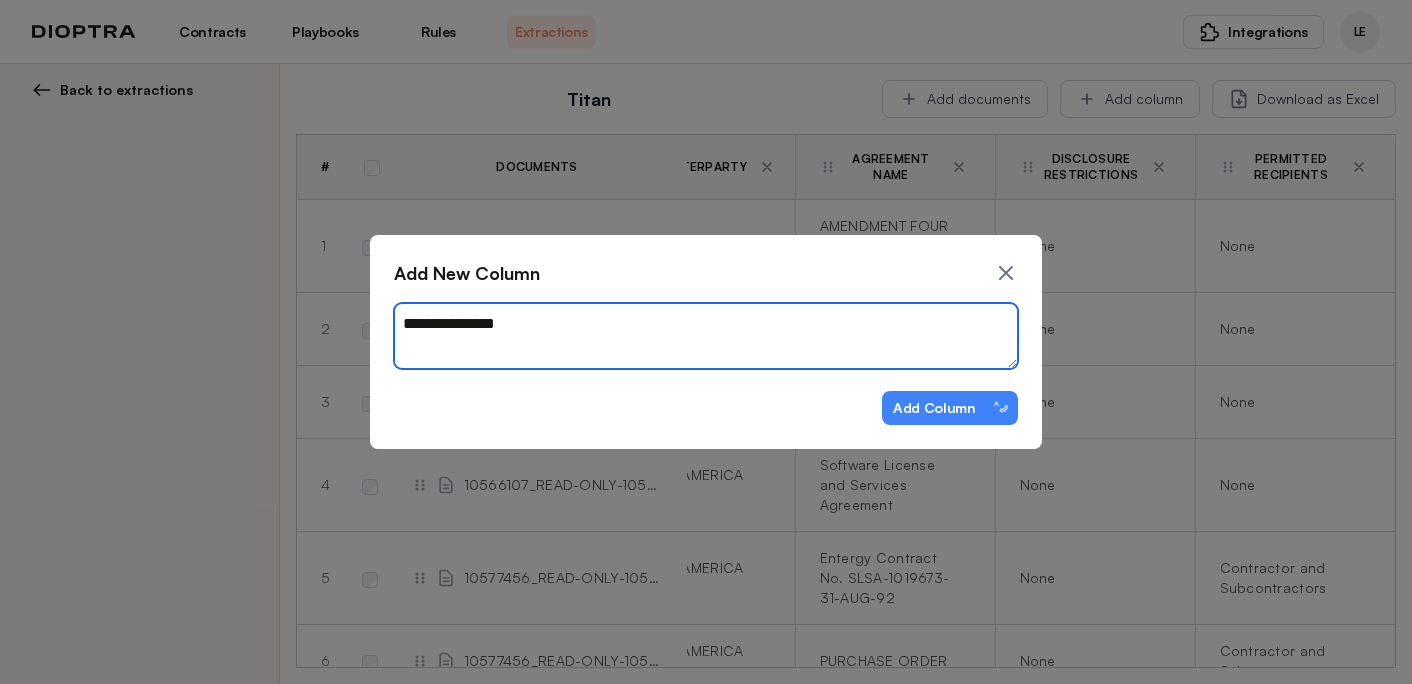 type on "*" 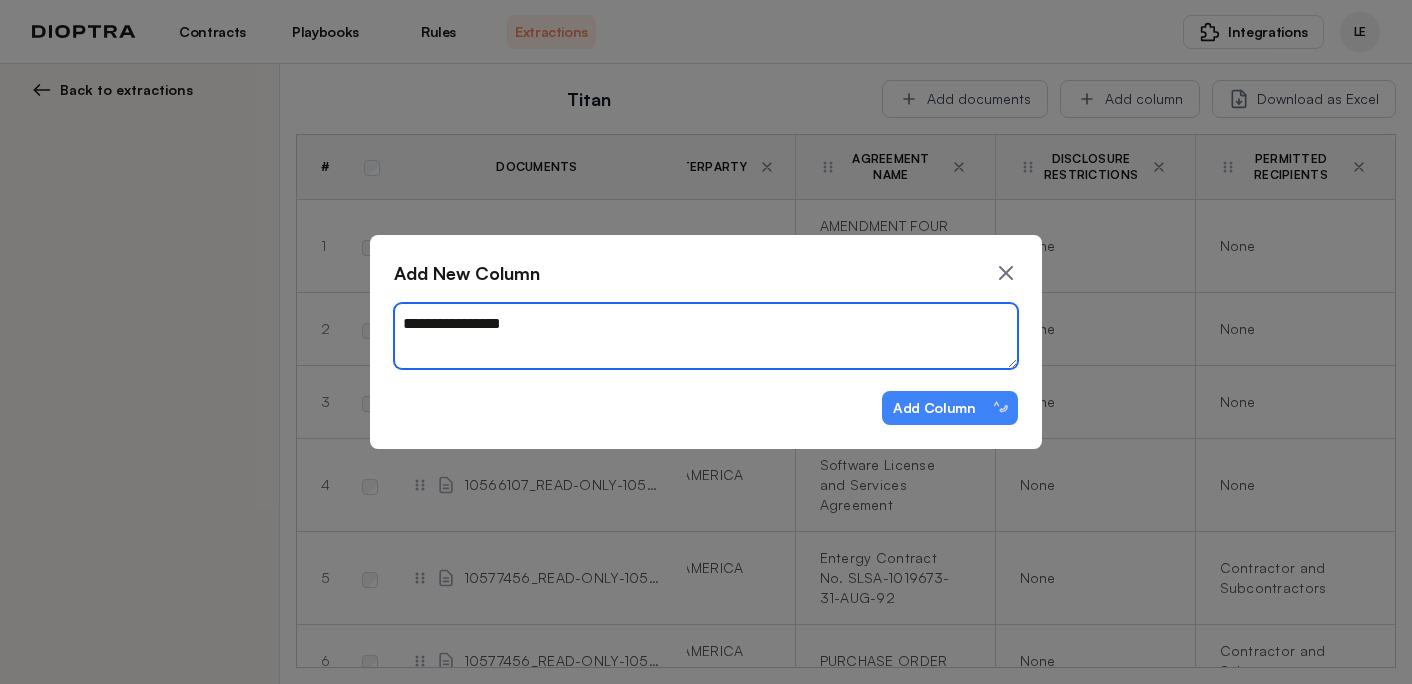 type on "*" 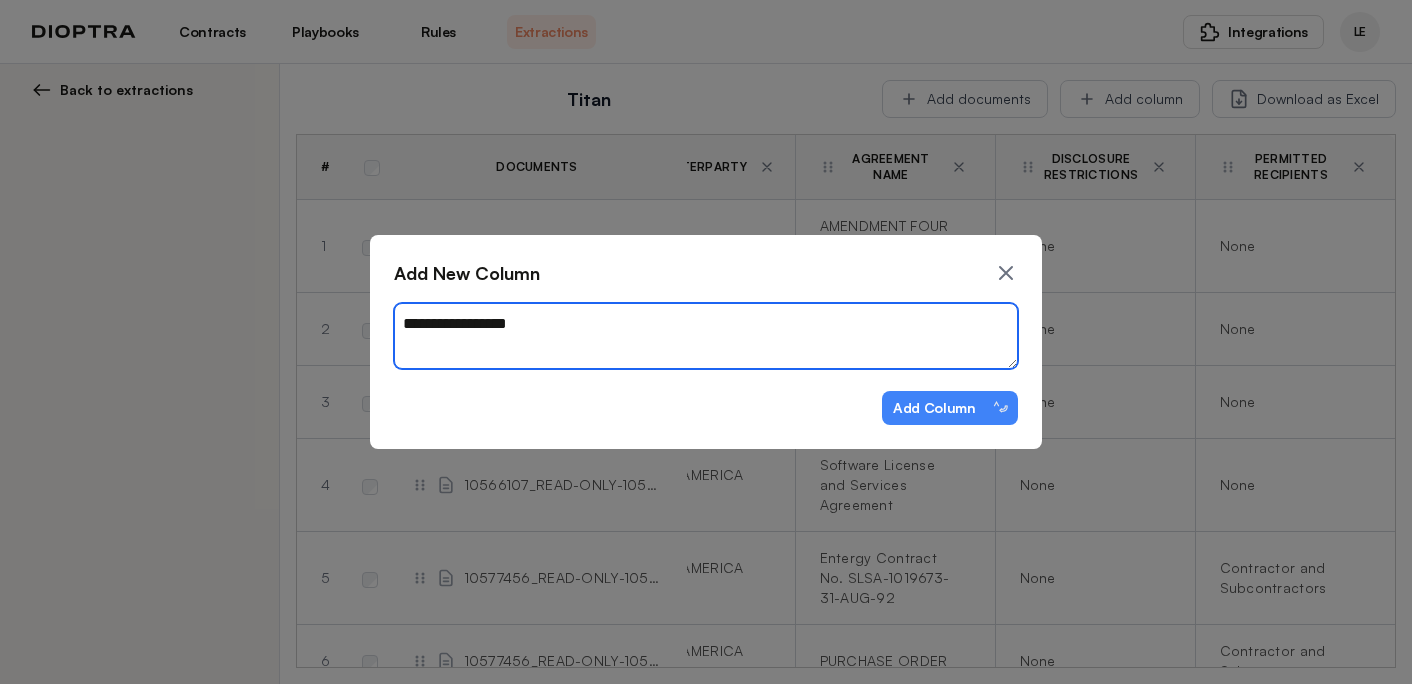 type on "*" 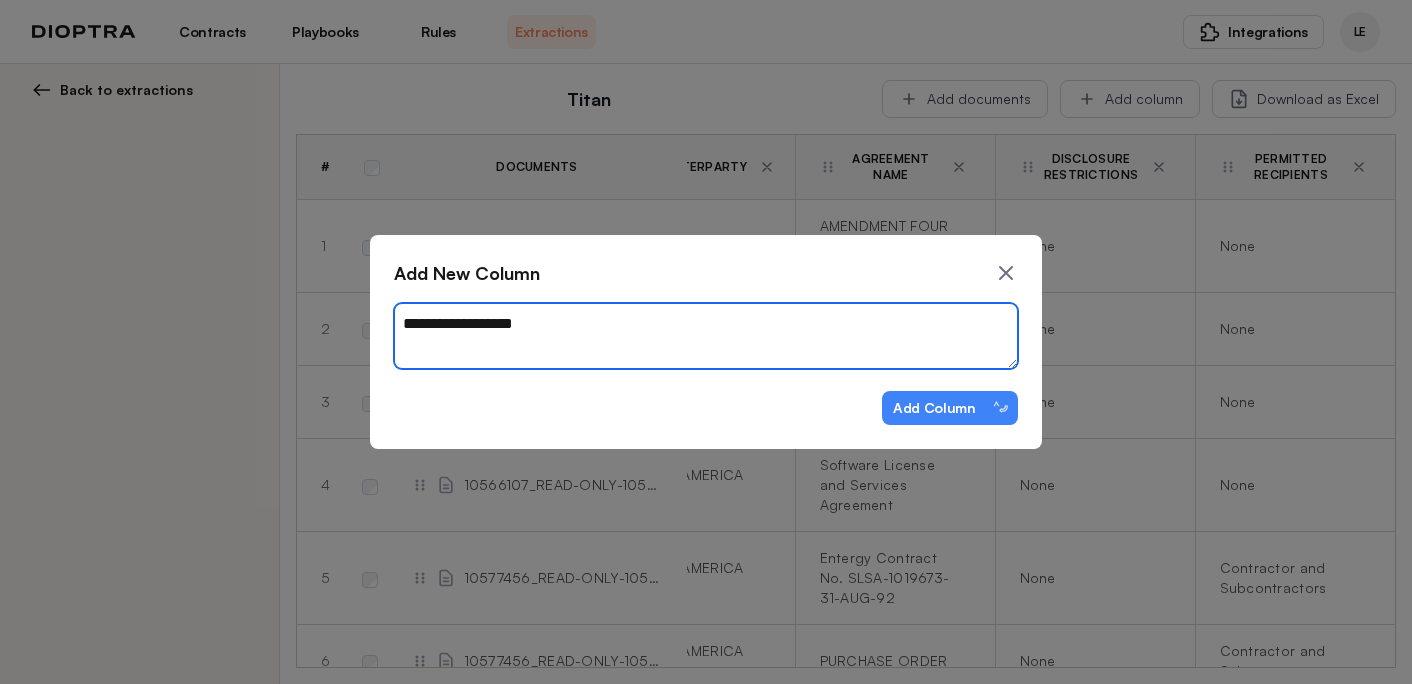 type on "*" 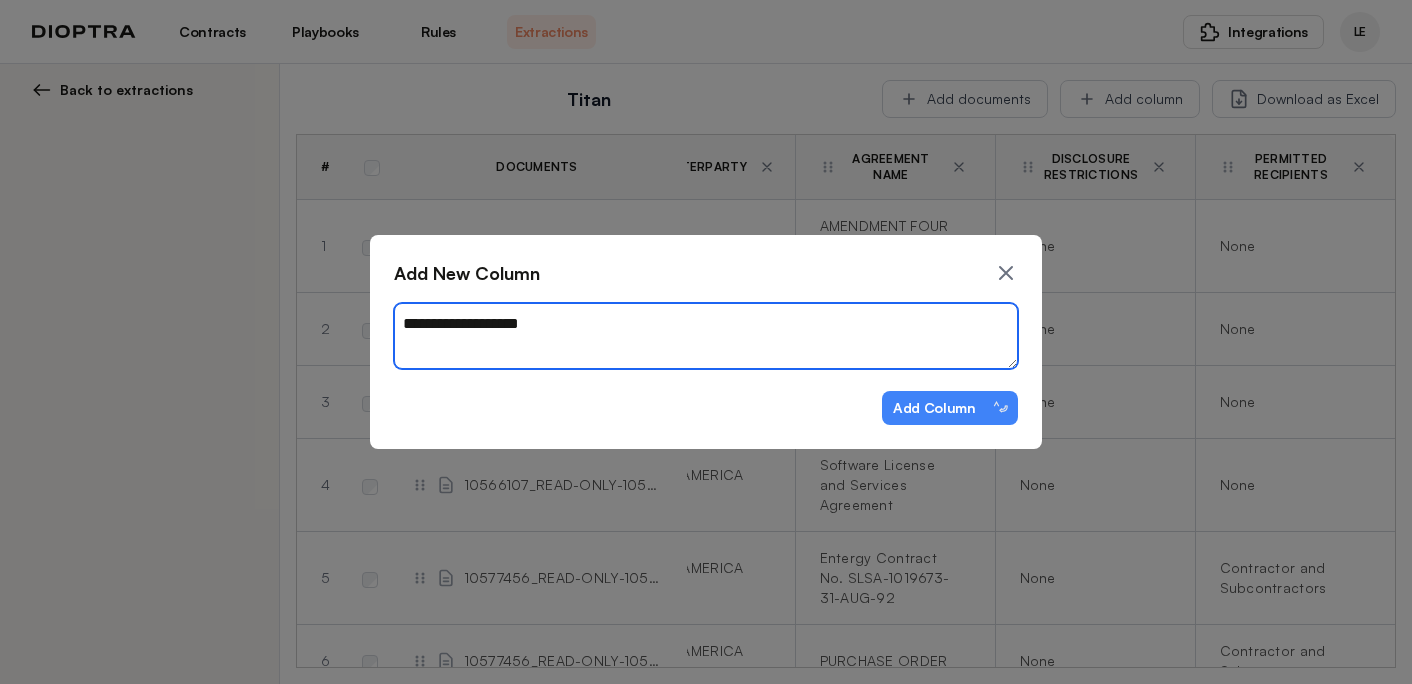 type on "*" 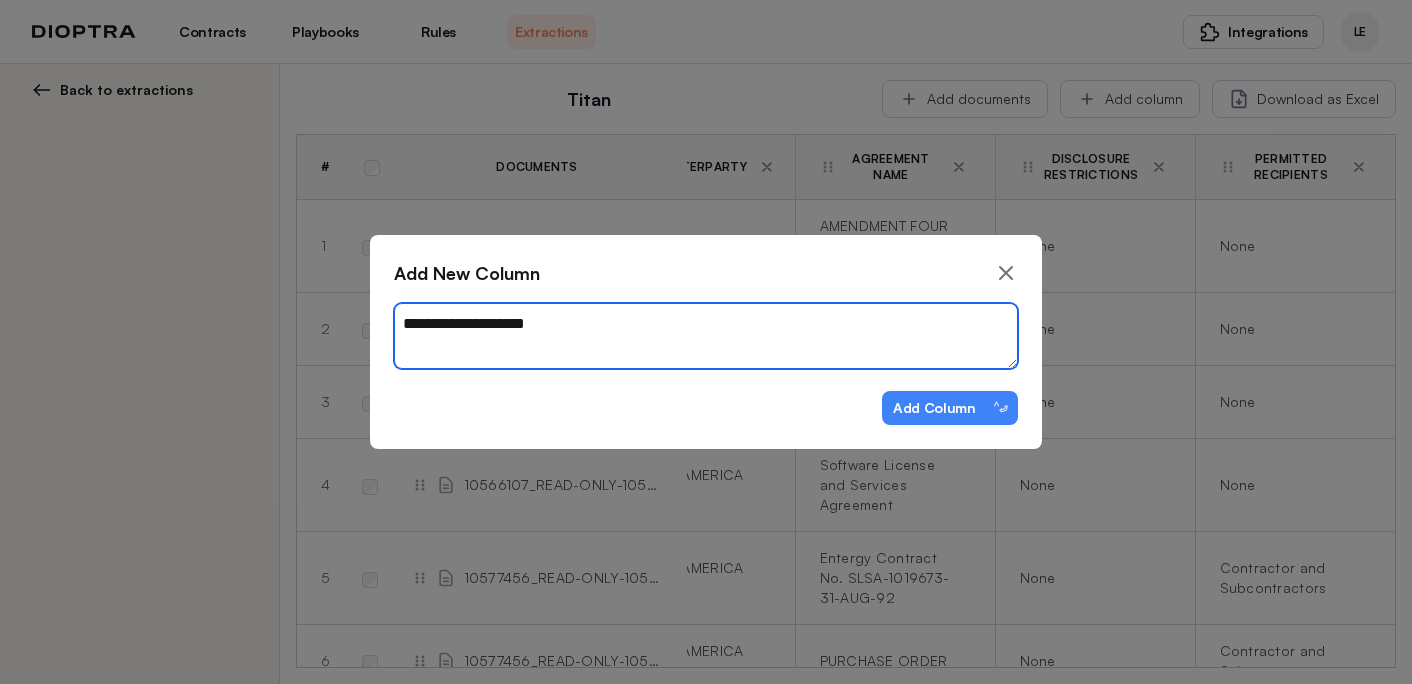 type on "**********" 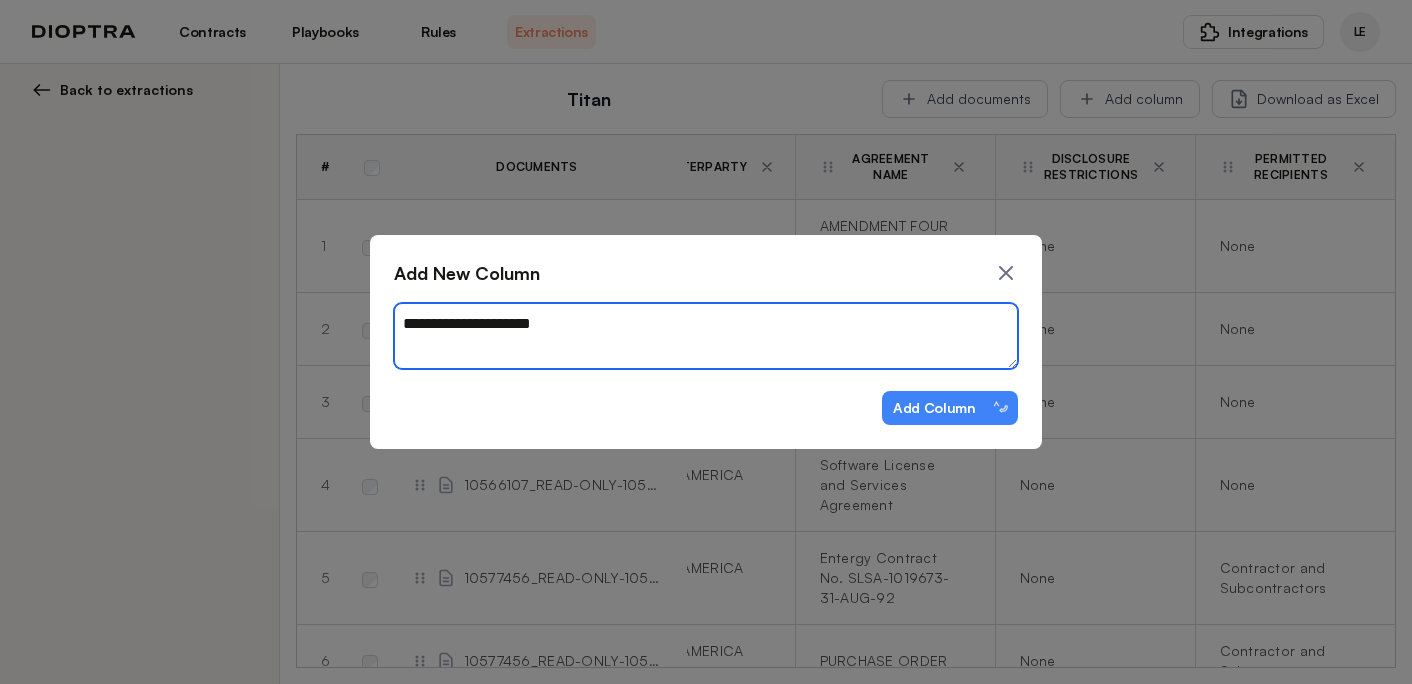 type on "*" 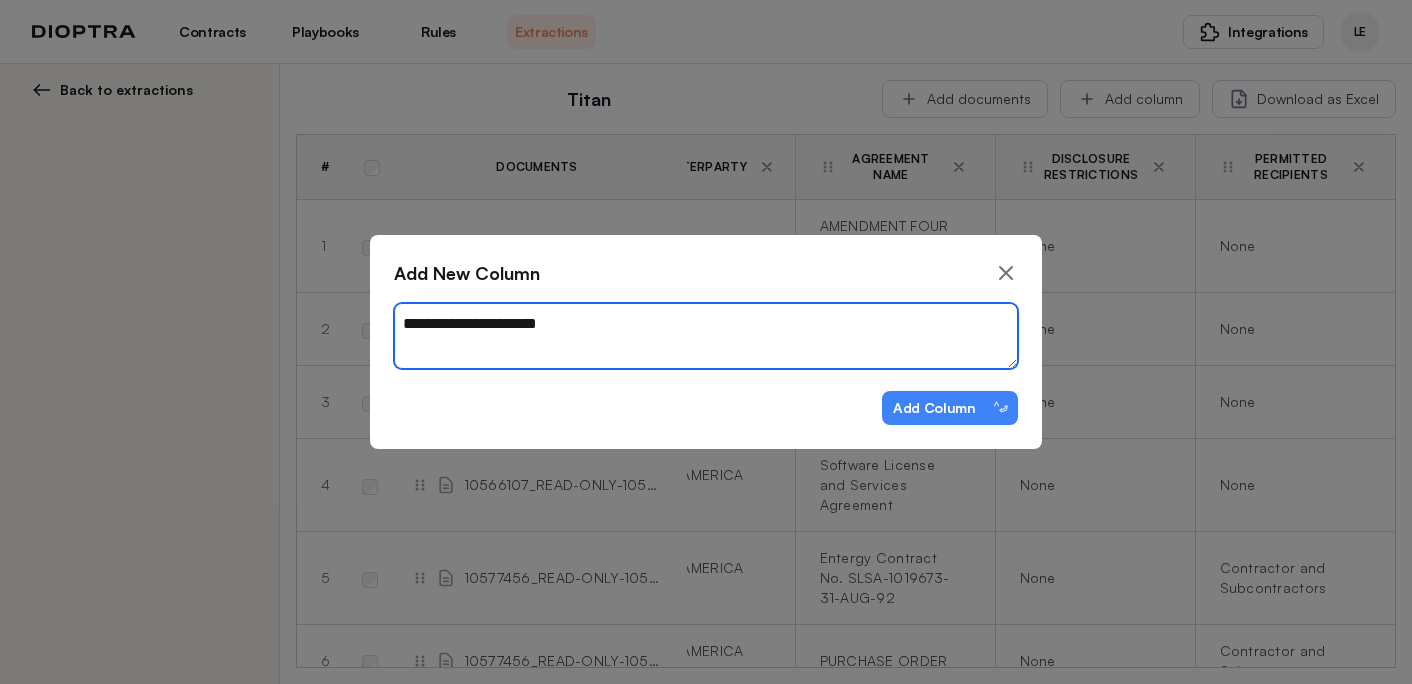 type on "*" 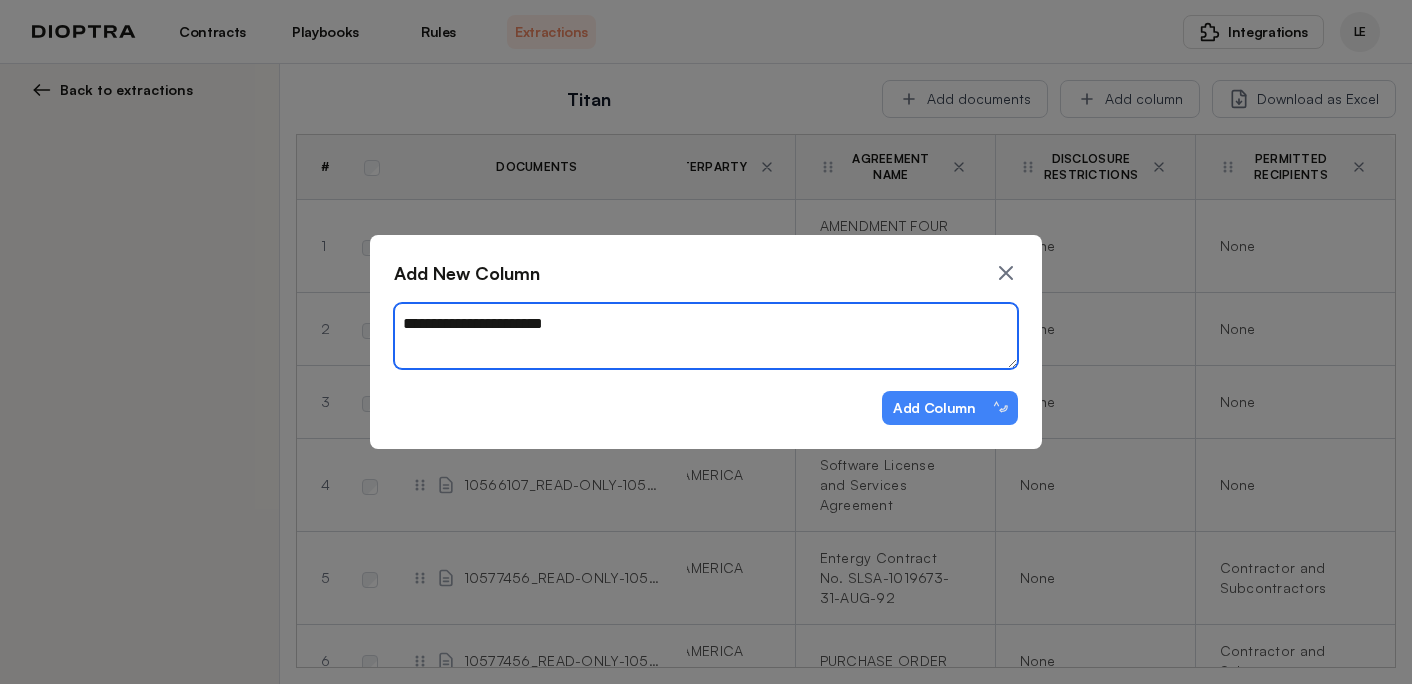 type 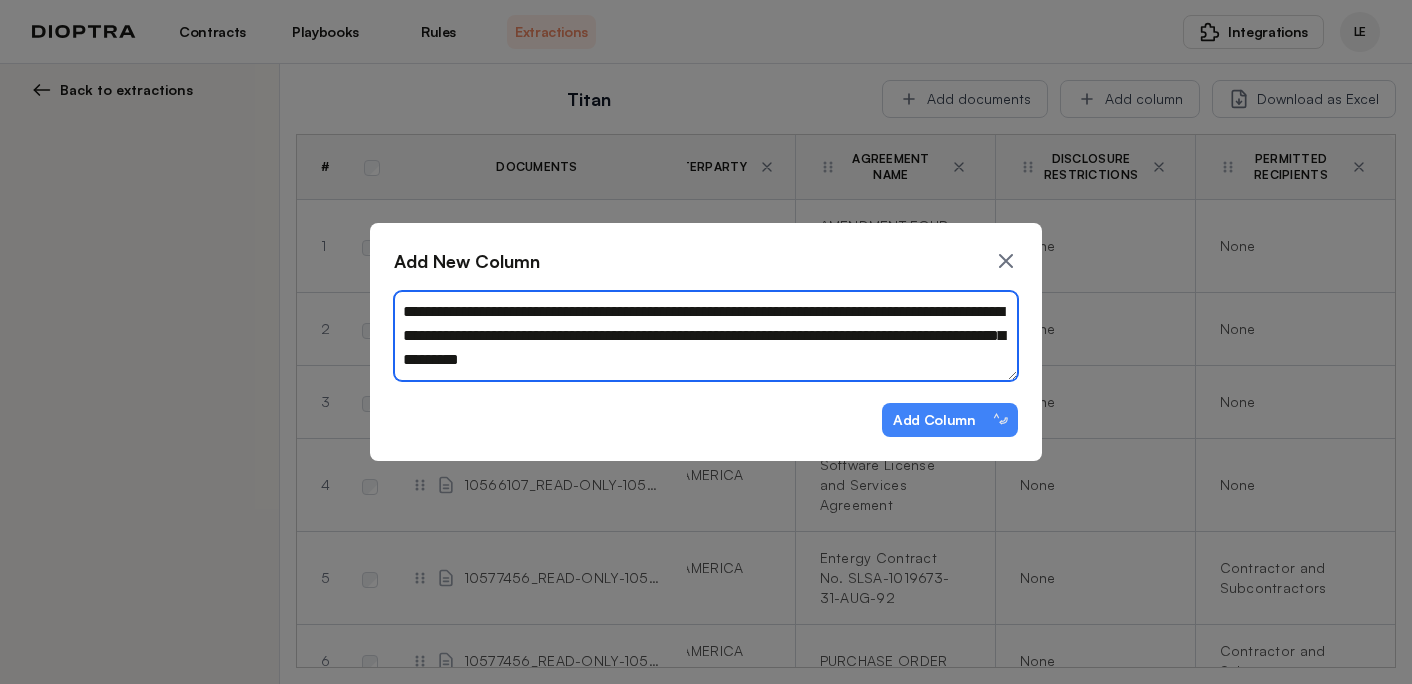 click on "**********" at bounding box center (706, 336) 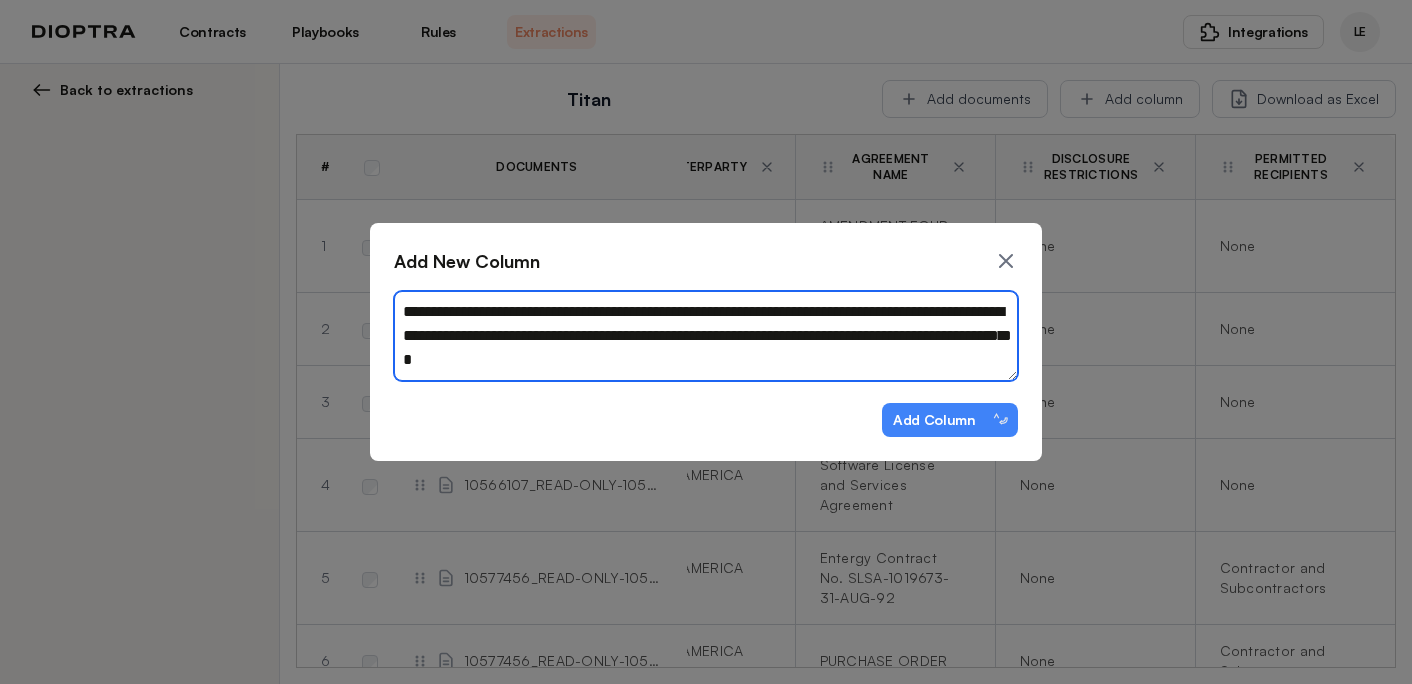 click on "**********" at bounding box center (706, 336) 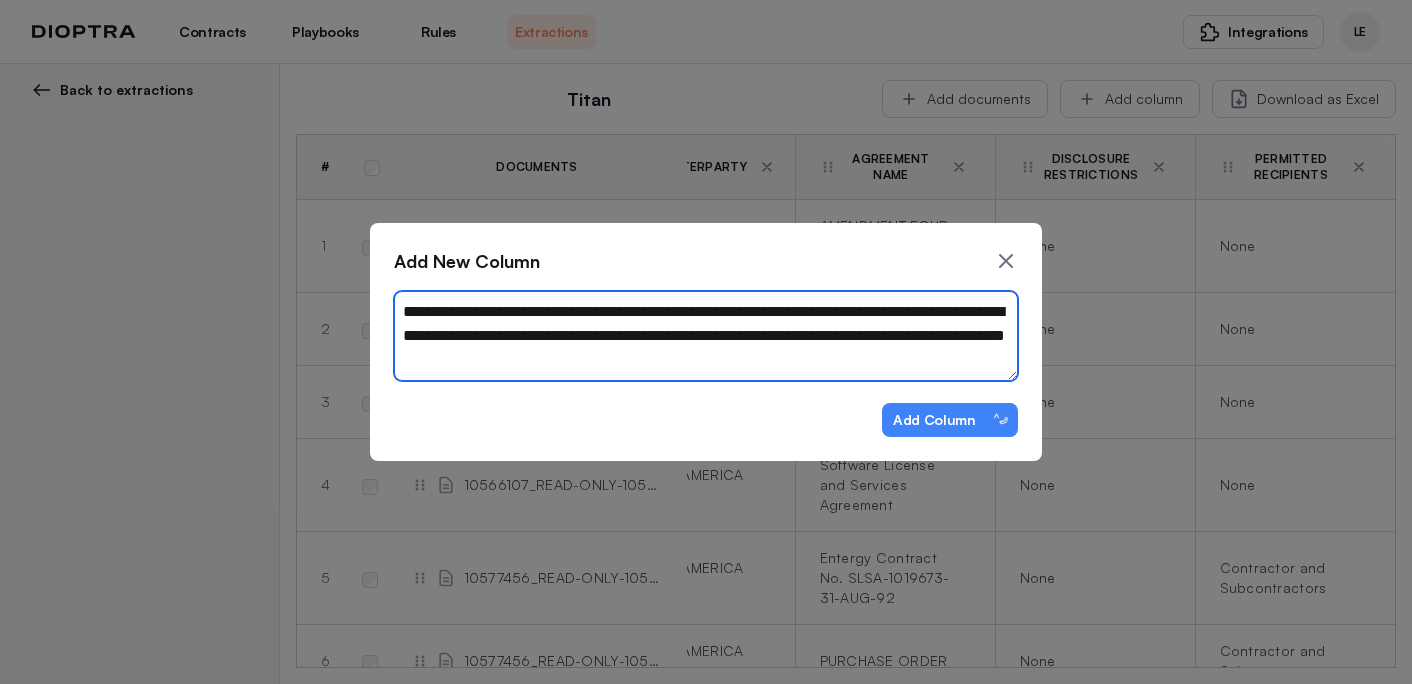 click on "**********" at bounding box center (706, 336) 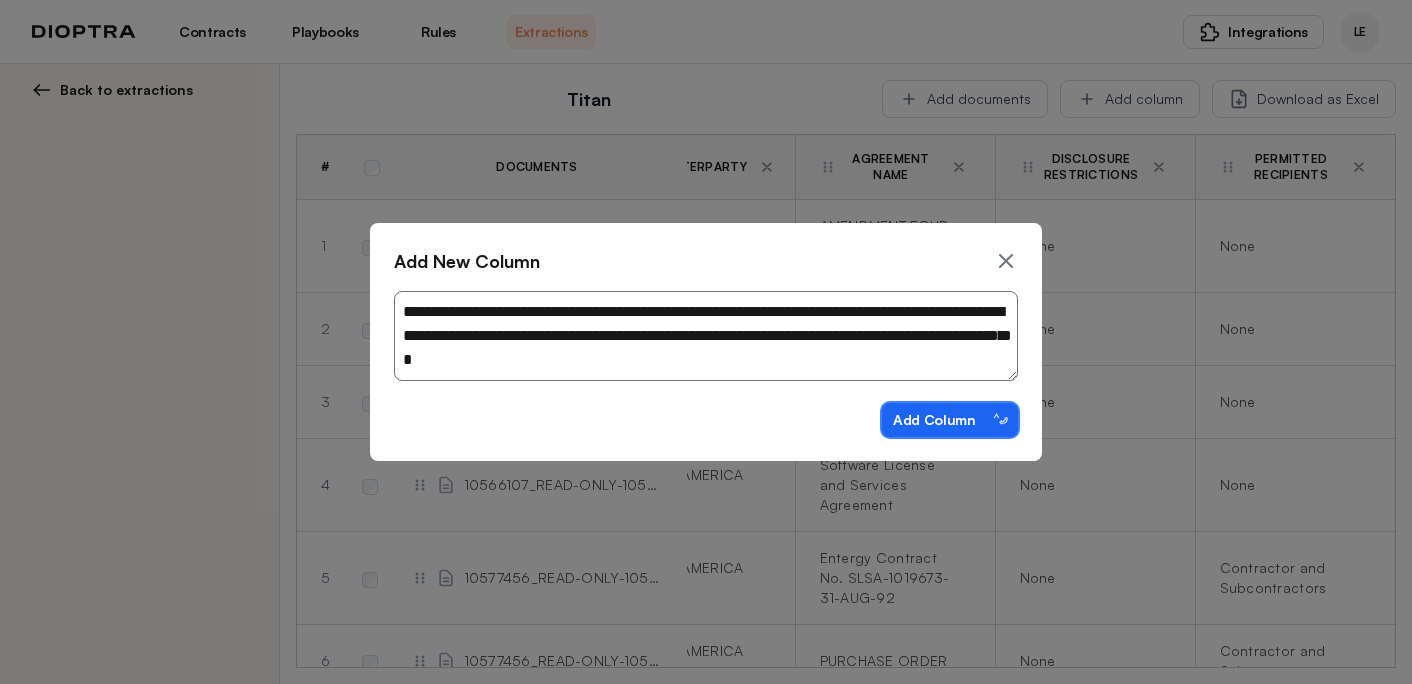 click on "Add Column ⌃⏎" at bounding box center [950, 420] 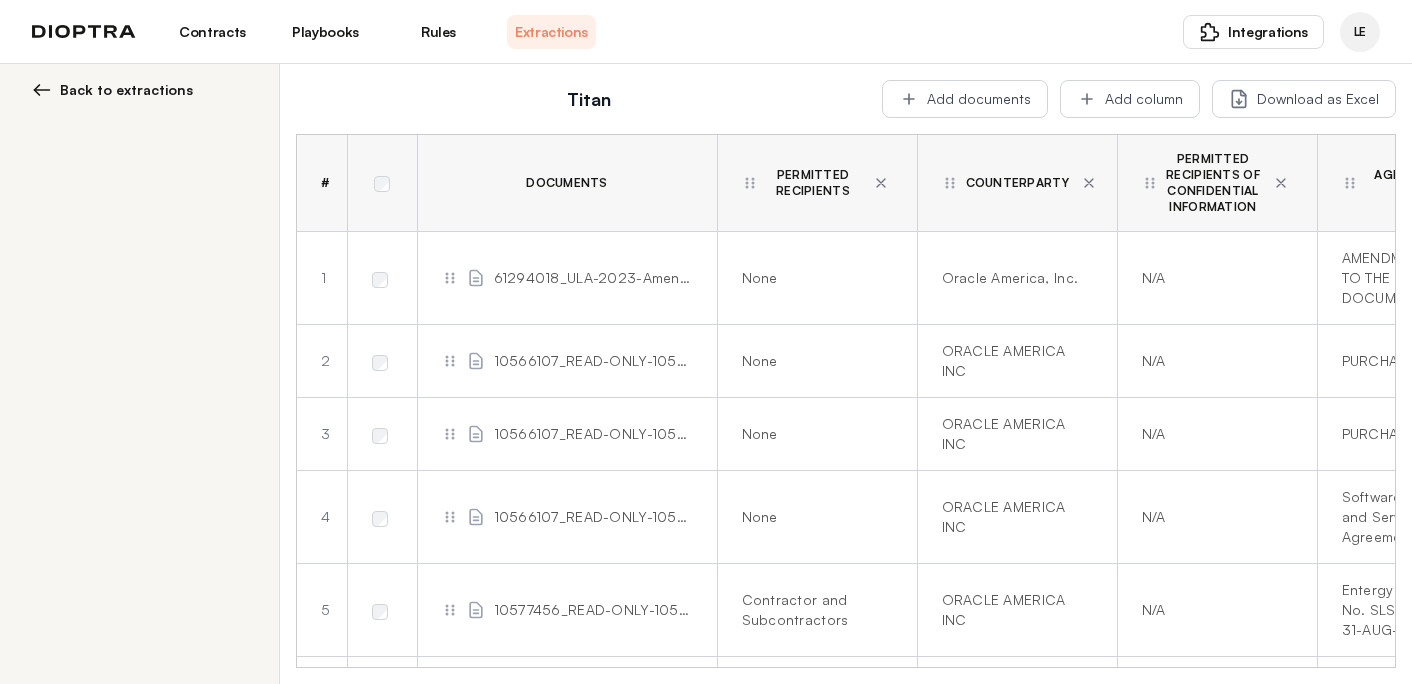 scroll, scrollTop: 0, scrollLeft: 0, axis: both 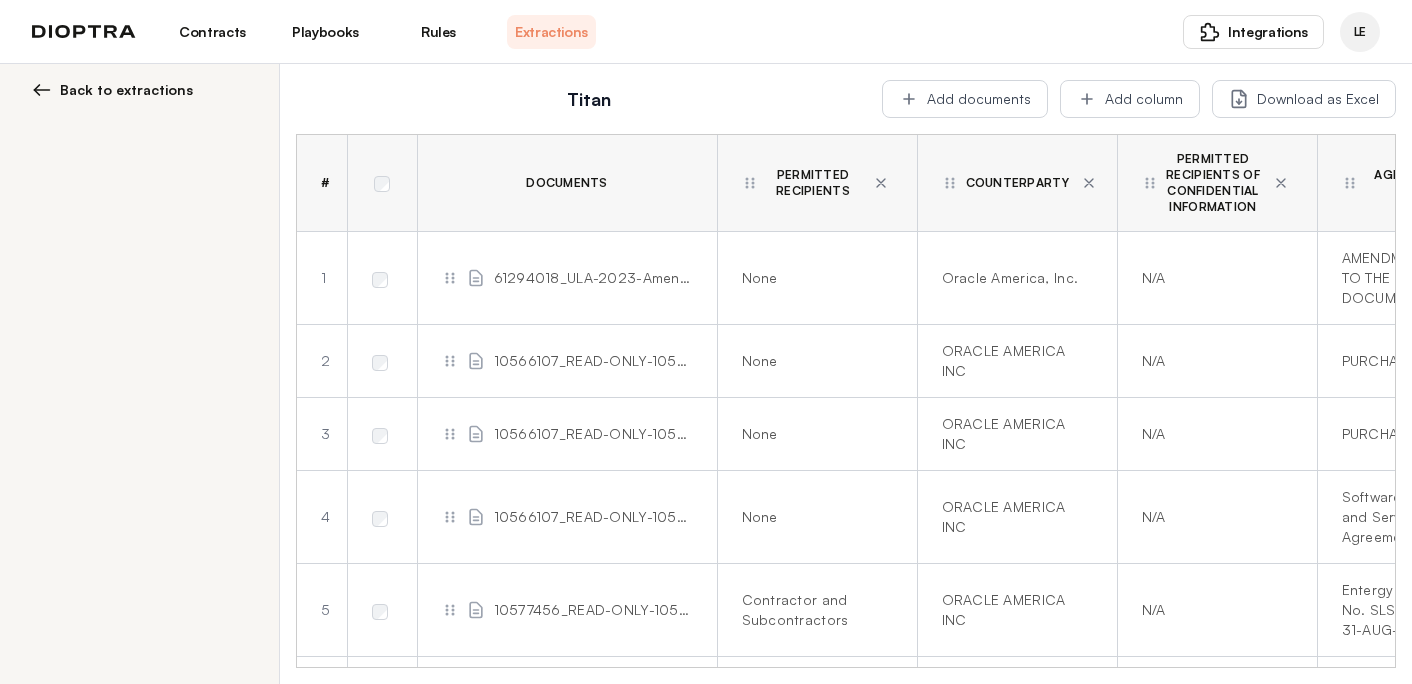 click on "Permitted Recipients" at bounding box center [817, 183] 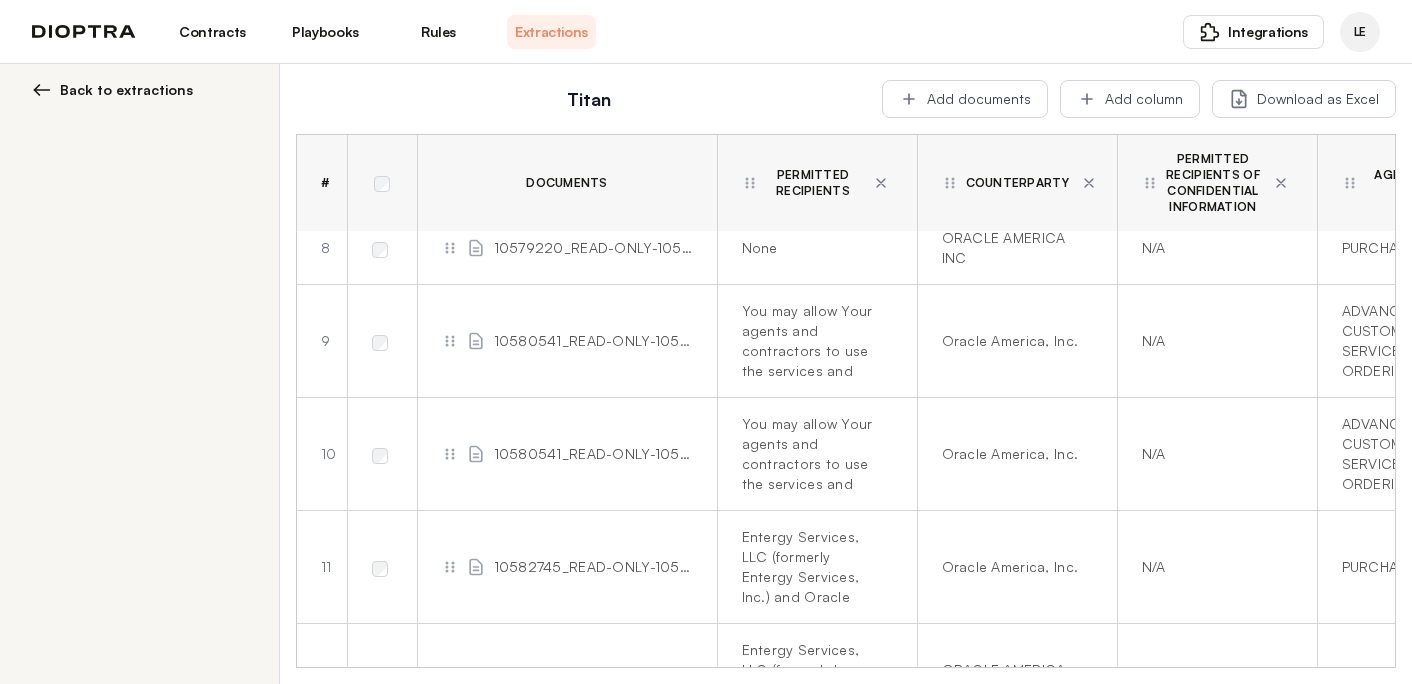 scroll, scrollTop: 0, scrollLeft: 0, axis: both 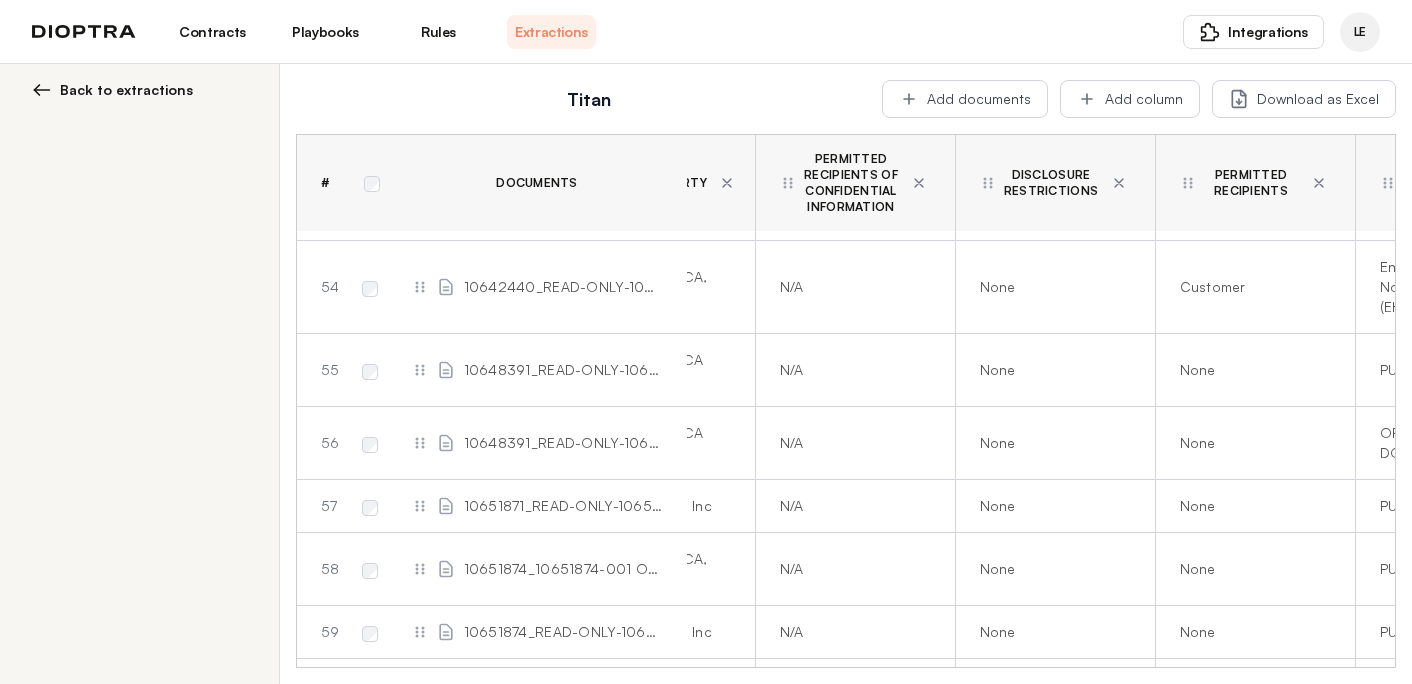 click 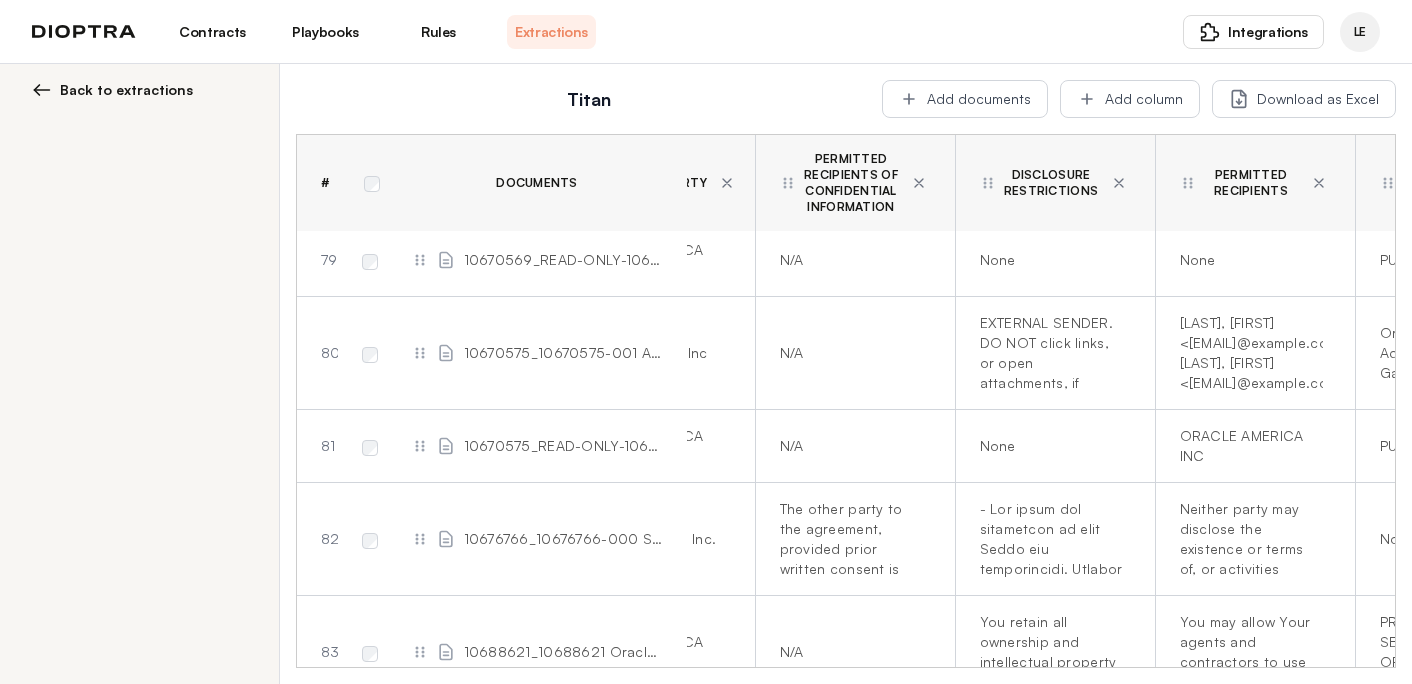 scroll, scrollTop: 6543, scrollLeft: 162, axis: both 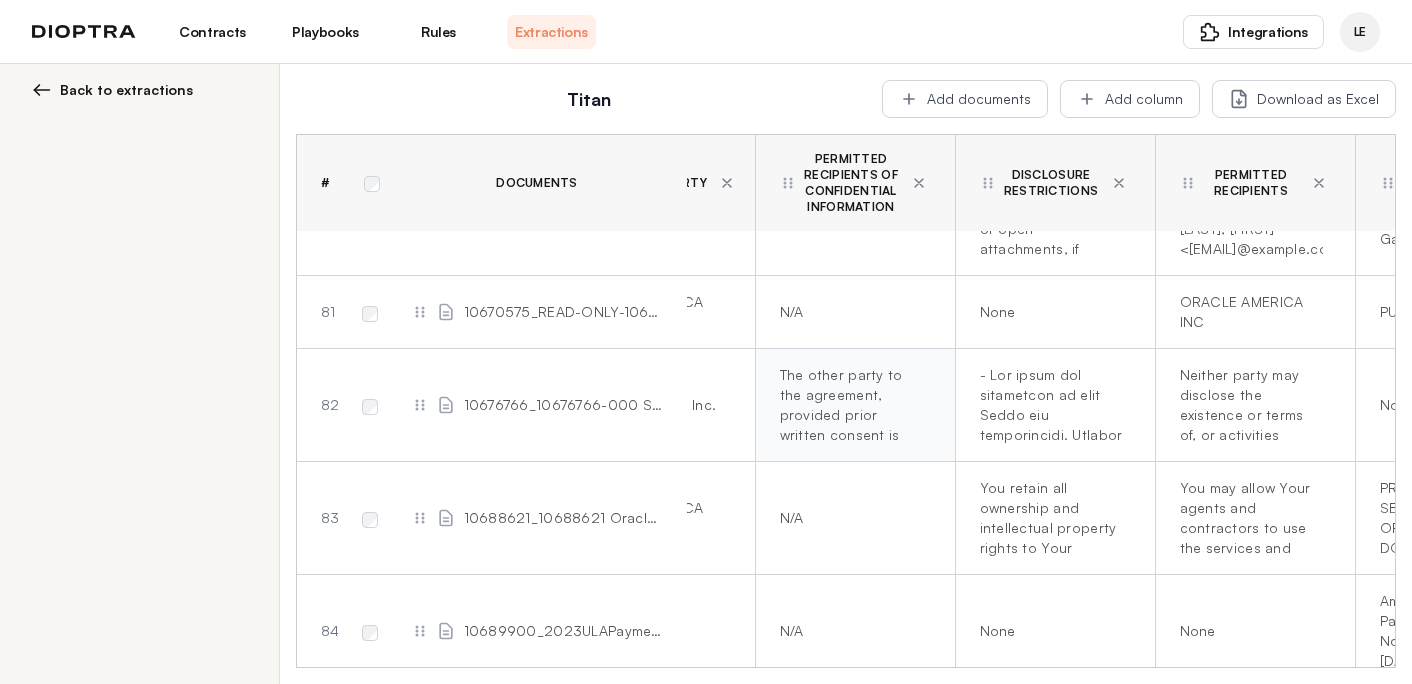 click on "The other party to the agreement, provided prior written consent is obtained. Personal information must be de-identified unless required notices and consents are provided." at bounding box center [851, 405] 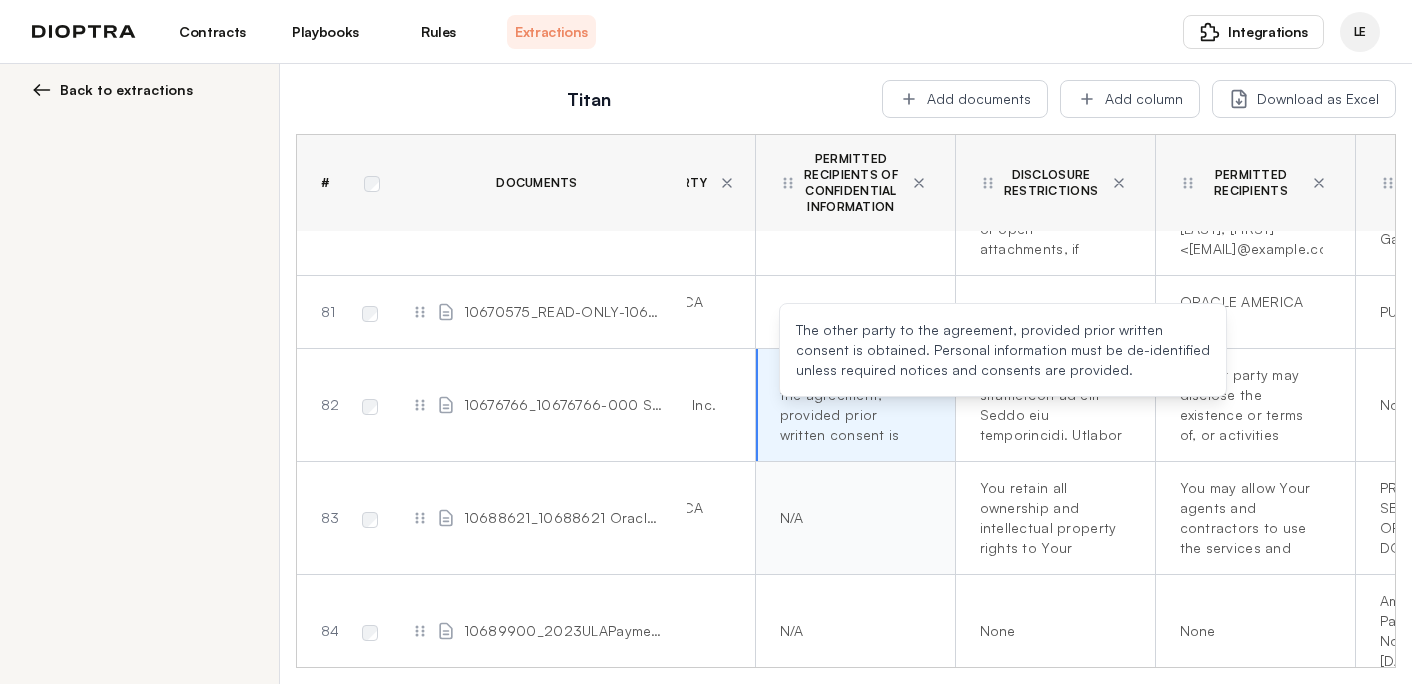 click on "N/A" at bounding box center (855, 518) 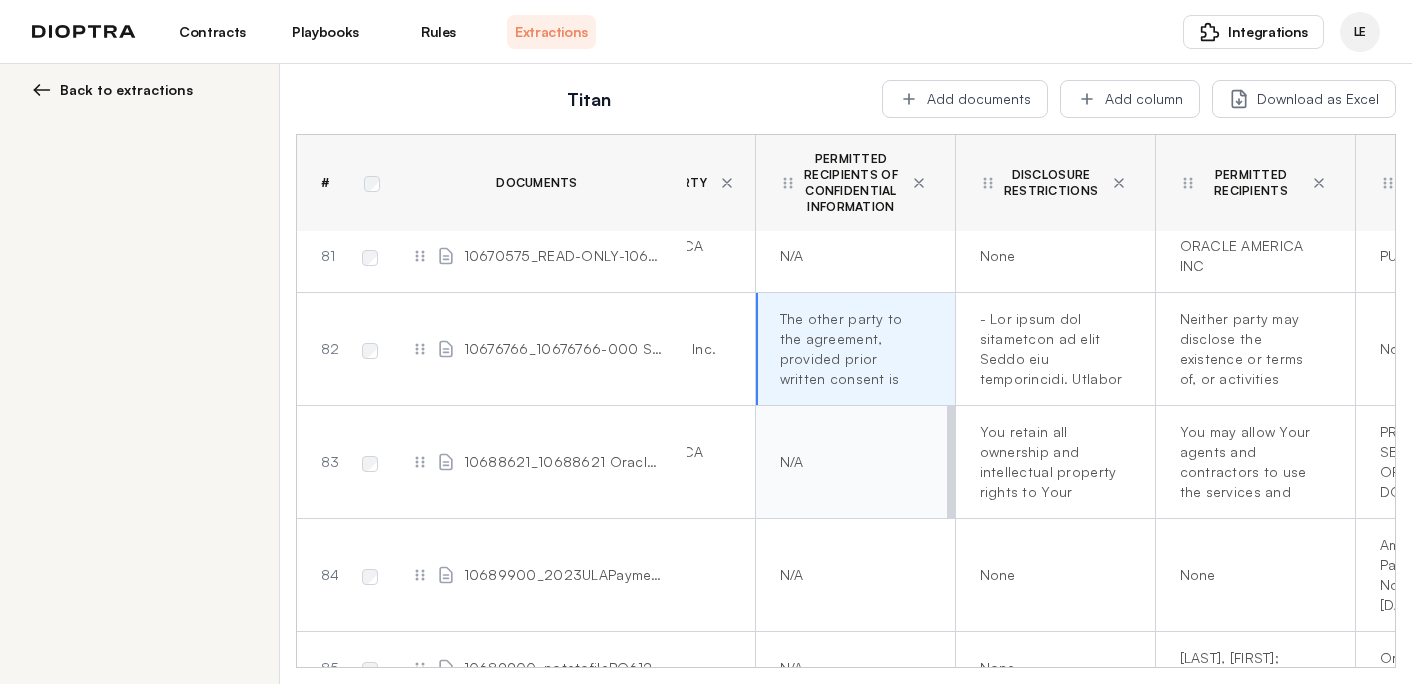scroll, scrollTop: 6735, scrollLeft: 162, axis: both 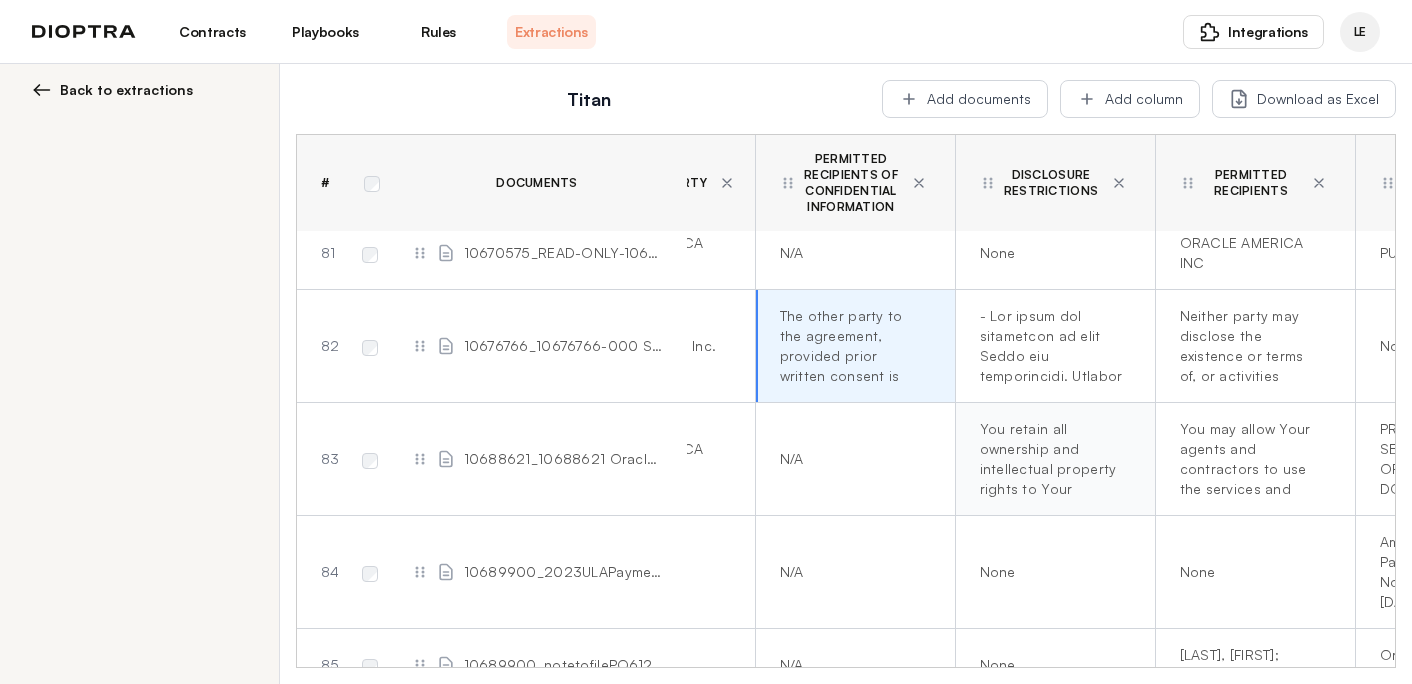 click on "You retain all ownership and intellectual property rights to Your confidential and proprietary information that You provide to Oracle under this order." at bounding box center (1051, 459) 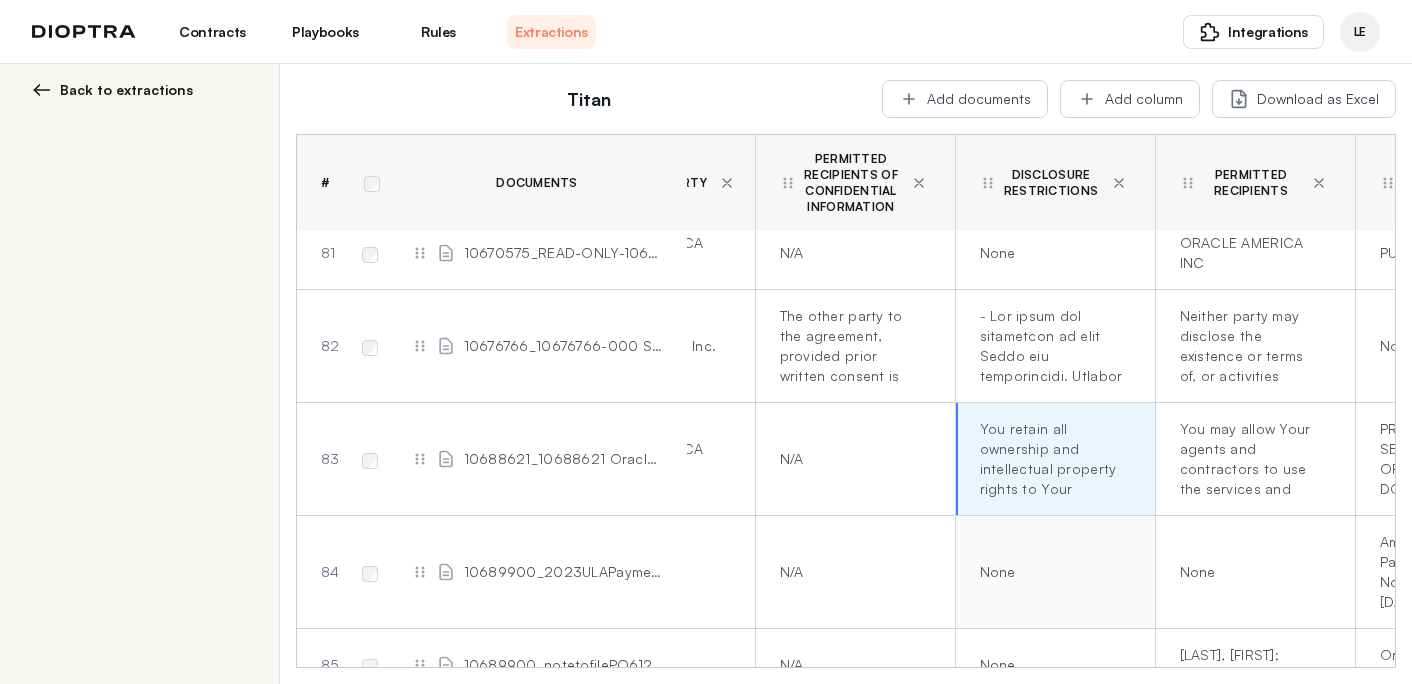 click on "None" at bounding box center [1051, 572] 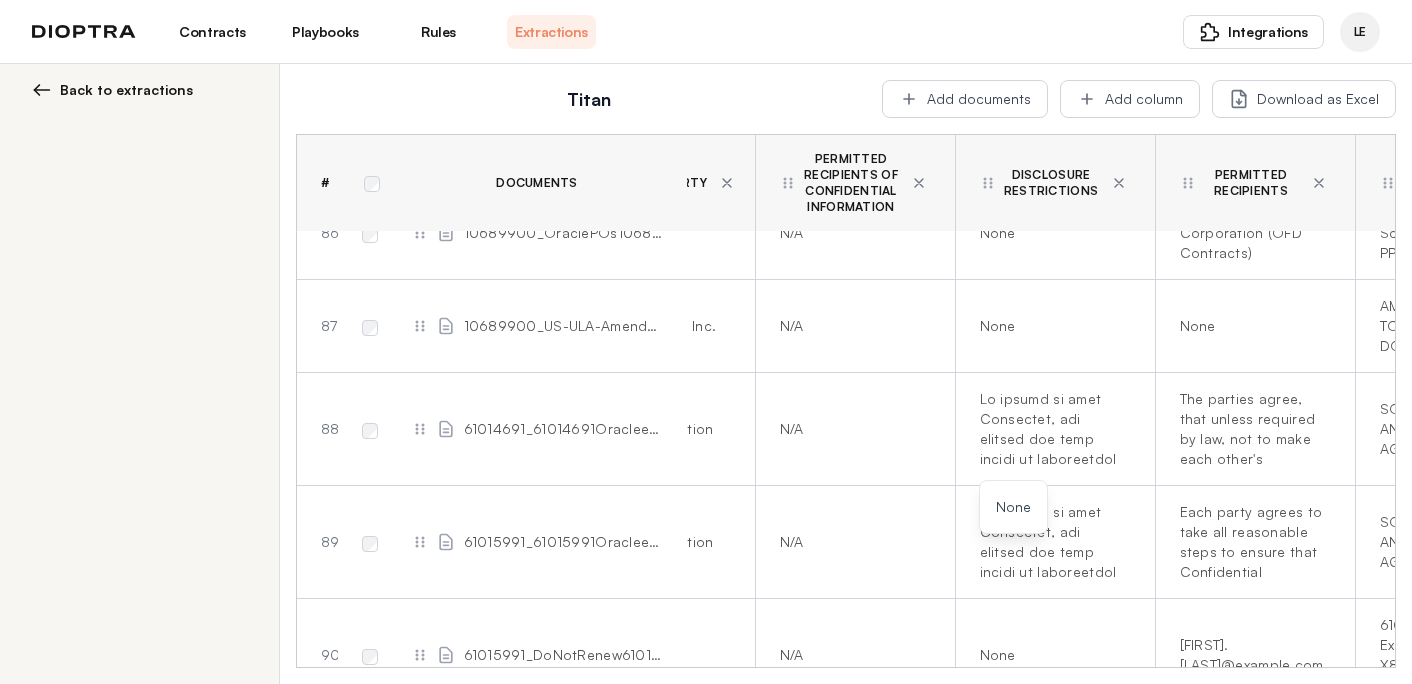 scroll, scrollTop: 7256, scrollLeft: 162, axis: both 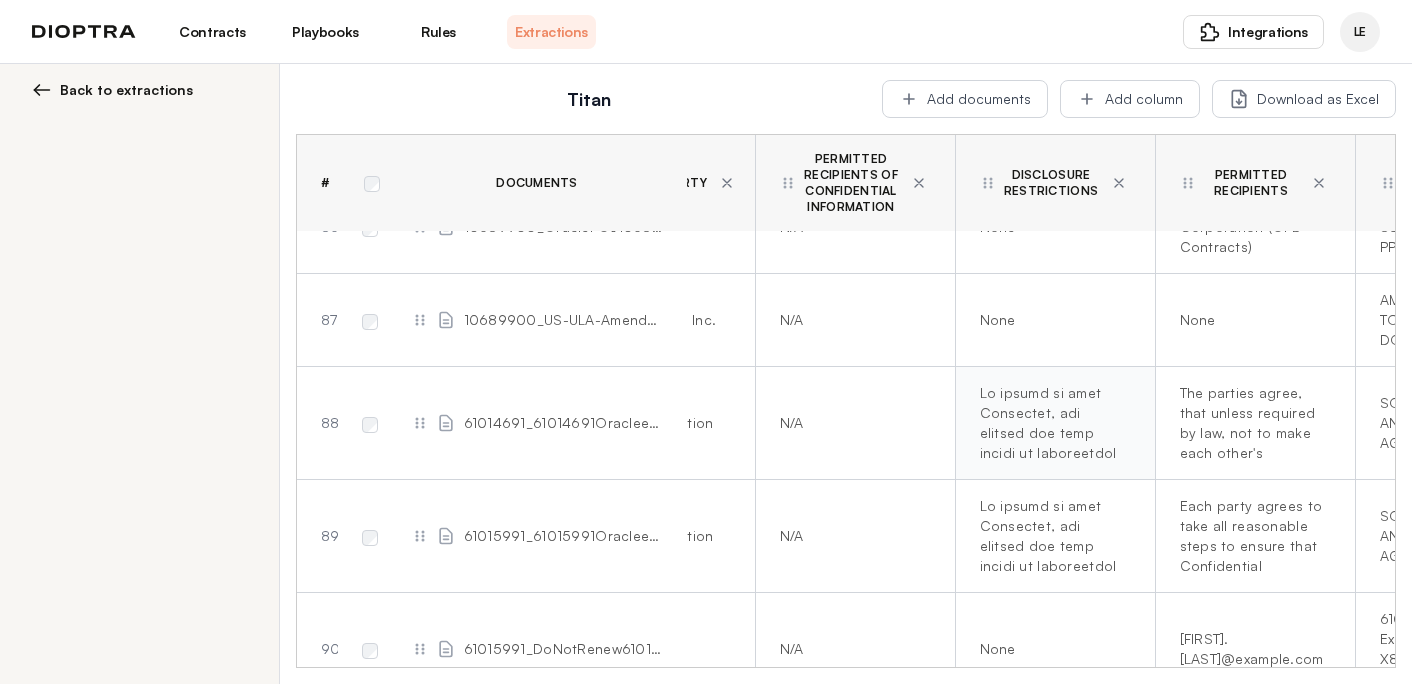 click at bounding box center (1051, 423) 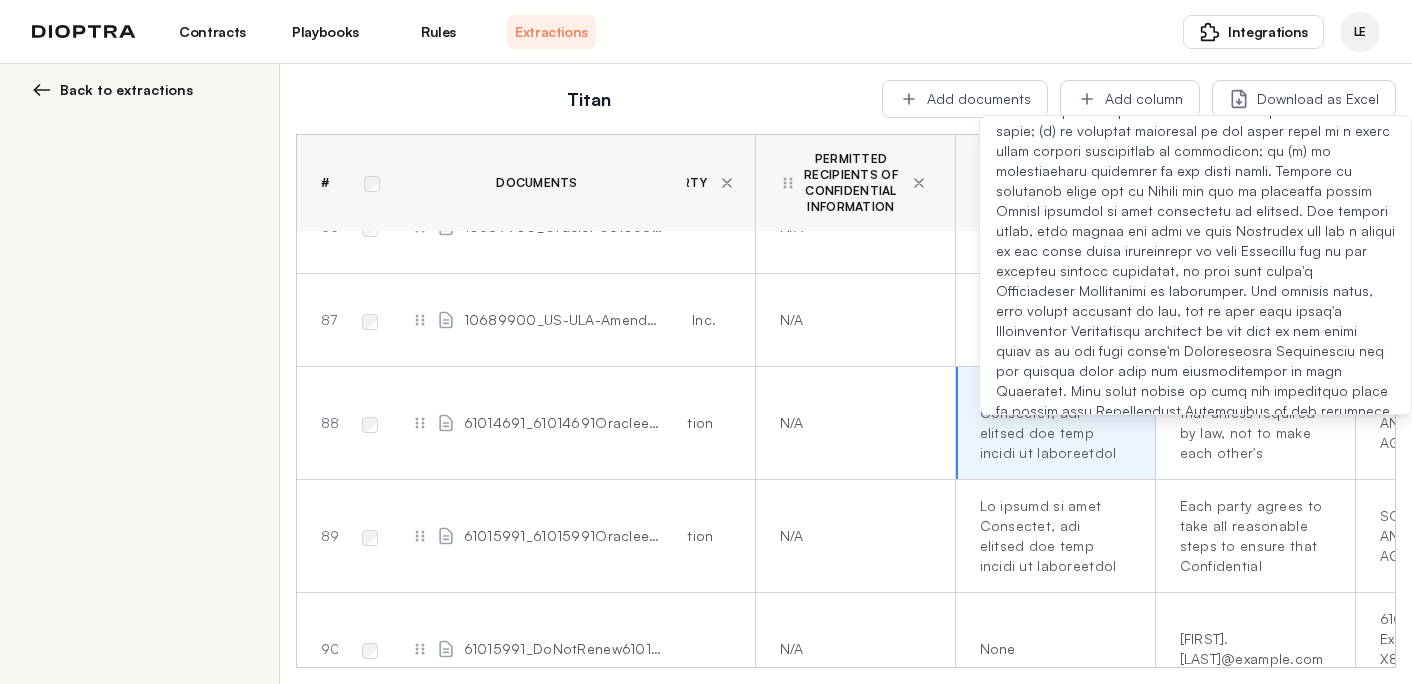 scroll, scrollTop: 234, scrollLeft: 0, axis: vertical 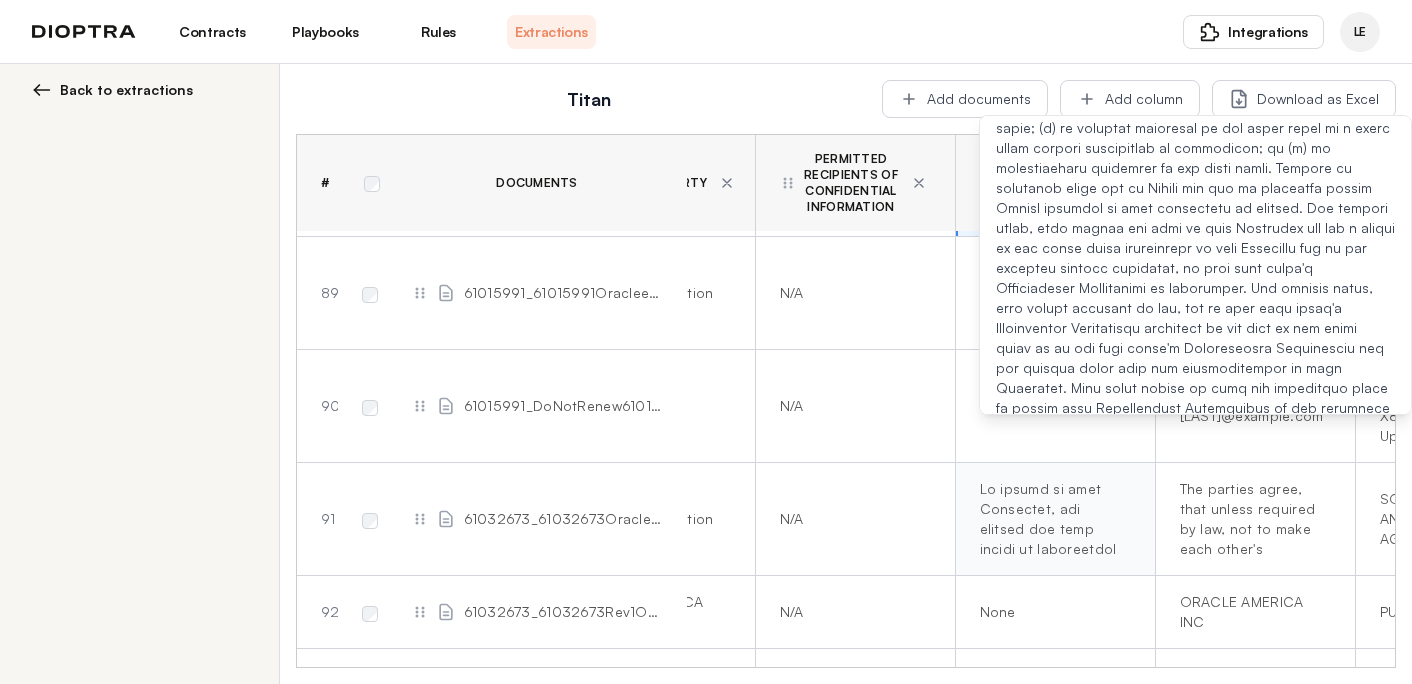 click at bounding box center [1051, 519] 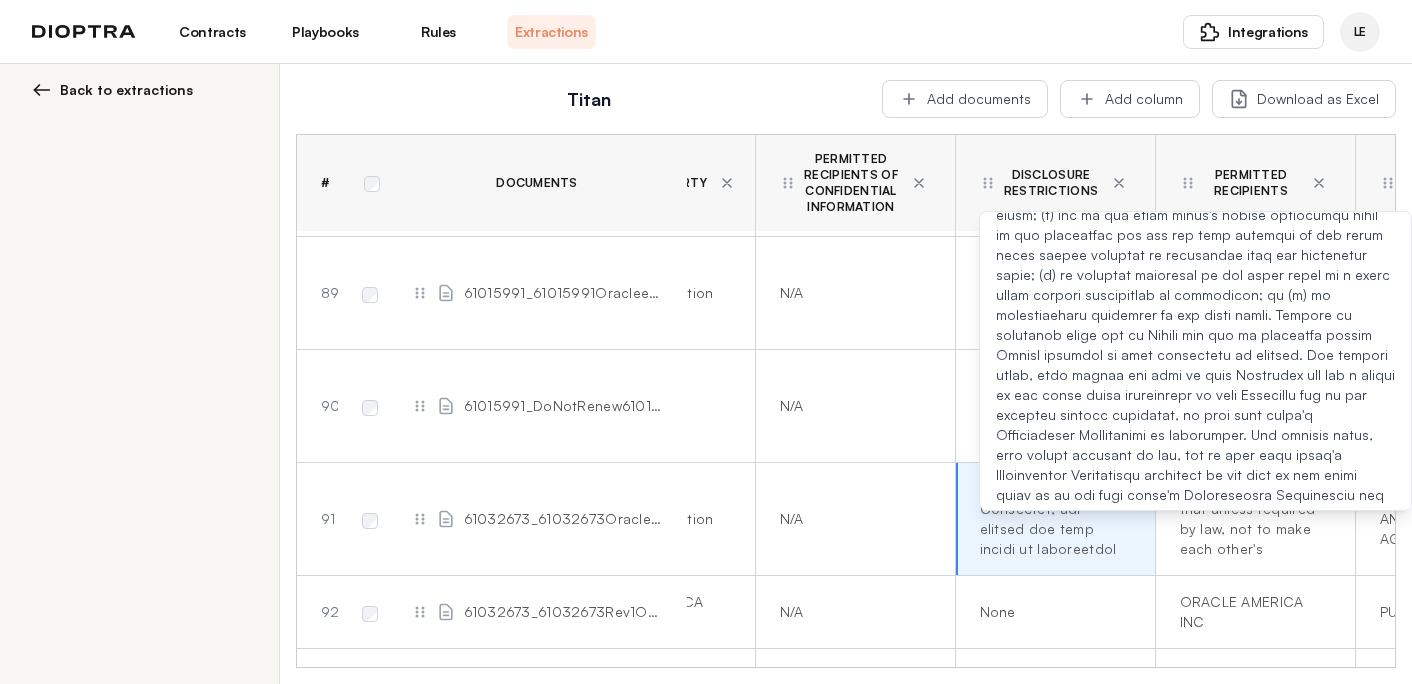 scroll, scrollTop: 234, scrollLeft: 0, axis: vertical 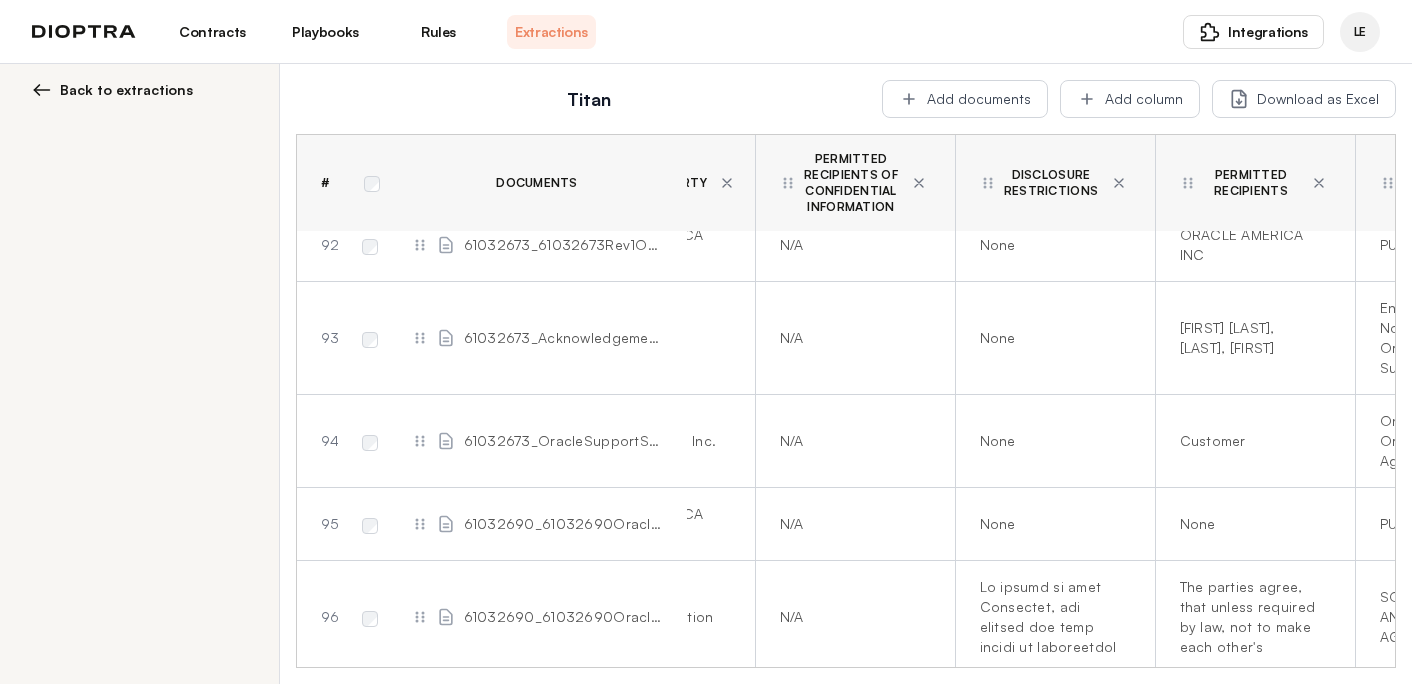click on "Disclosure Restrictions" at bounding box center (1051, 183) 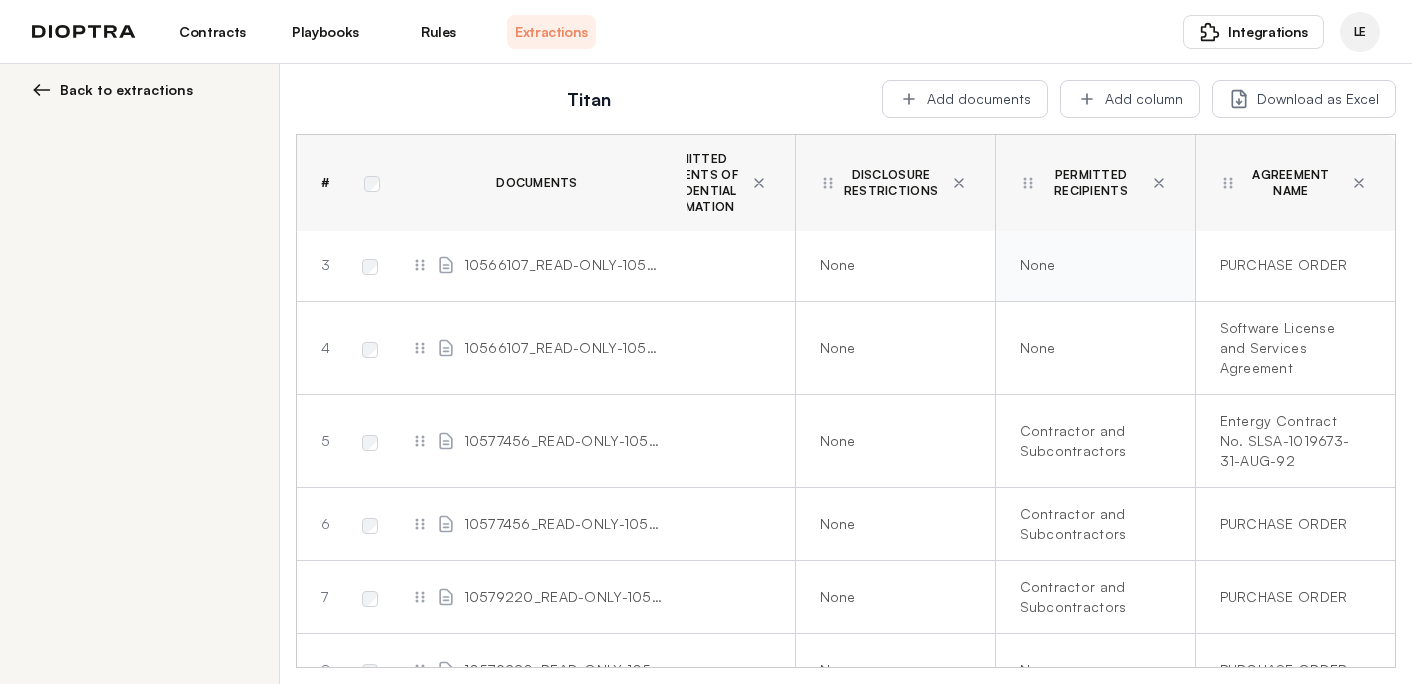 scroll, scrollTop: 262, scrollLeft: 322, axis: both 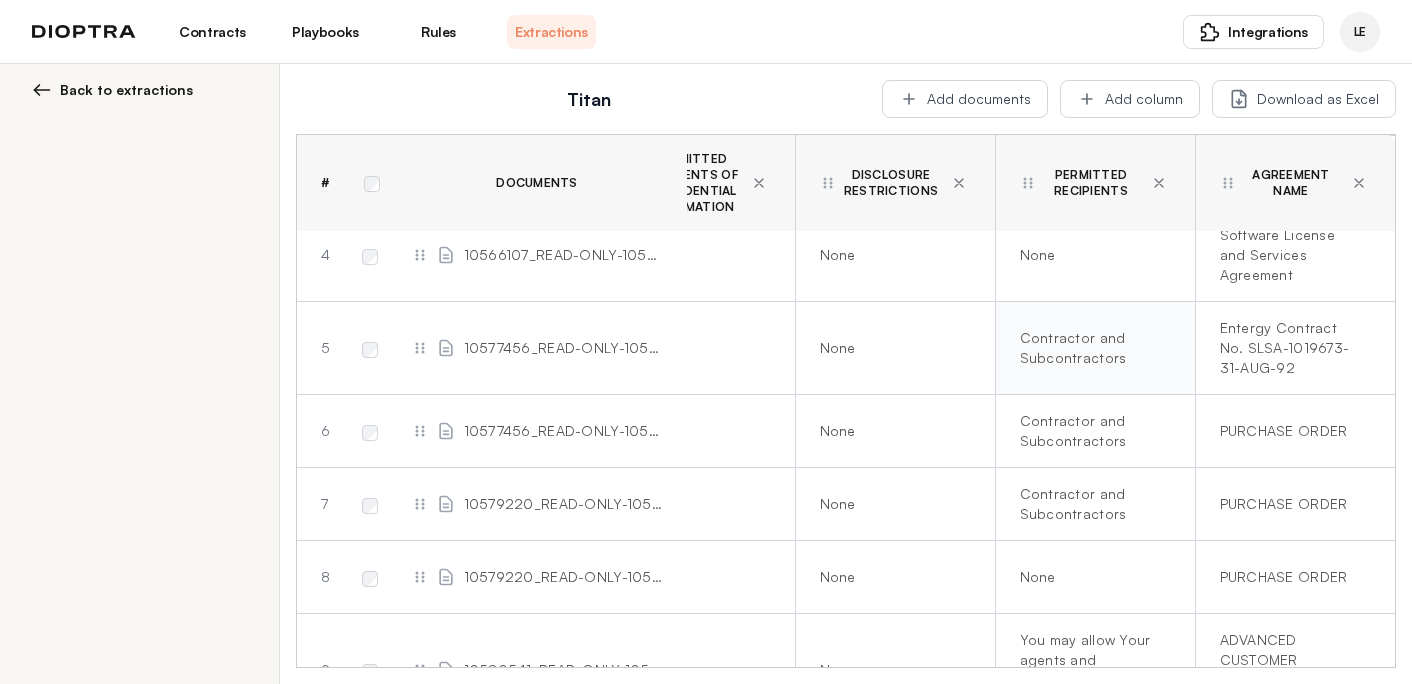click on "Contractor and Subcontractors" at bounding box center (1091, 348) 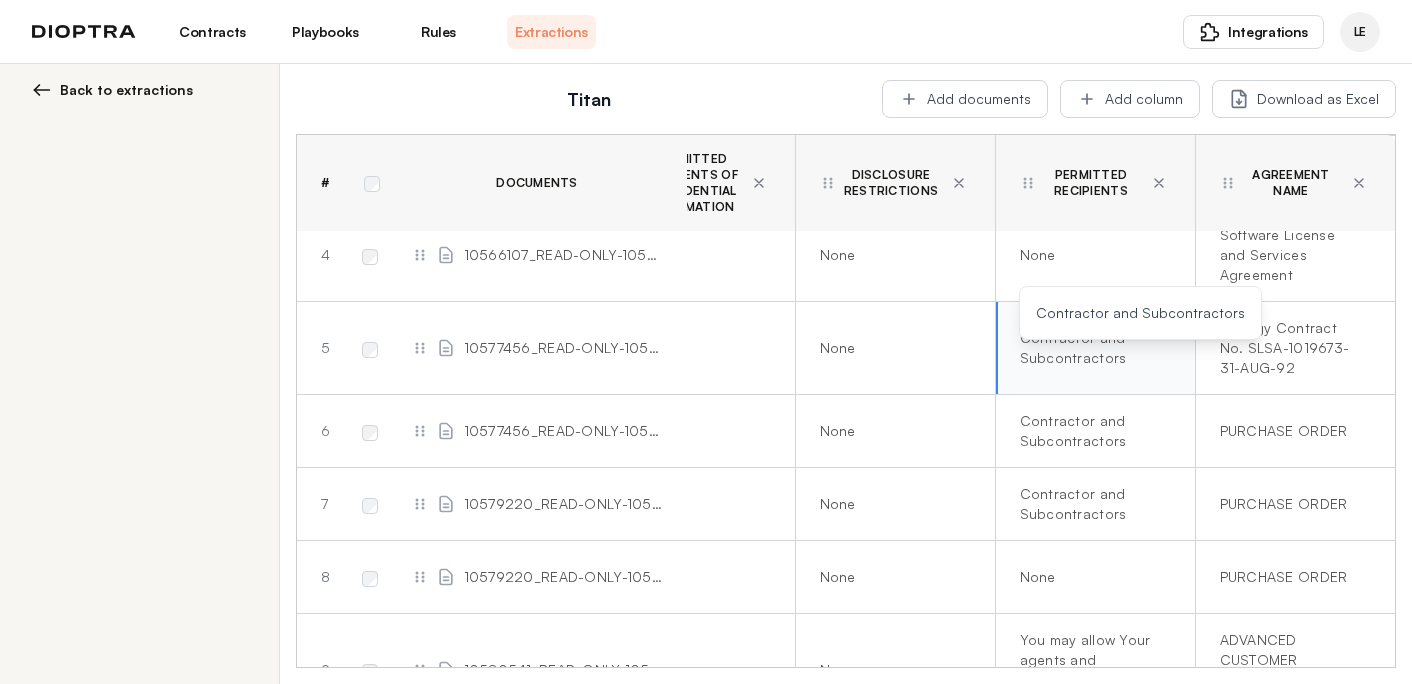 click on "Contractor and Subcontractors" at bounding box center [1095, 348] 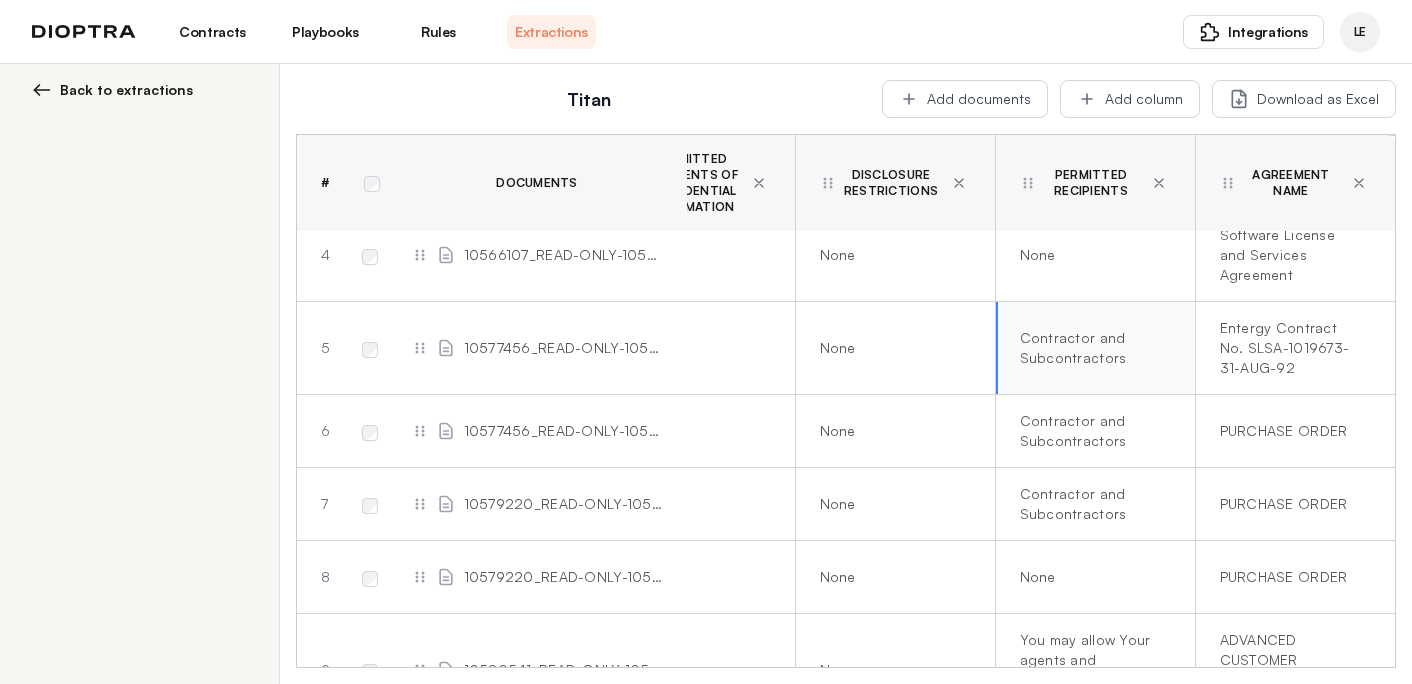 click on "Contractor and Subcontractors" at bounding box center (1095, 348) 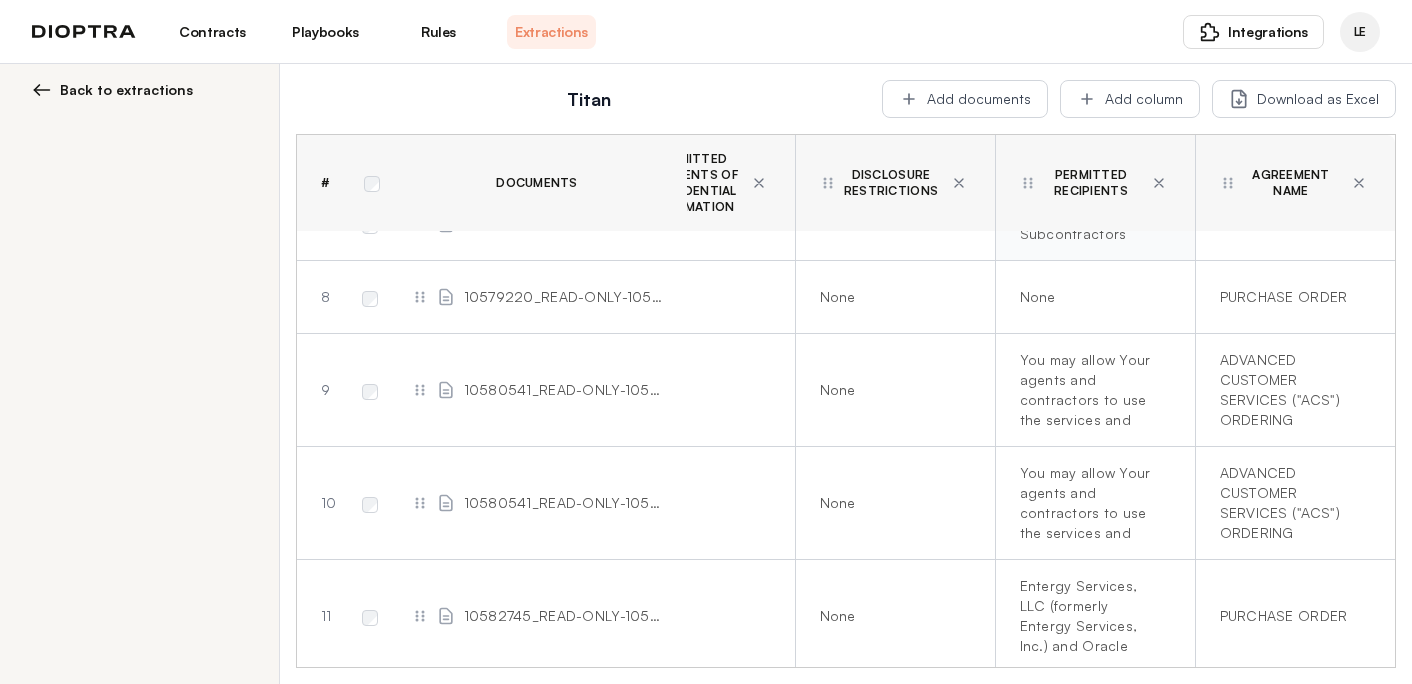 scroll, scrollTop: 561, scrollLeft: 322, axis: both 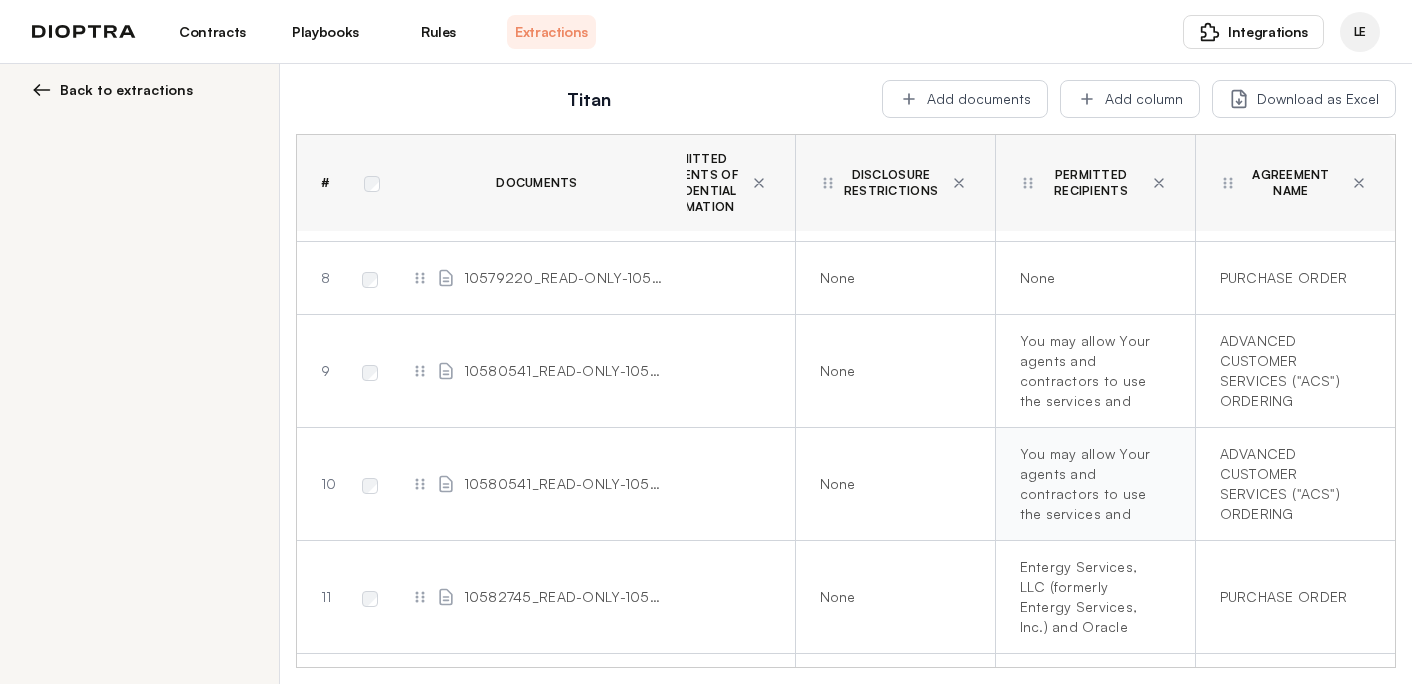 click on "You may allow Your agents and contractors to use the services and deliverables for this purpose and You are responsible for their compliance with this order in such use." at bounding box center [1091, 484] 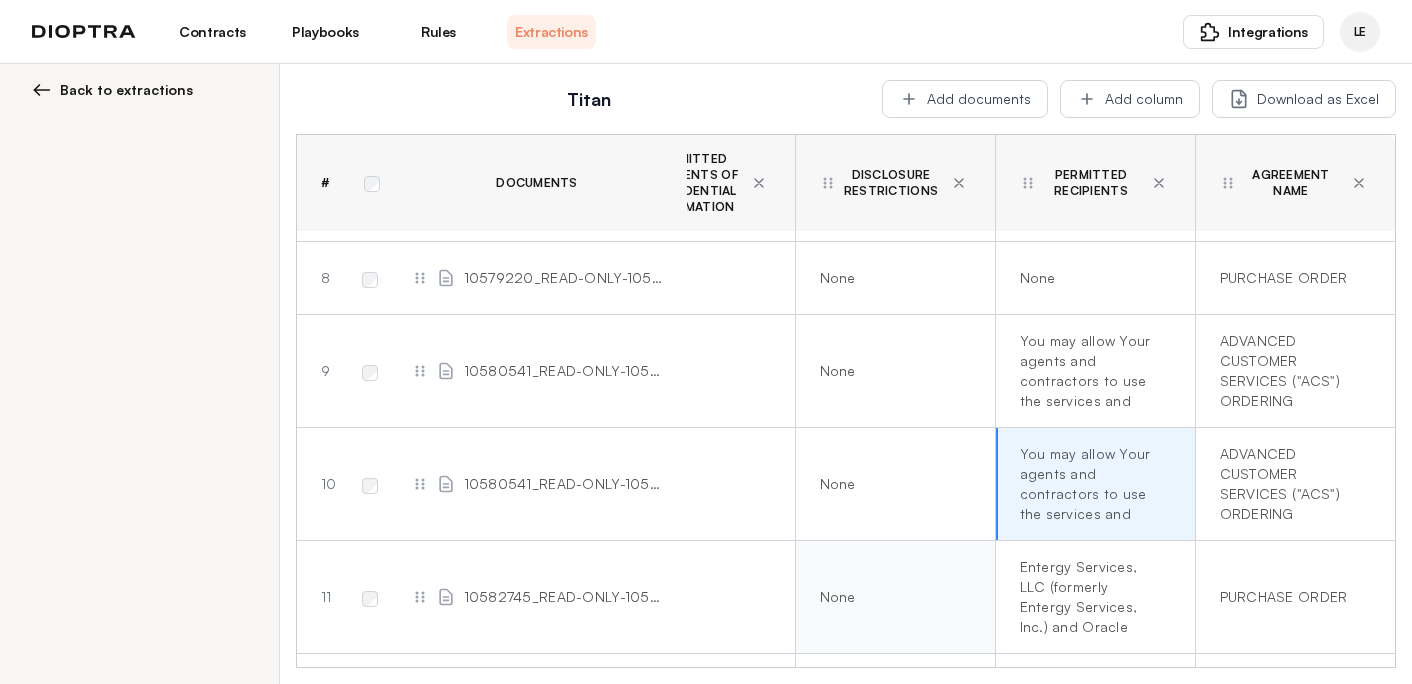 click on "None" at bounding box center [891, 597] 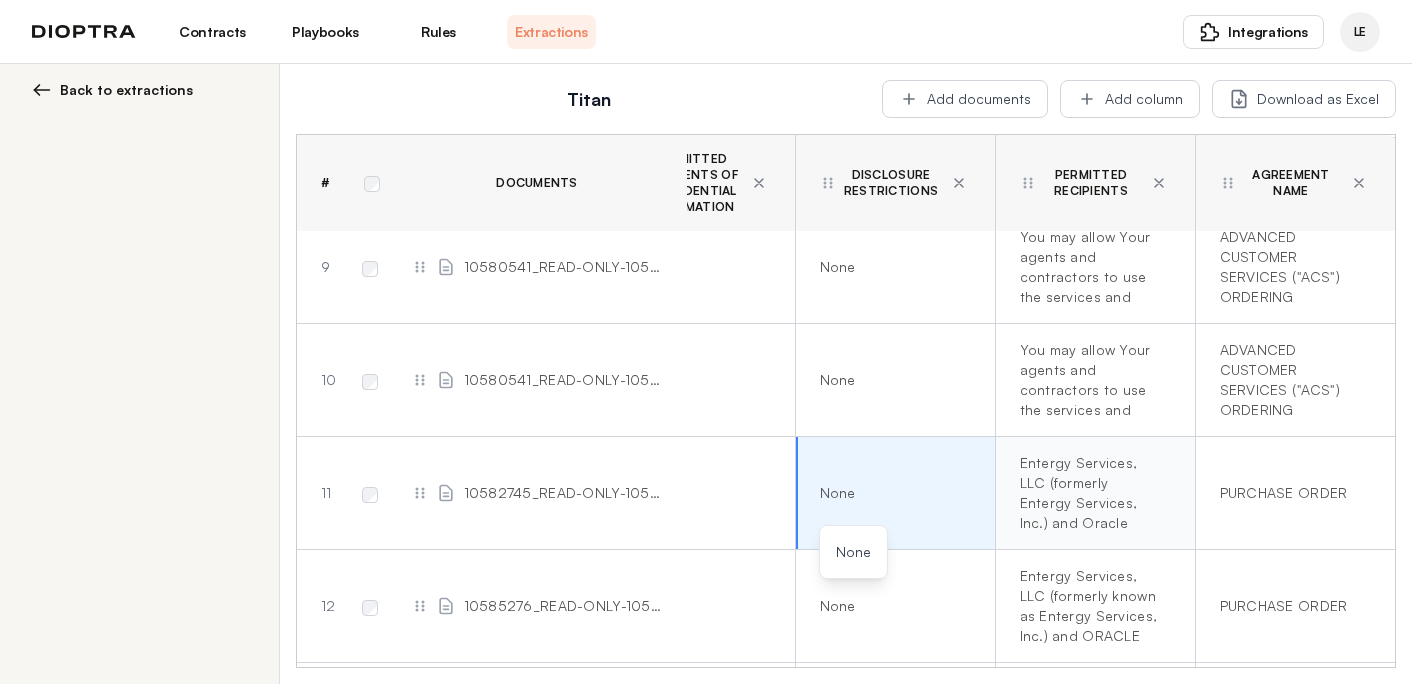 scroll, scrollTop: 673, scrollLeft: 322, axis: both 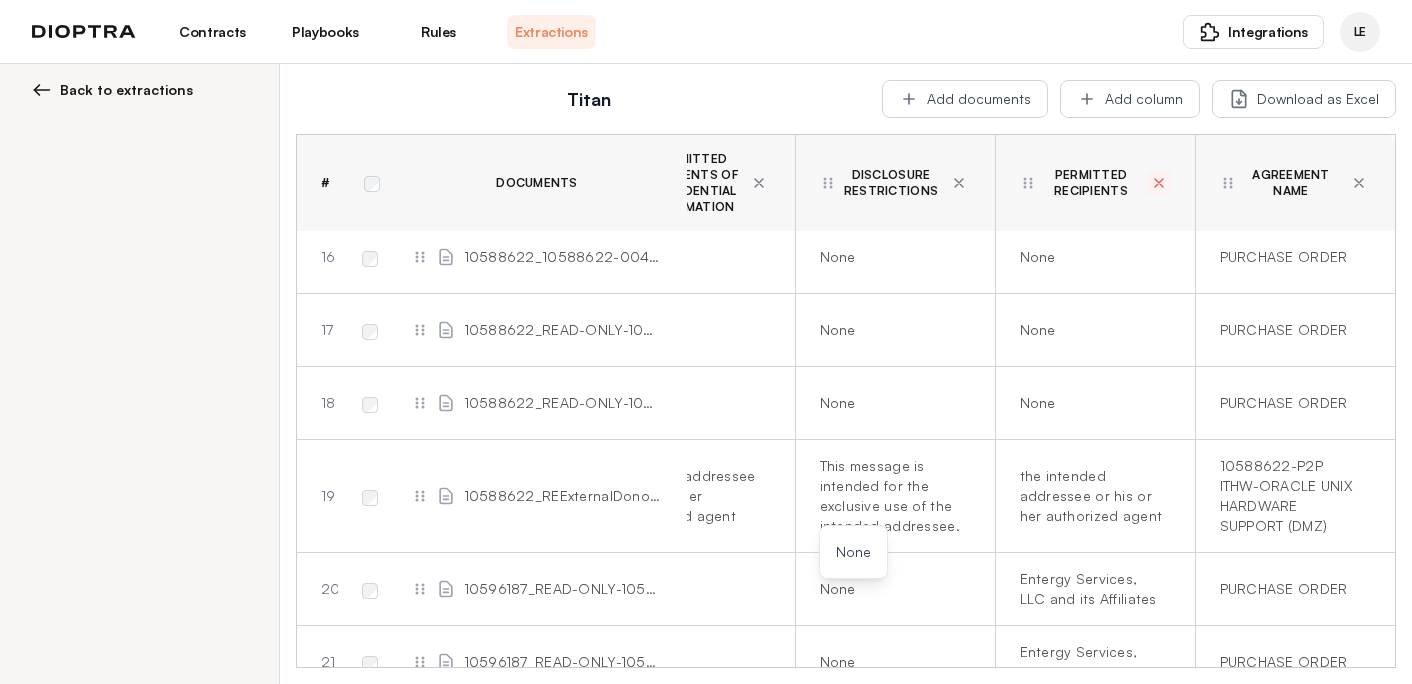 click 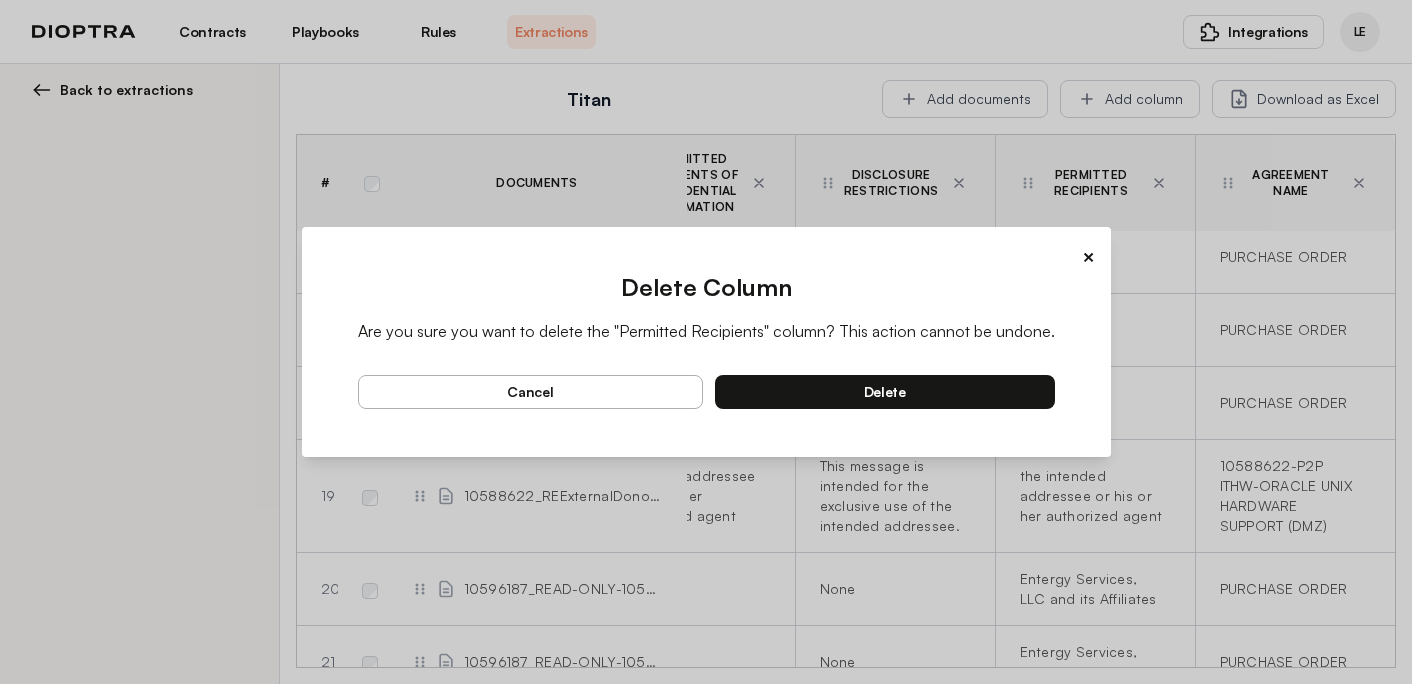 click on "delete" at bounding box center [885, 392] 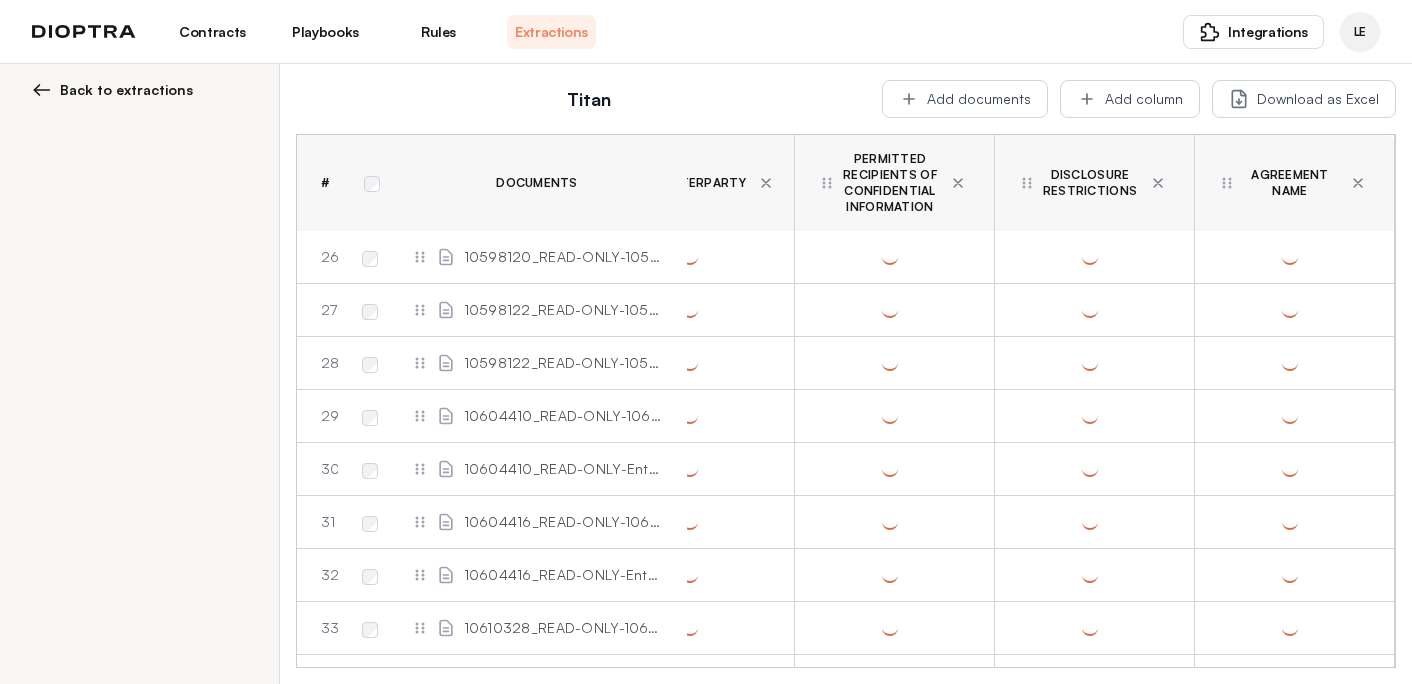 scroll, scrollTop: 0, scrollLeft: 0, axis: both 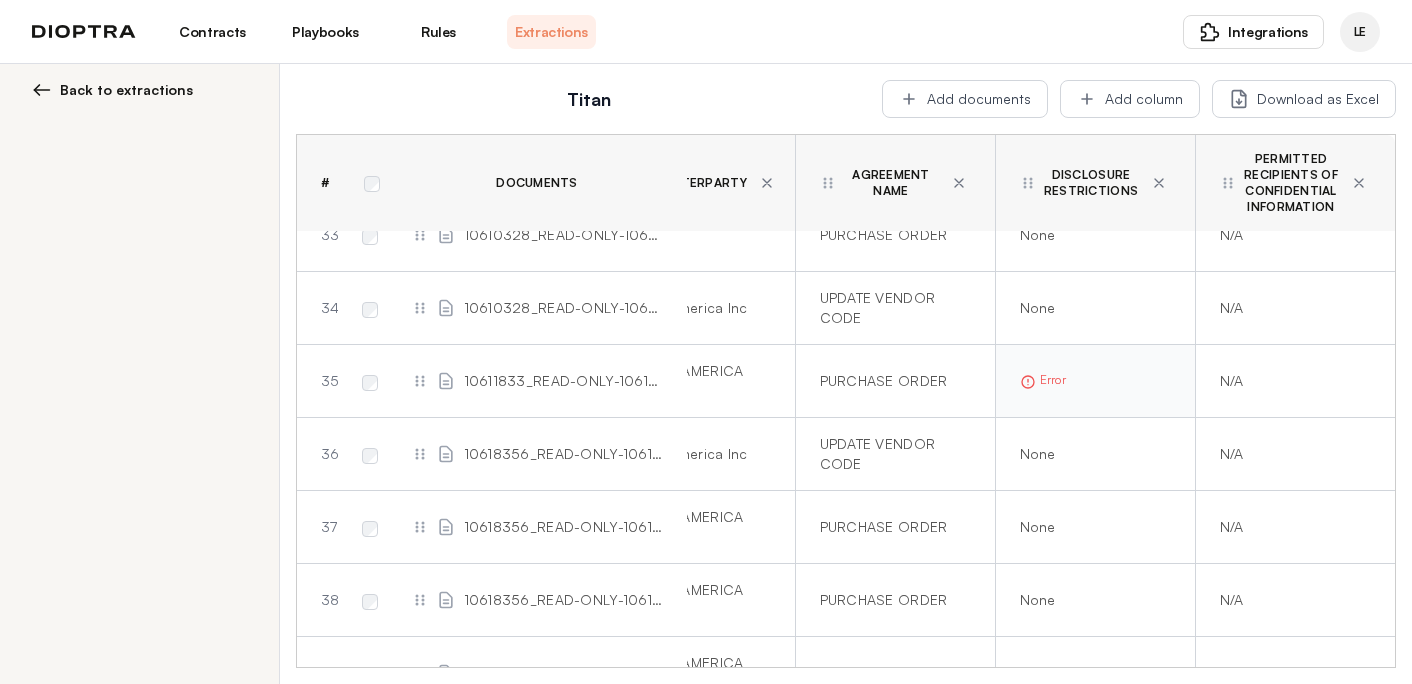 click on "Error" at bounding box center [1091, 380] 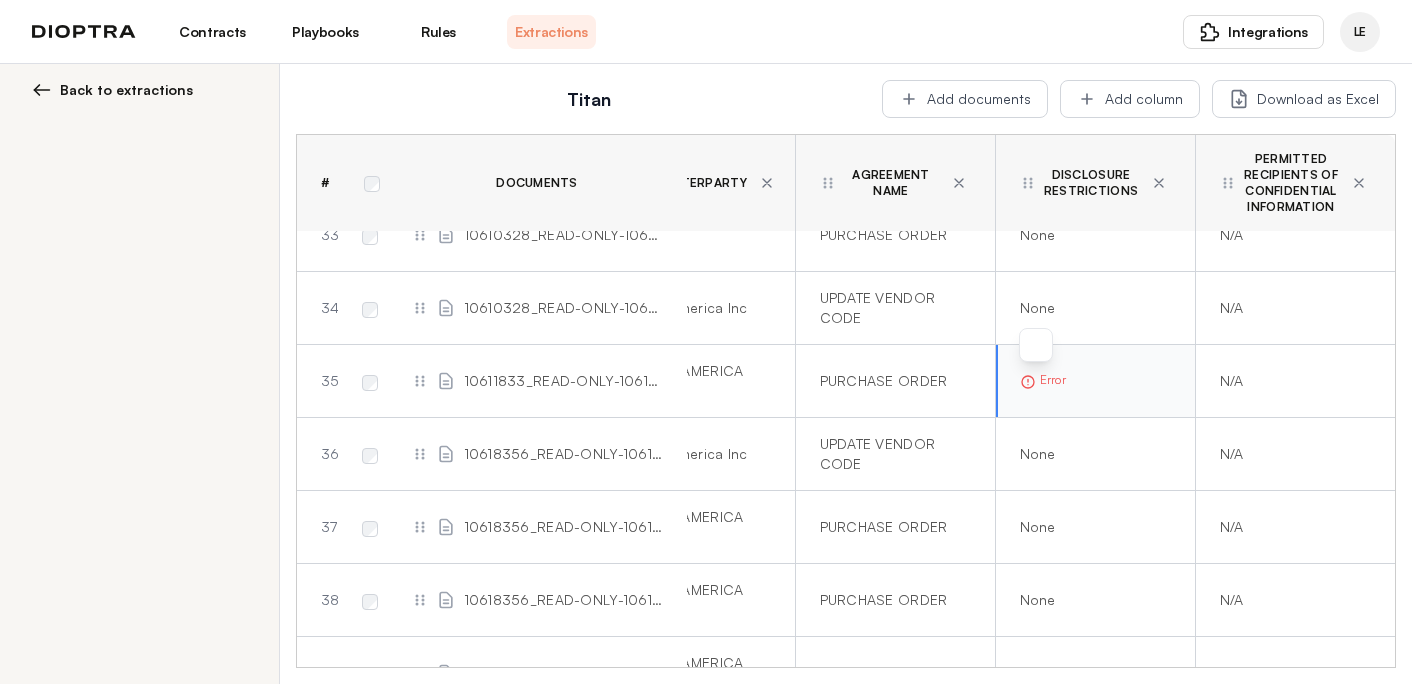 click on "Error" at bounding box center [1091, 380] 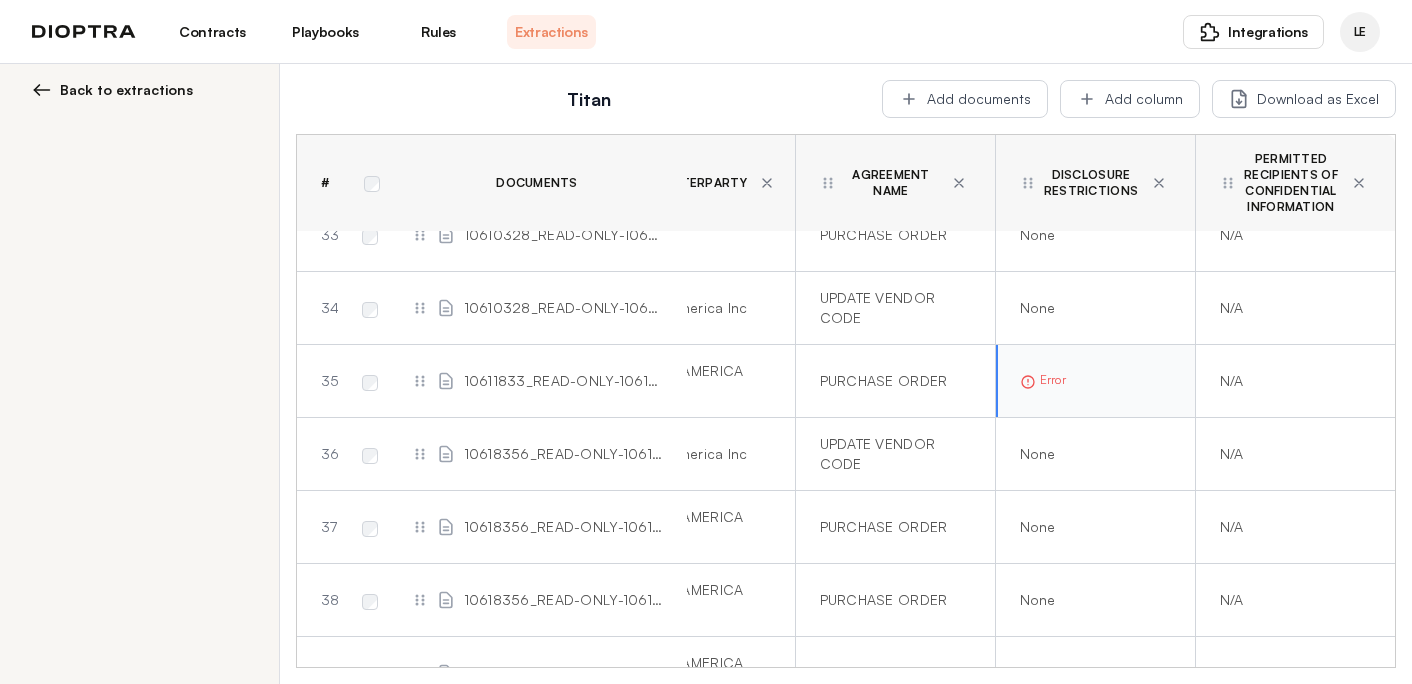 click 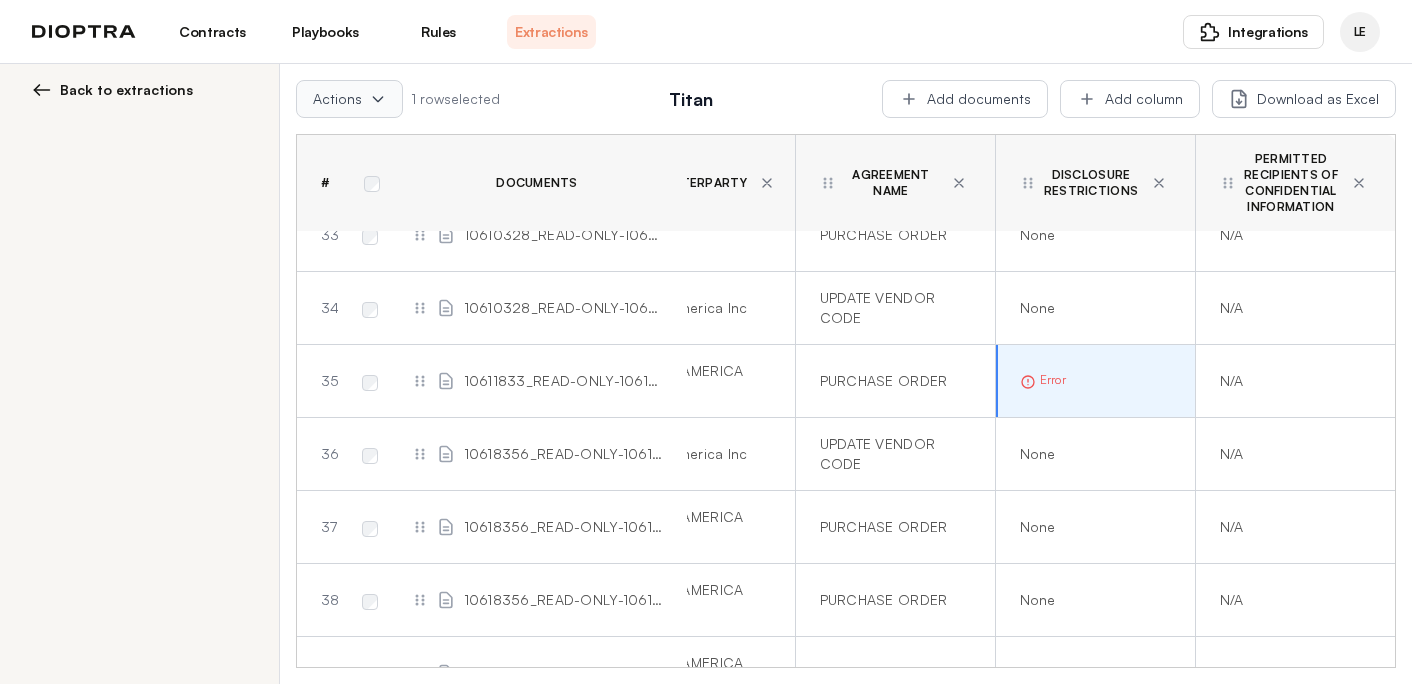 click 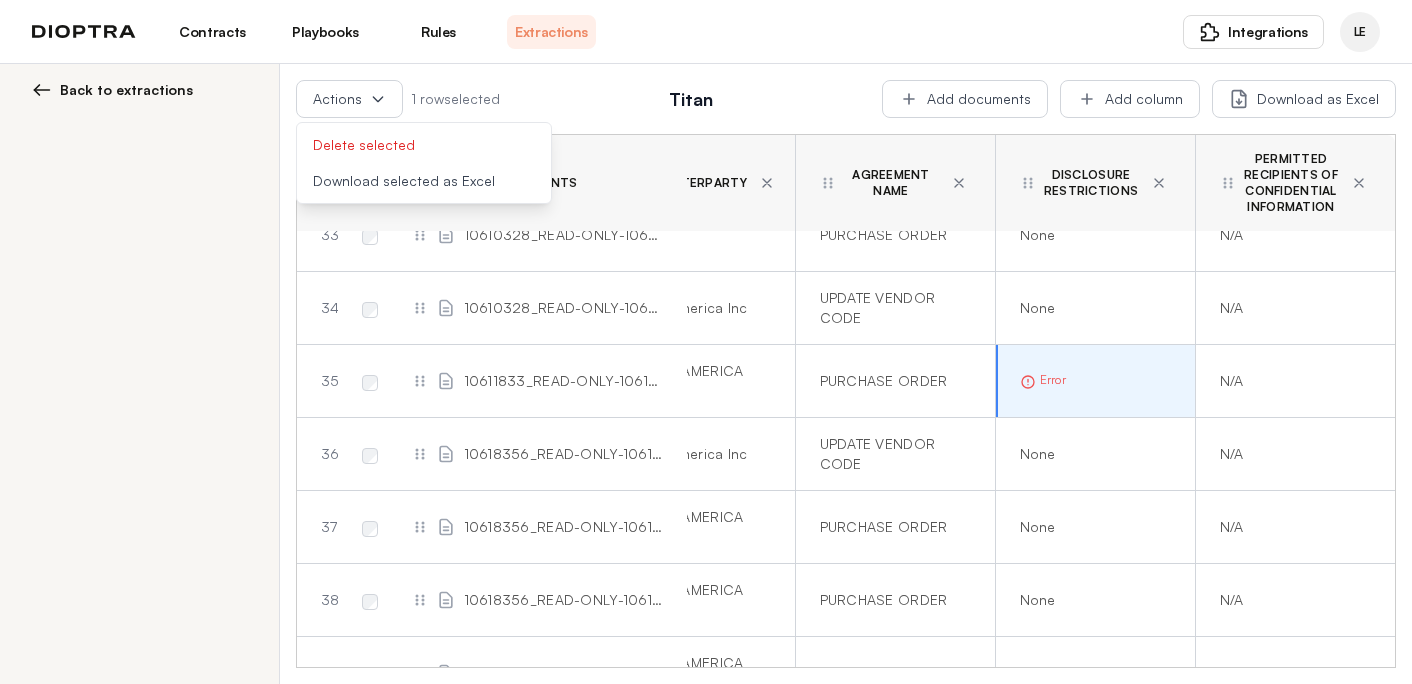 click on "Actions Delete selected Download selected as Excel 1   row  selected Titan Add documents Add column Download as Excel" at bounding box center (846, 99) 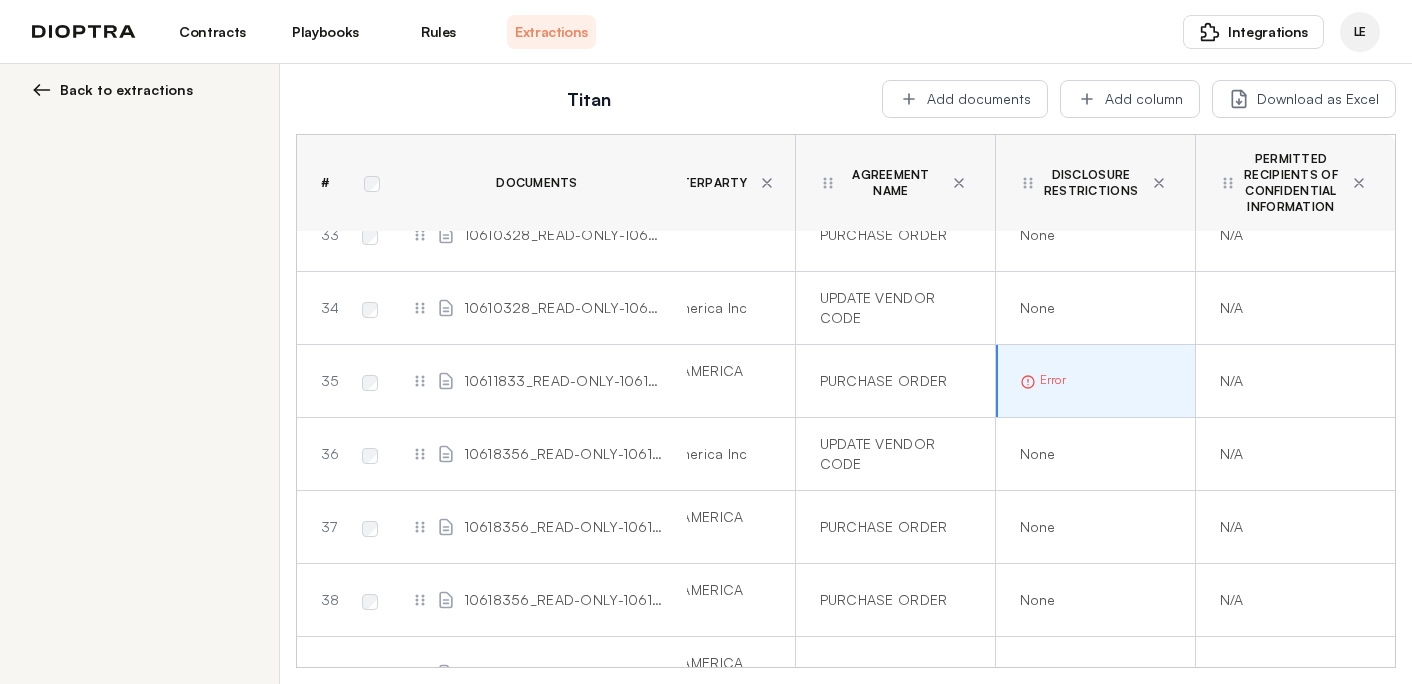 click 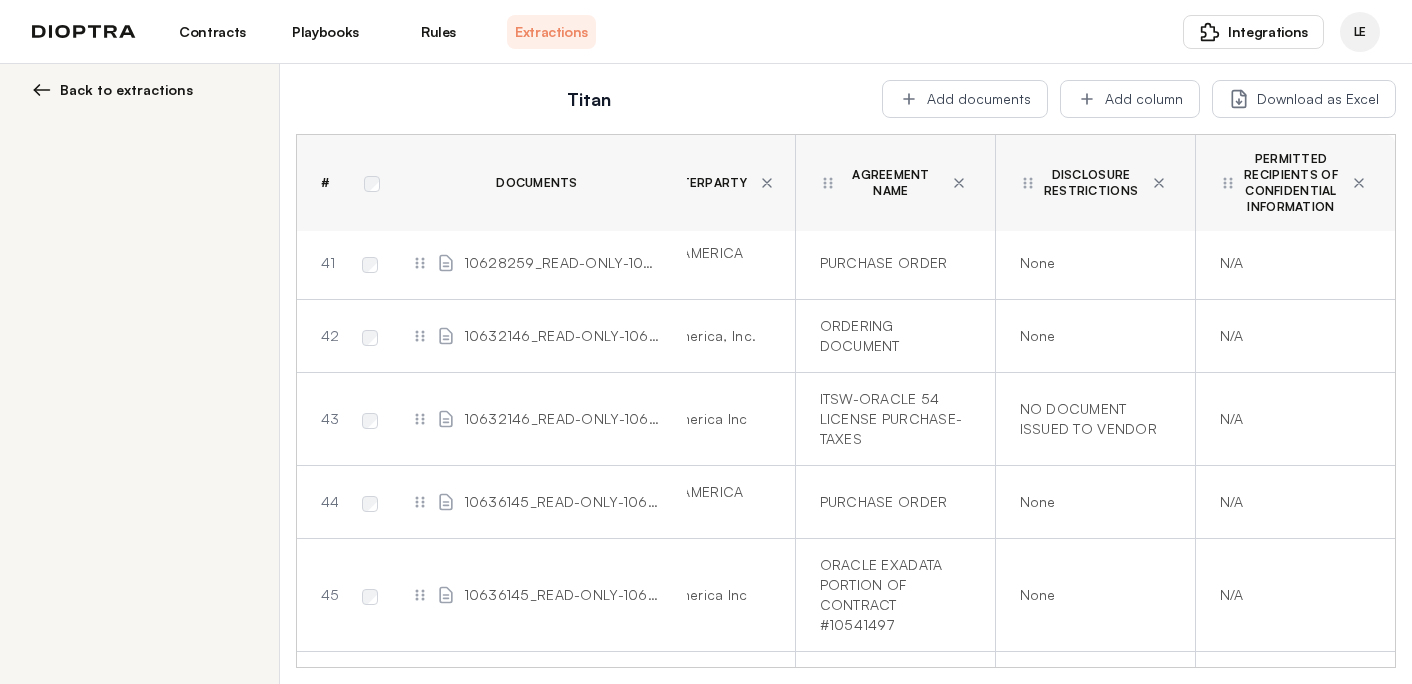 scroll, scrollTop: 3170, scrollLeft: 122, axis: both 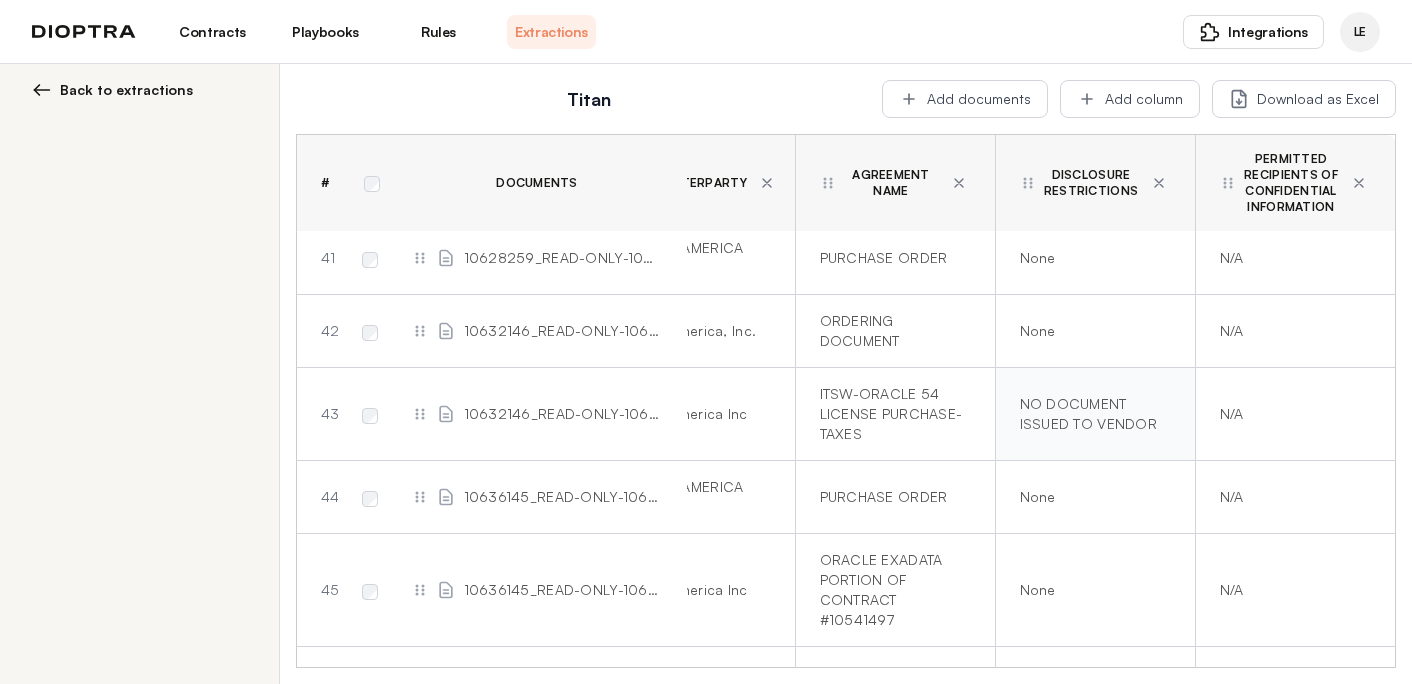 click on "NO DOCUMENT ISSUED TO VENDOR" at bounding box center (1091, 414) 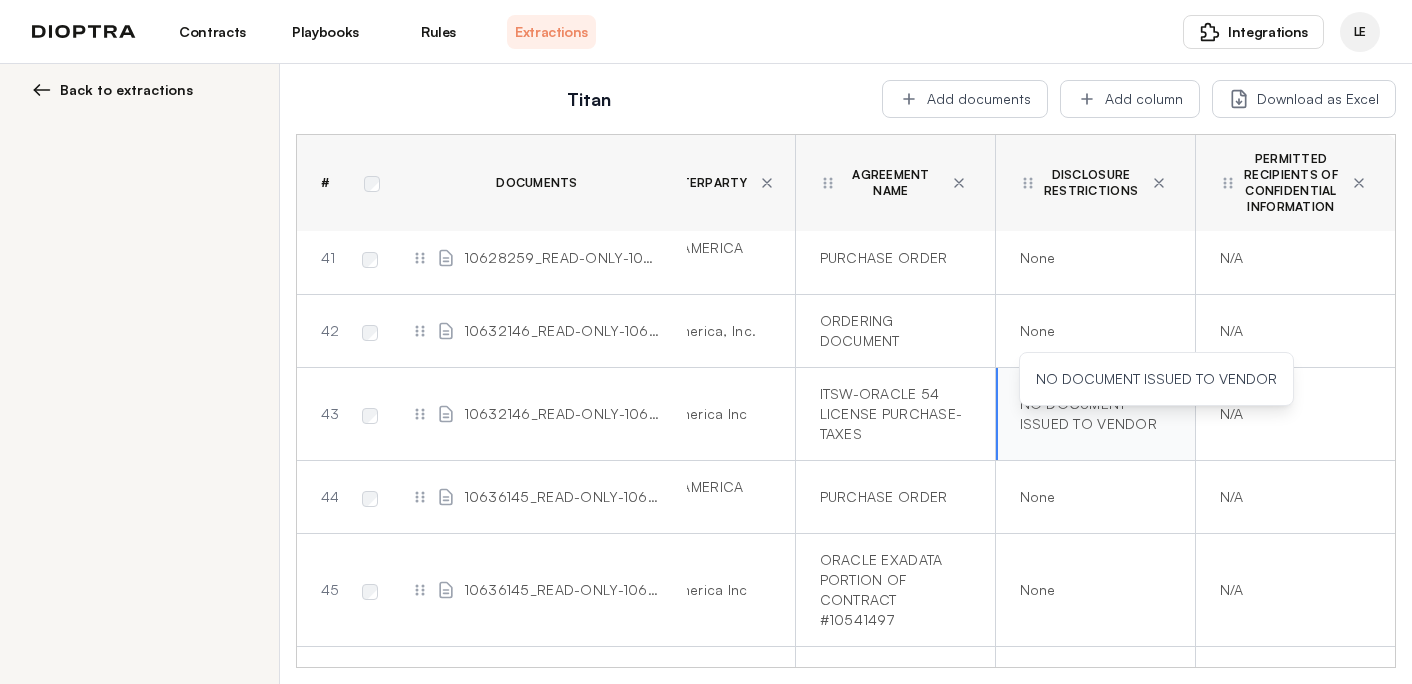 click on "NO DOCUMENT ISSUED TO VENDOR" at bounding box center (1095, 414) 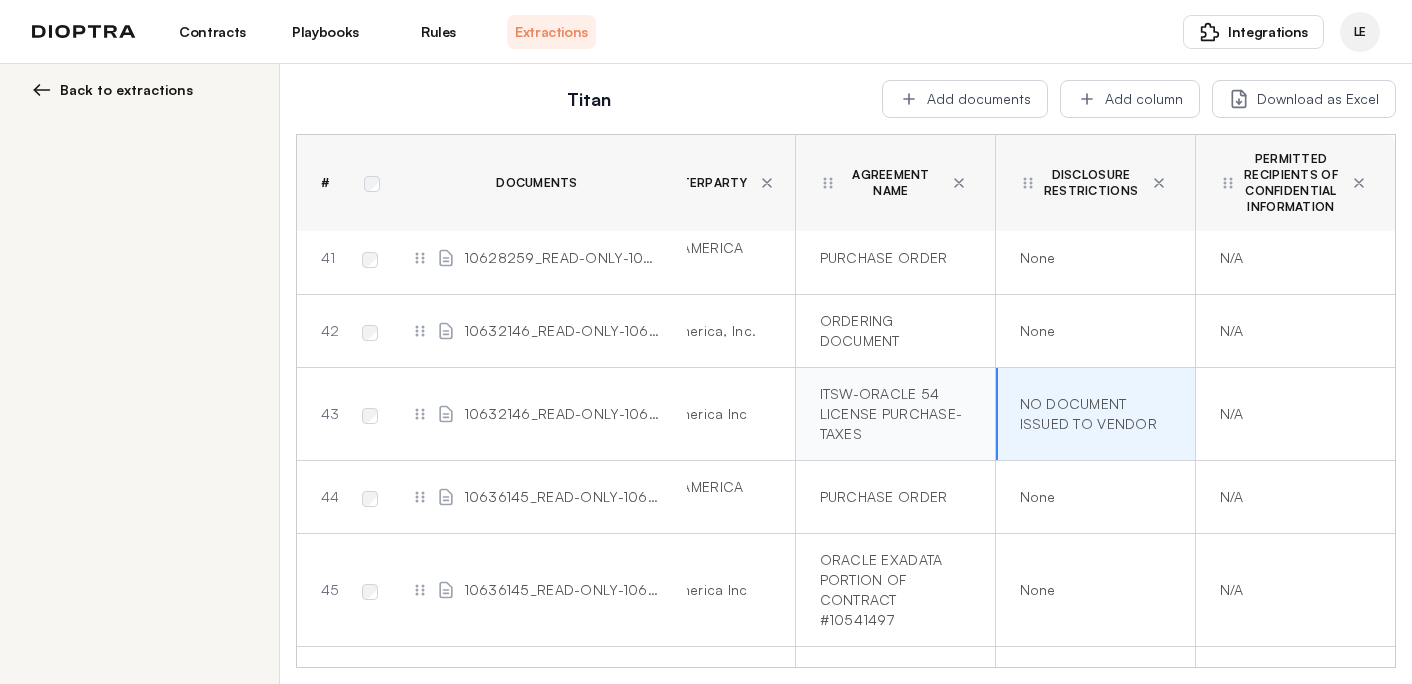 click on "ITSW-ORACLE 54 LICENSE PURCHASE- TAXES" at bounding box center (891, 414) 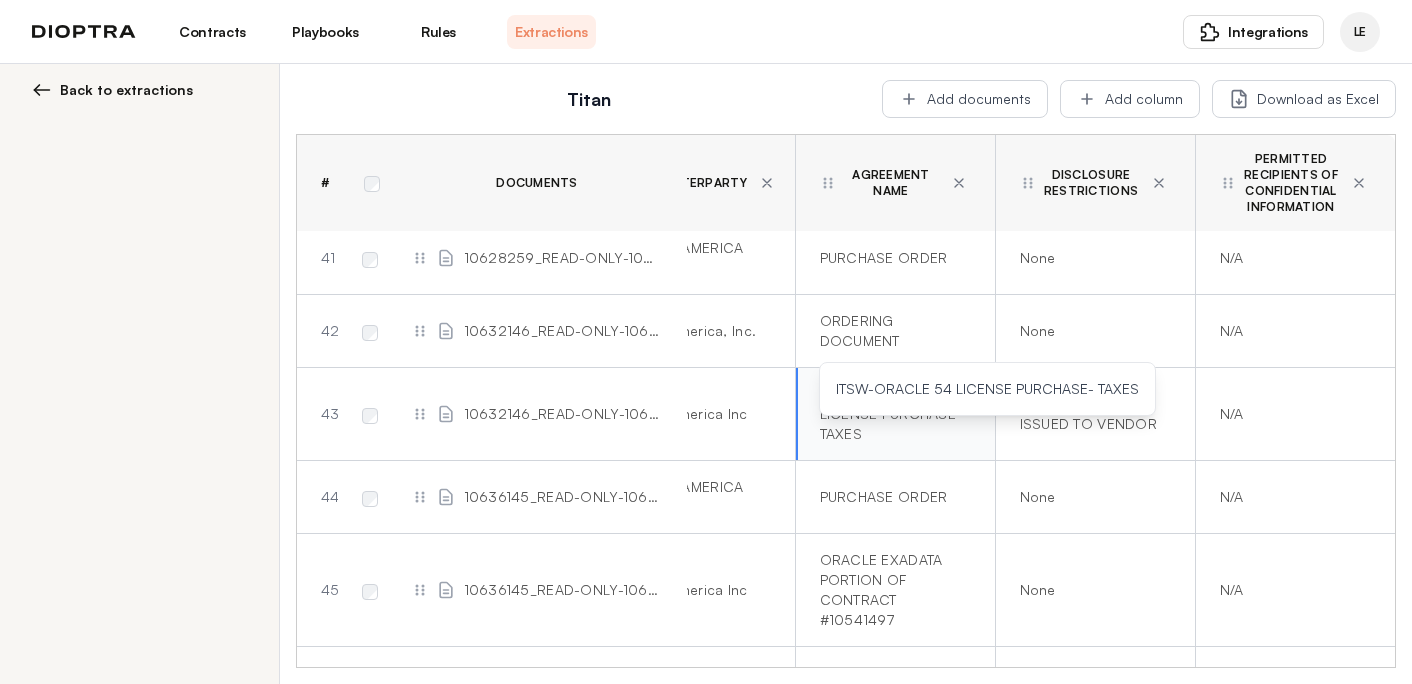 click on "ITSW-ORACLE 54 LICENSE PURCHASE- TAXES" at bounding box center [895, 414] 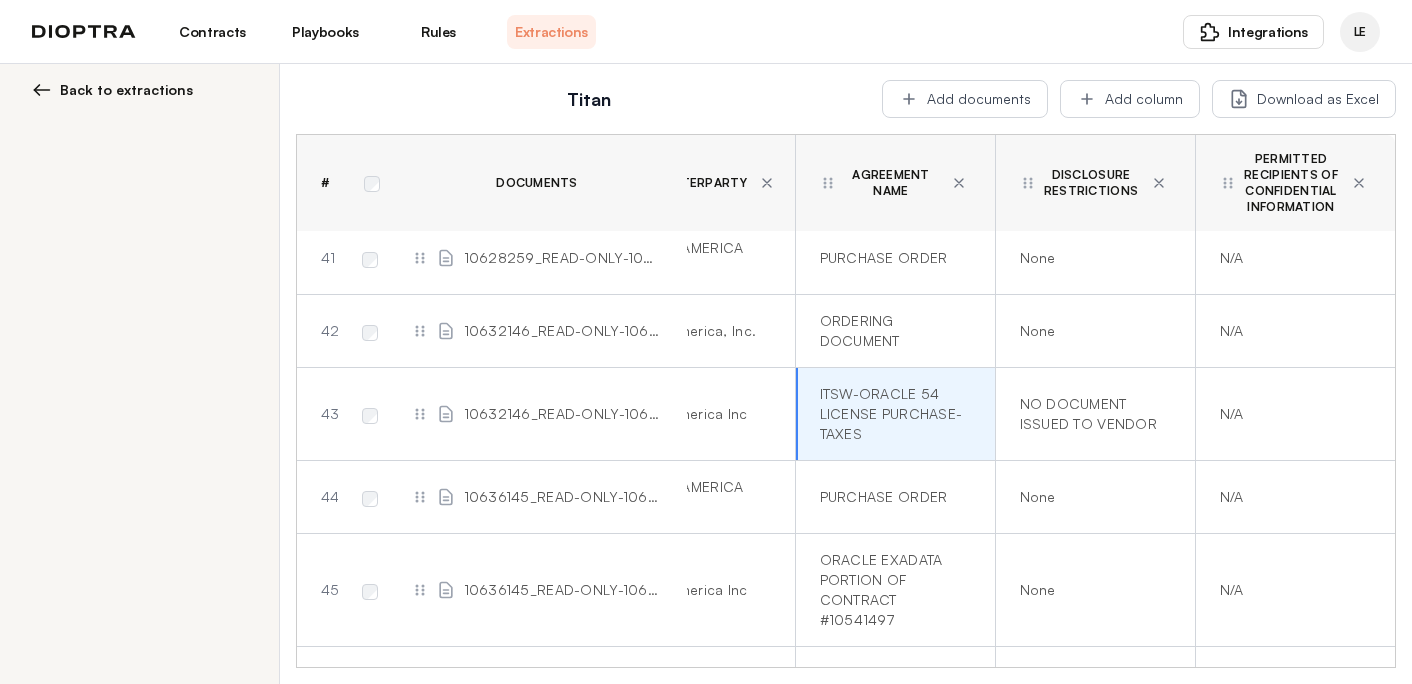 click on "10632146_READ-ONLY-10632146-001 Oracle (Admin Amendment).pdf" at bounding box center [563, 414] 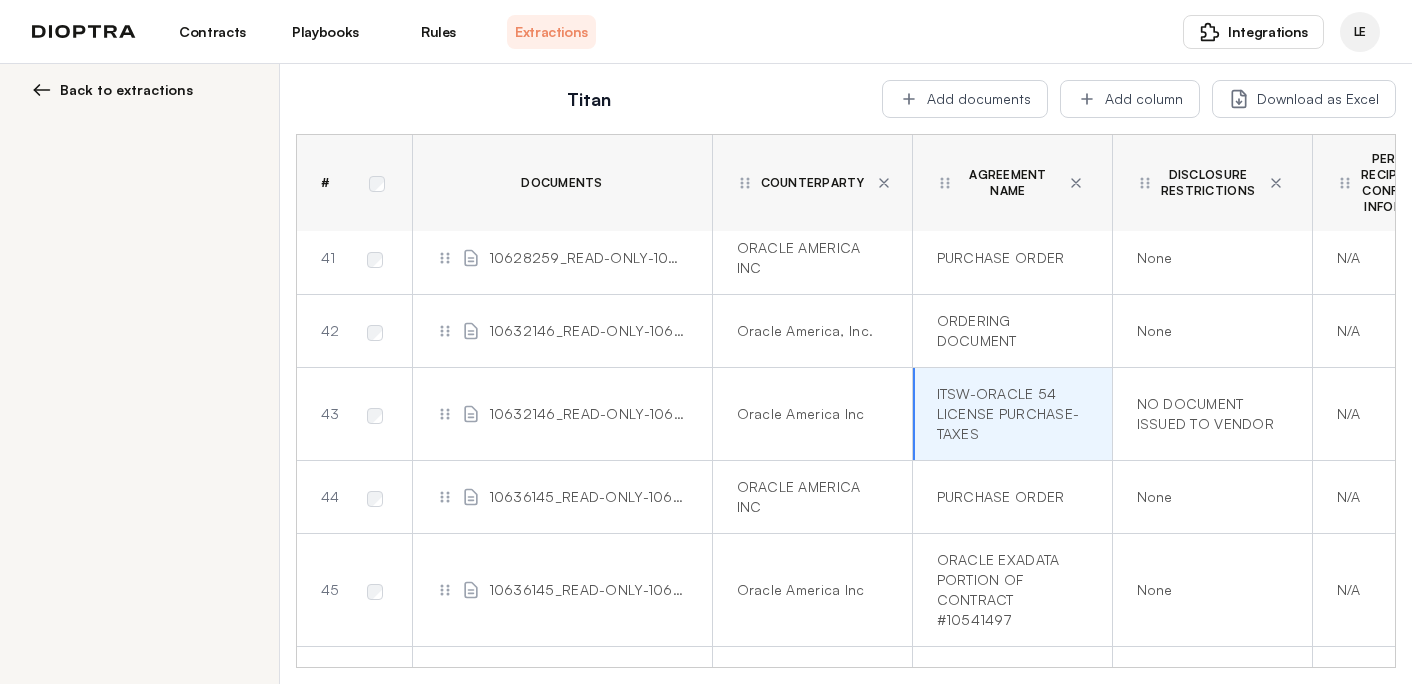 scroll, scrollTop: 3170, scrollLeft: 0, axis: vertical 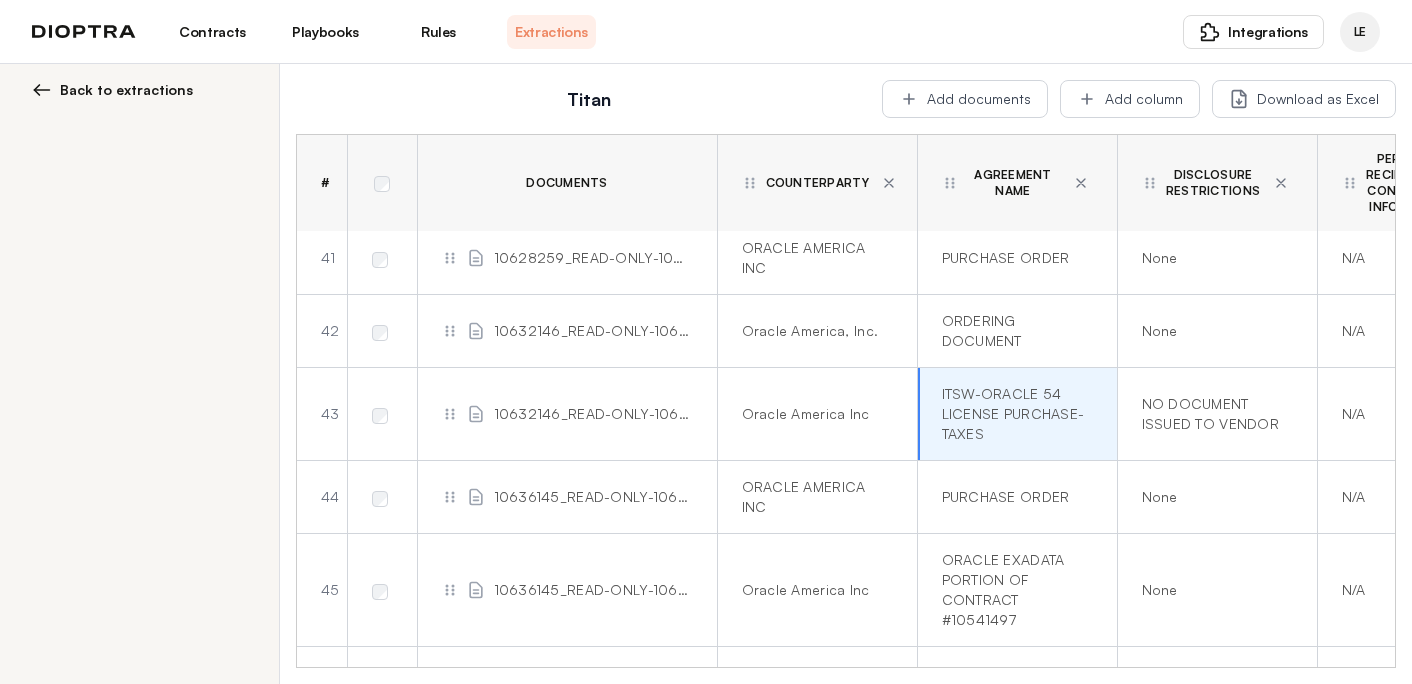 click on "10632146_READ-ONLY-10632146-001 Oracle (Admin Amendment).pdf" at bounding box center [593, 414] 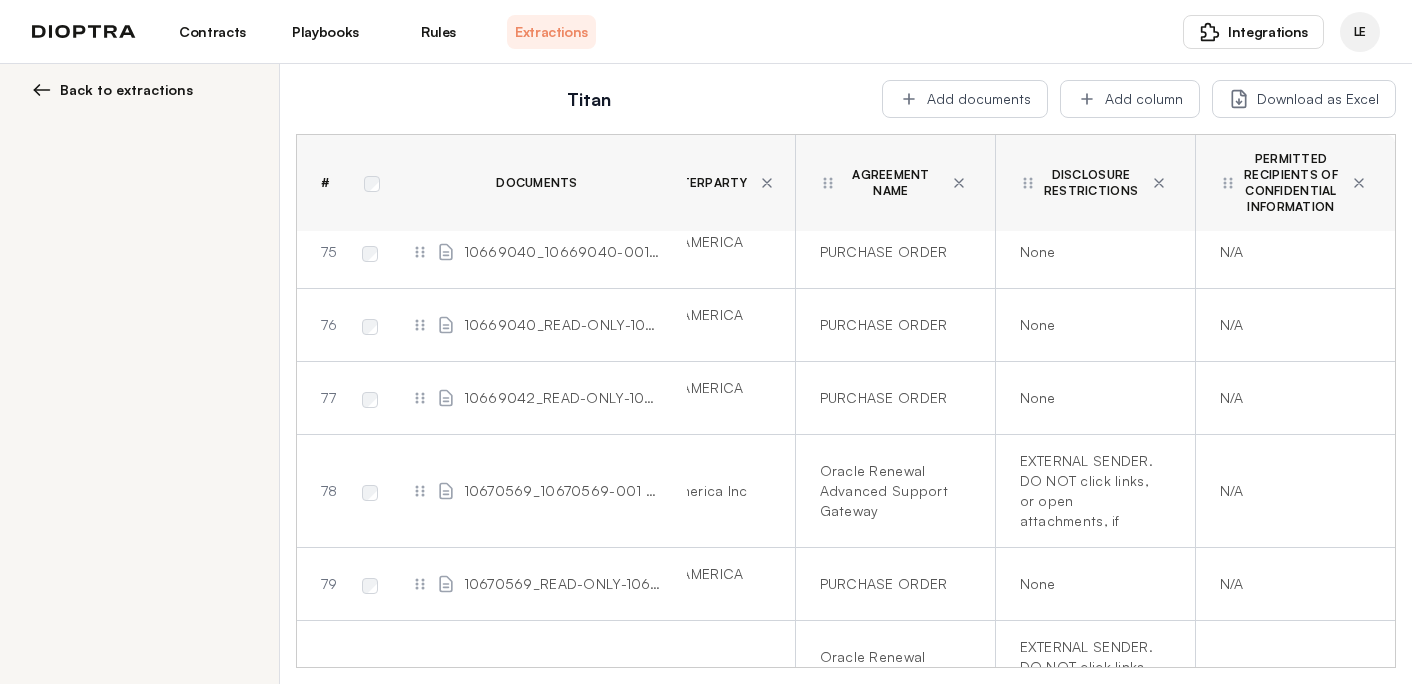 scroll, scrollTop: 5960, scrollLeft: 122, axis: both 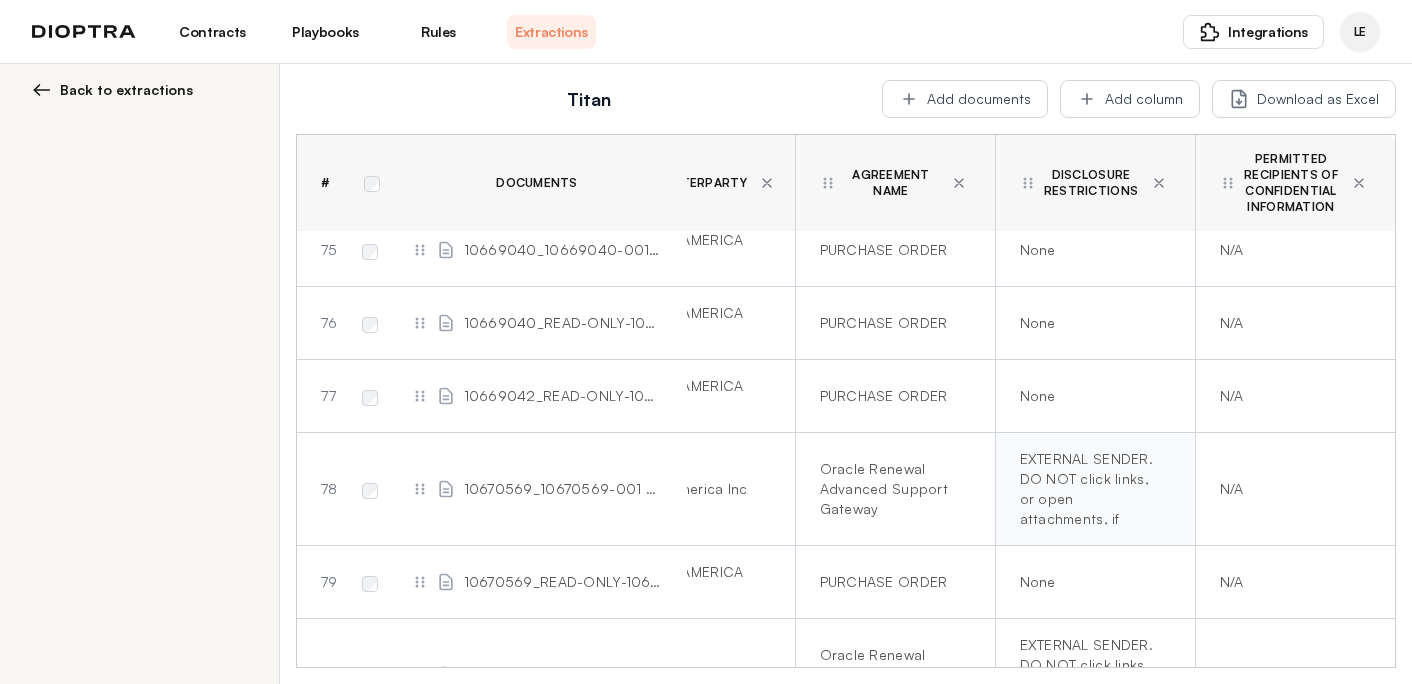 click on "EXTERNAL SENDER. DO NOT click links, or open attachments, if sender is unknown, or the message seems suspicious in any way. DO NOT provide your user ID or password." at bounding box center (1091, 489) 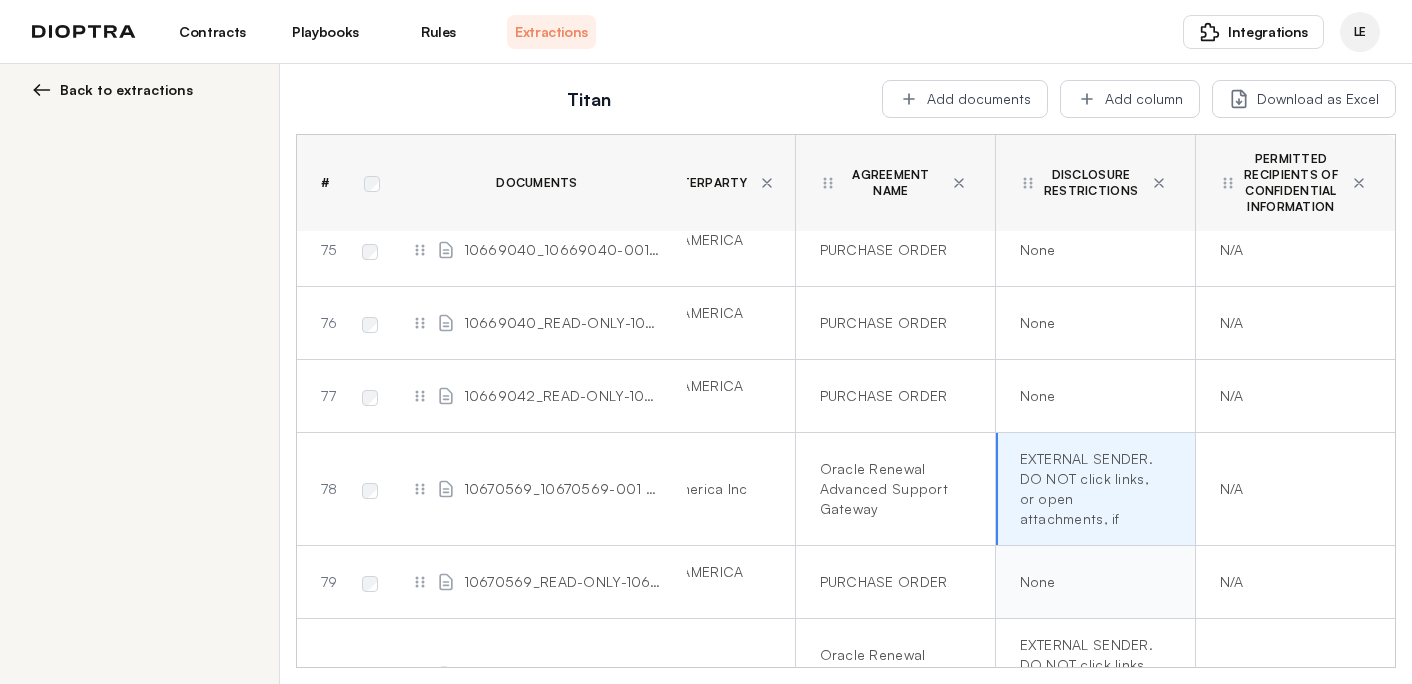 click on "None" at bounding box center (1095, 582) 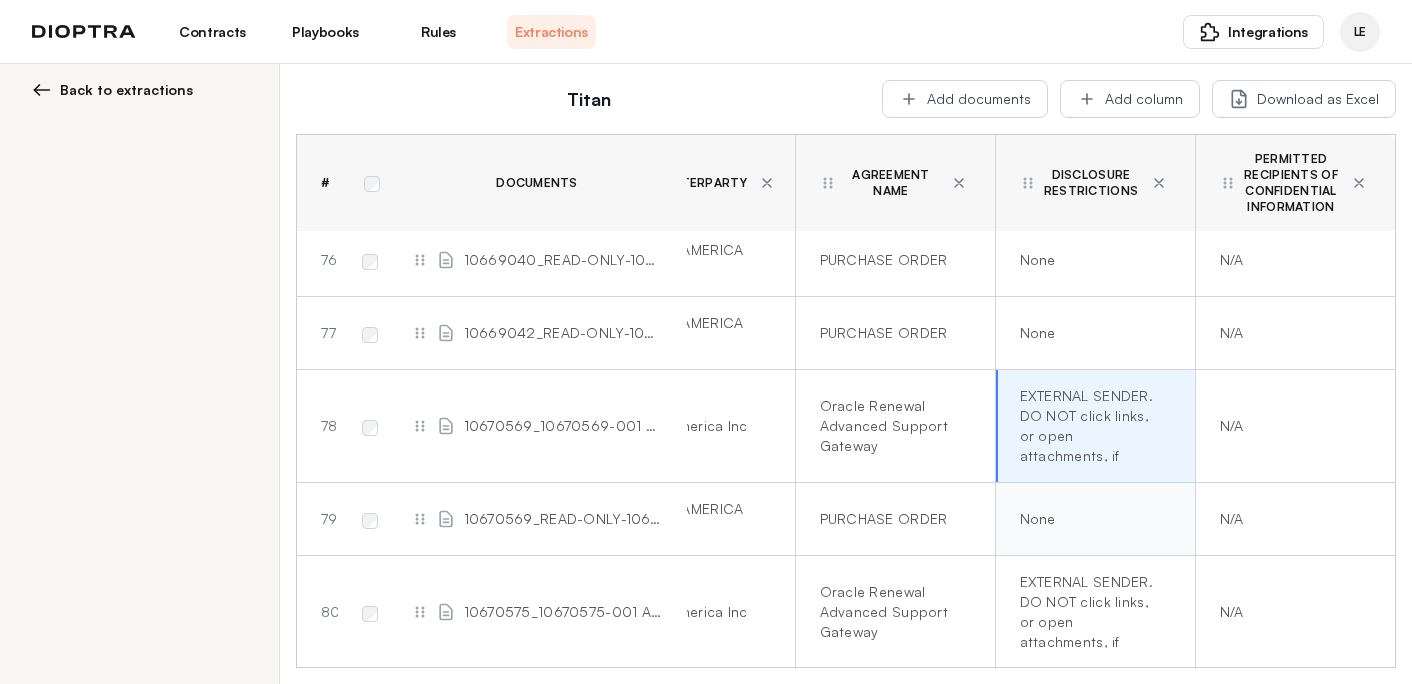 scroll, scrollTop: 6027, scrollLeft: 122, axis: both 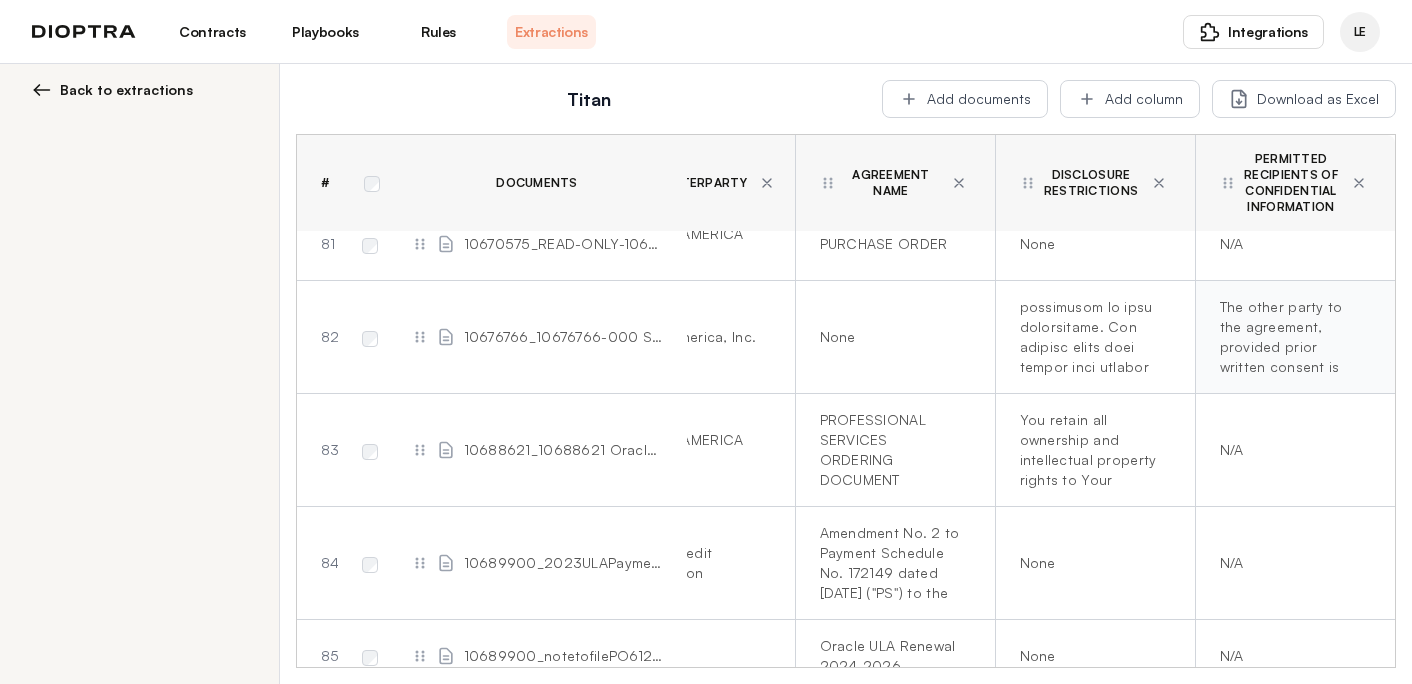 click on "The other party to the agreement, provided prior written consent is obtained. Personal information must be de-identified unless required notices and consents are provided." at bounding box center [1291, 337] 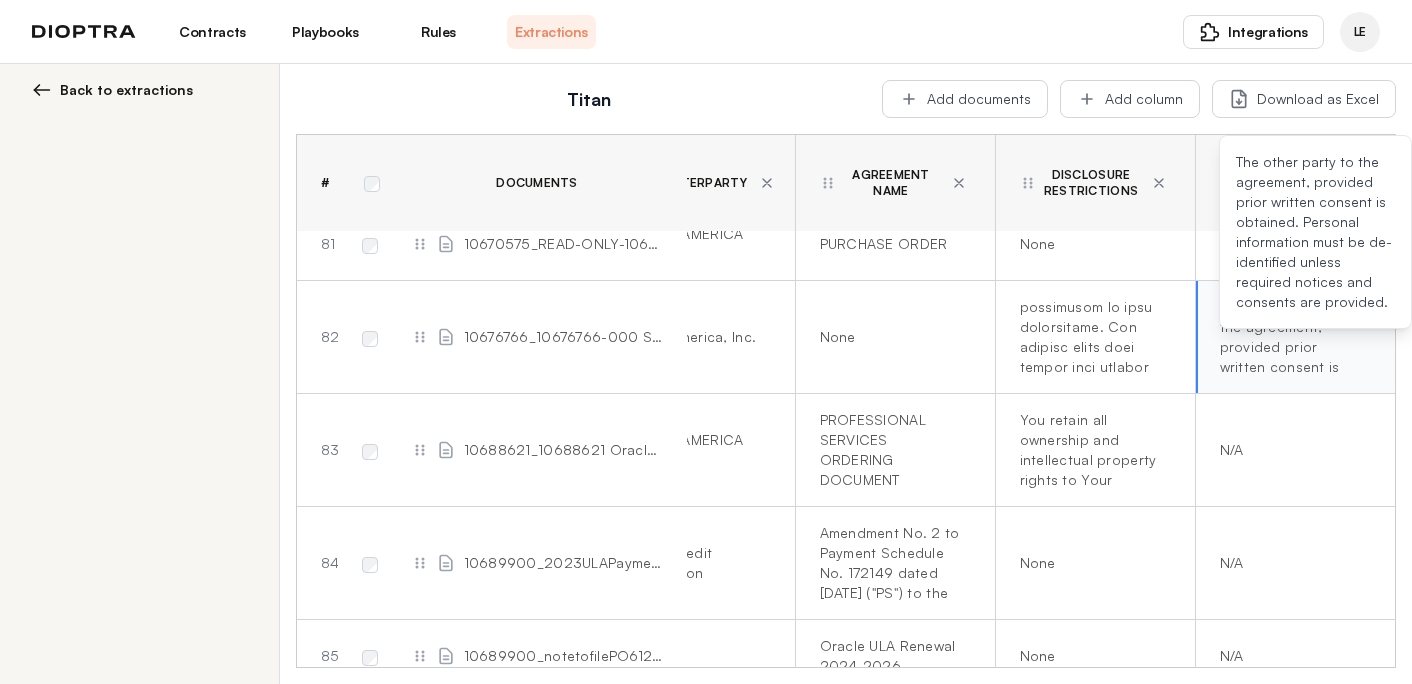 click on "The other party to the agreement, provided prior written consent is obtained. Personal information must be de-identified unless required notices and consents are provided." at bounding box center (1295, 337) 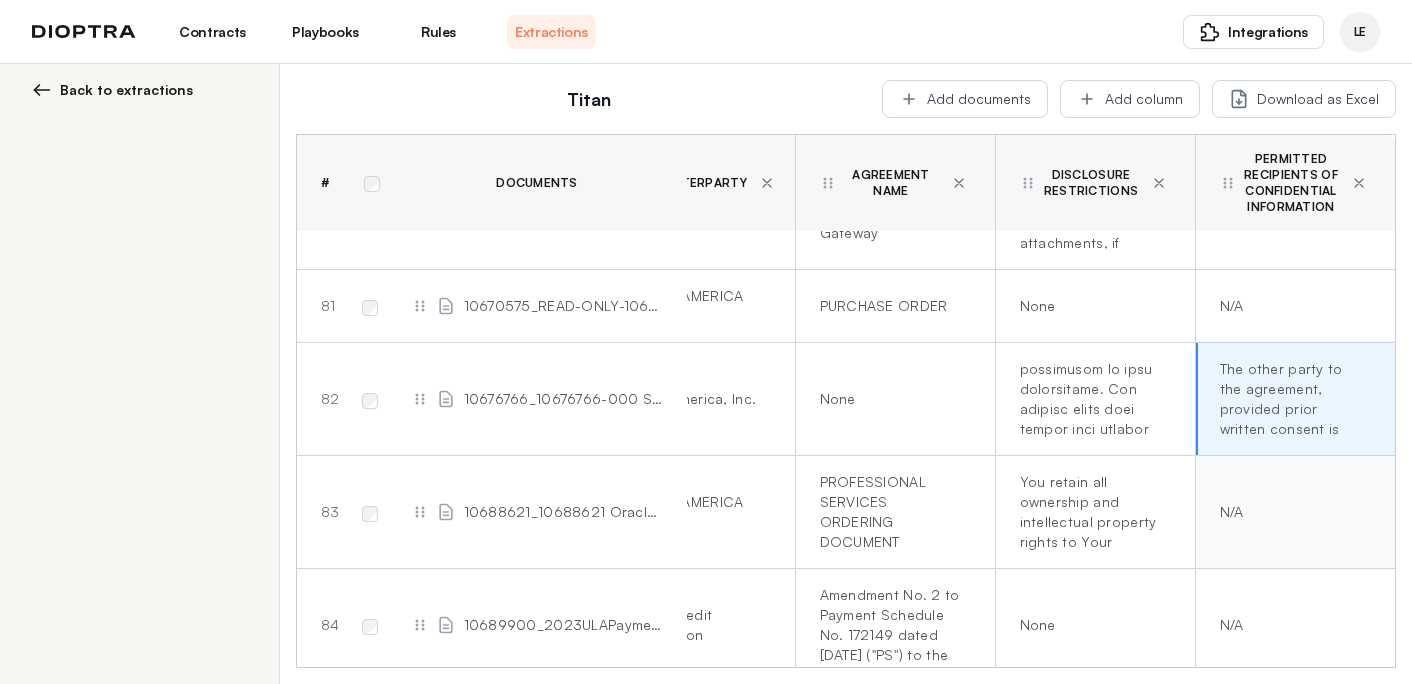 scroll, scrollTop: 6337, scrollLeft: 122, axis: both 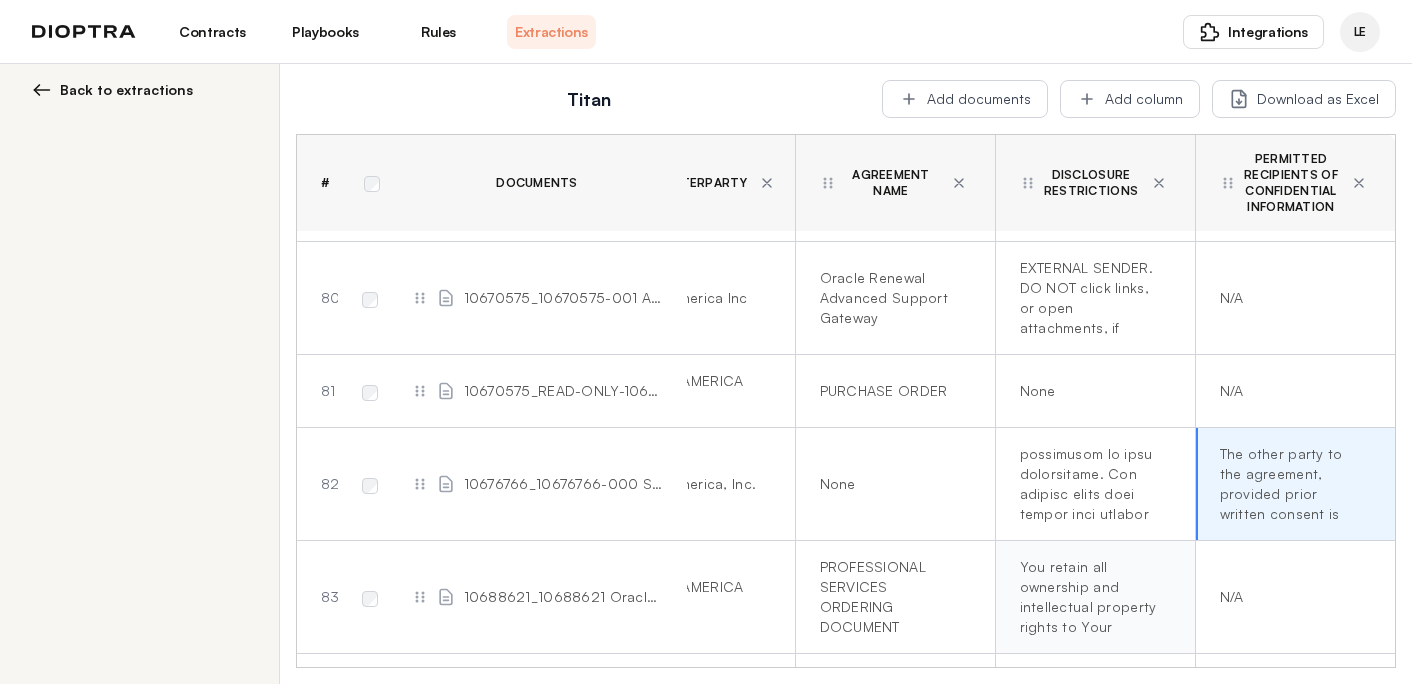 click on "You retain all ownership and intellectual property rights to Your confidential and proprietary information that You provide to Oracle under this order." at bounding box center (1091, 597) 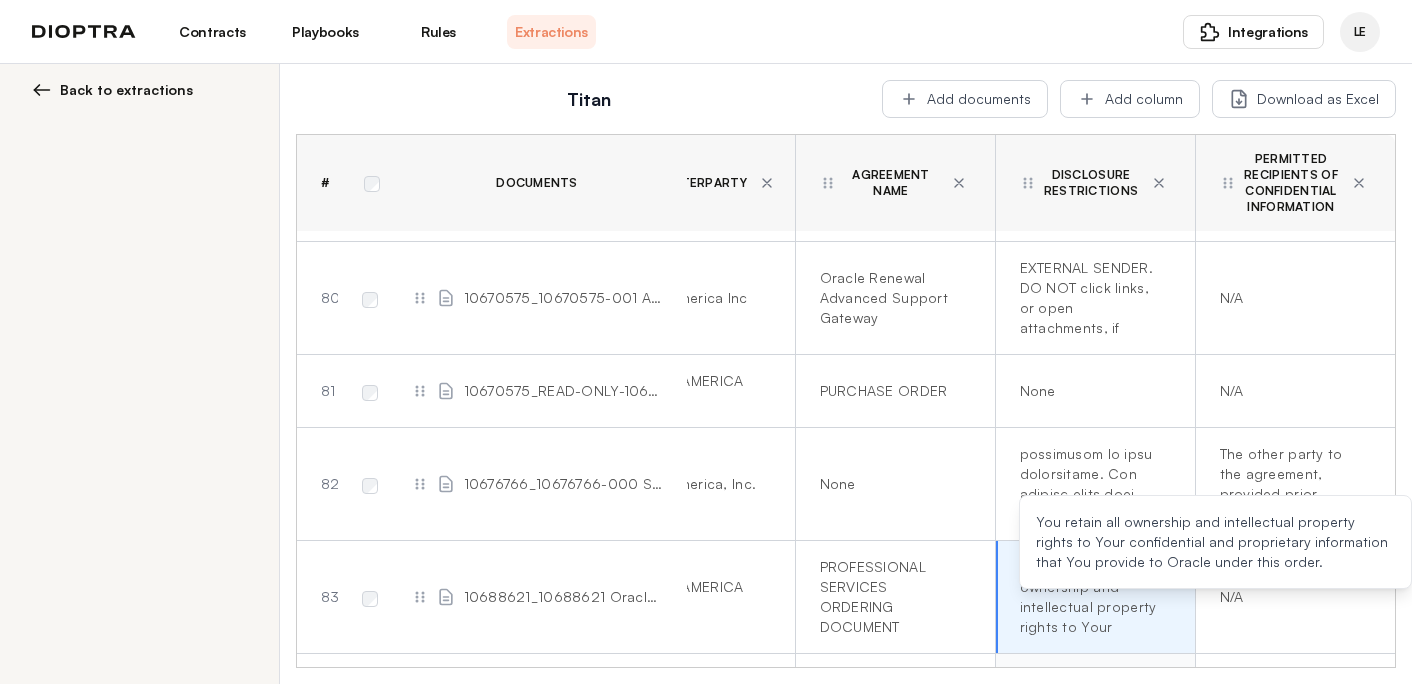 click on "None" at bounding box center [1095, 710] 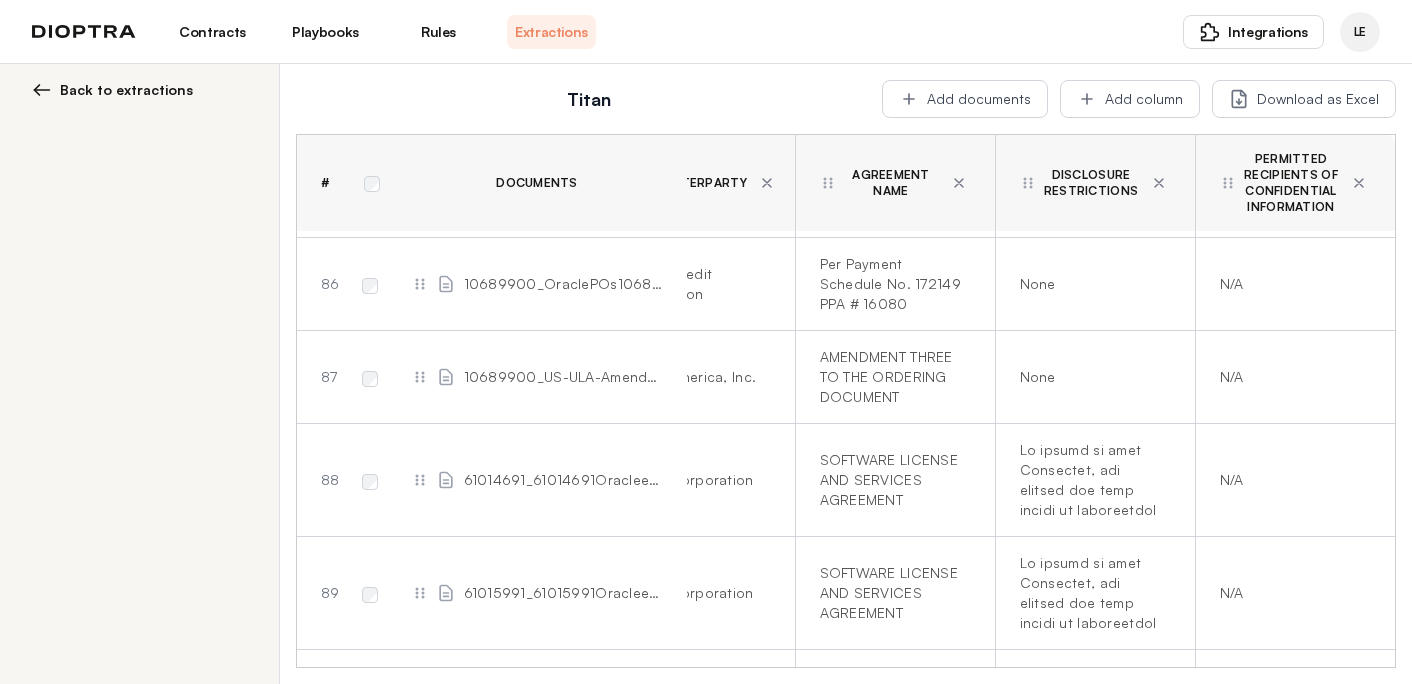 scroll, scrollTop: 6949, scrollLeft: 122, axis: both 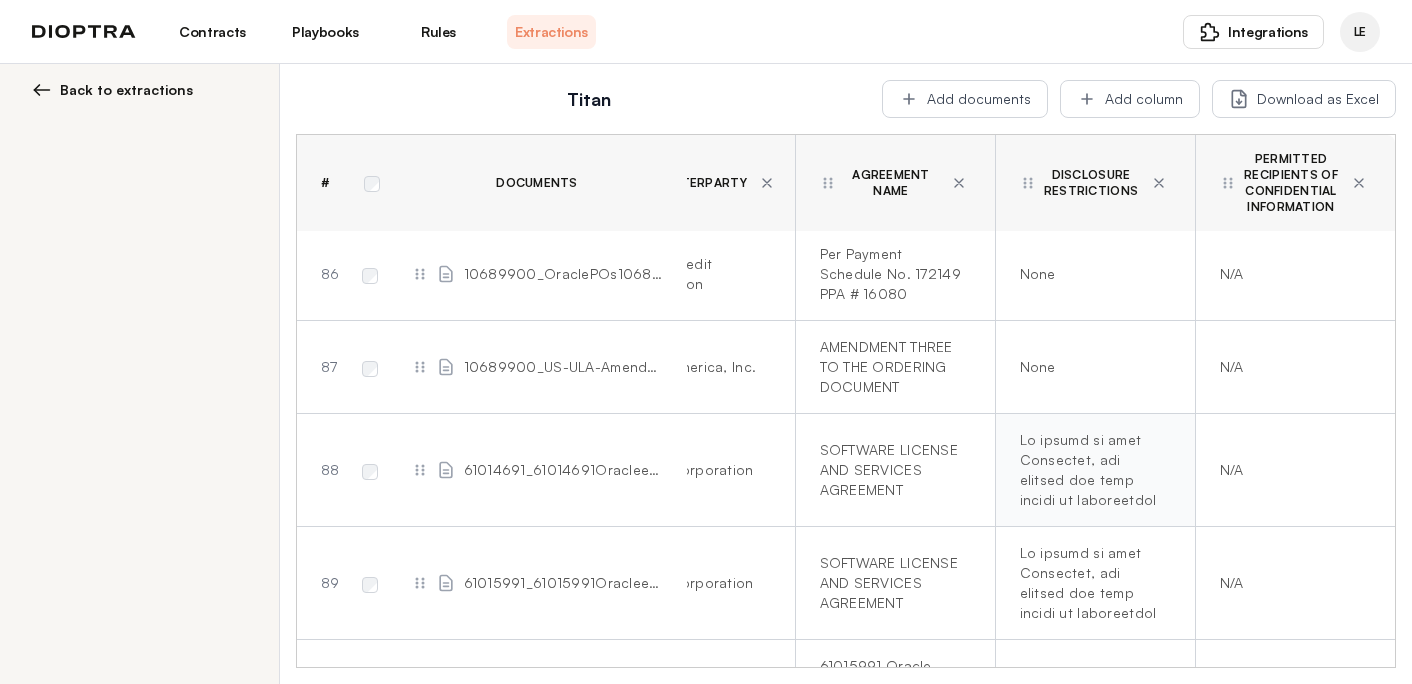 click at bounding box center [1091, 470] 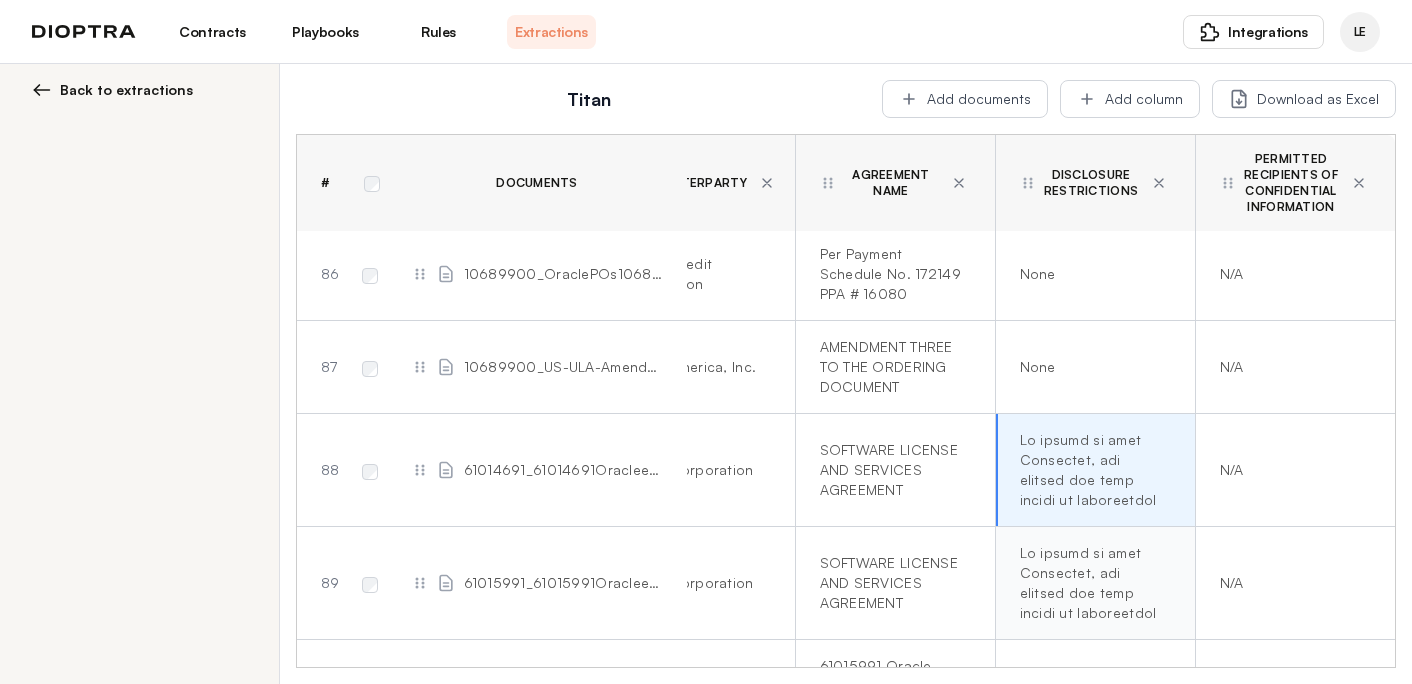 click at bounding box center (1091, 583) 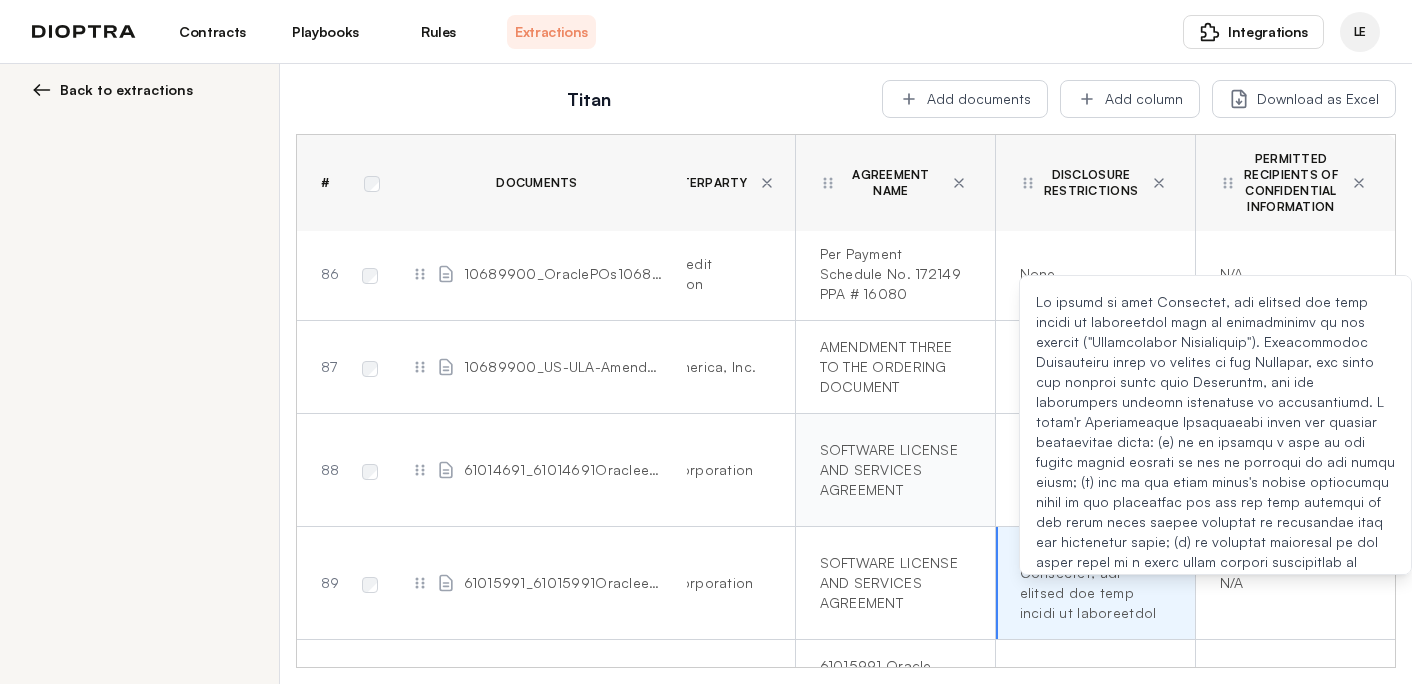 click on "SOFTWARE LICENSE AND SERVICES AGREEMENT" at bounding box center (895, 470) 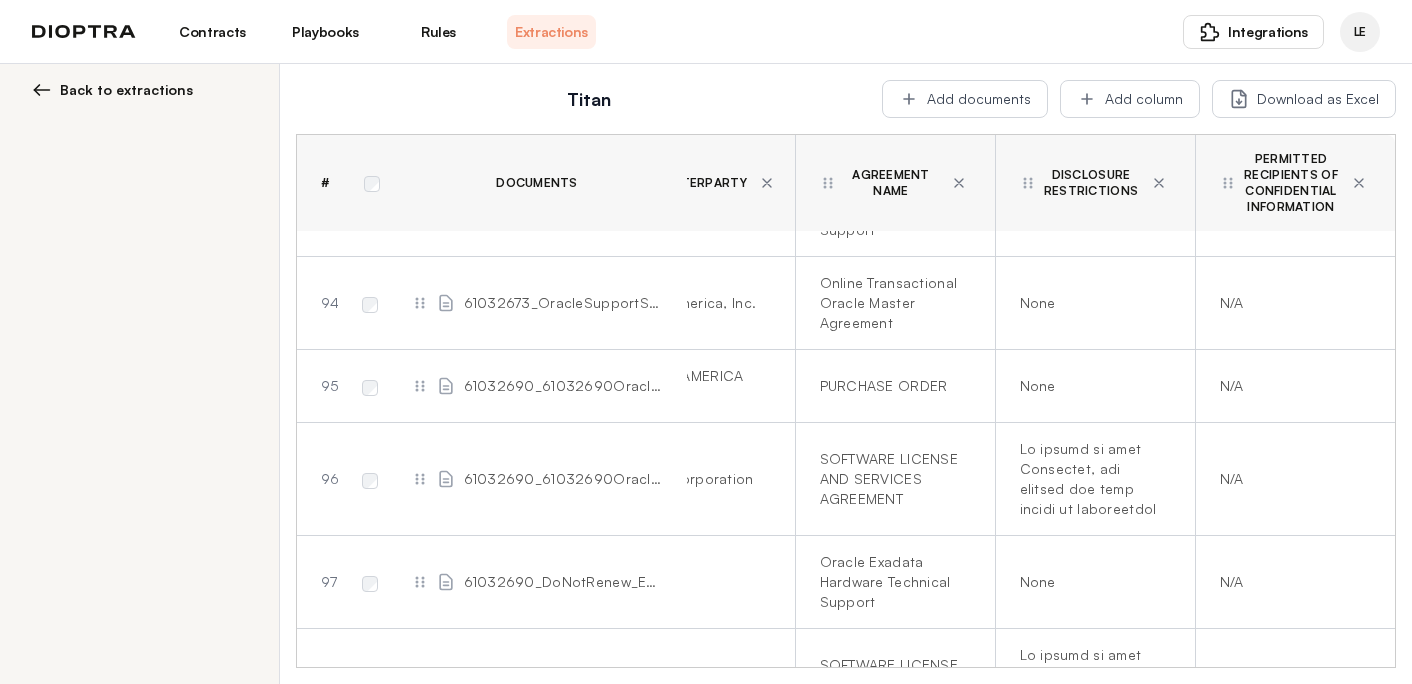 scroll, scrollTop: 7843, scrollLeft: 122, axis: both 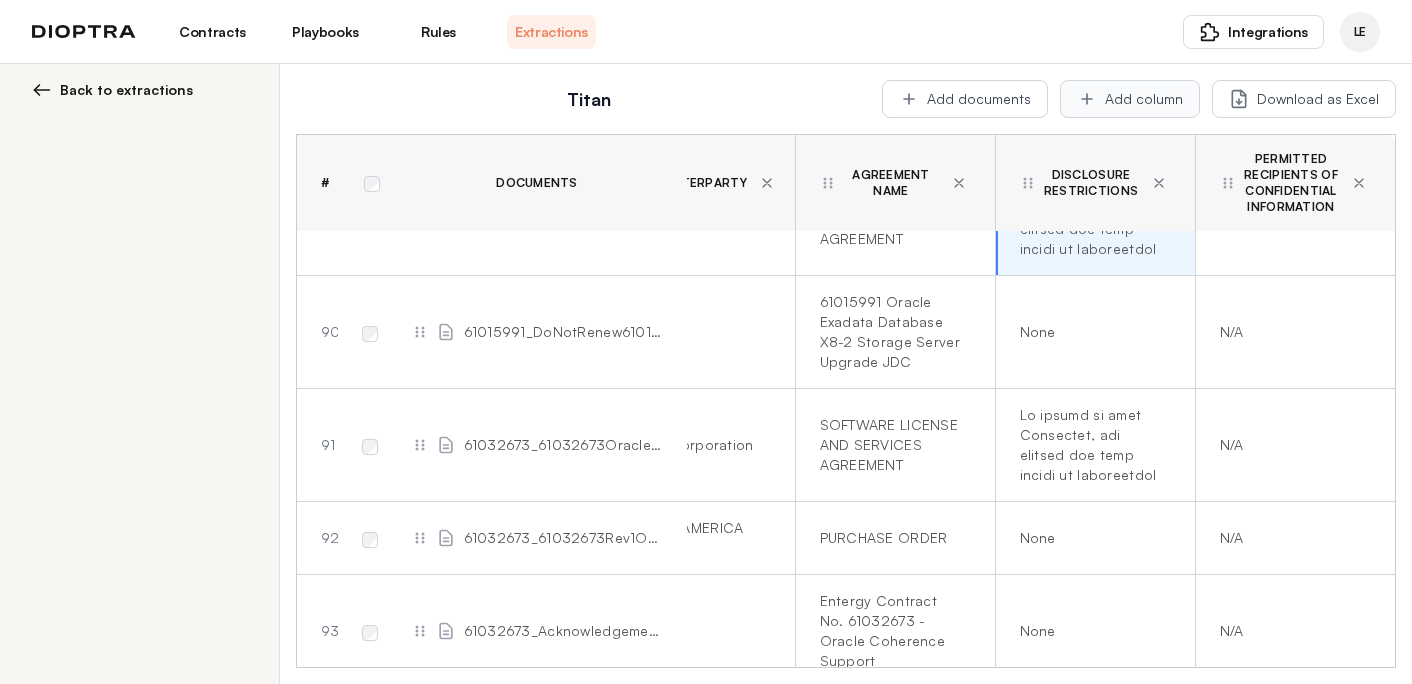 click on "Add column" at bounding box center (1130, 99) 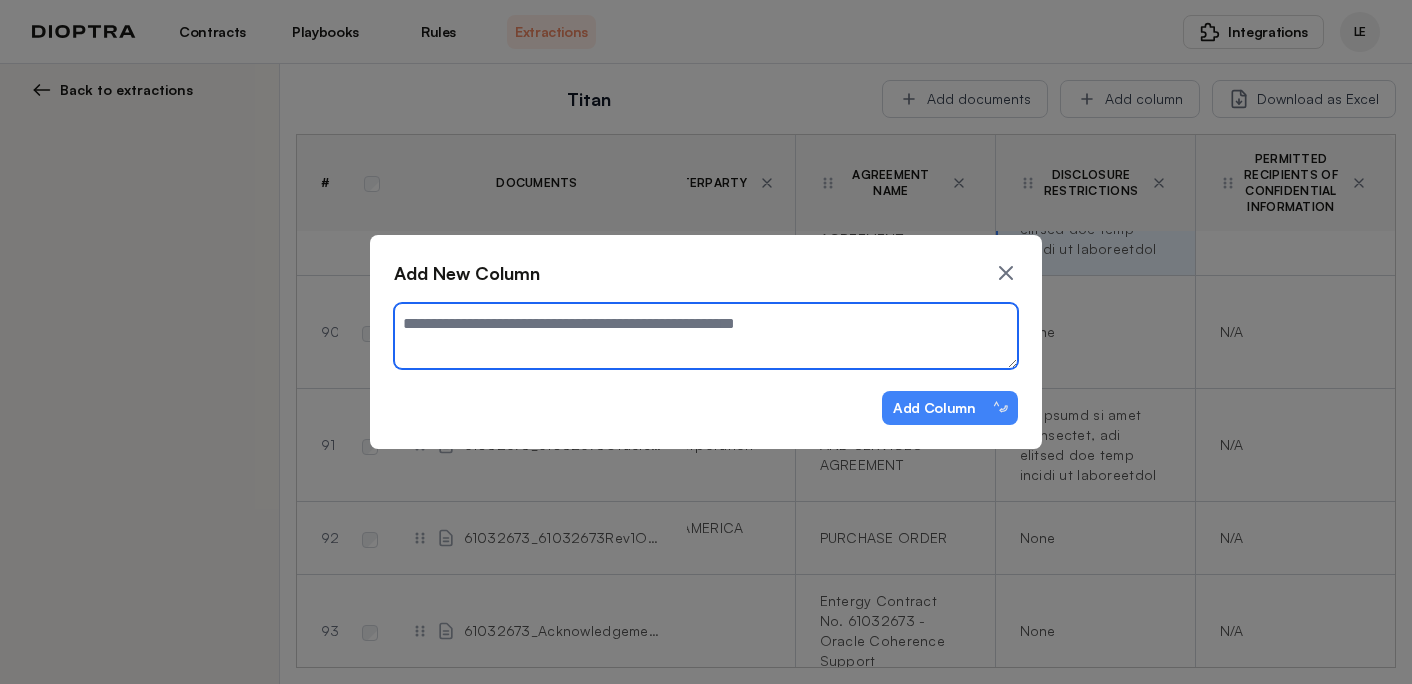 click at bounding box center (706, 336) 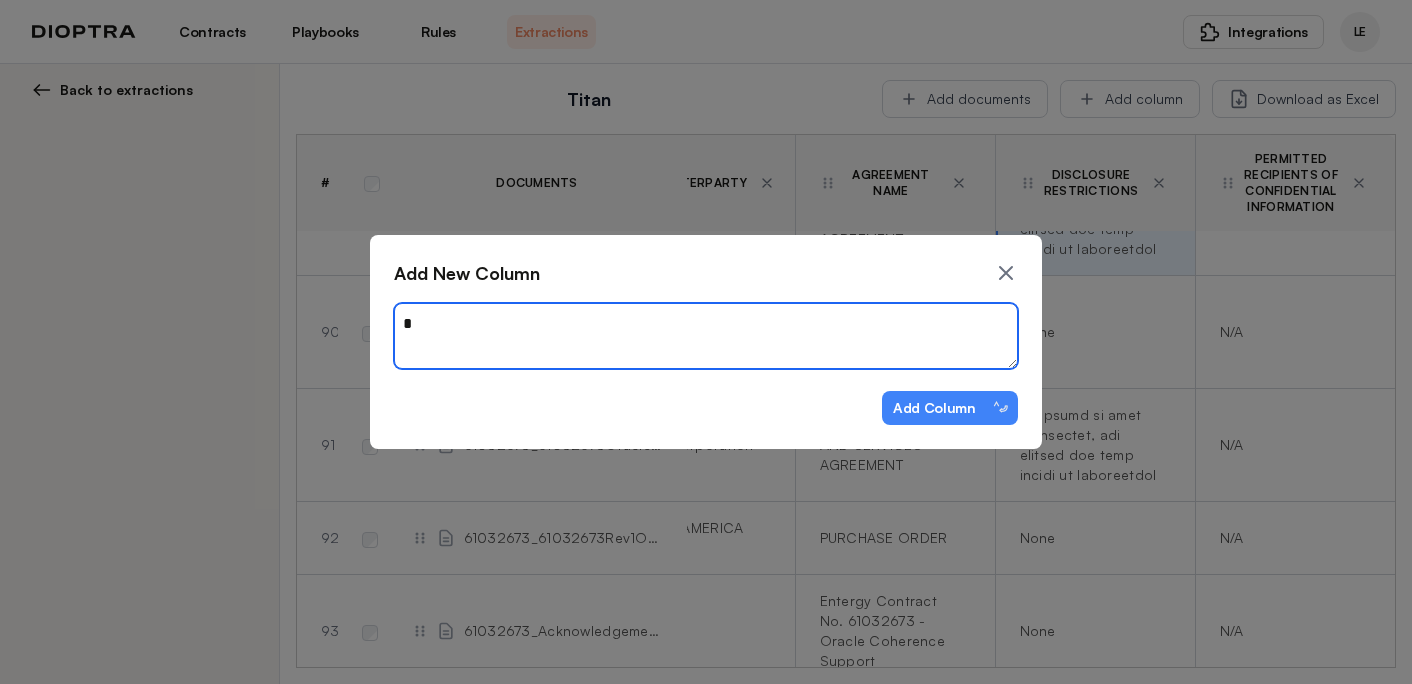 type on "*" 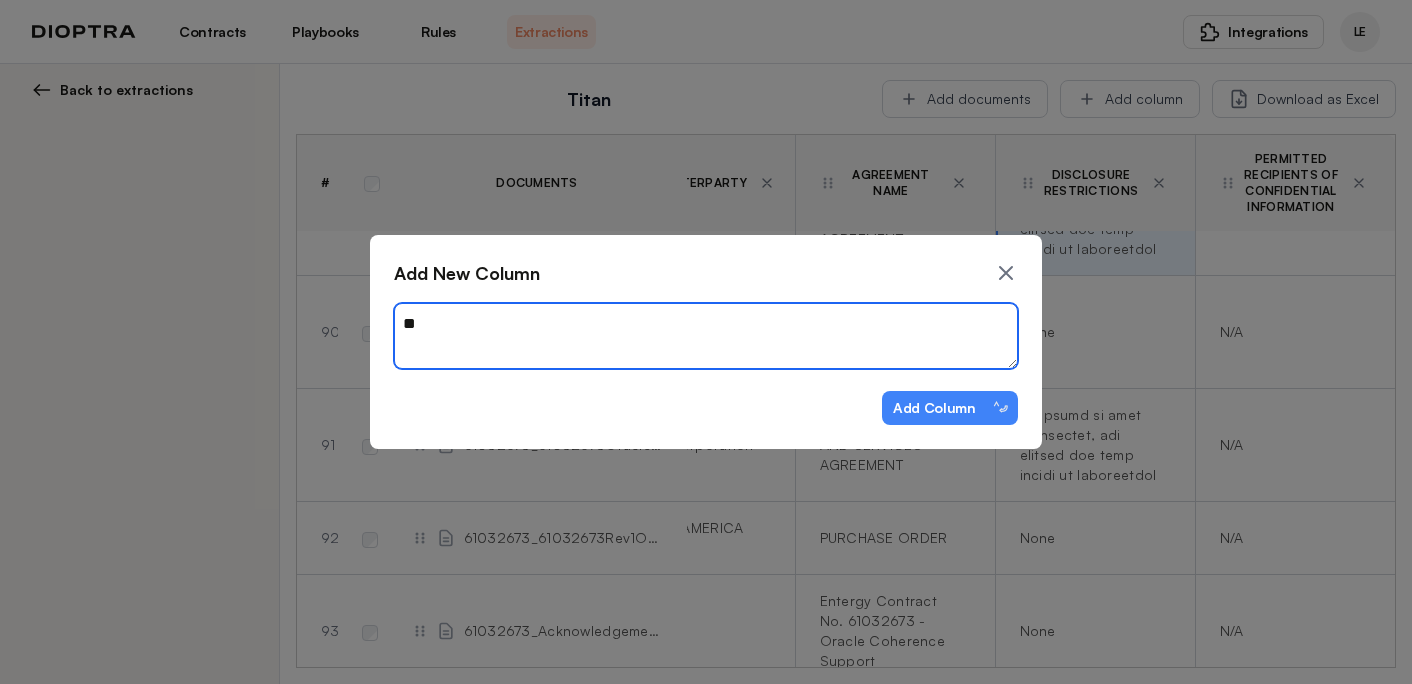 type on "*" 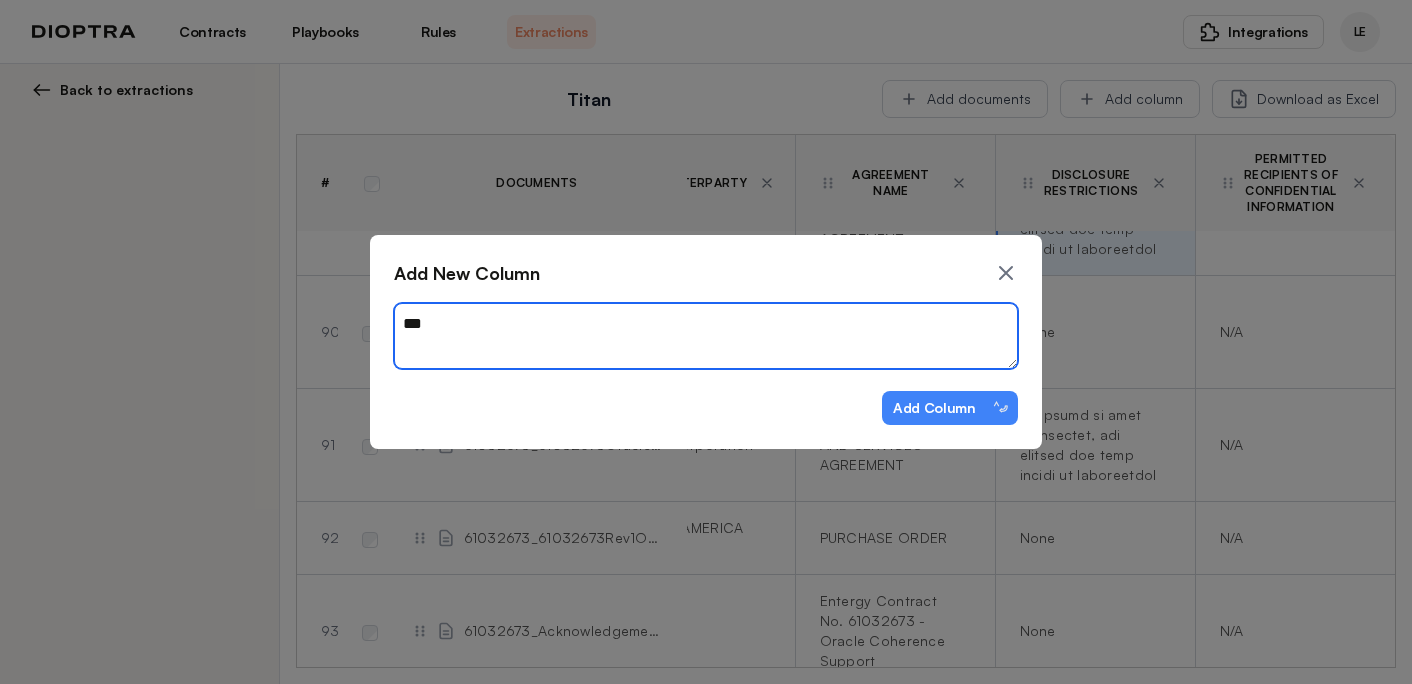type on "*" 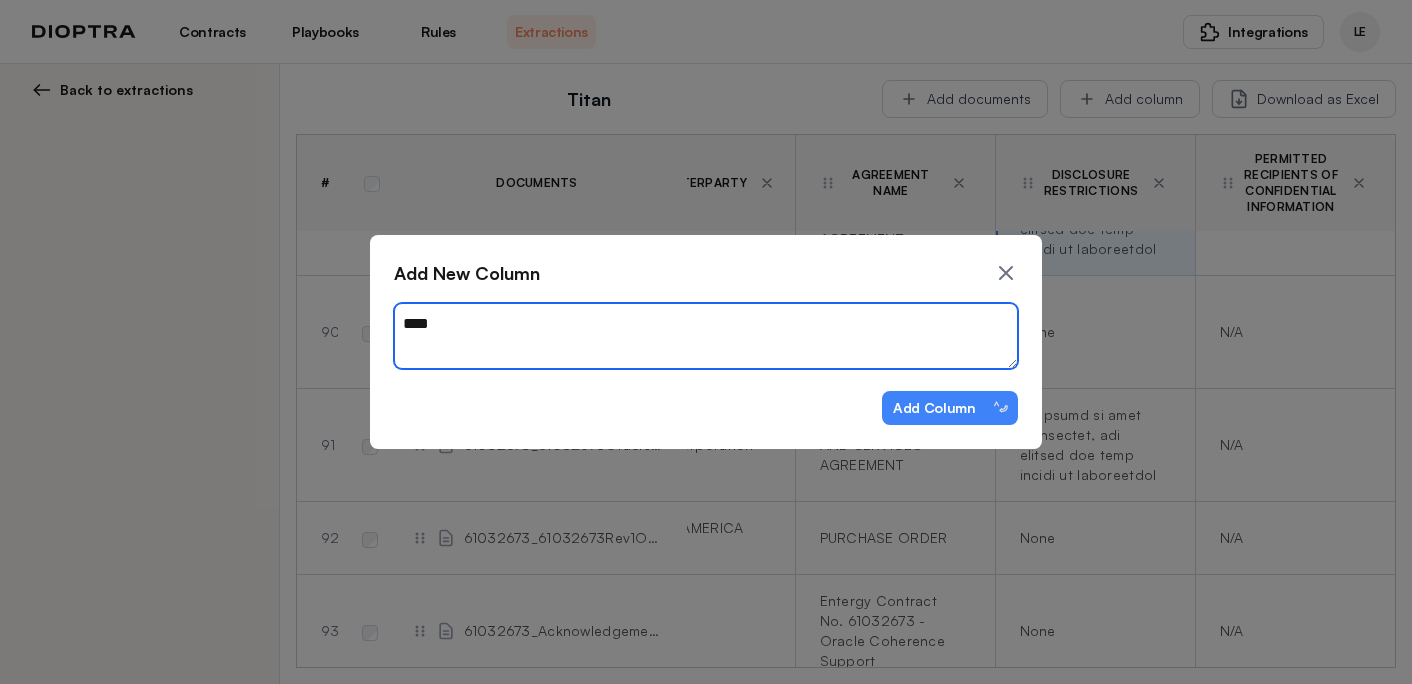 type on "*****" 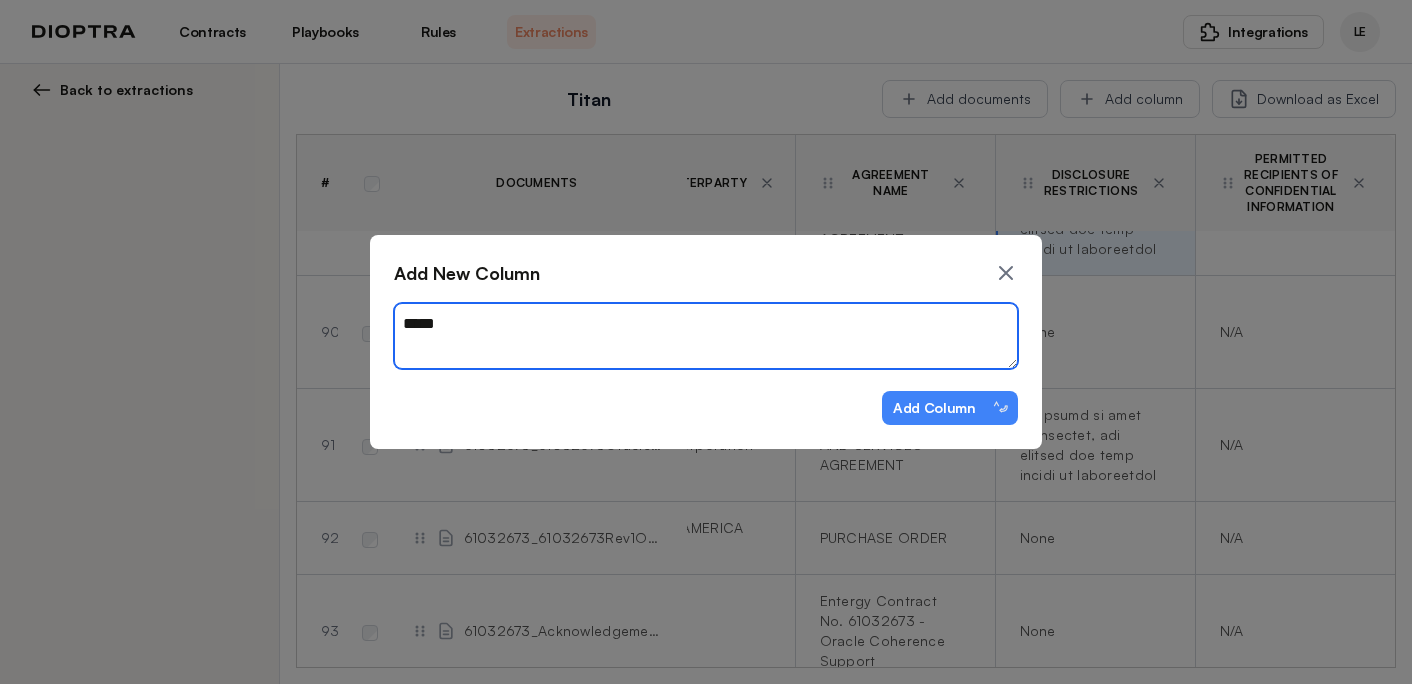 type on "*" 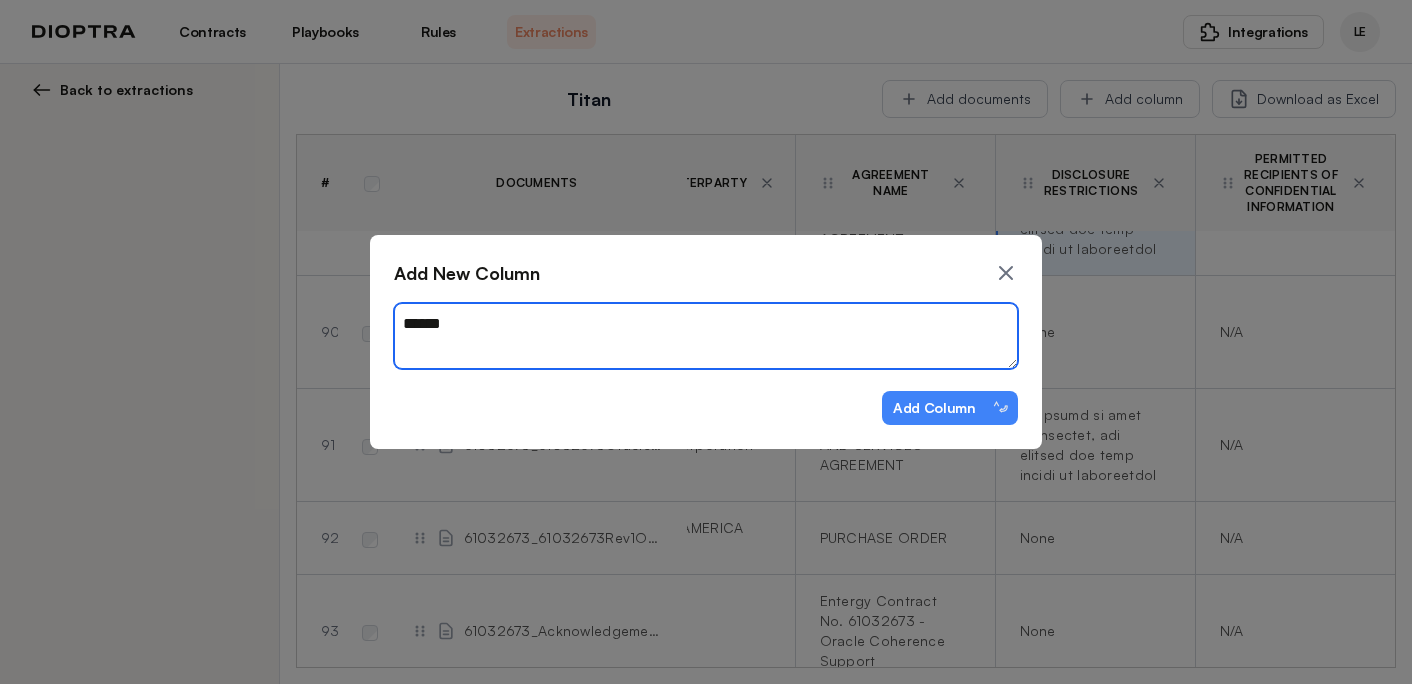 type on "*" 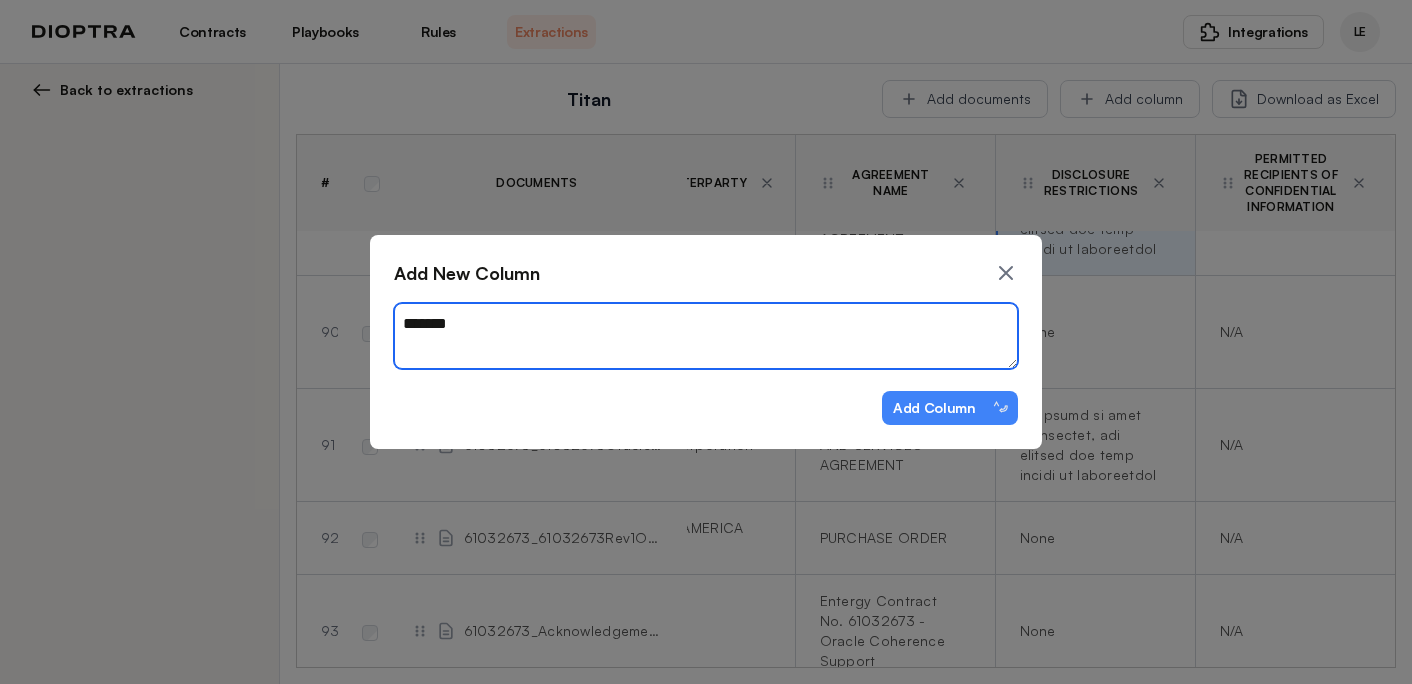 type on "*" 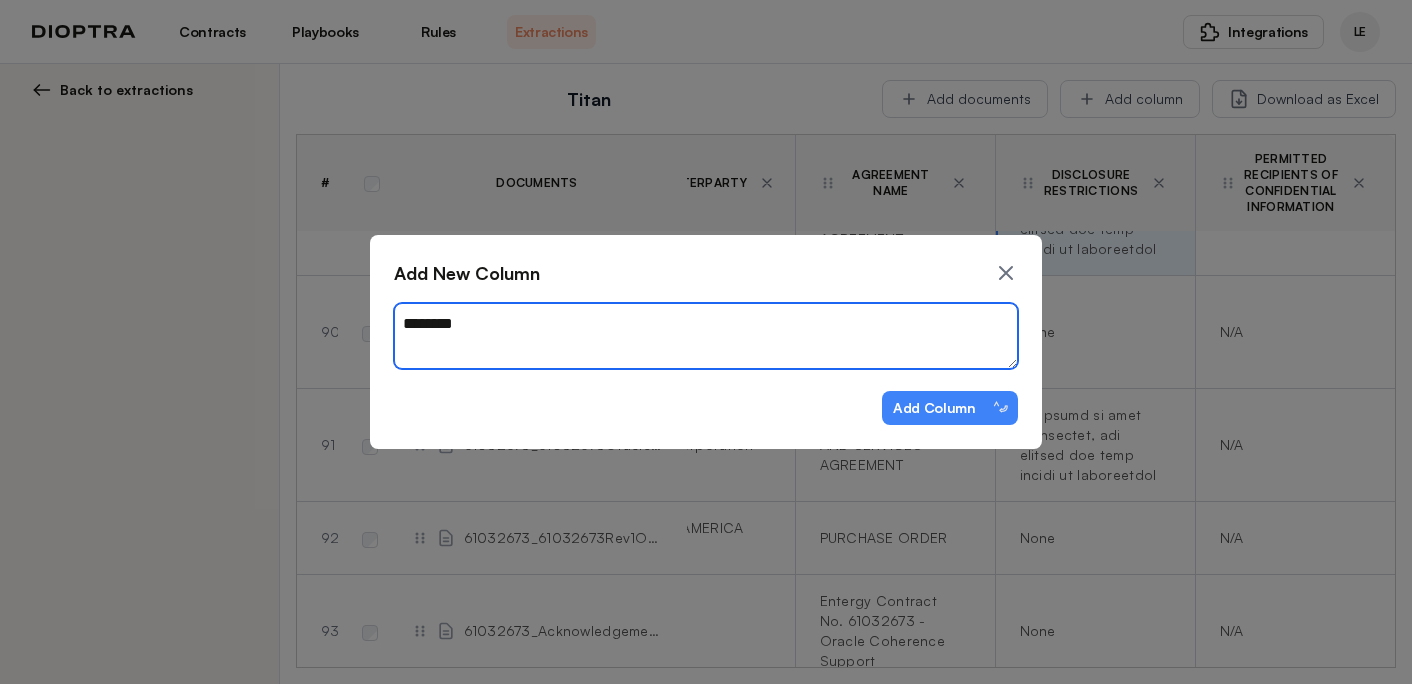 type on "*" 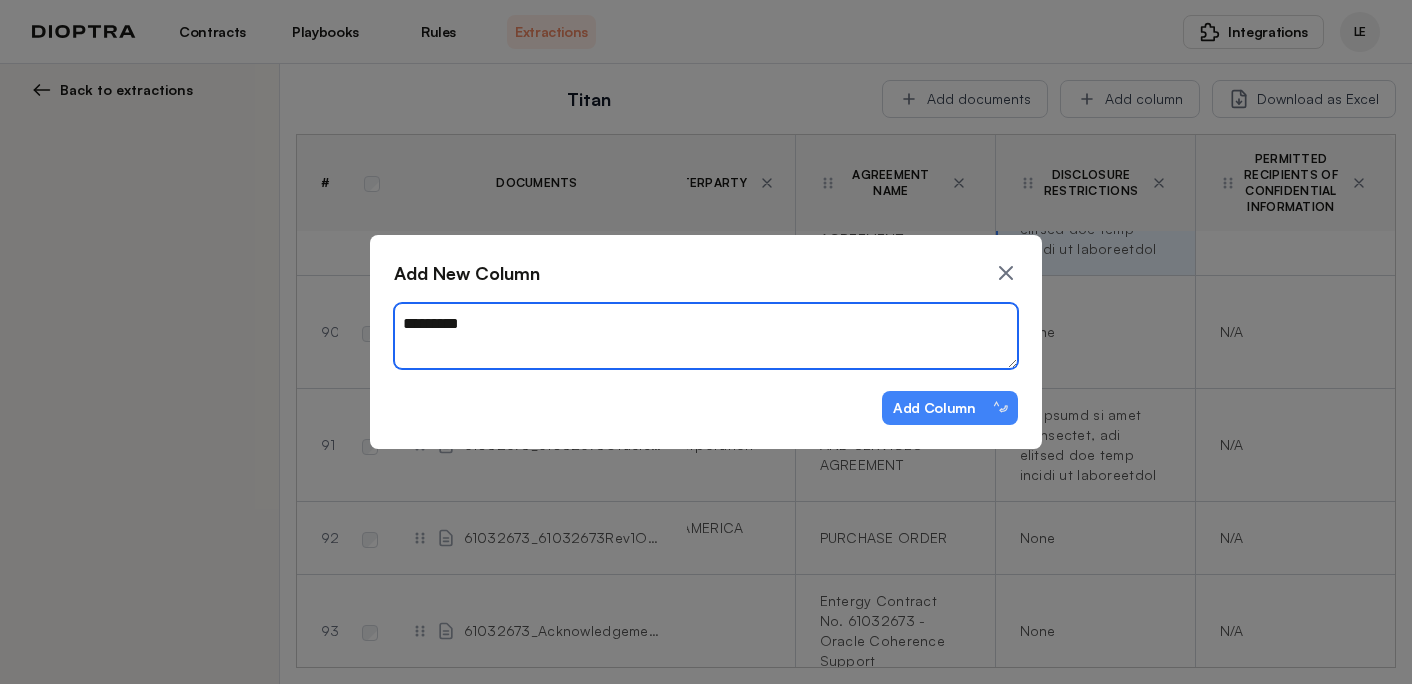 type on "*" 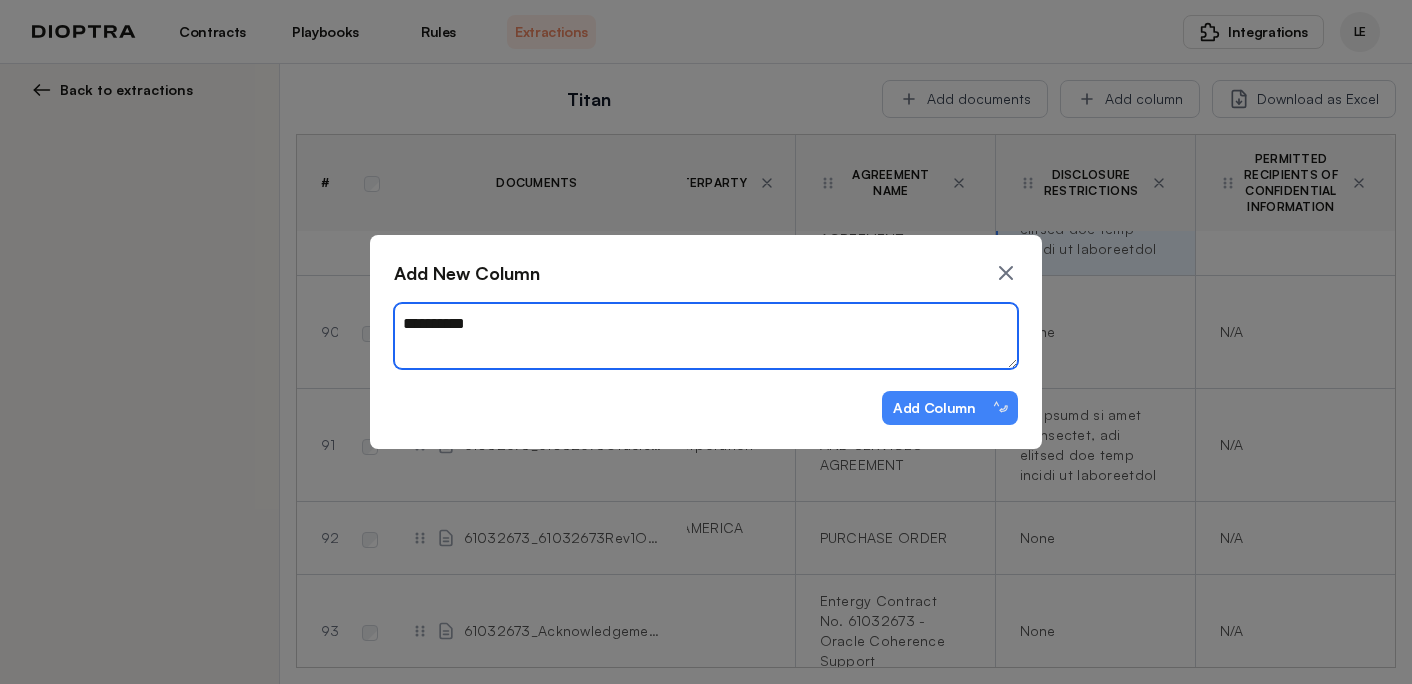 type on "*" 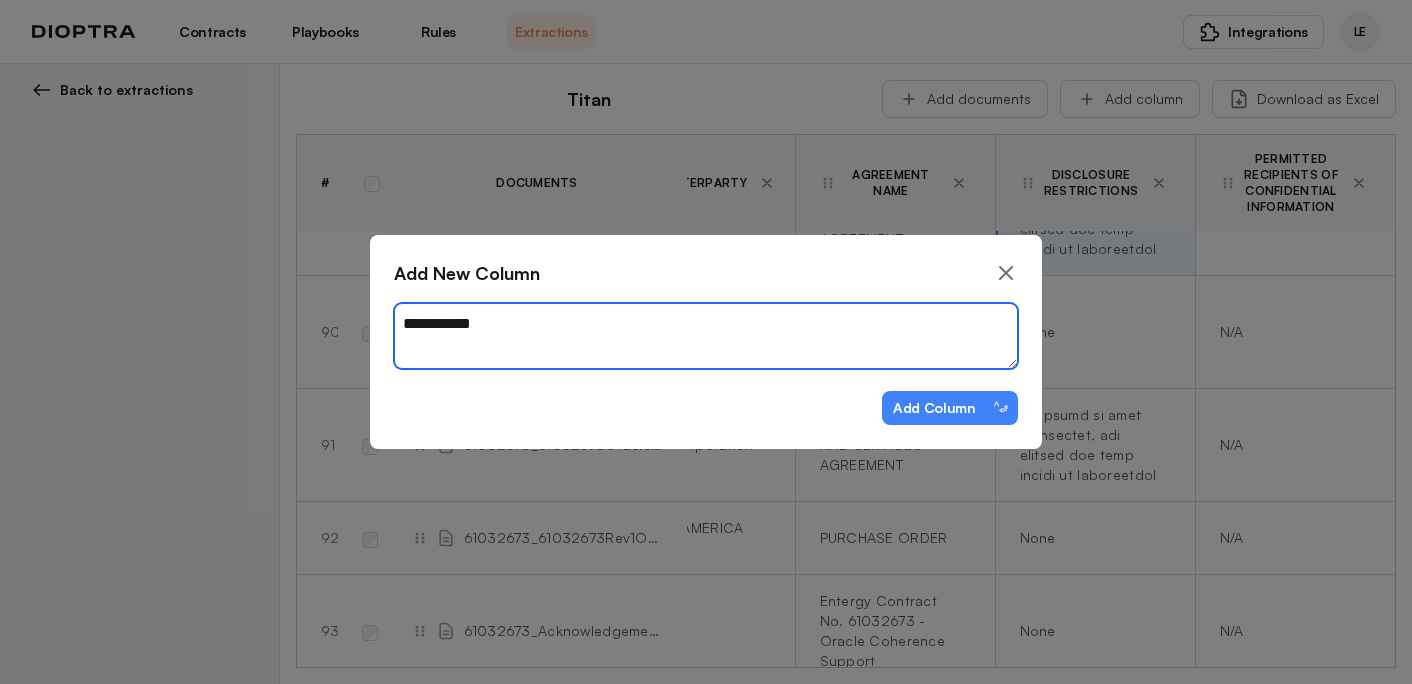 type on "*" 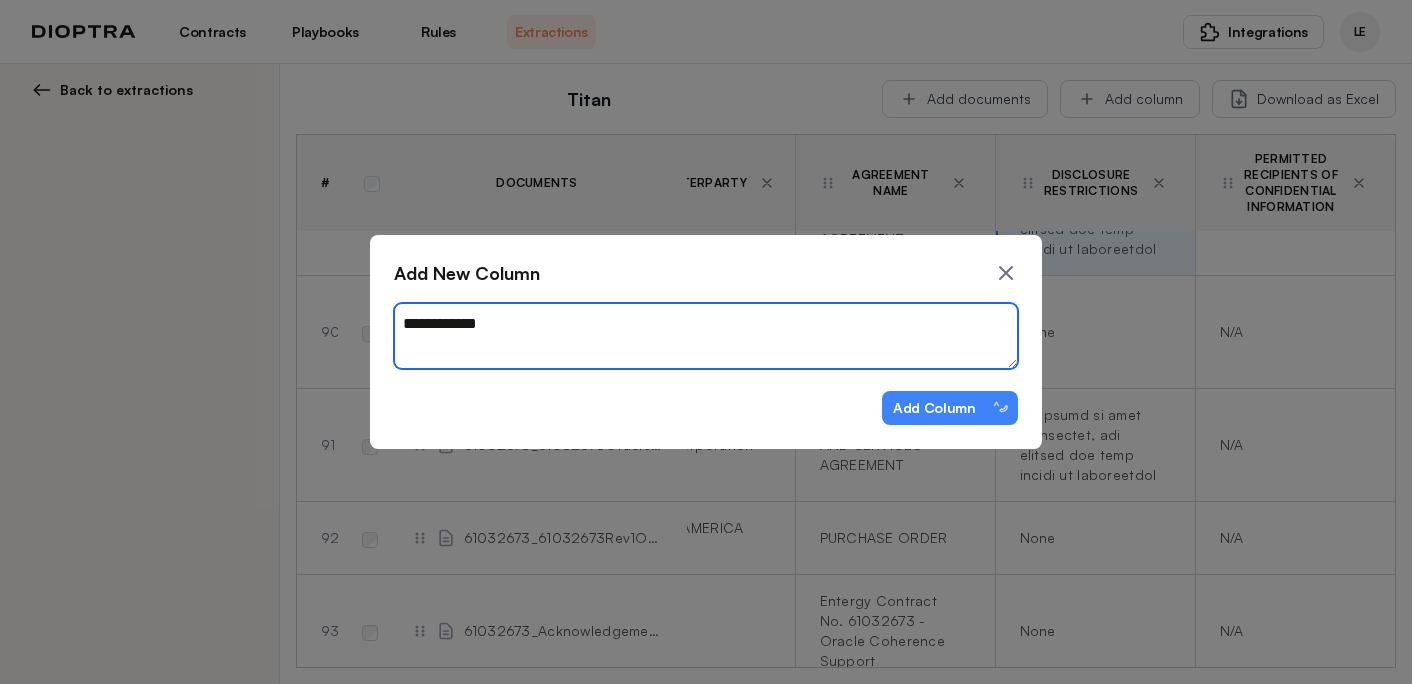 type on "*" 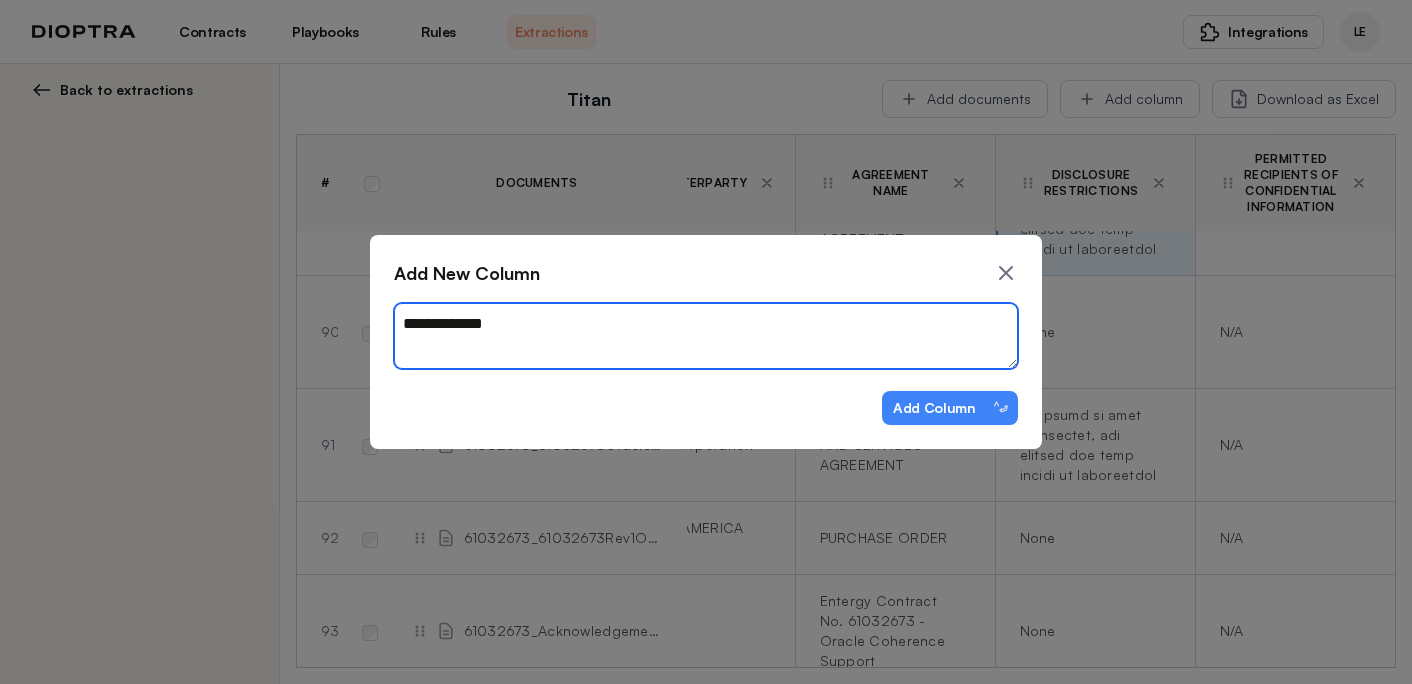 type on "*" 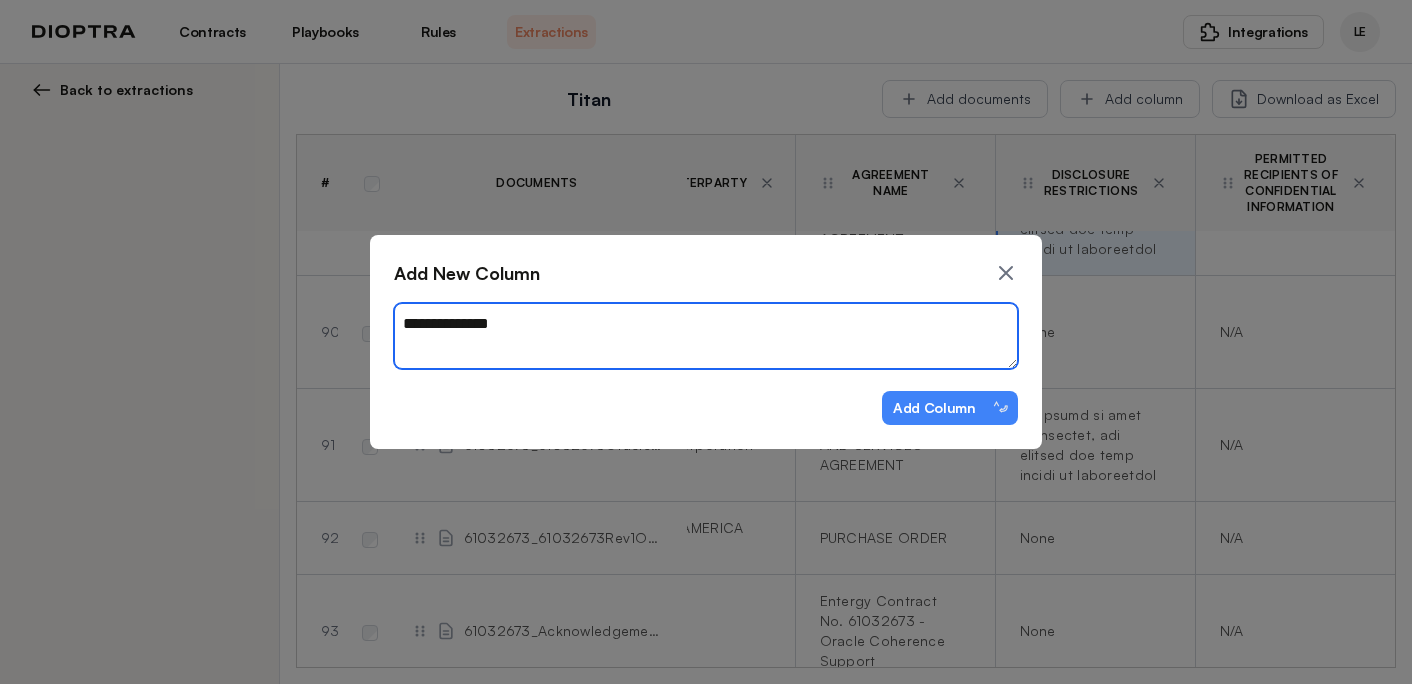 type on "*" 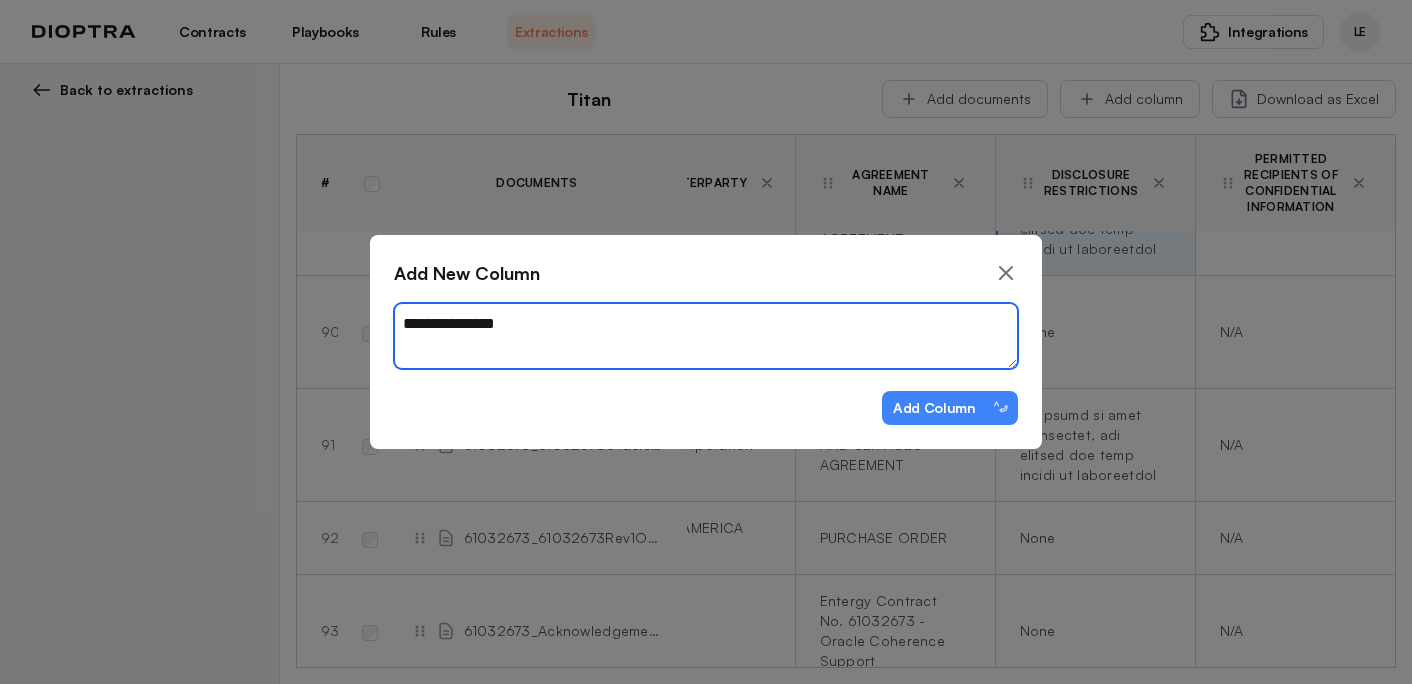 type on "*" 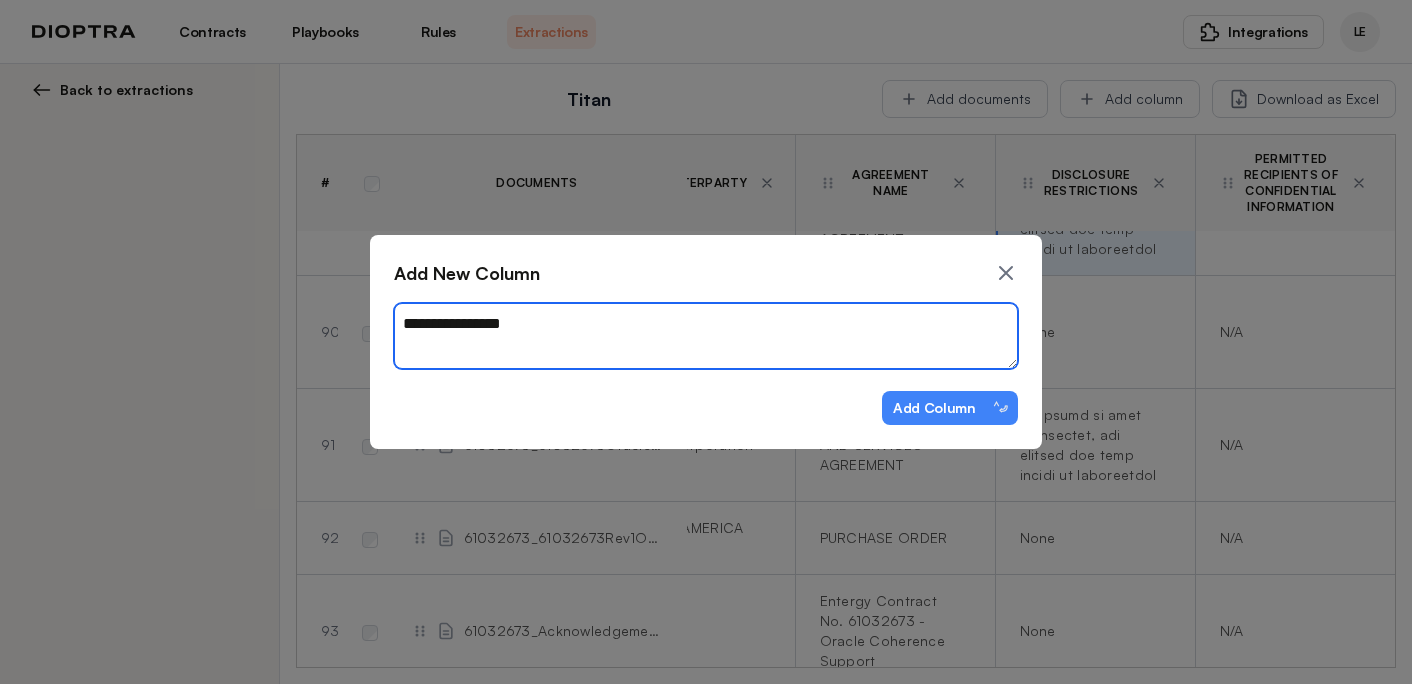 type on "*" 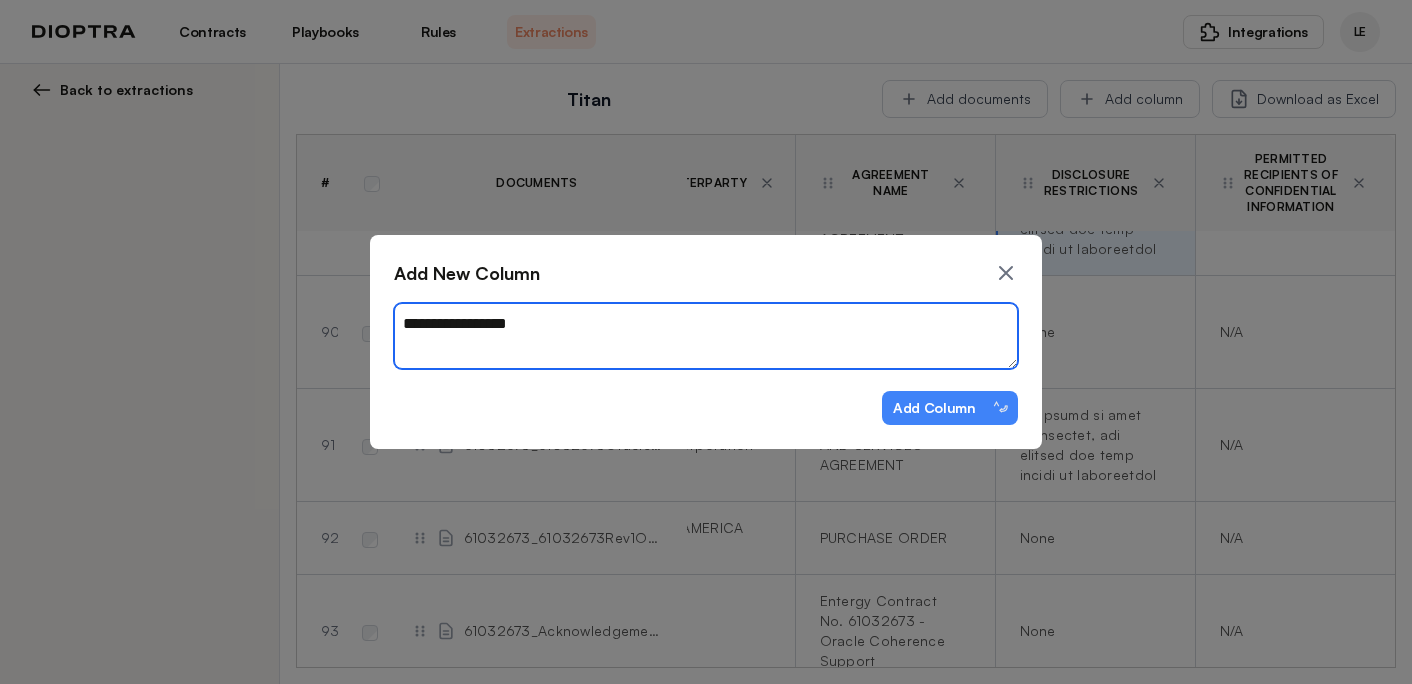 type on "*" 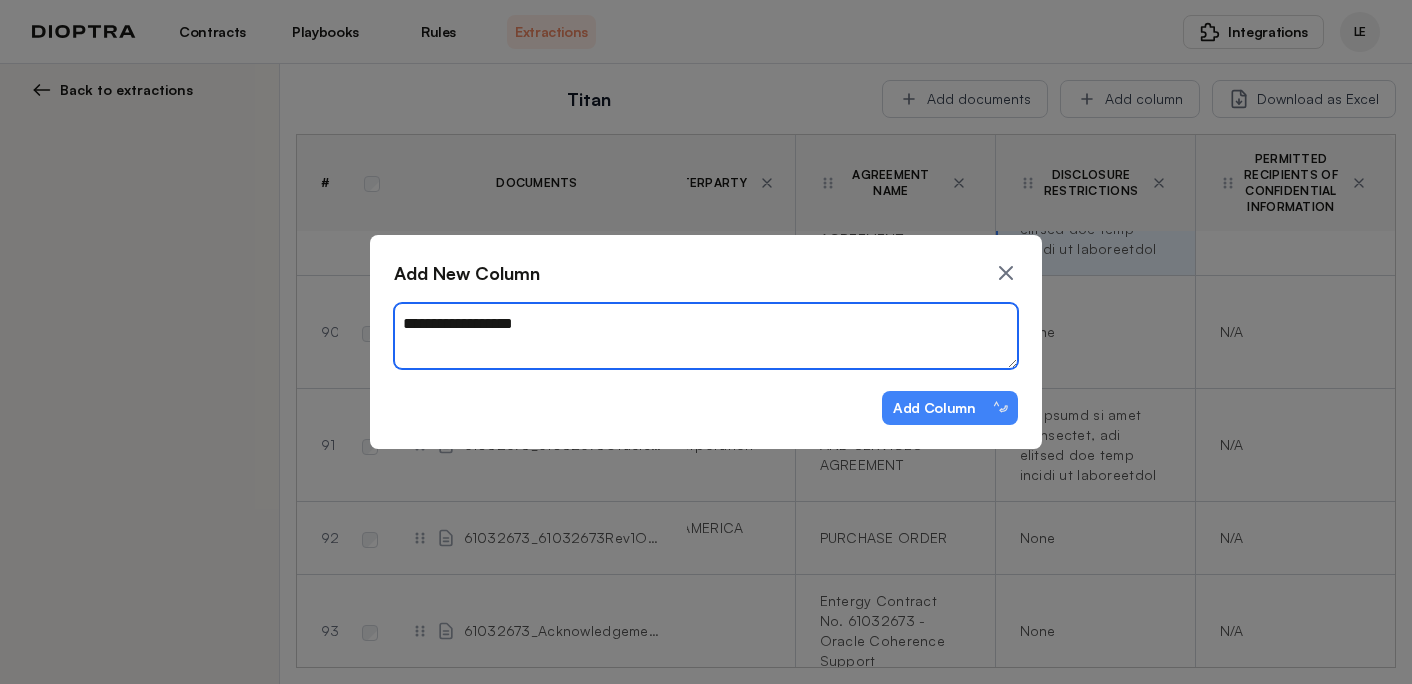 type on "*" 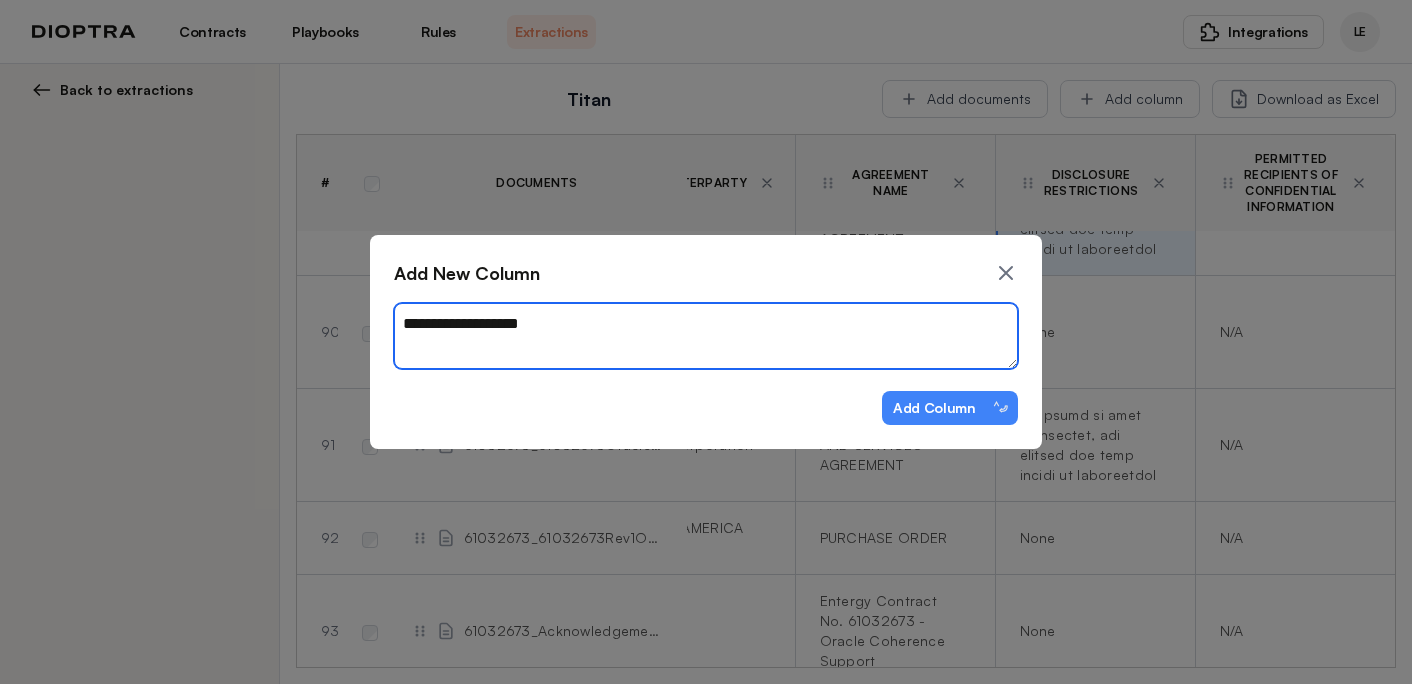 type on "*" 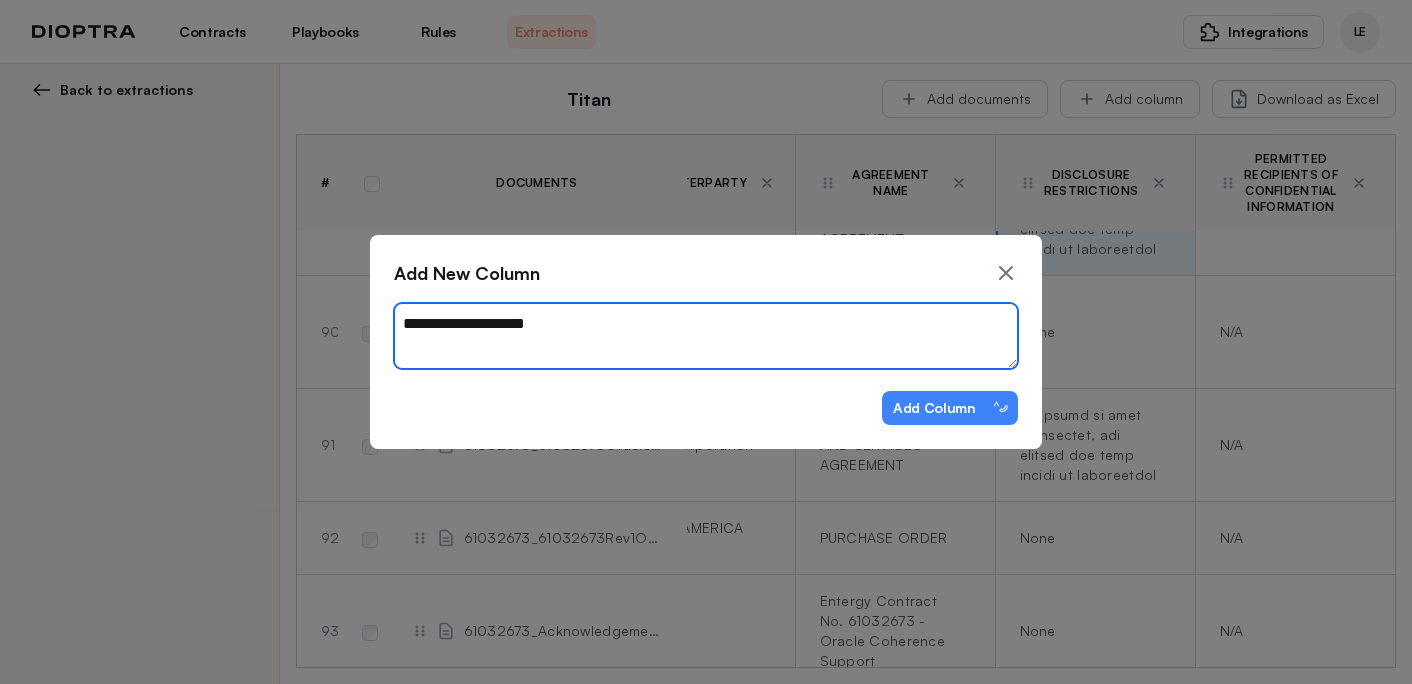 type on "*" 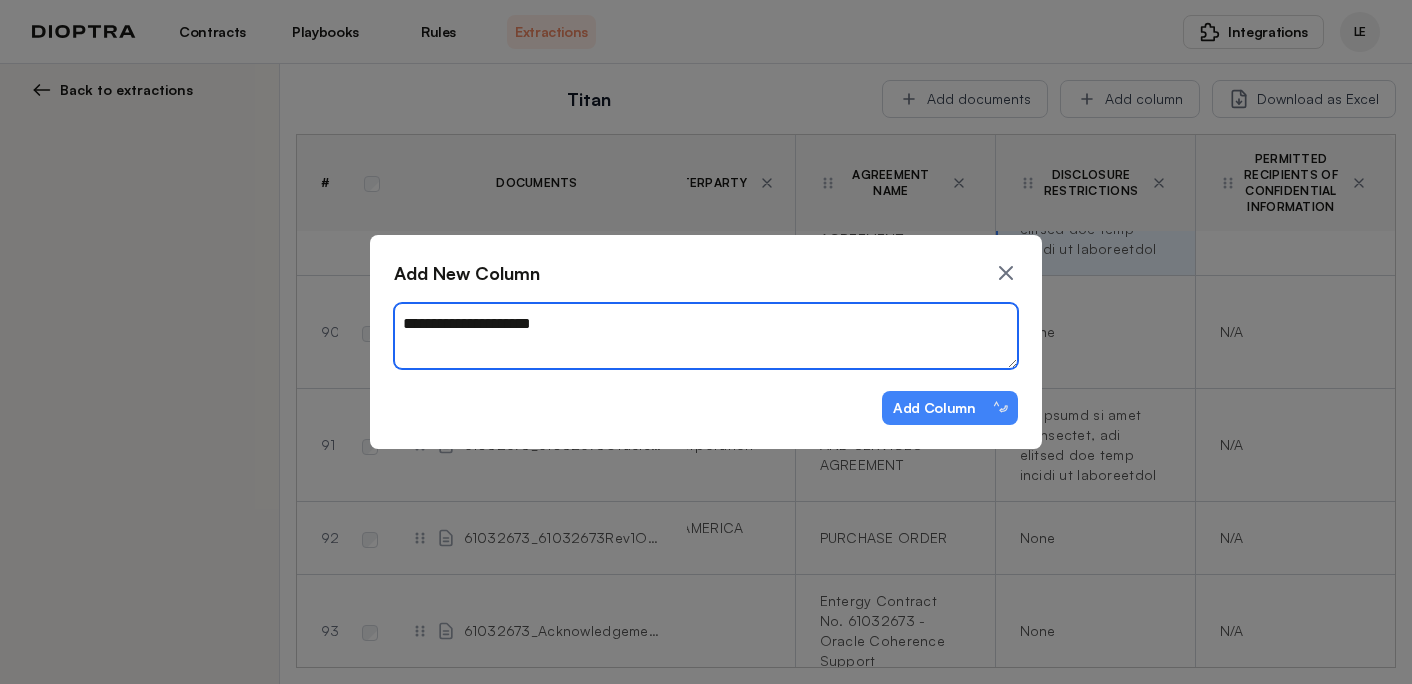 type on "*" 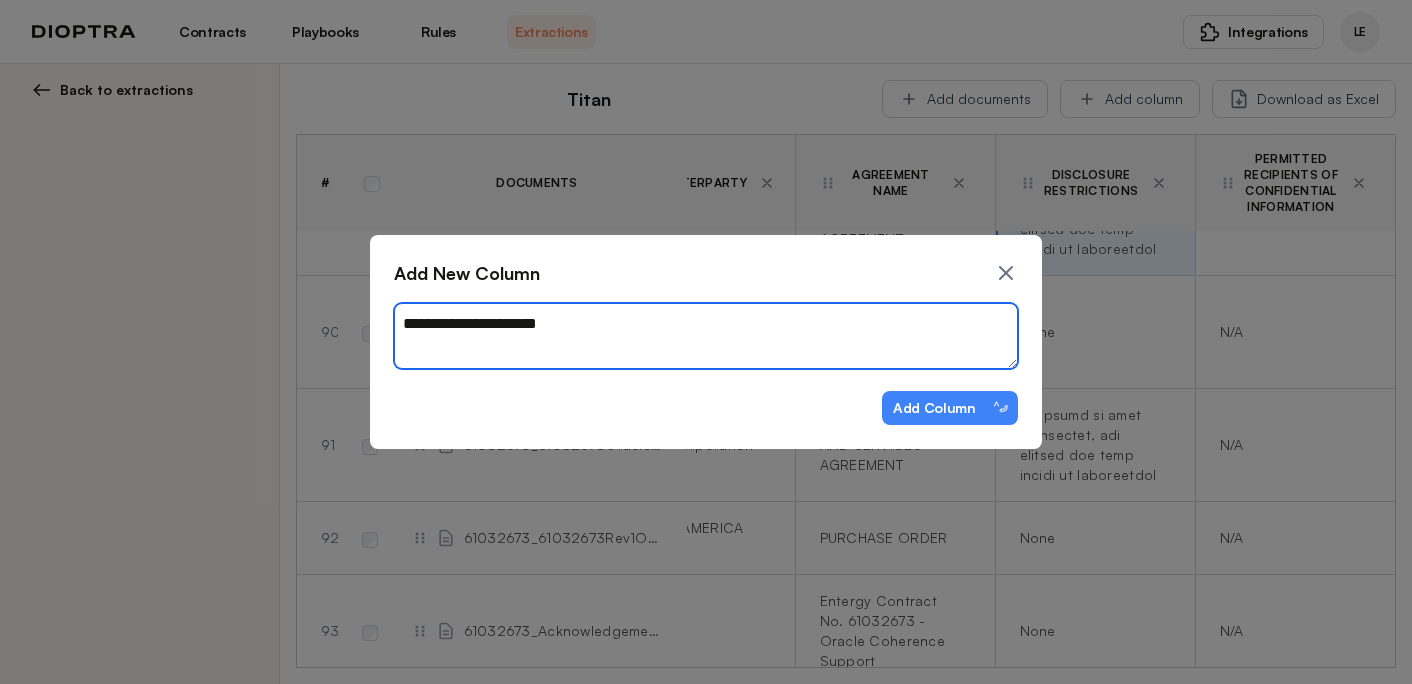 type on "*" 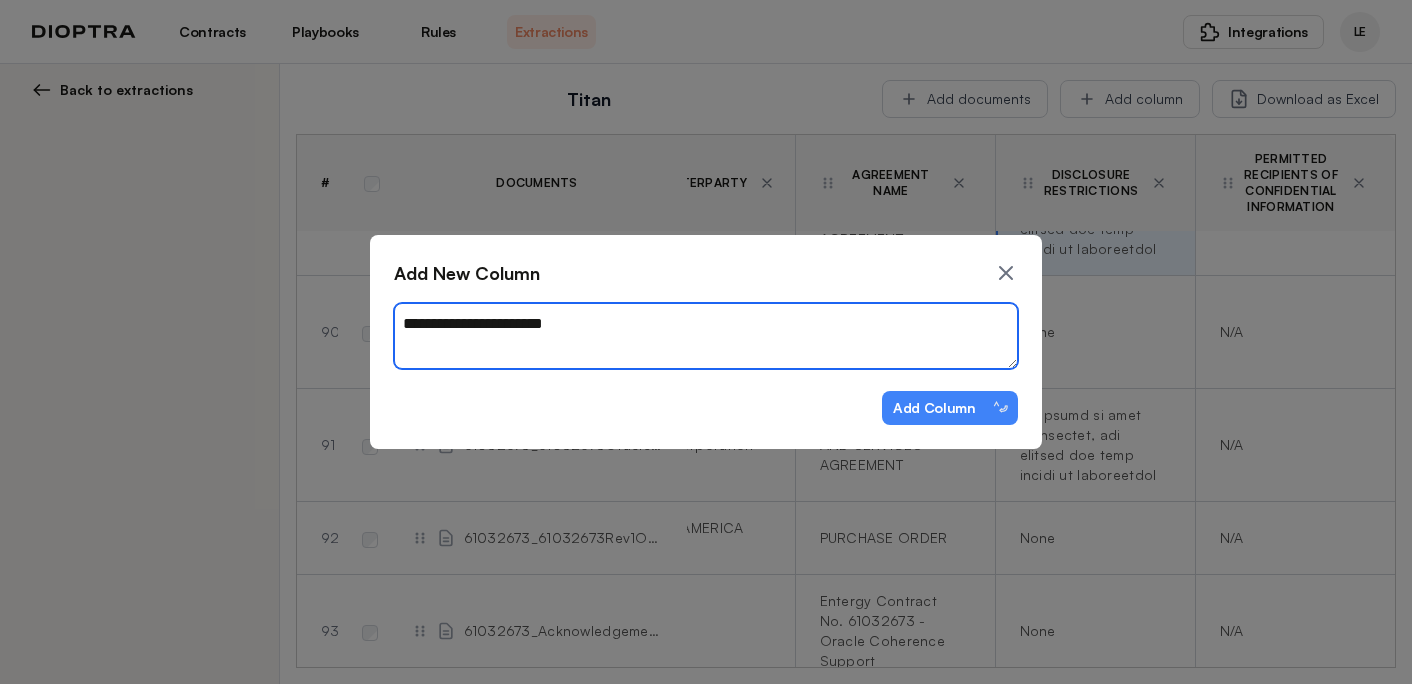 type on "*" 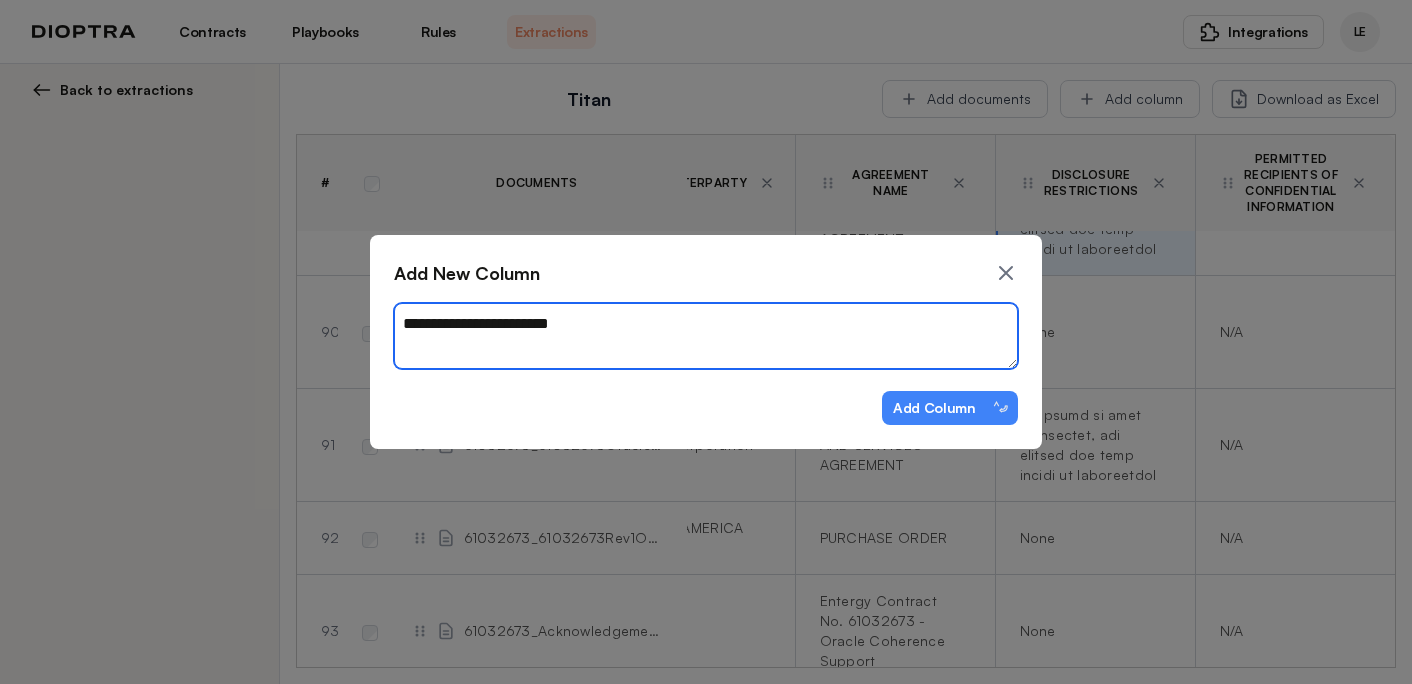 type on "*" 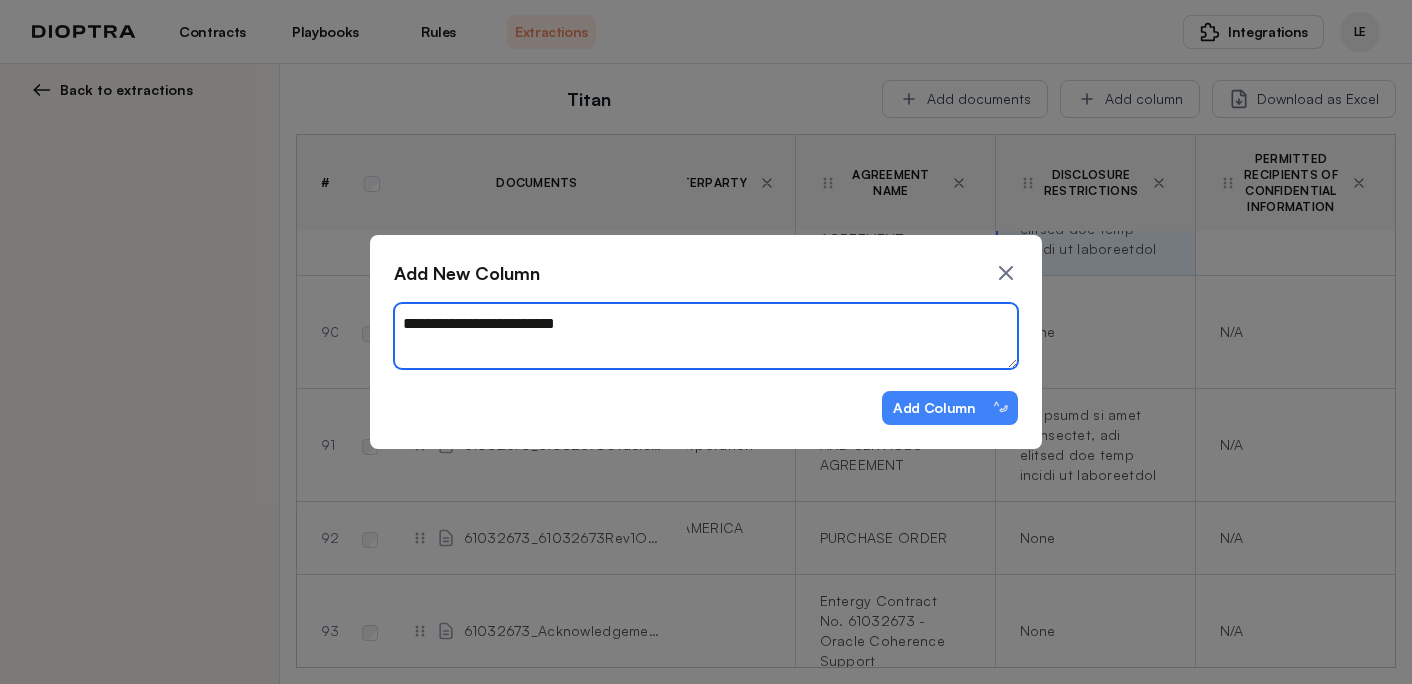 type on "**********" 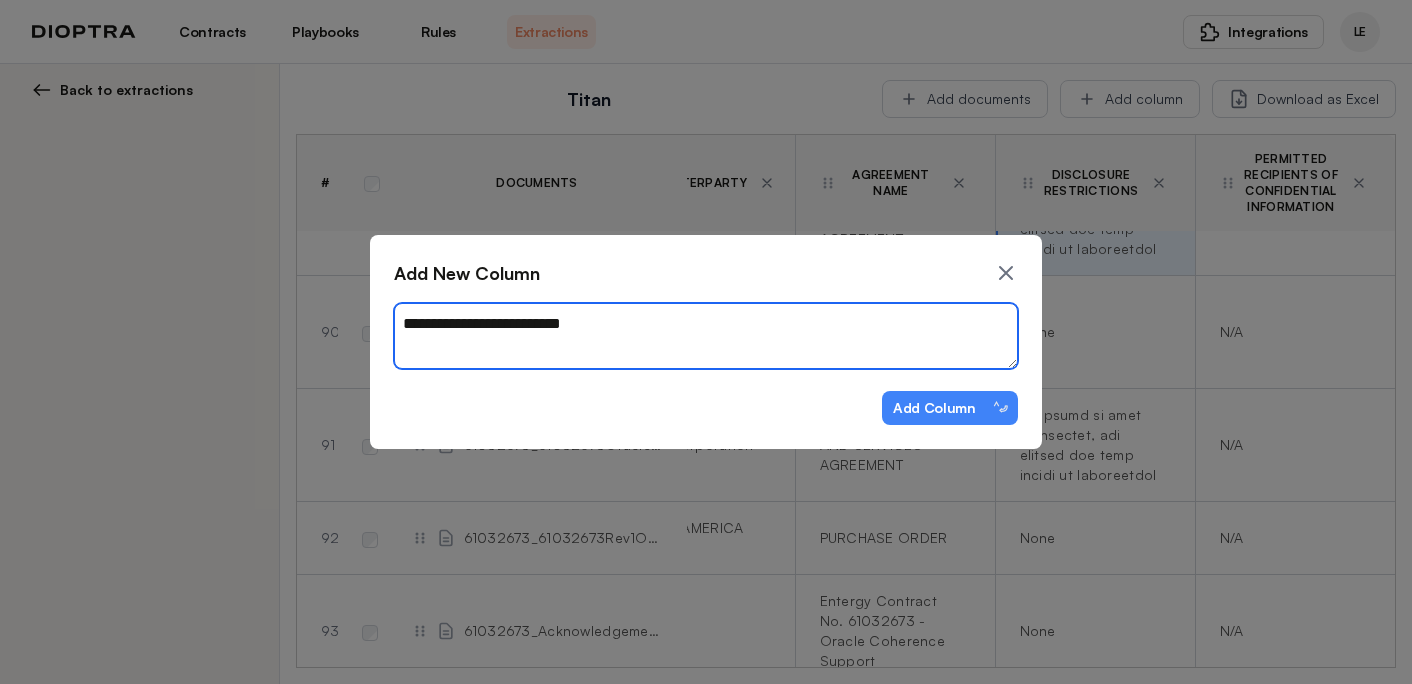 type on "*" 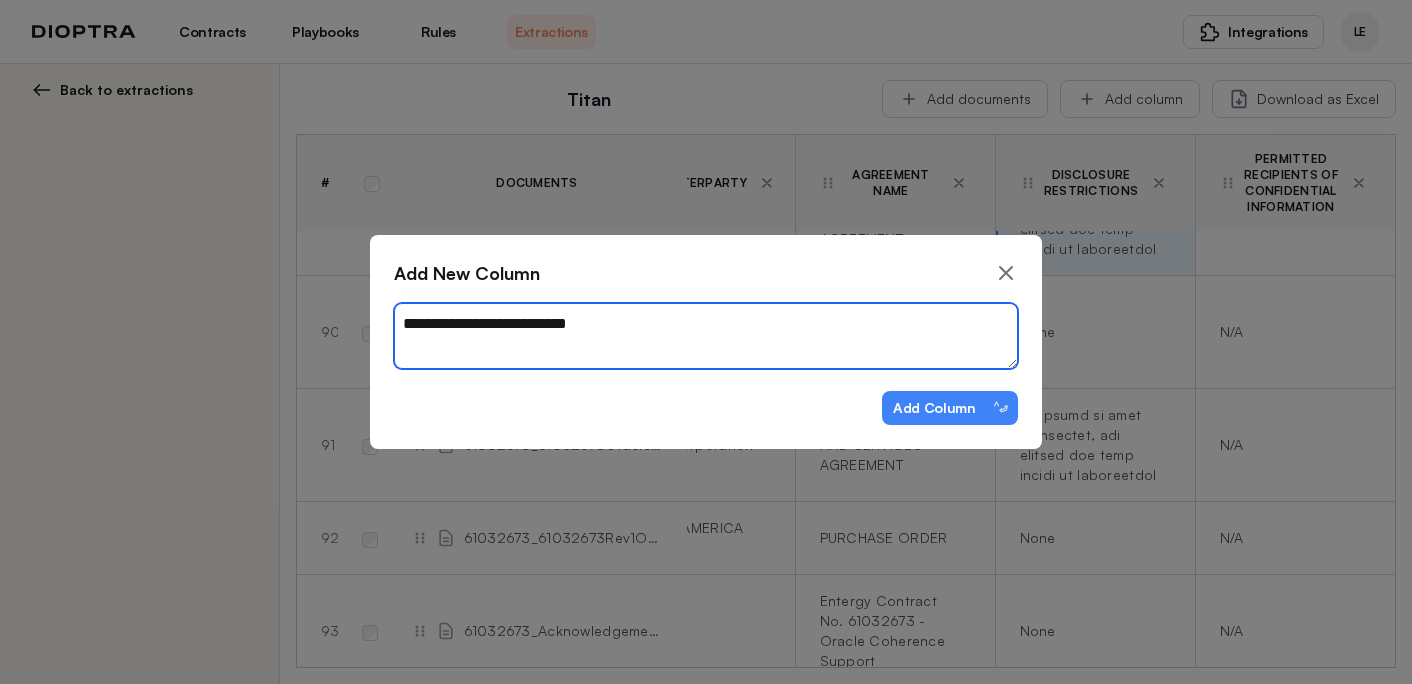 type on "*" 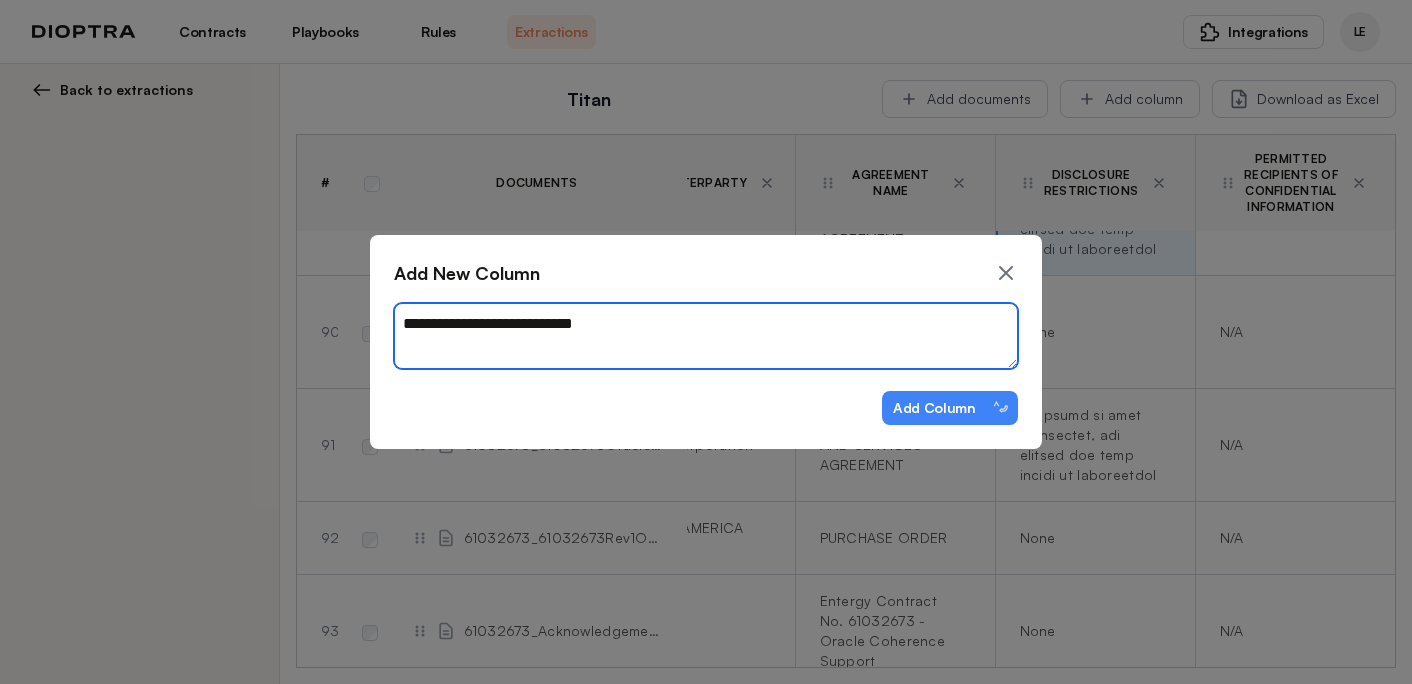 type on "*" 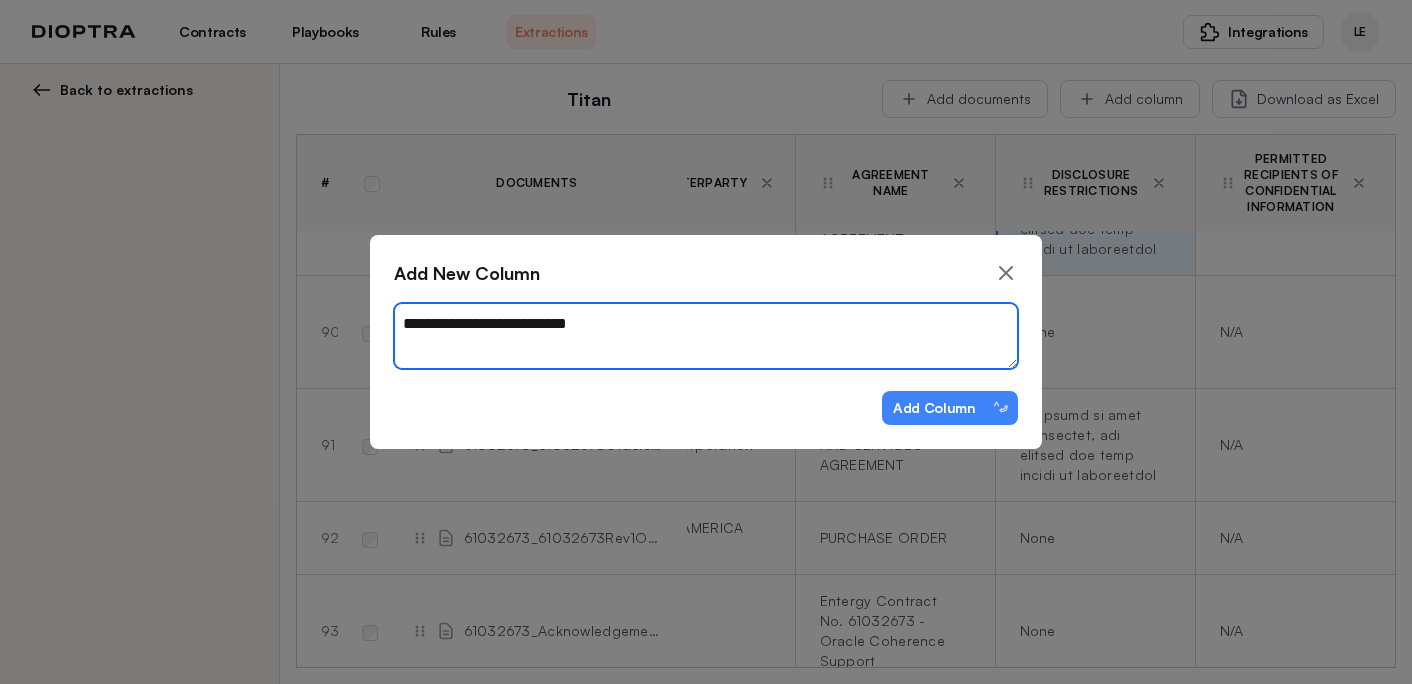 type on "*" 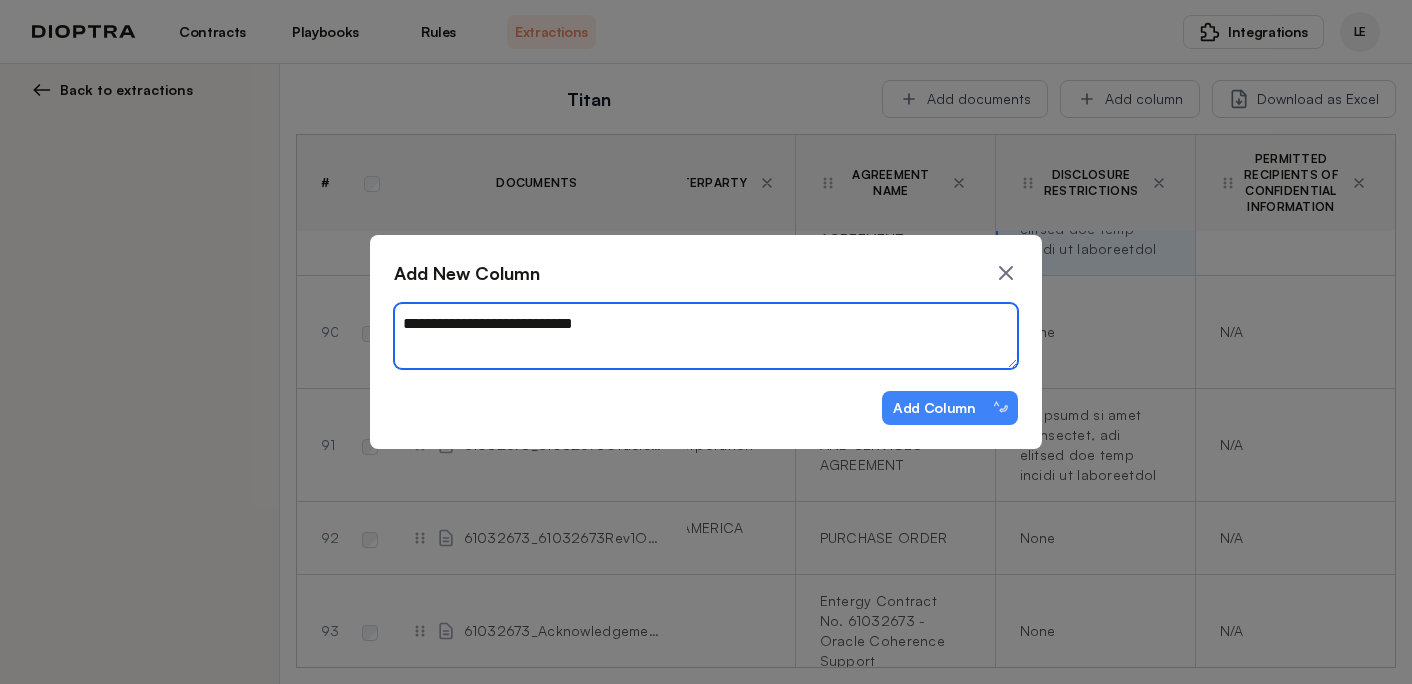 type on "*" 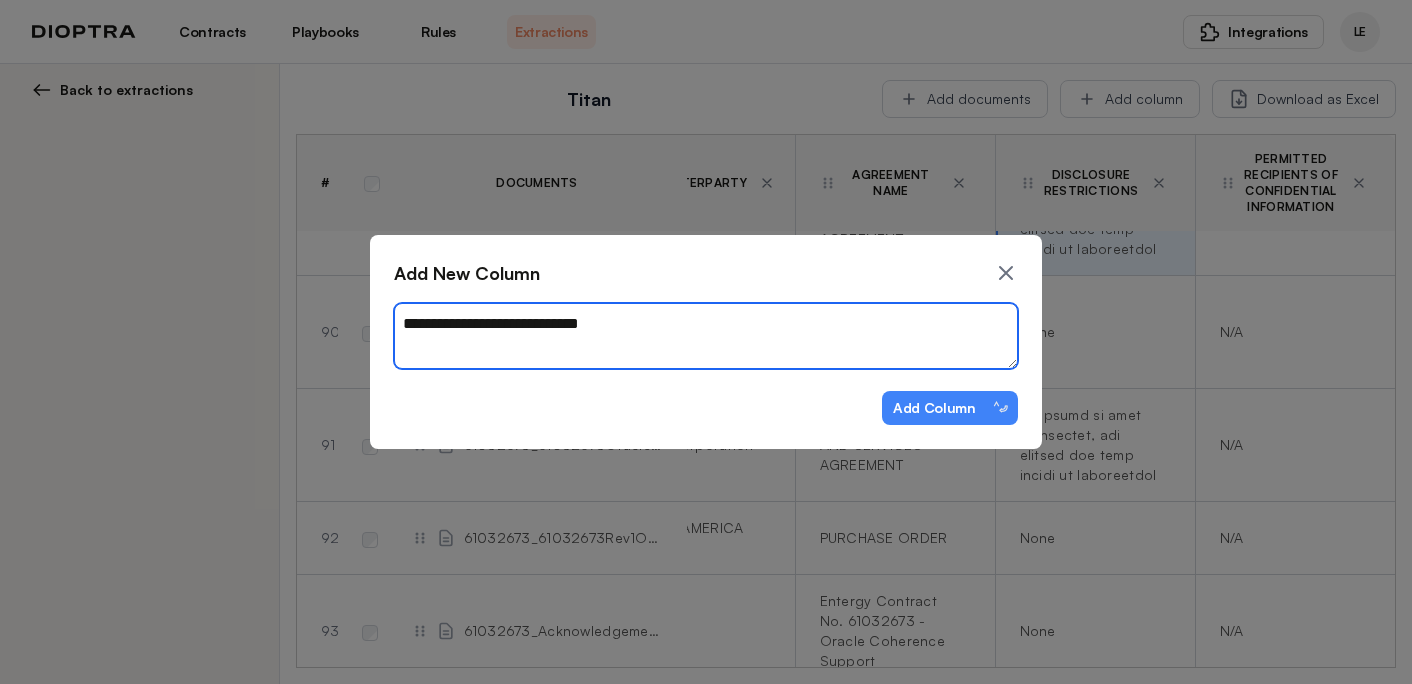 type on "*" 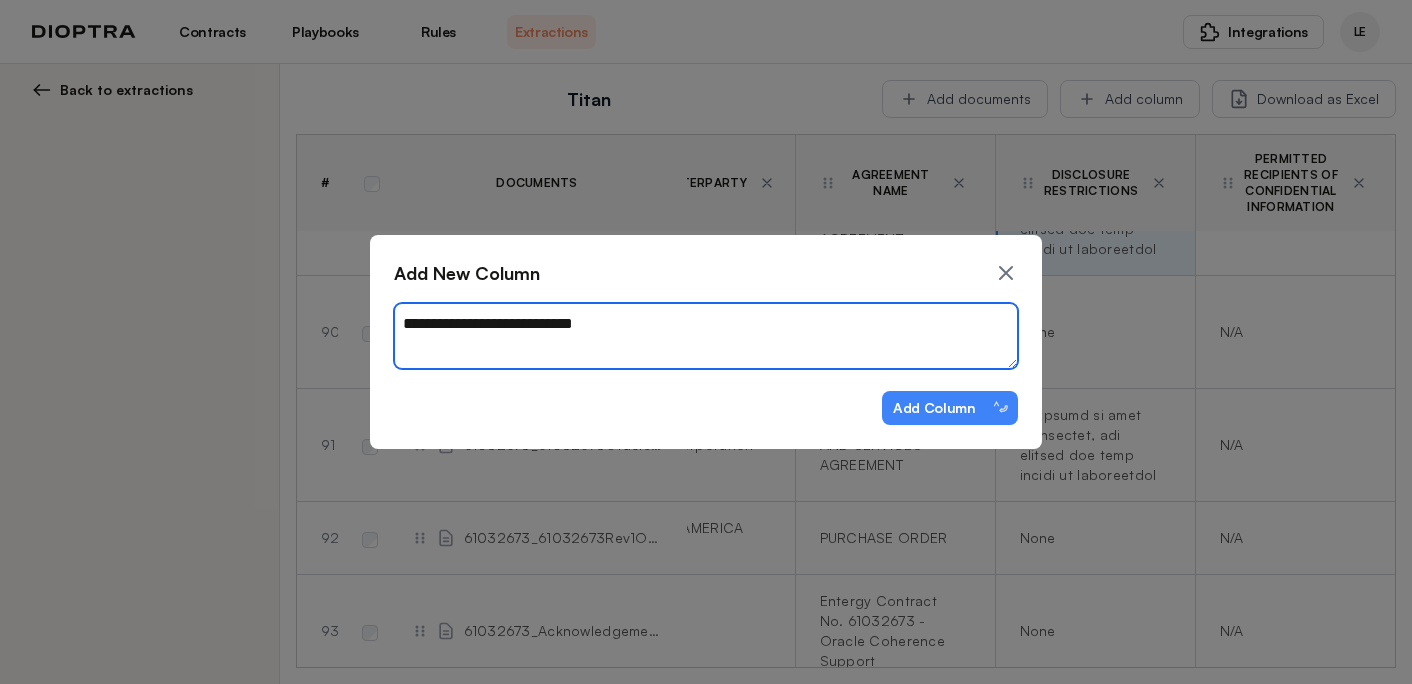 type on "*" 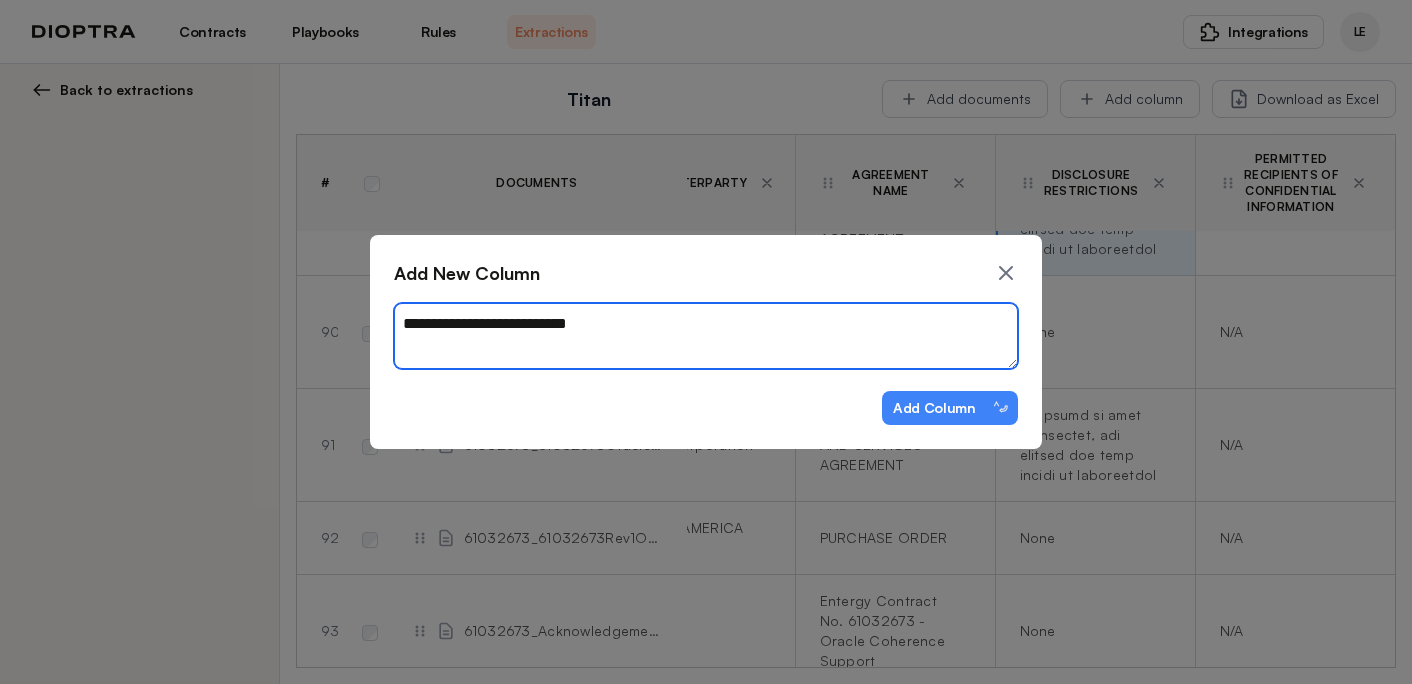 type on "*" 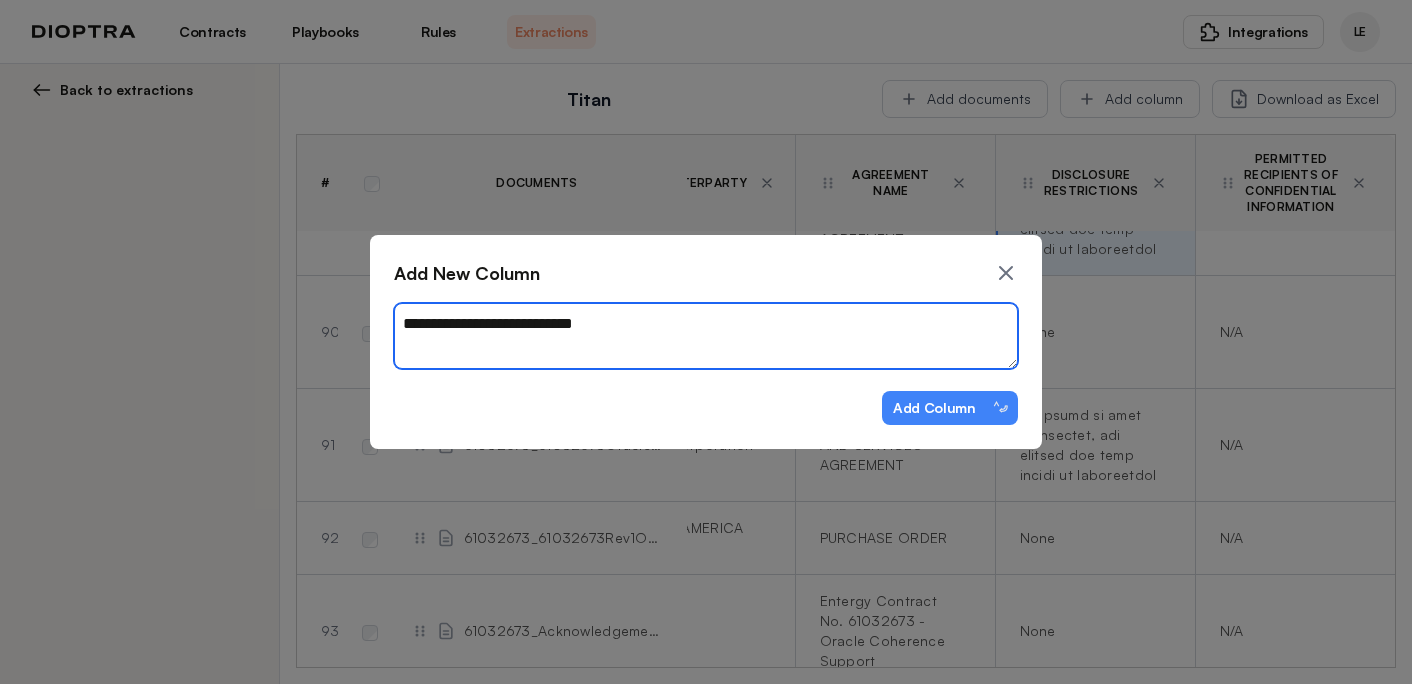 type on "*" 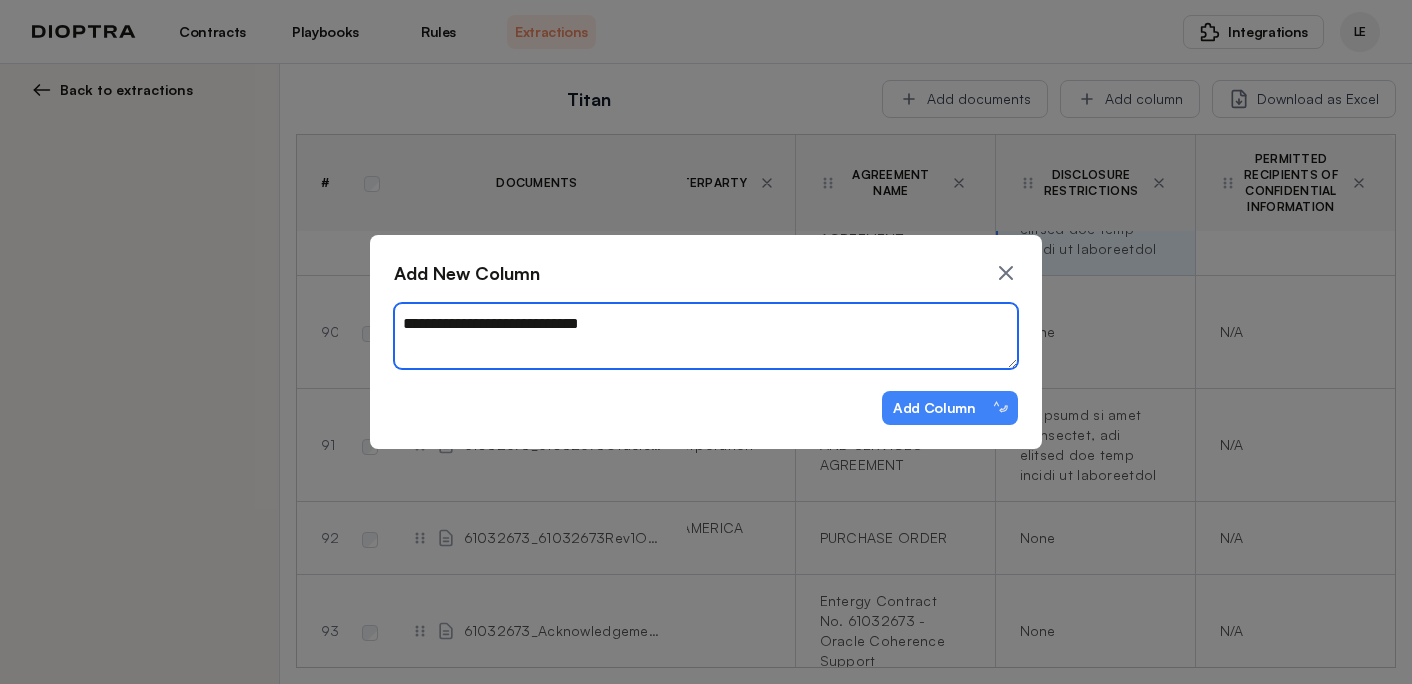 type on "*" 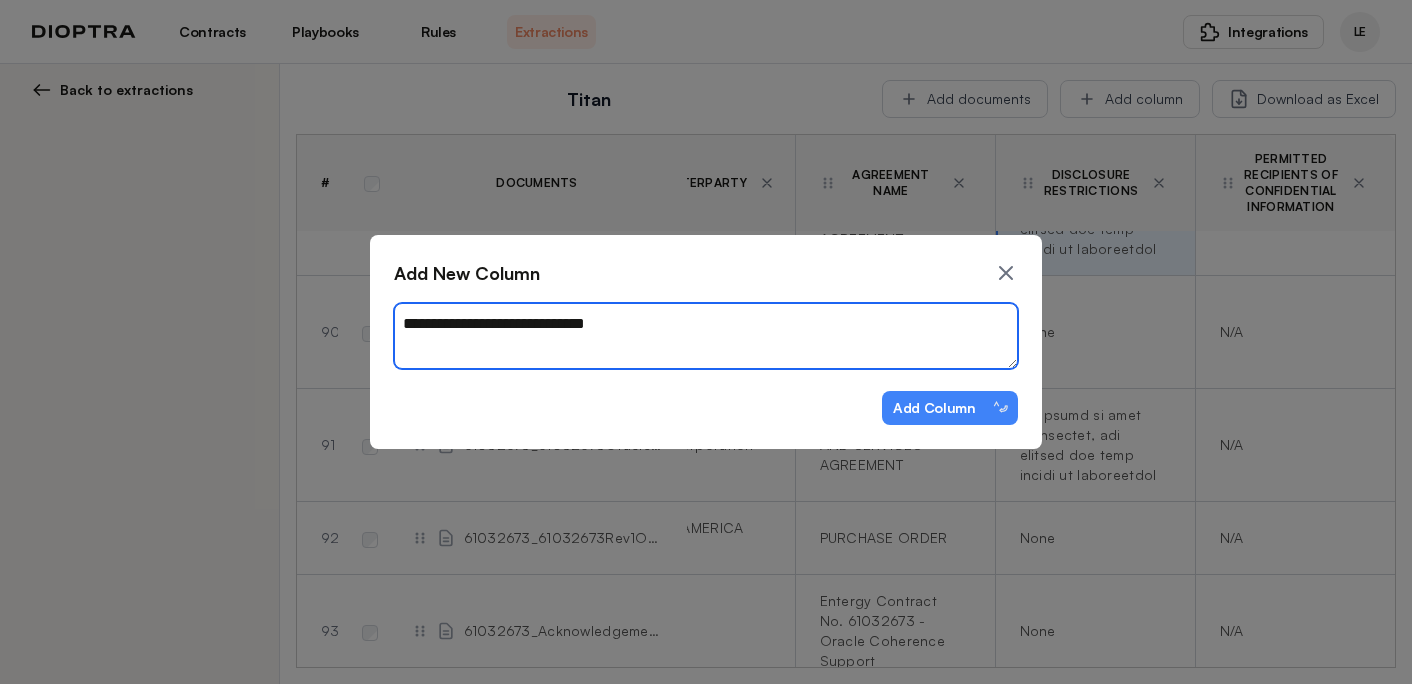 type on "*" 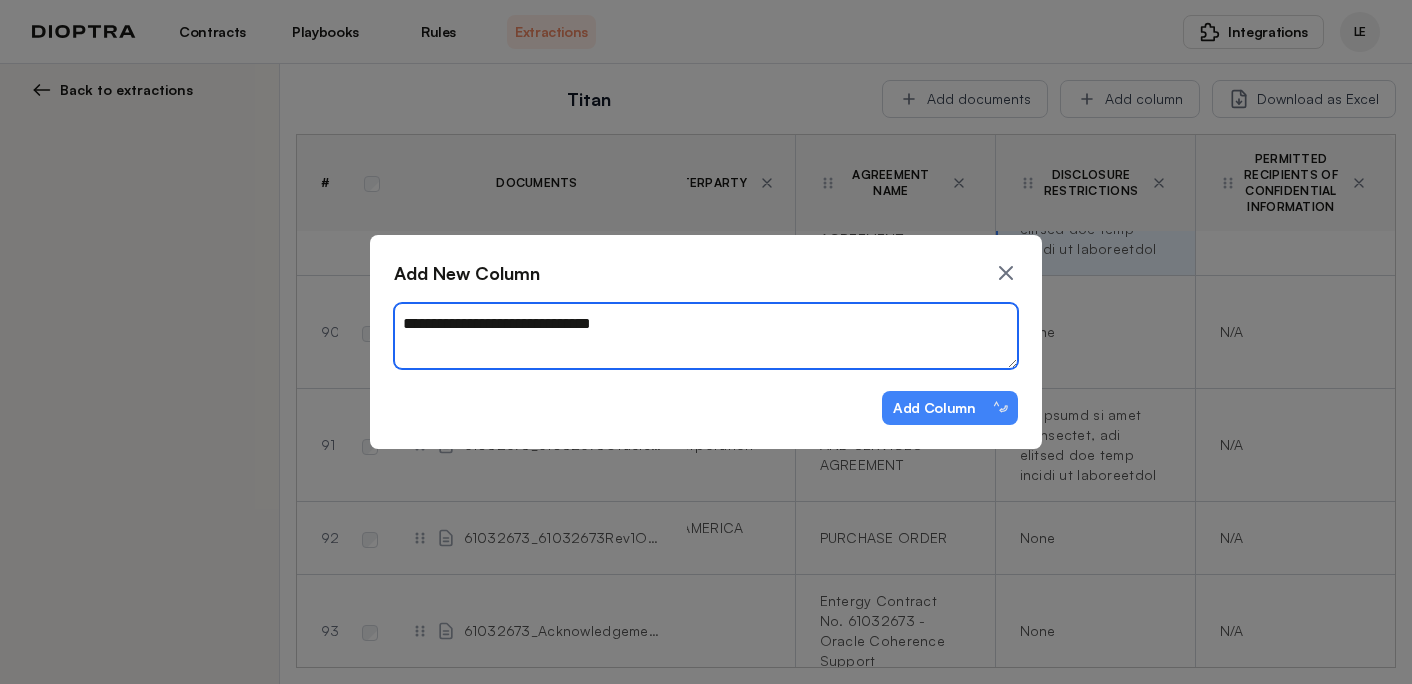 type on "*" 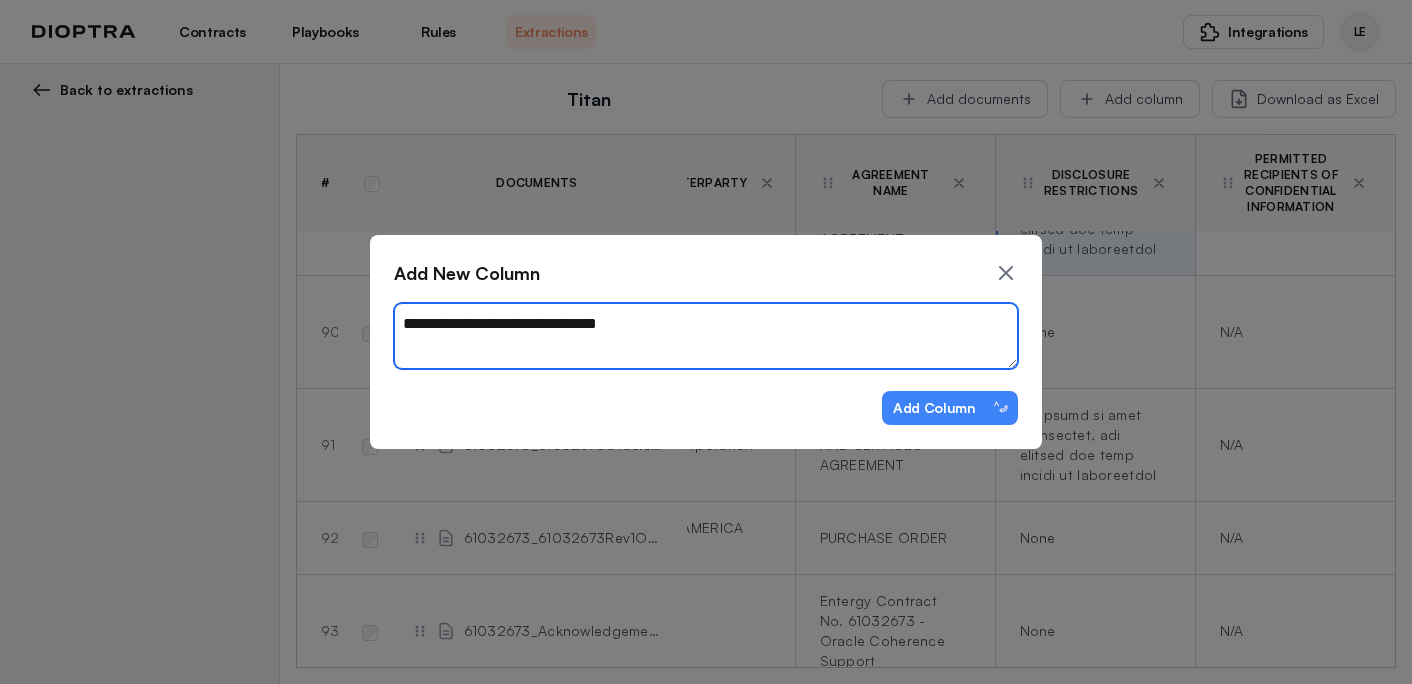 type on "*" 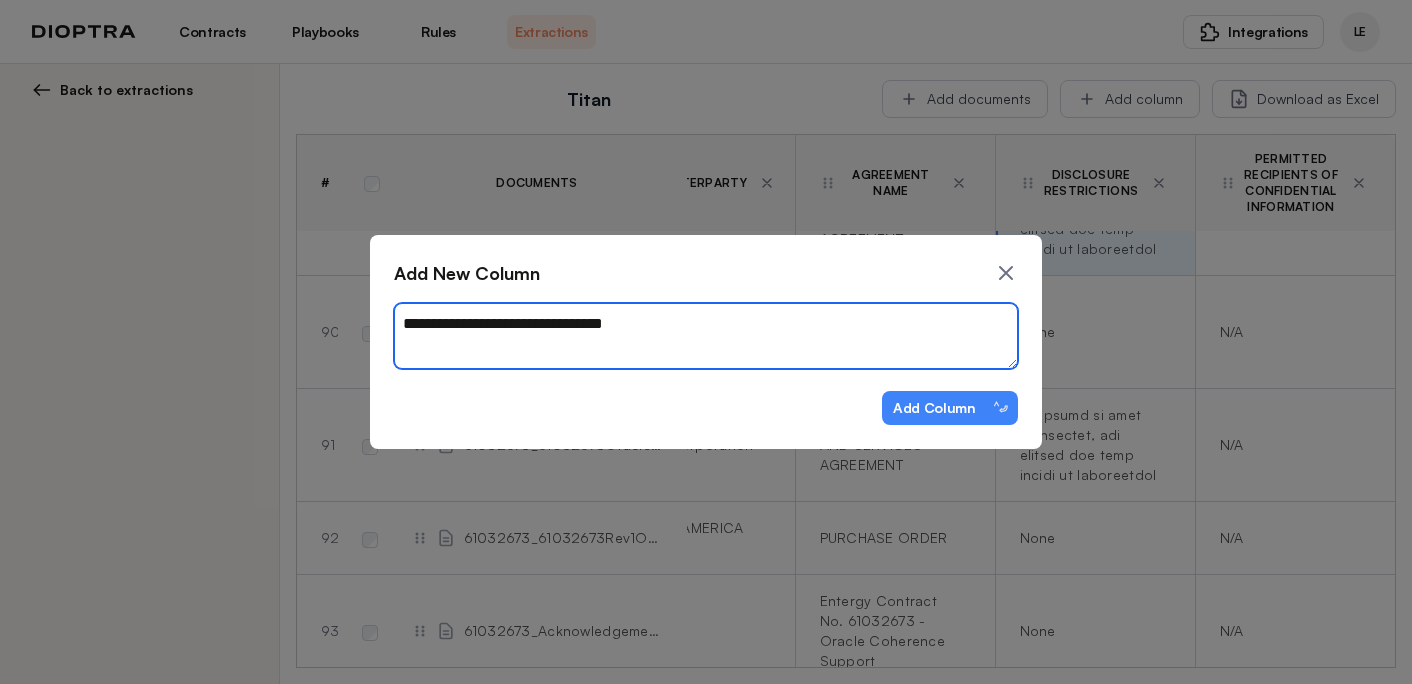 type on "*" 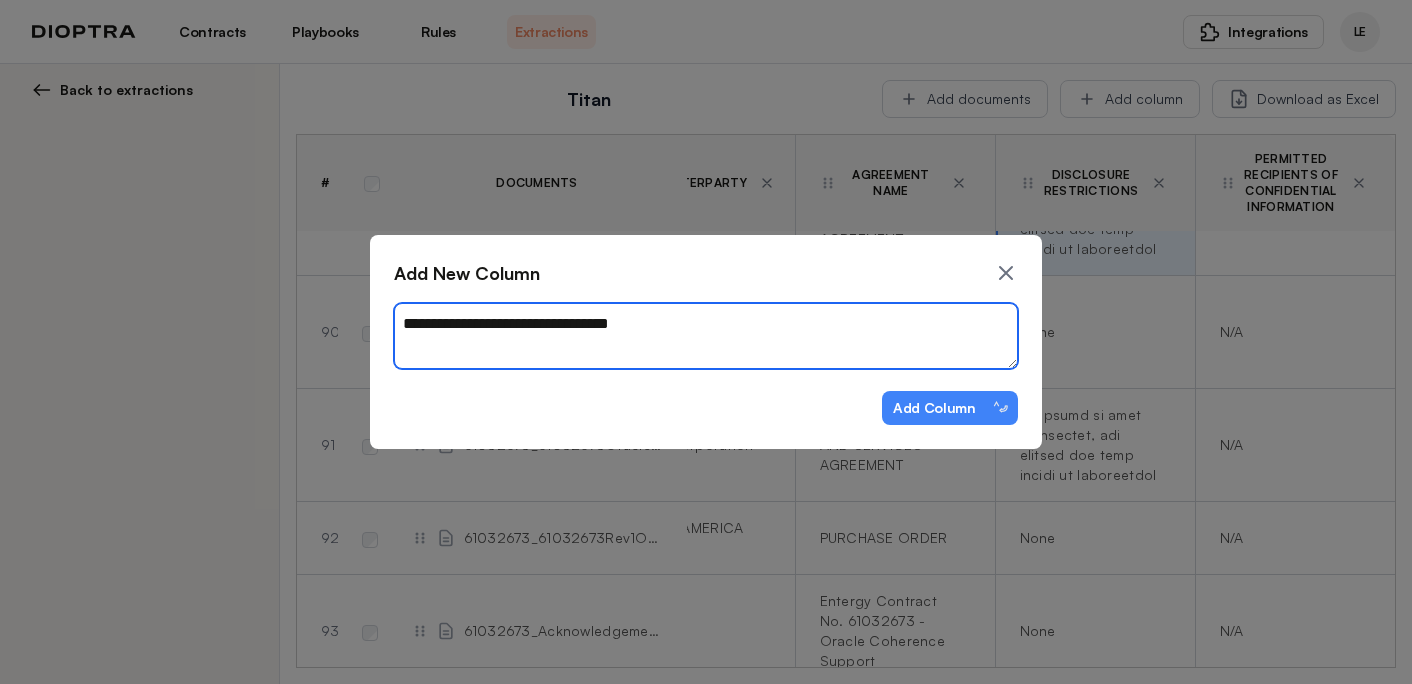 type on "*" 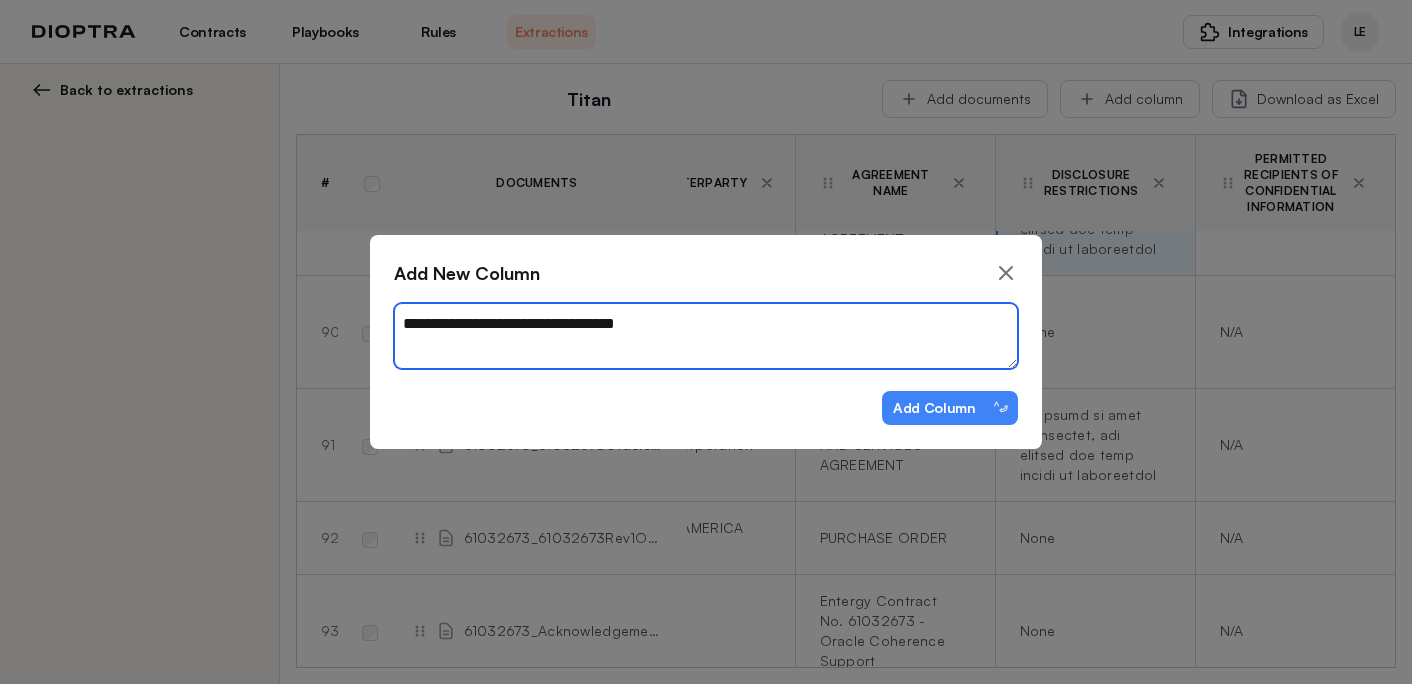 type on "*" 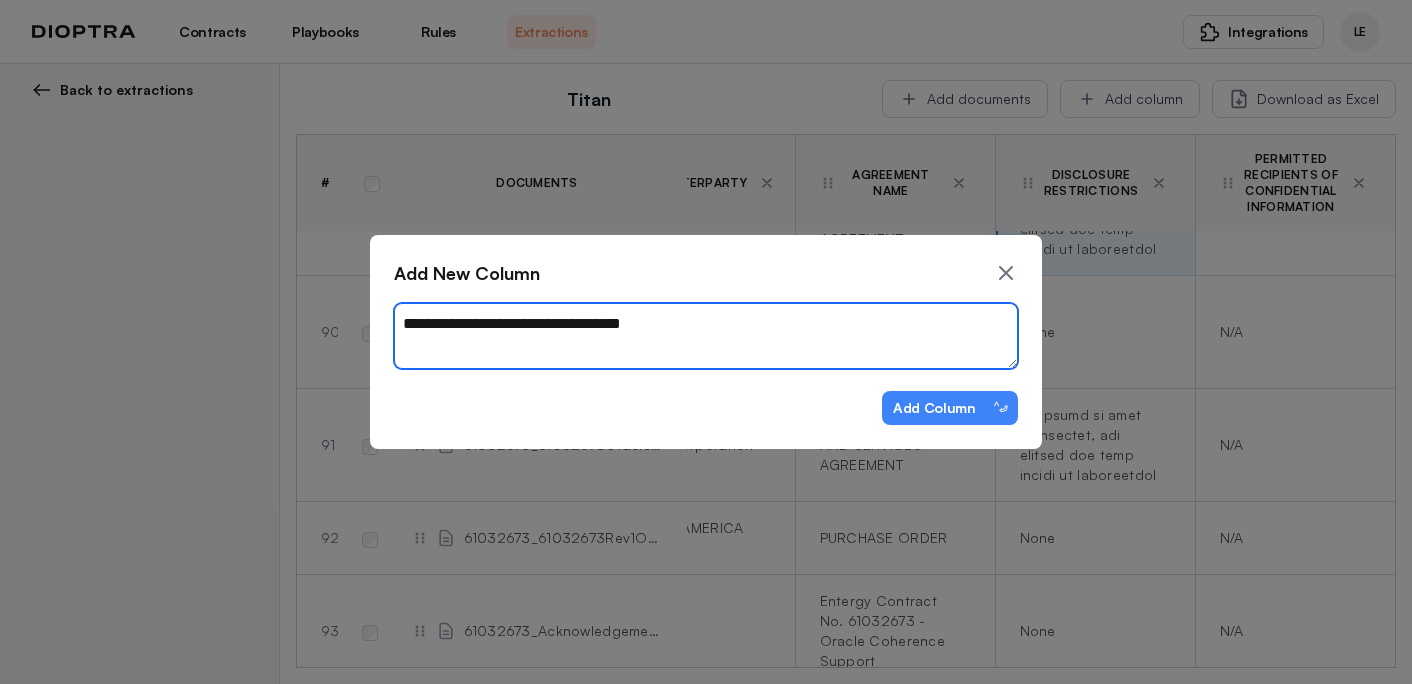 type on "*" 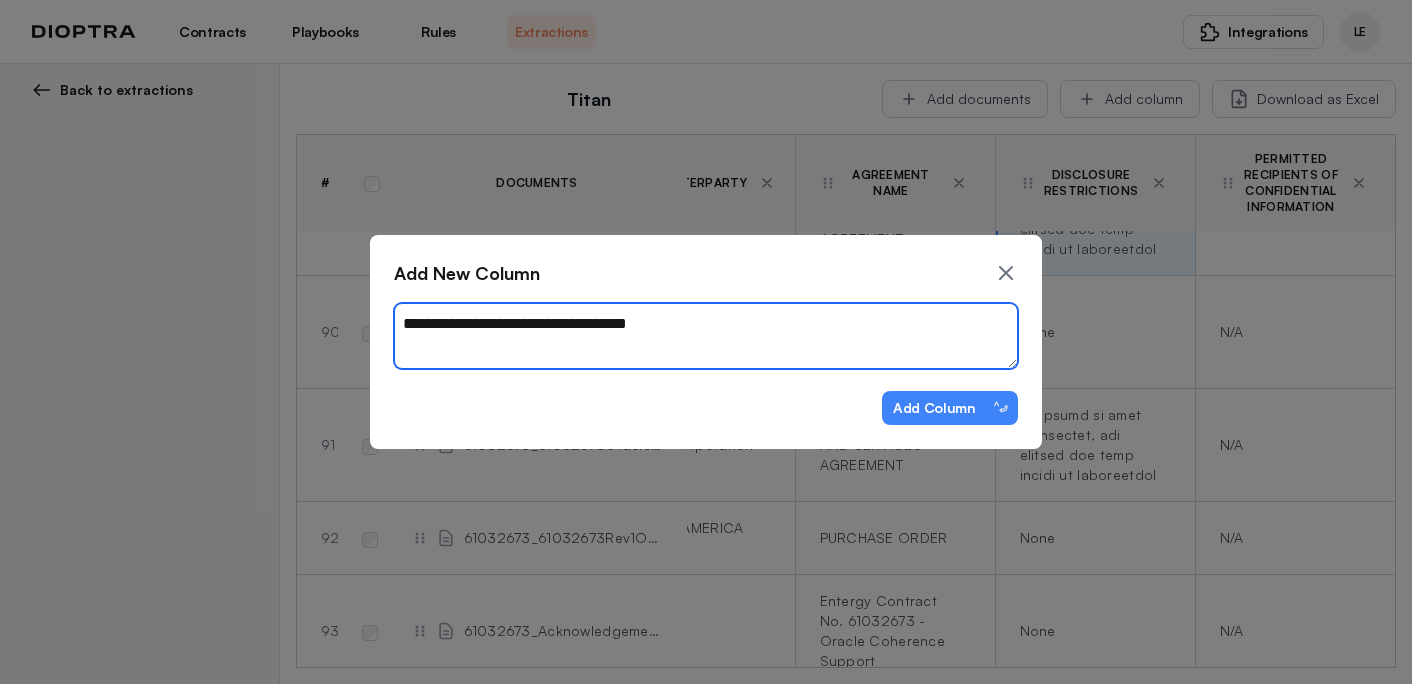 type on "*" 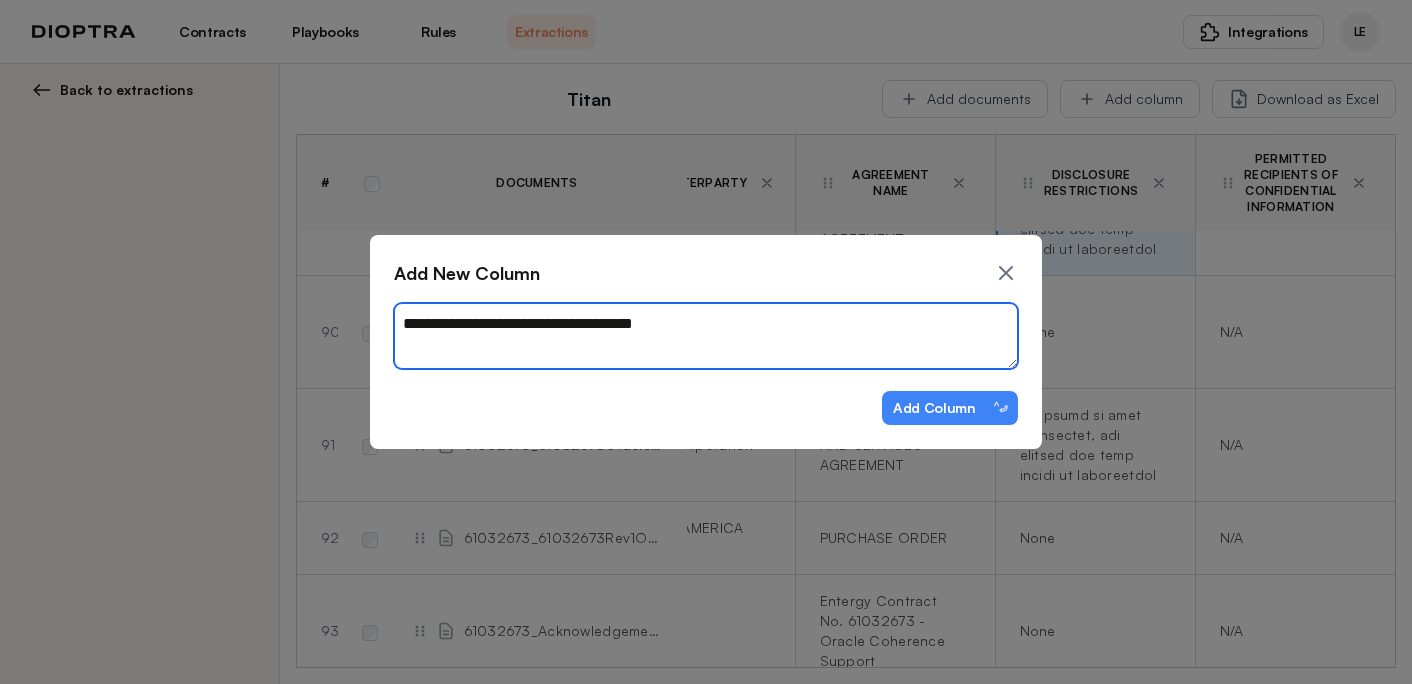 type on "*" 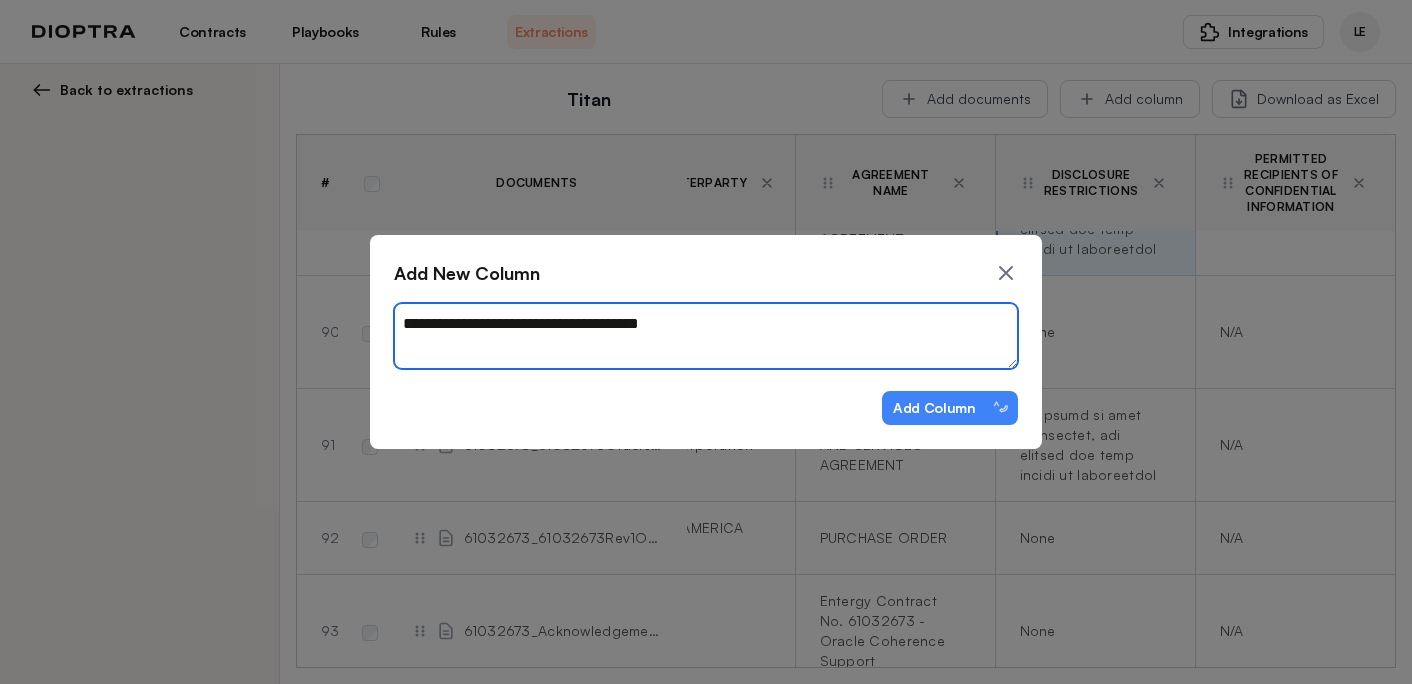 type on "*" 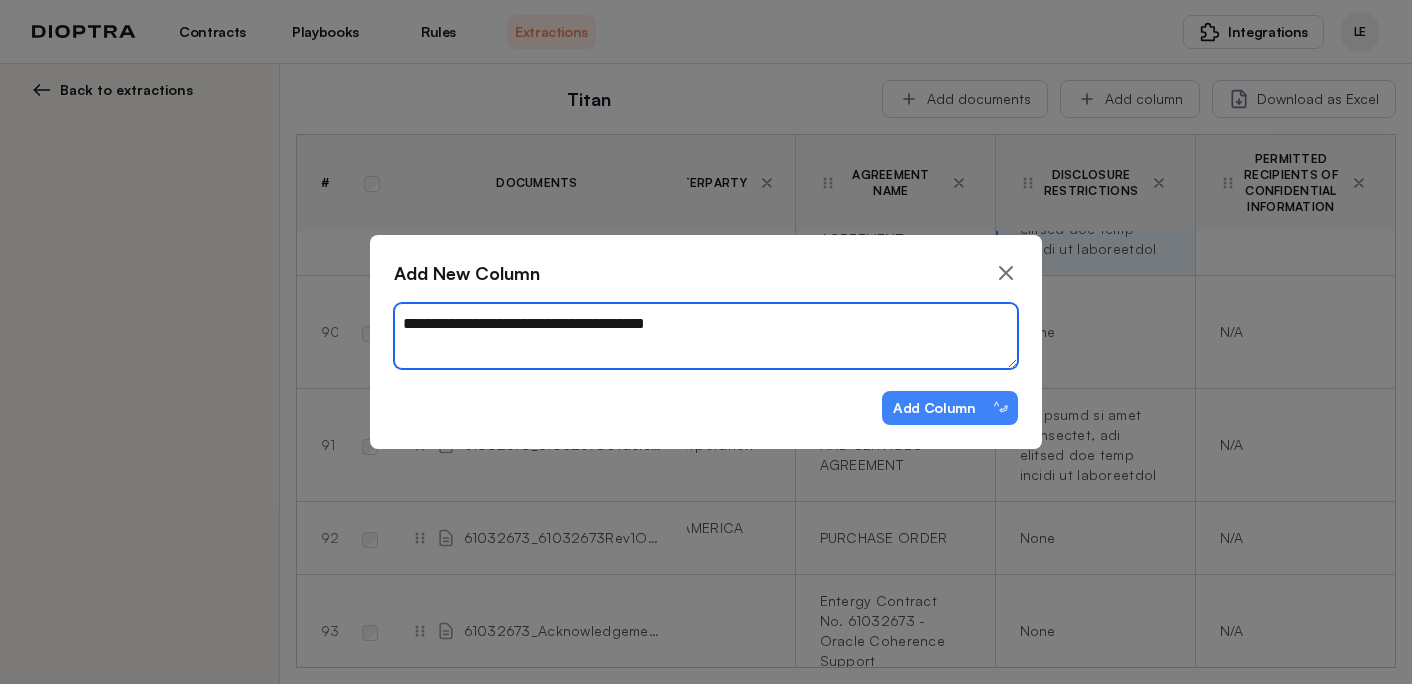 type on "*" 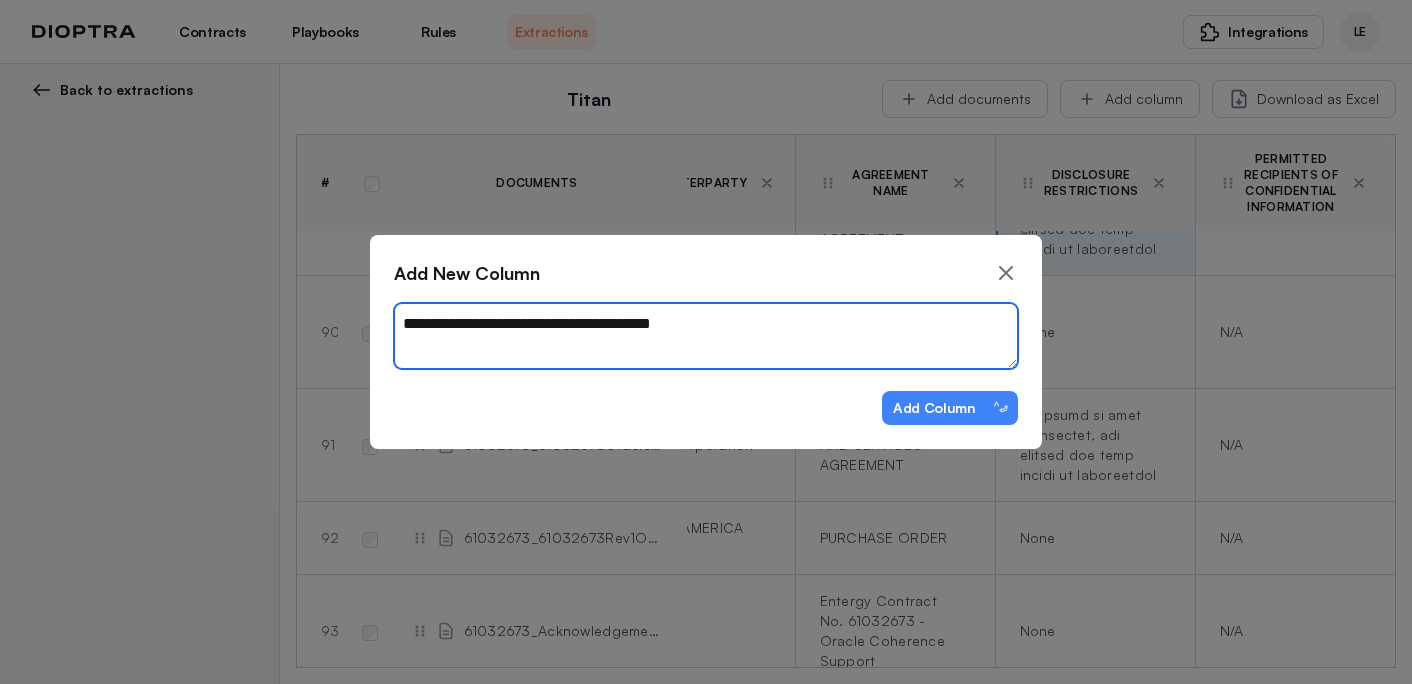 type on "*" 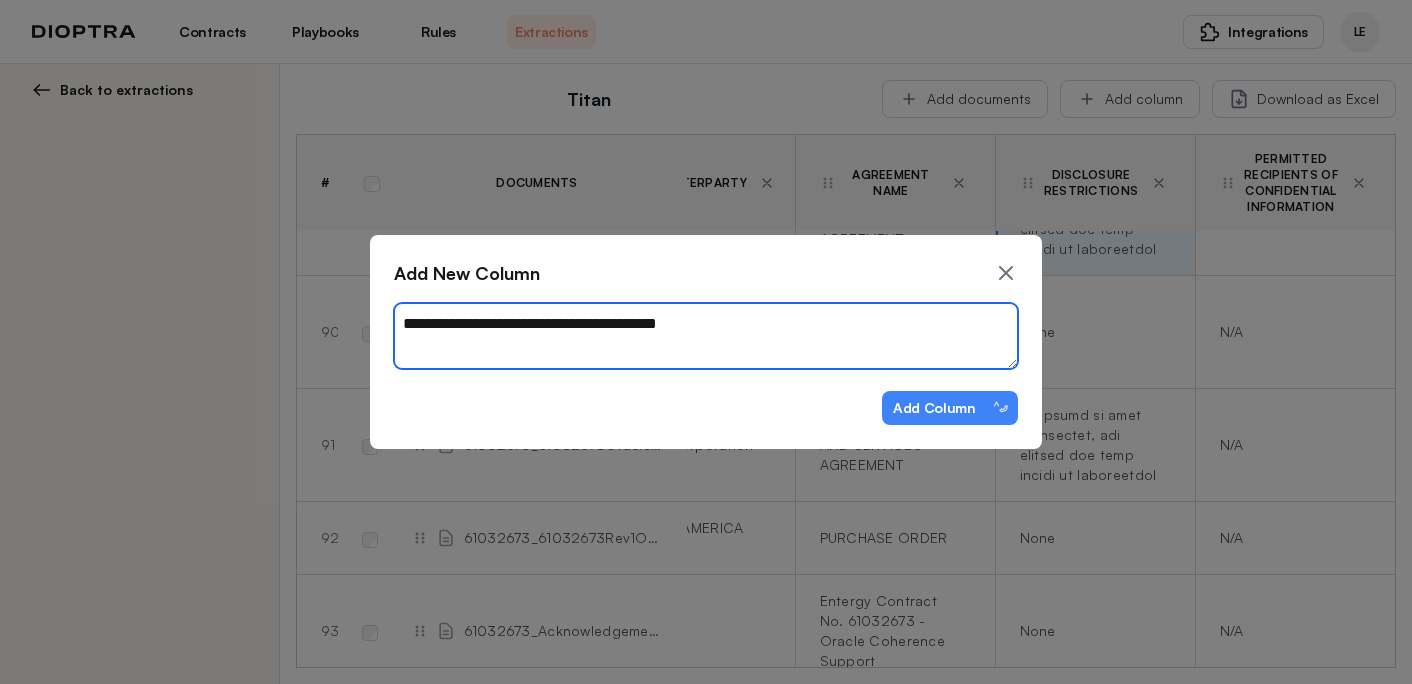 type on "*" 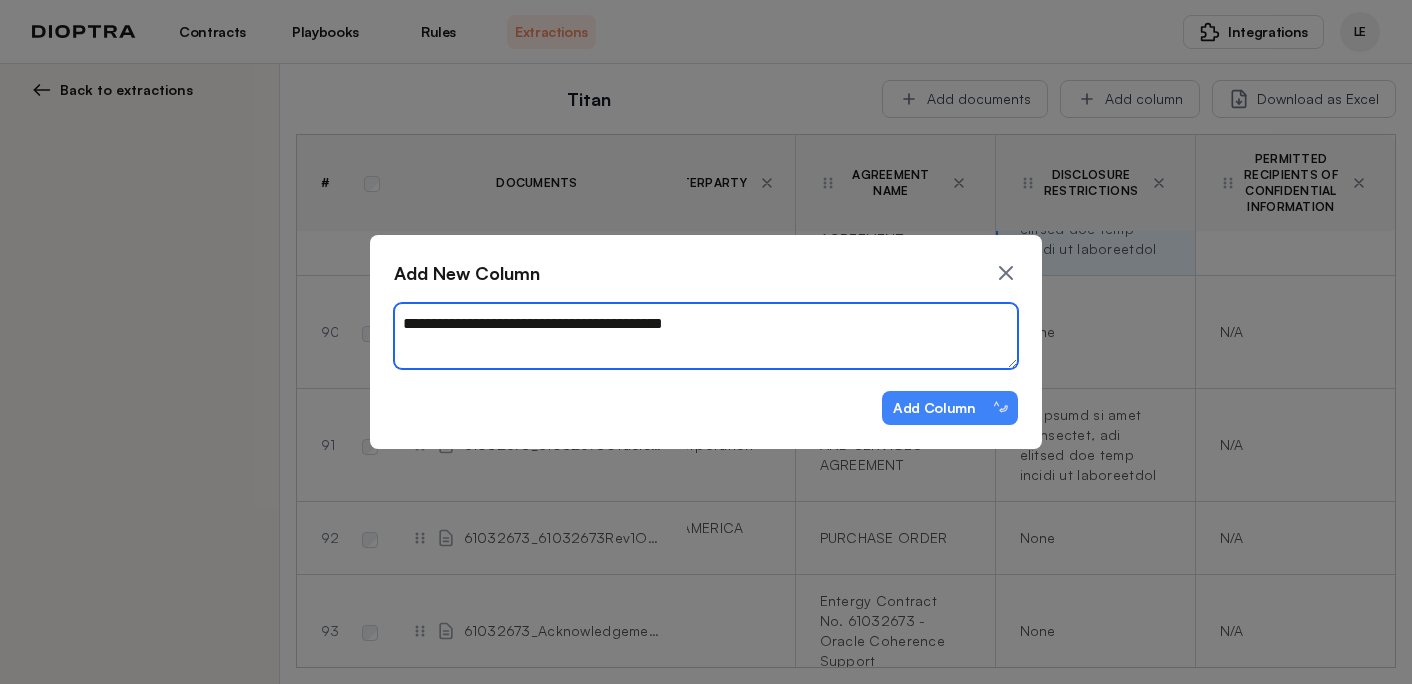 type on "*" 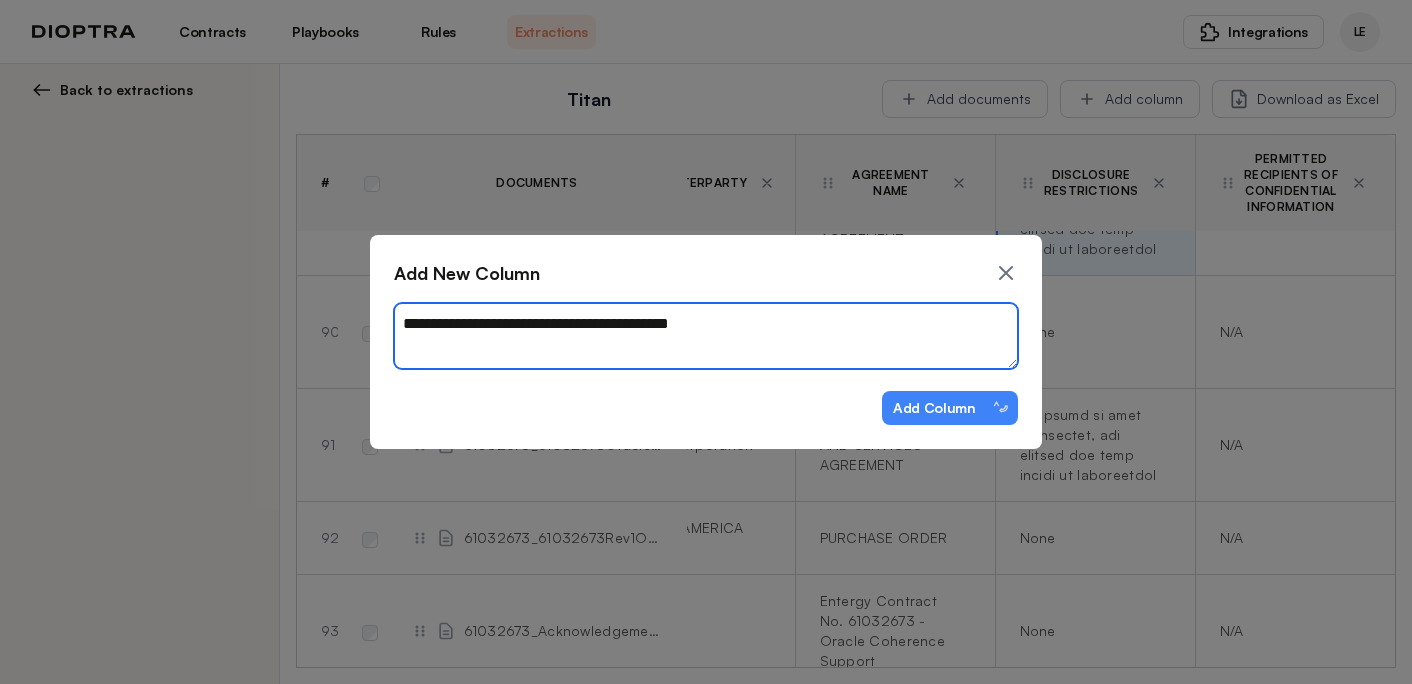 type on "*" 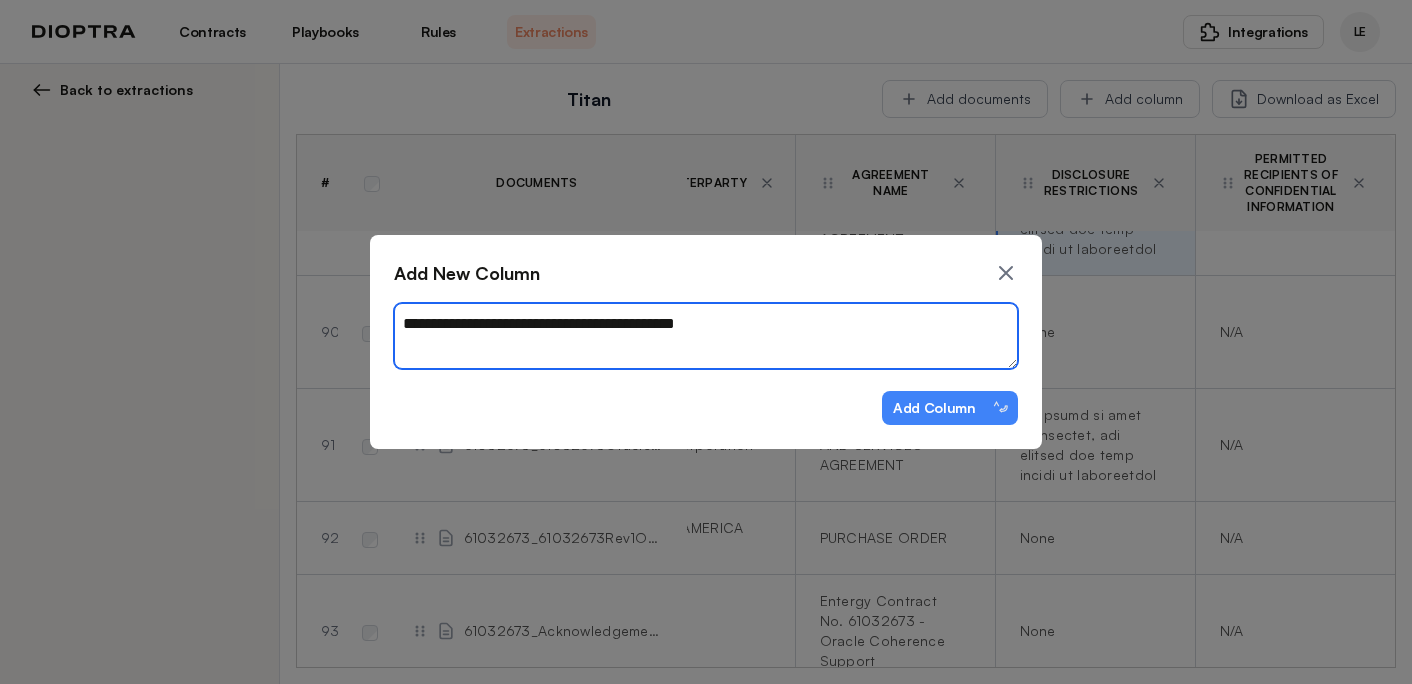 type on "*" 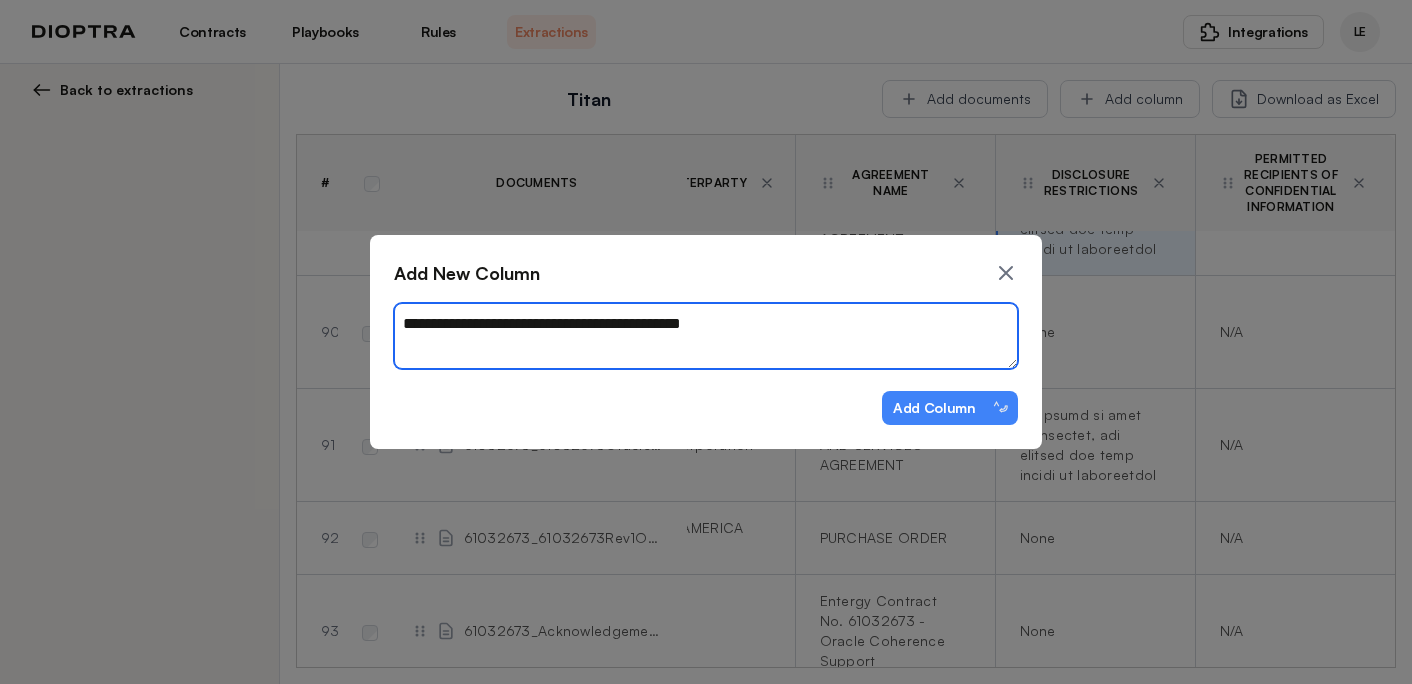 type on "*" 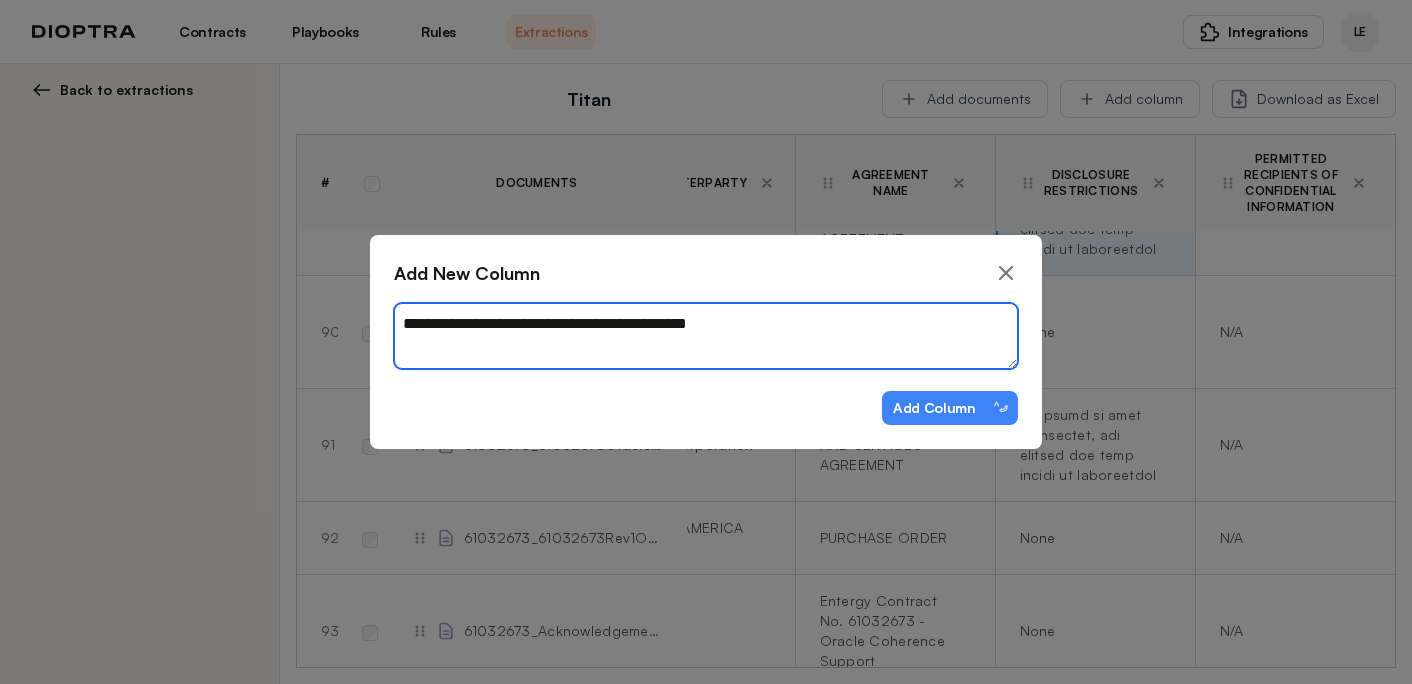 type on "*" 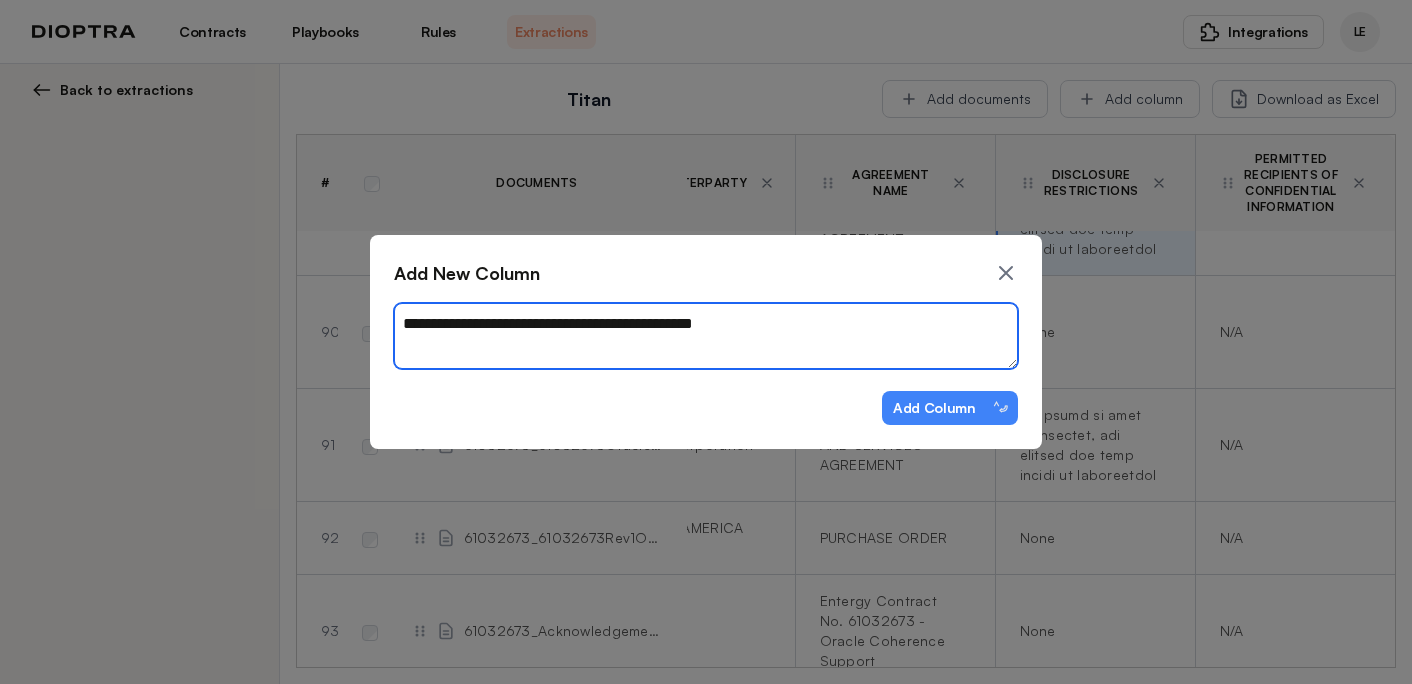 type on "*" 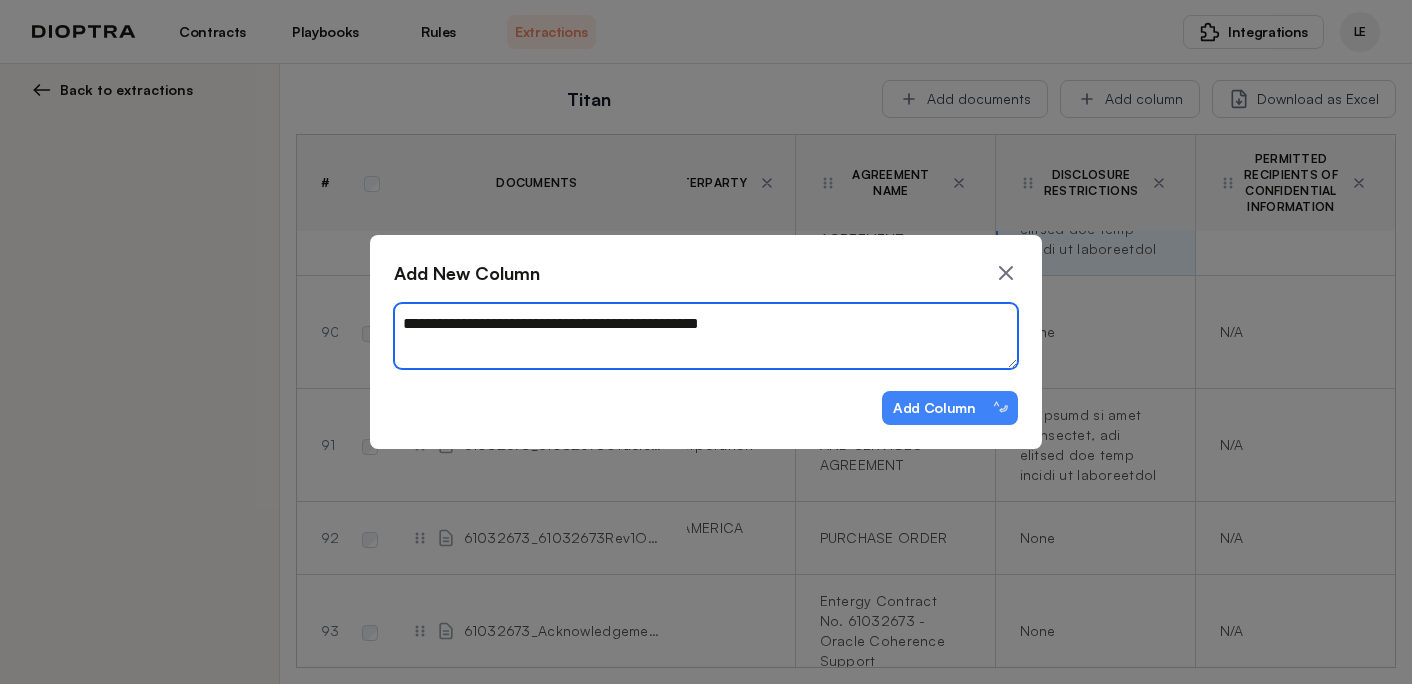 type on "*" 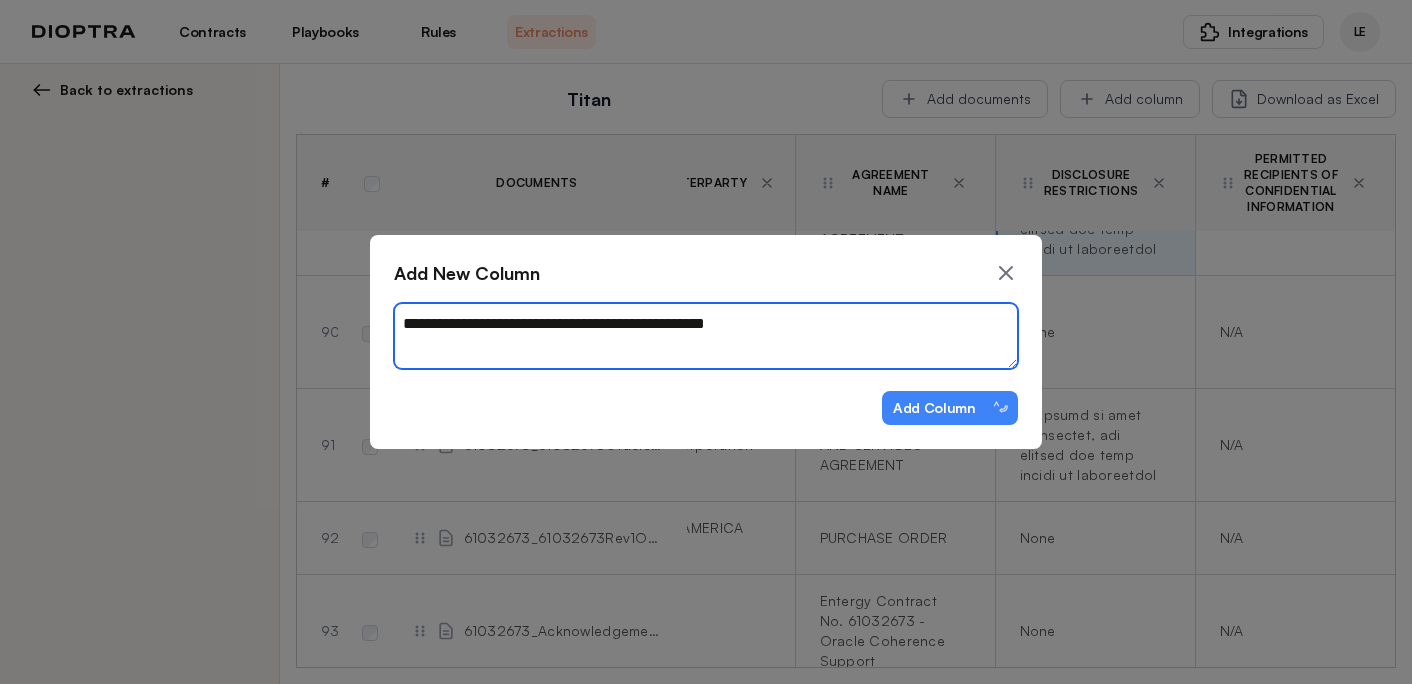 type on "*" 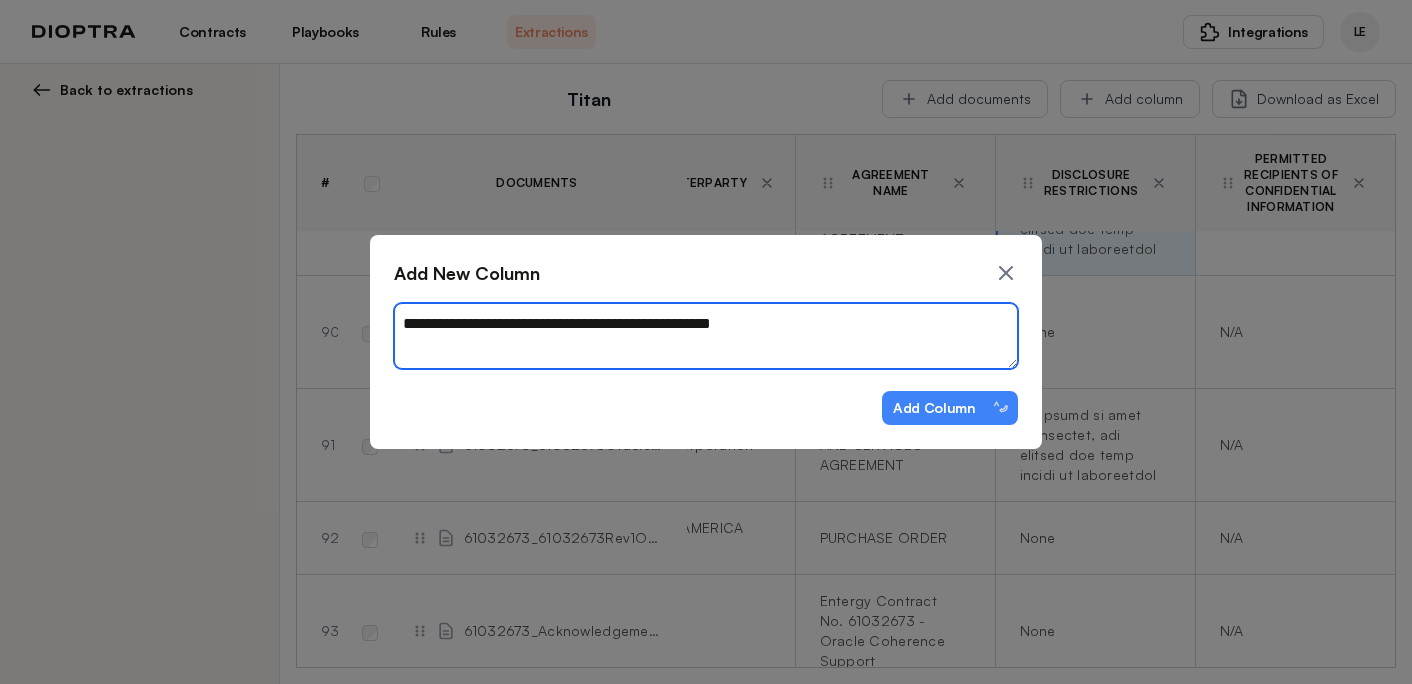 type on "*" 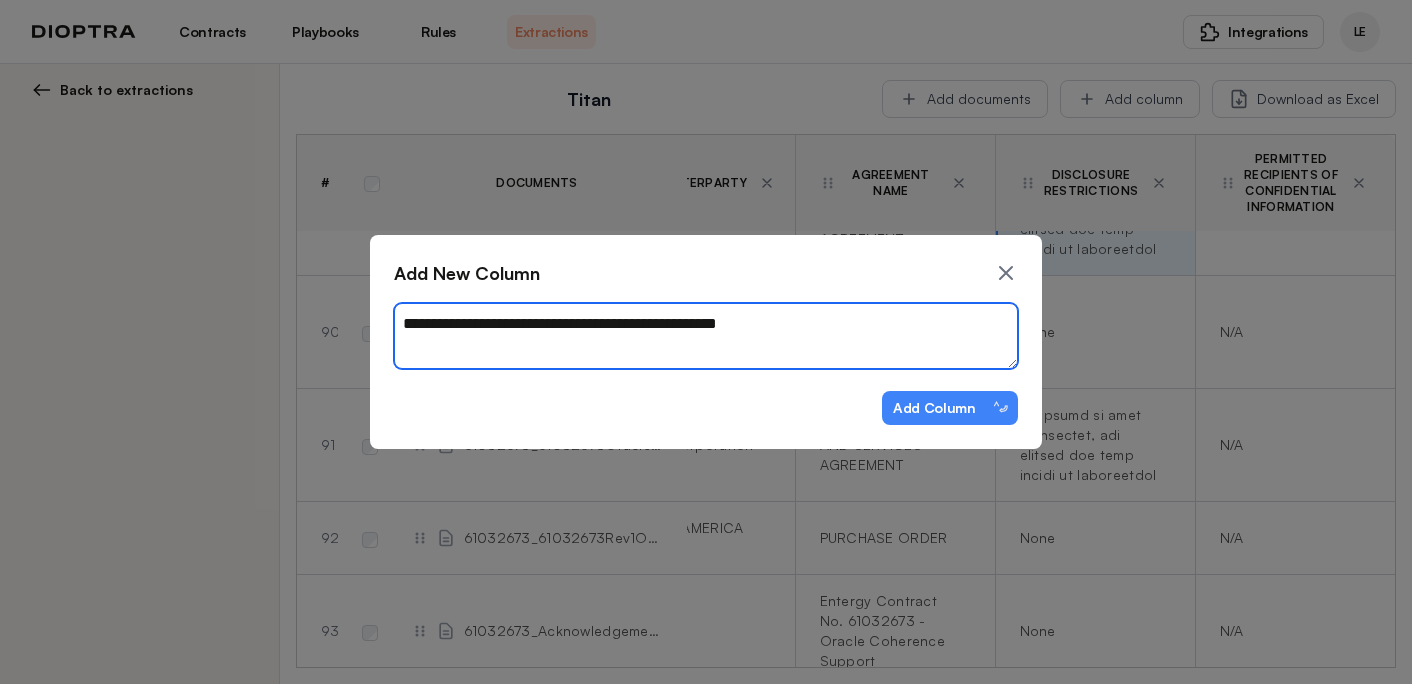 type on "*" 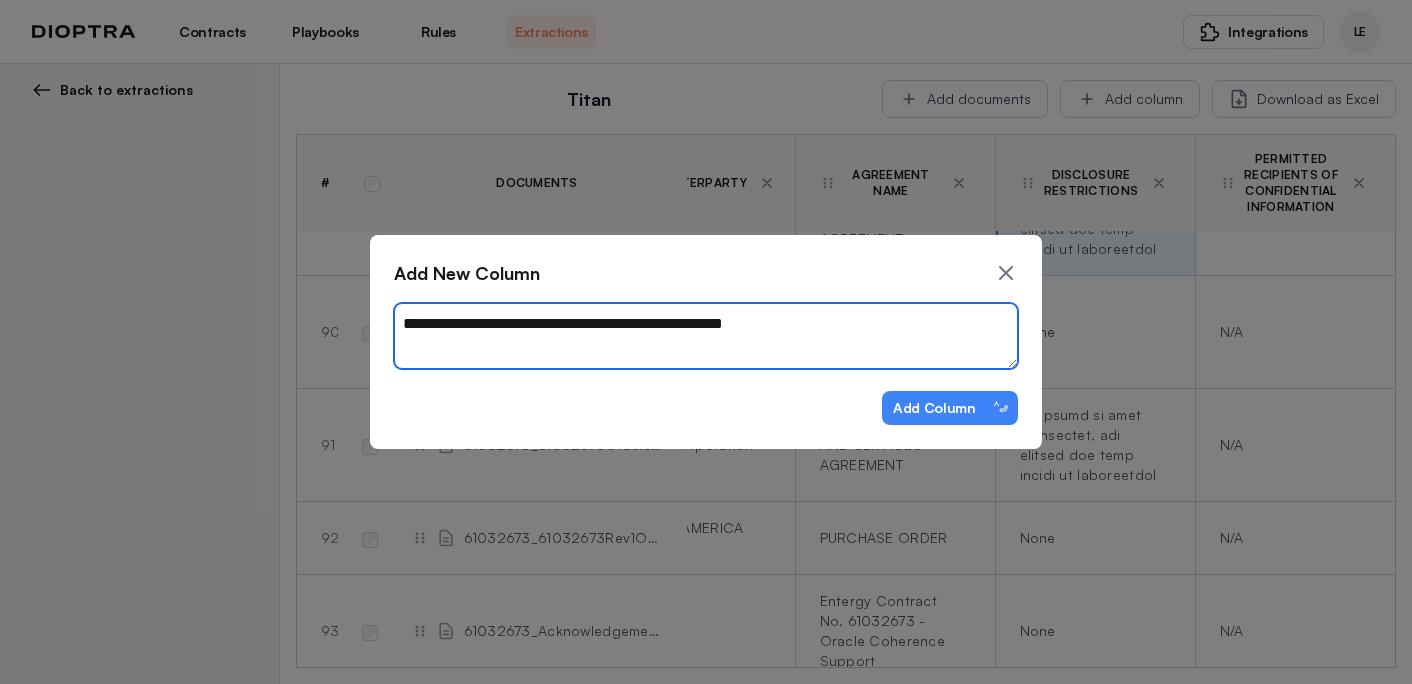 type on "*" 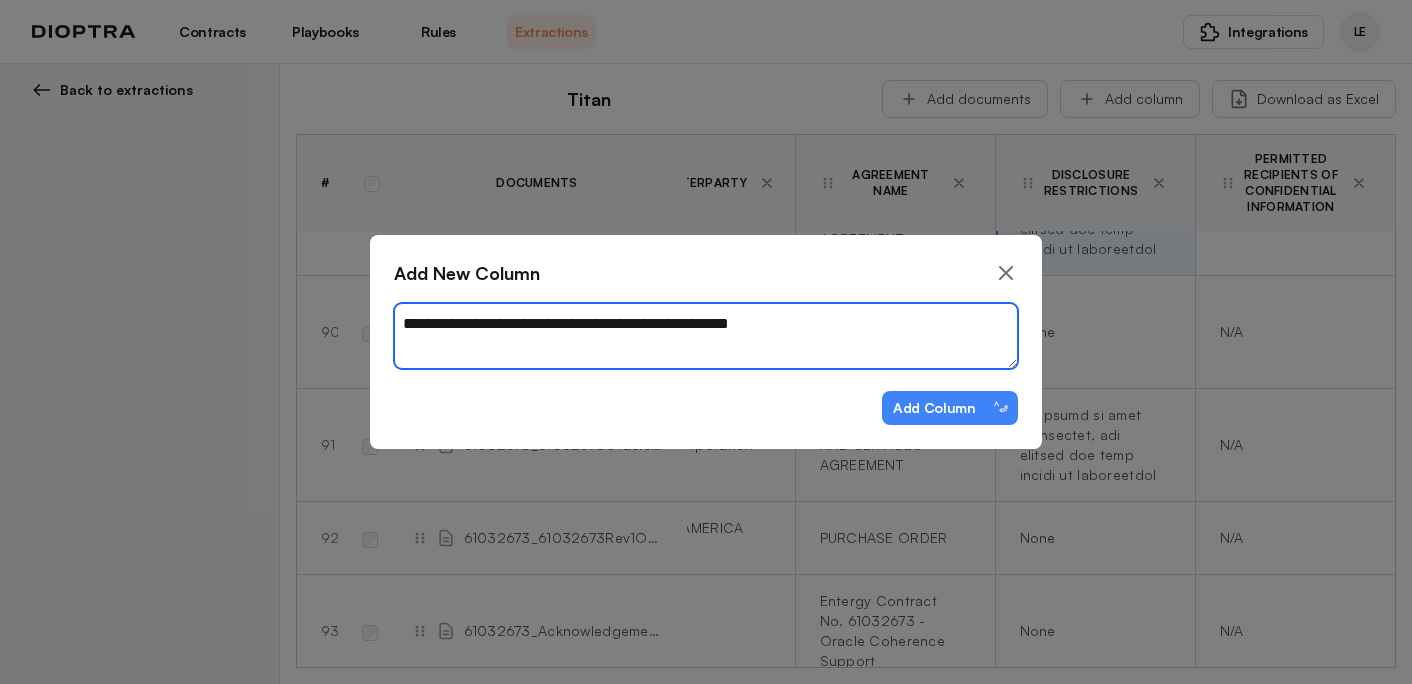 type on "*" 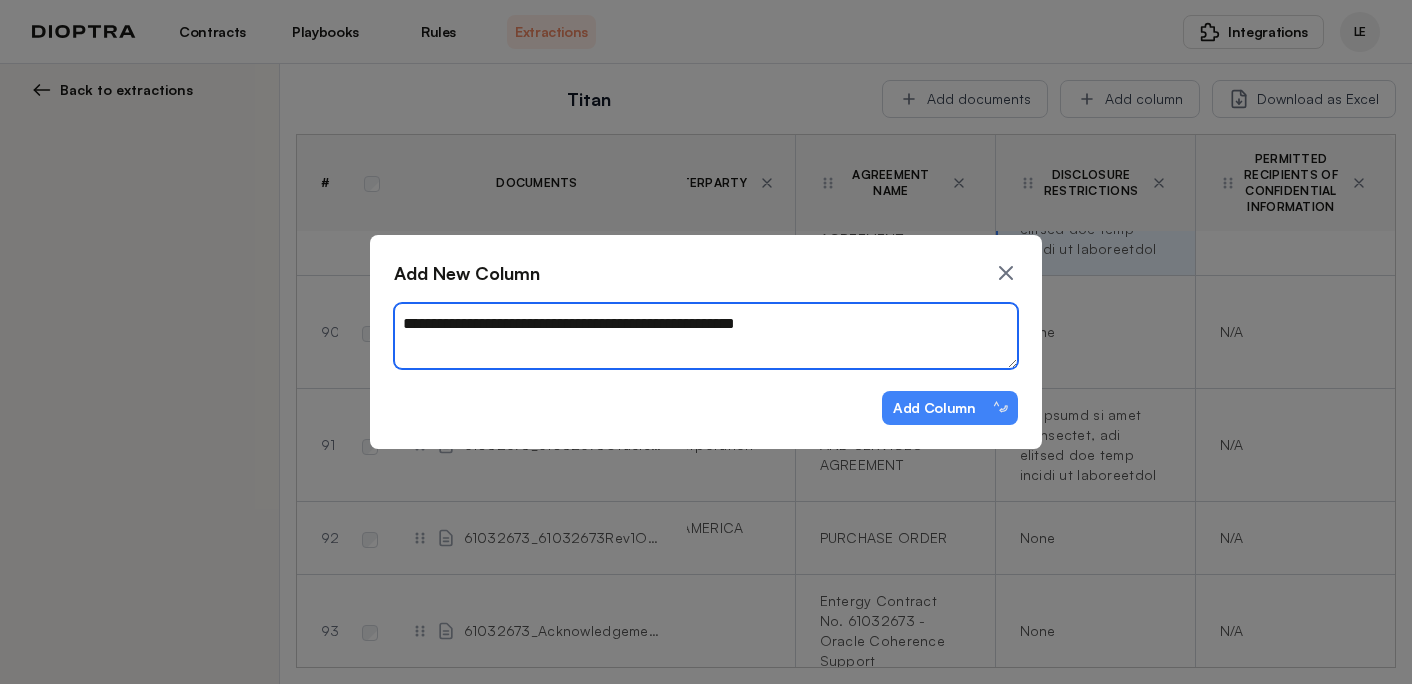 type on "*" 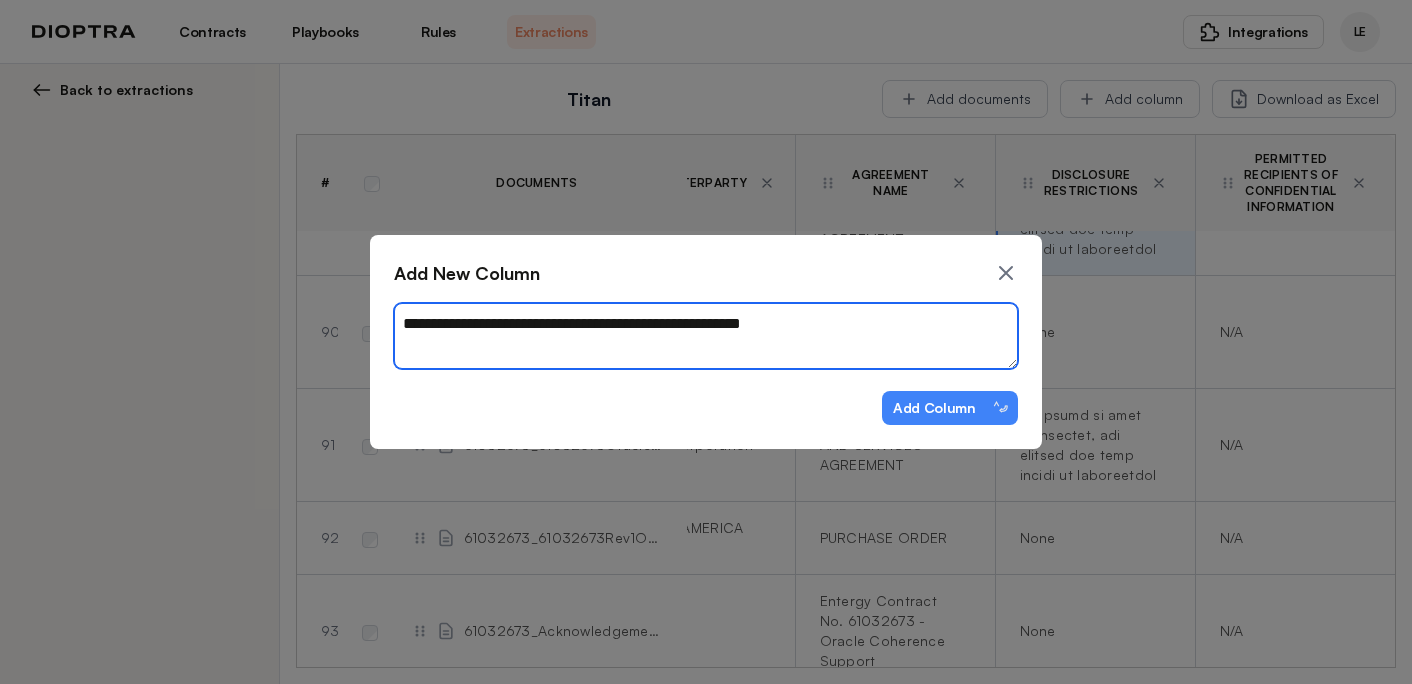 type on "*" 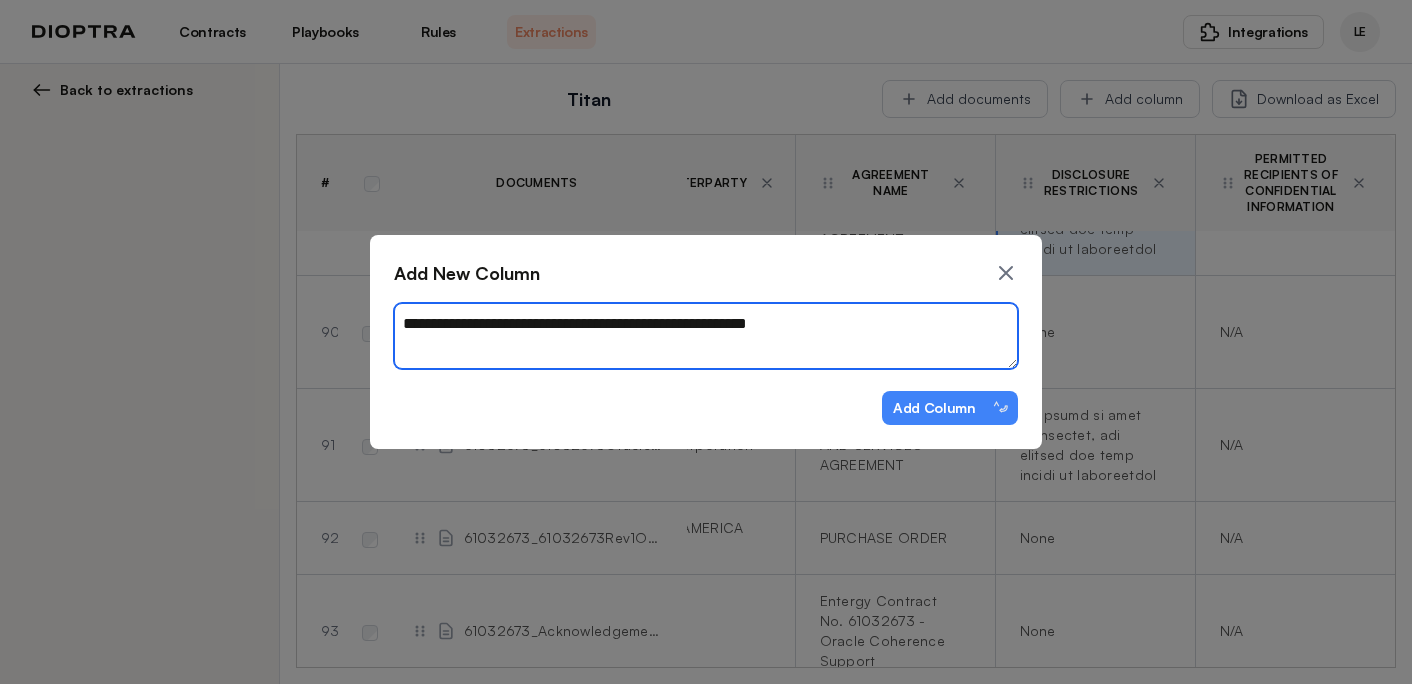 type on "*" 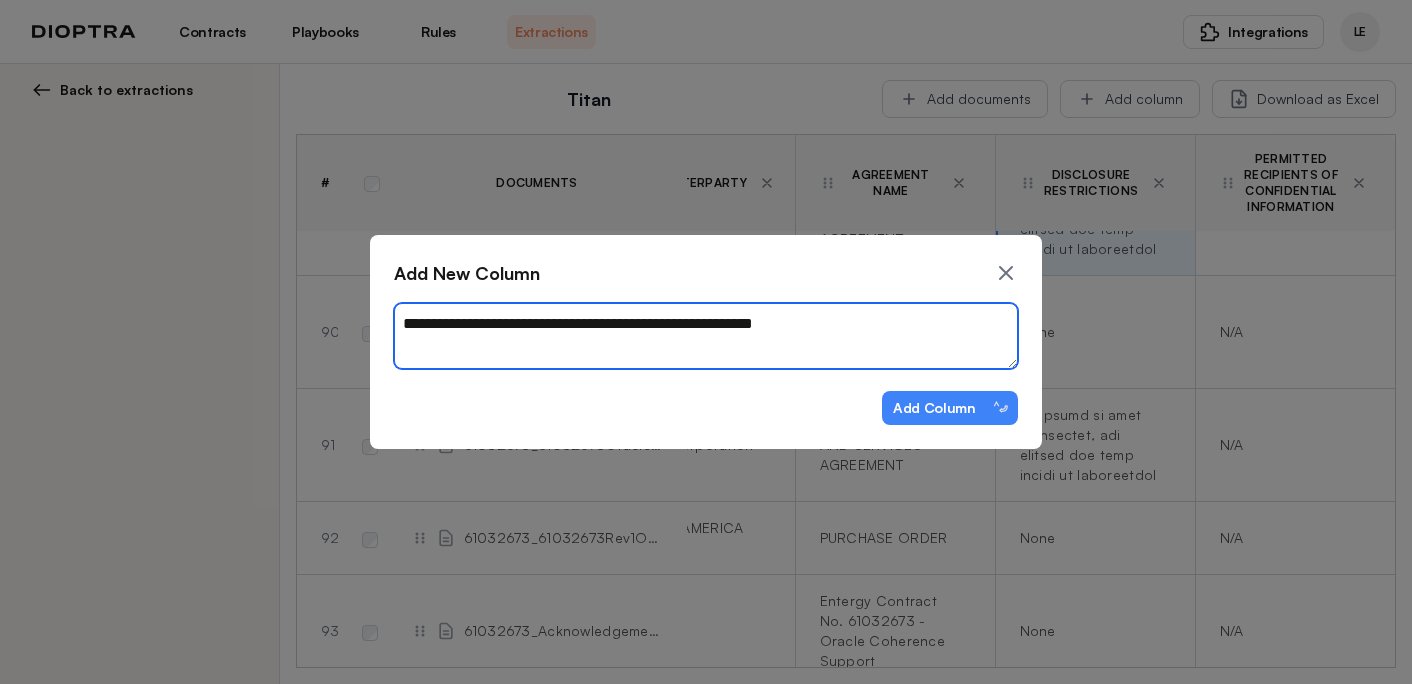 type on "*" 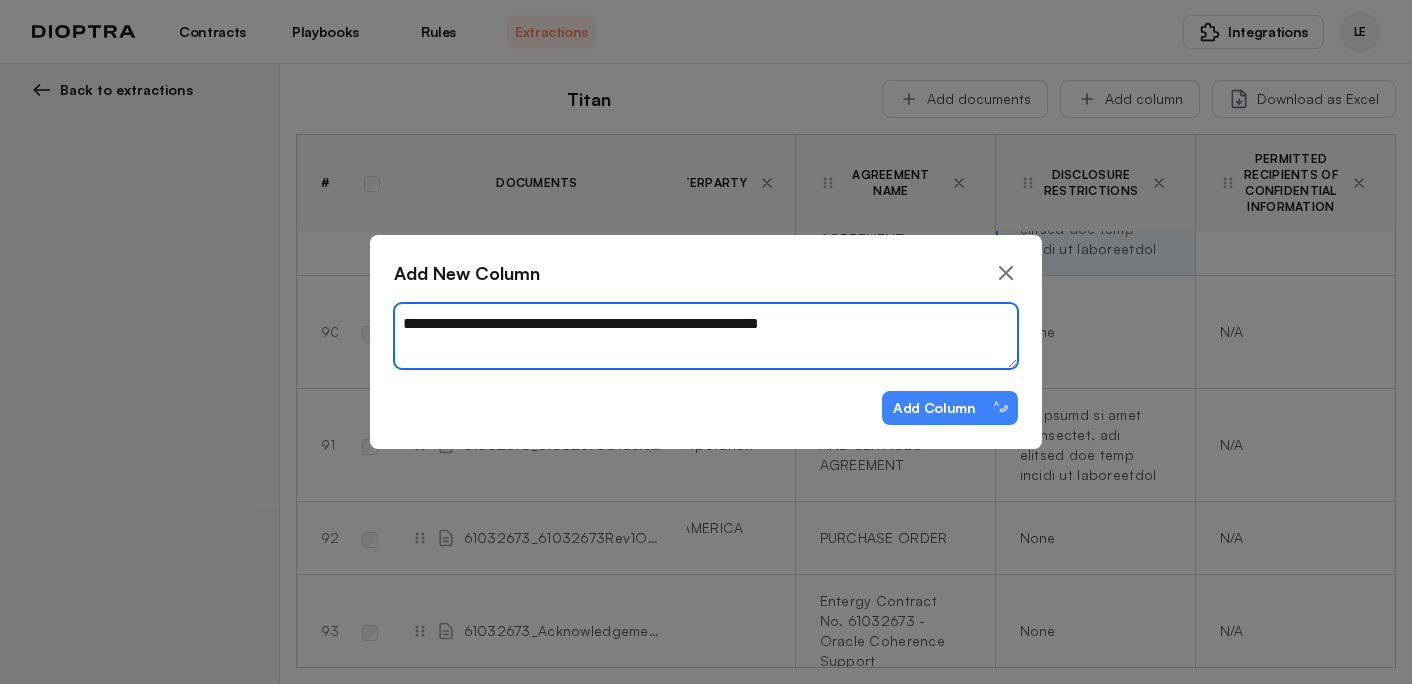 type on "*" 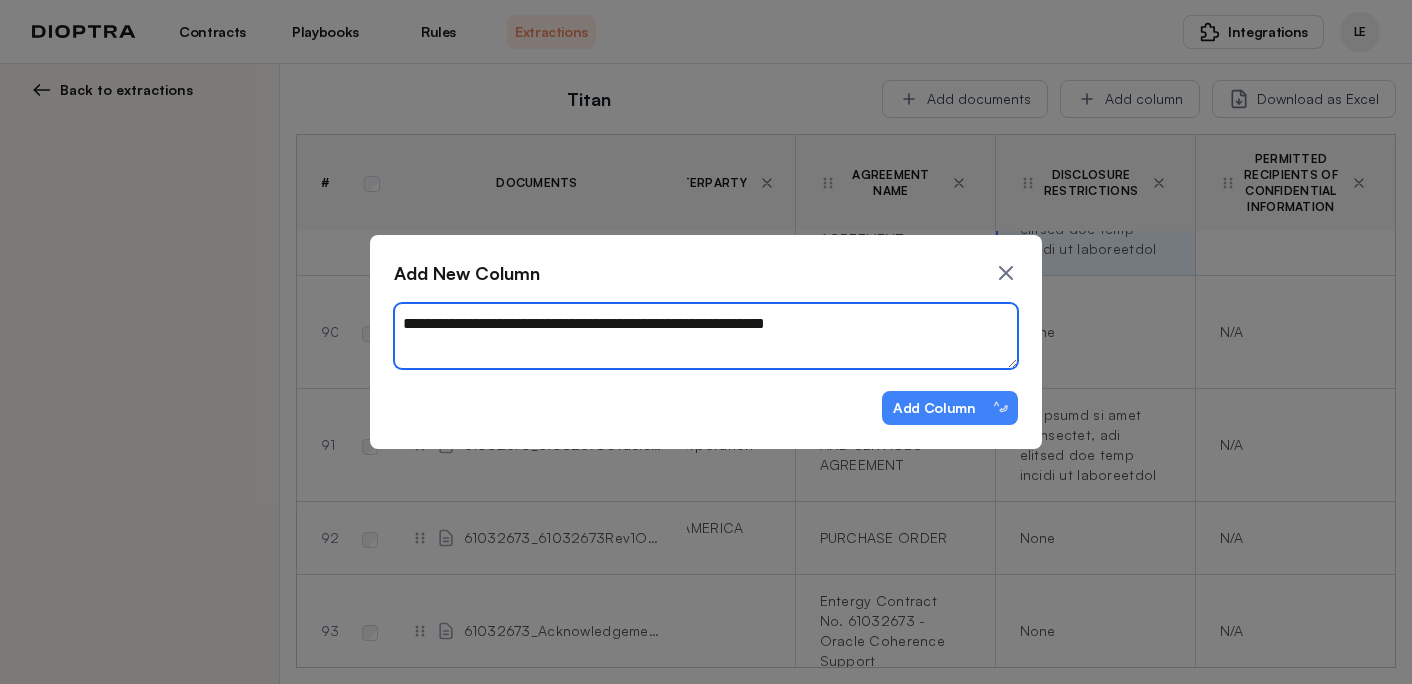 type on "*" 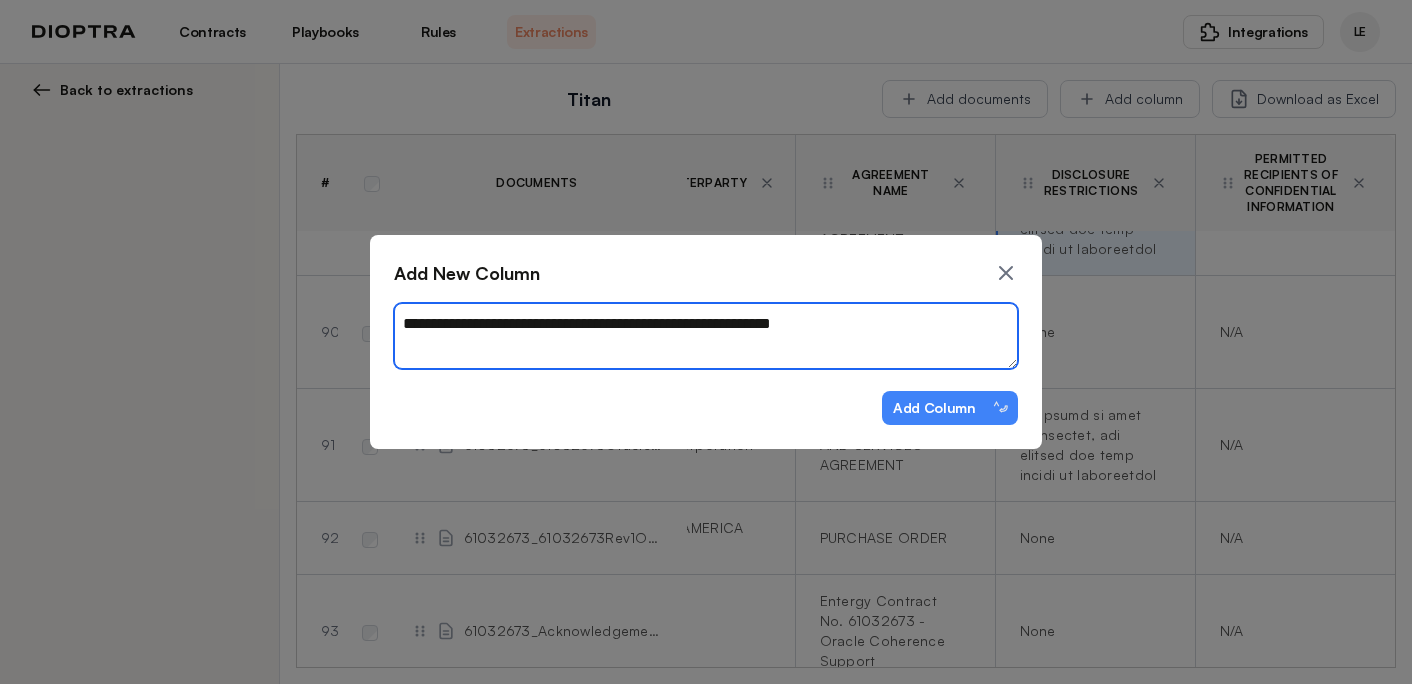 type on "*" 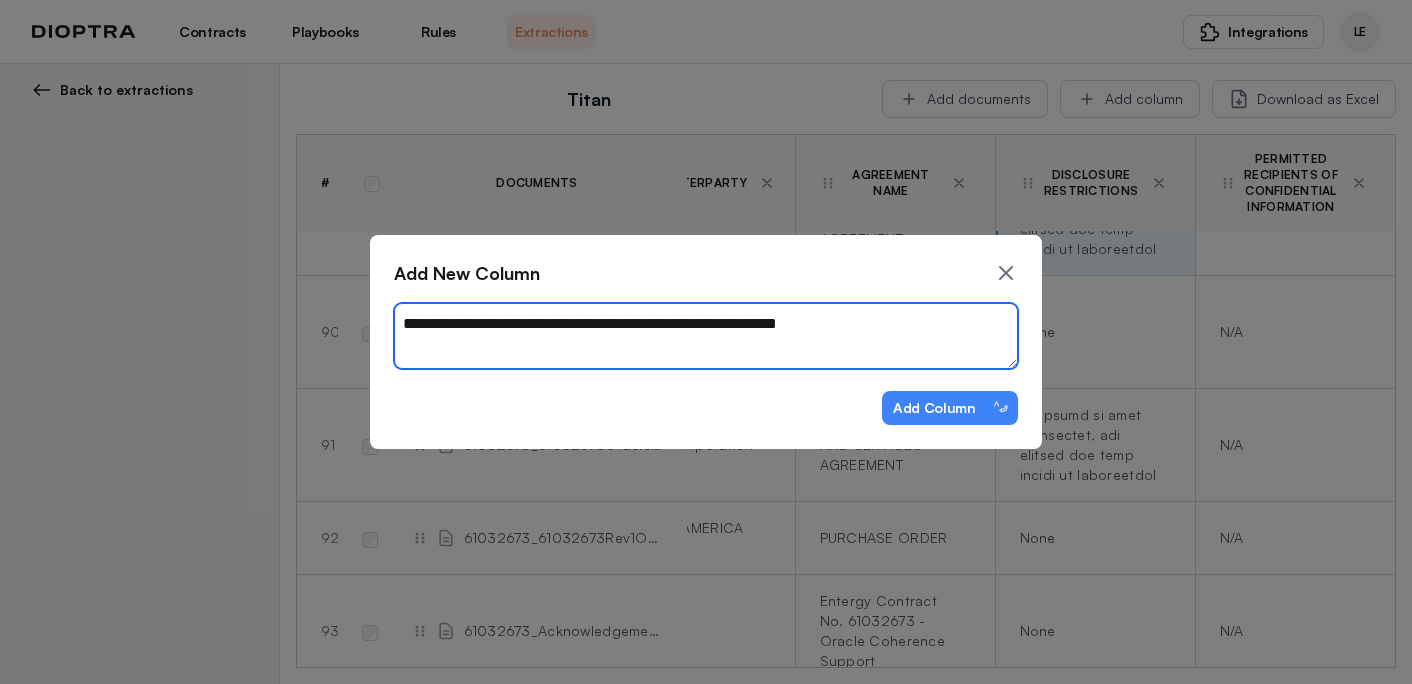 type on "*" 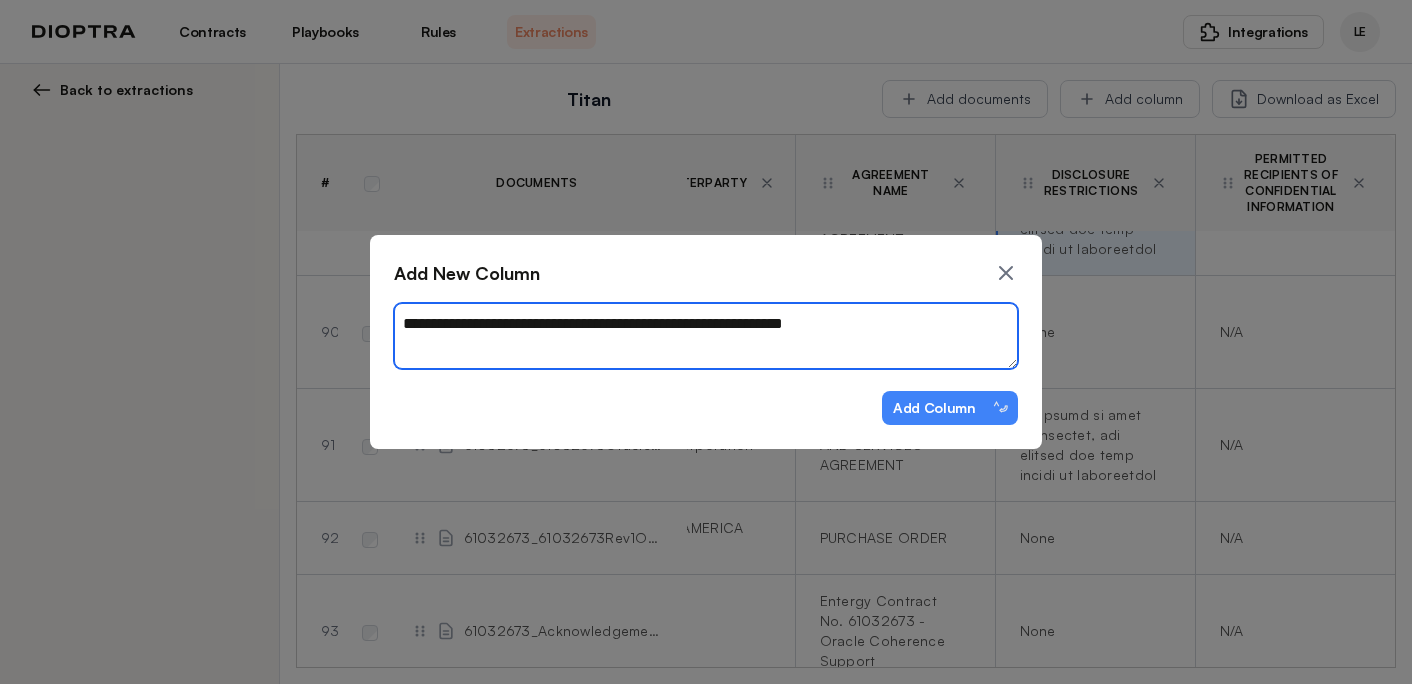 type on "*" 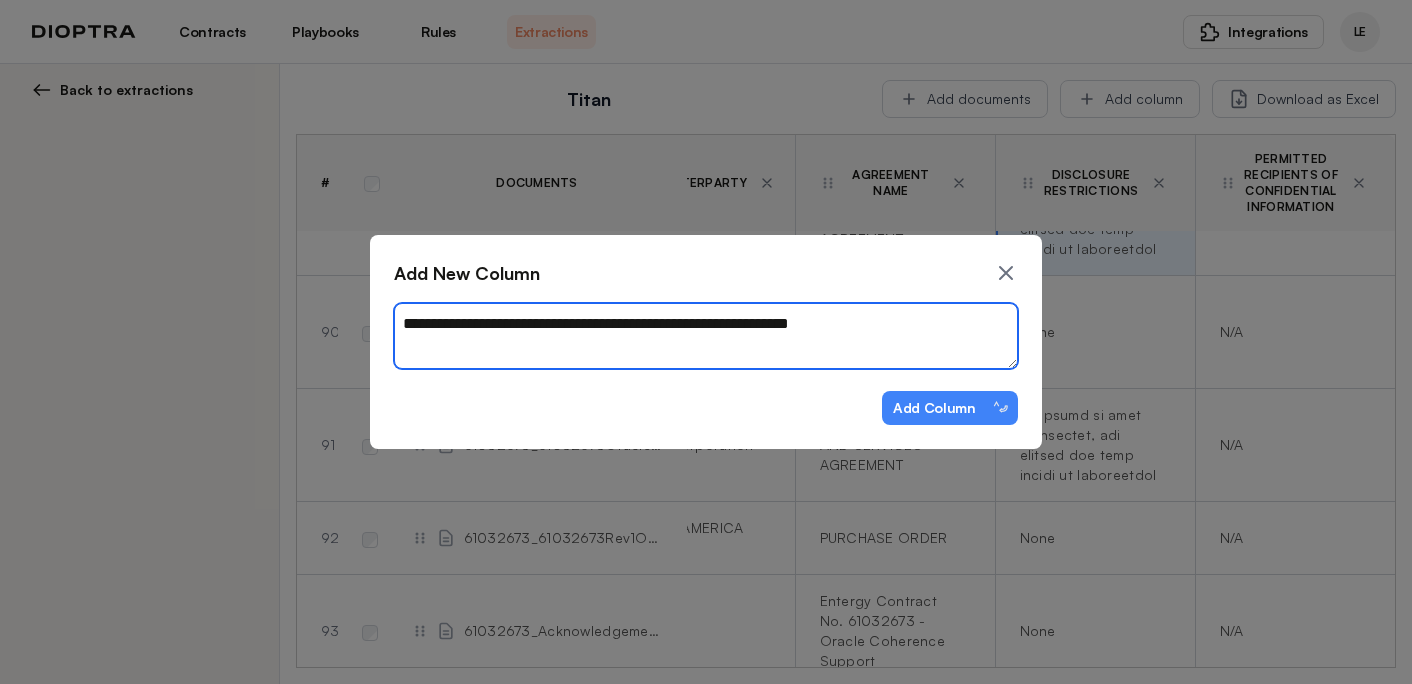 type on "*" 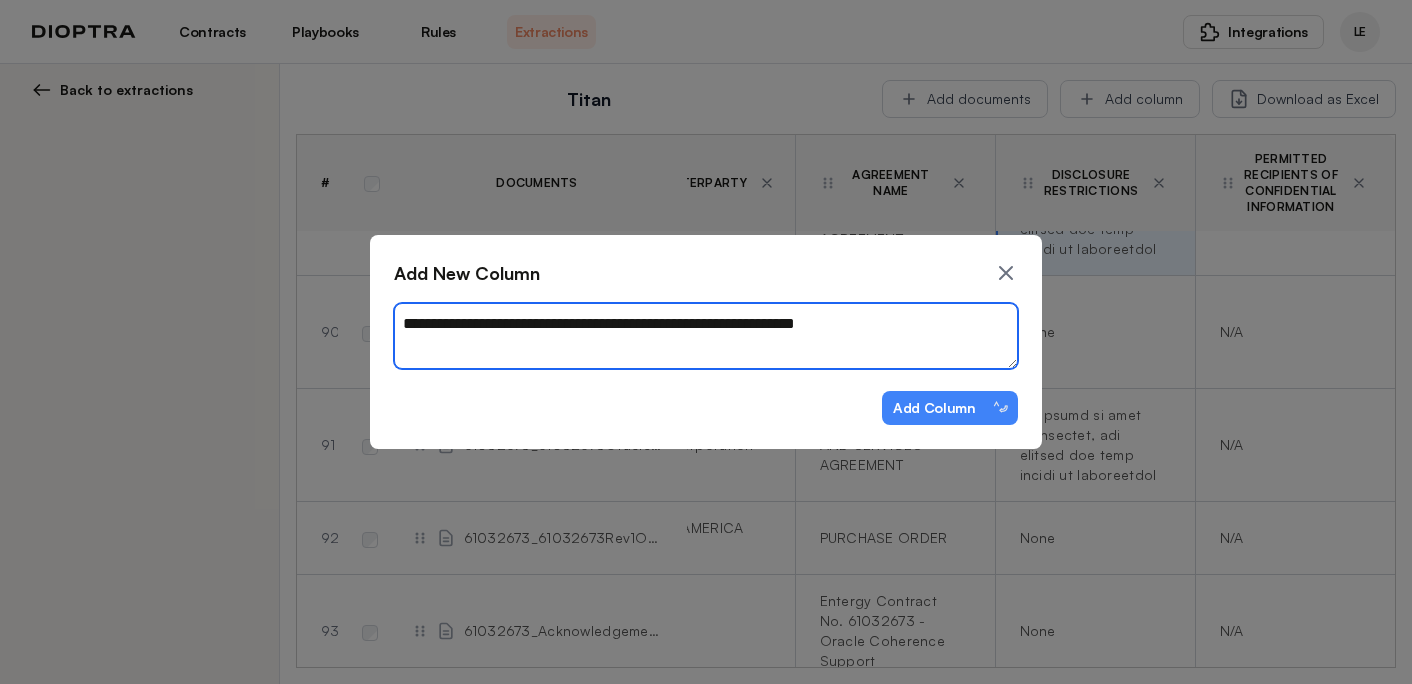 type on "*" 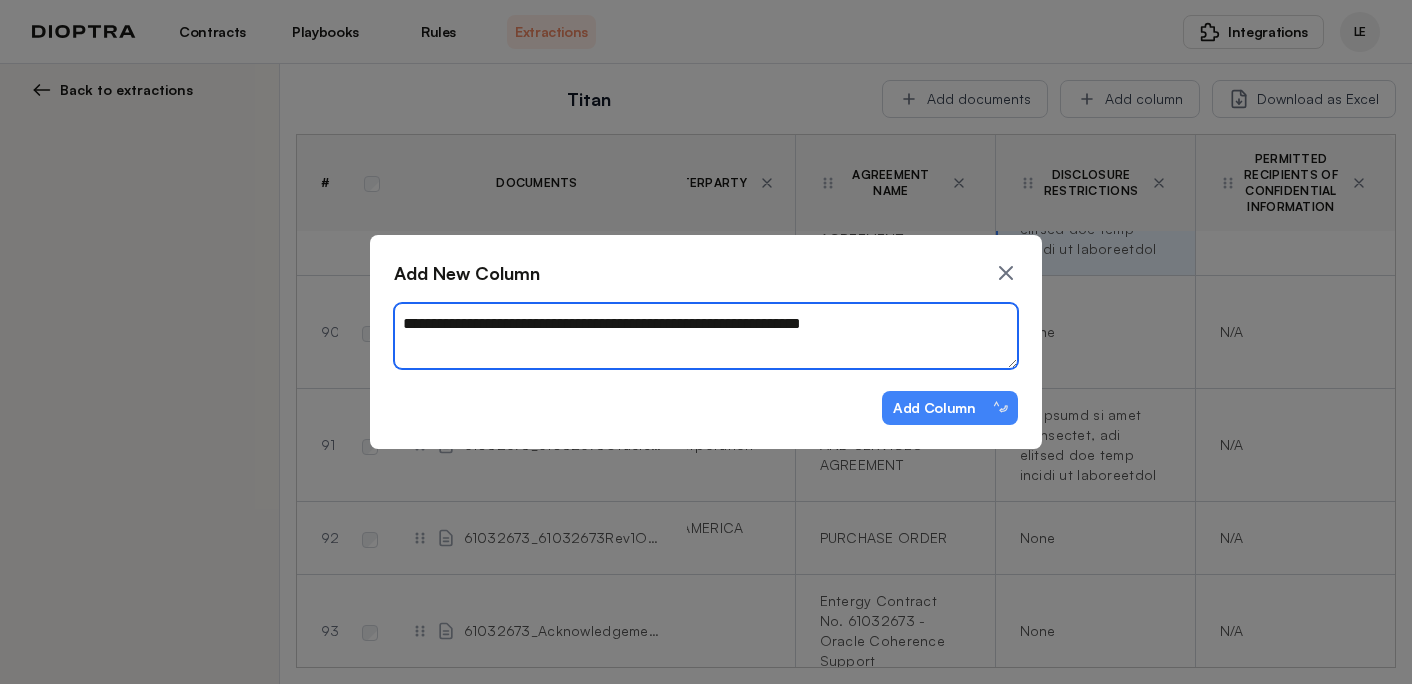 type on "*" 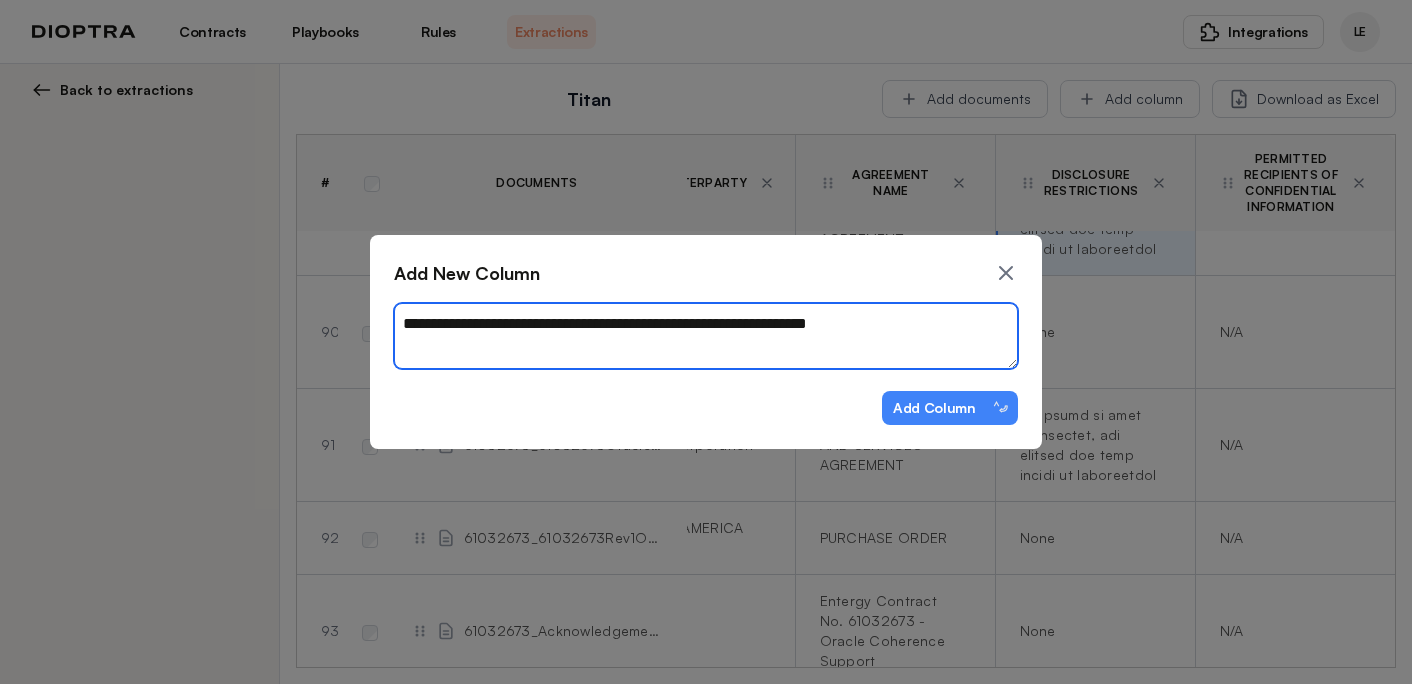 type on "*" 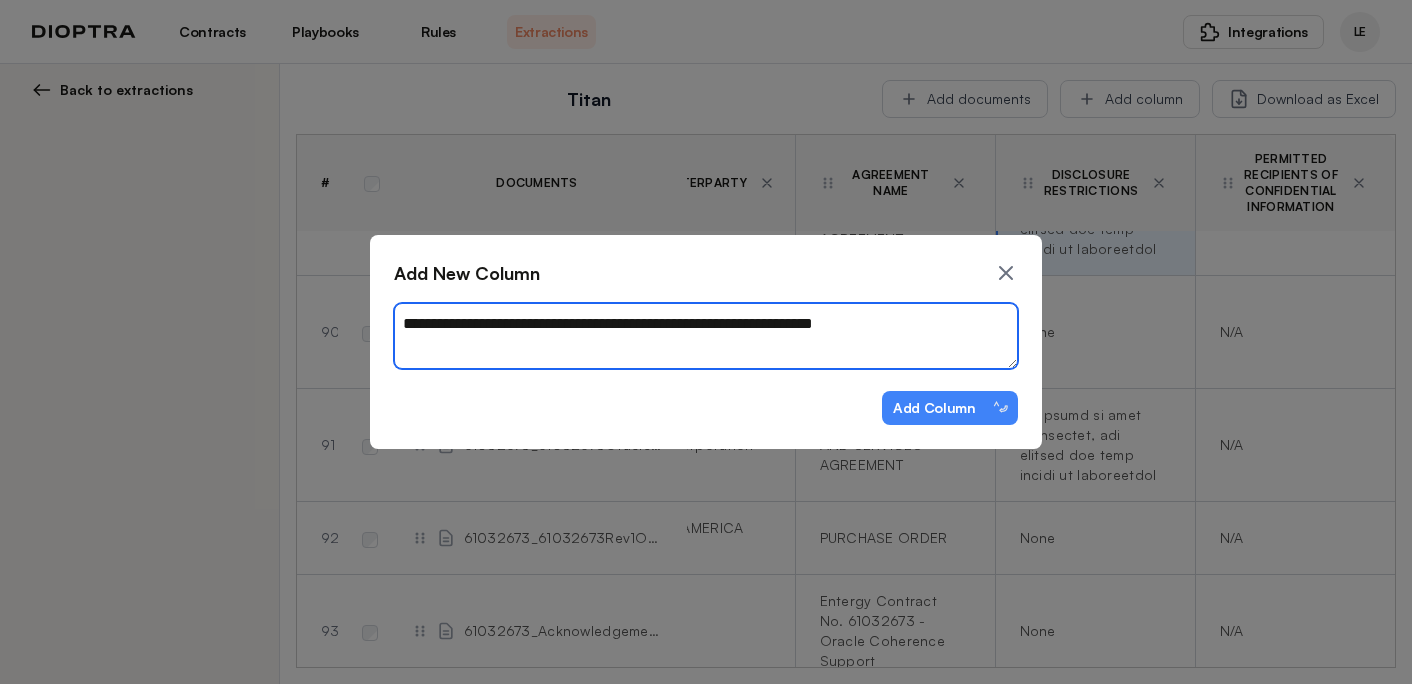 type on "*" 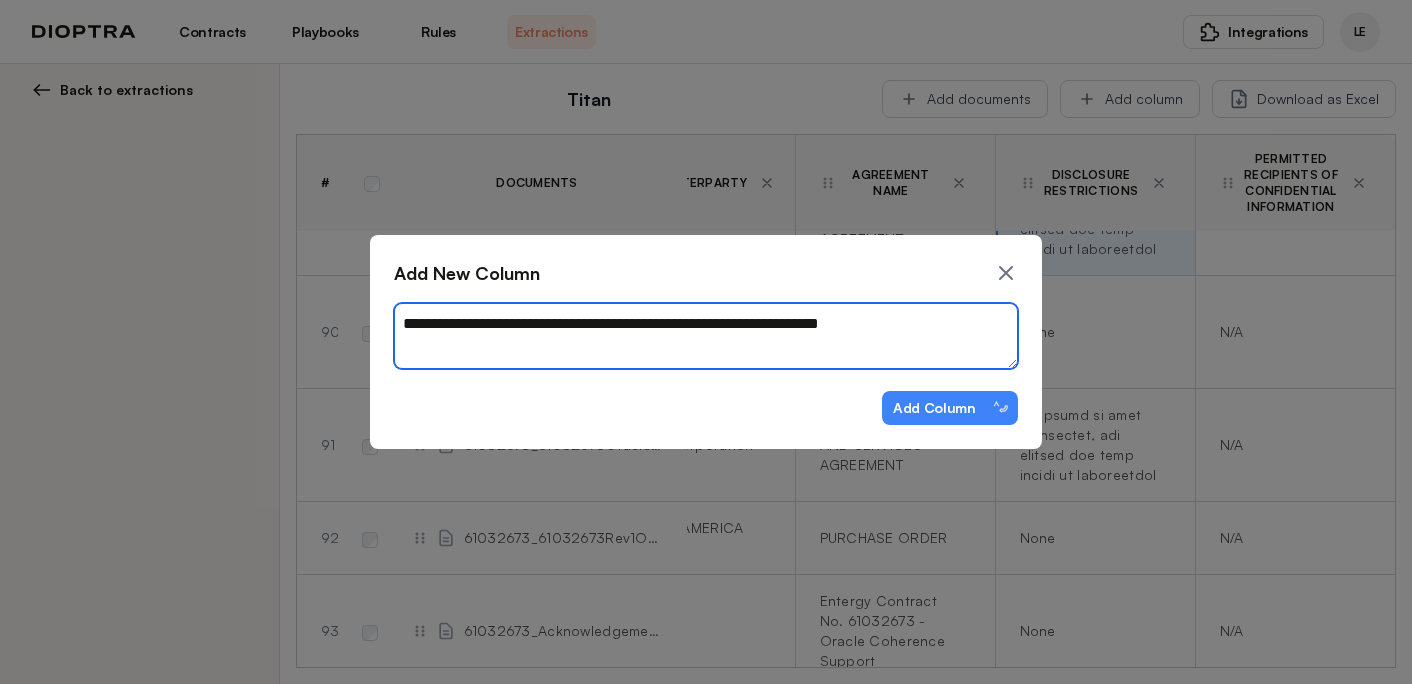 type on "*" 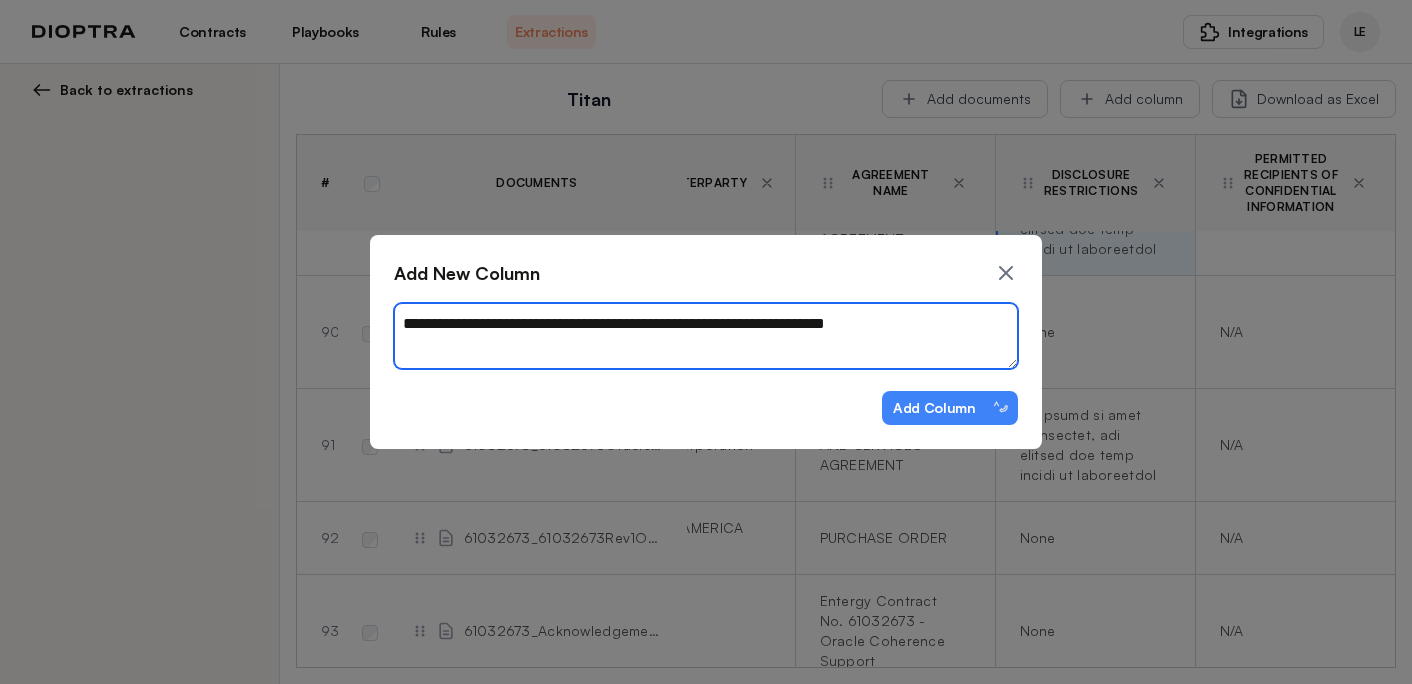 type on "*" 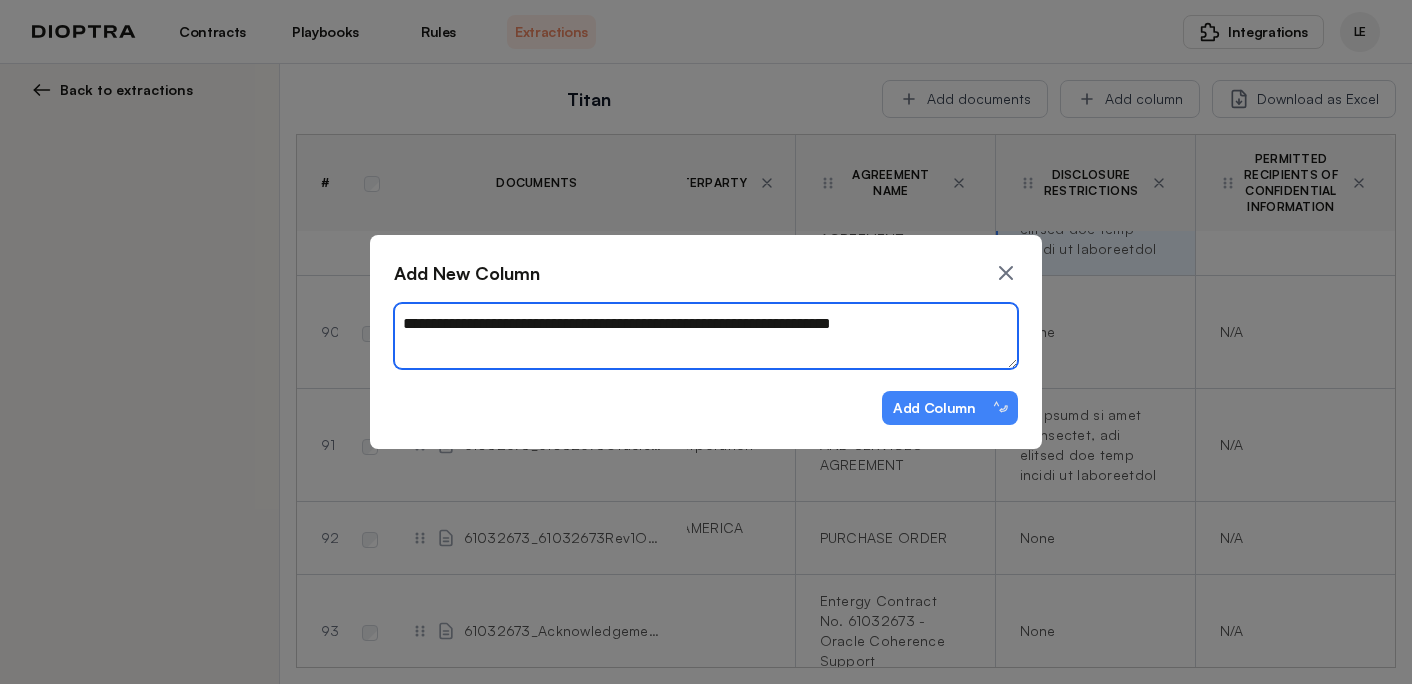 type on "*" 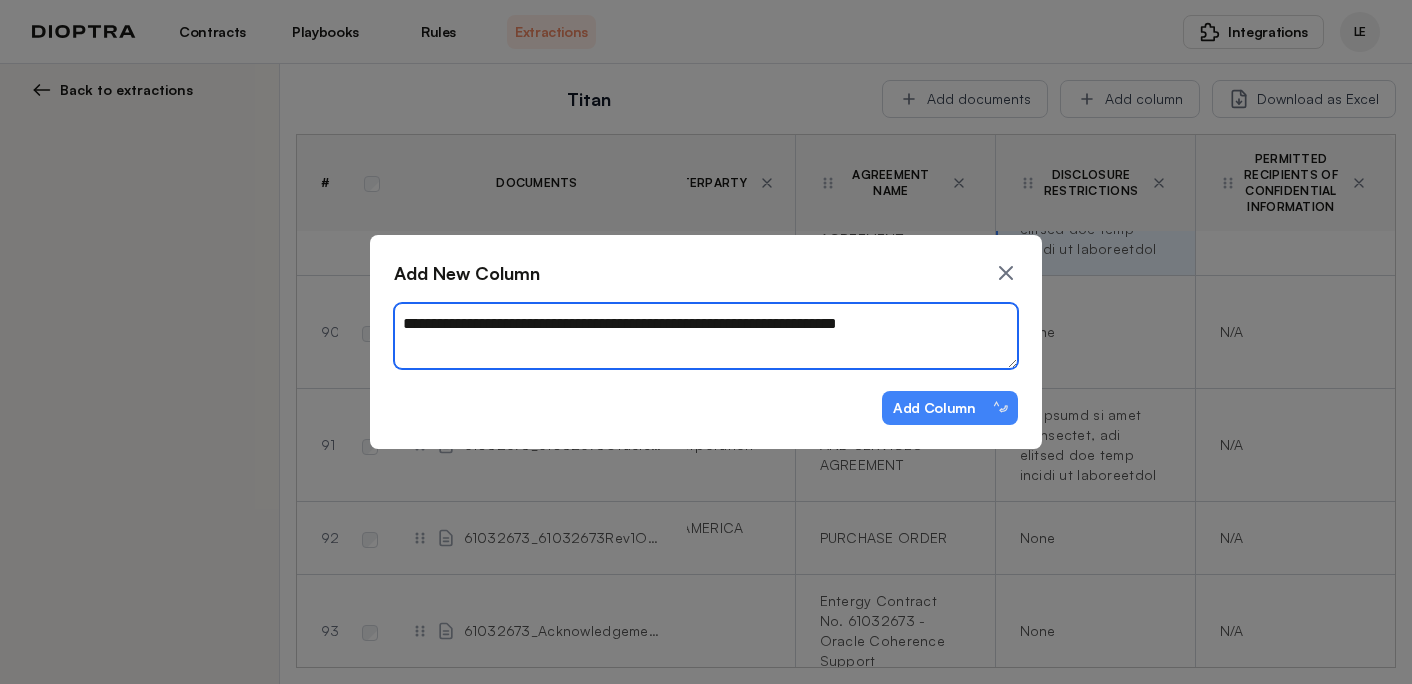 type on "*" 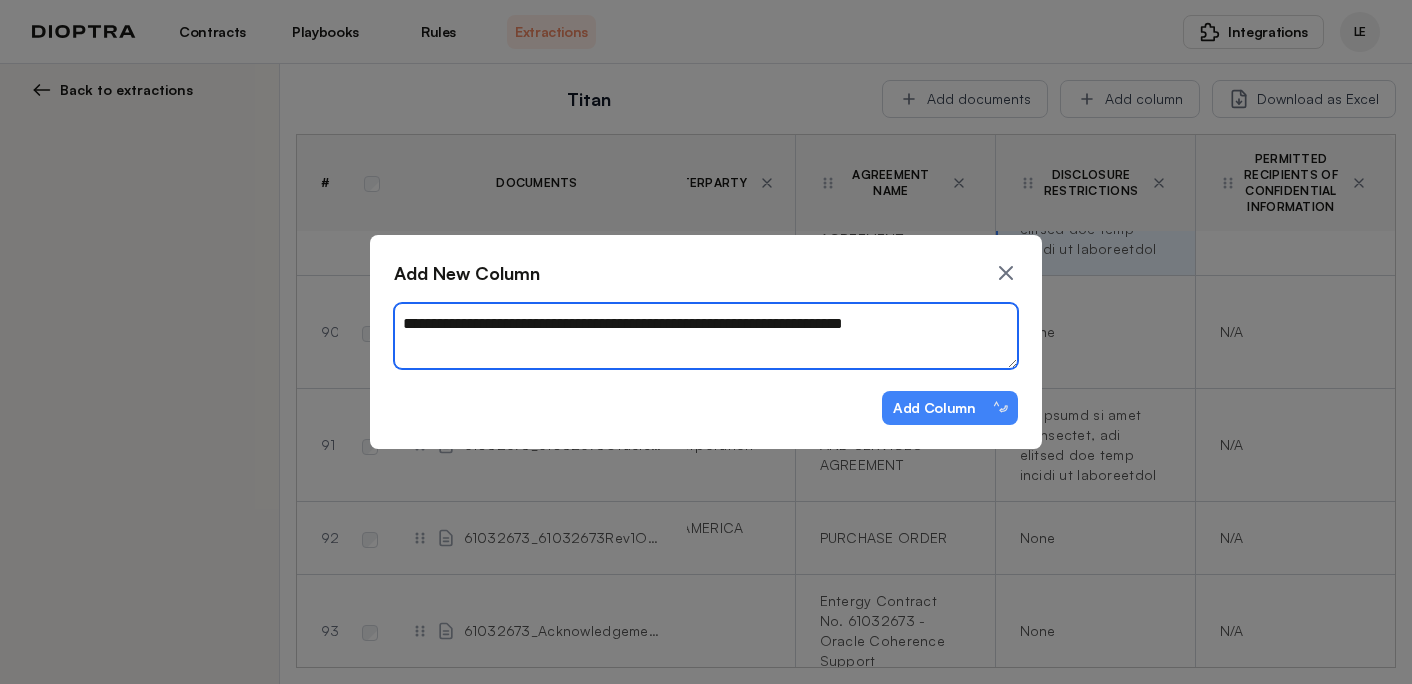type on "*" 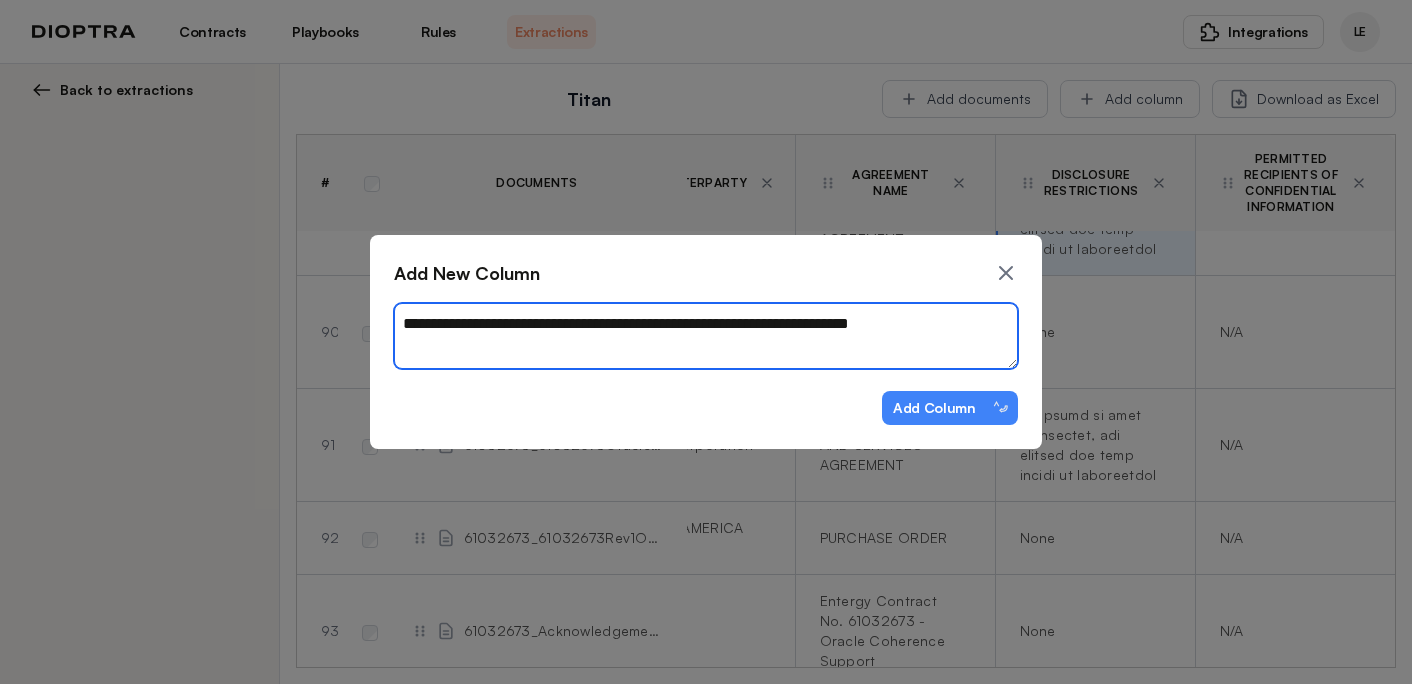 type on "*" 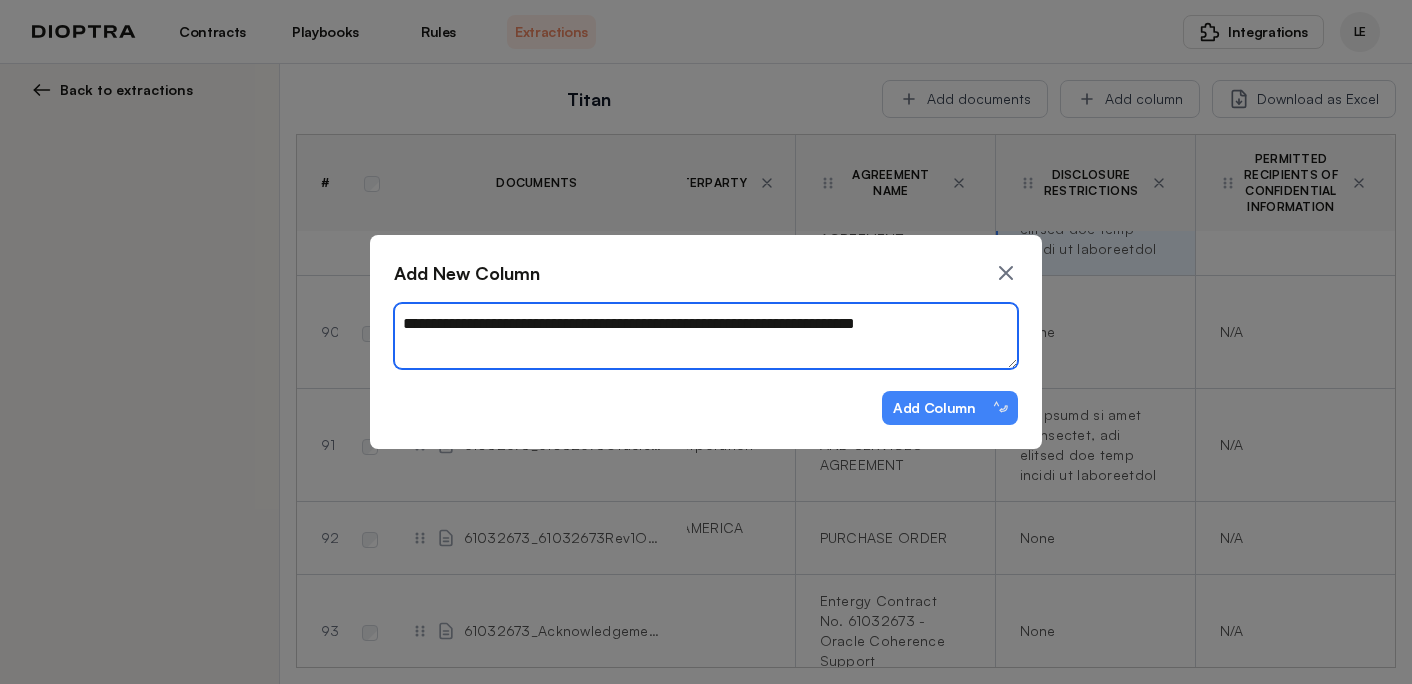 type on "*" 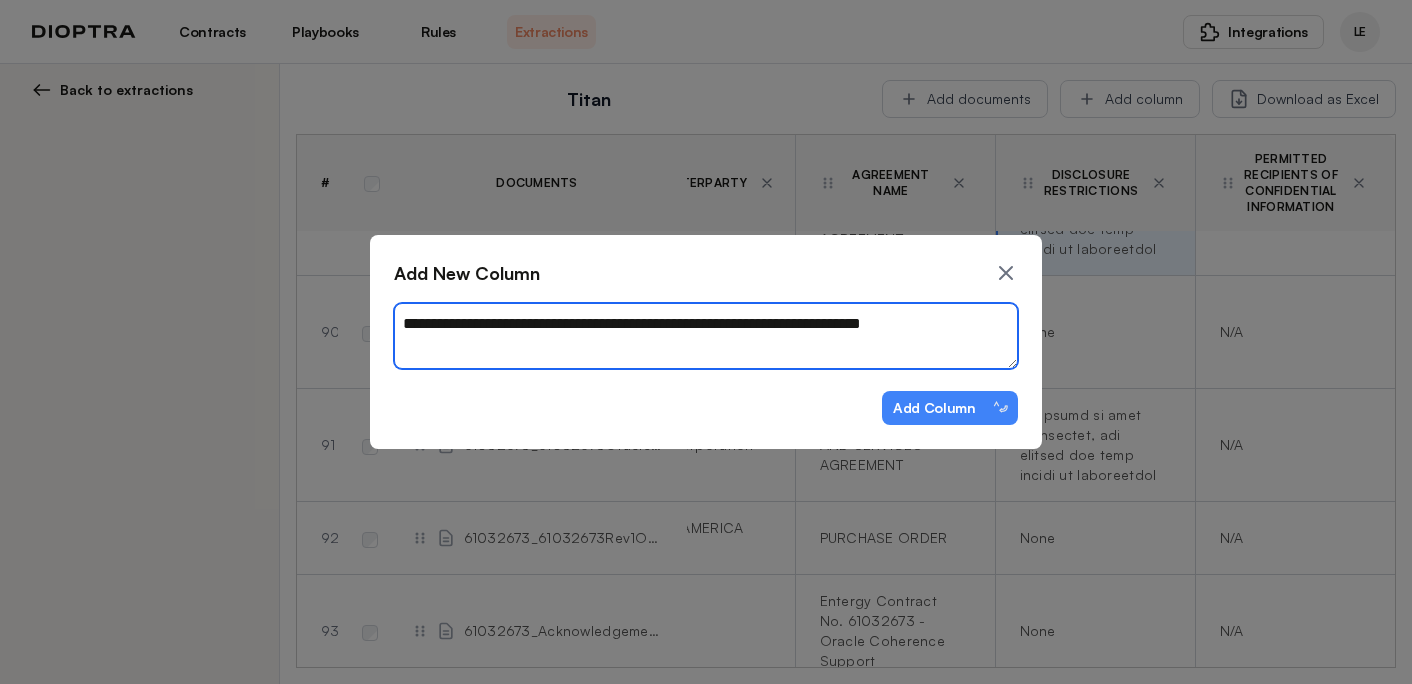 type on "*" 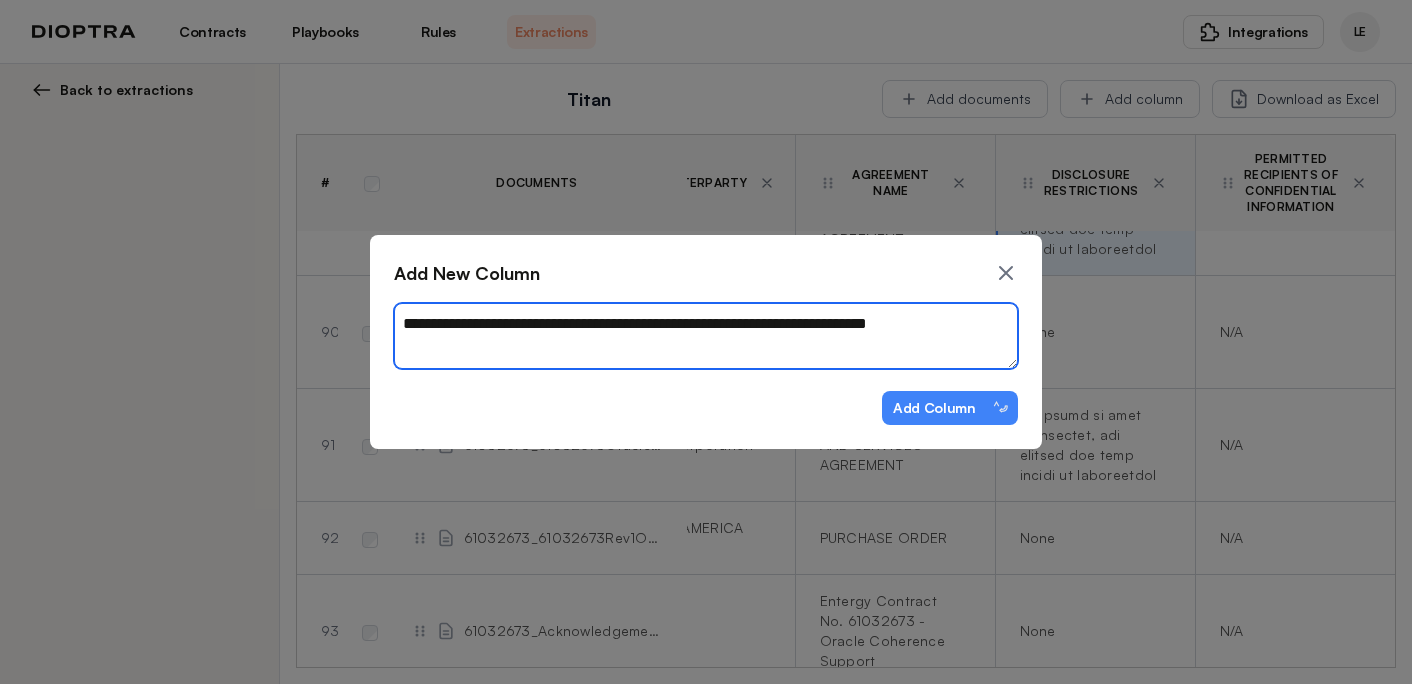type on "*" 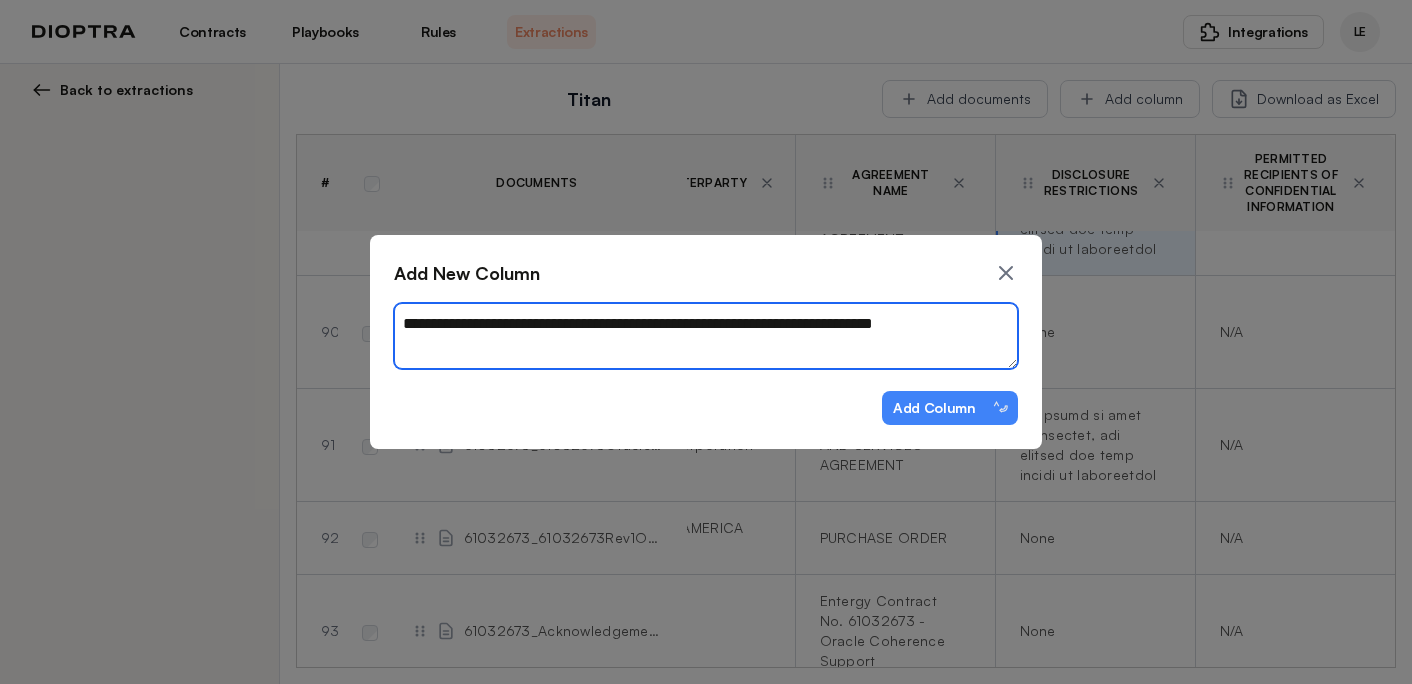 type on "*" 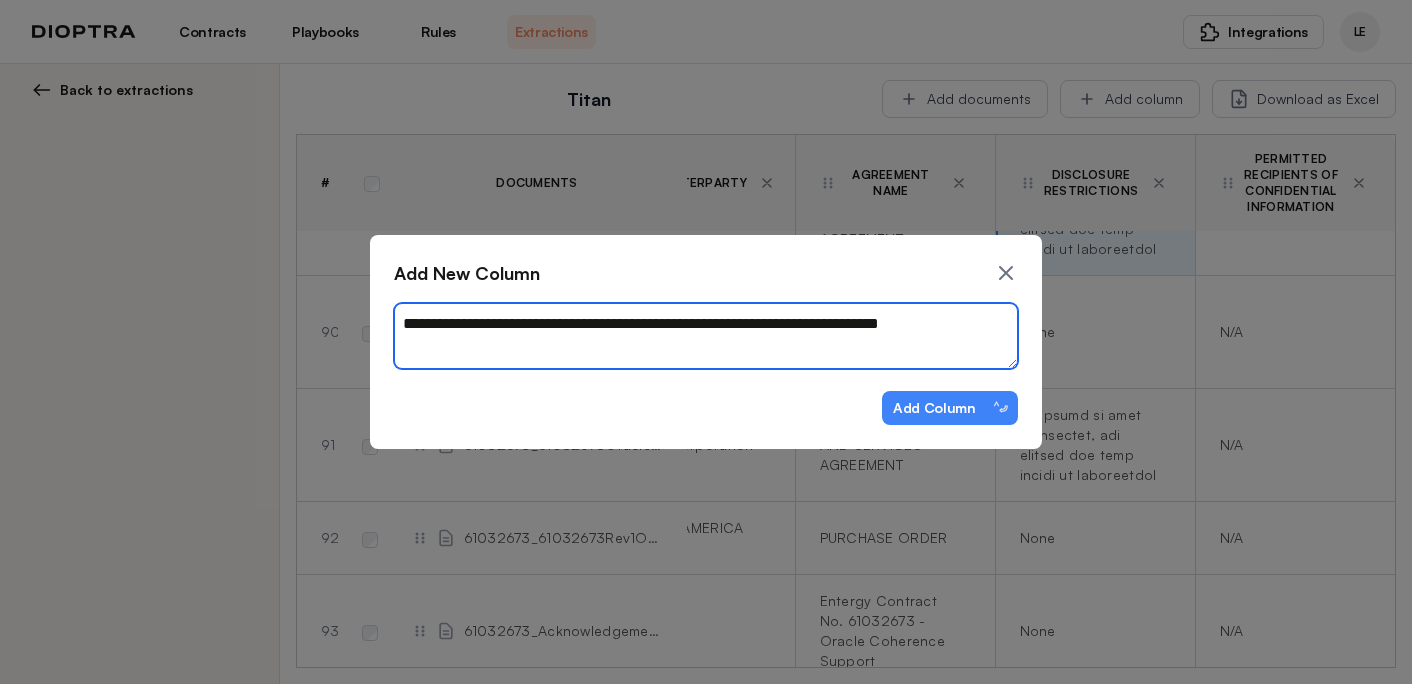 type on "*" 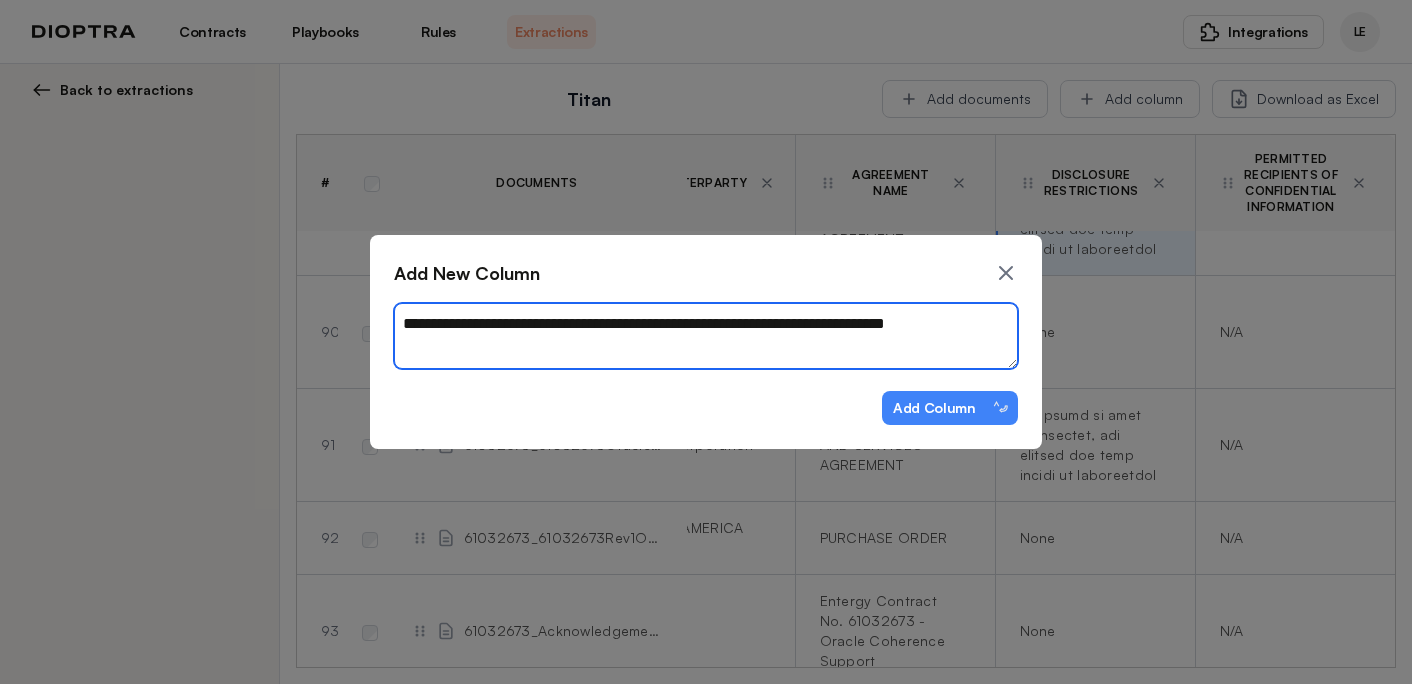 type on "*" 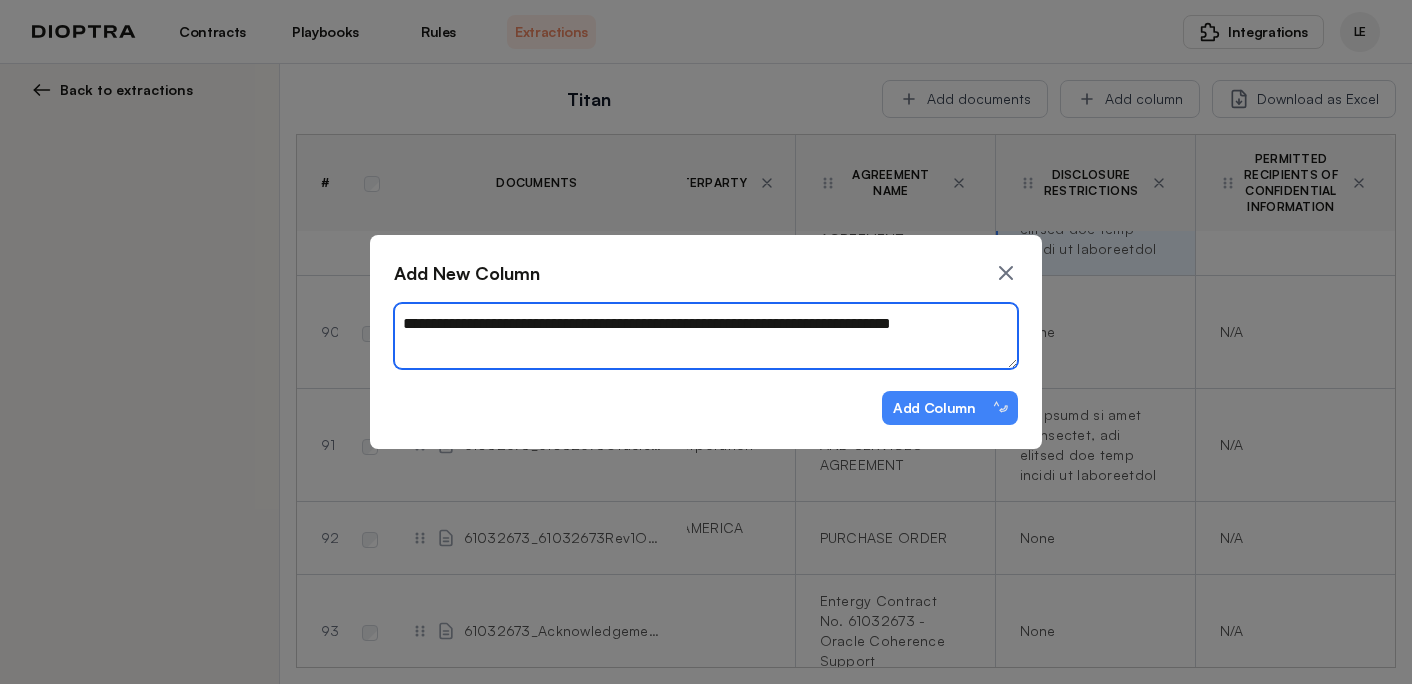 type on "*" 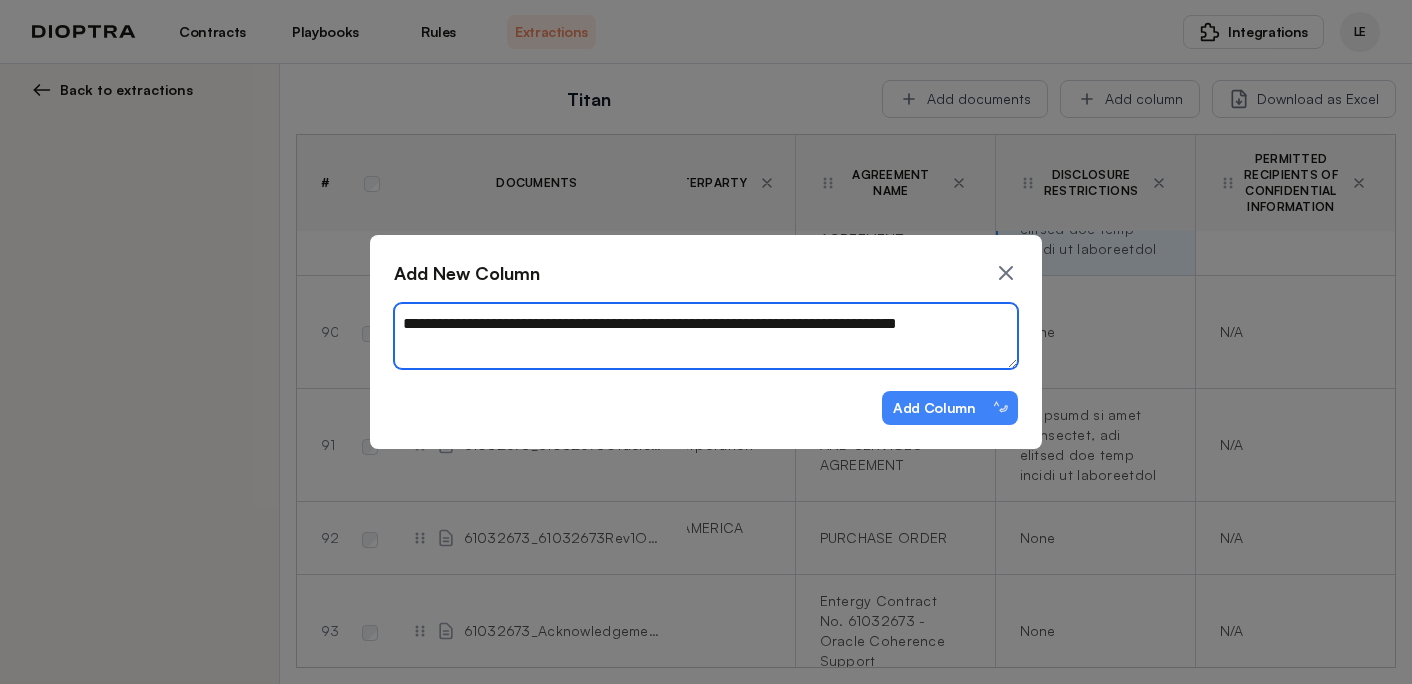 type on "*" 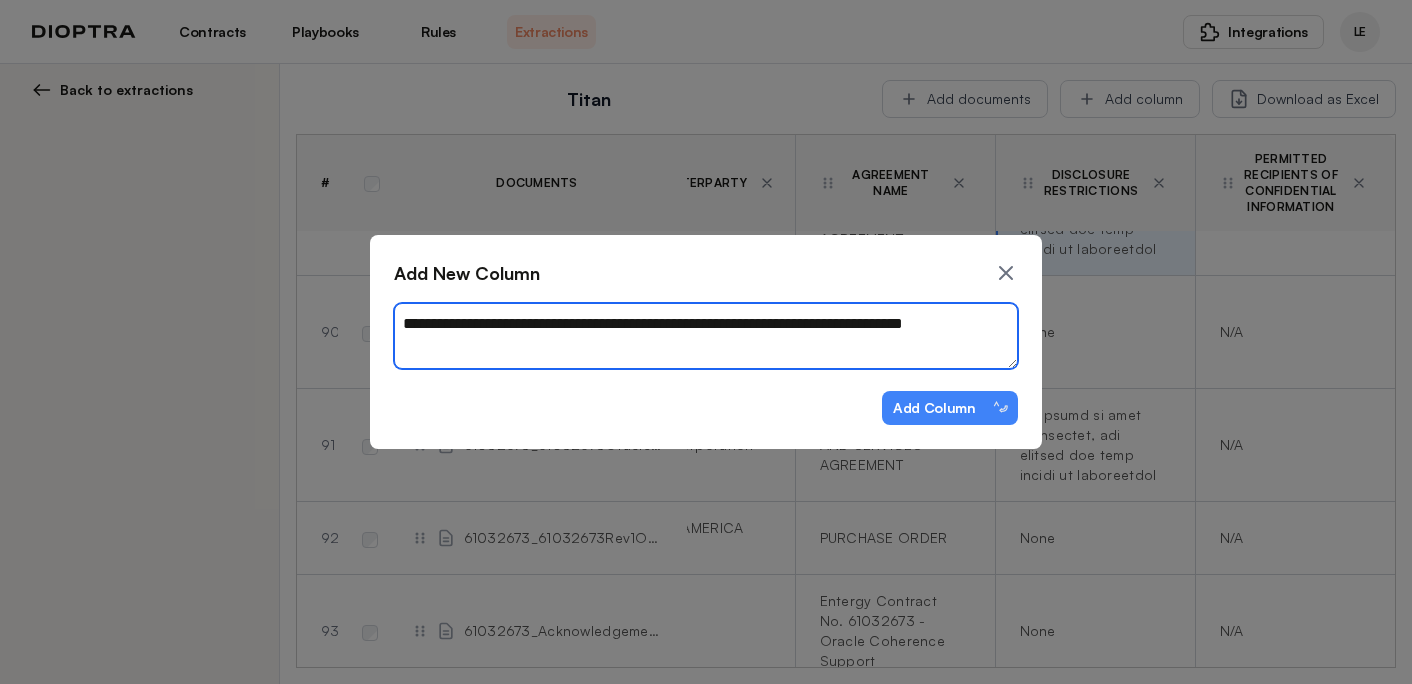 type on "*" 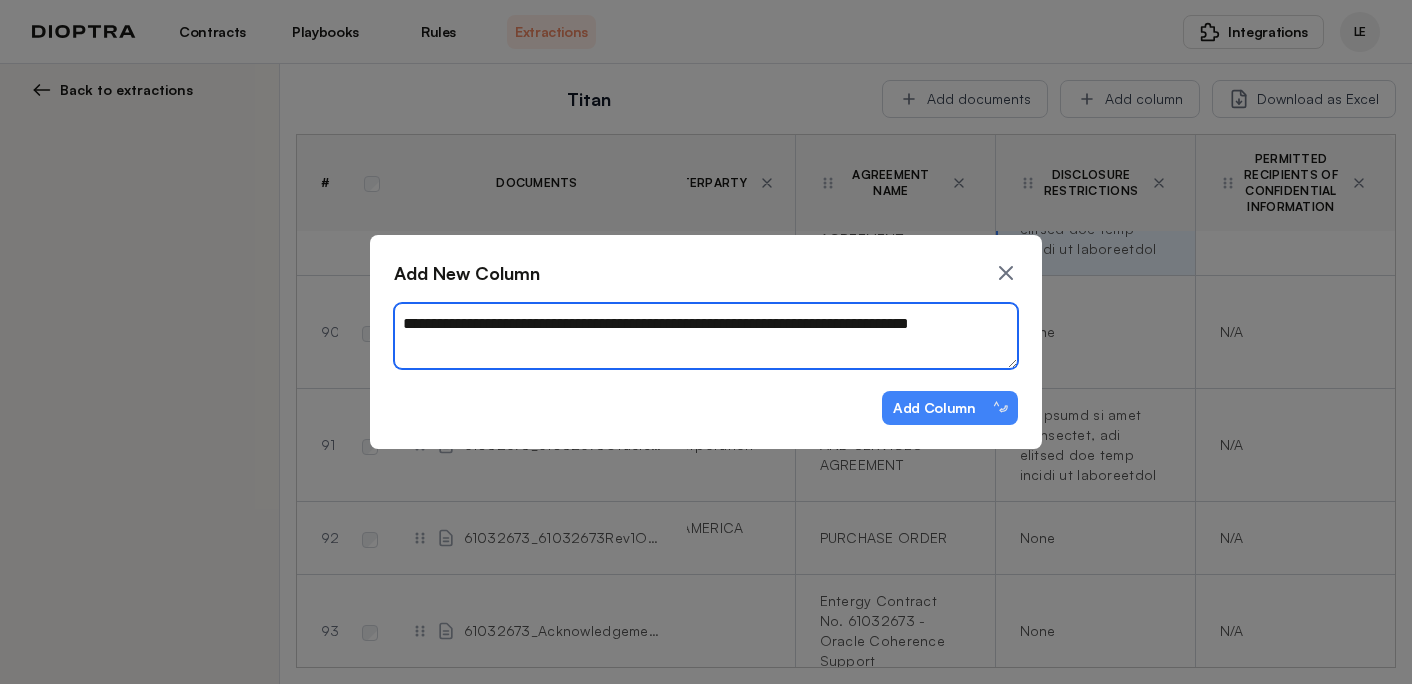type on "*" 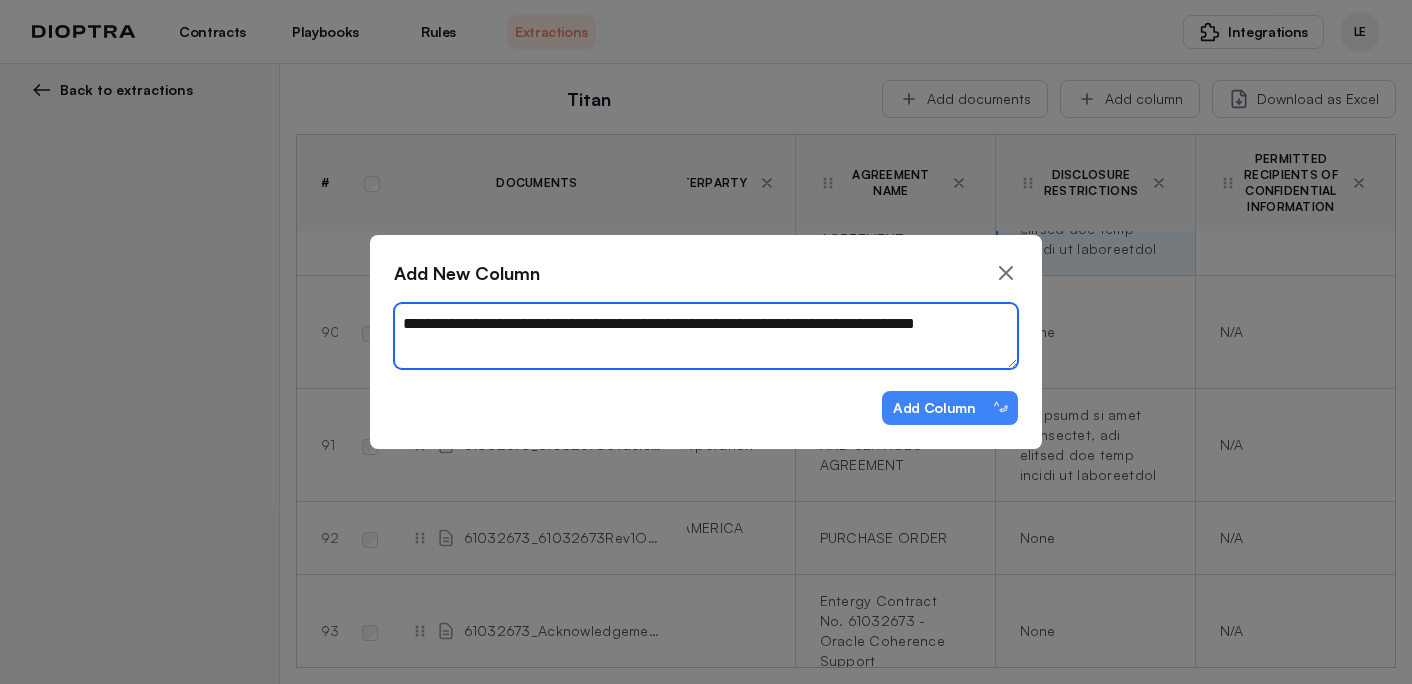 type on "*" 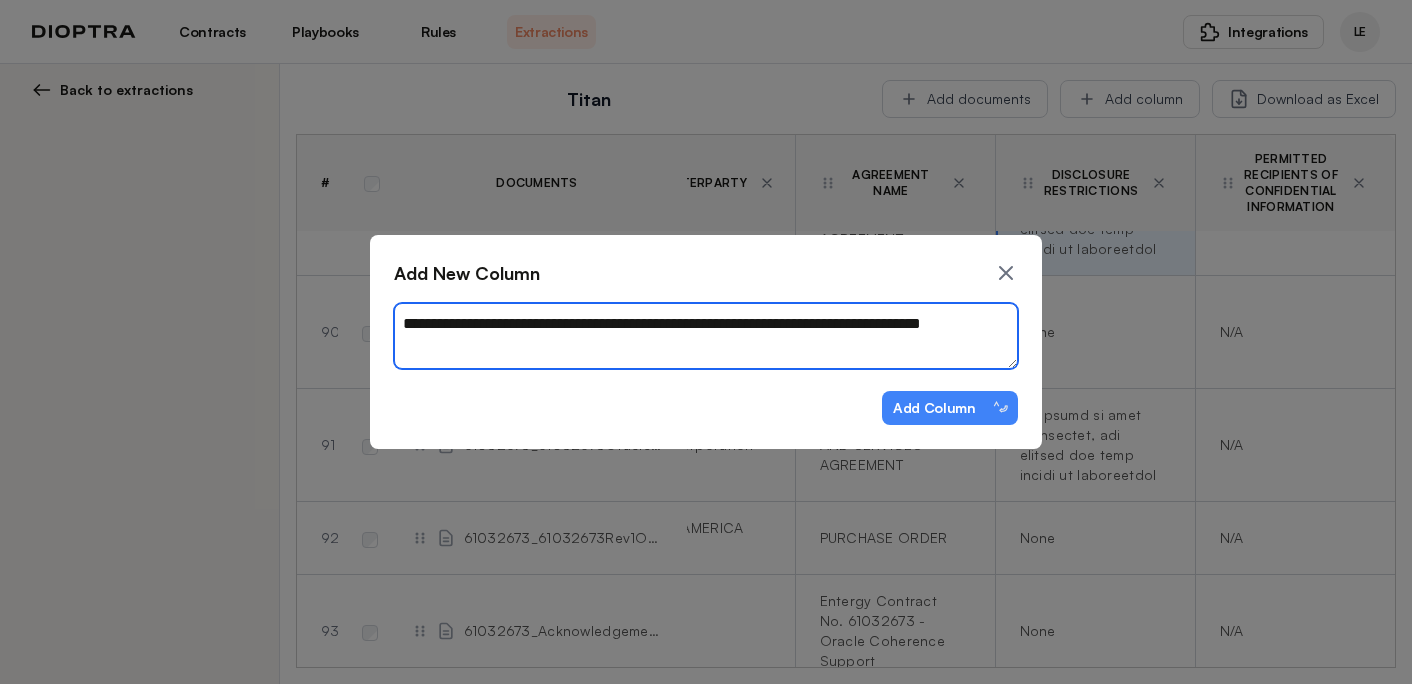type on "**********" 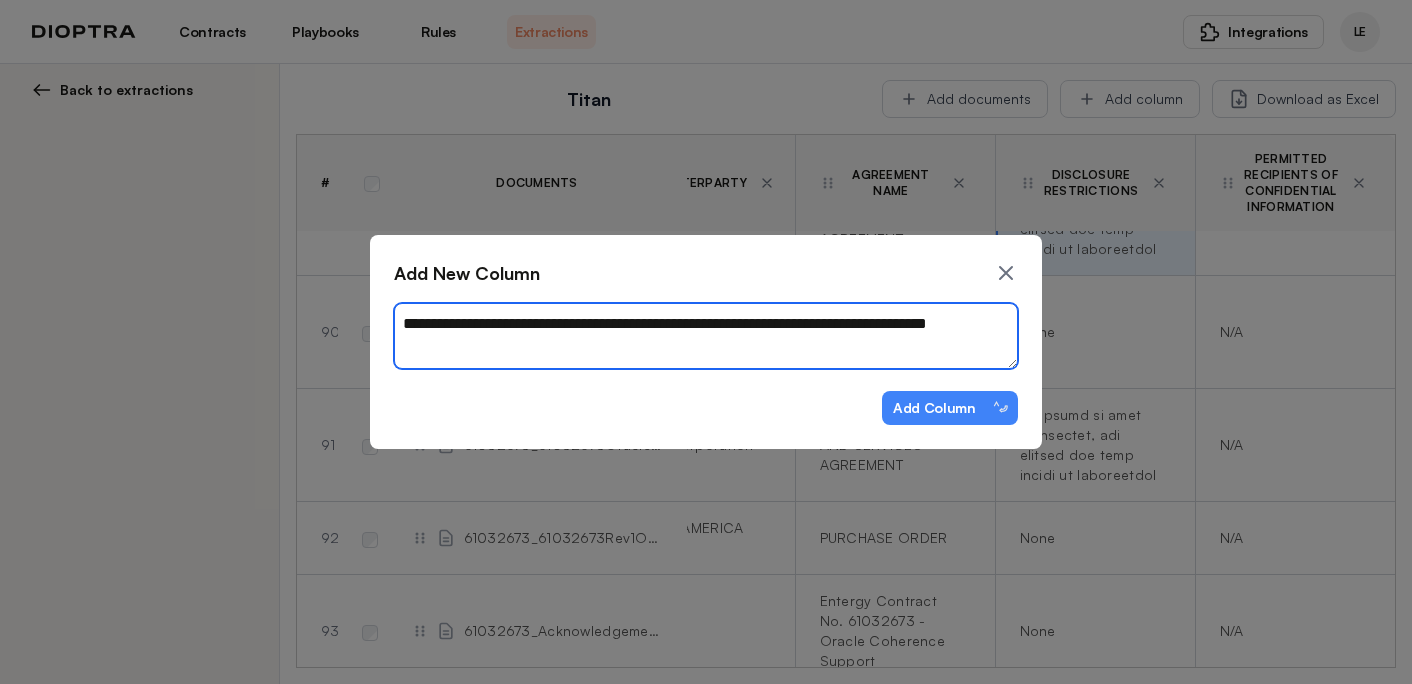 type on "*" 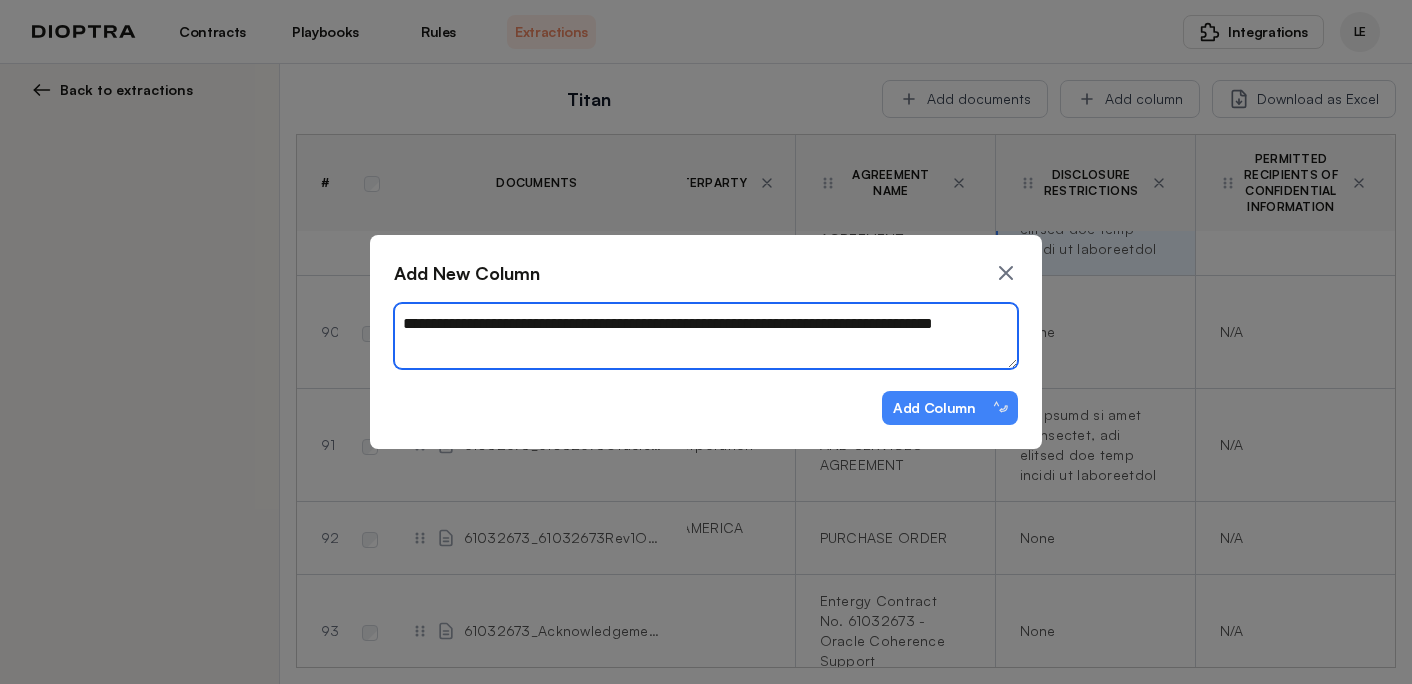type on "*" 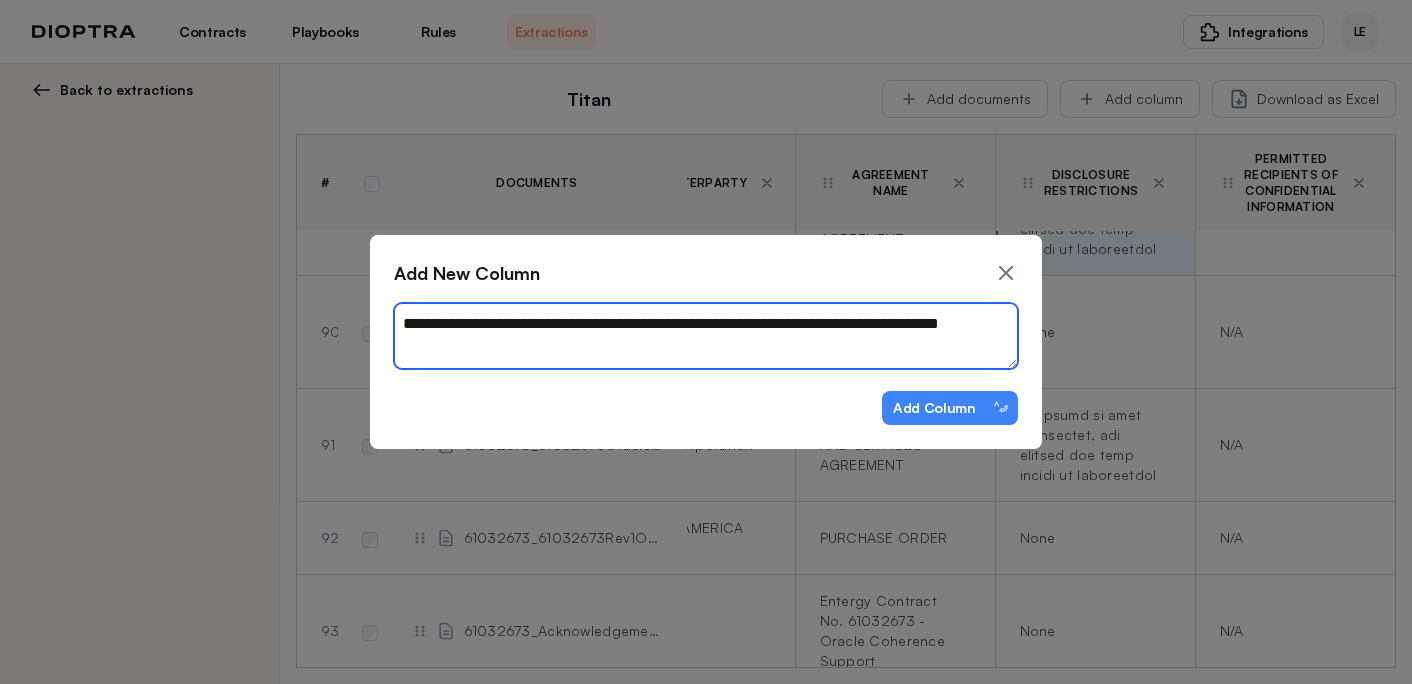 type on "*" 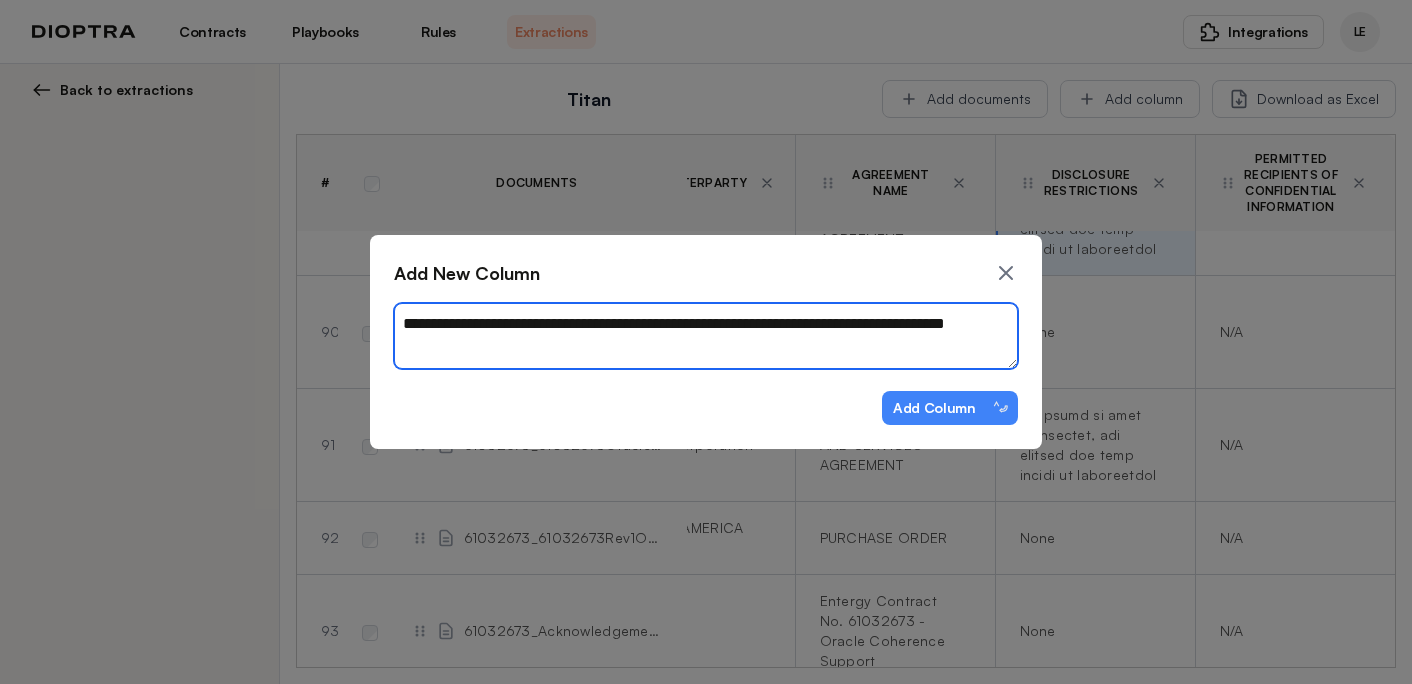 type on "*" 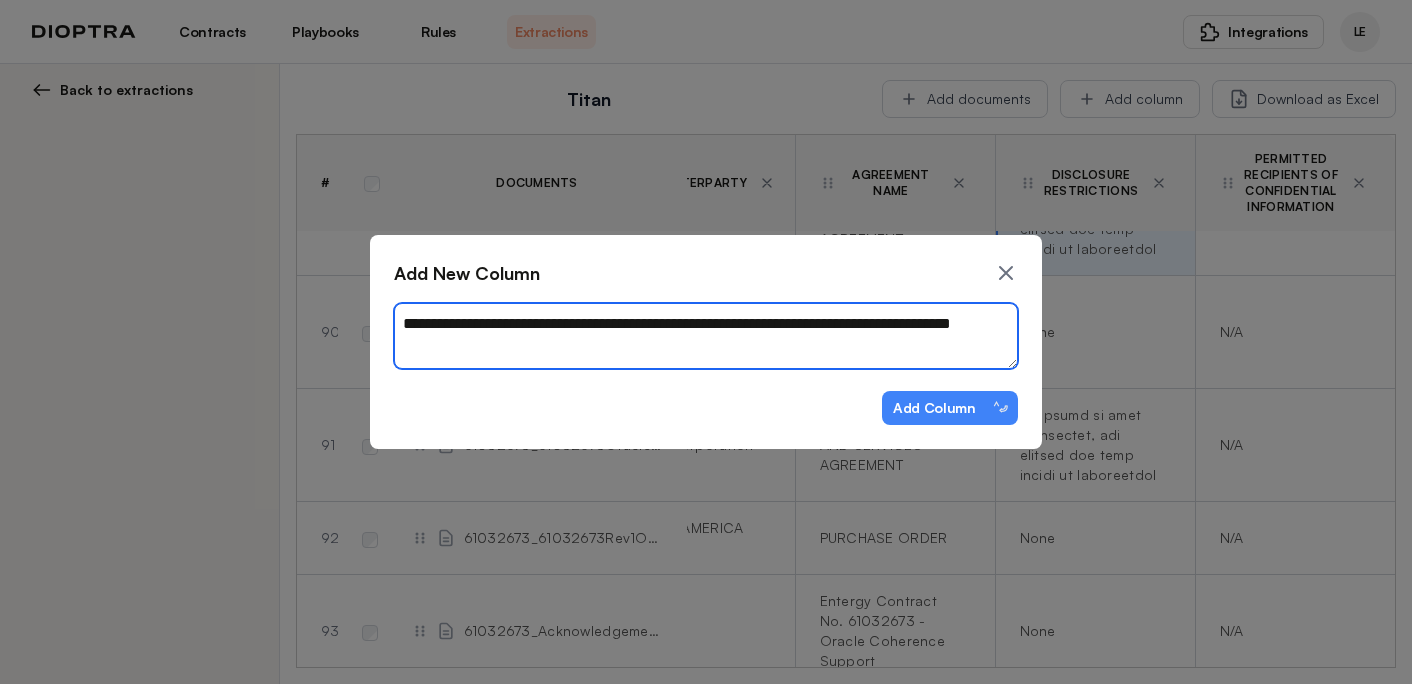 type on "*" 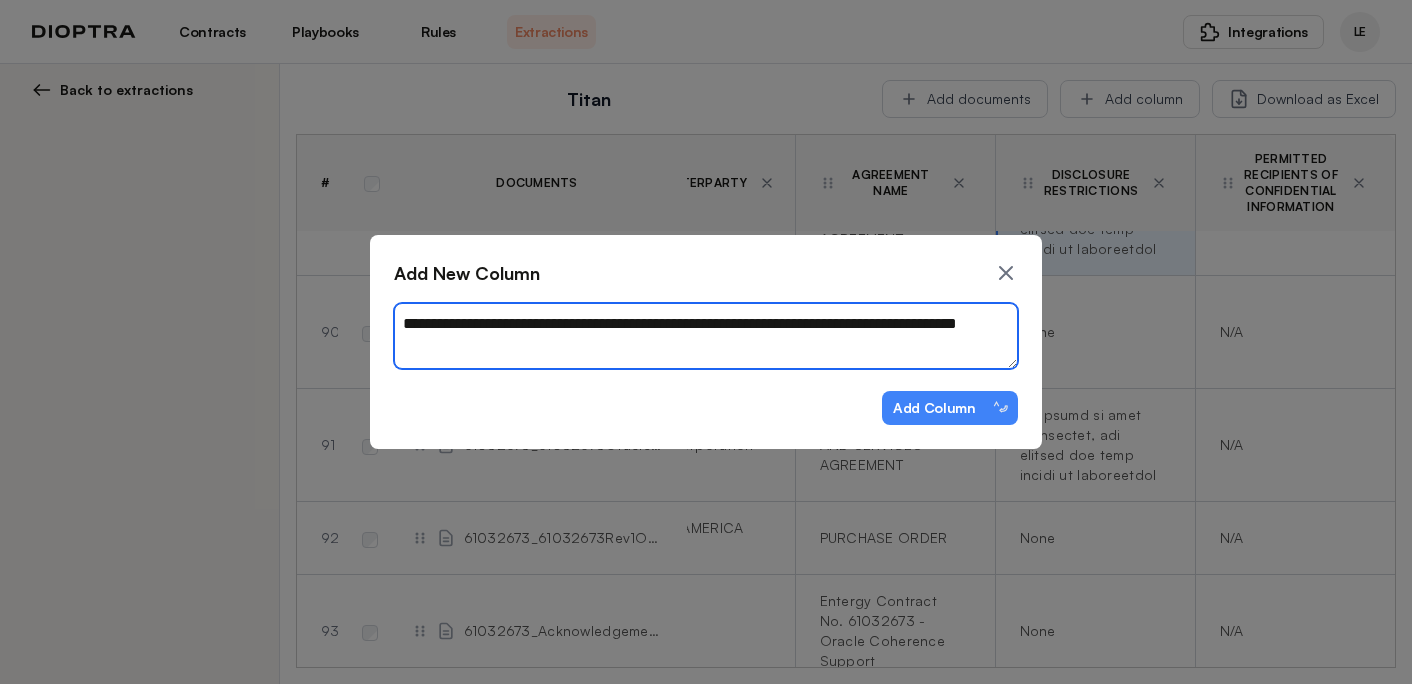 type on "*" 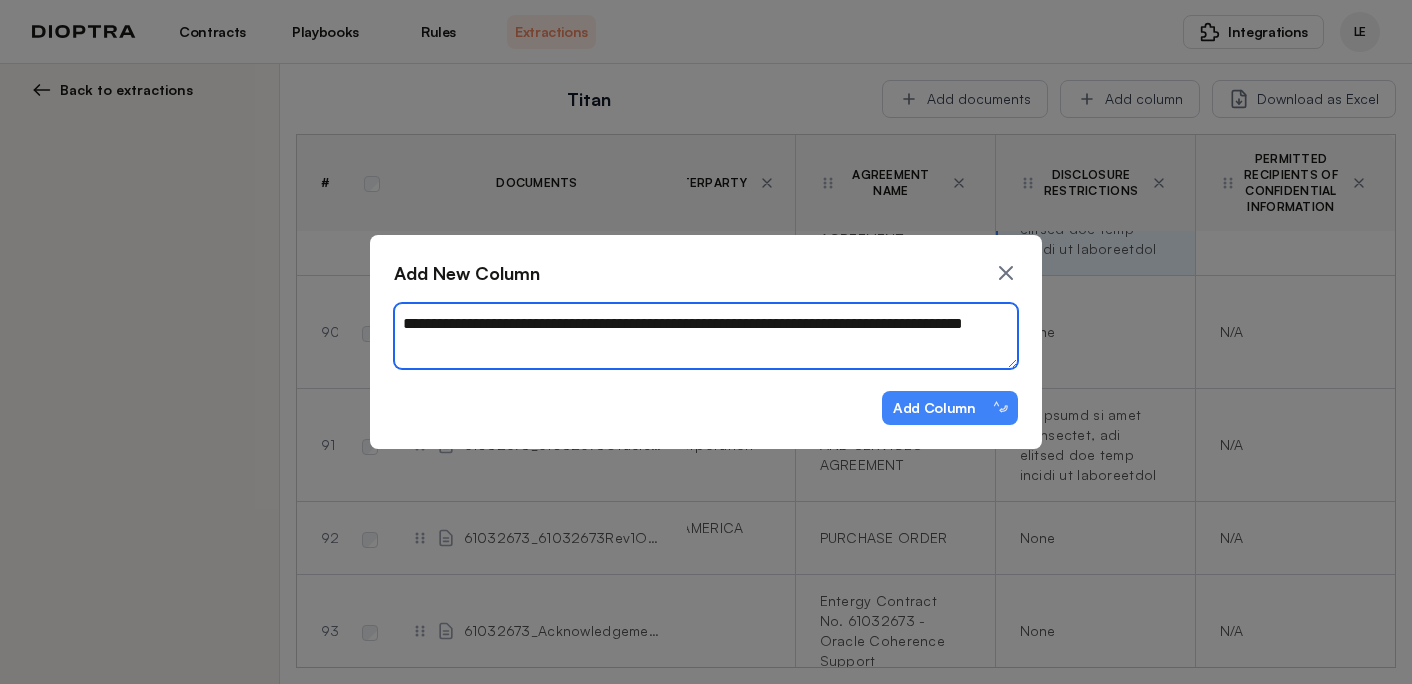 type on "*" 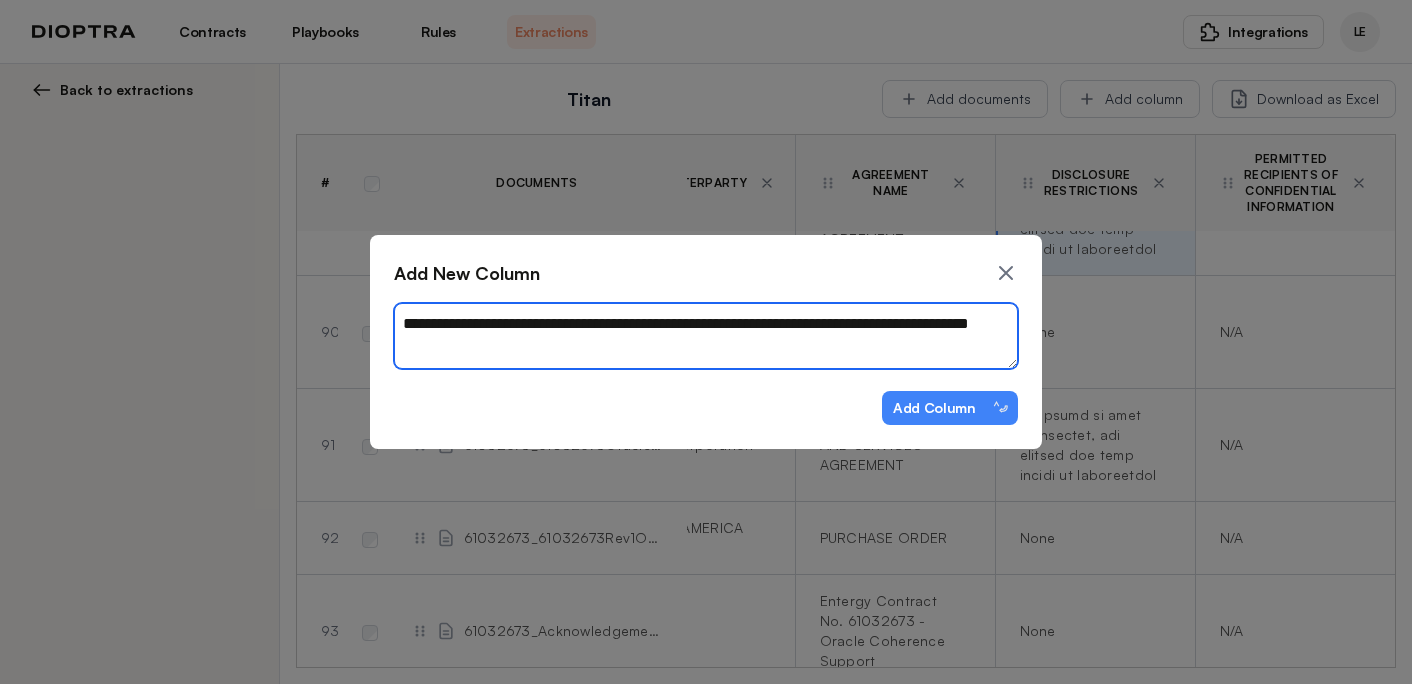 type on "*" 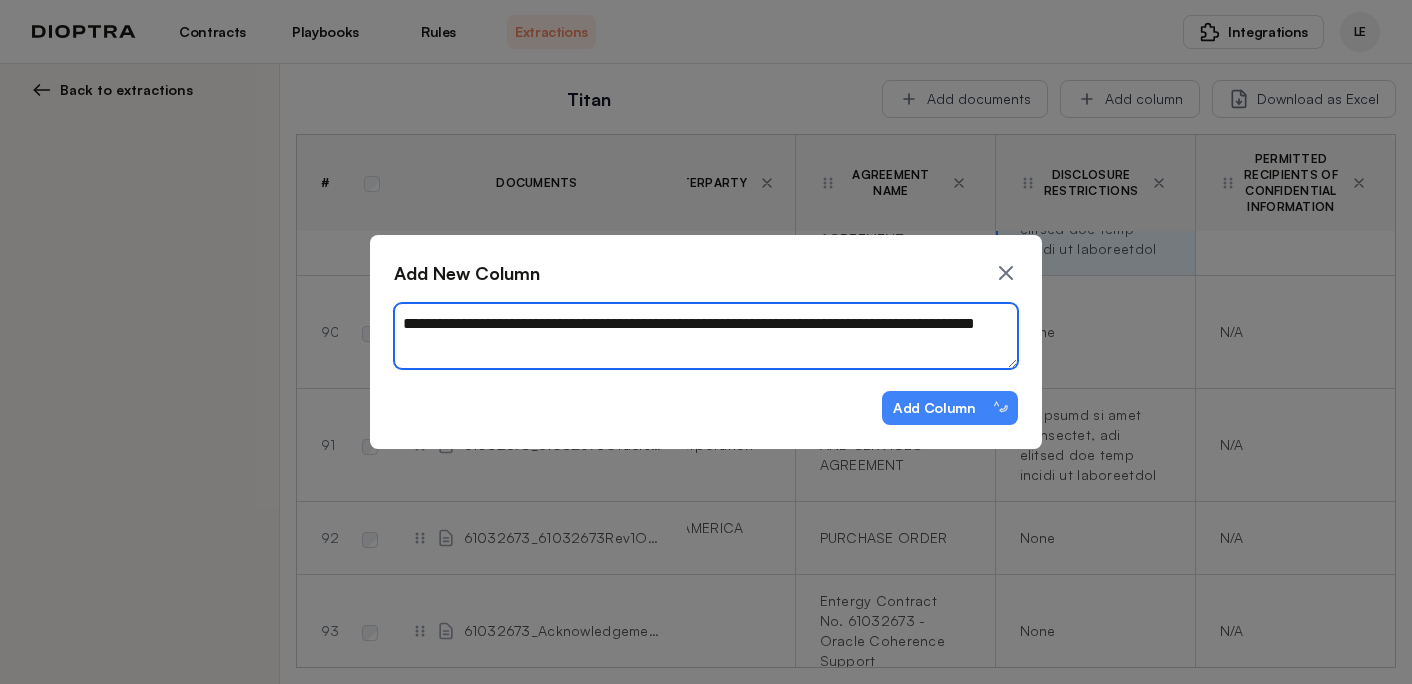 type on "*" 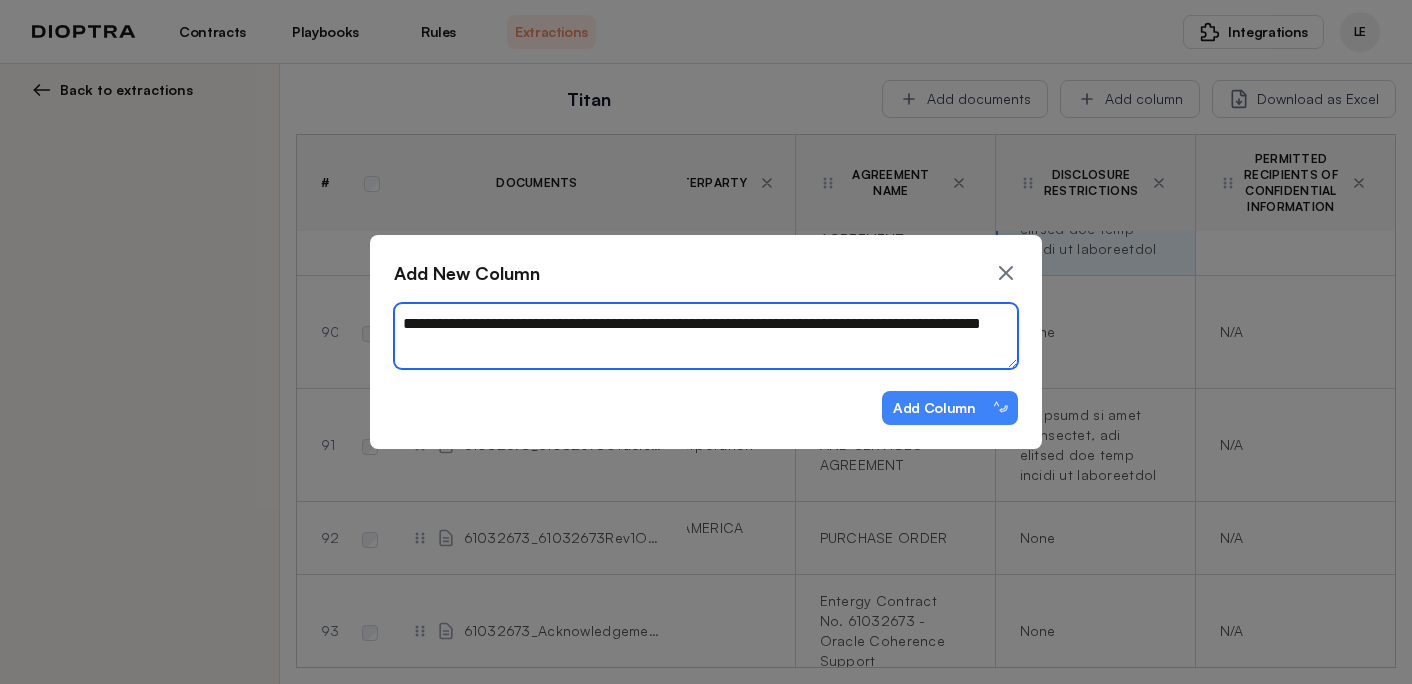 type on "*" 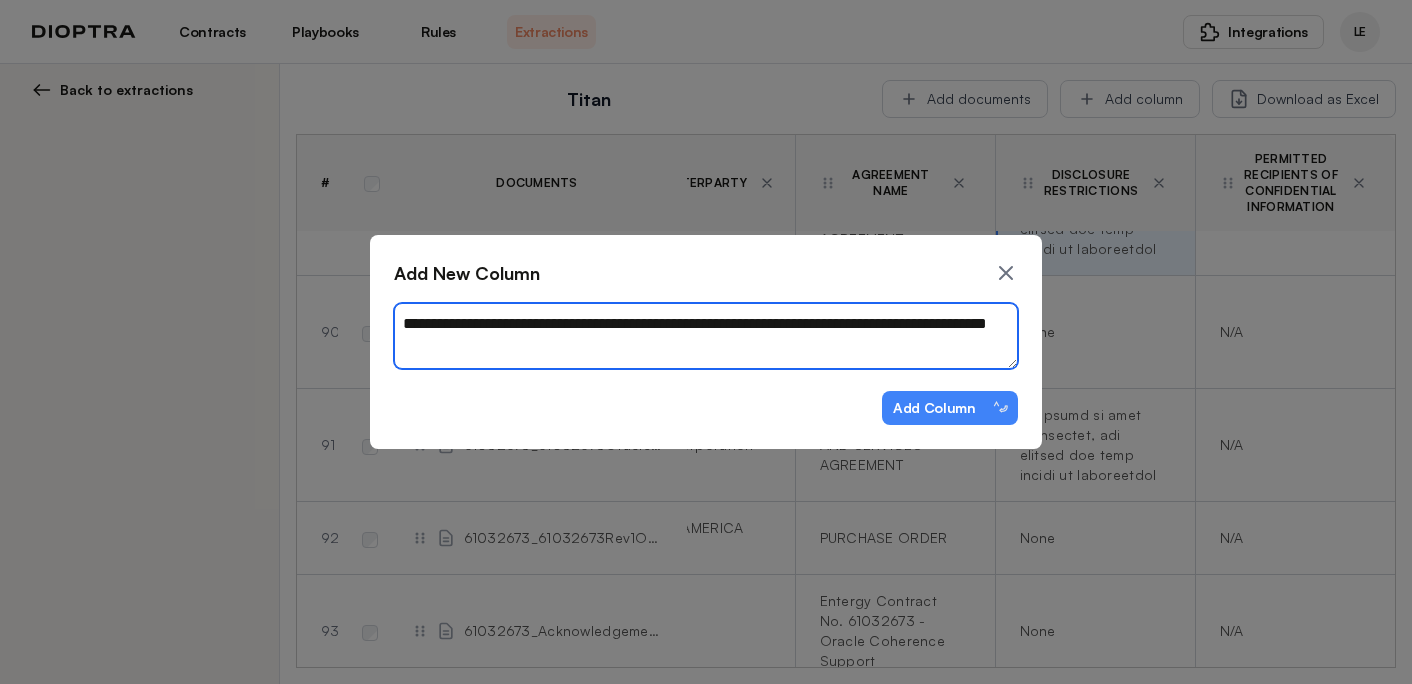 type 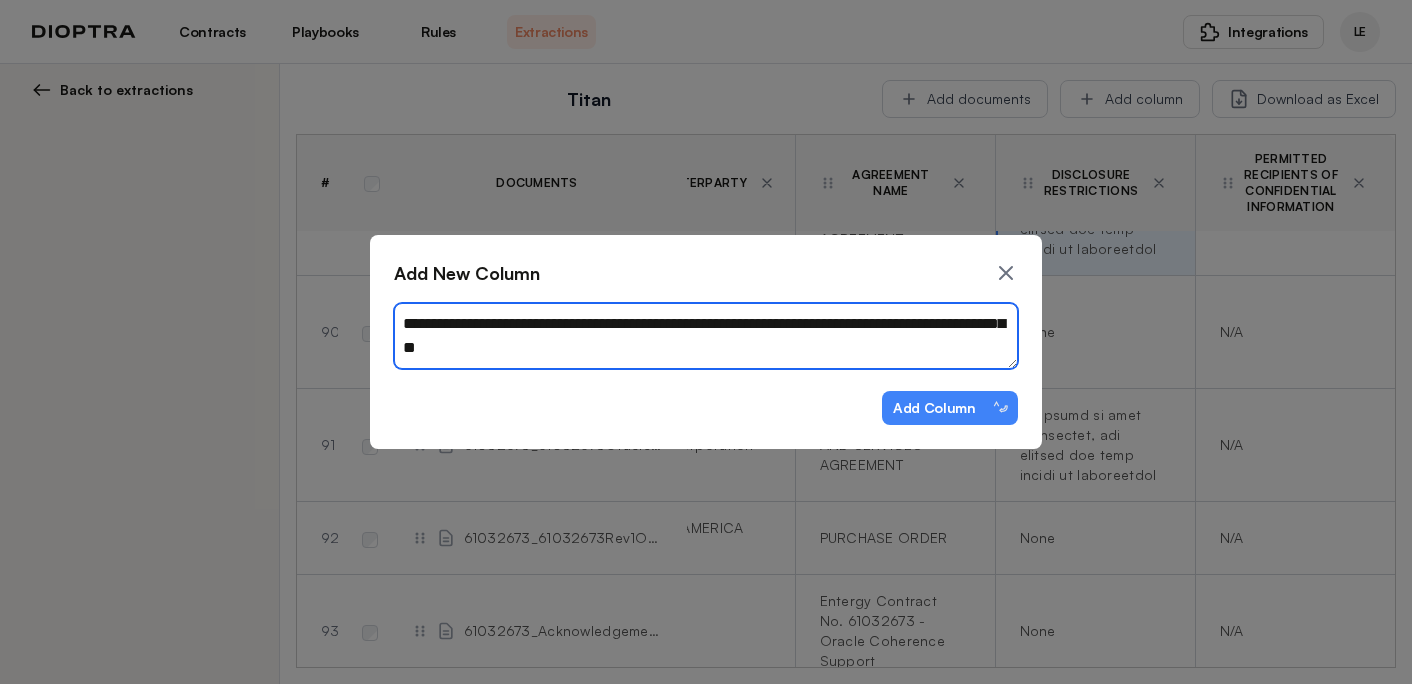 click on "**********" at bounding box center (706, 336) 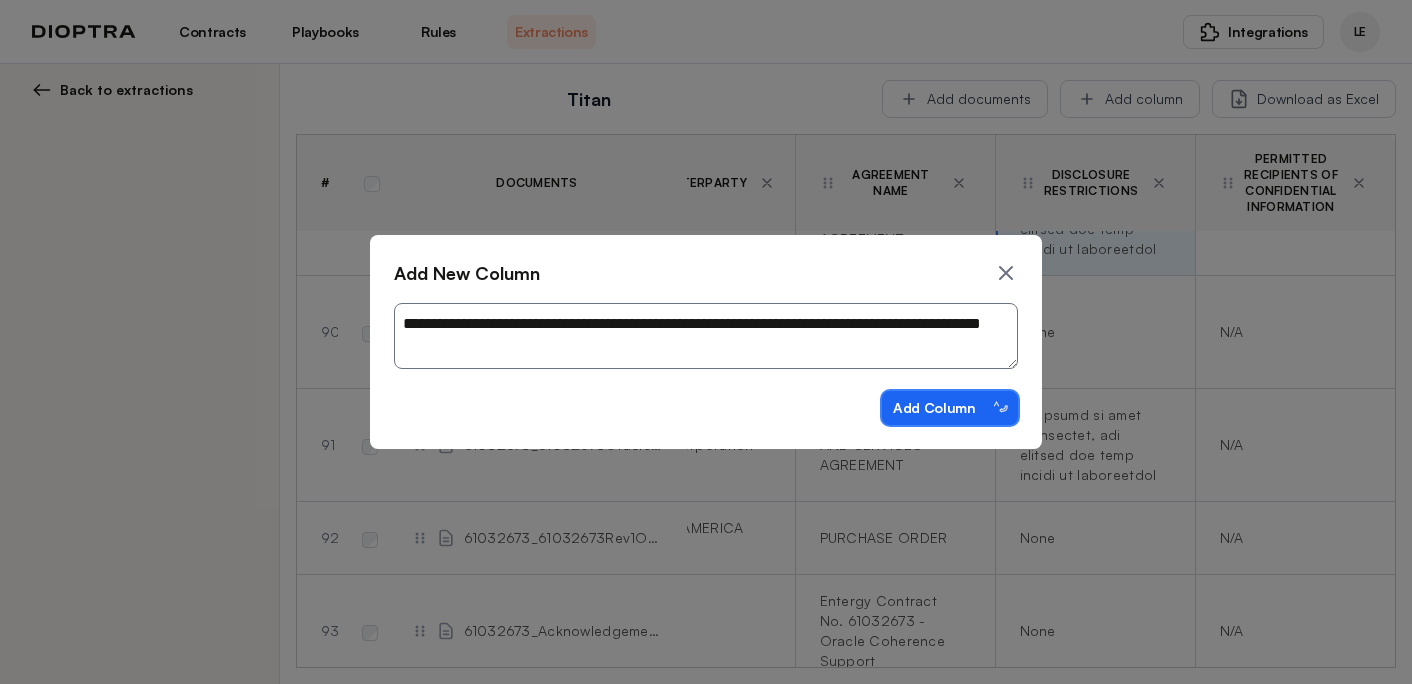 click on "Add Column ⌃⏎" at bounding box center (950, 408) 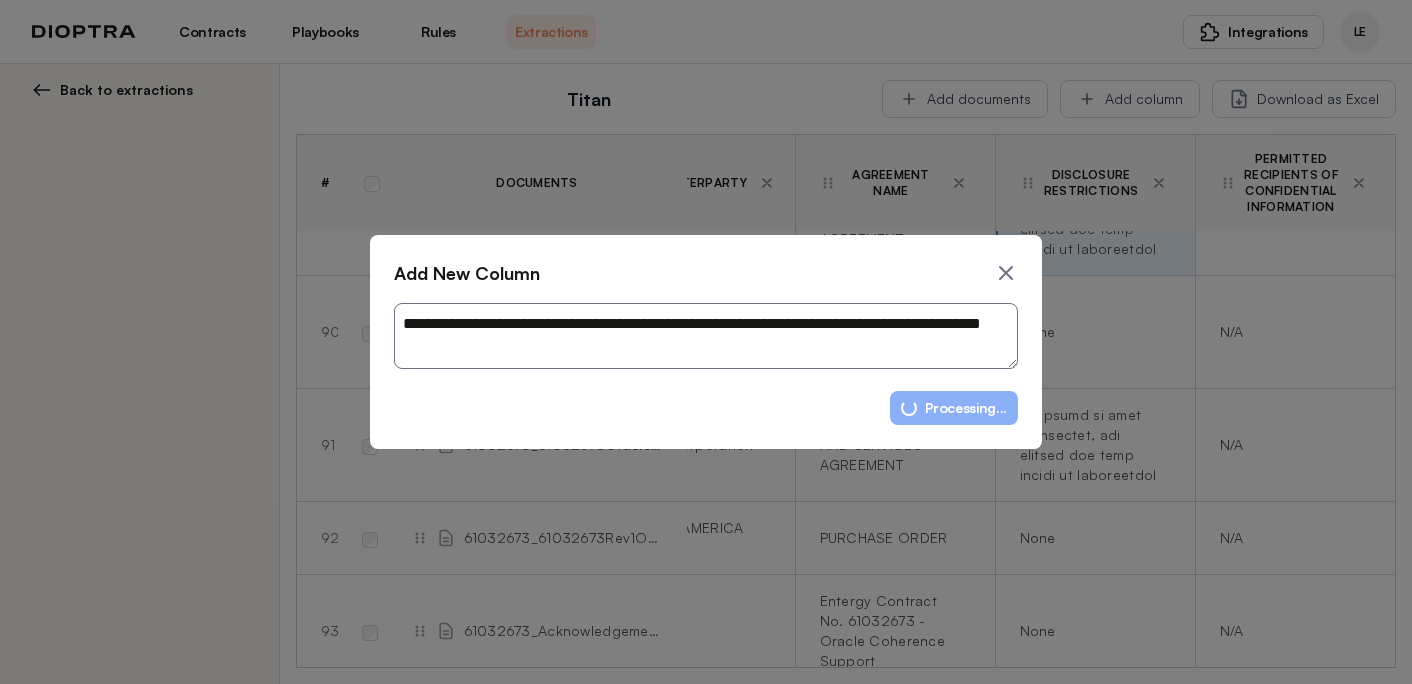 scroll, scrollTop: 0, scrollLeft: 0, axis: both 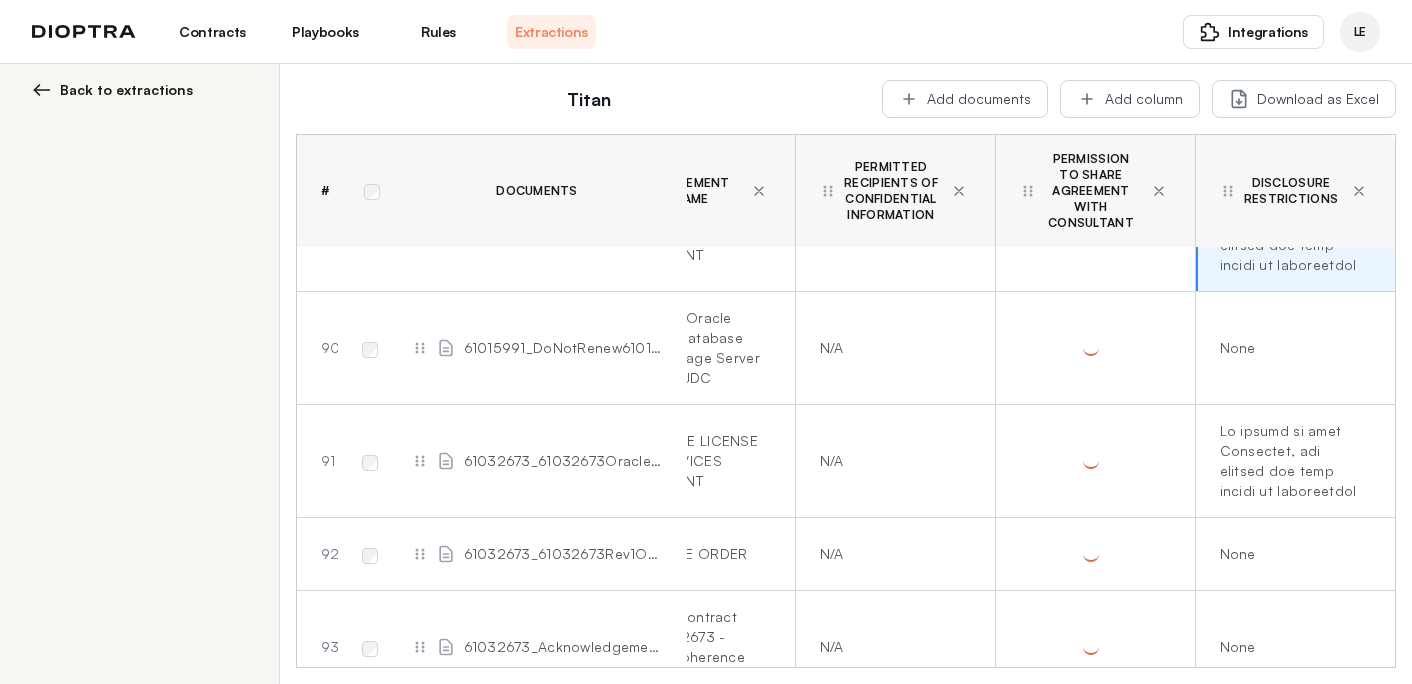drag, startPoint x: 818, startPoint y: 194, endPoint x: 1200, endPoint y: 210, distance: 382.33493 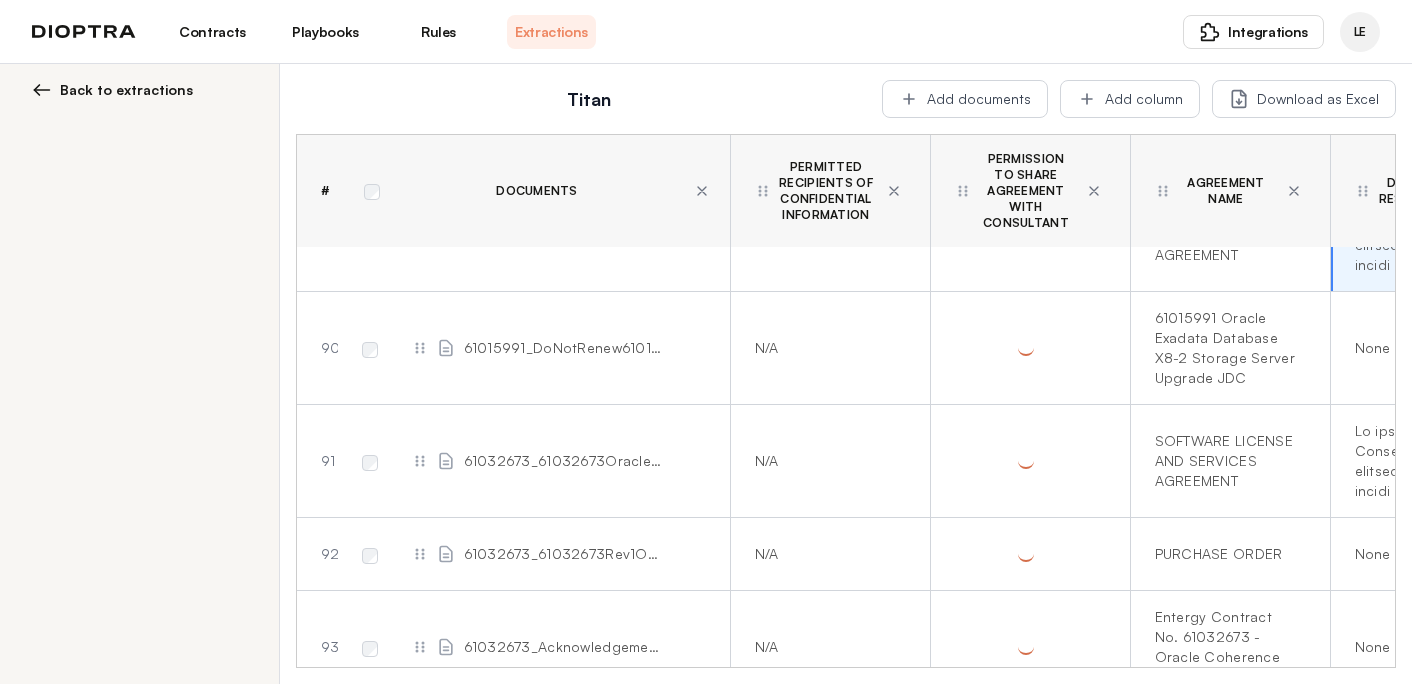 scroll, scrollTop: 7313, scrollLeft: 100, axis: both 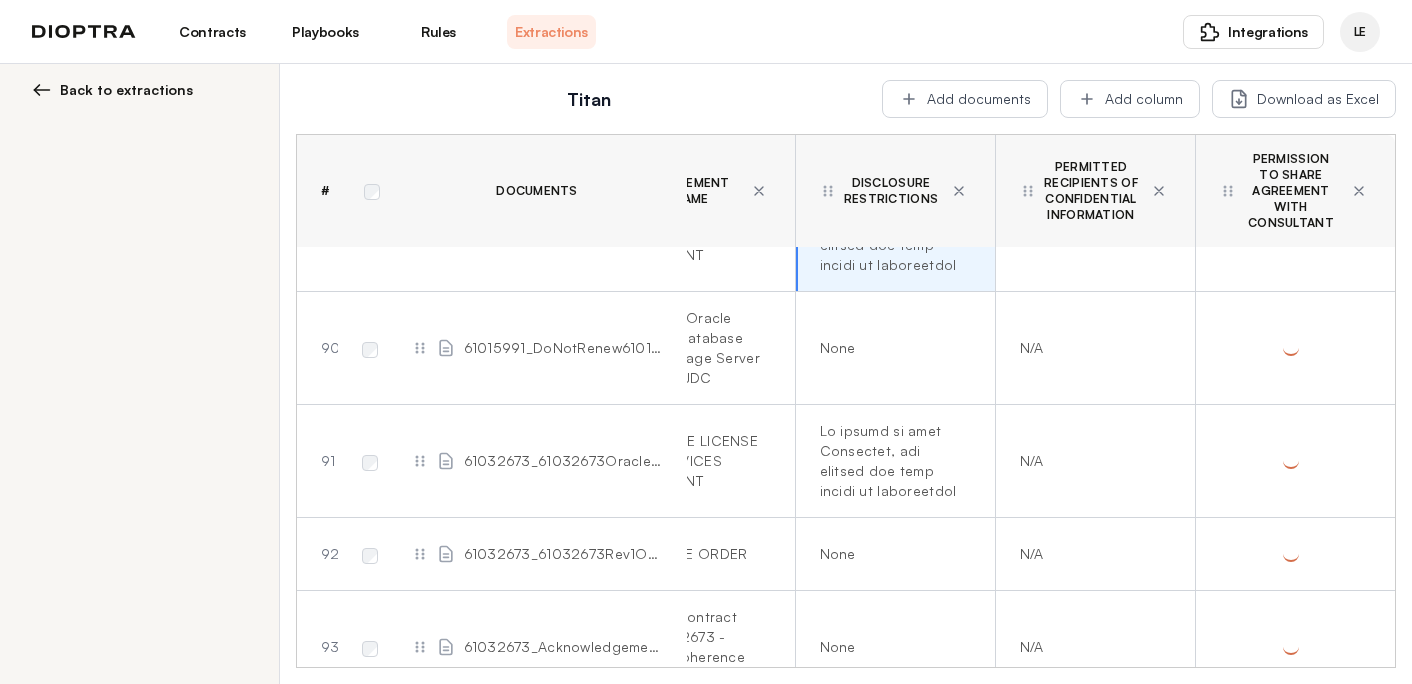 drag, startPoint x: 1234, startPoint y: 200, endPoint x: 905, endPoint y: 10, distance: 379.92236 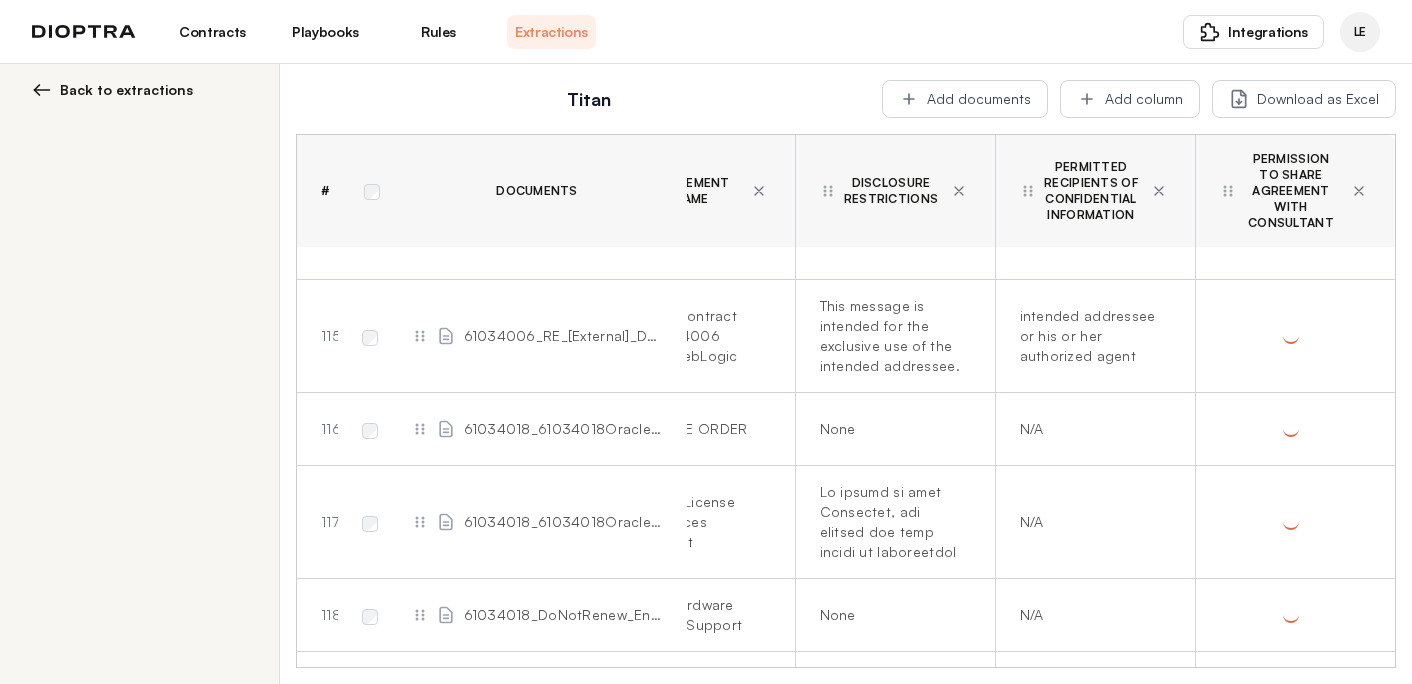 scroll, scrollTop: 10039, scrollLeft: 322, axis: both 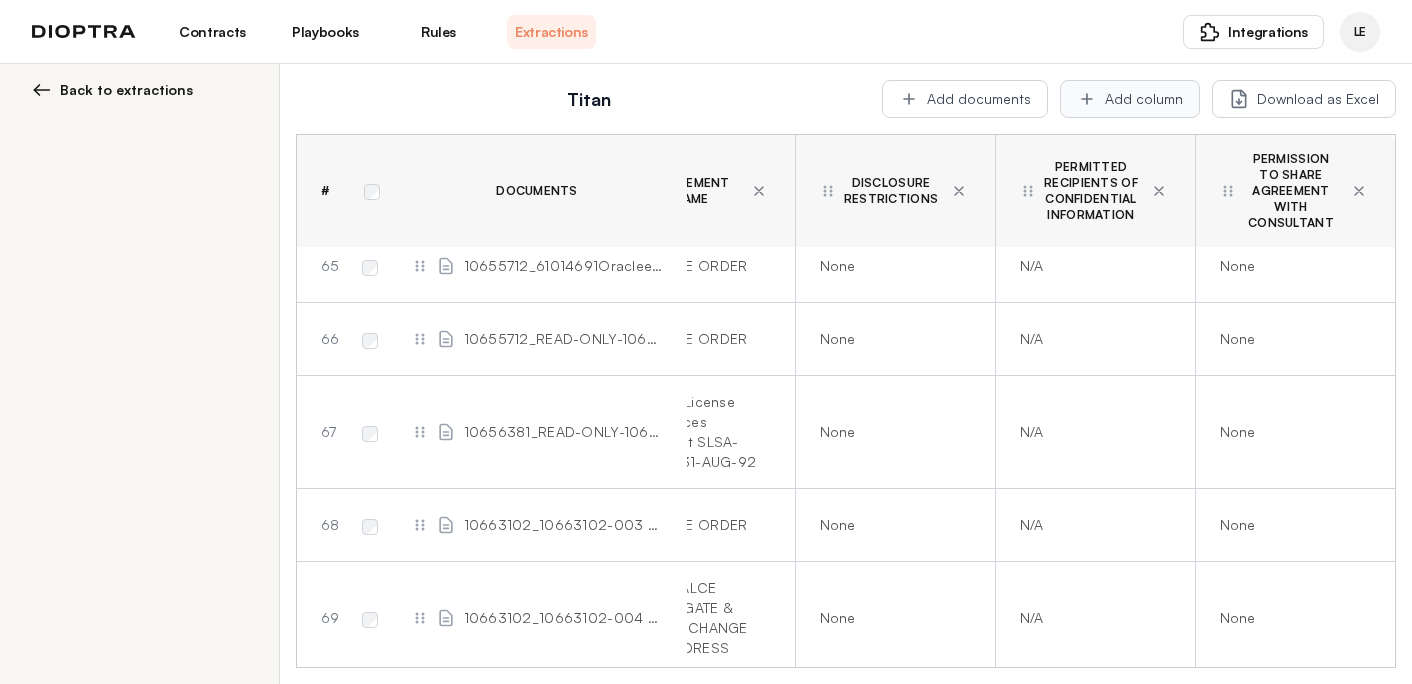 click on "Add column" at bounding box center [1130, 99] 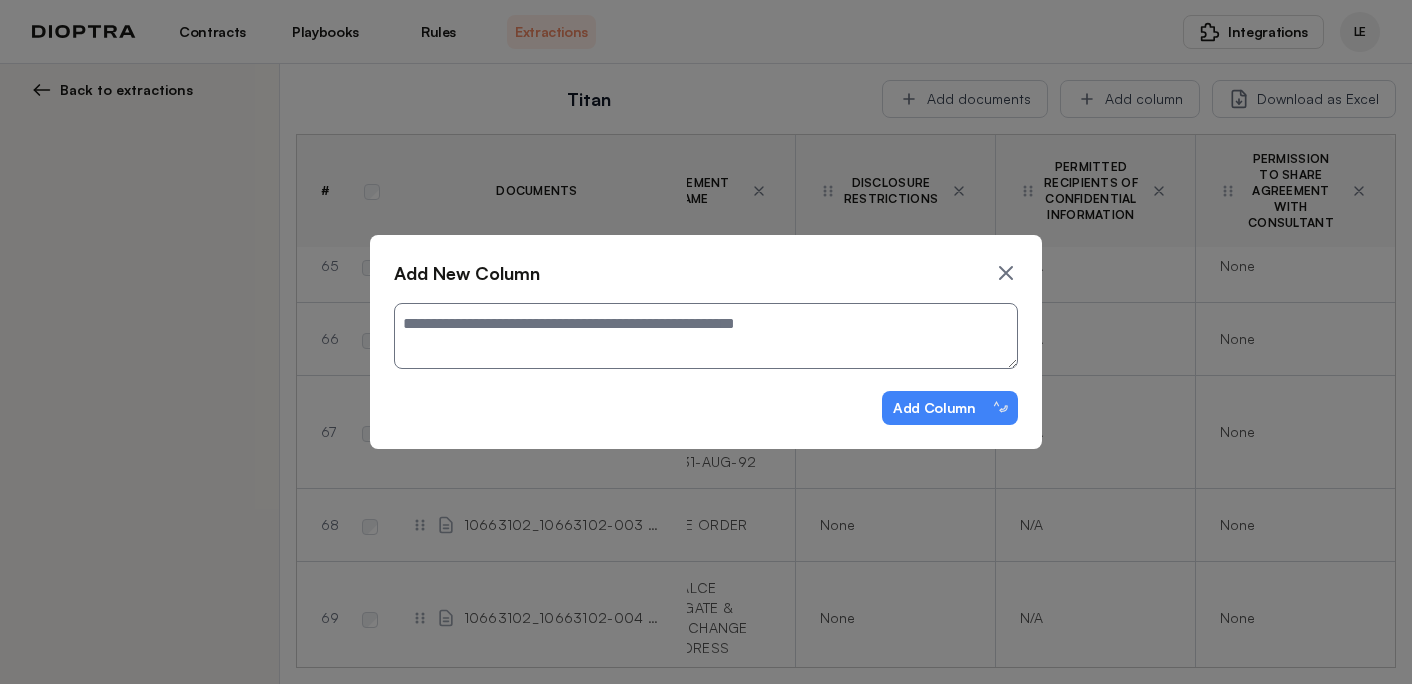 click on "Add New Column Add Column ⌃⏎" at bounding box center (706, 342) 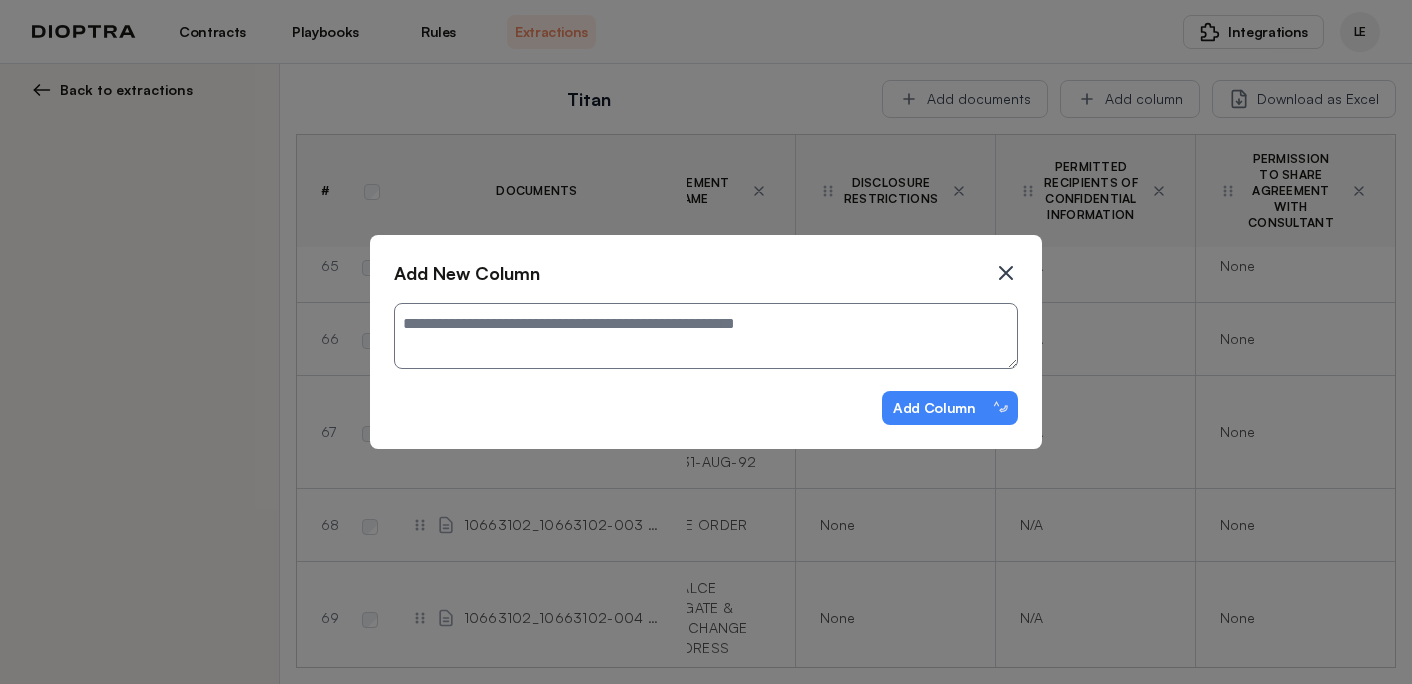 click 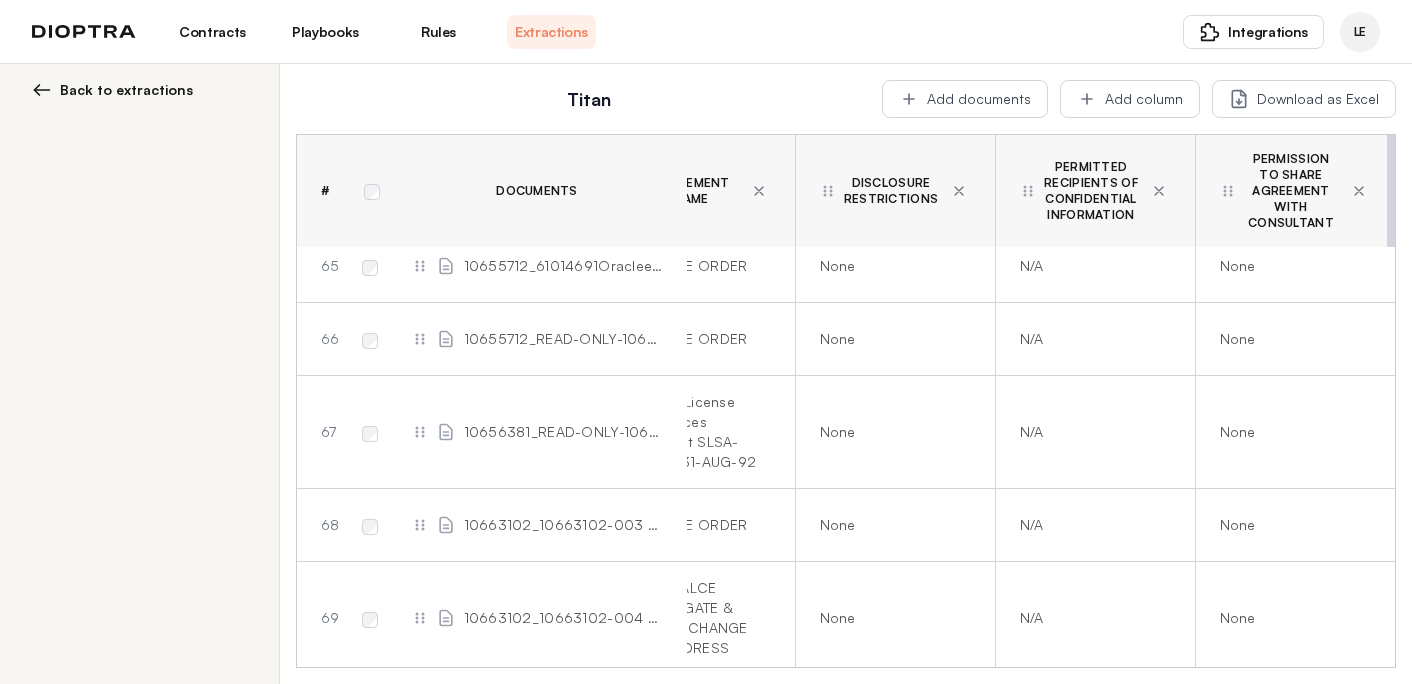 click at bounding box center [1391, 191] 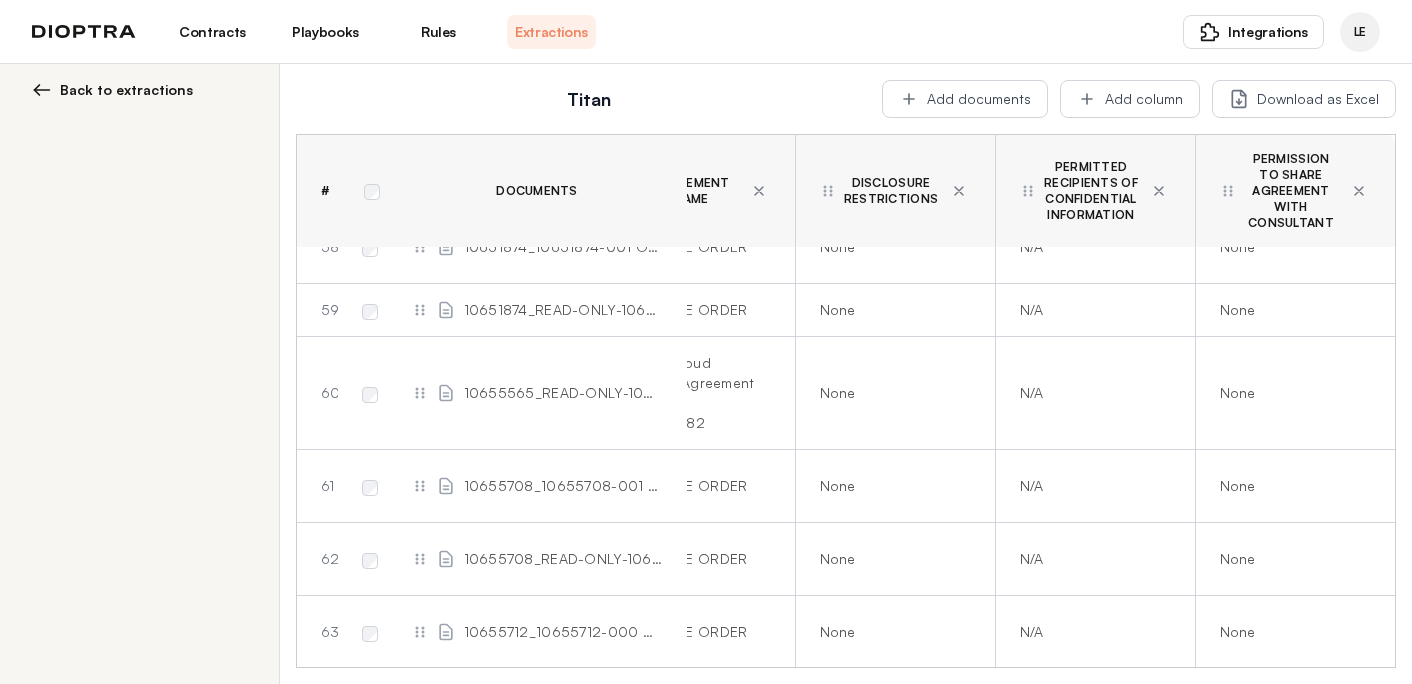 click on "Permission To Share Agreement With Consultant" at bounding box center [1295, 191] 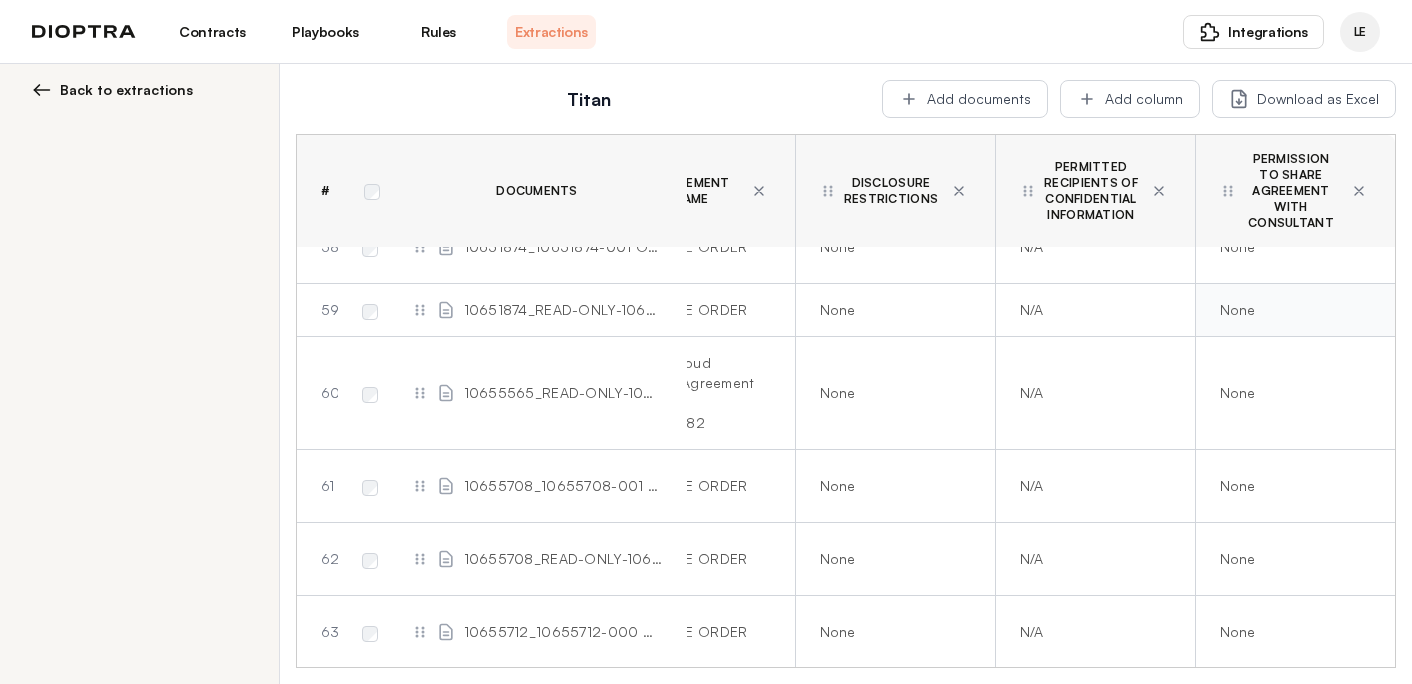 click on "None" at bounding box center [1291, 310] 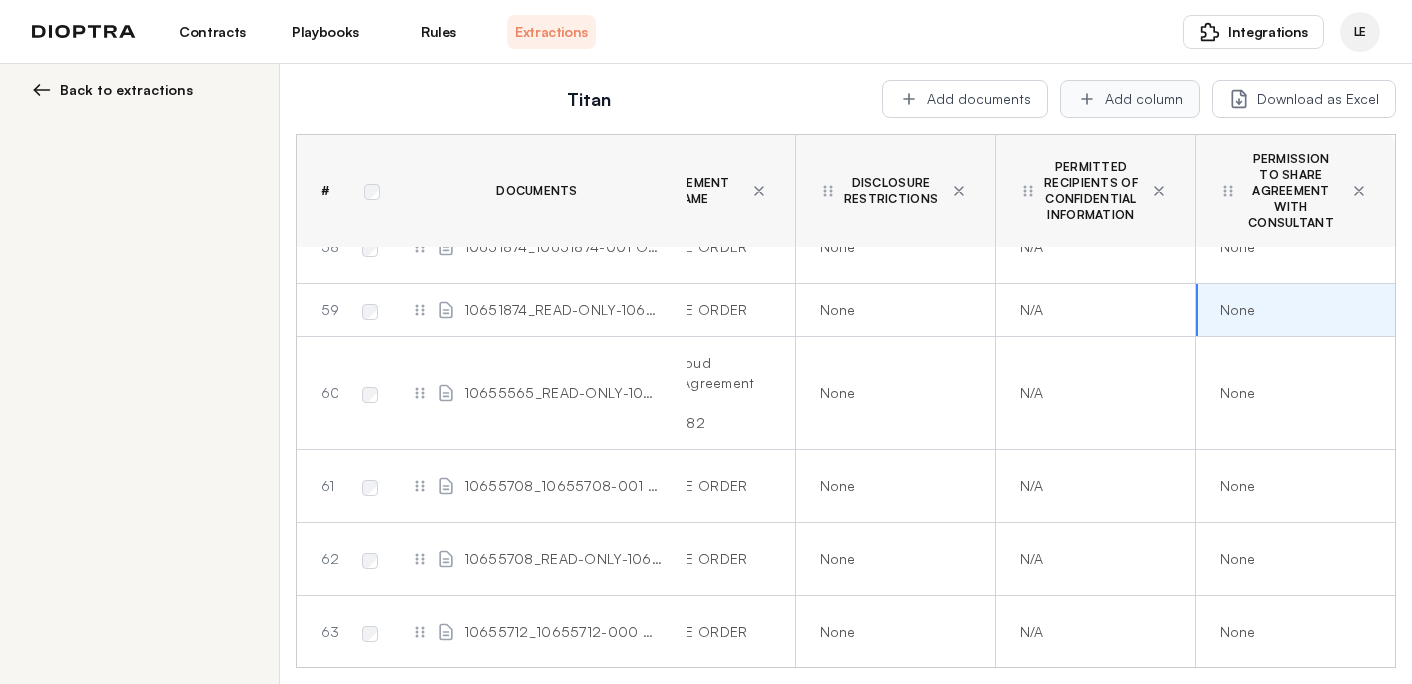 click on "Add column" at bounding box center [1130, 99] 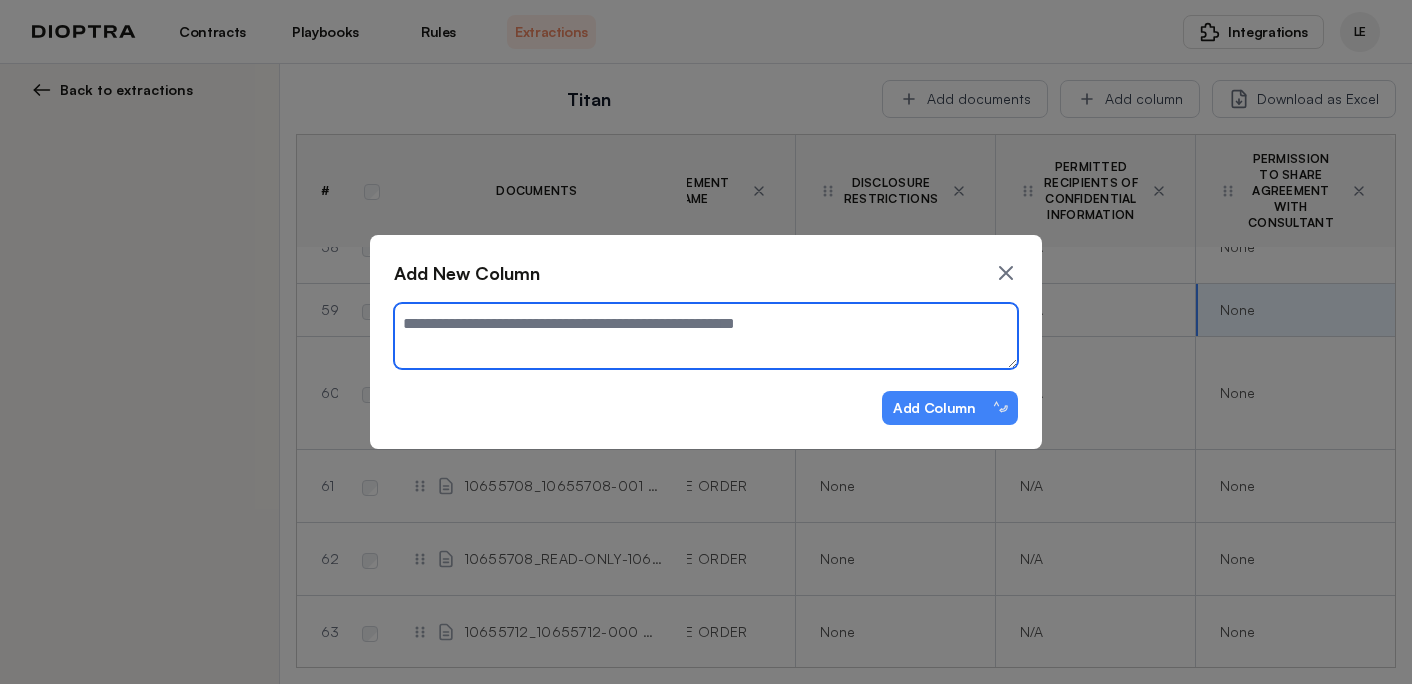 click at bounding box center (706, 336) 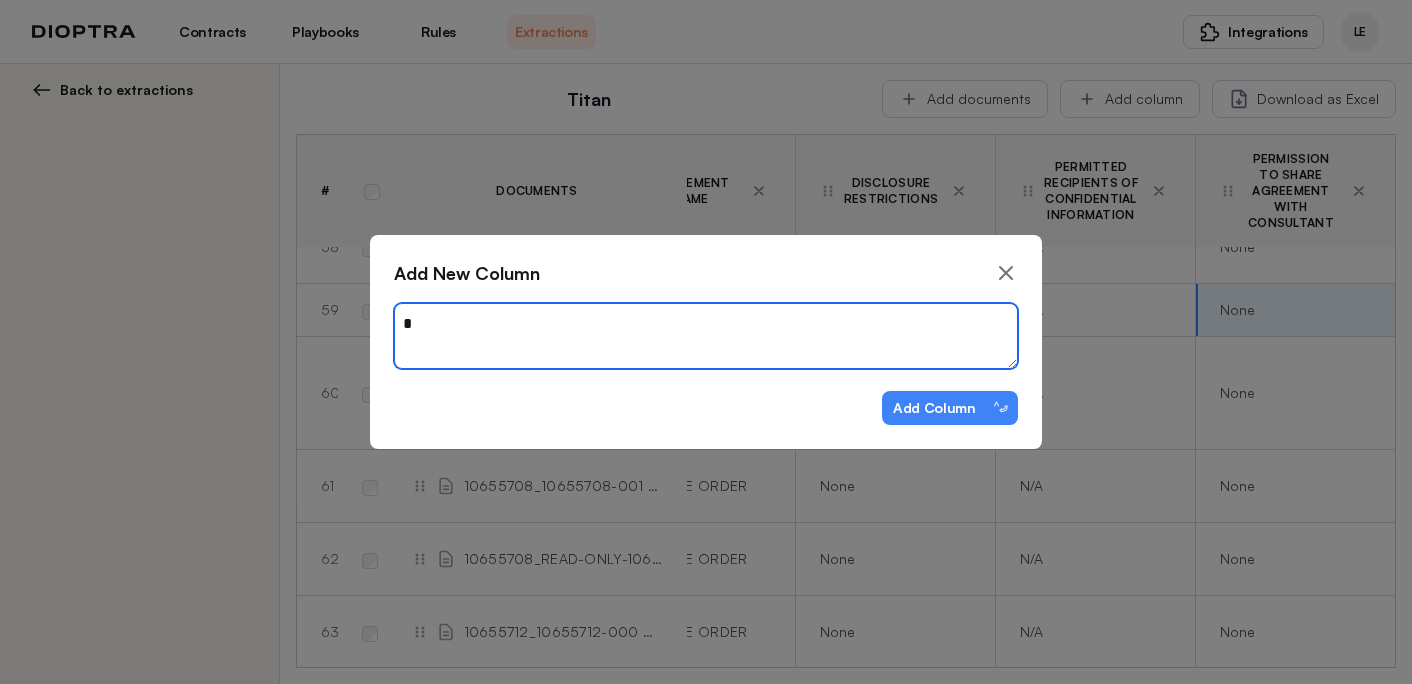 type on "*" 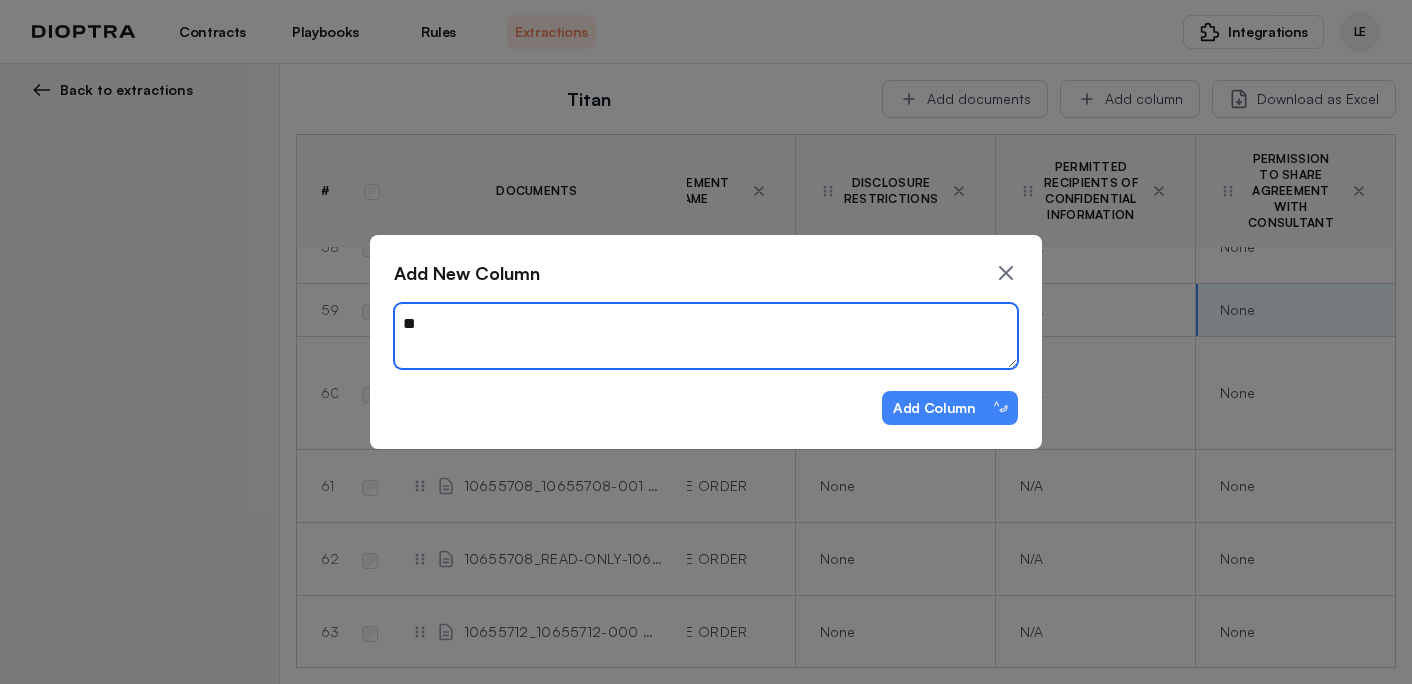 type on "*" 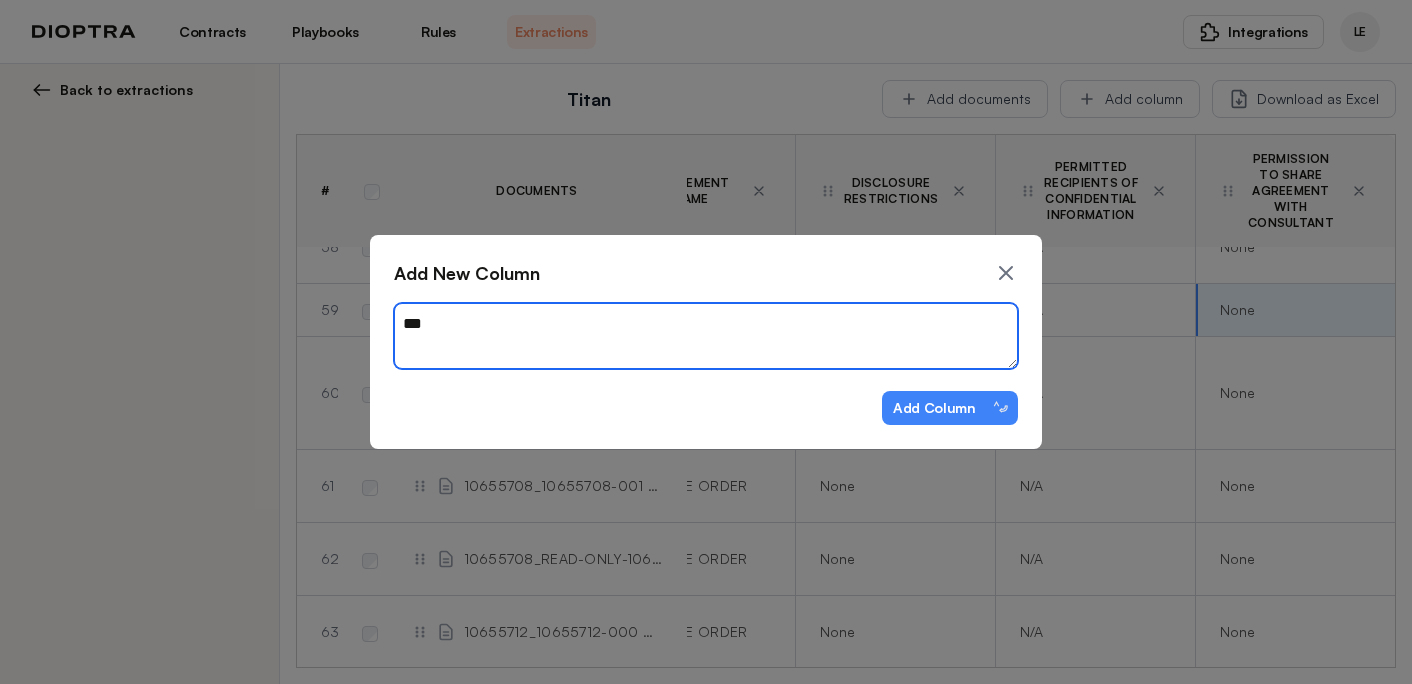 type on "*" 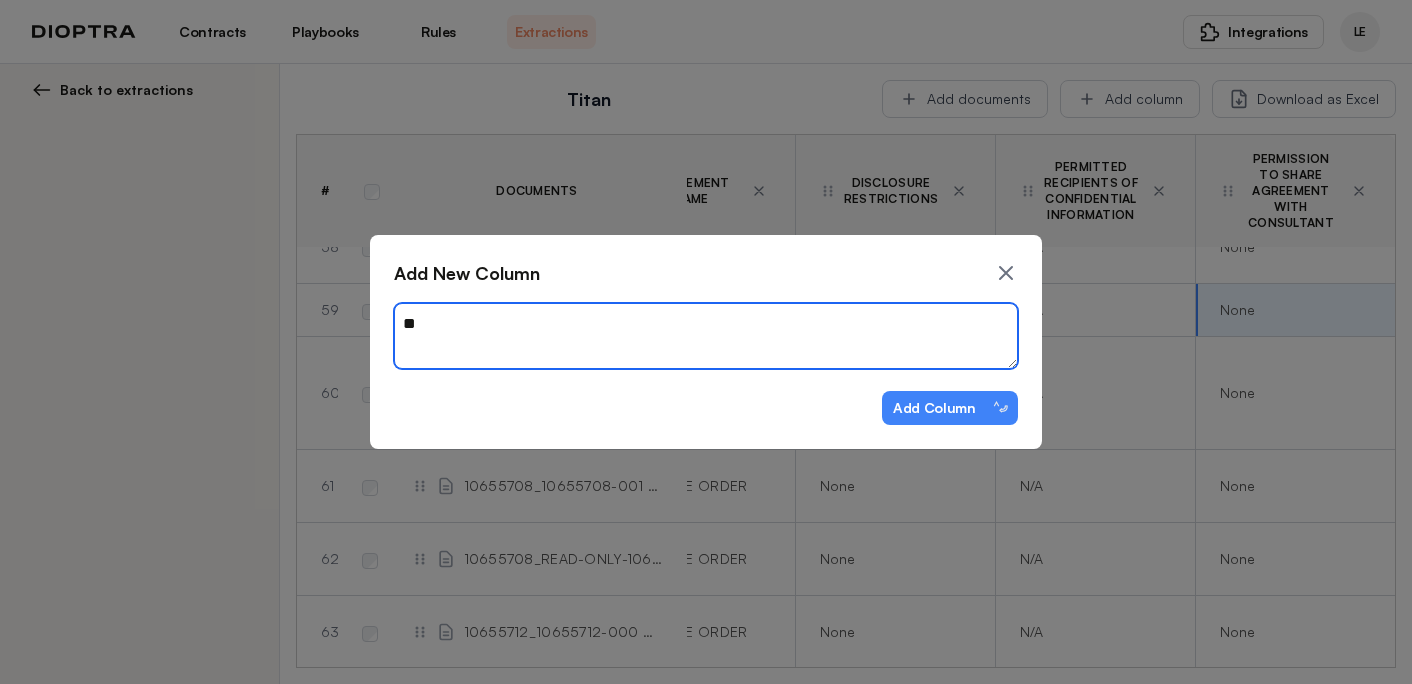type on "*" 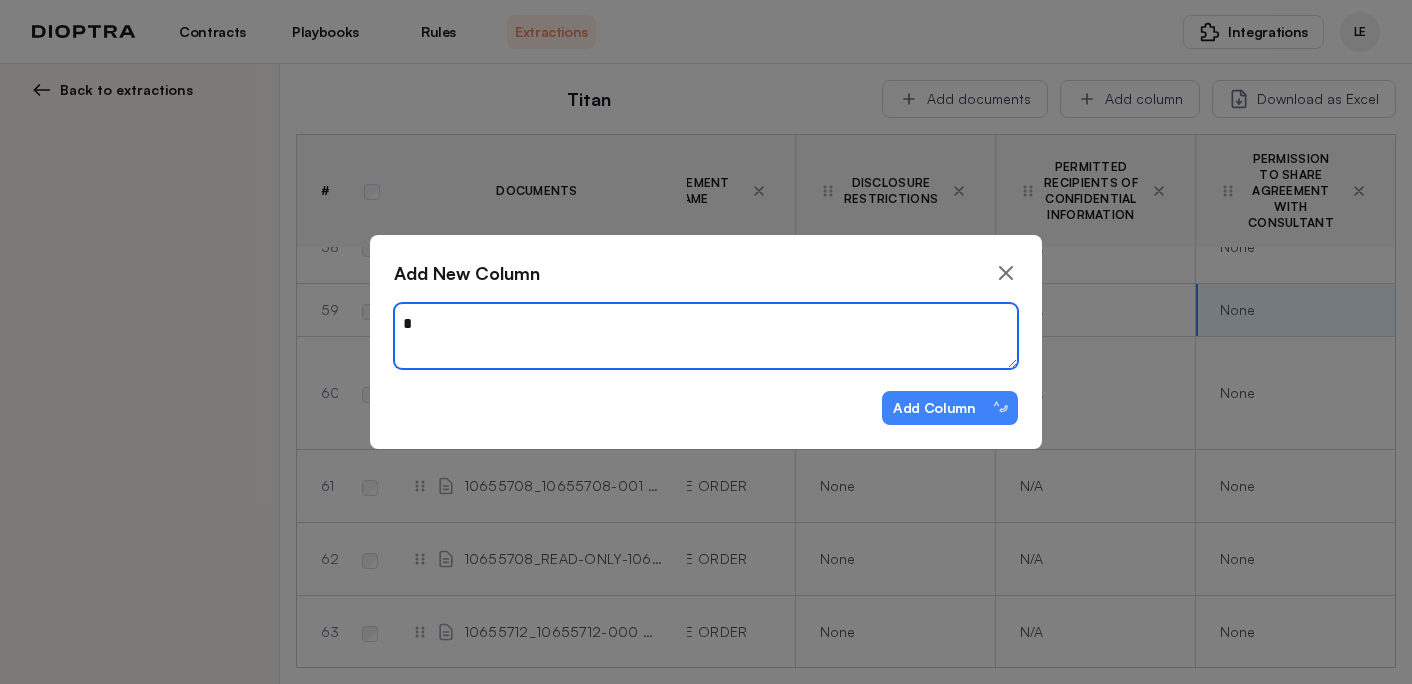 type on "*" 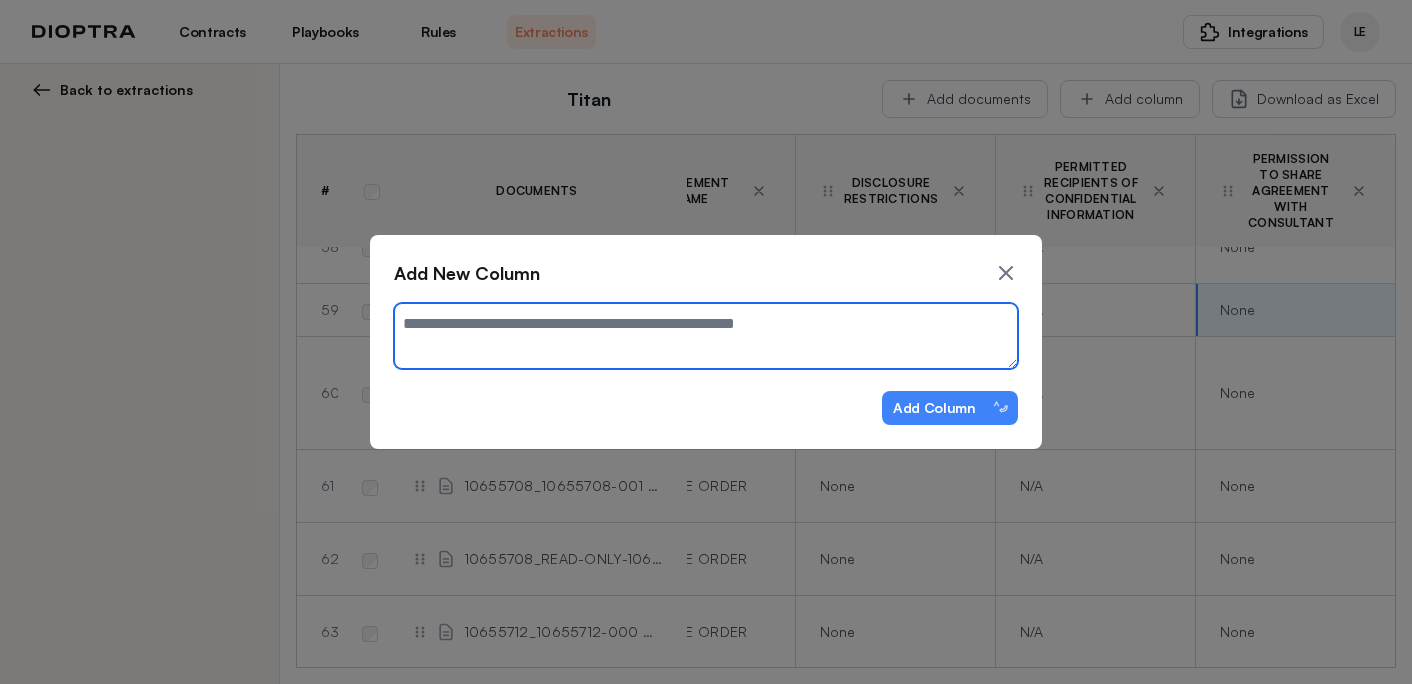 type on "*" 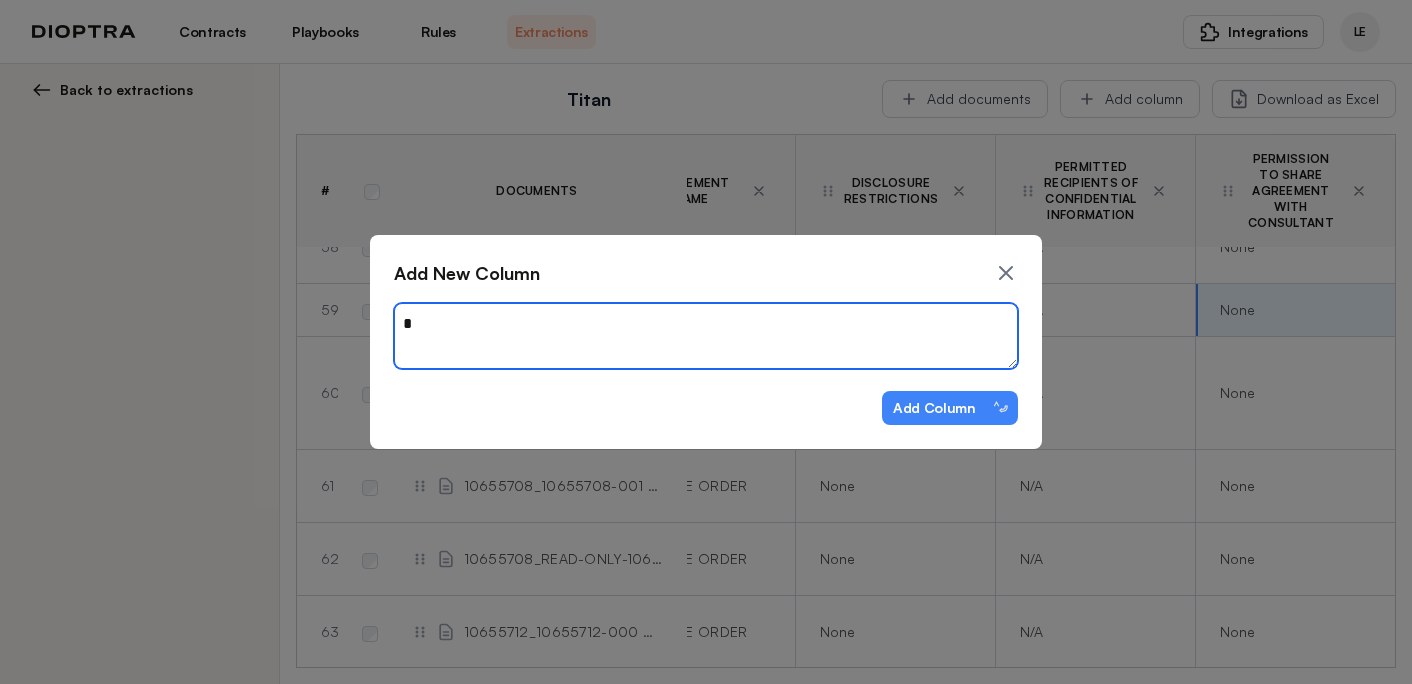 type on "*" 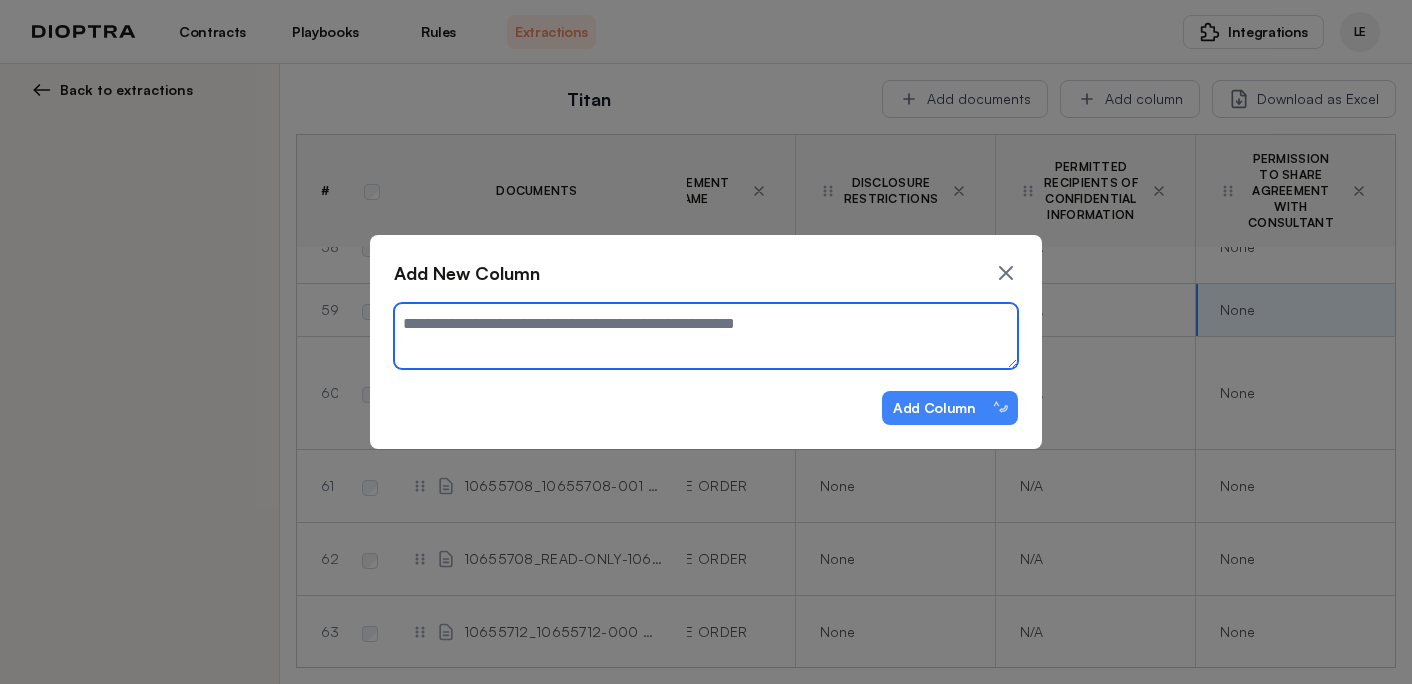 type on "*" 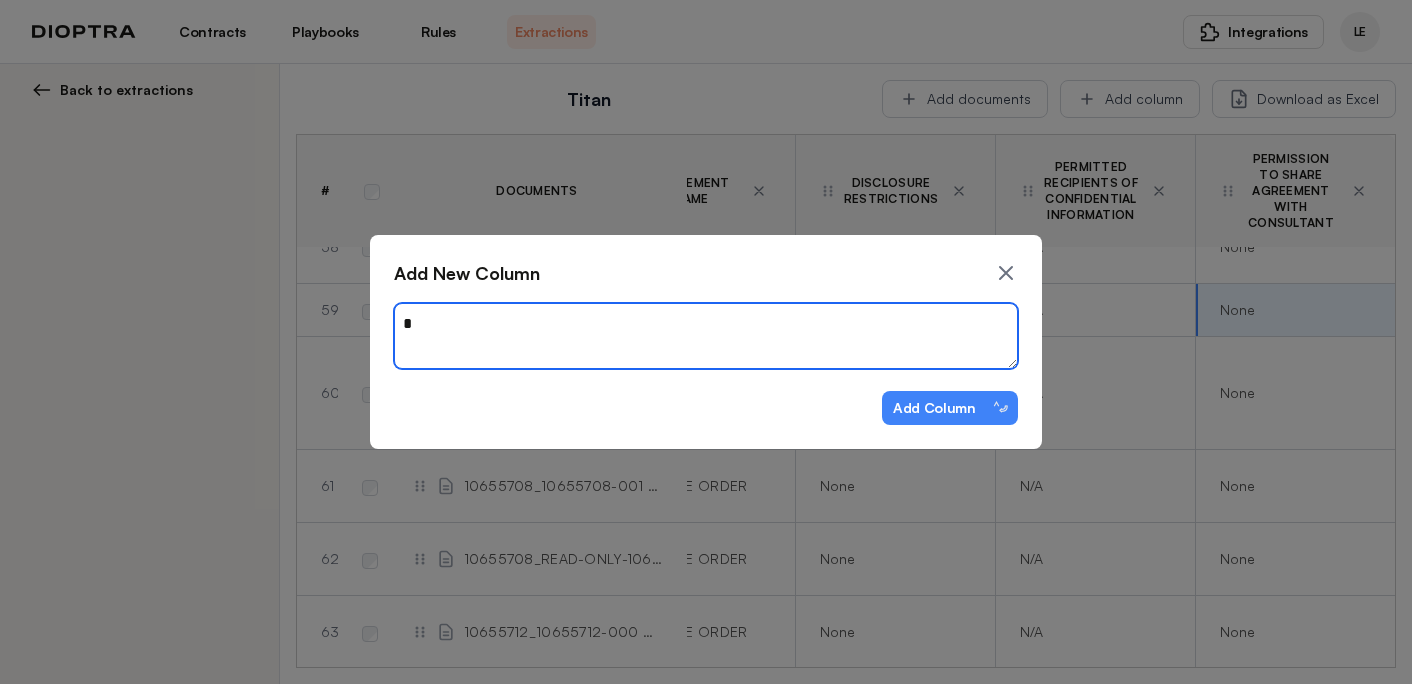 type on "*" 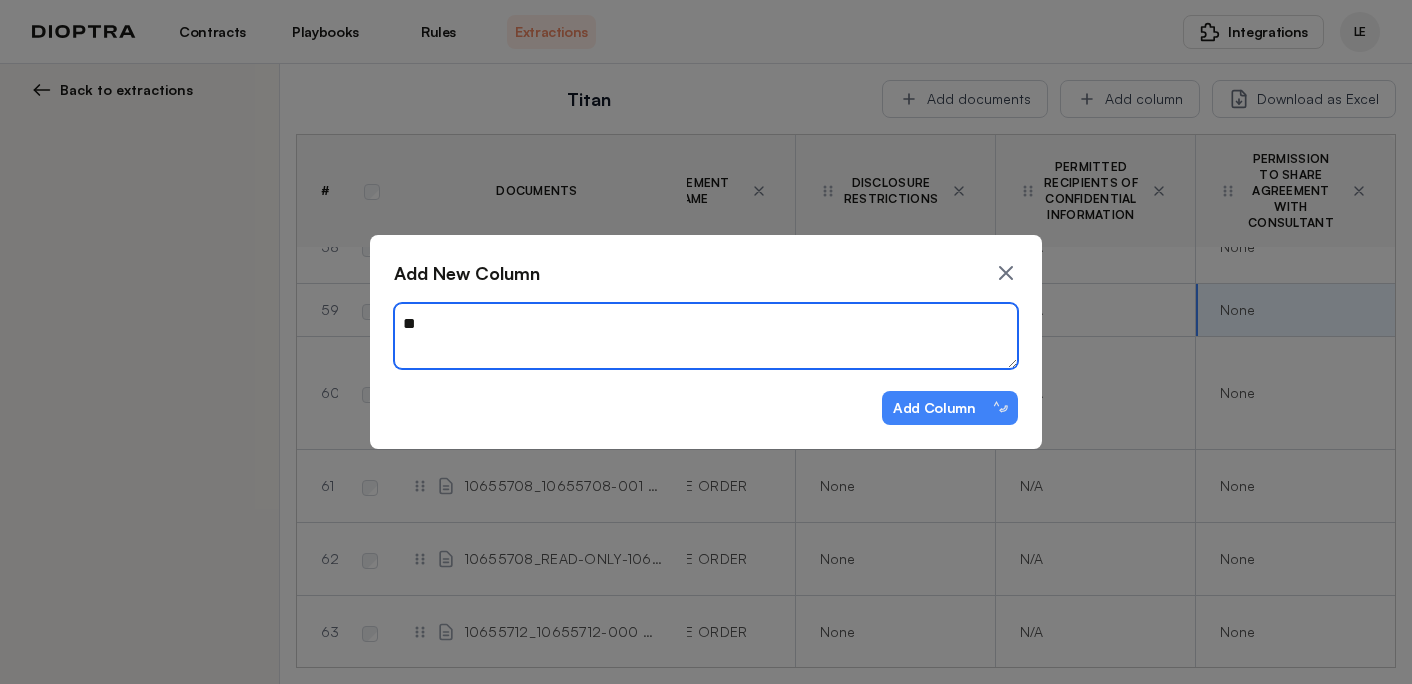 type on "*" 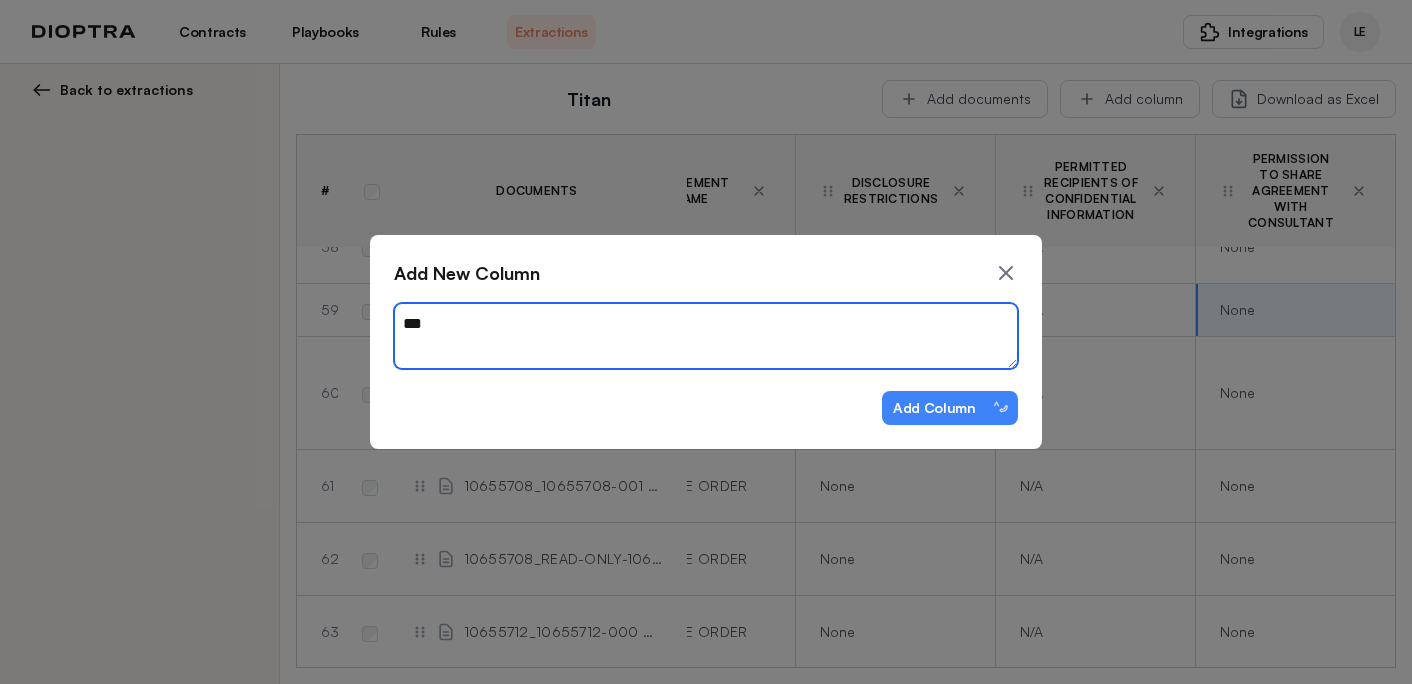 type on "*" 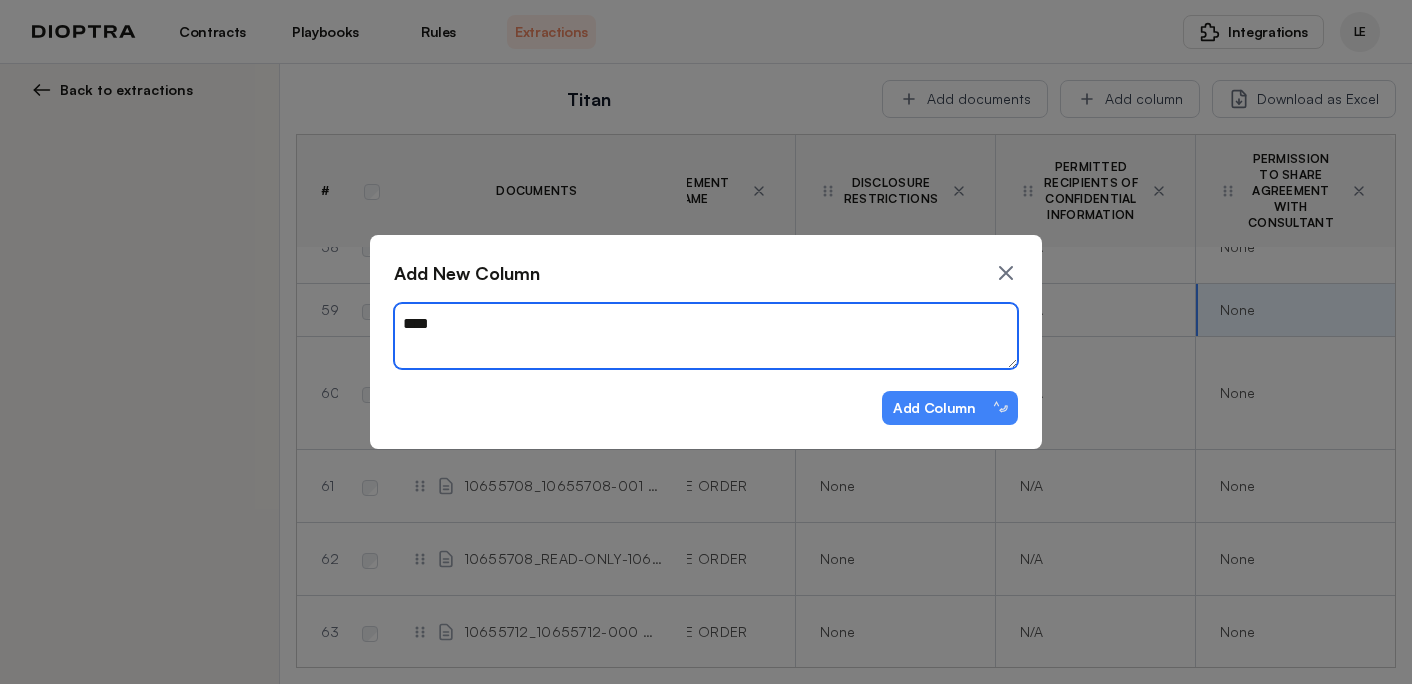 type on "*" 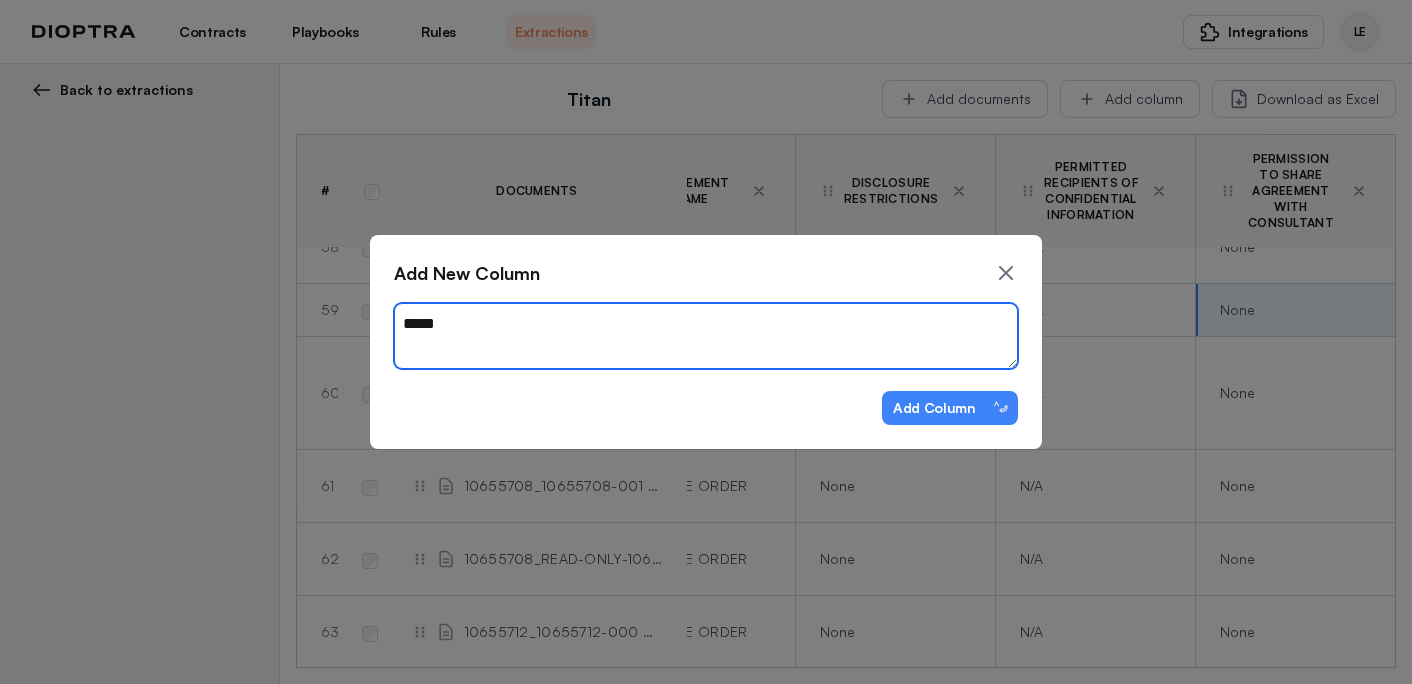 type on "*" 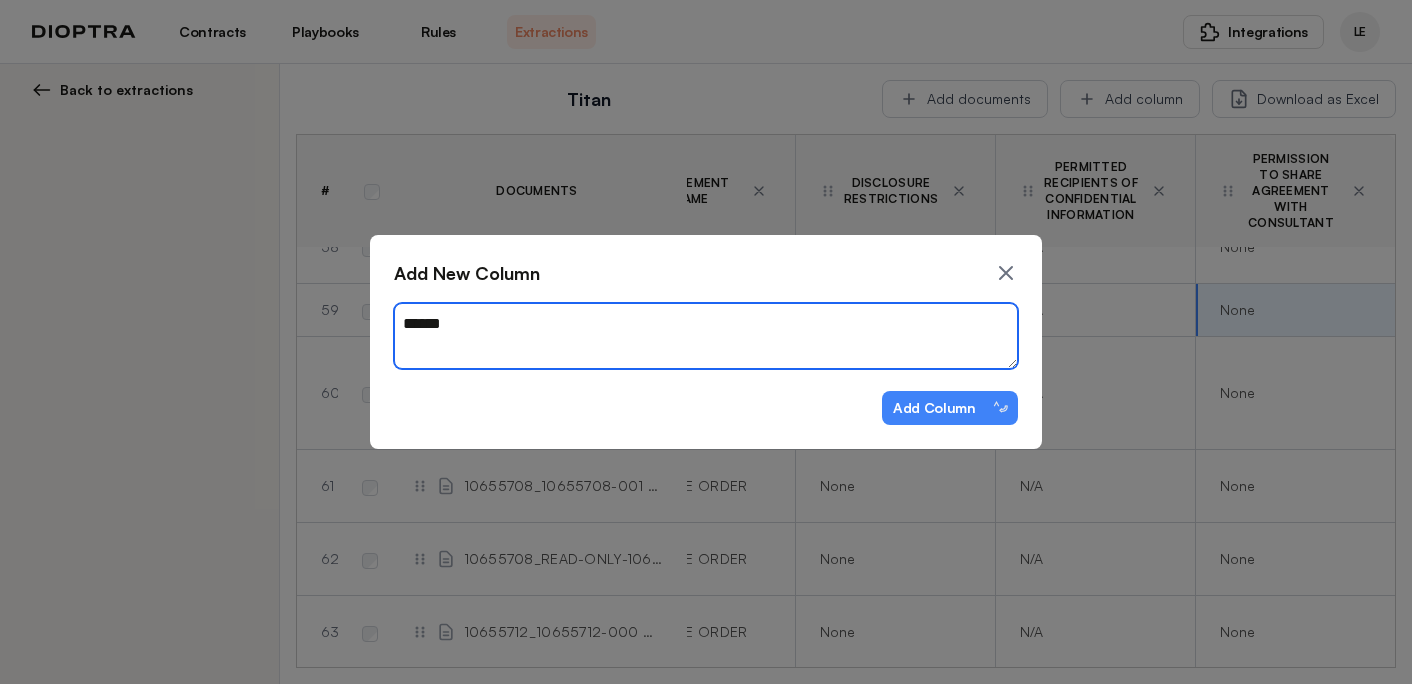 type on "*" 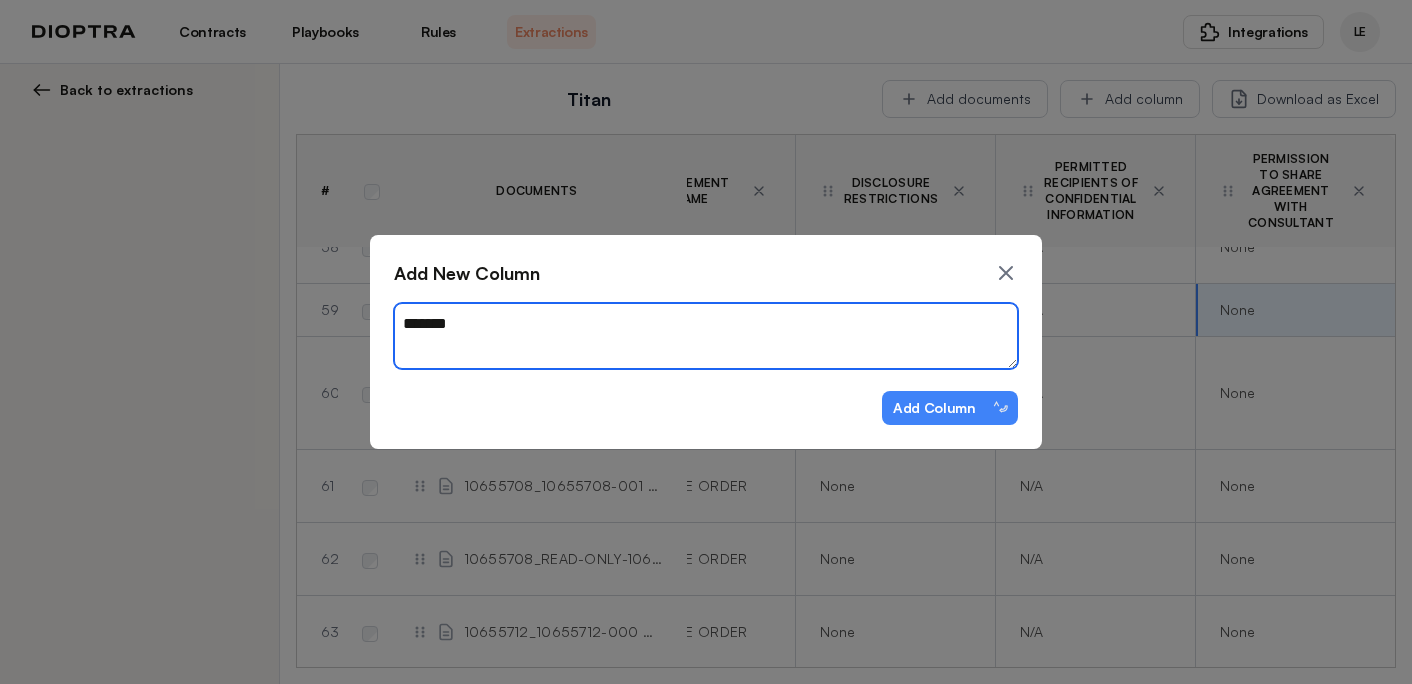 type on "*" 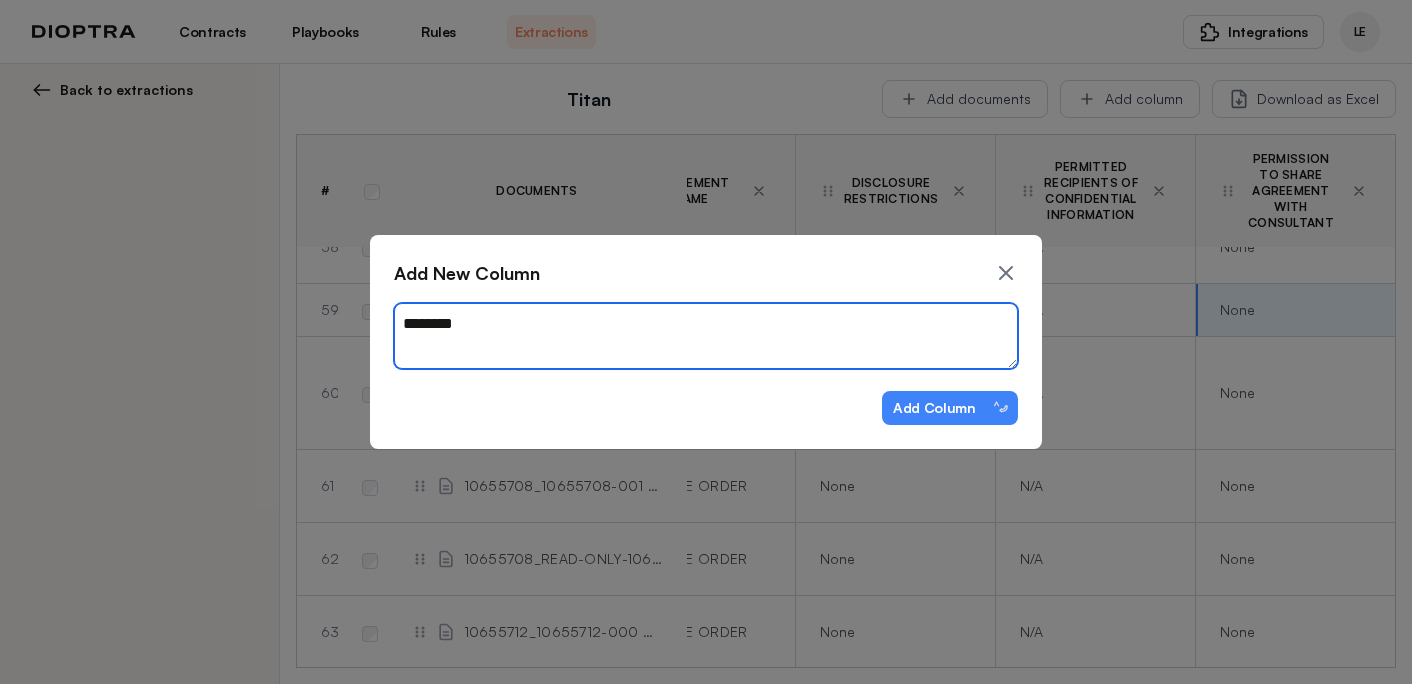 type on "*" 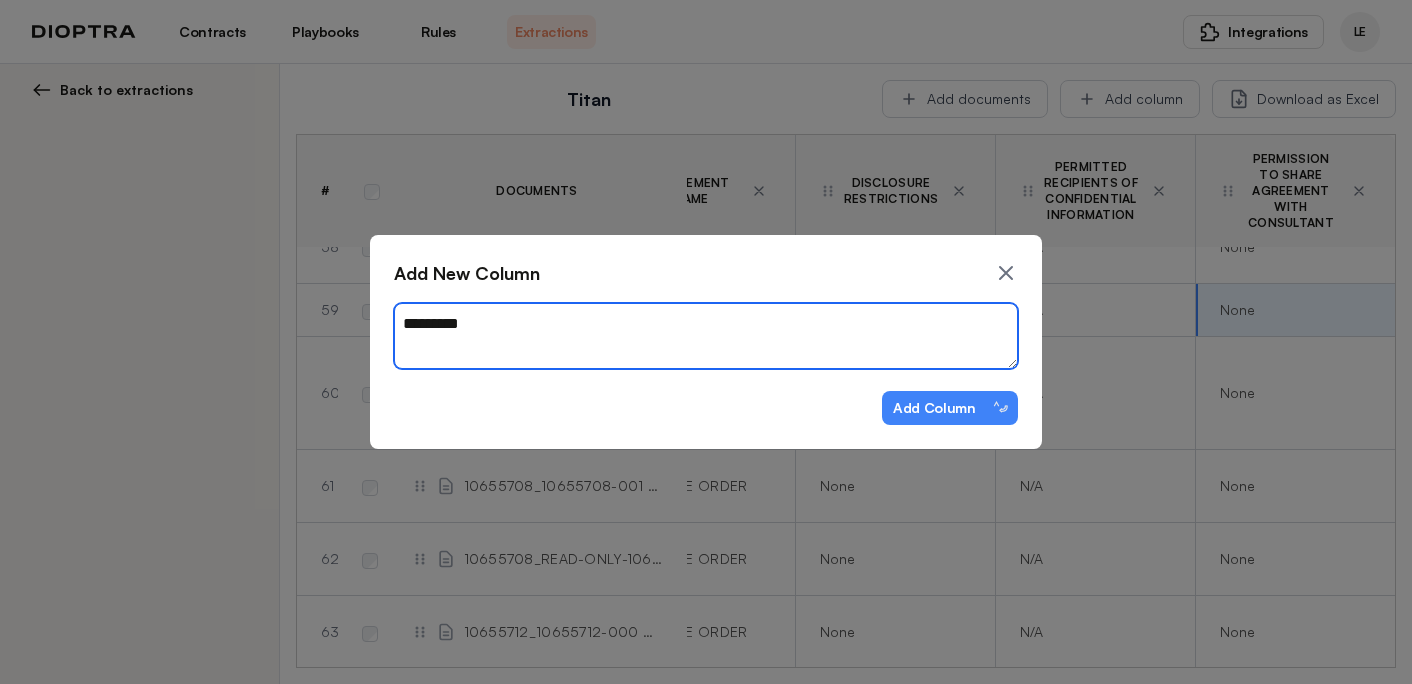type on "*" 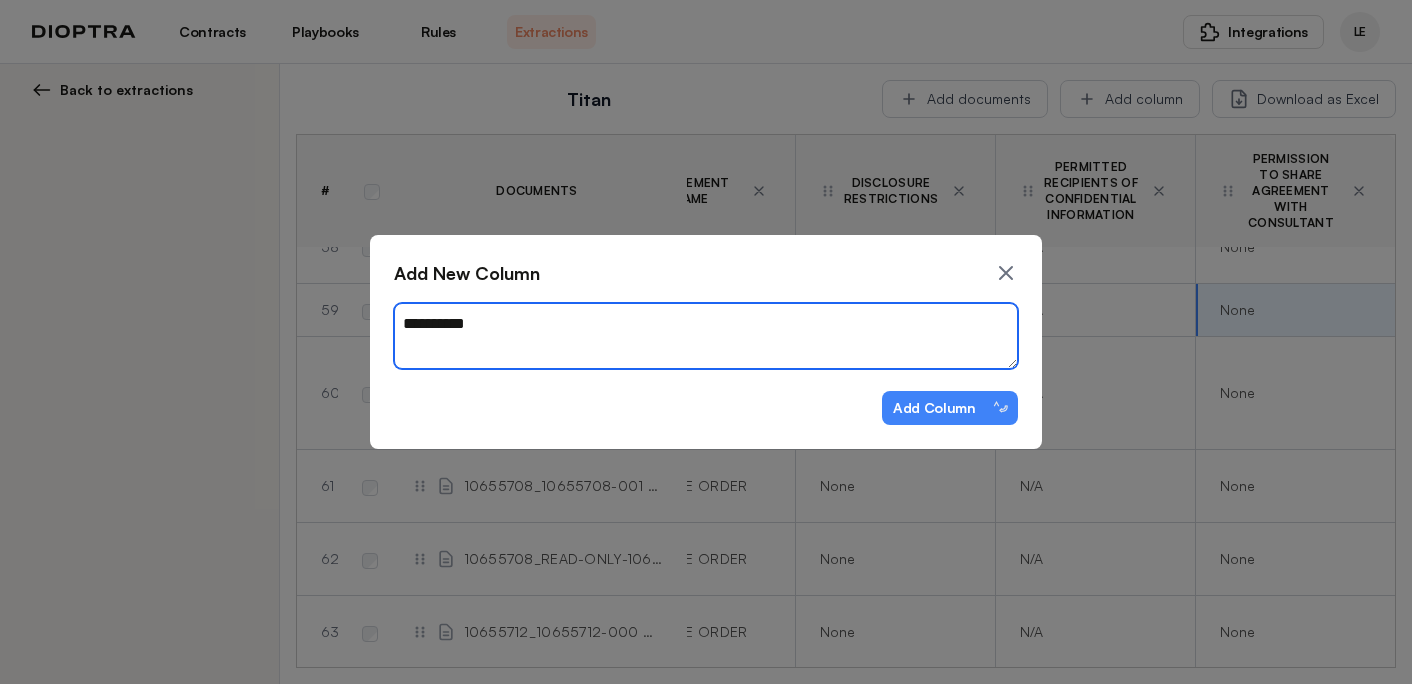 type on "*" 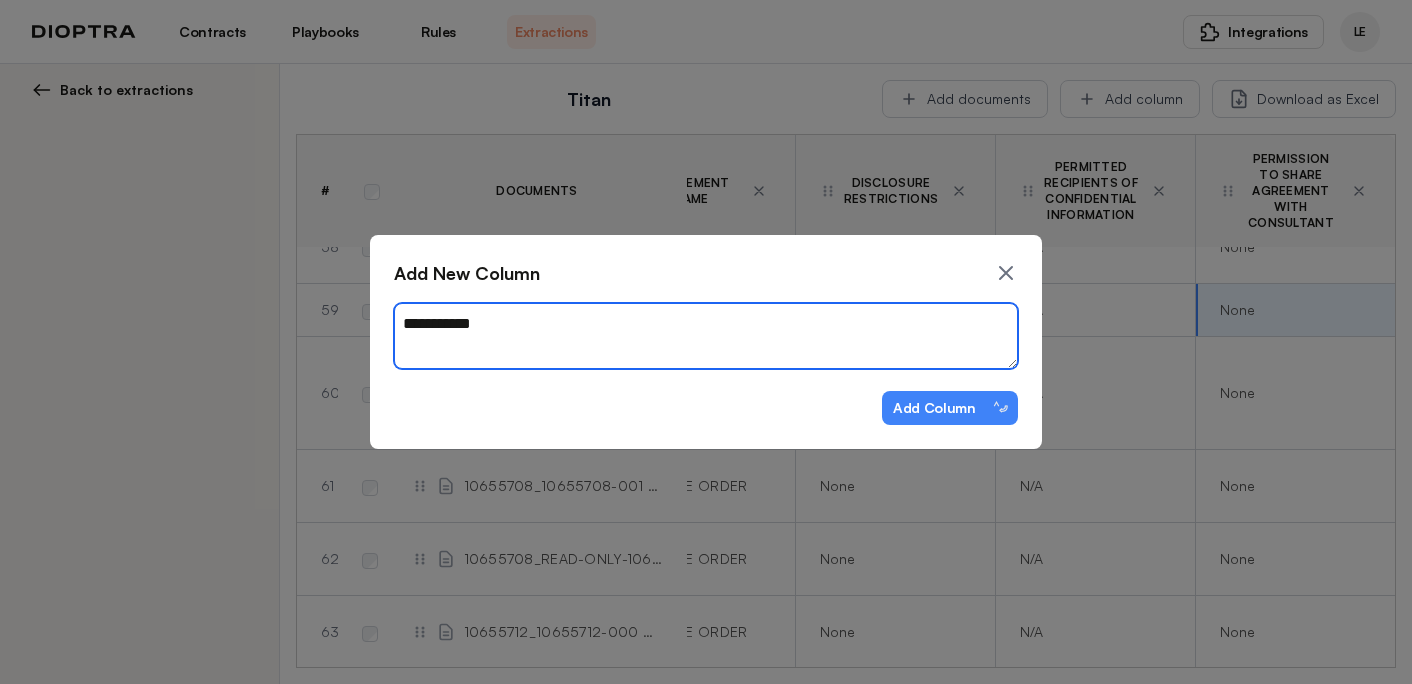 type on "*" 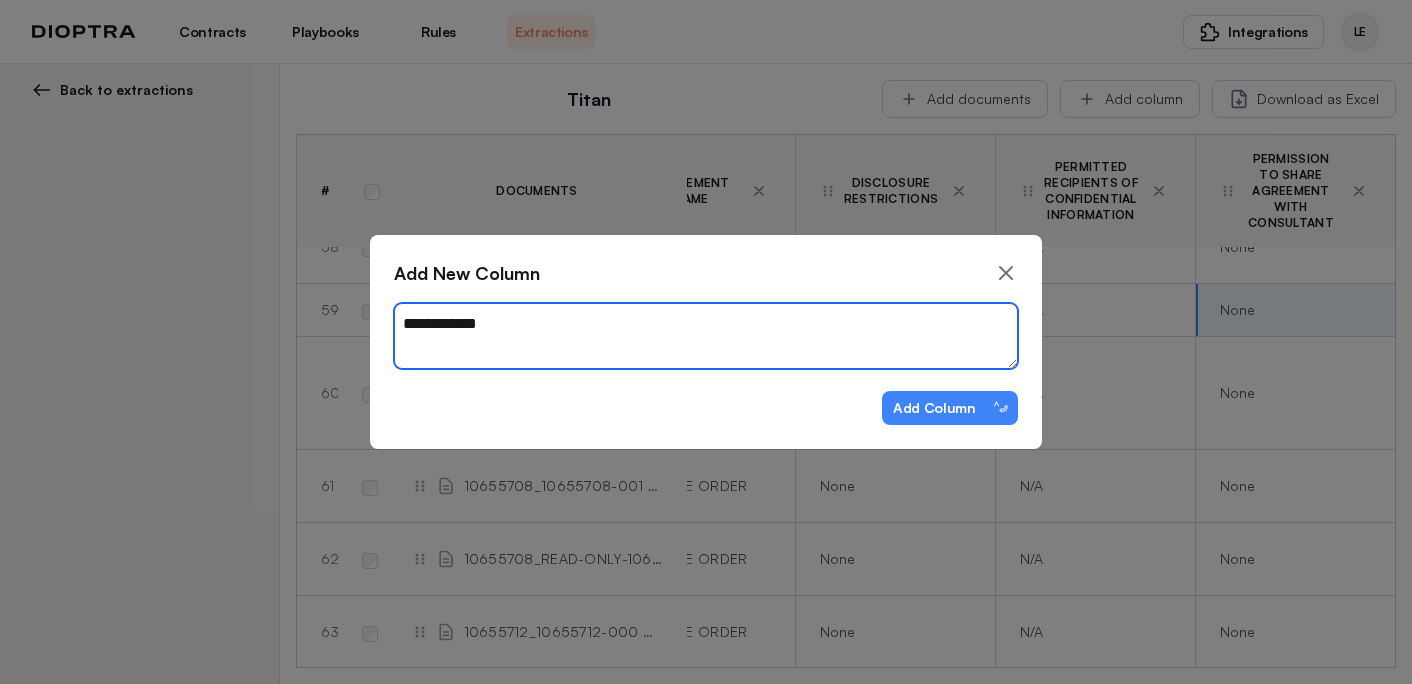 type on "*" 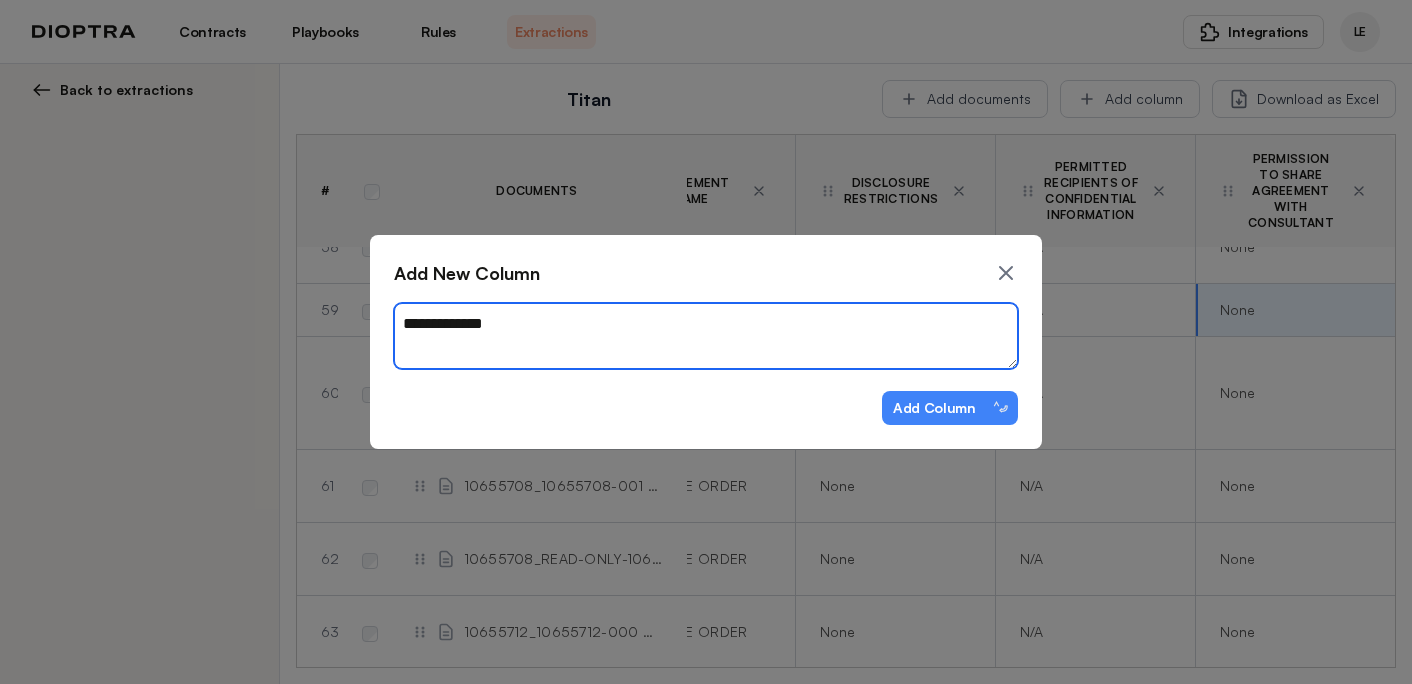 type on "*" 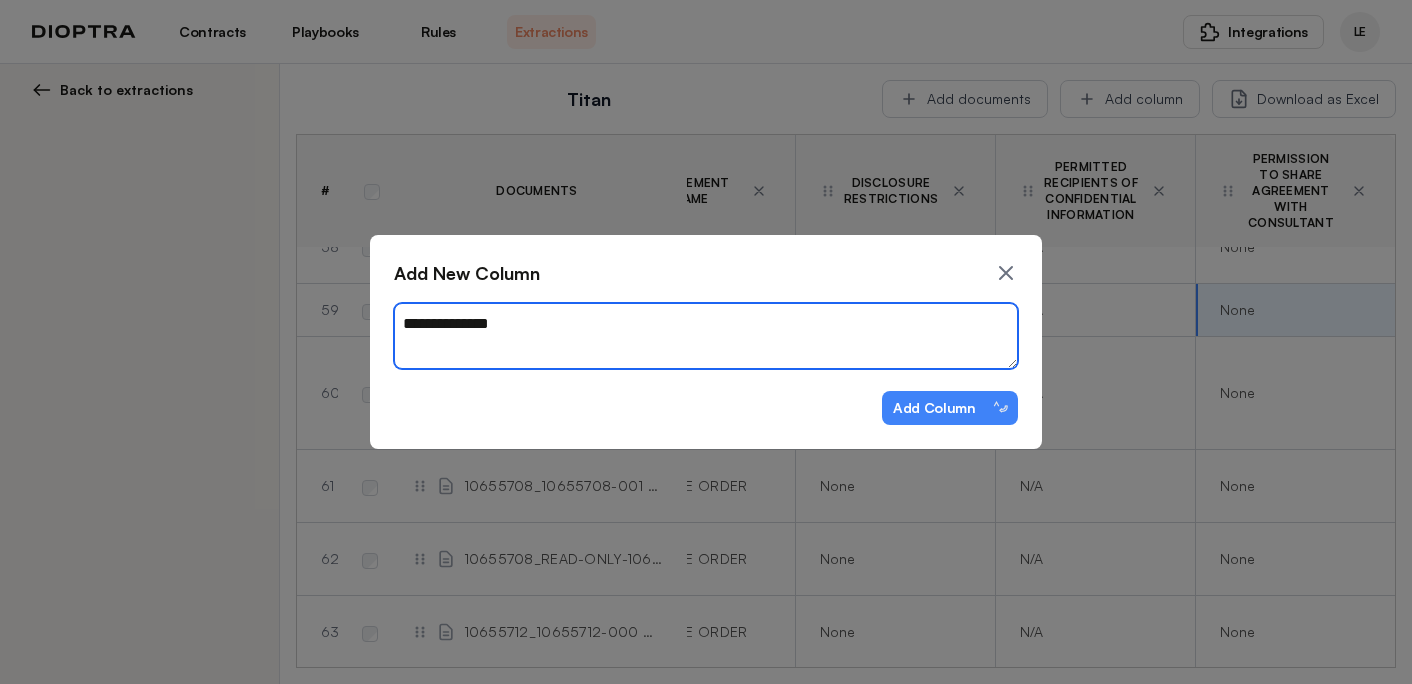 type on "*" 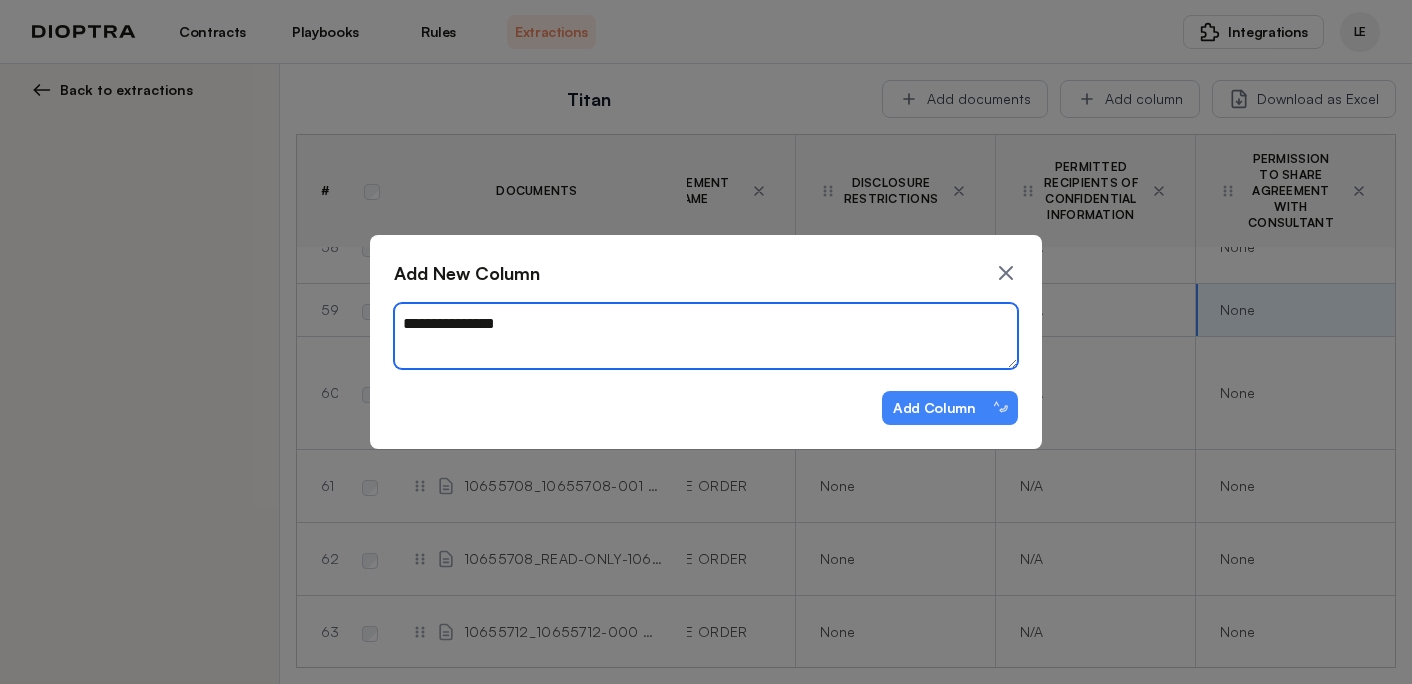 type on "*" 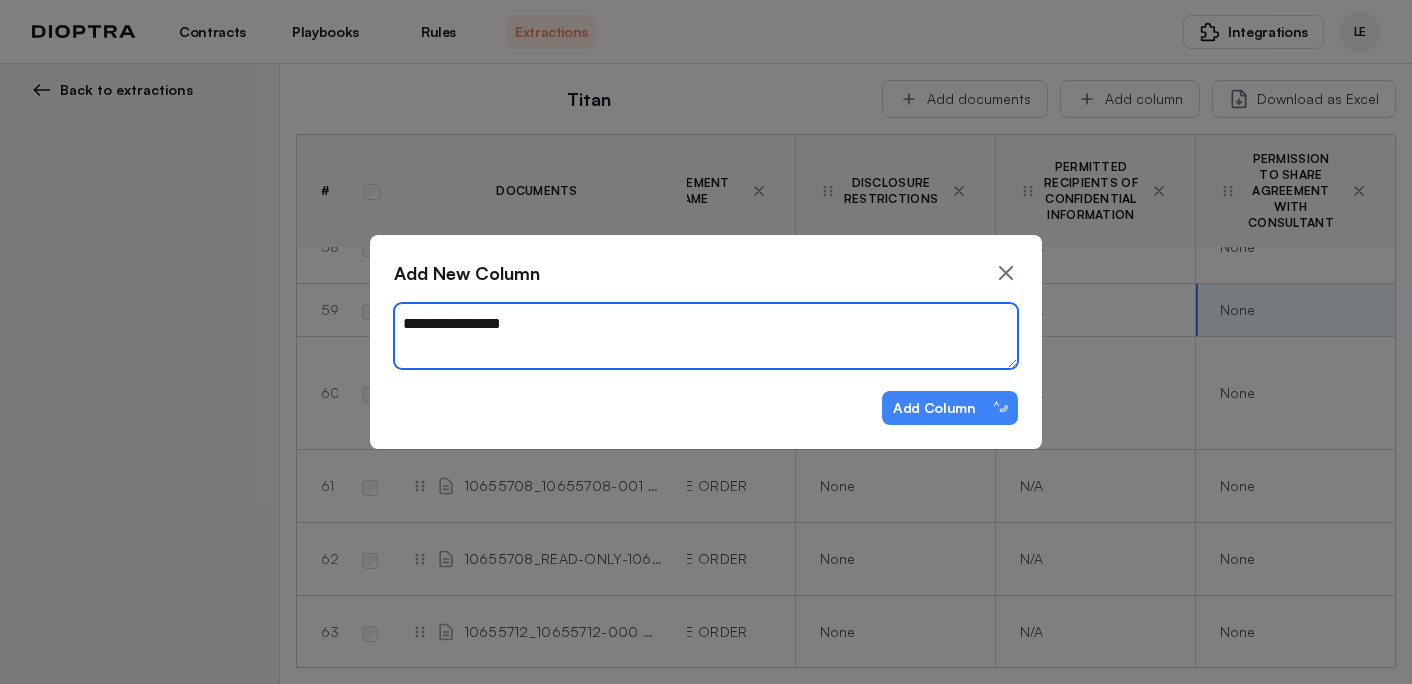 type on "*" 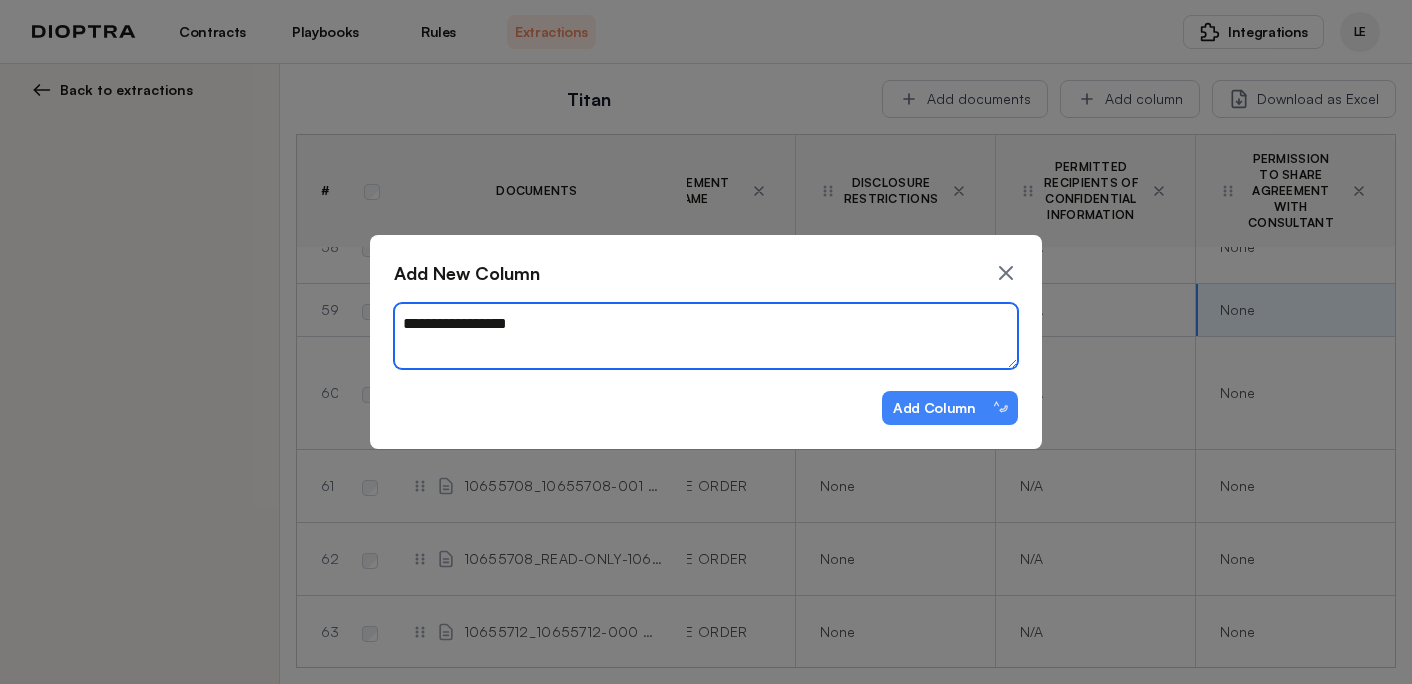 type on "*" 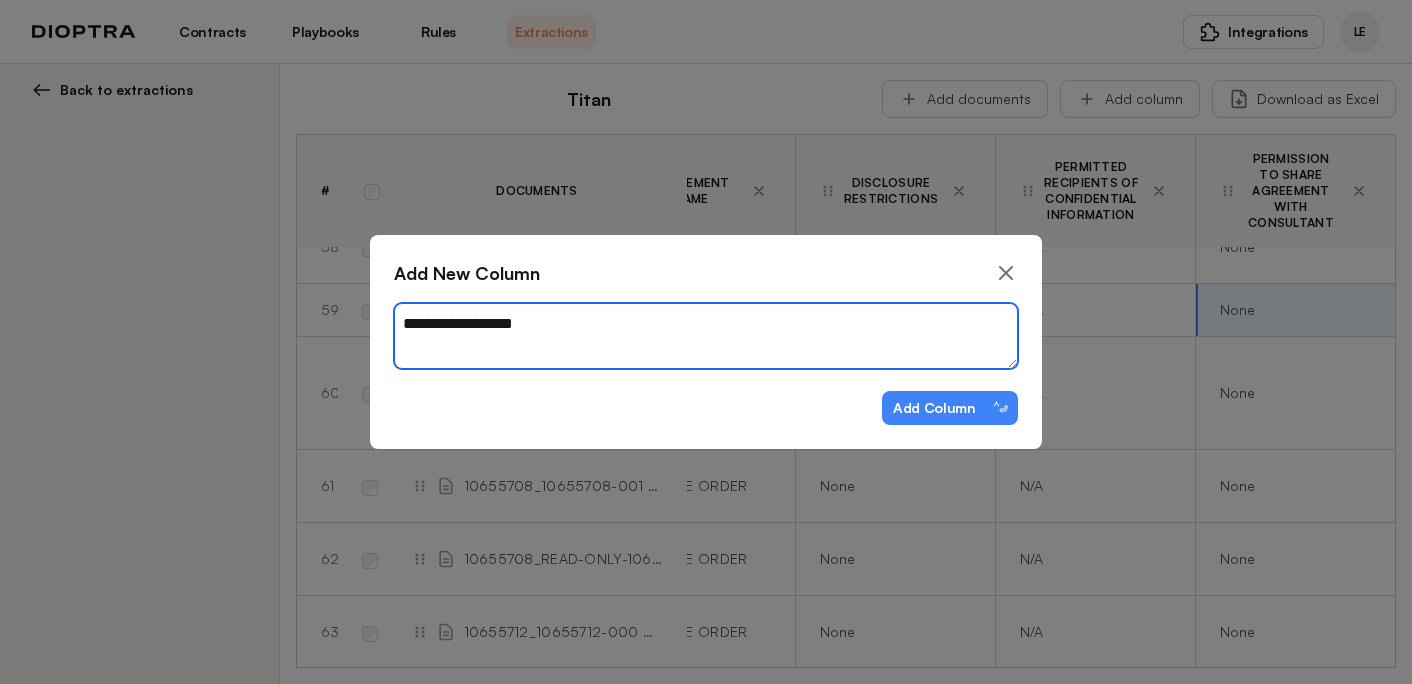 type on "*" 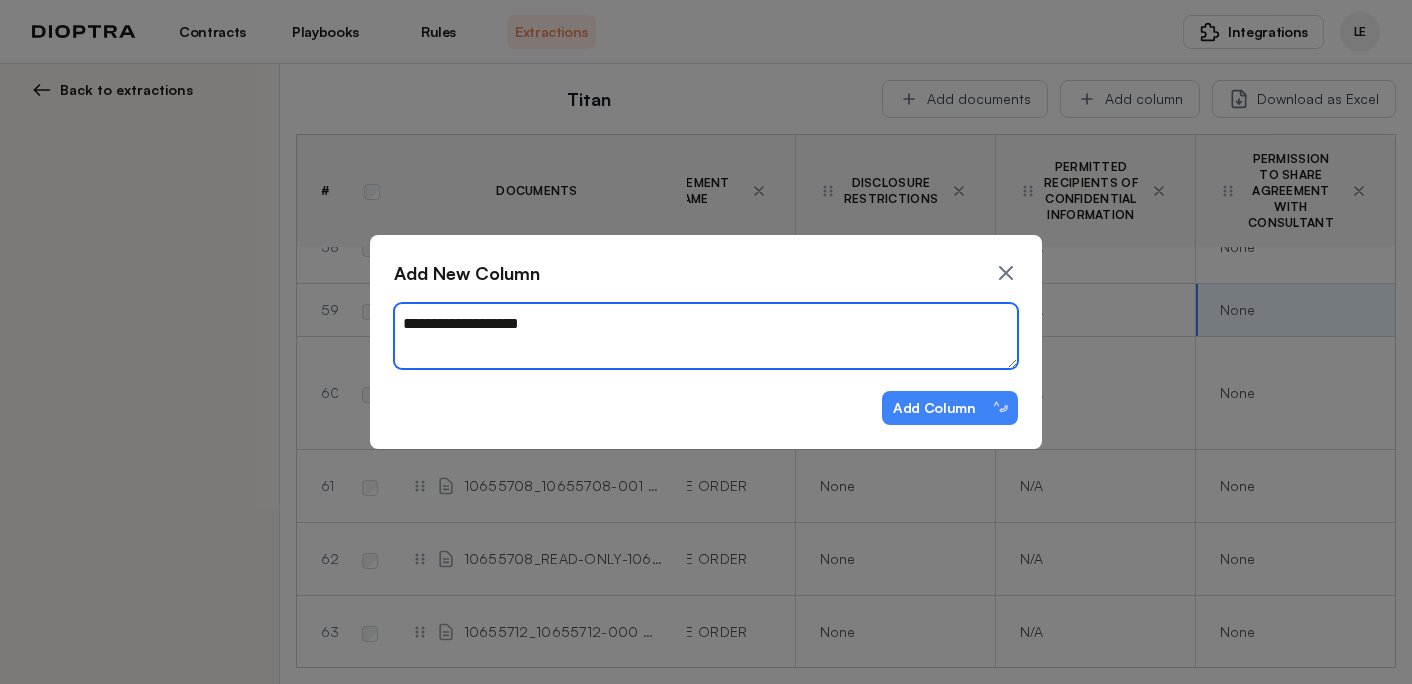 type on "*" 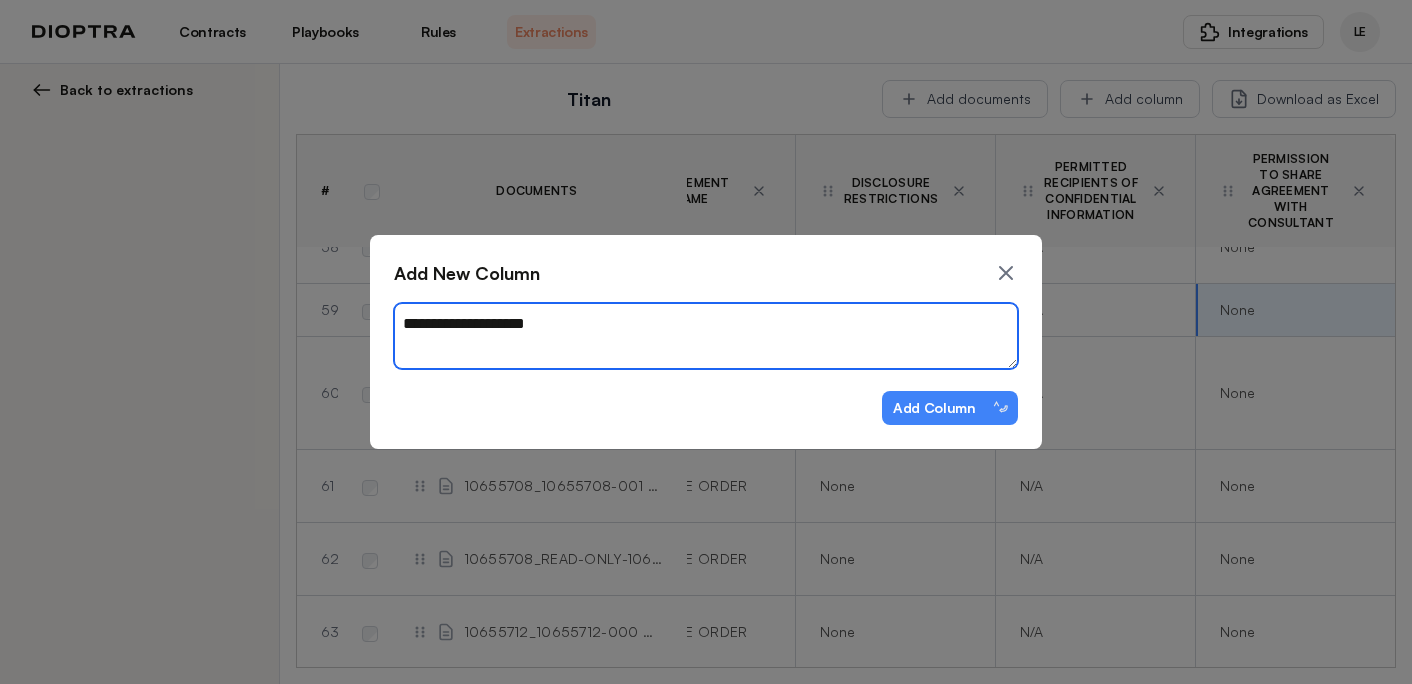 type on "**********" 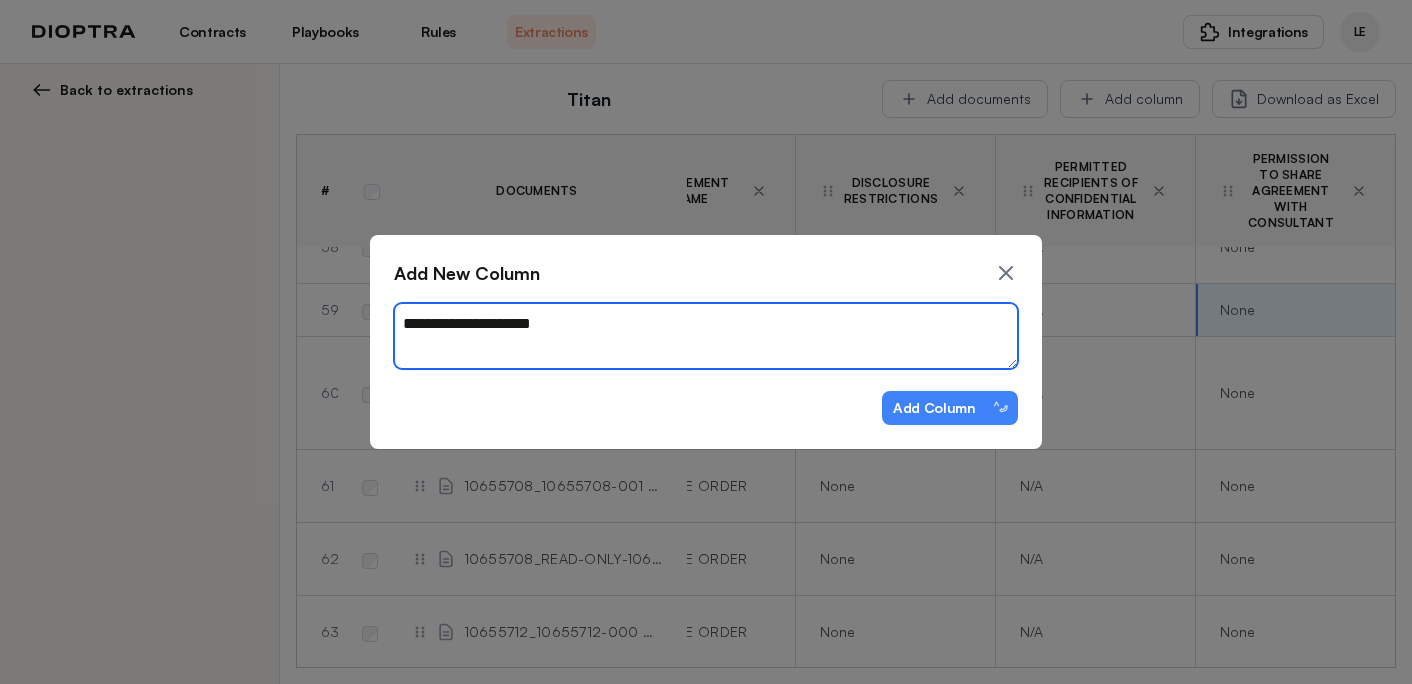 type on "*" 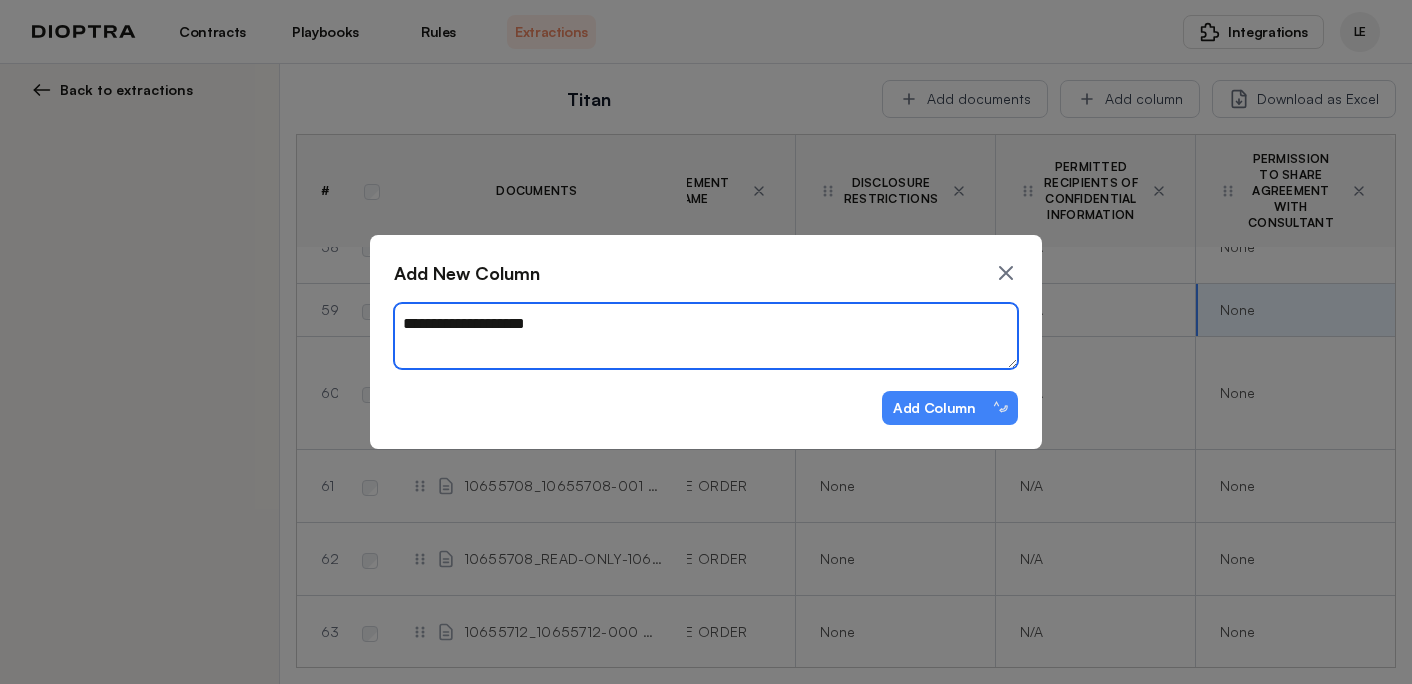 type on "*" 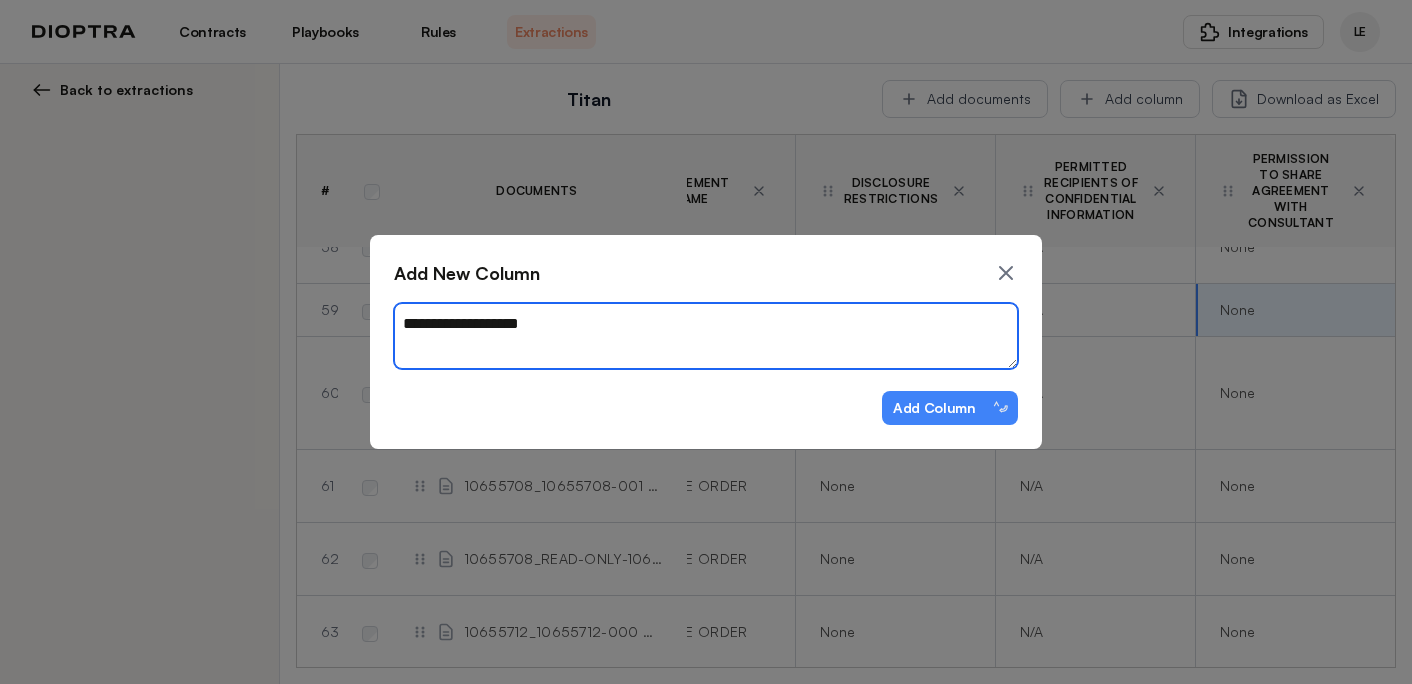 type on "*" 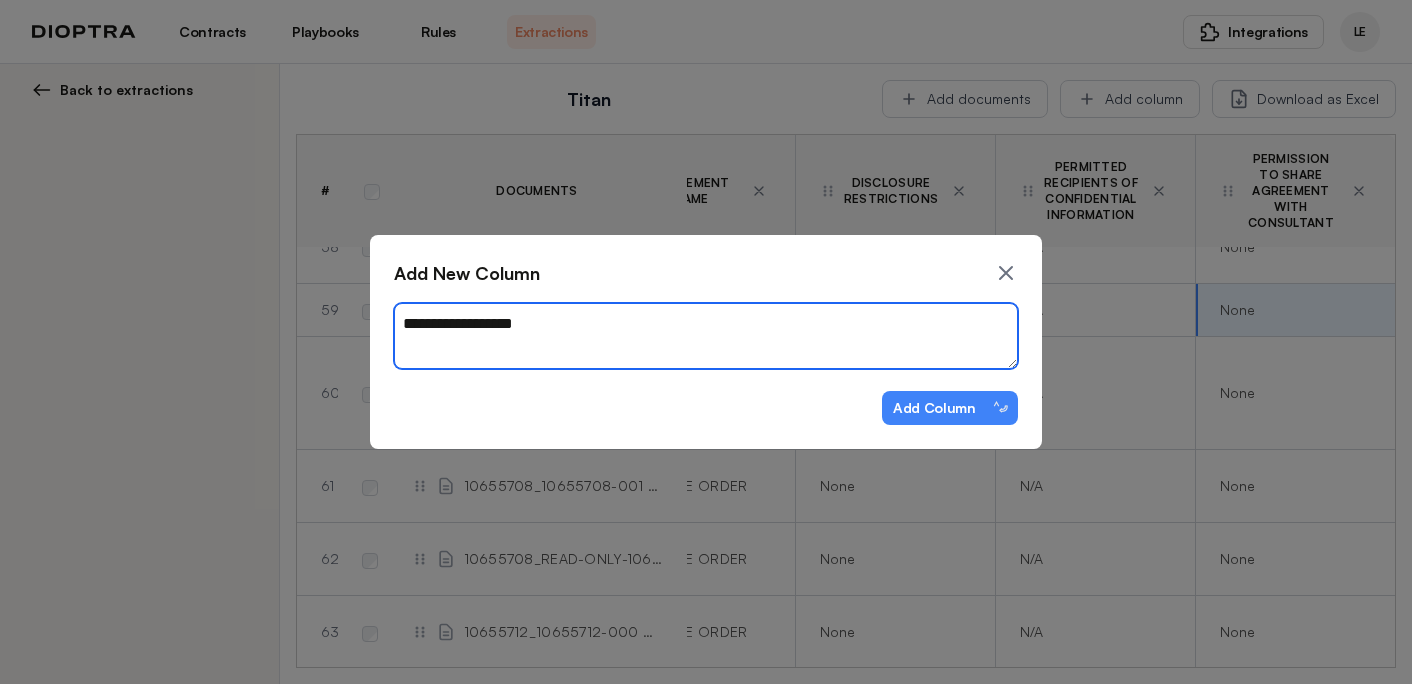 type on "*" 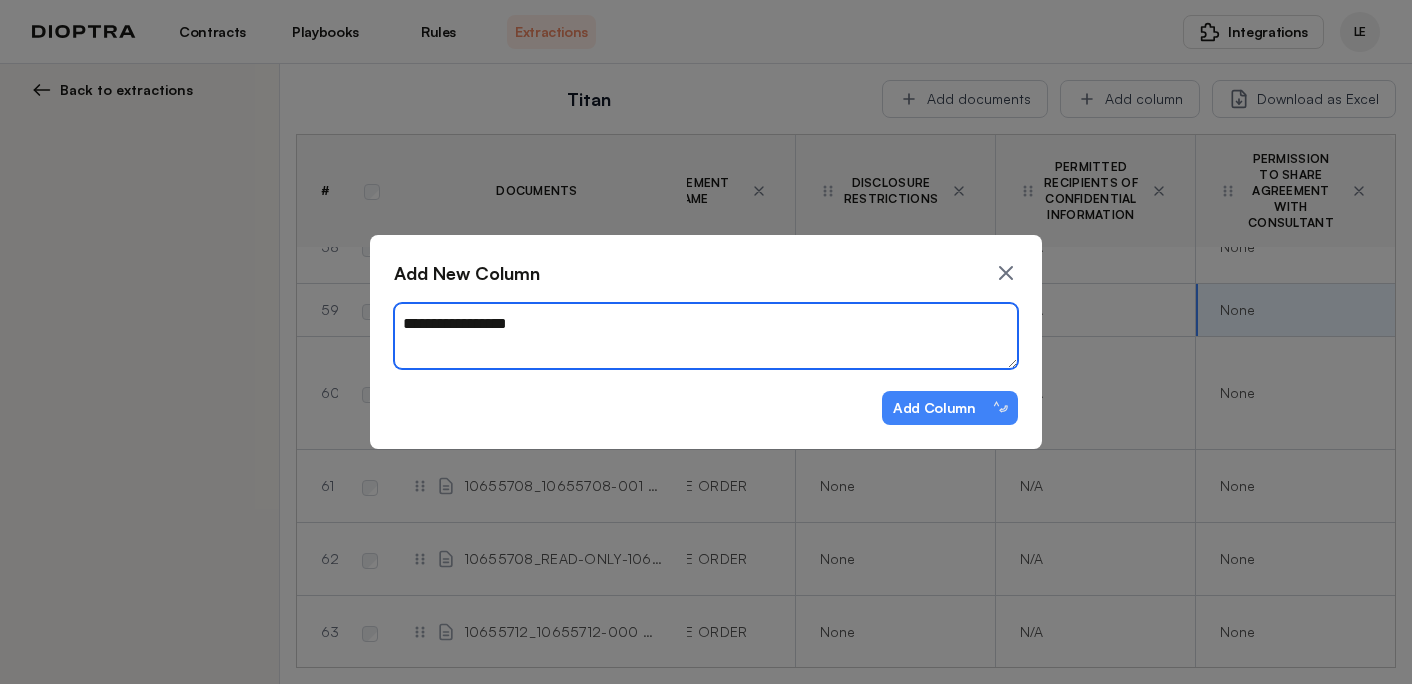 type on "*" 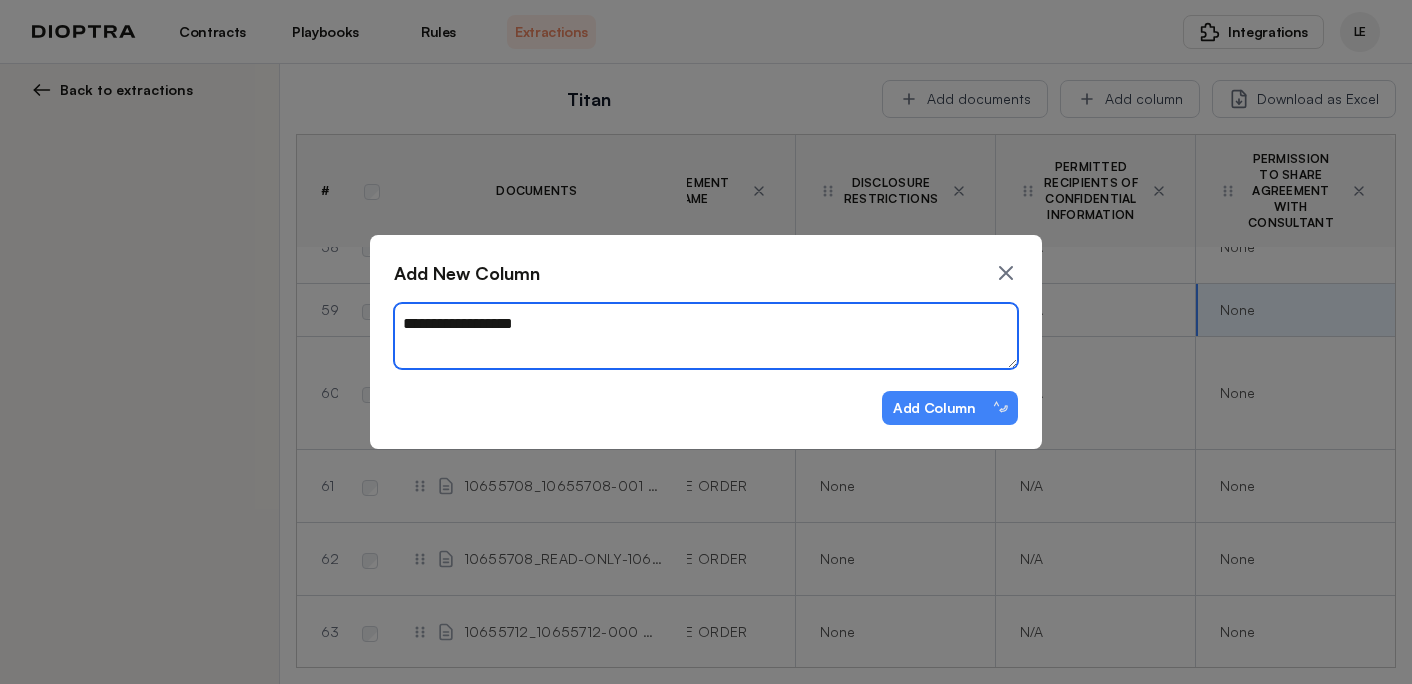 type on "**********" 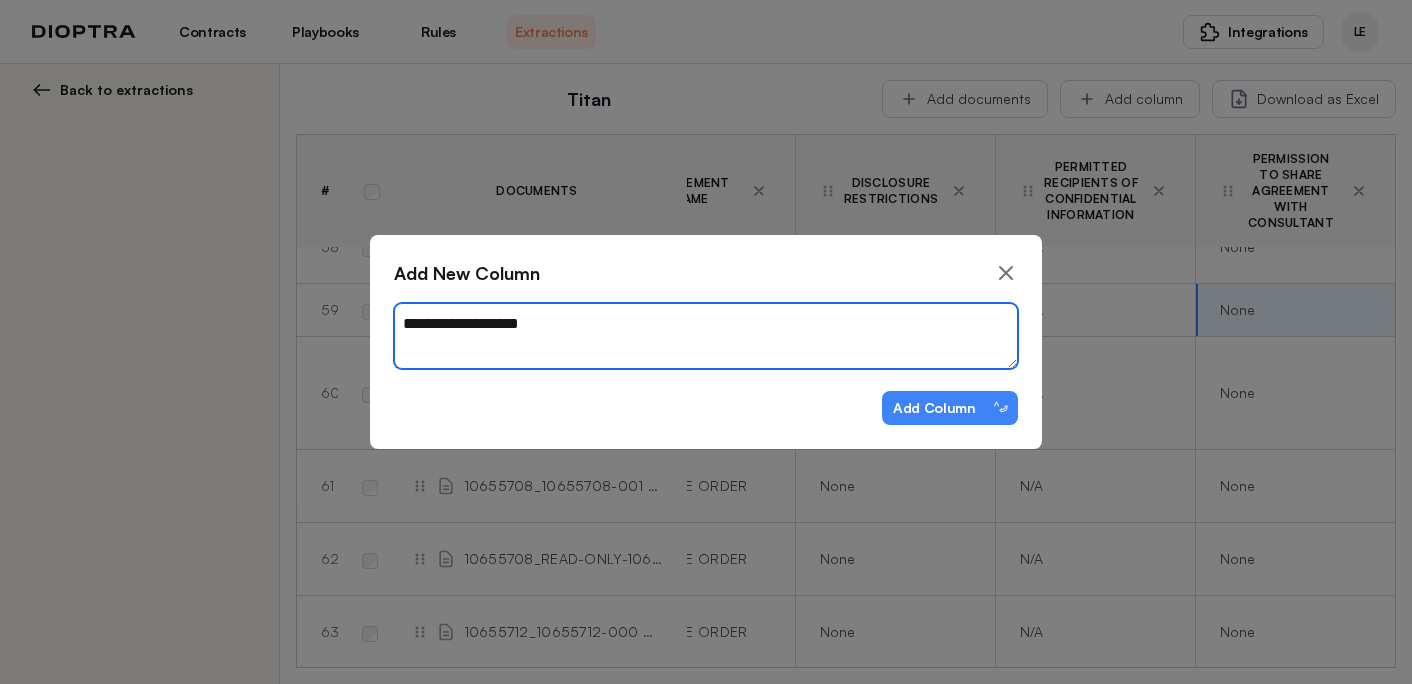 type on "*" 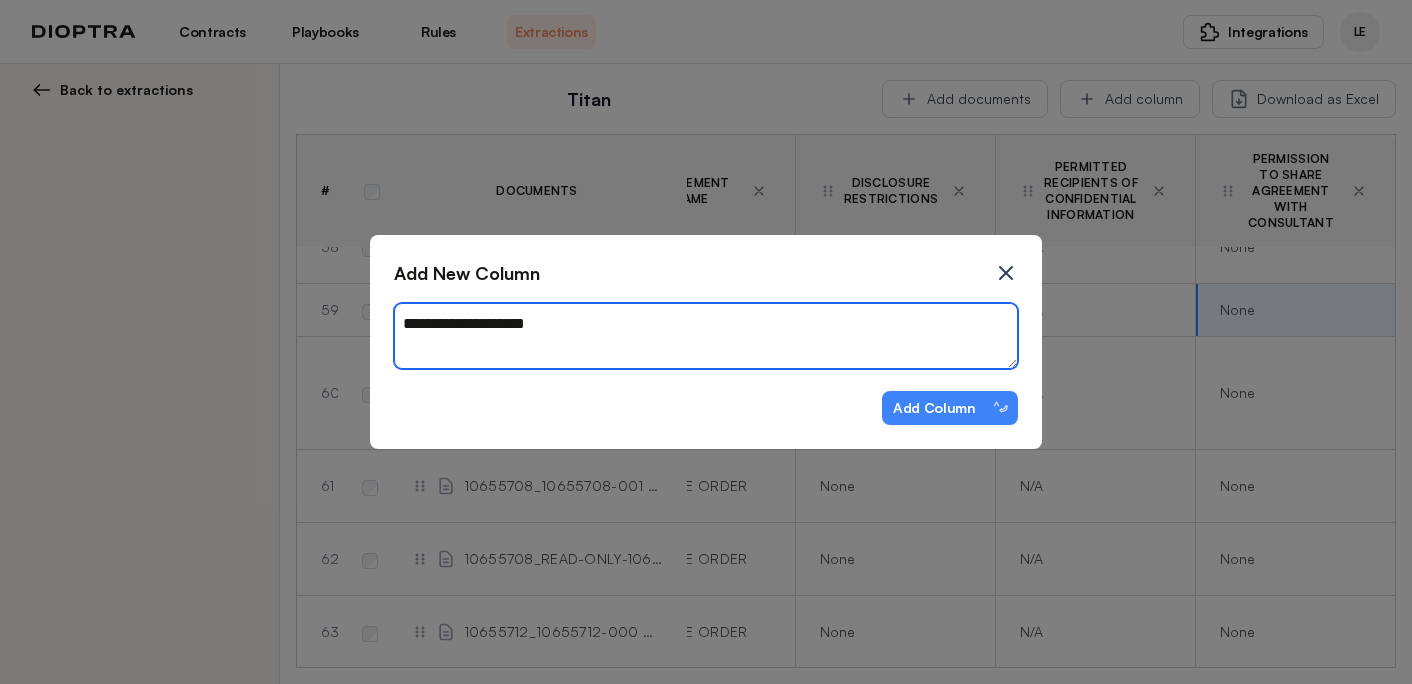 type on "**********" 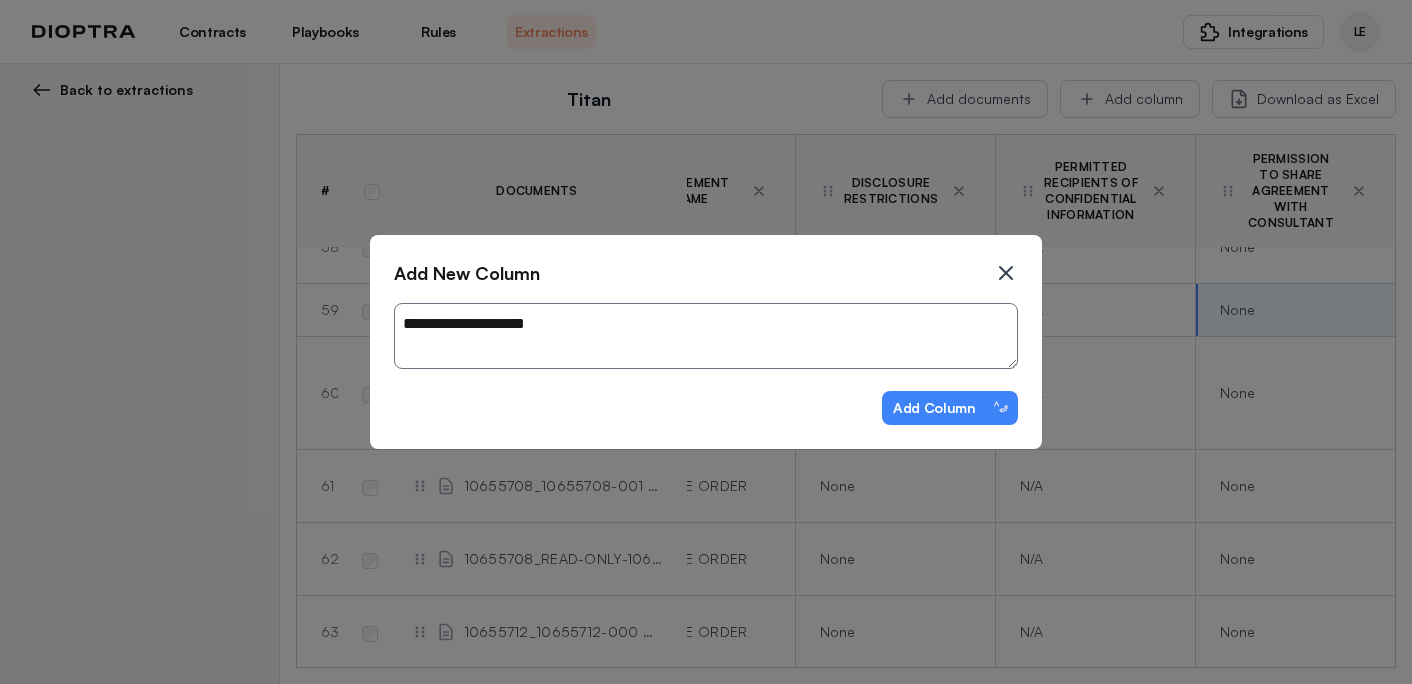click 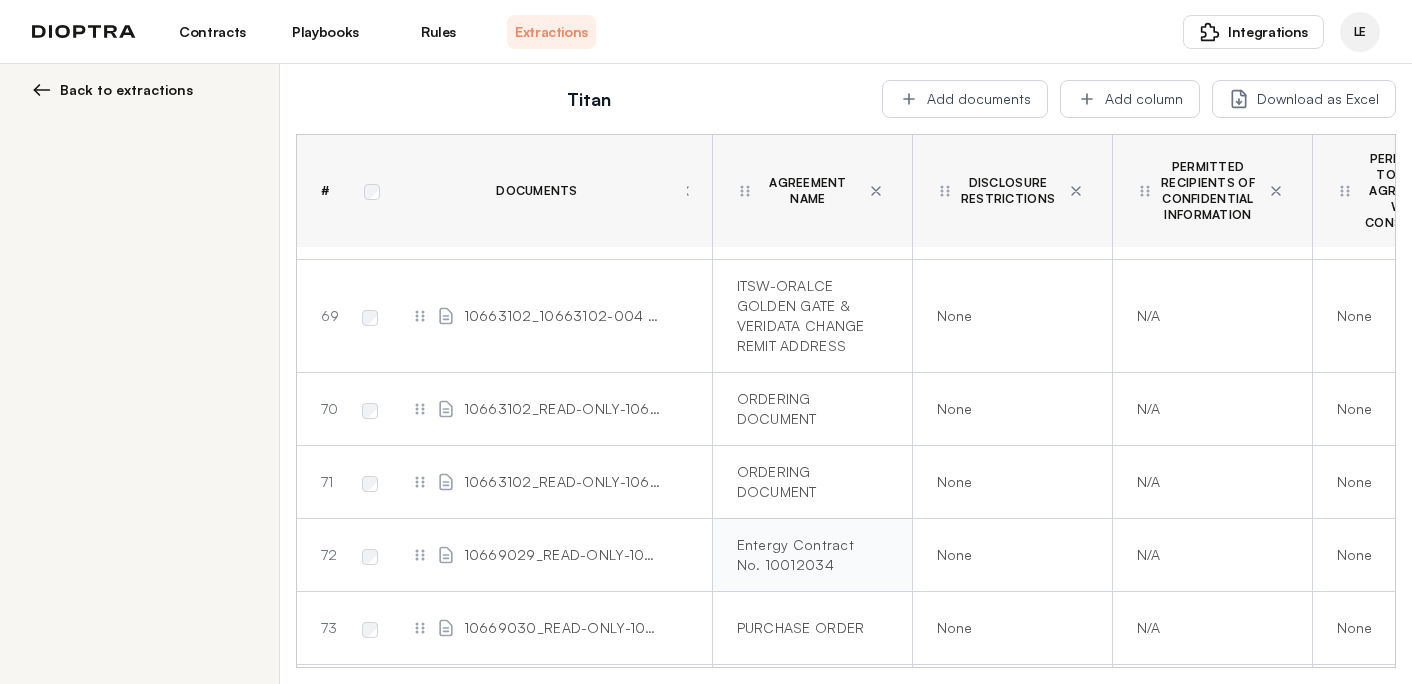 scroll, scrollTop: 5452, scrollLeft: 322, axis: both 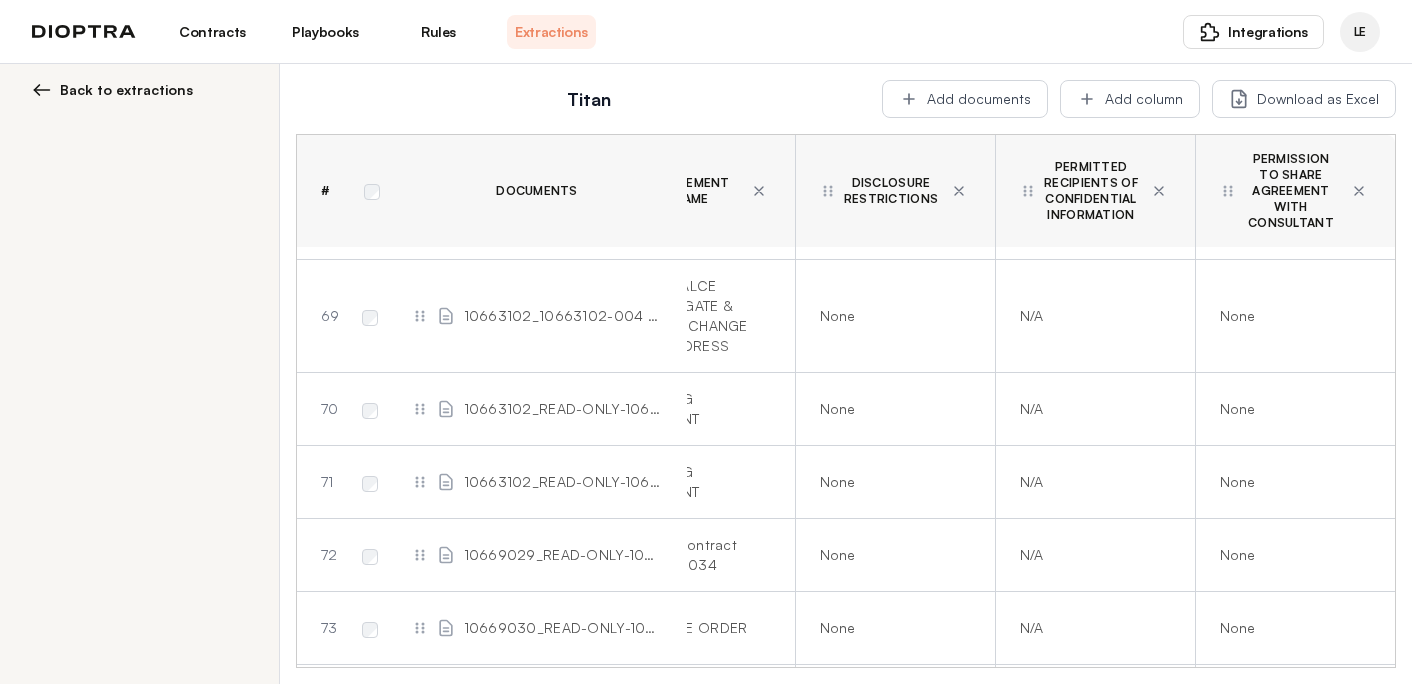 click on "Permission To Share Agreement With Consultant" at bounding box center (1291, 191) 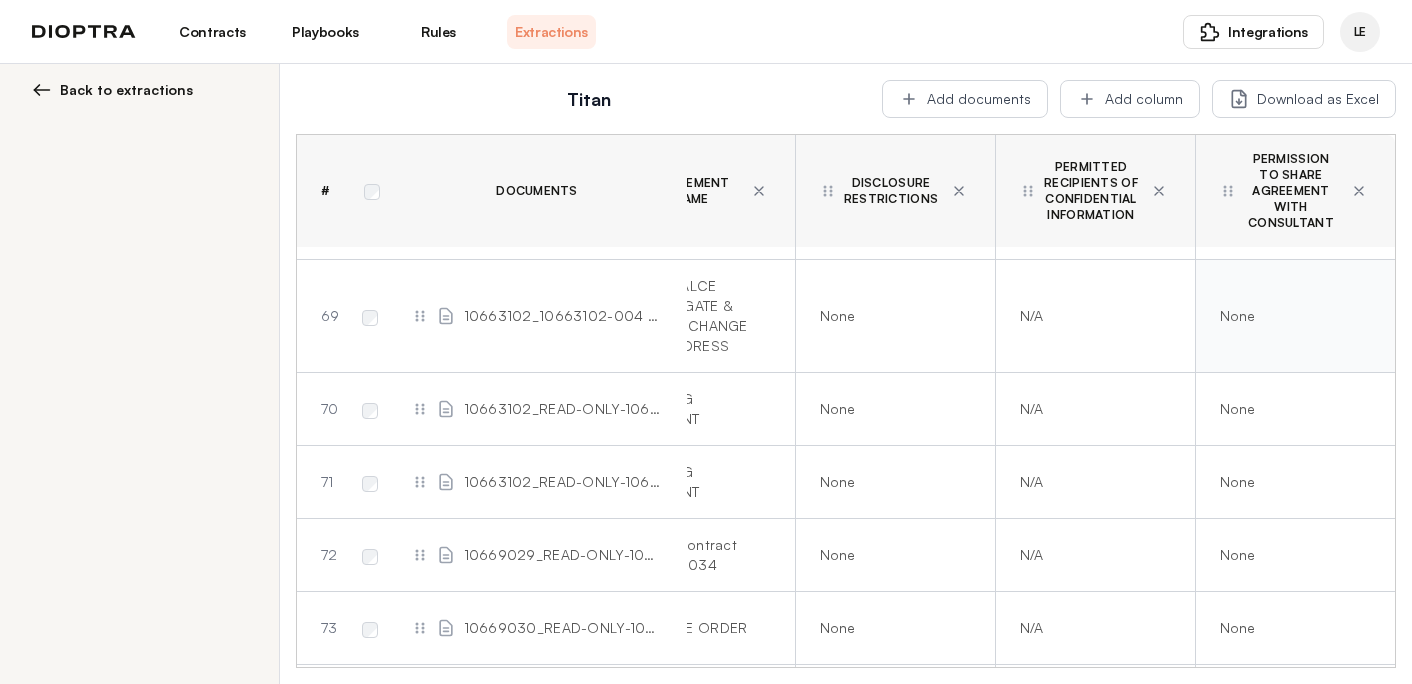 click on "None" at bounding box center [1295, 316] 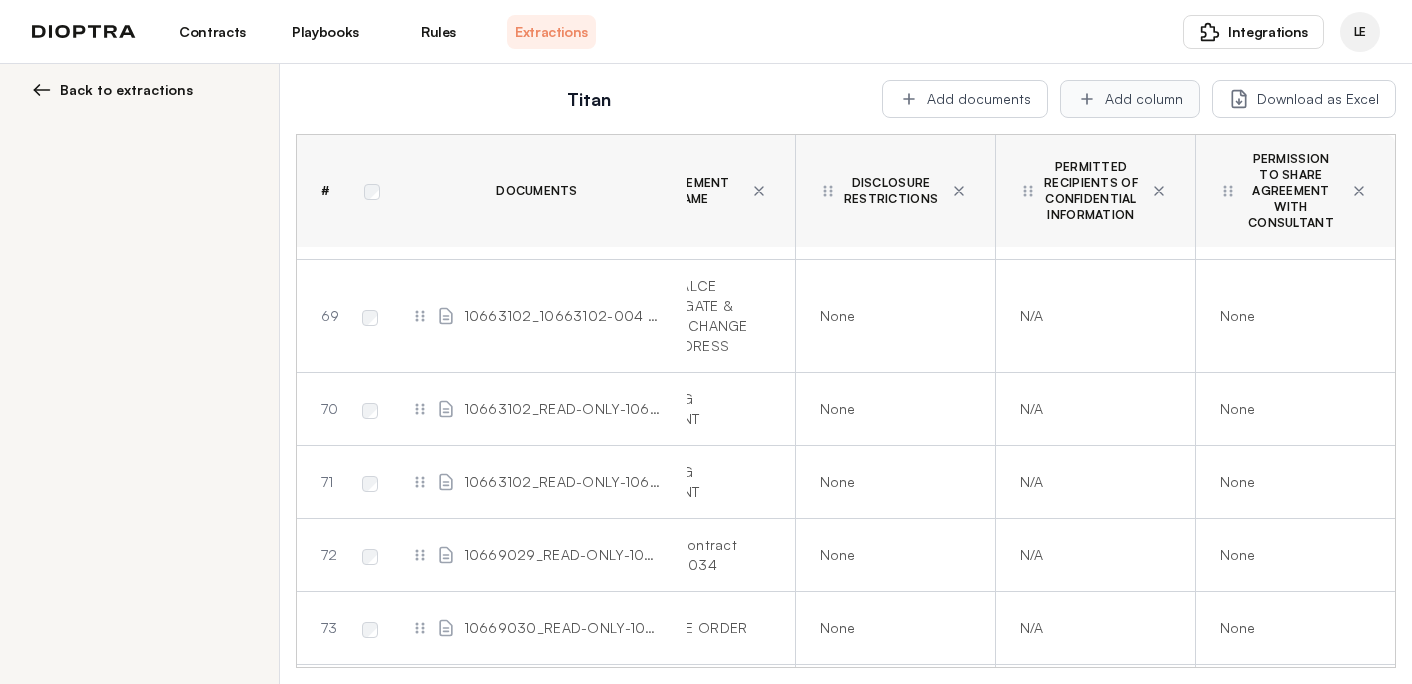 click on "Add column" at bounding box center (1130, 99) 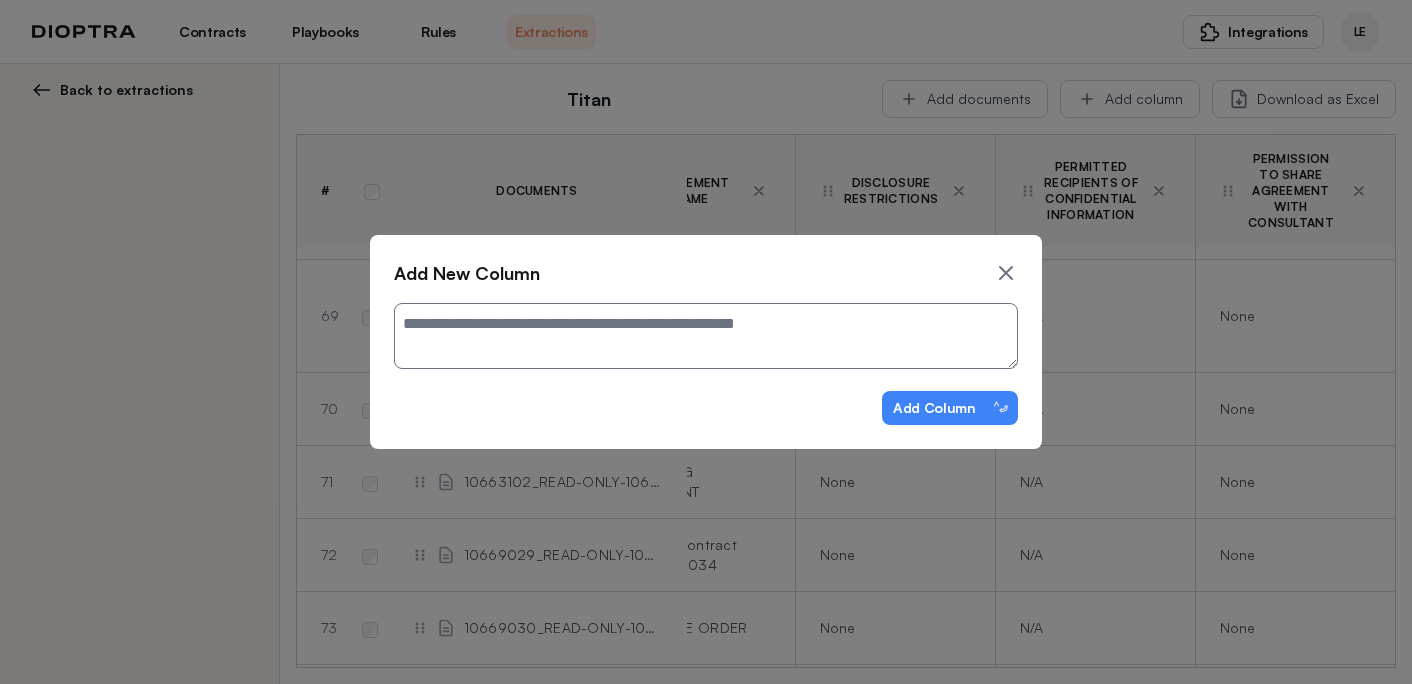 type 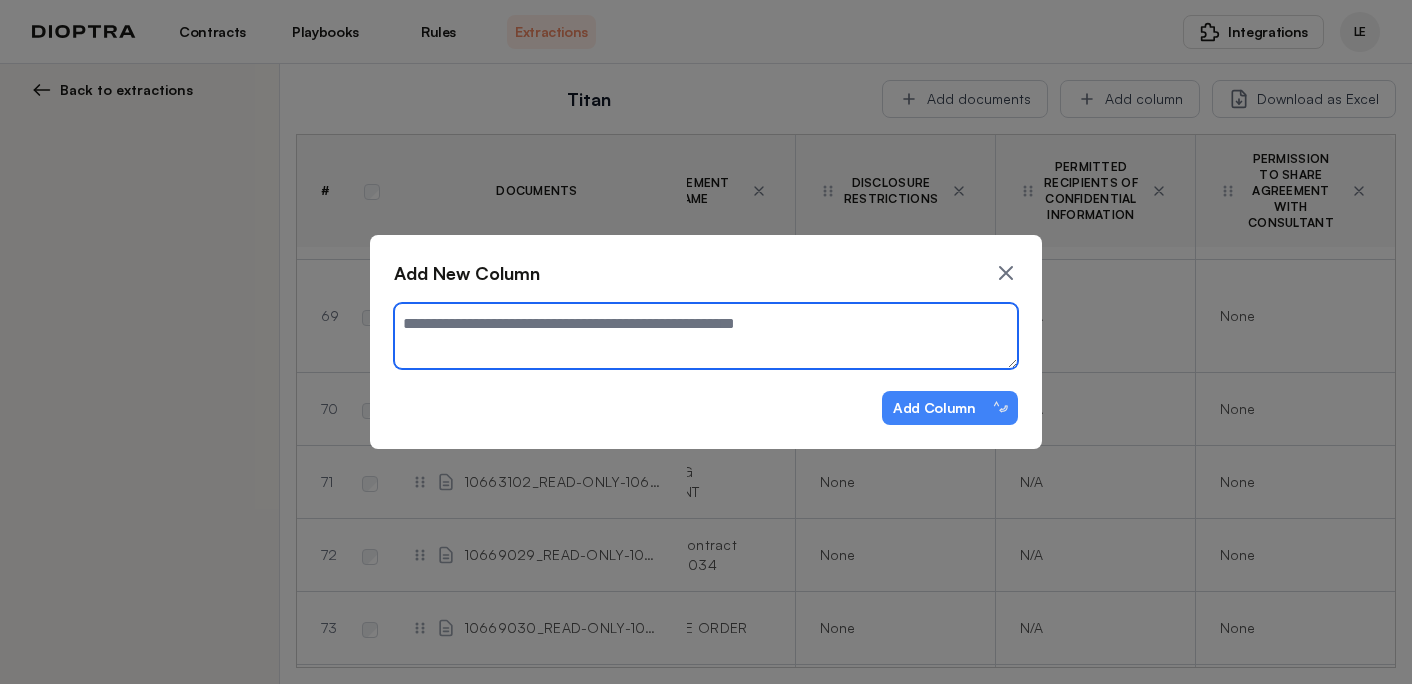 click at bounding box center (706, 336) 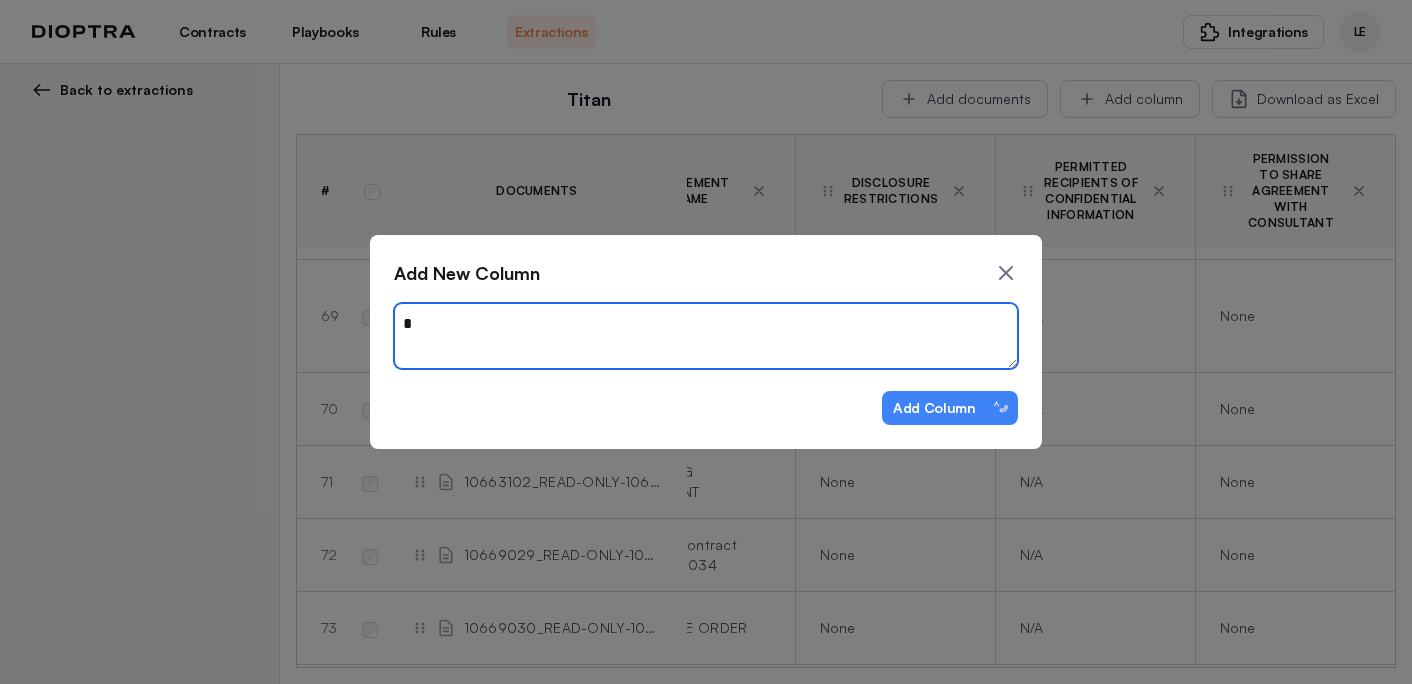 type on "*" 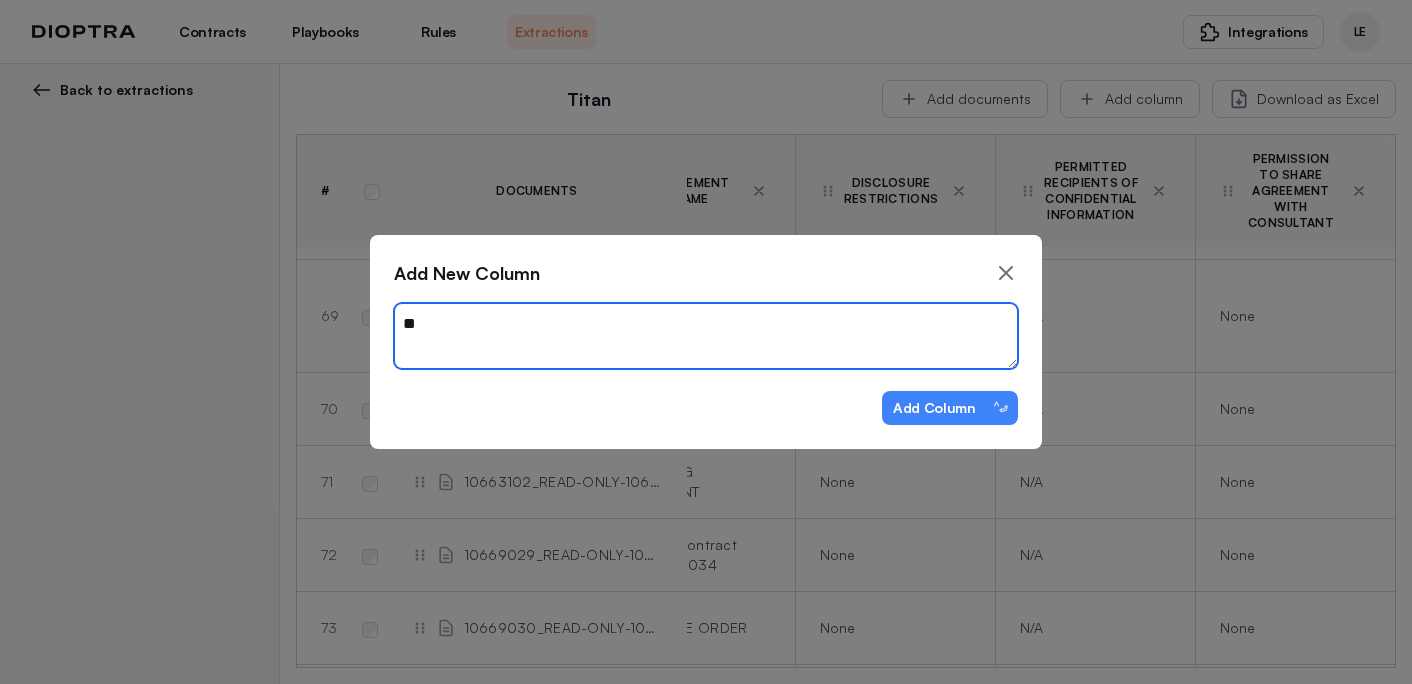 type on "*" 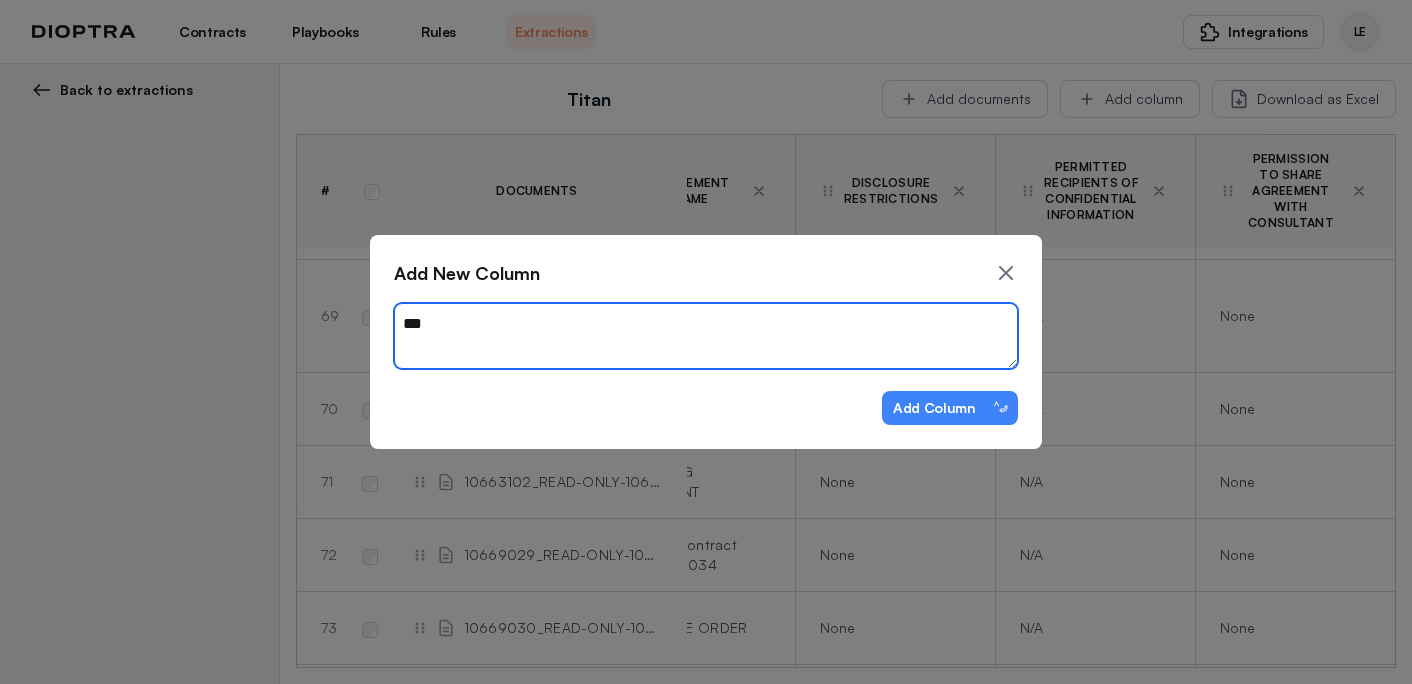type on "*" 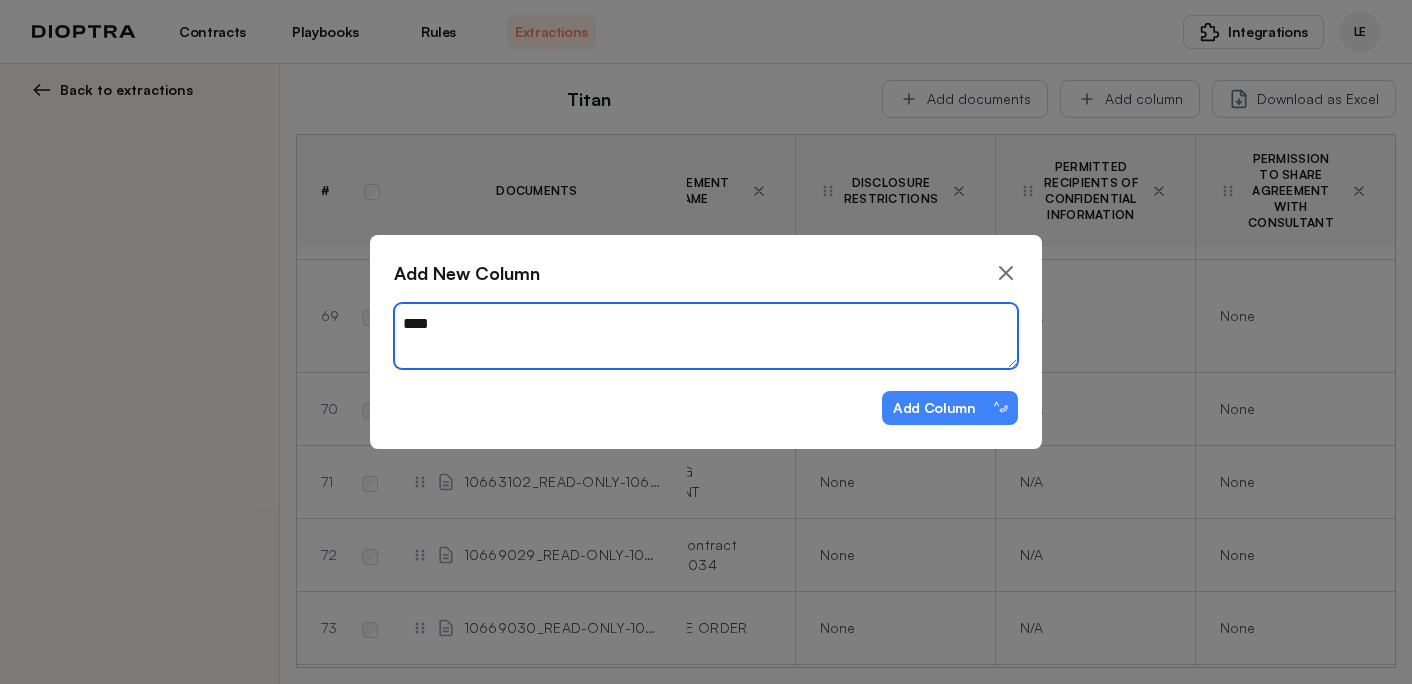 type on "*" 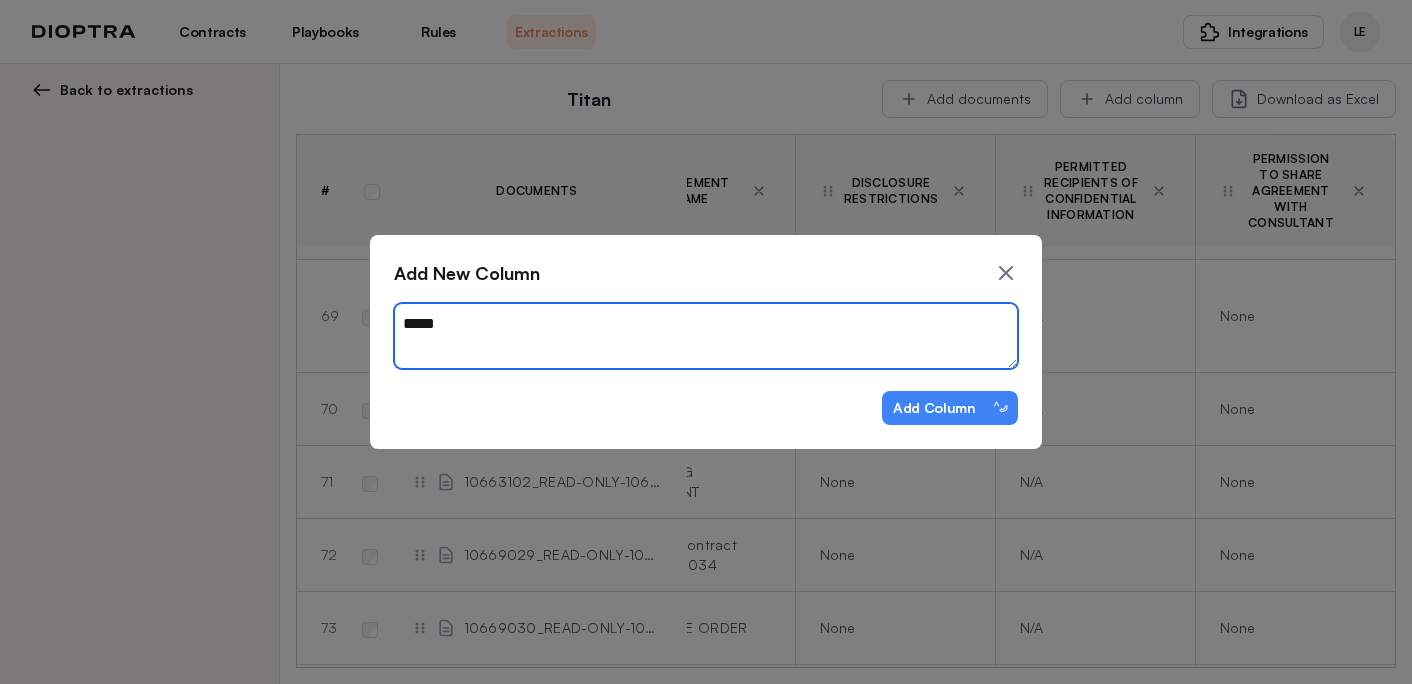 type on "******" 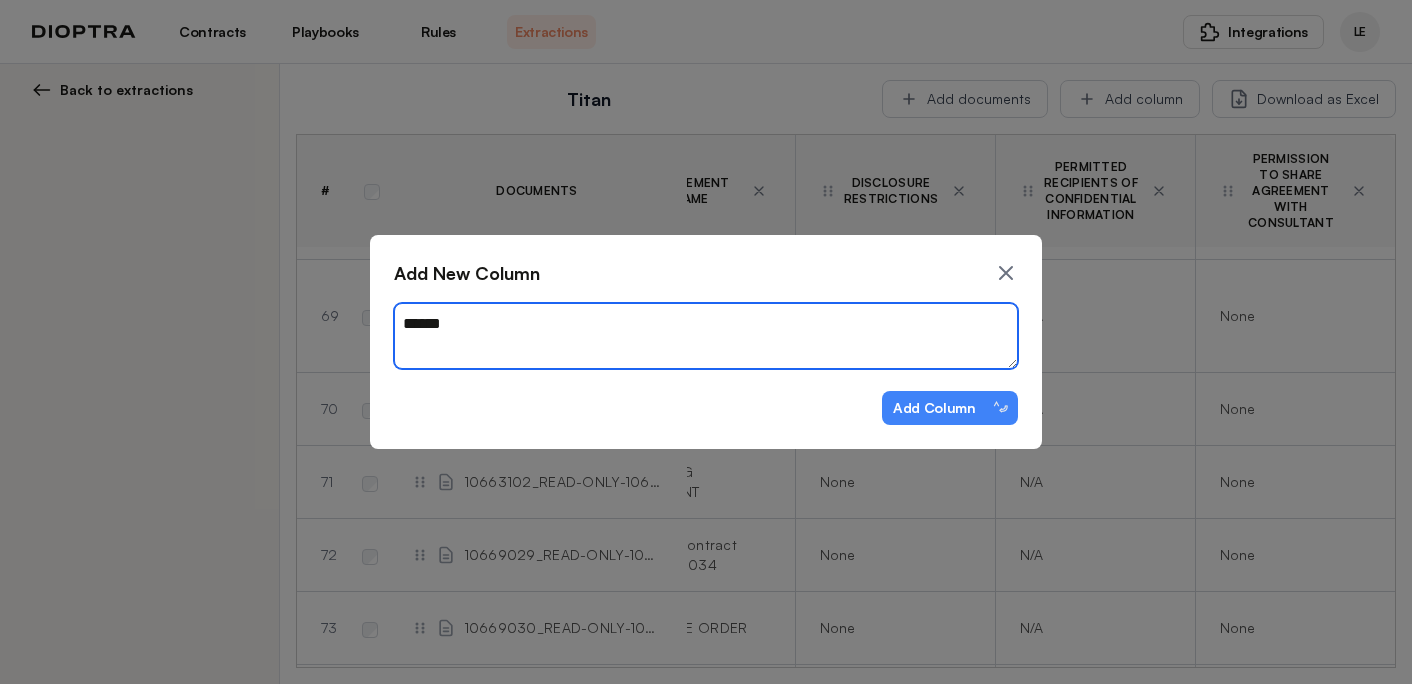 type on "*" 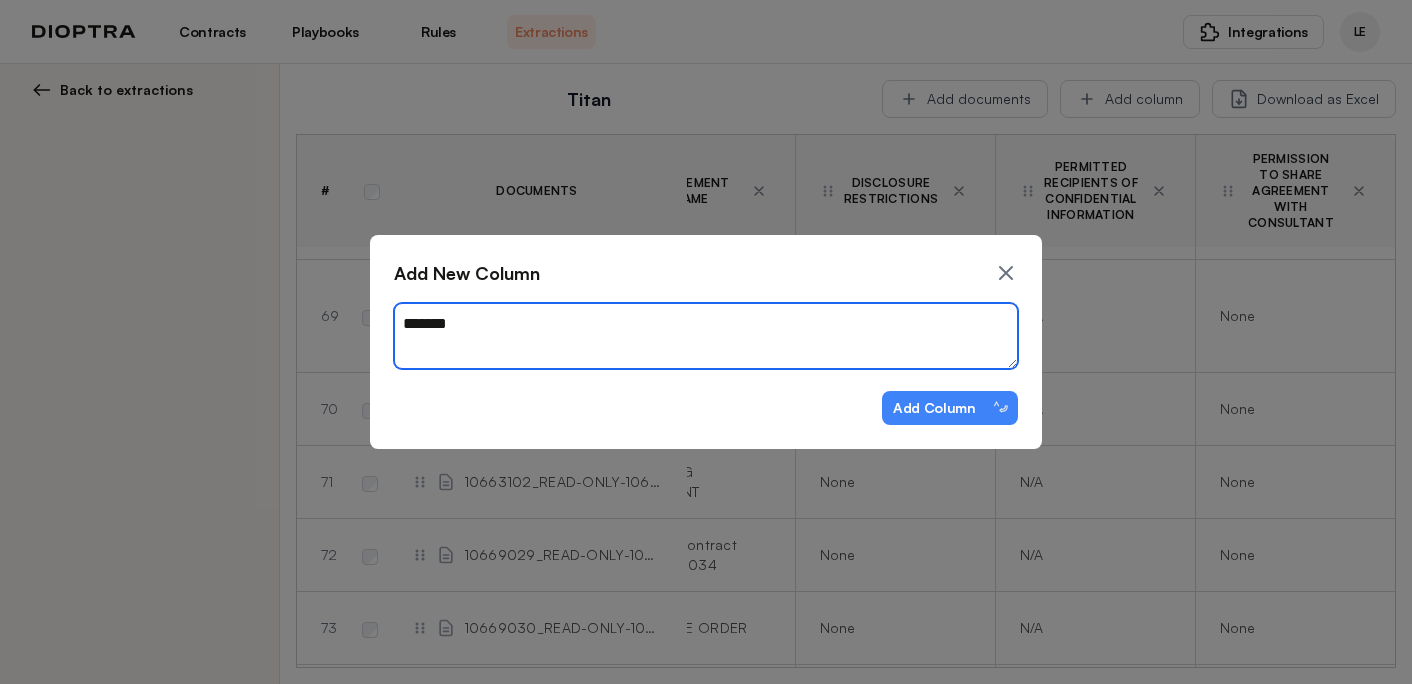 type on "*" 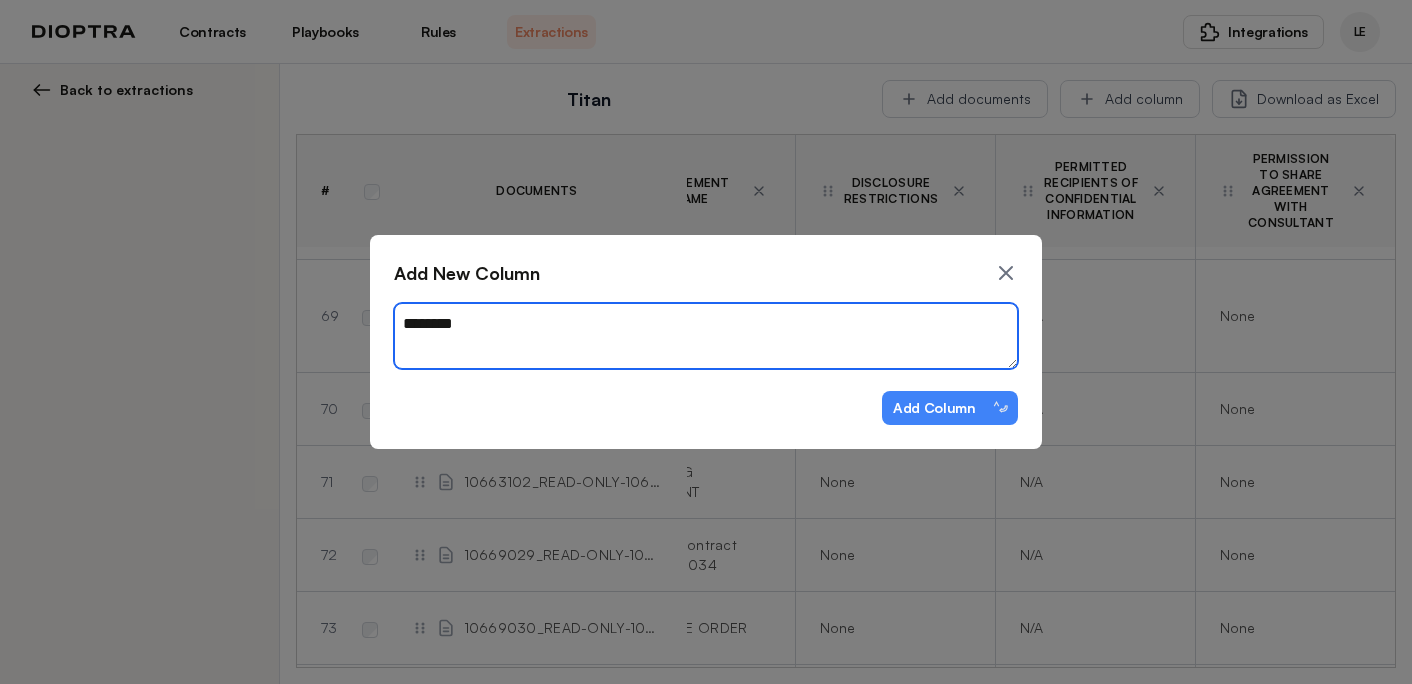 type on "*" 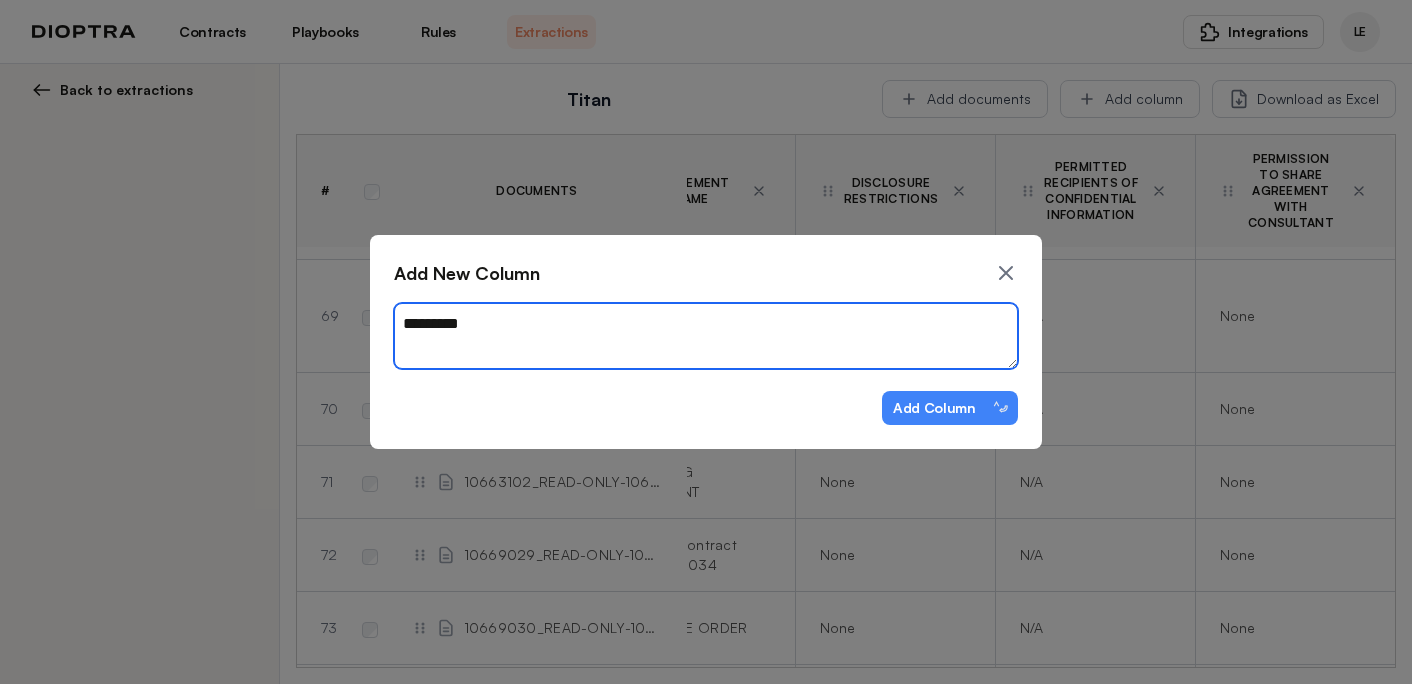 type on "*" 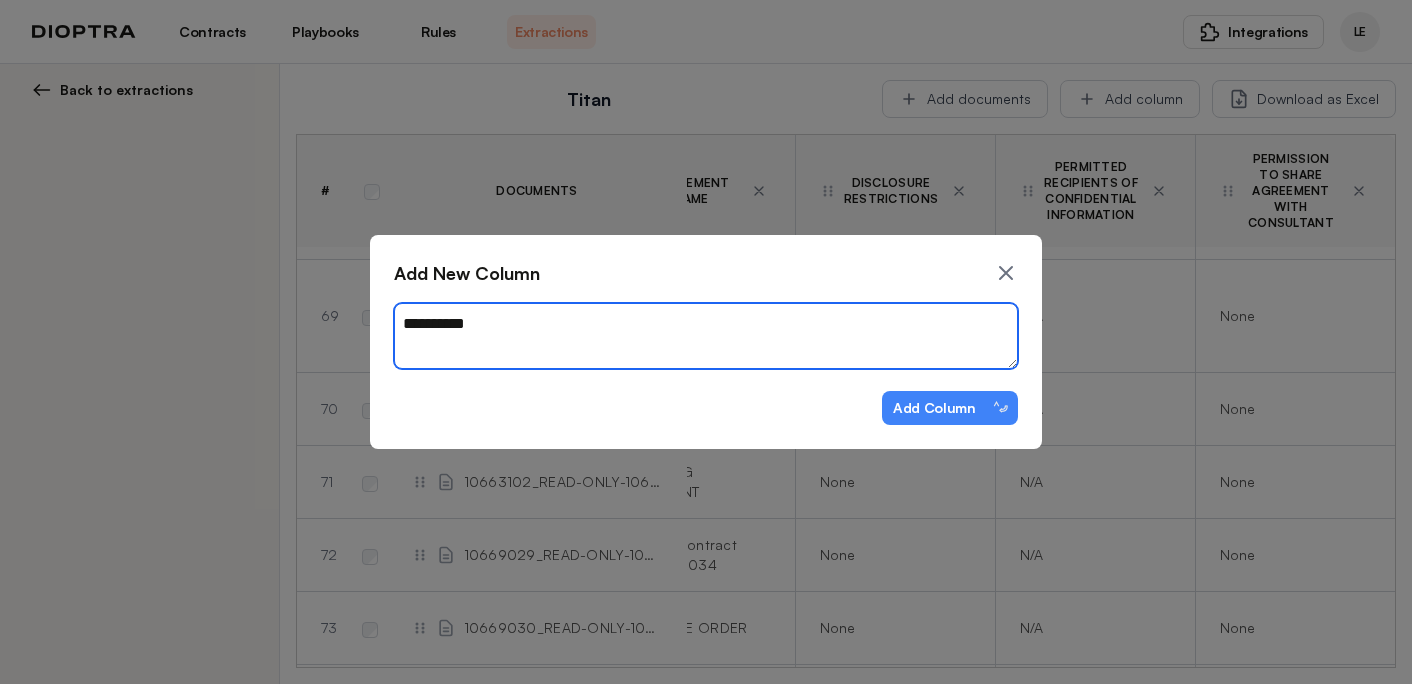 type on "**********" 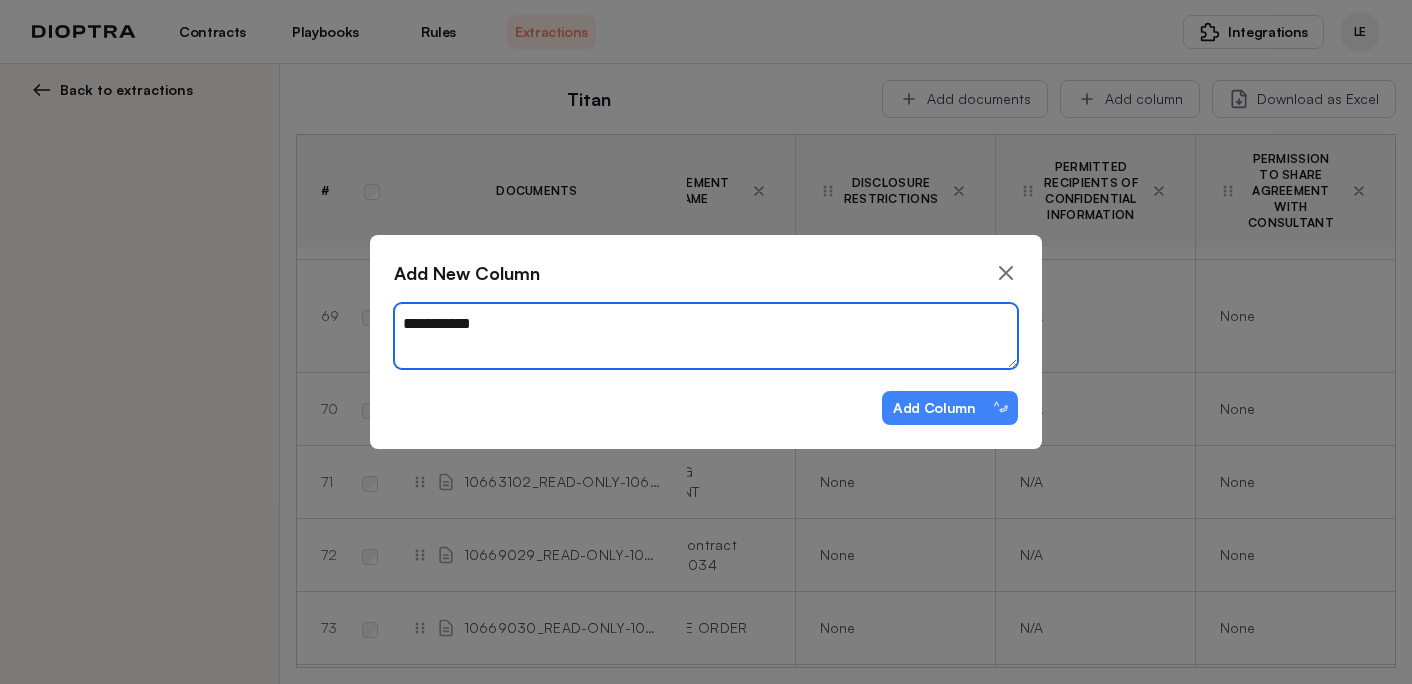 type on "*" 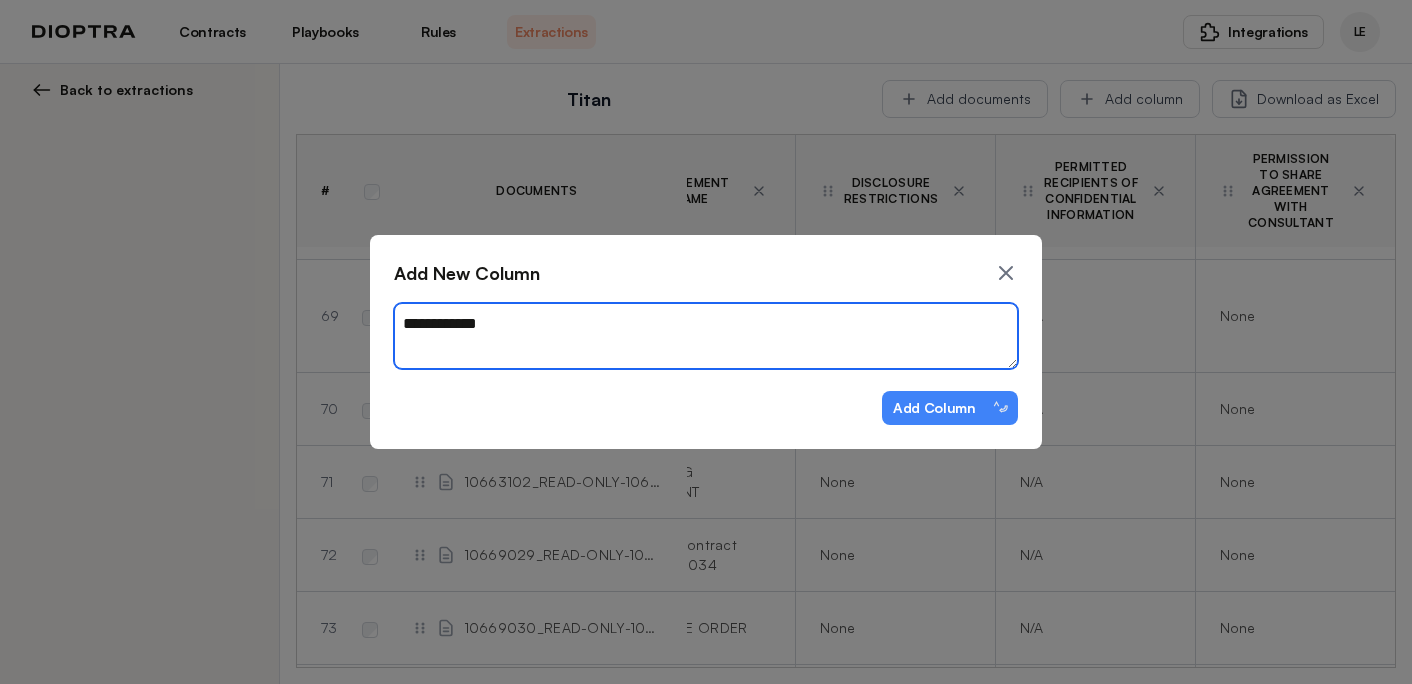 type on "*" 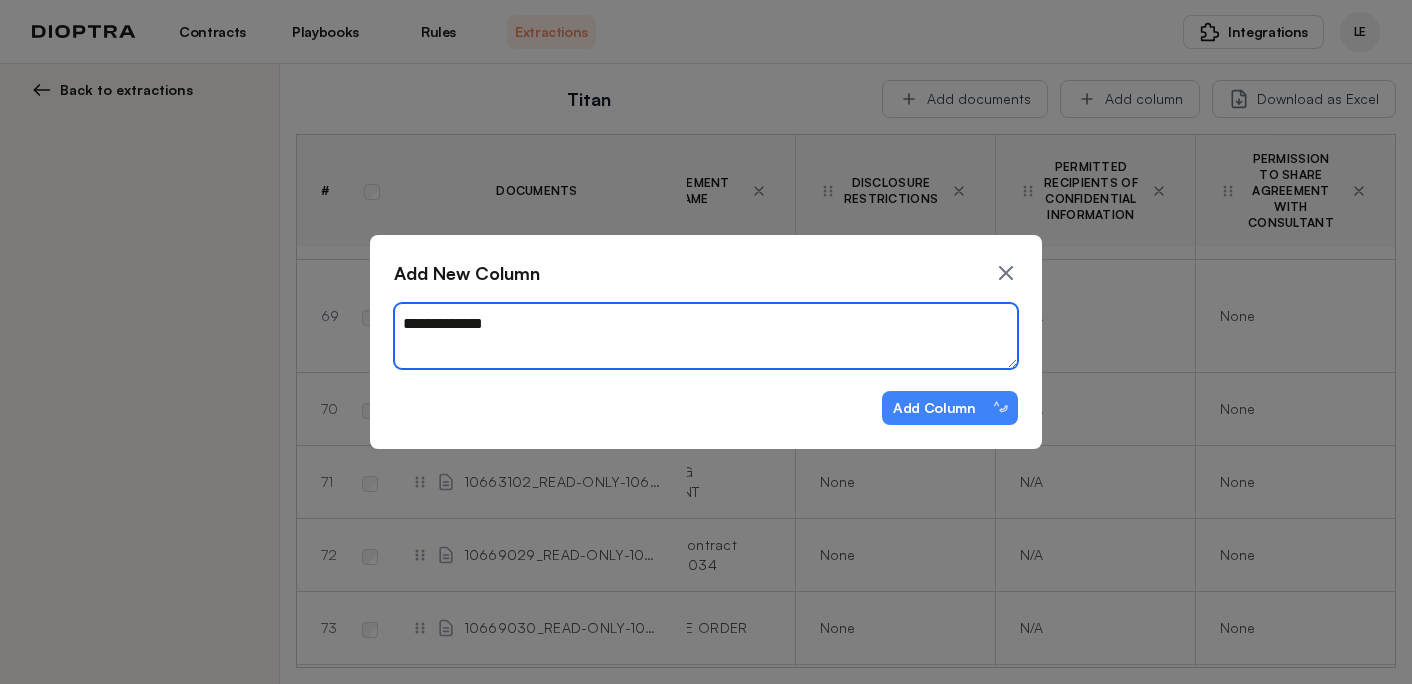 type on "*" 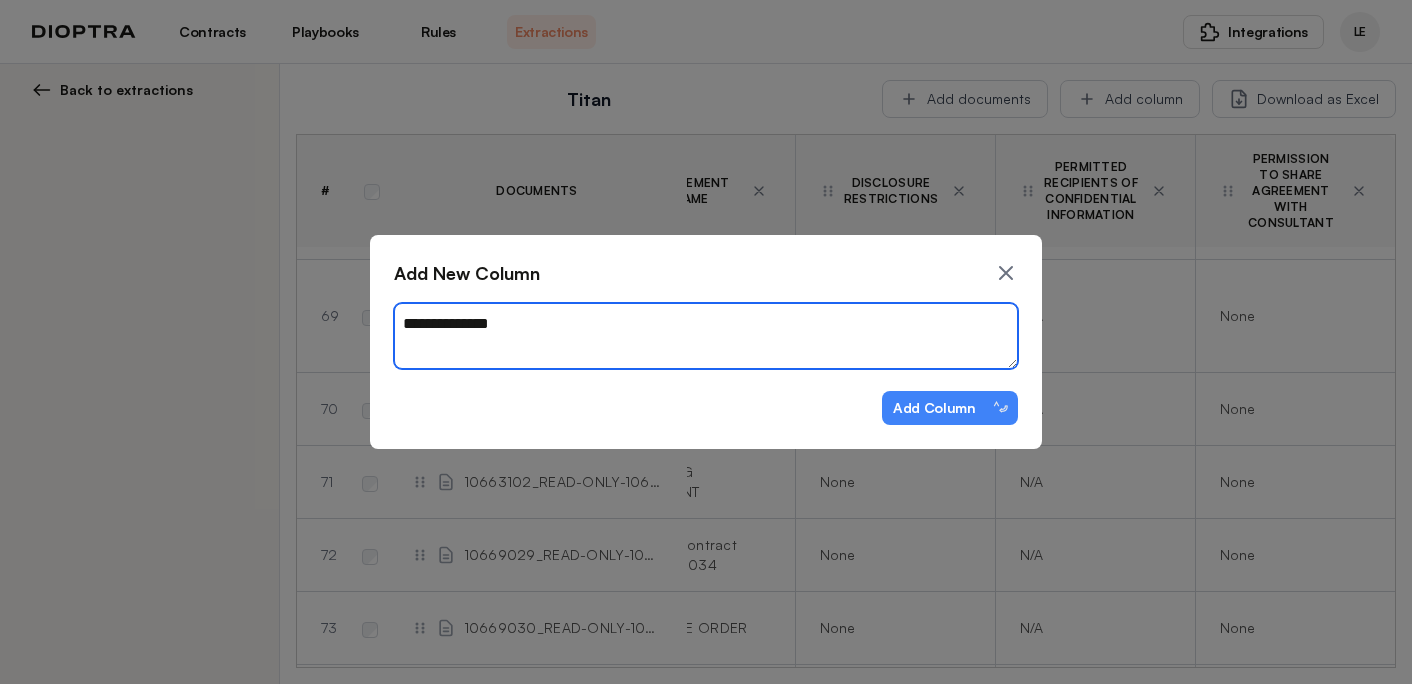 type on "**********" 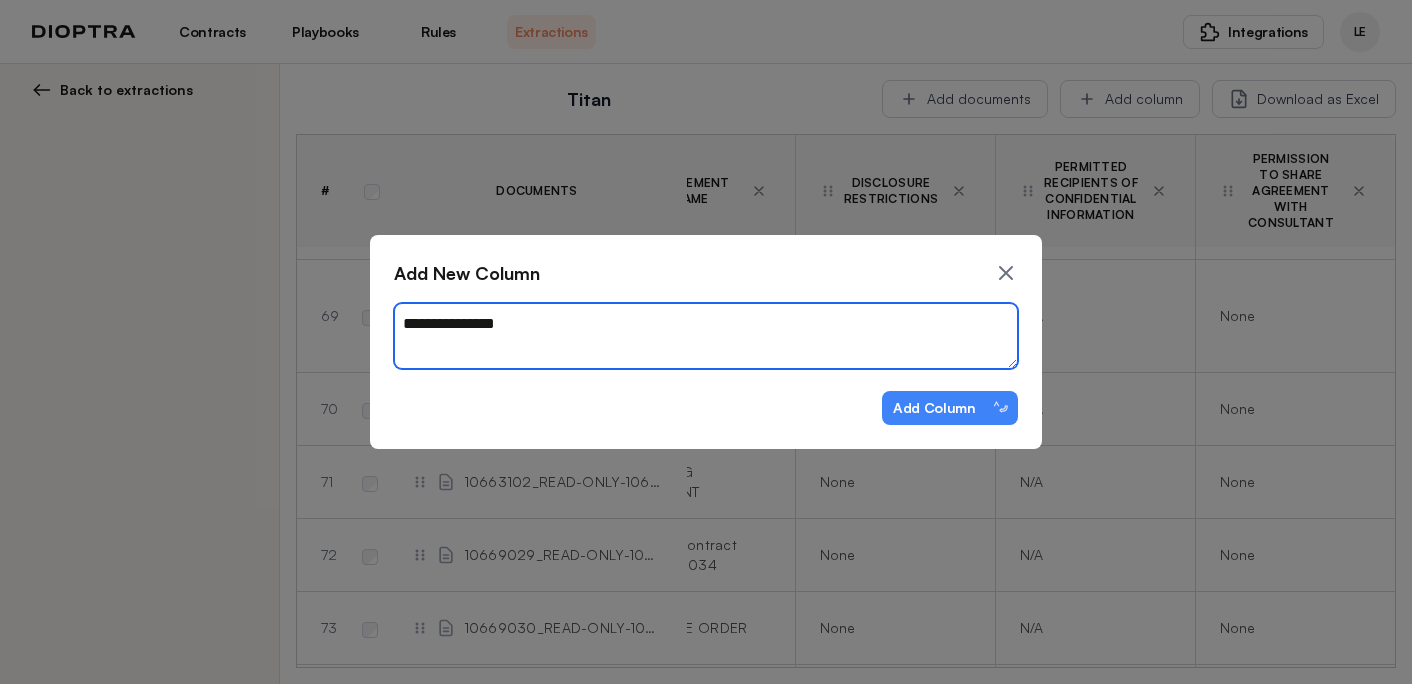 type on "*" 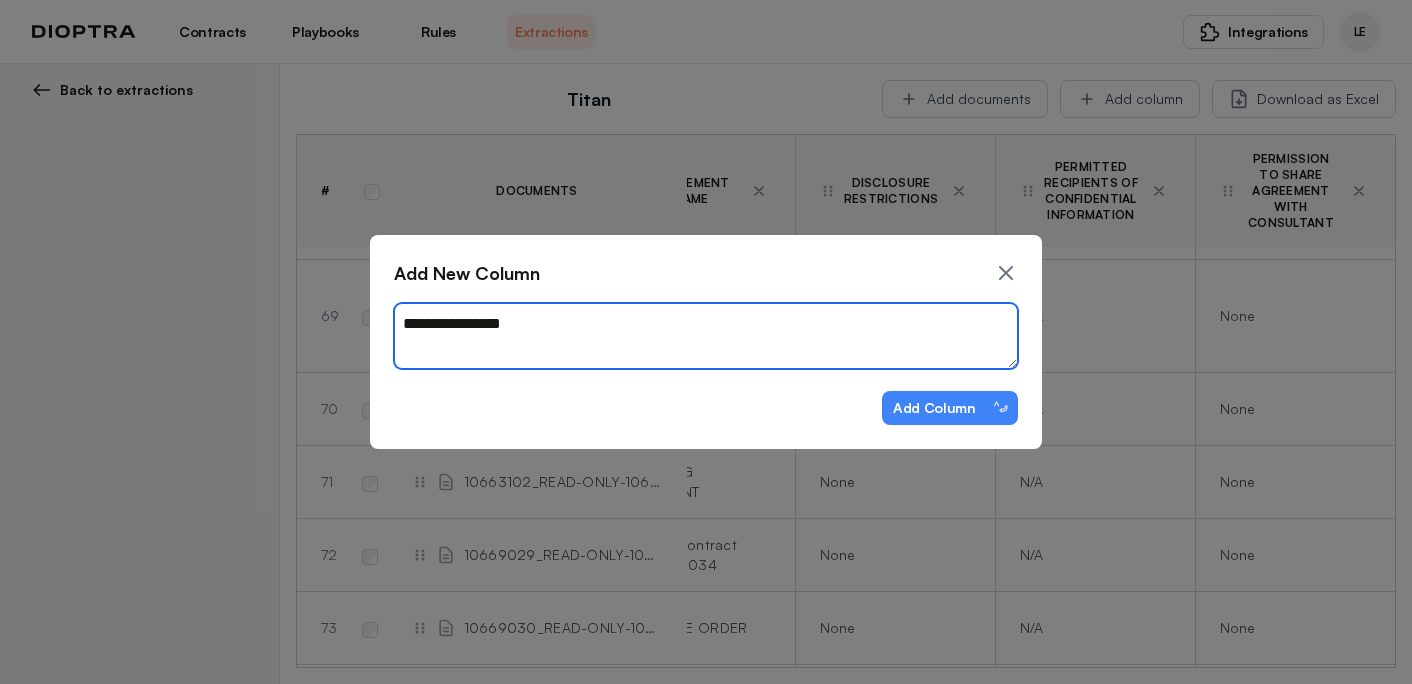 type on "**********" 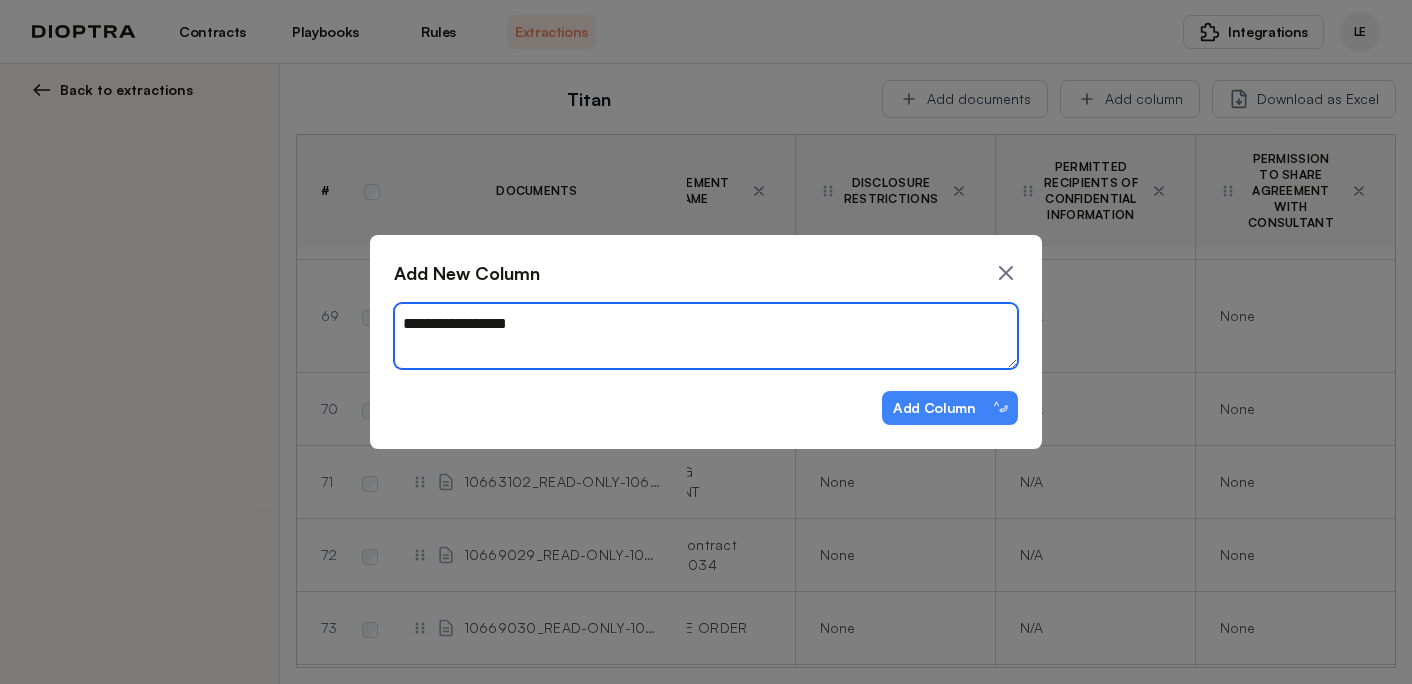 type on "*" 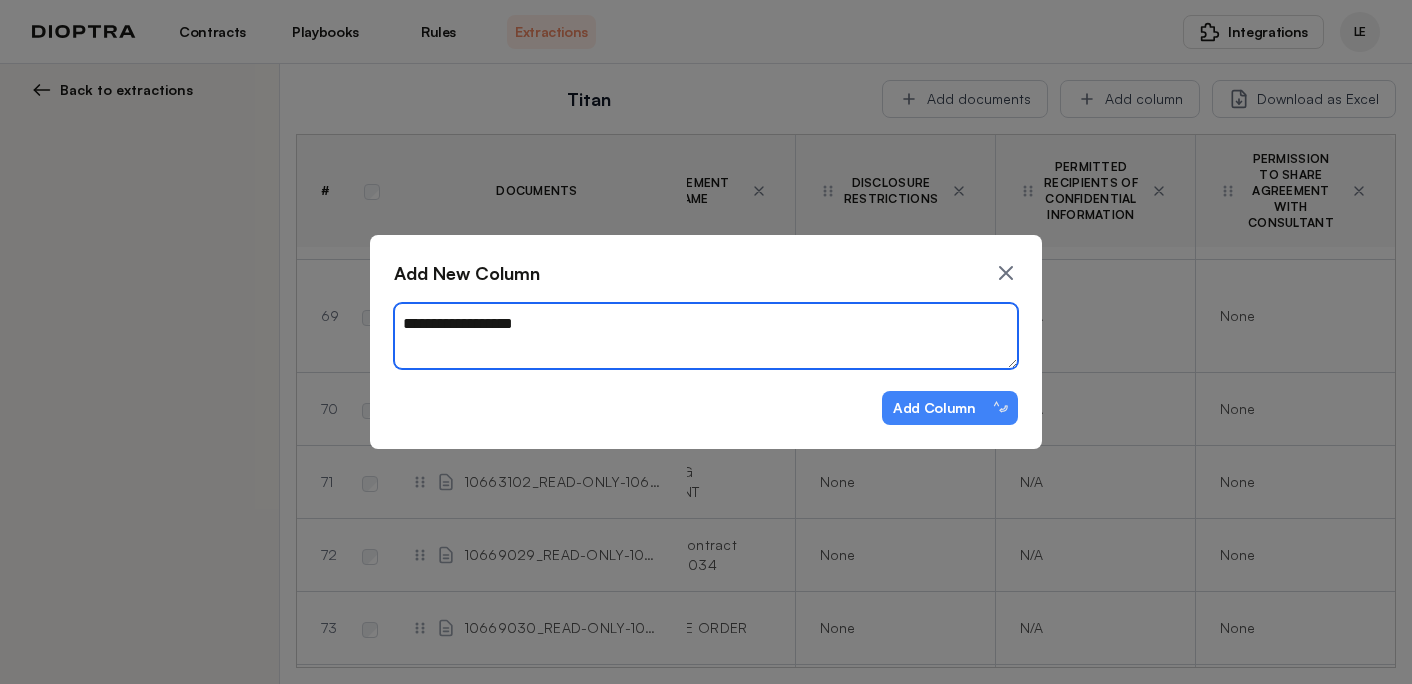 type on "*" 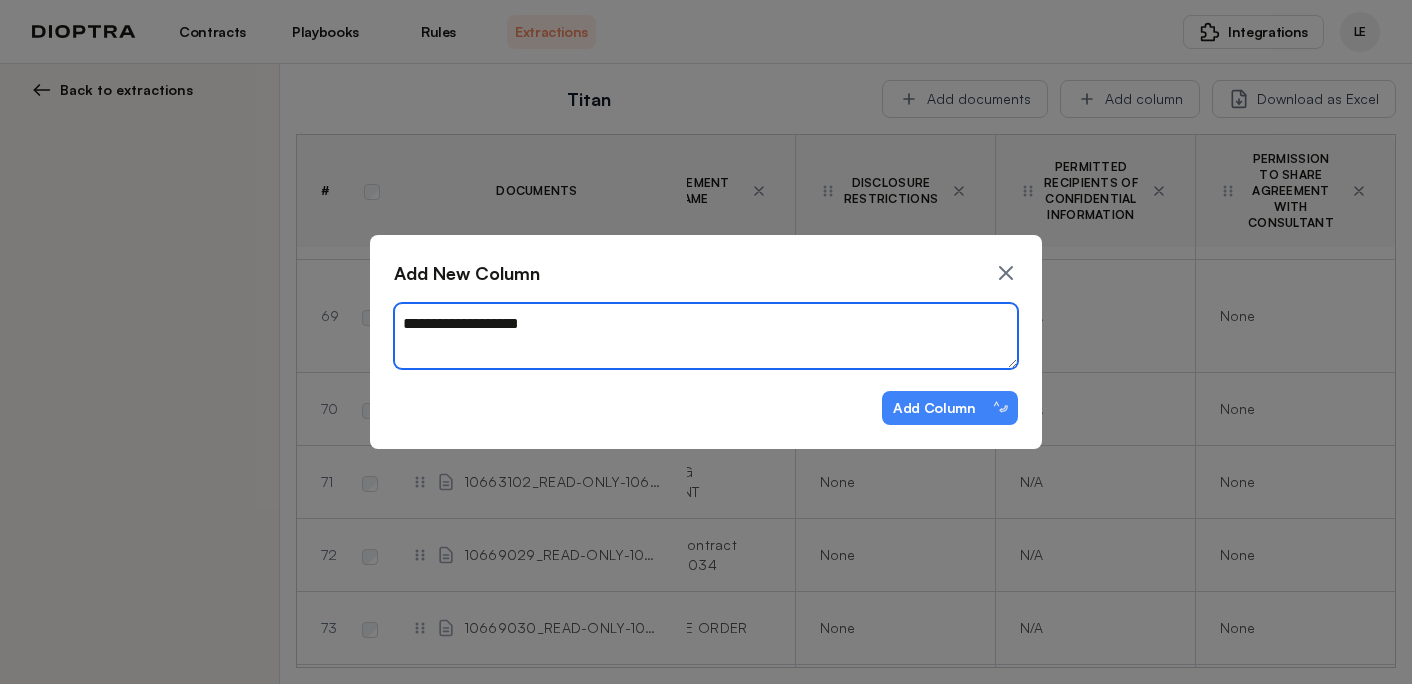 type on "*" 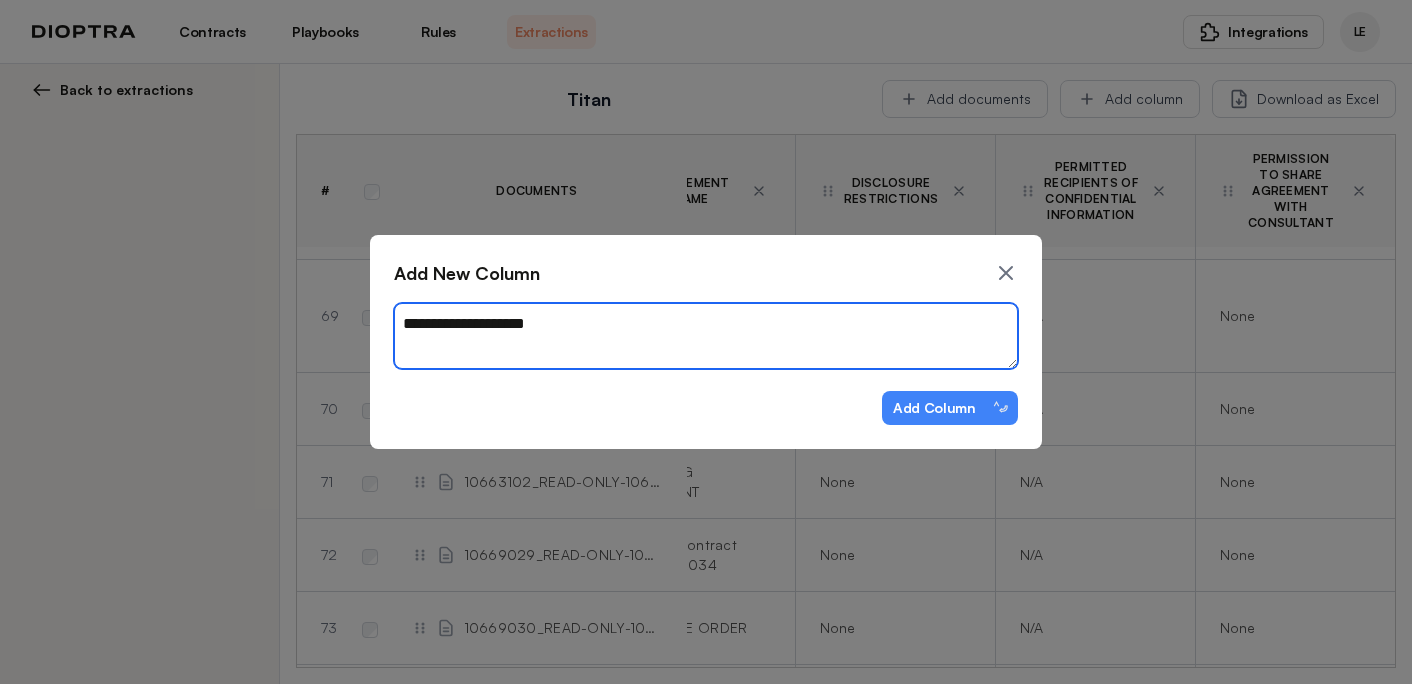 type on "*" 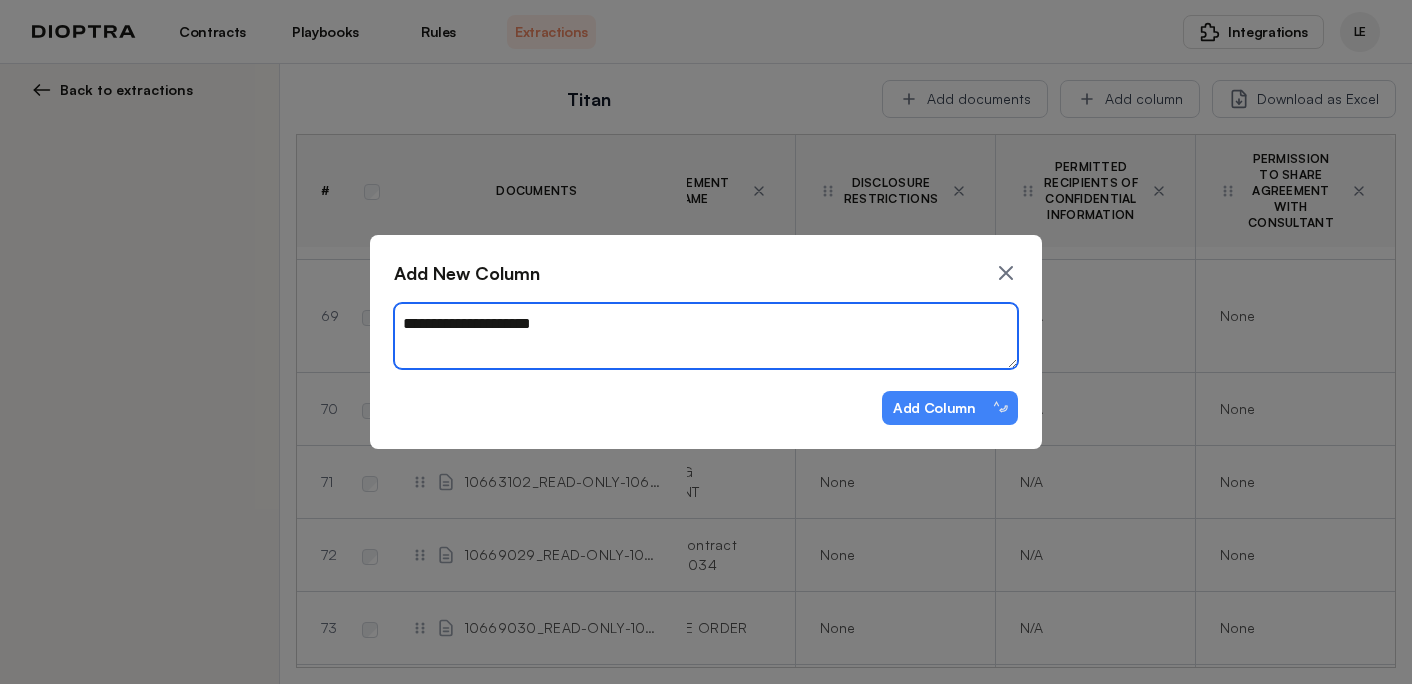 type on "*" 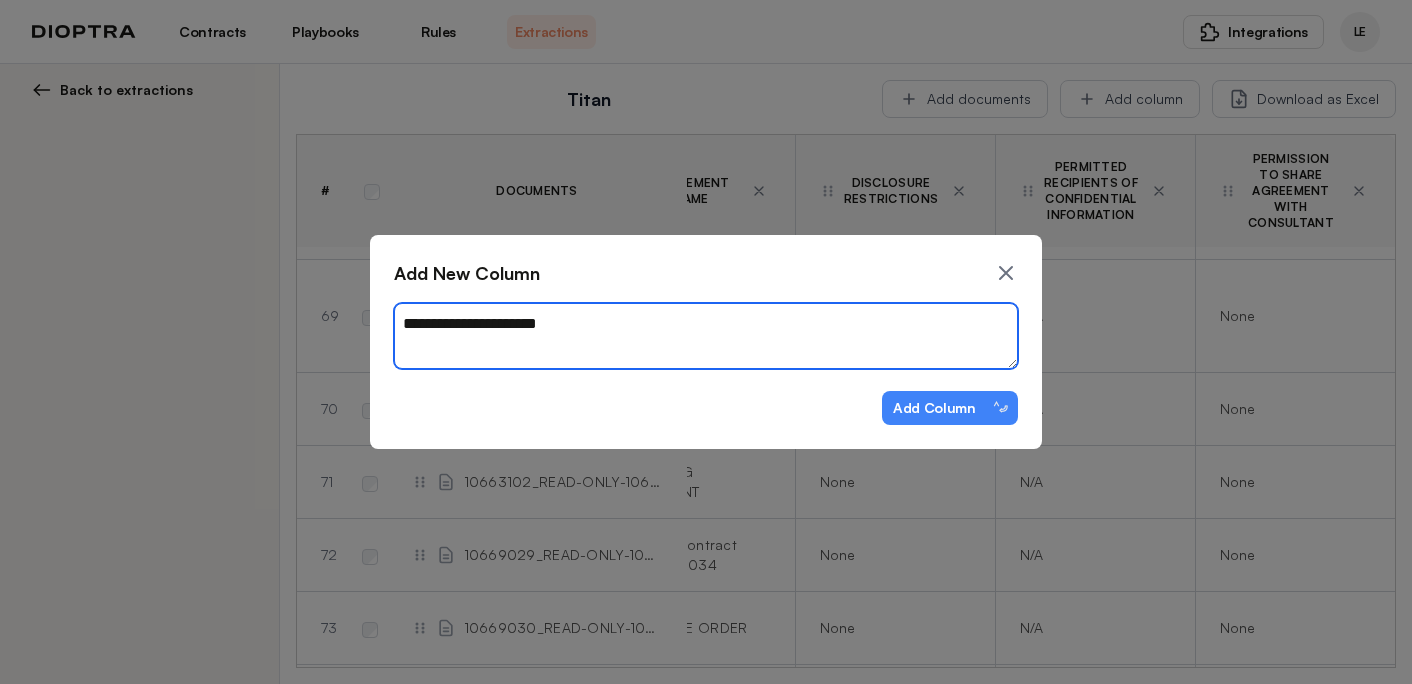 type on "*" 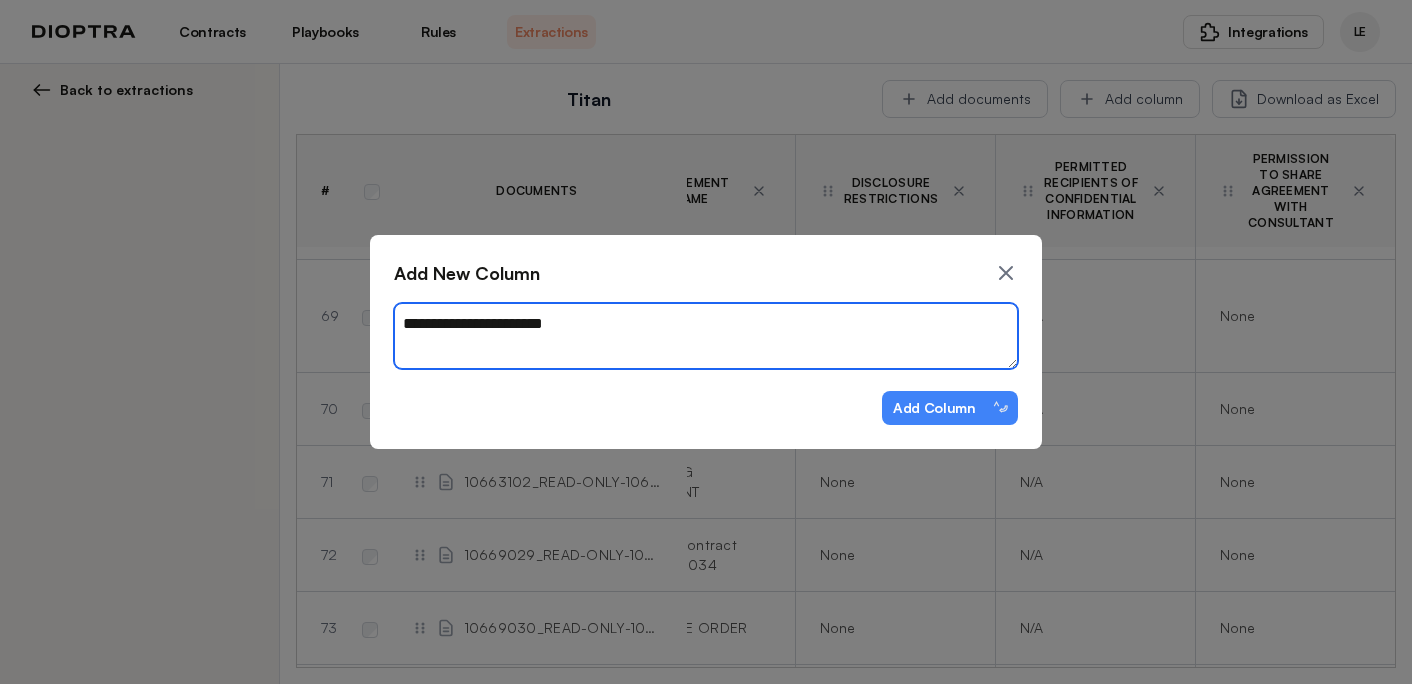 type on "*" 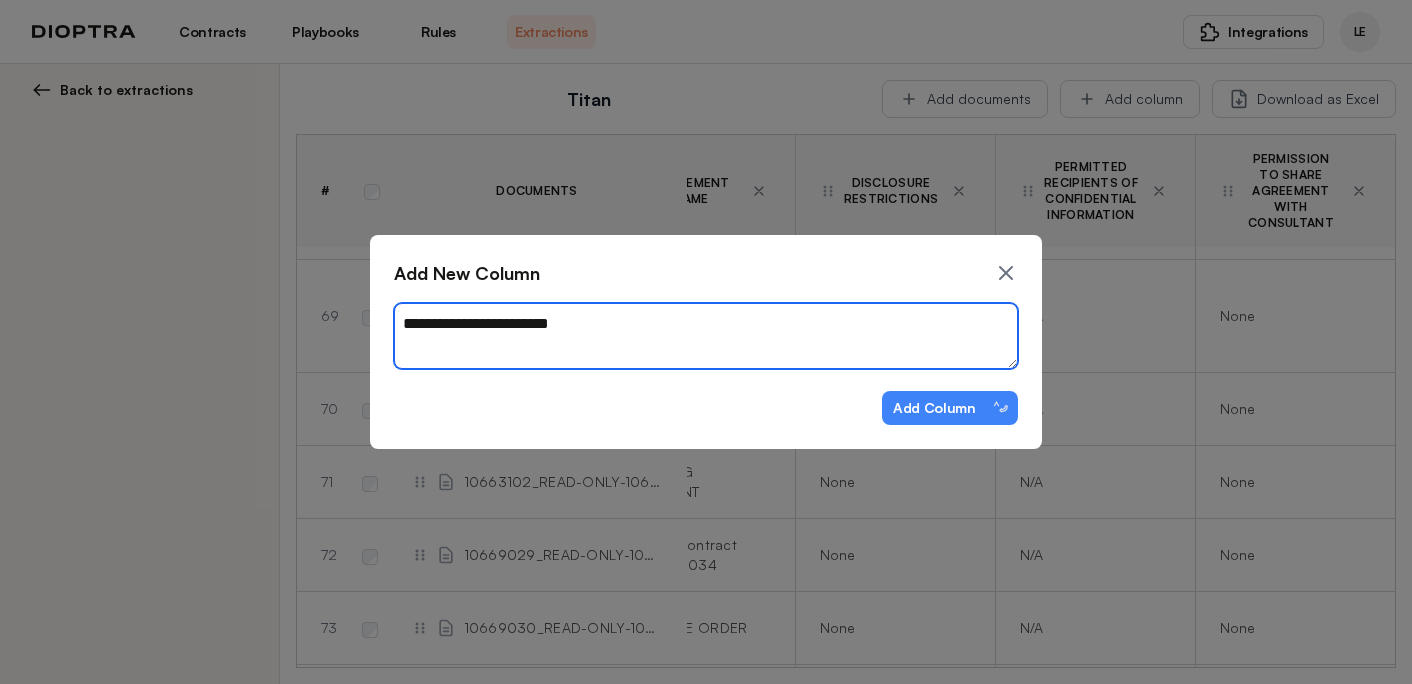 type on "**********" 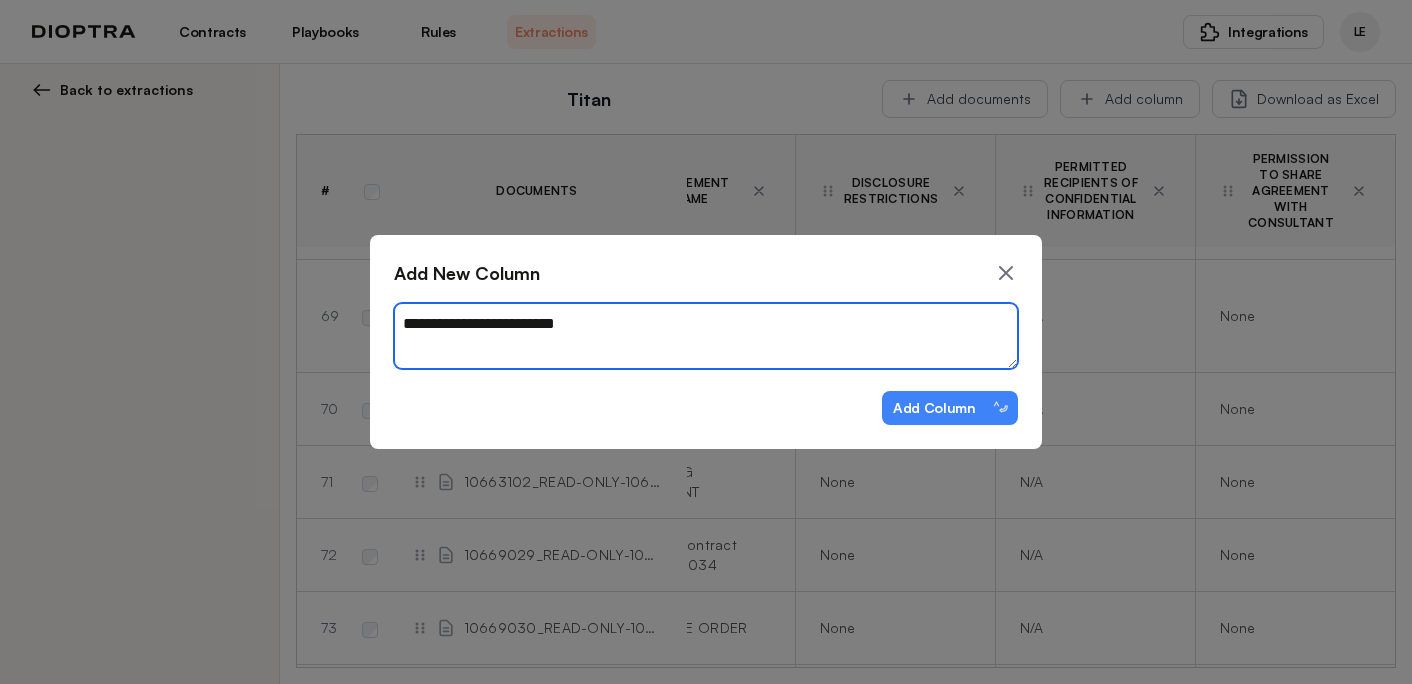 type on "*" 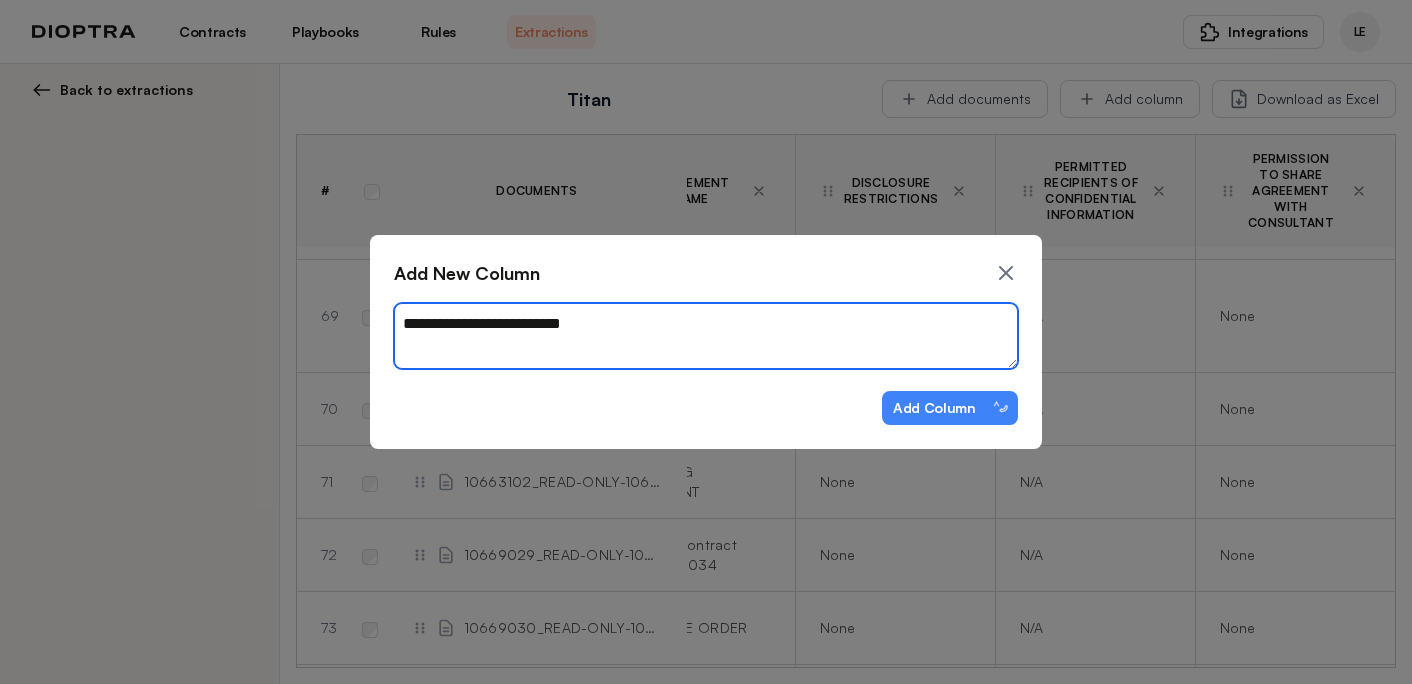 type on "*" 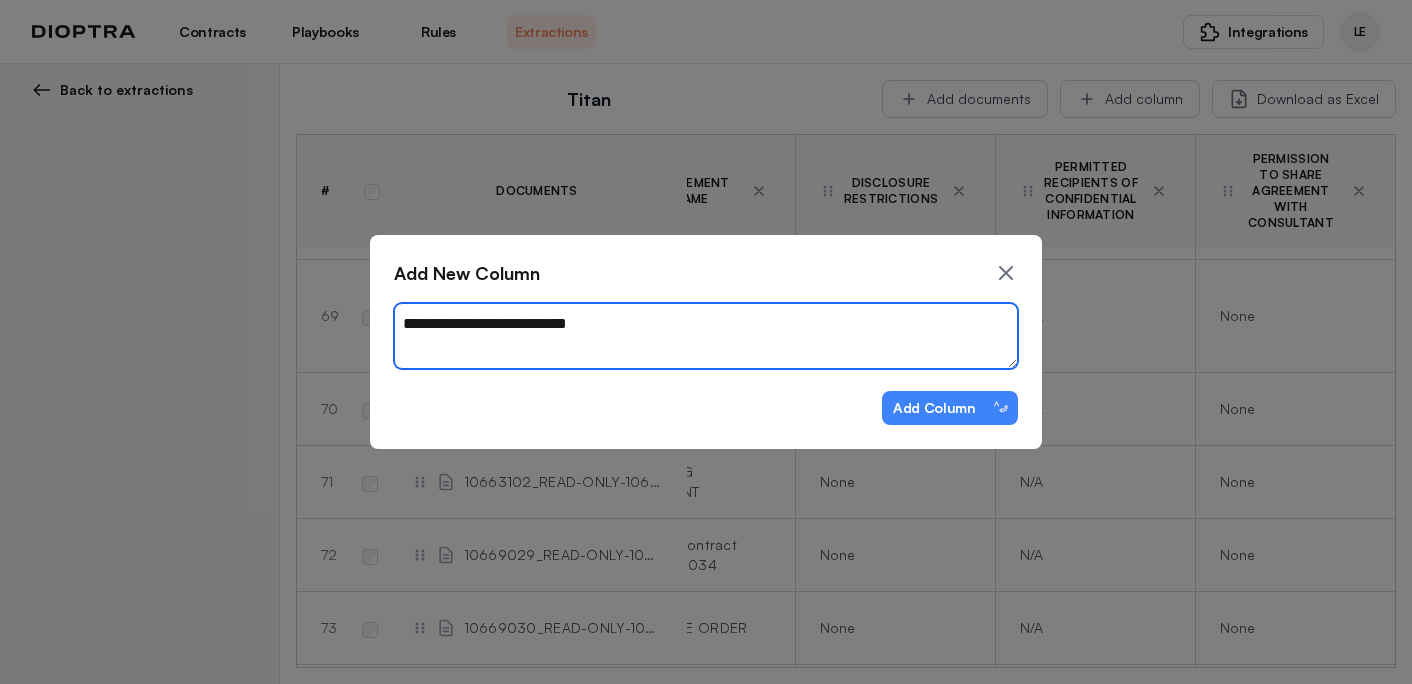 type on "*" 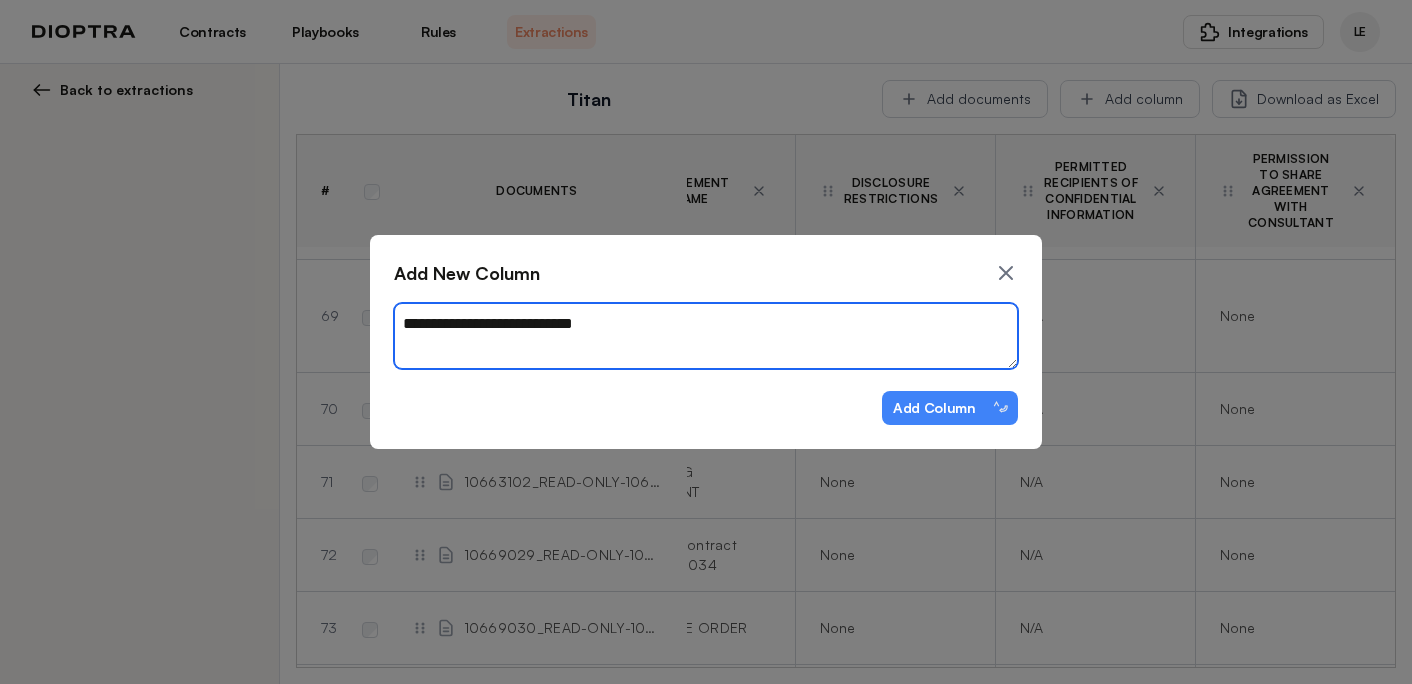 type on "*" 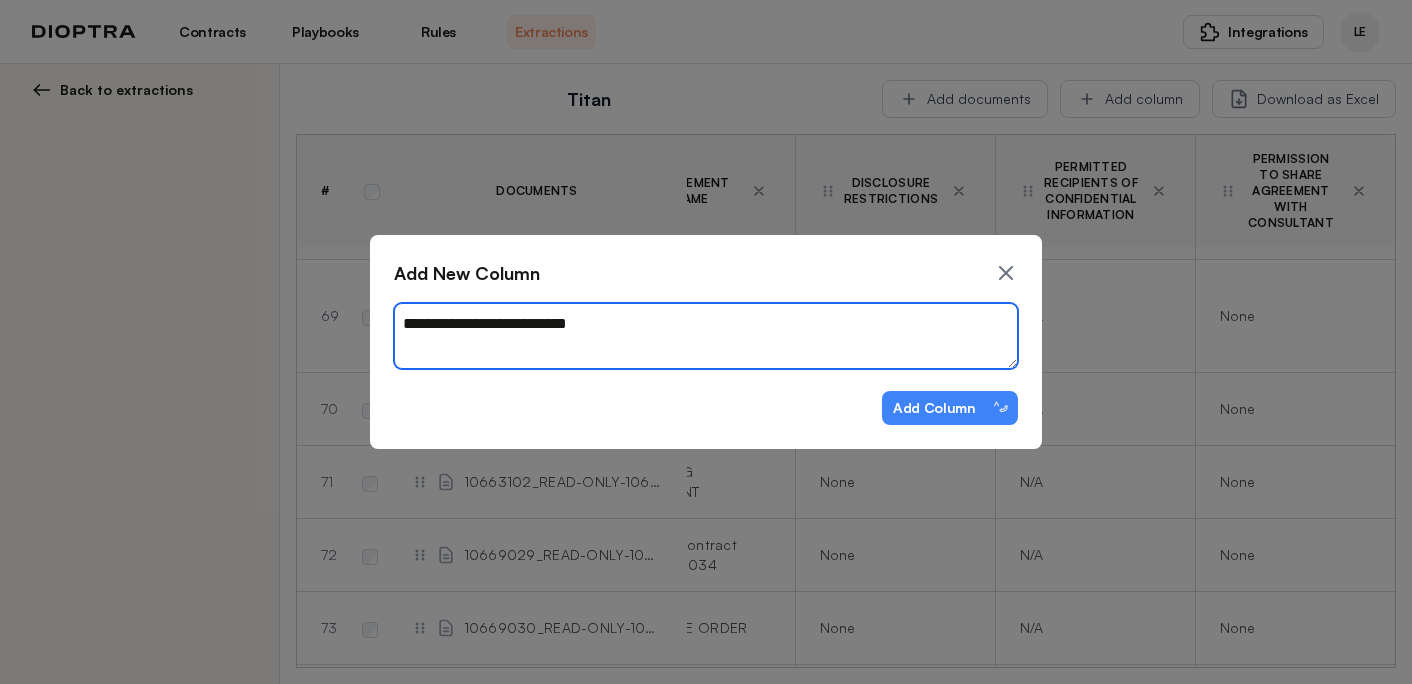 type on "*" 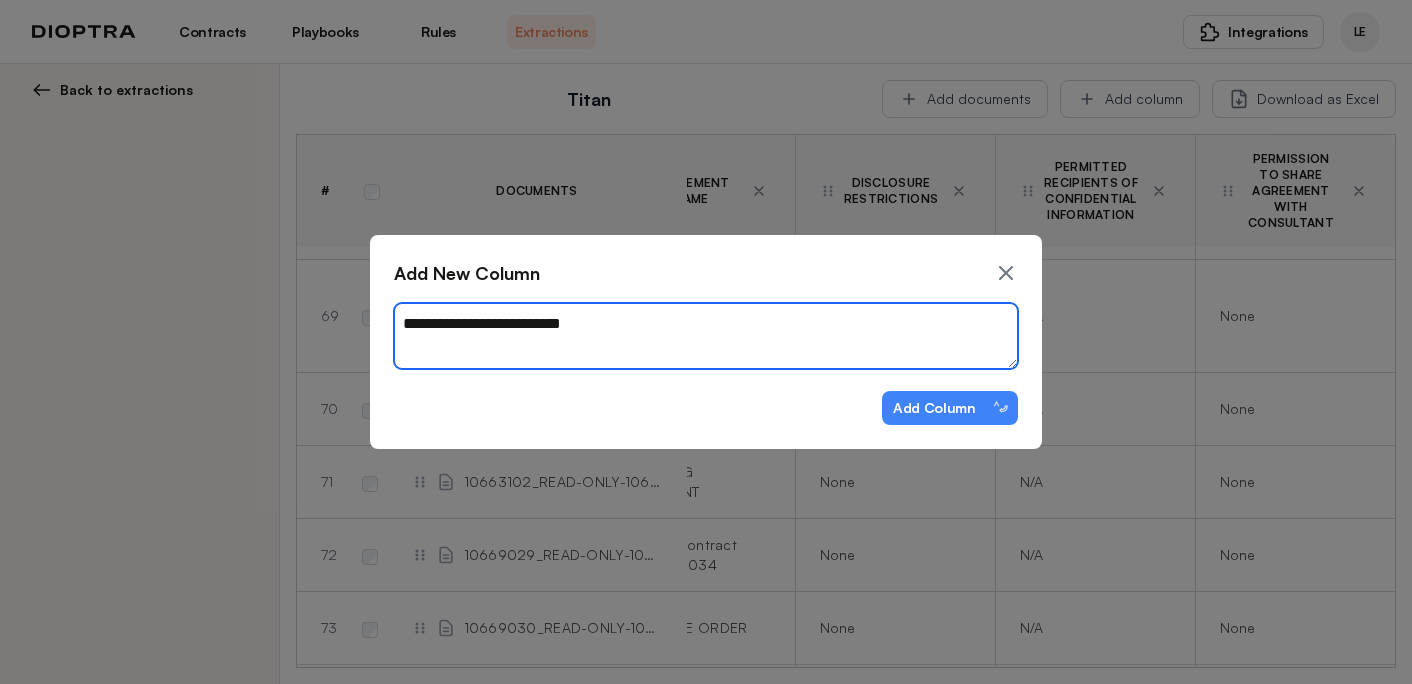 type on "*" 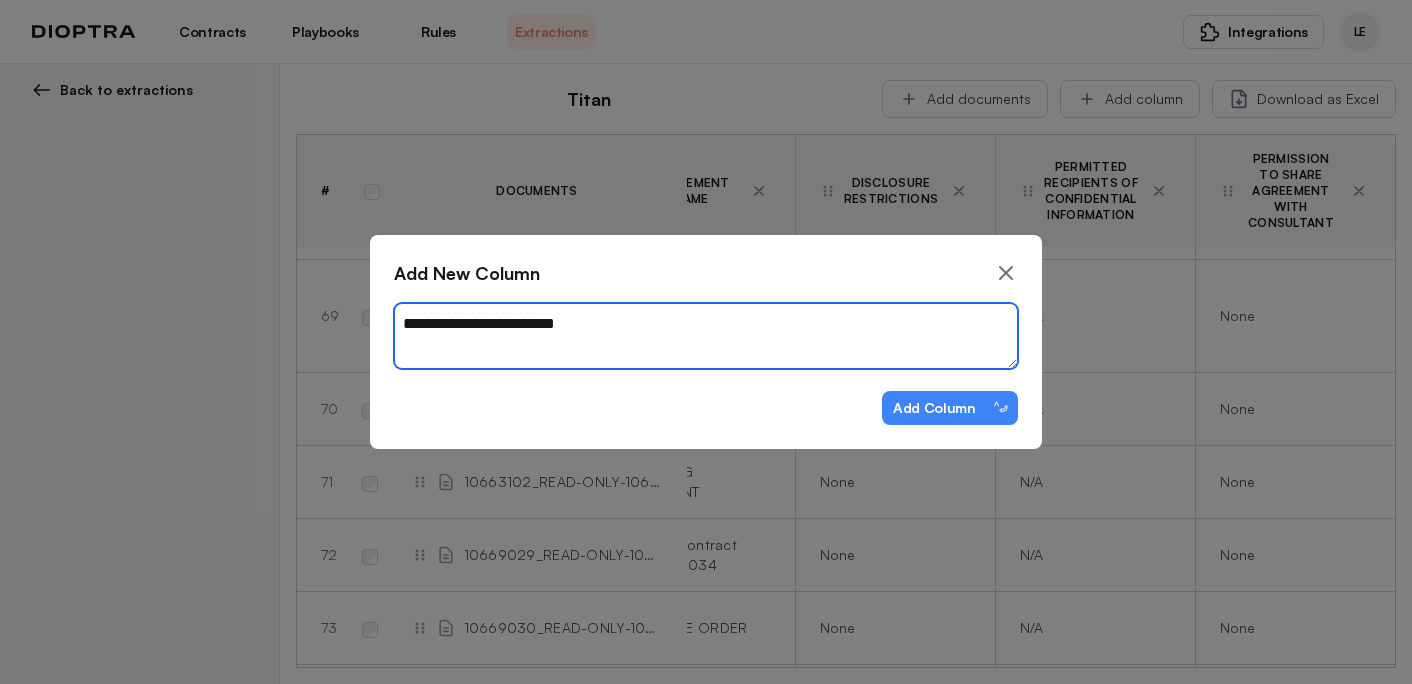 type on "*" 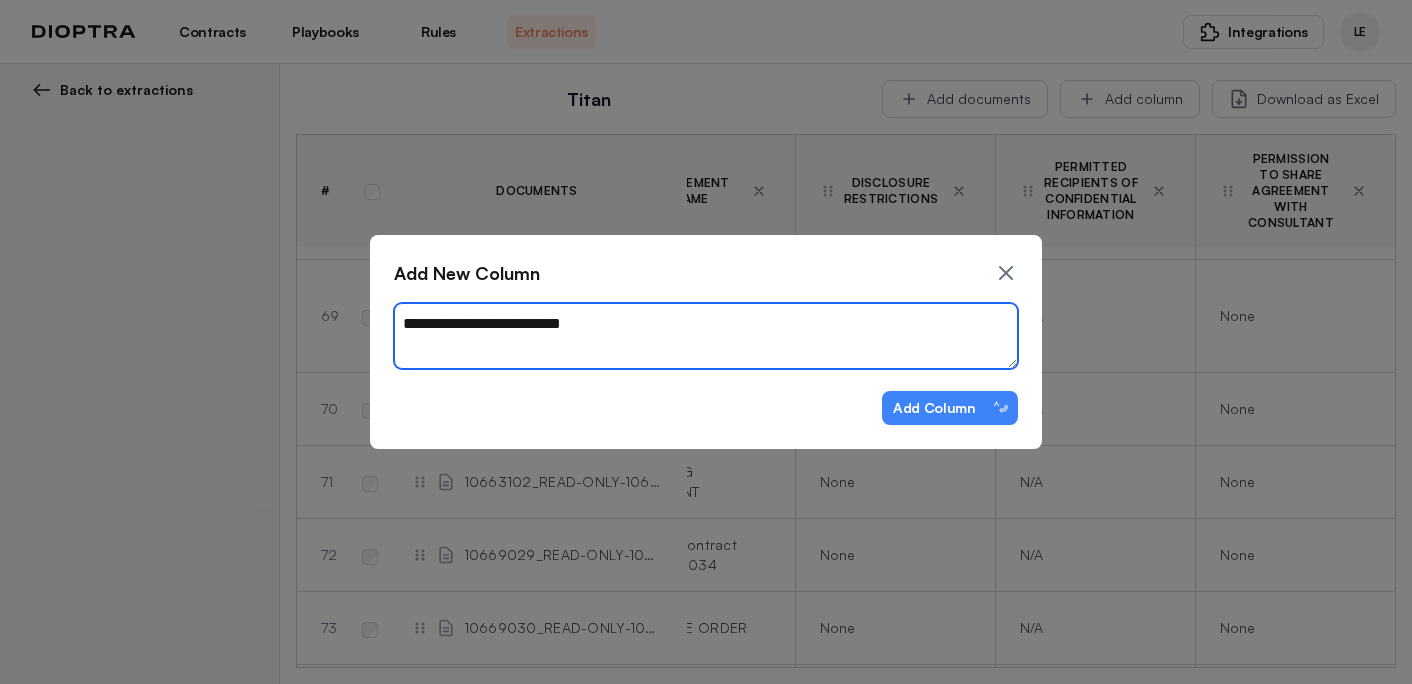 type on "*" 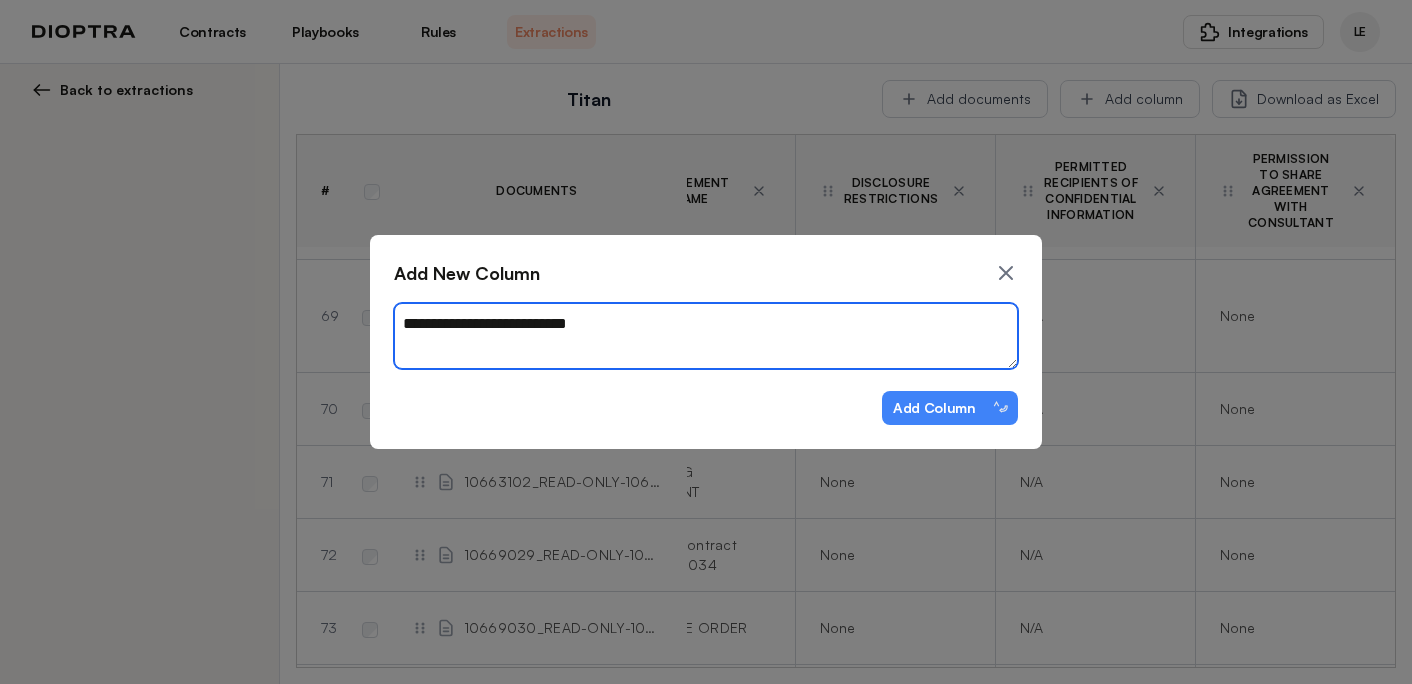 type on "*" 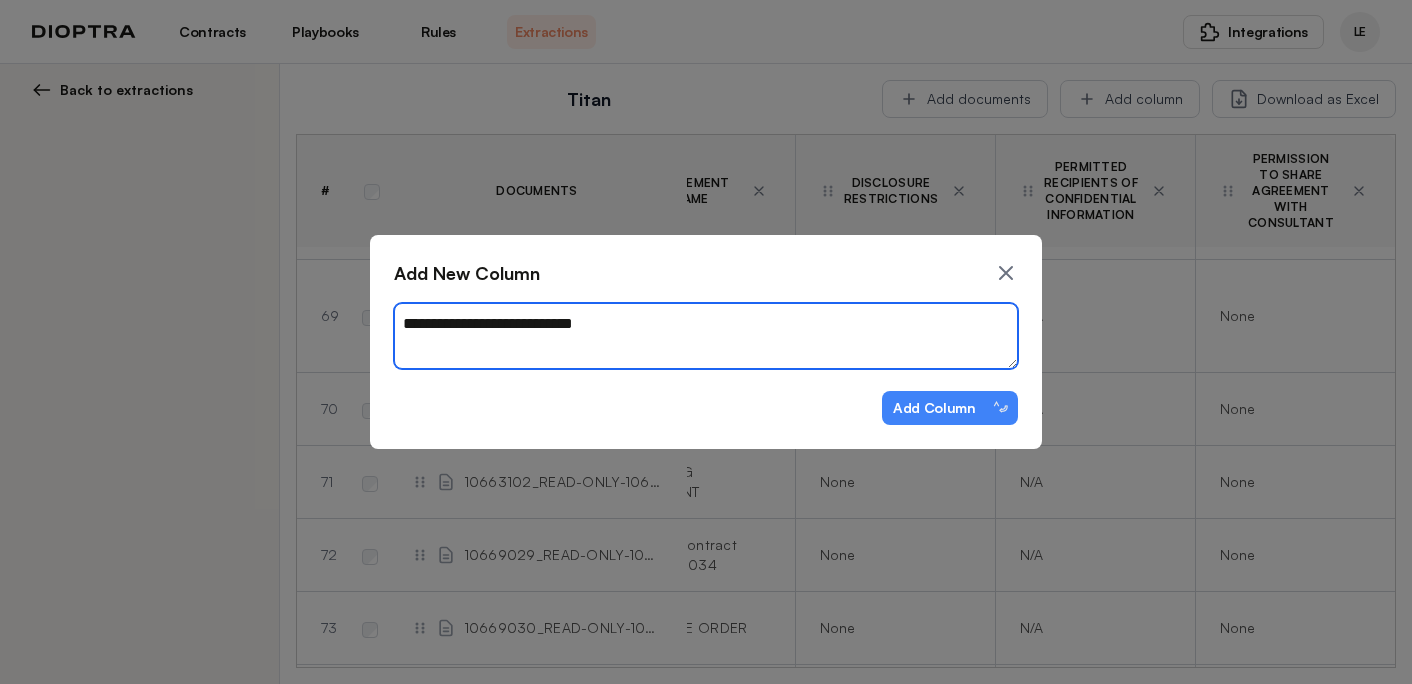 type on "*" 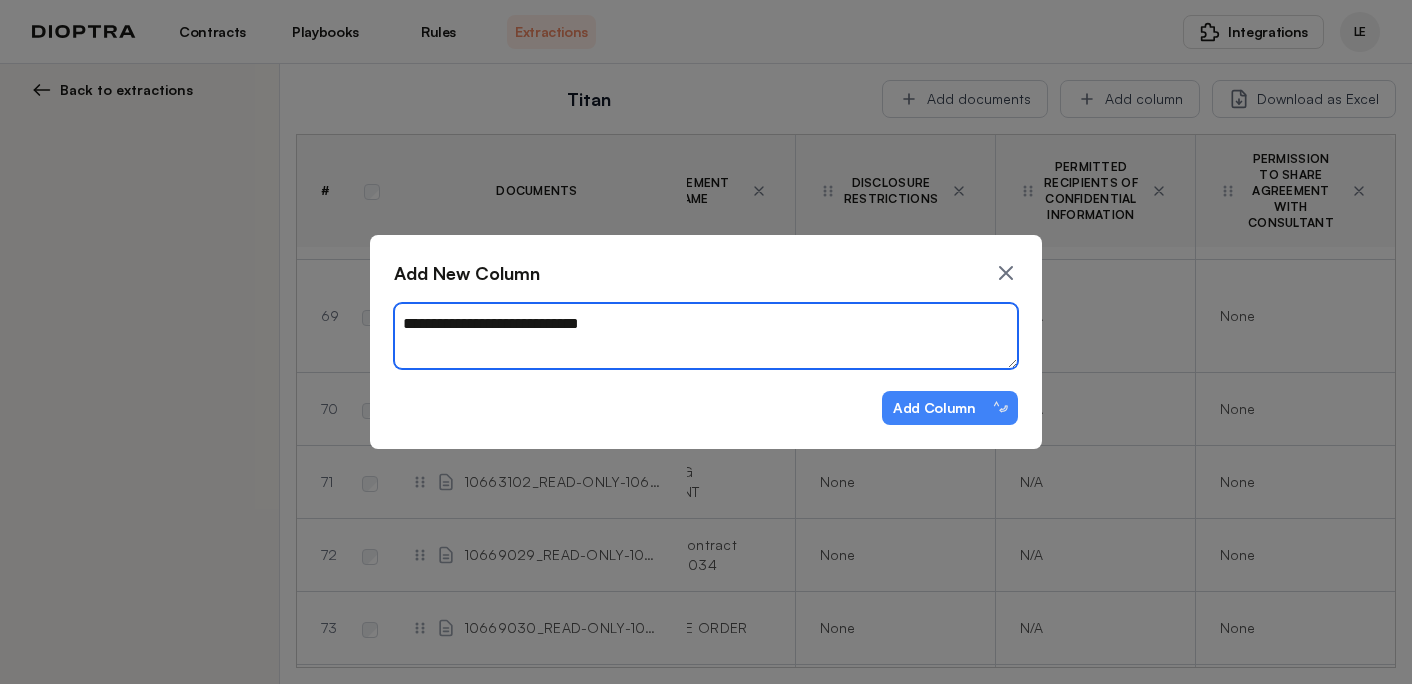 type on "*" 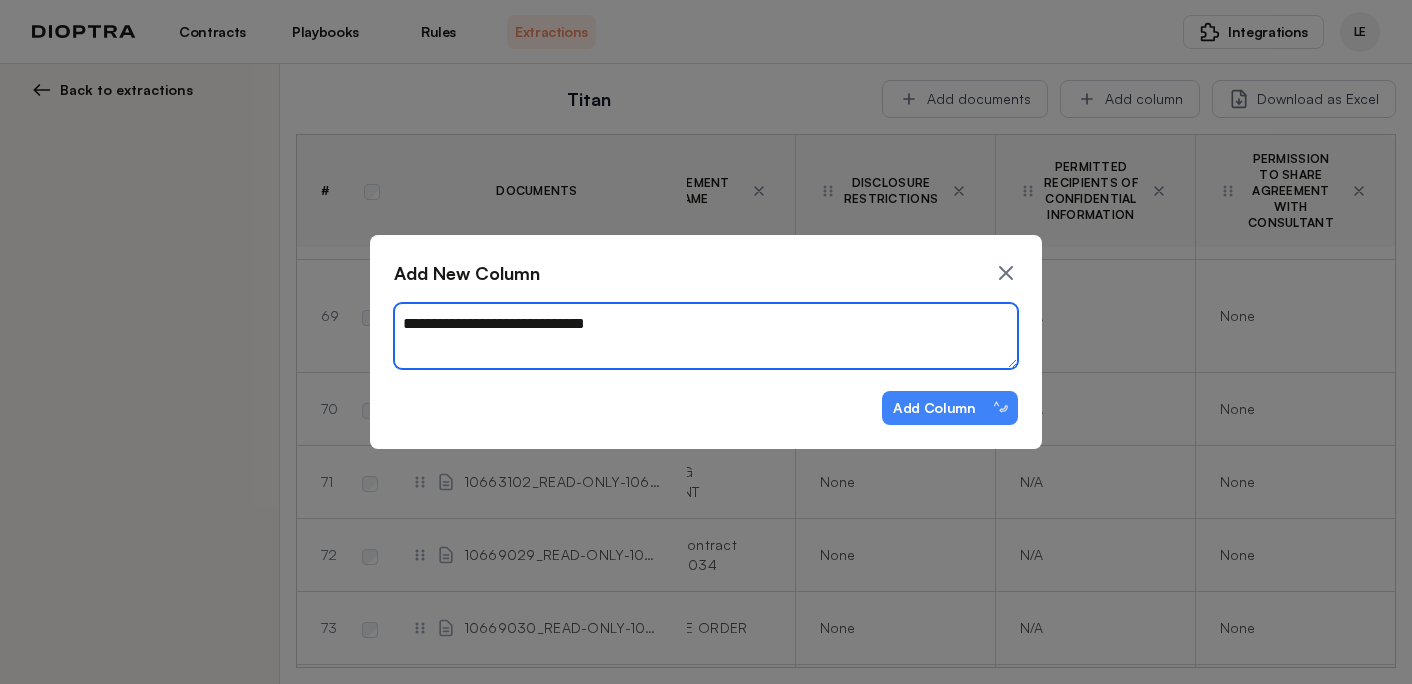 type on "**********" 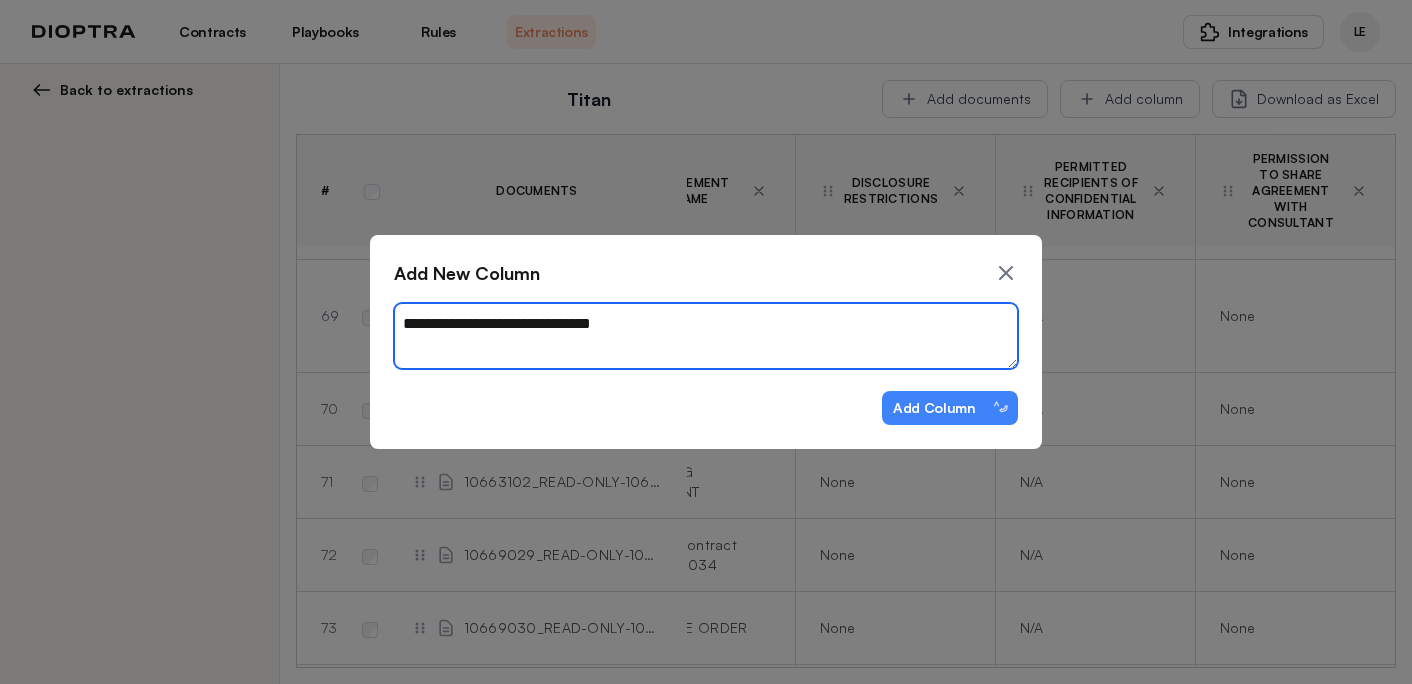 type on "*" 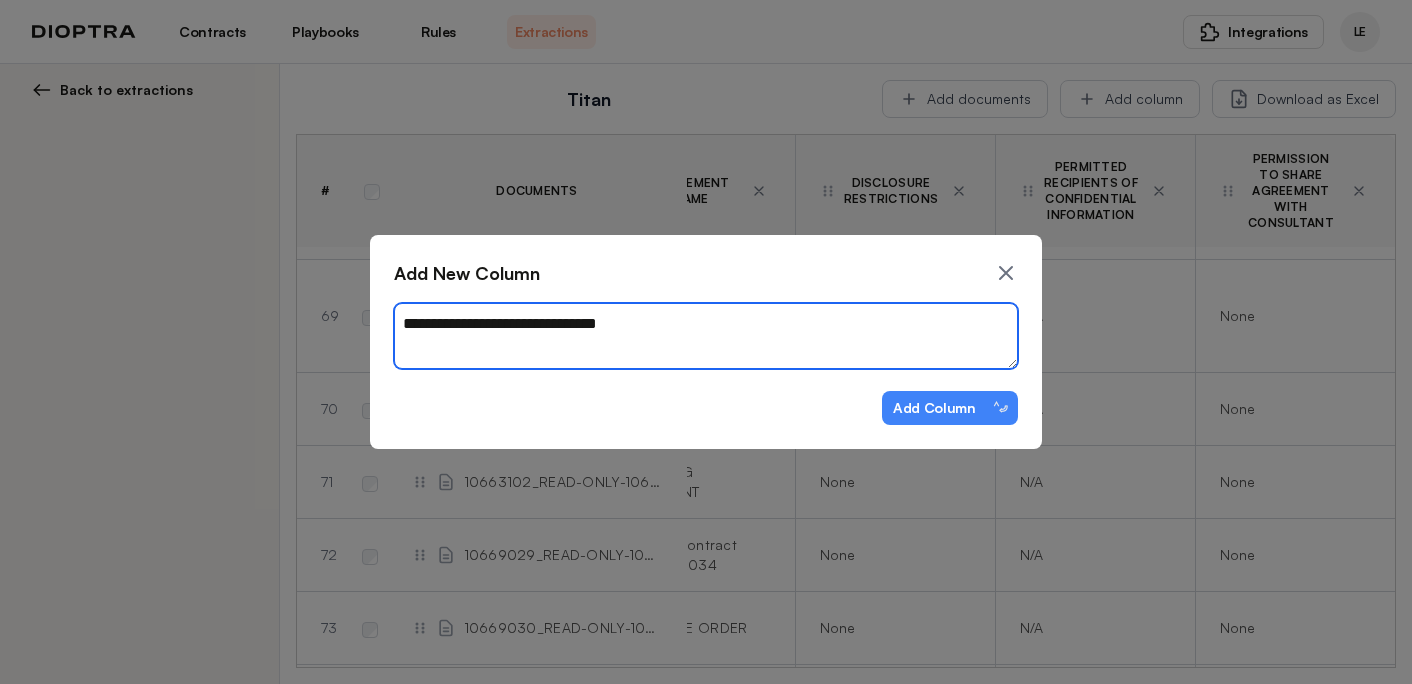 type on "*" 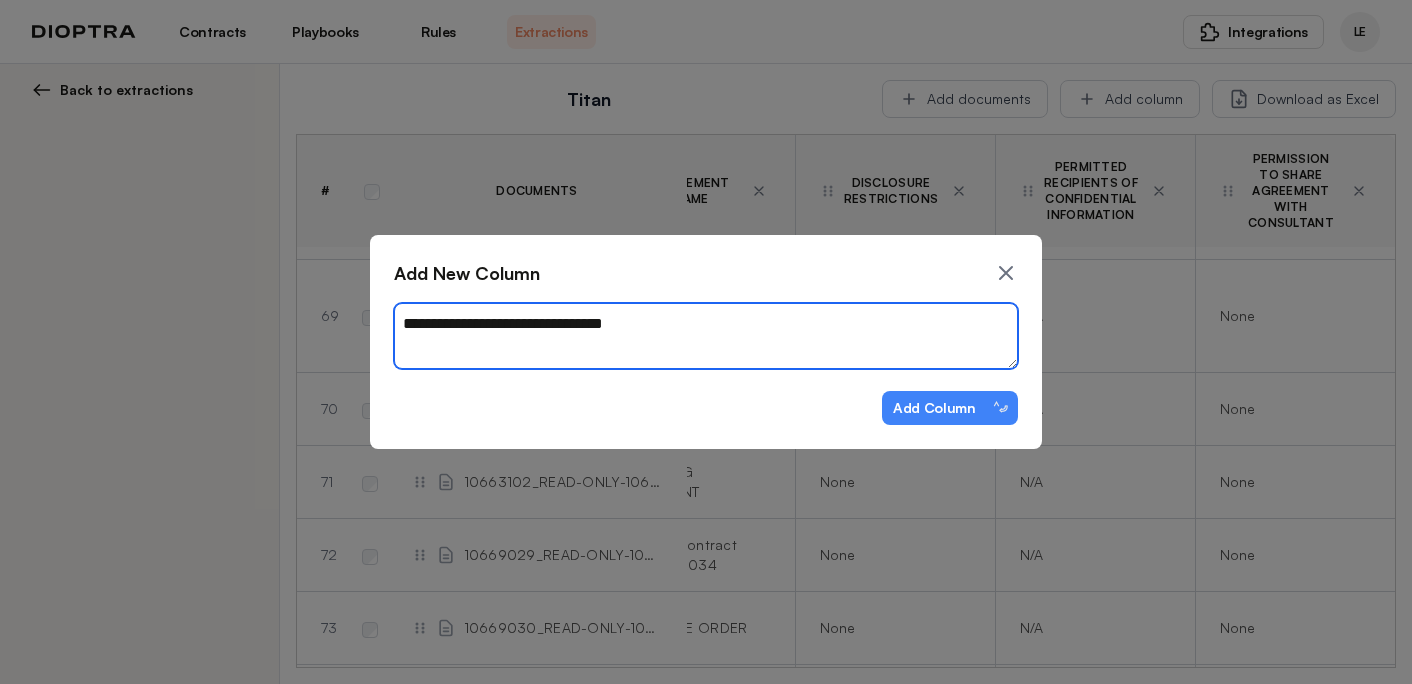 type on "*" 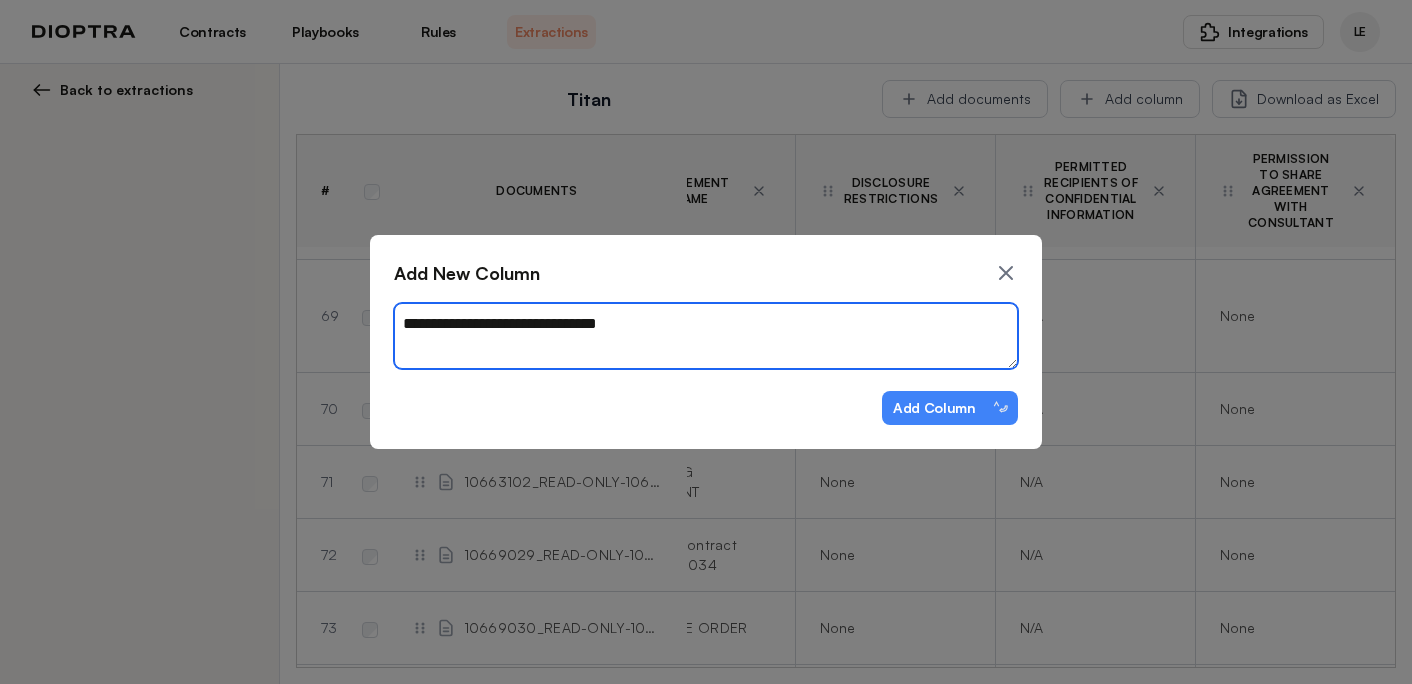type on "*" 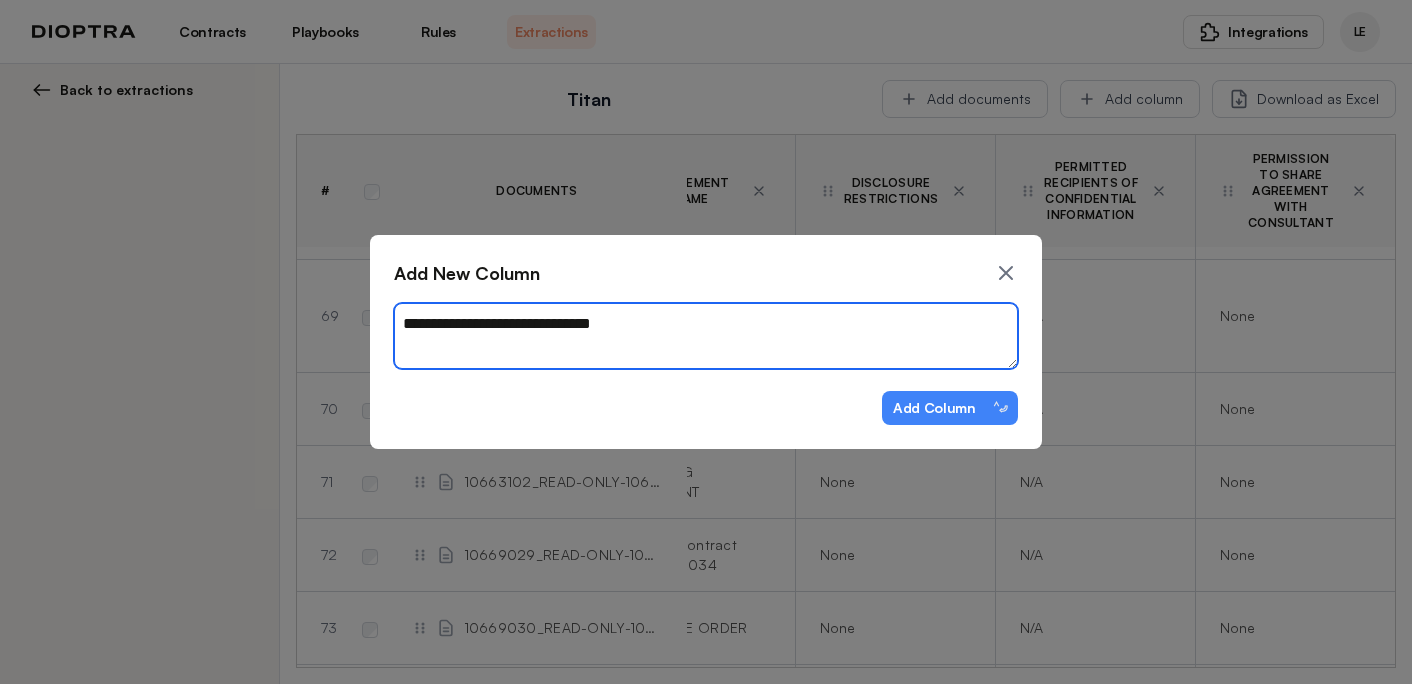 type on "*" 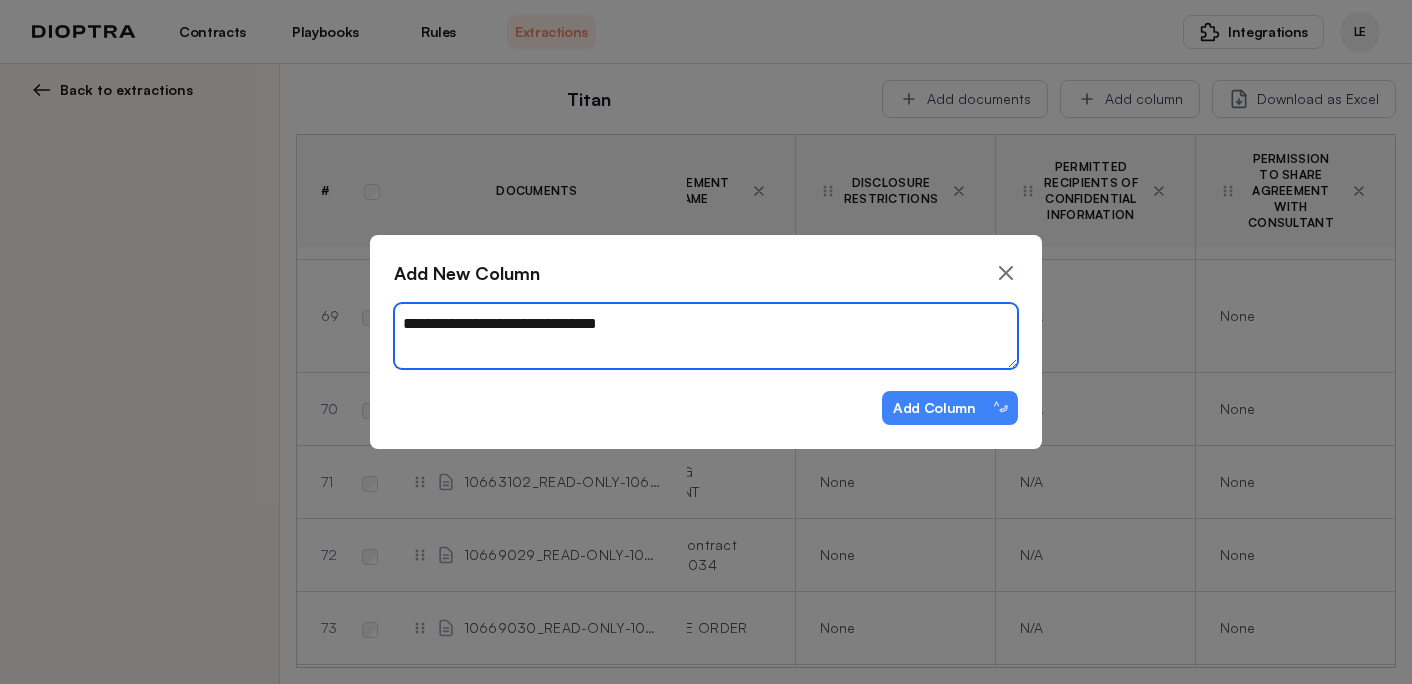 type on "*" 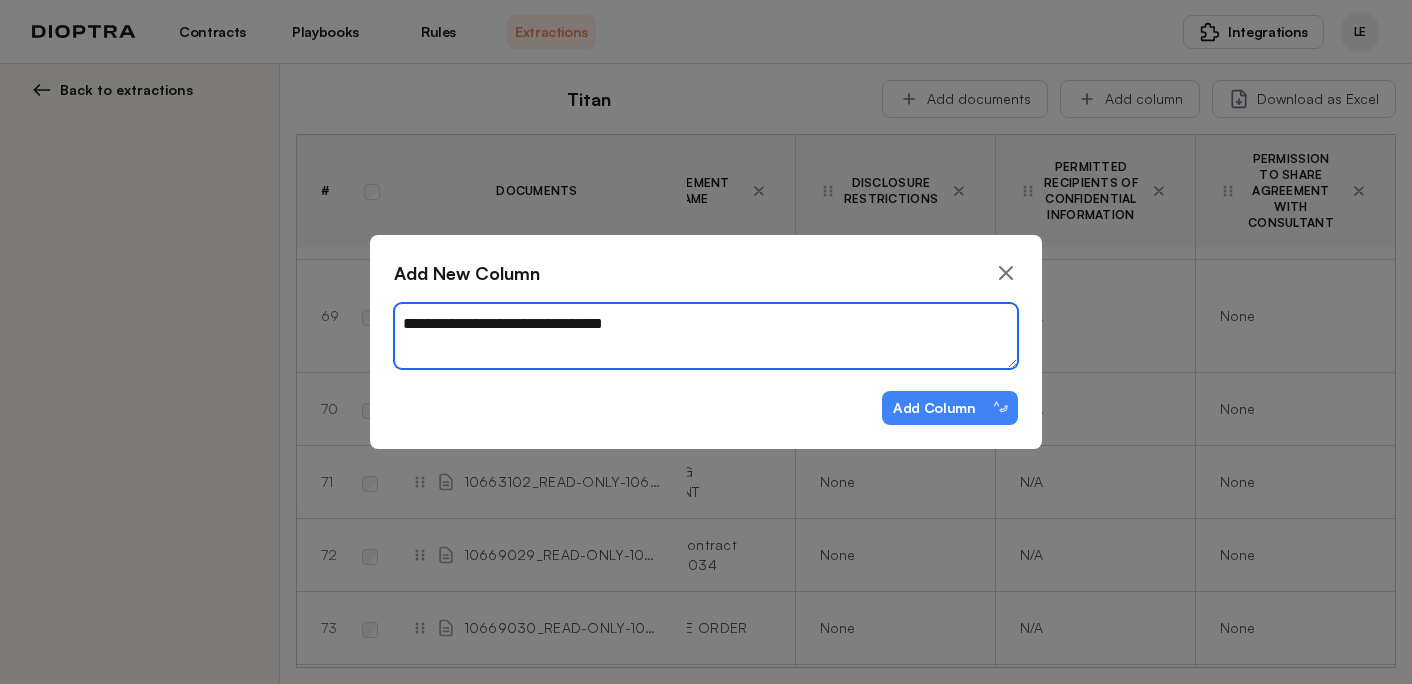 type on "*" 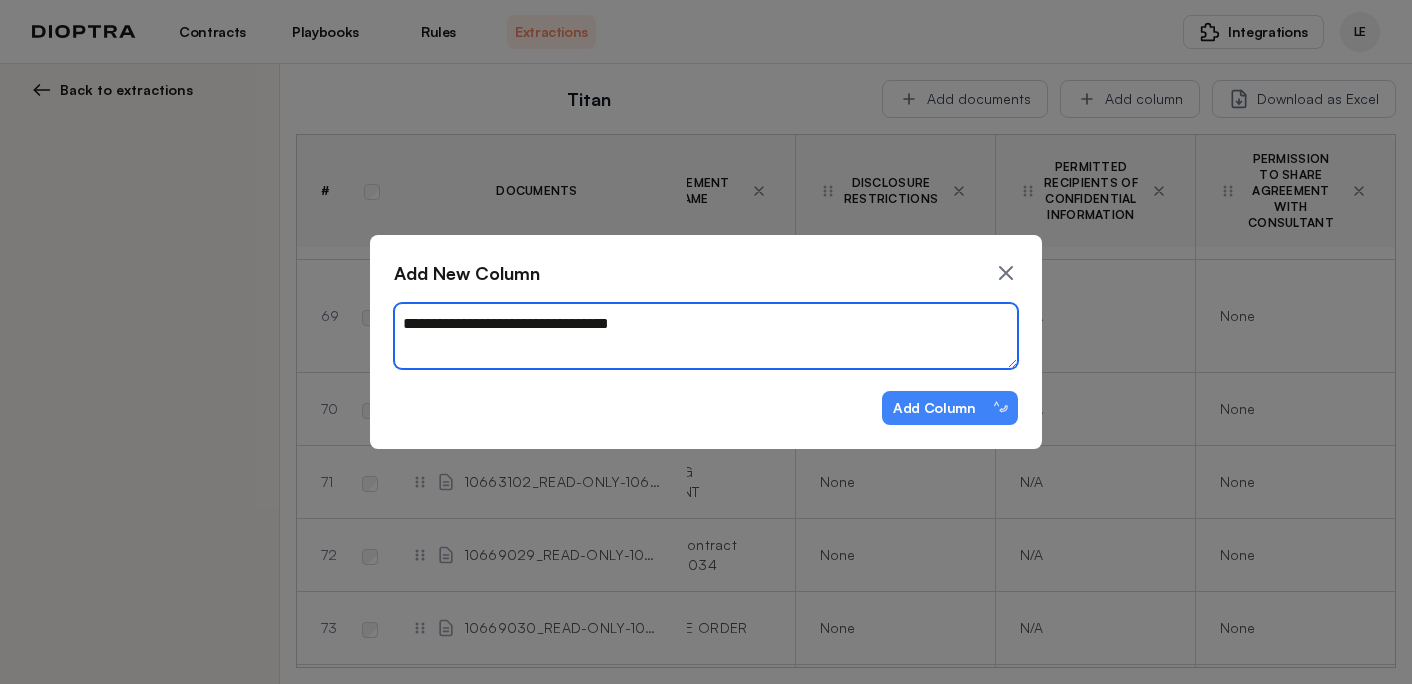 type on "*" 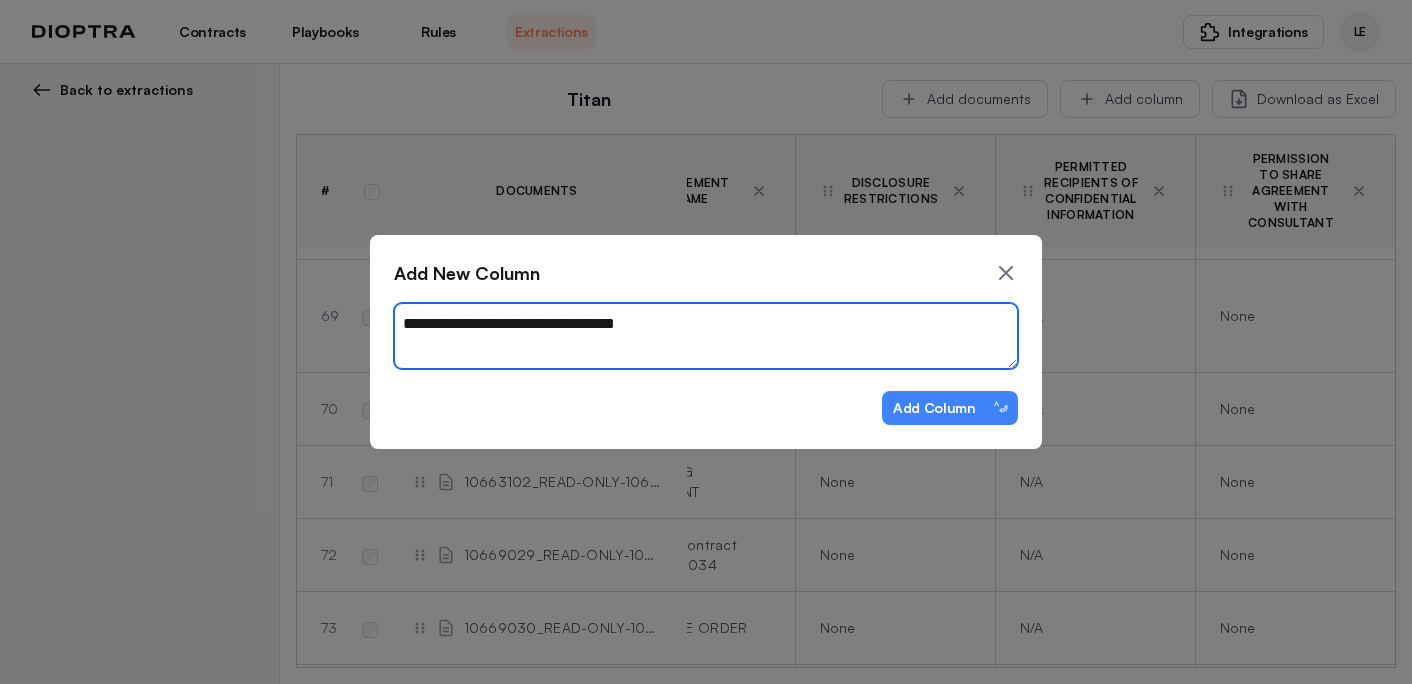 type on "*" 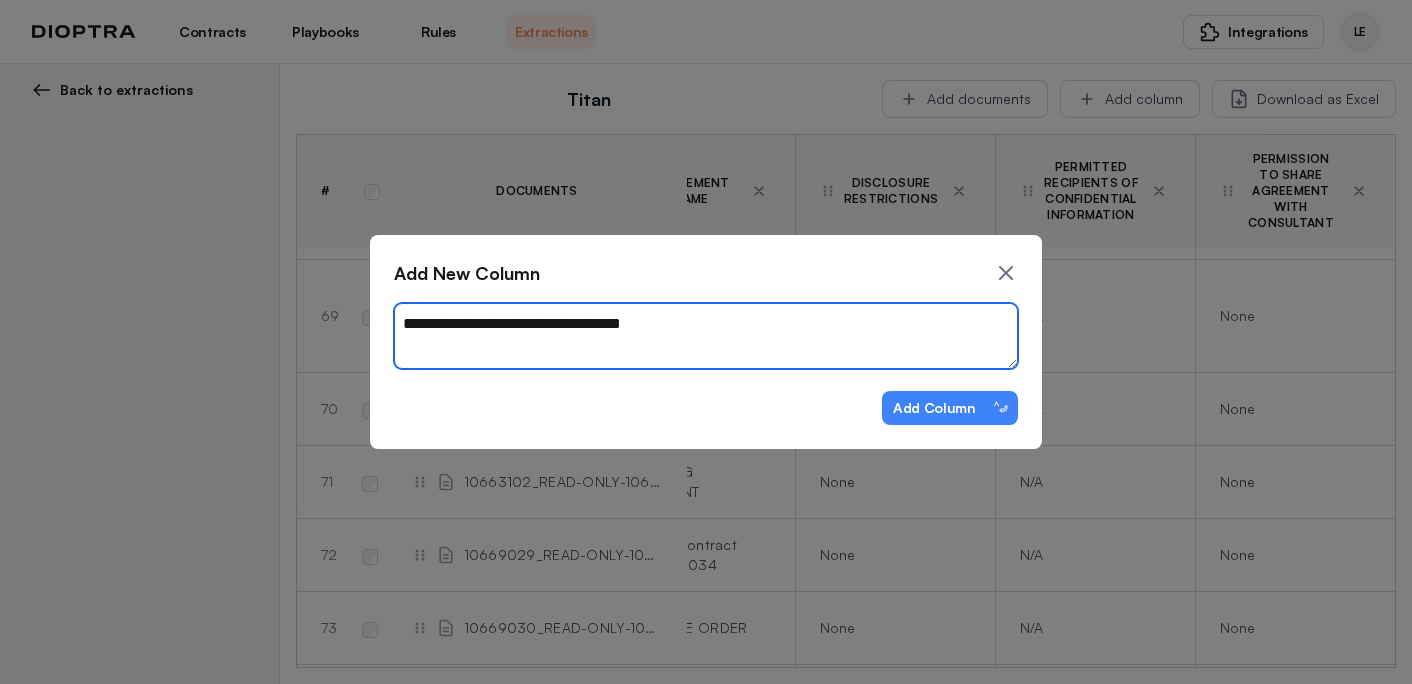 type on "*" 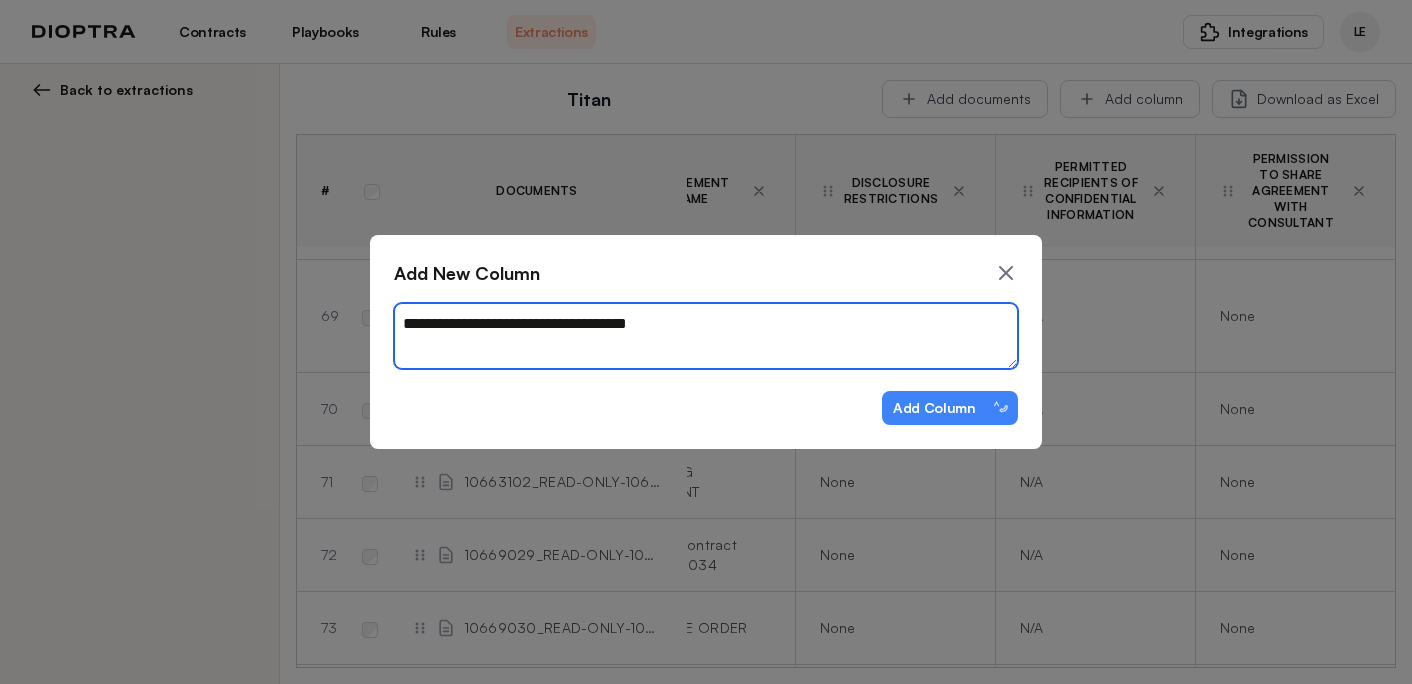 type on "*" 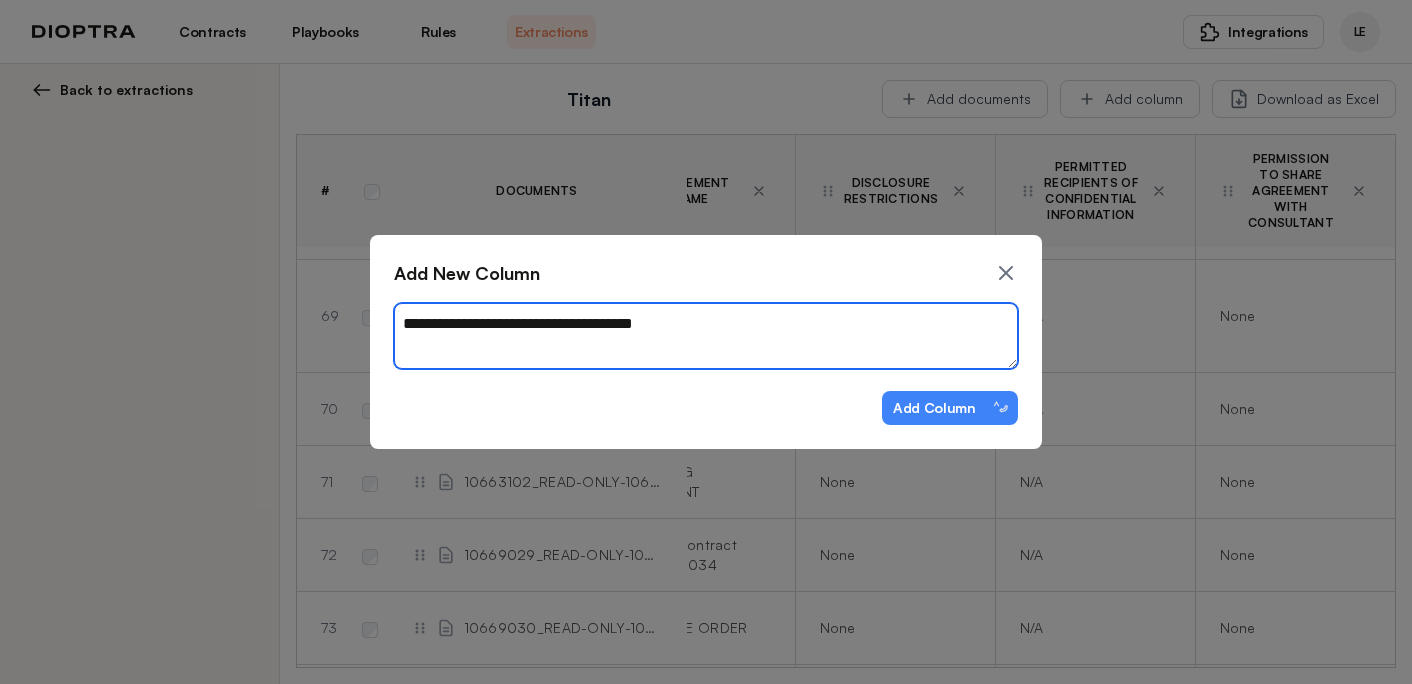 type on "*" 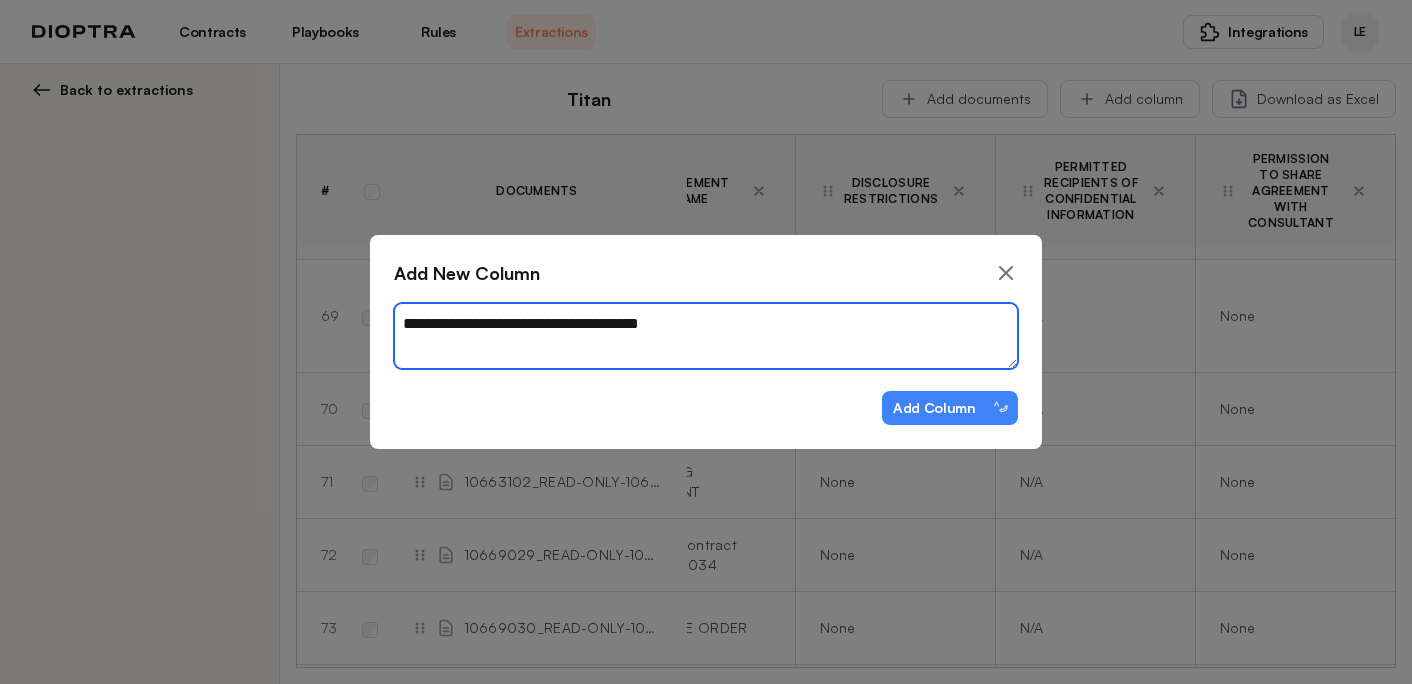 type on "*" 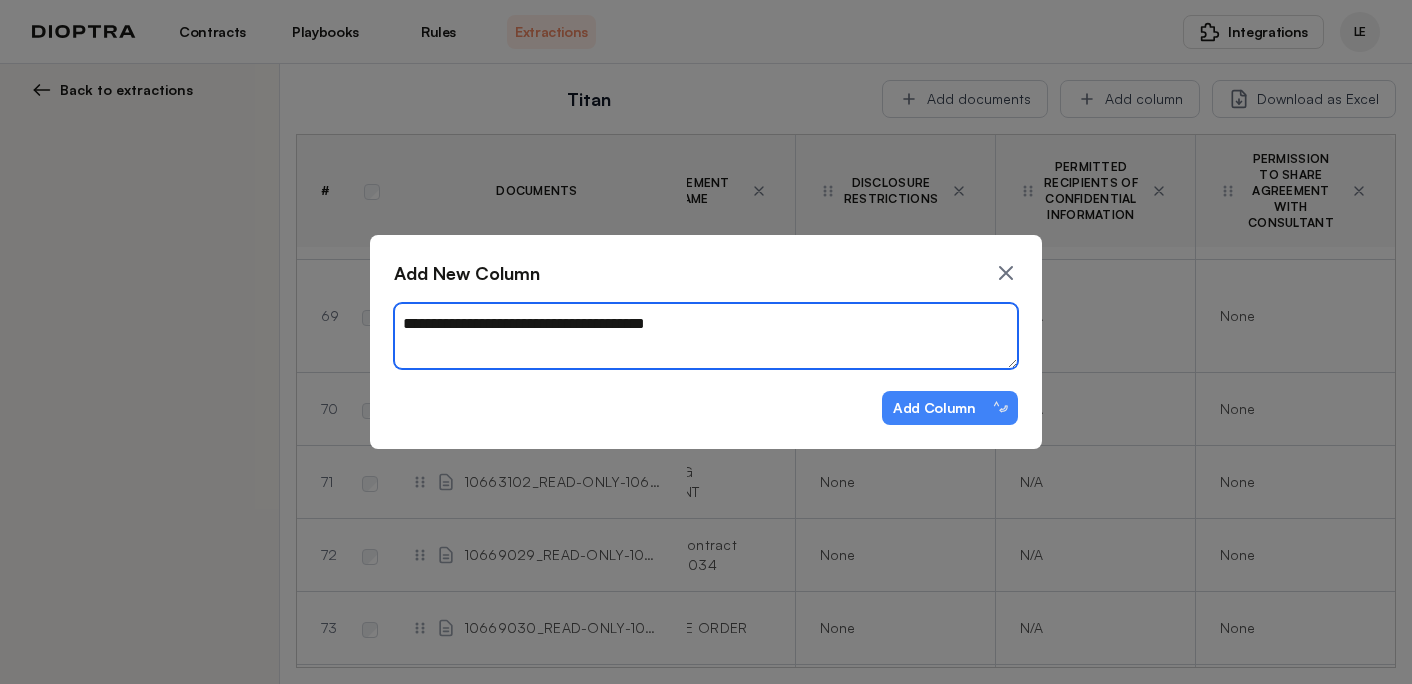 type on "*" 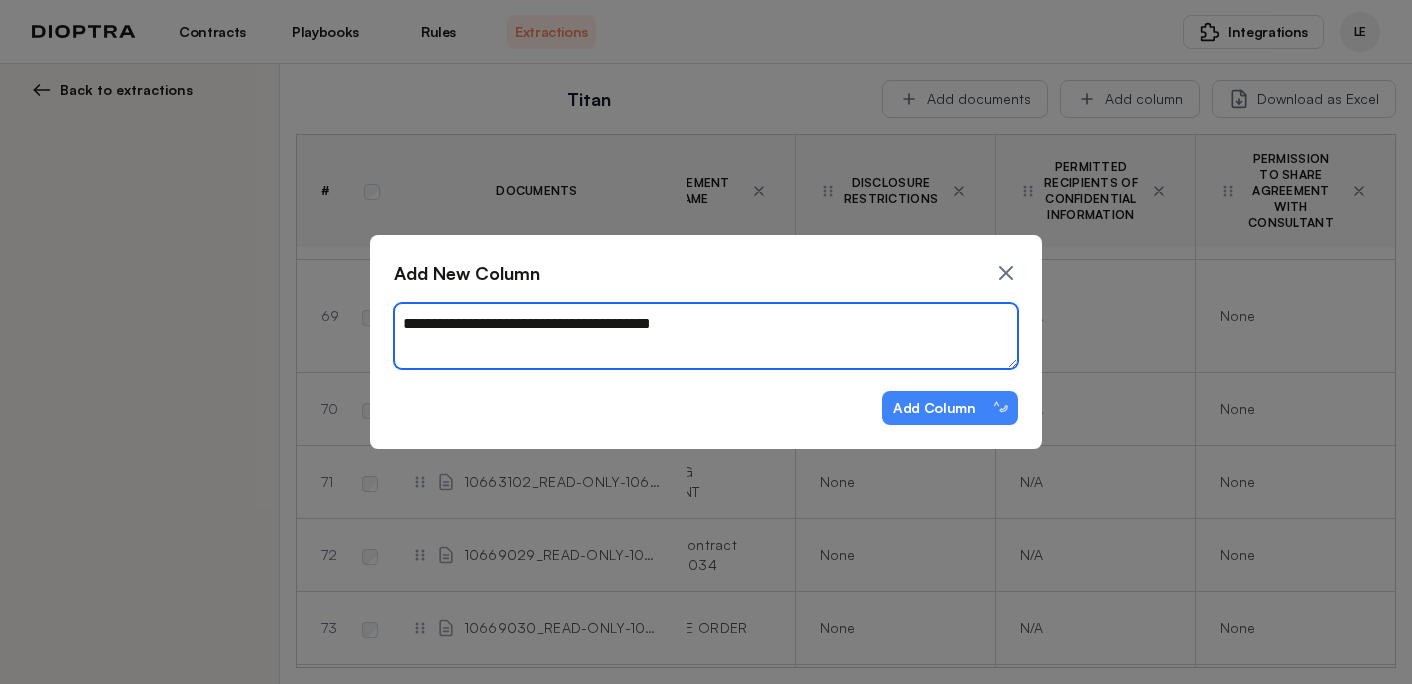 type on "**********" 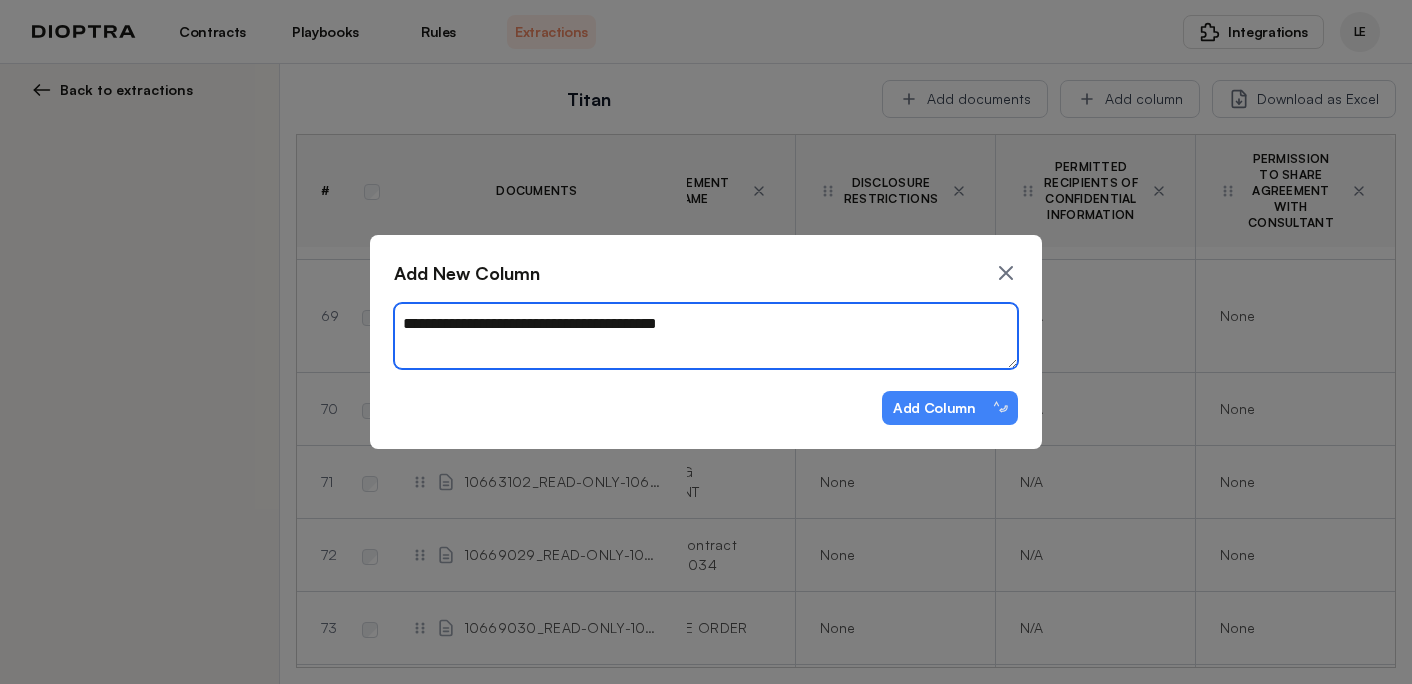 type on "*" 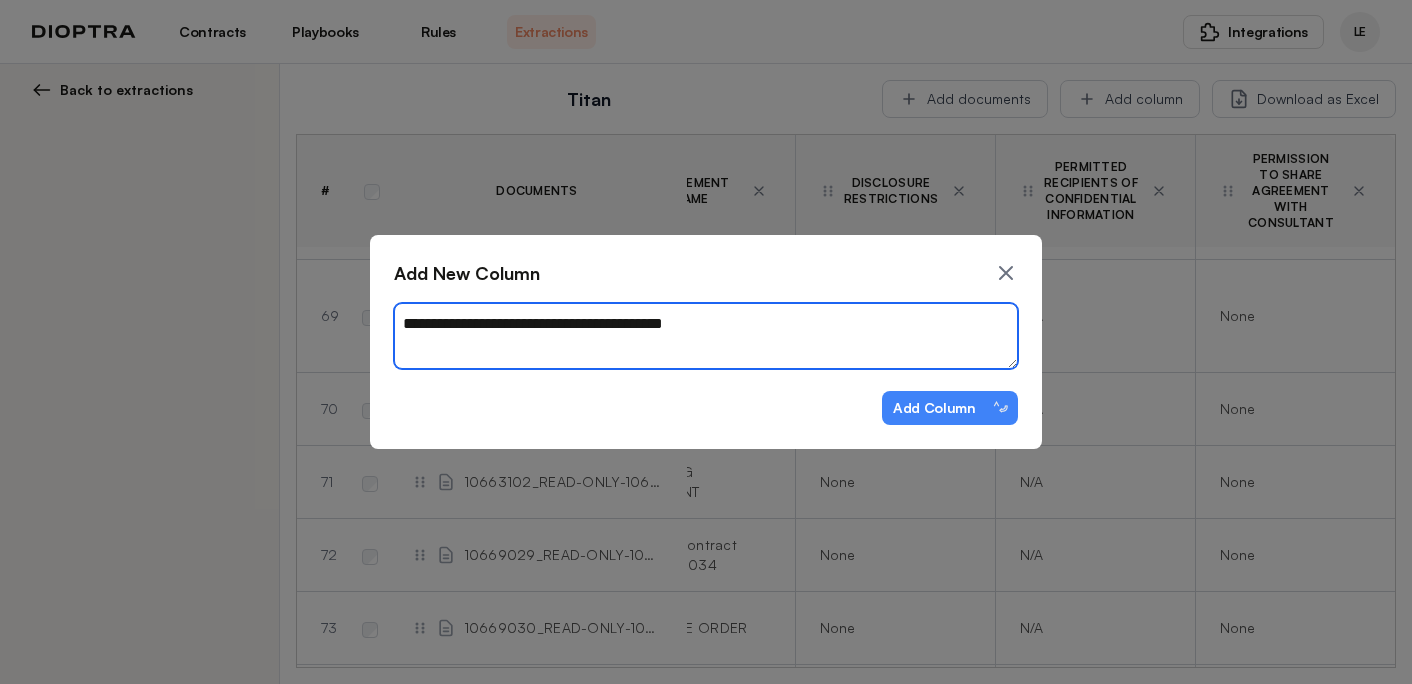 type on "*" 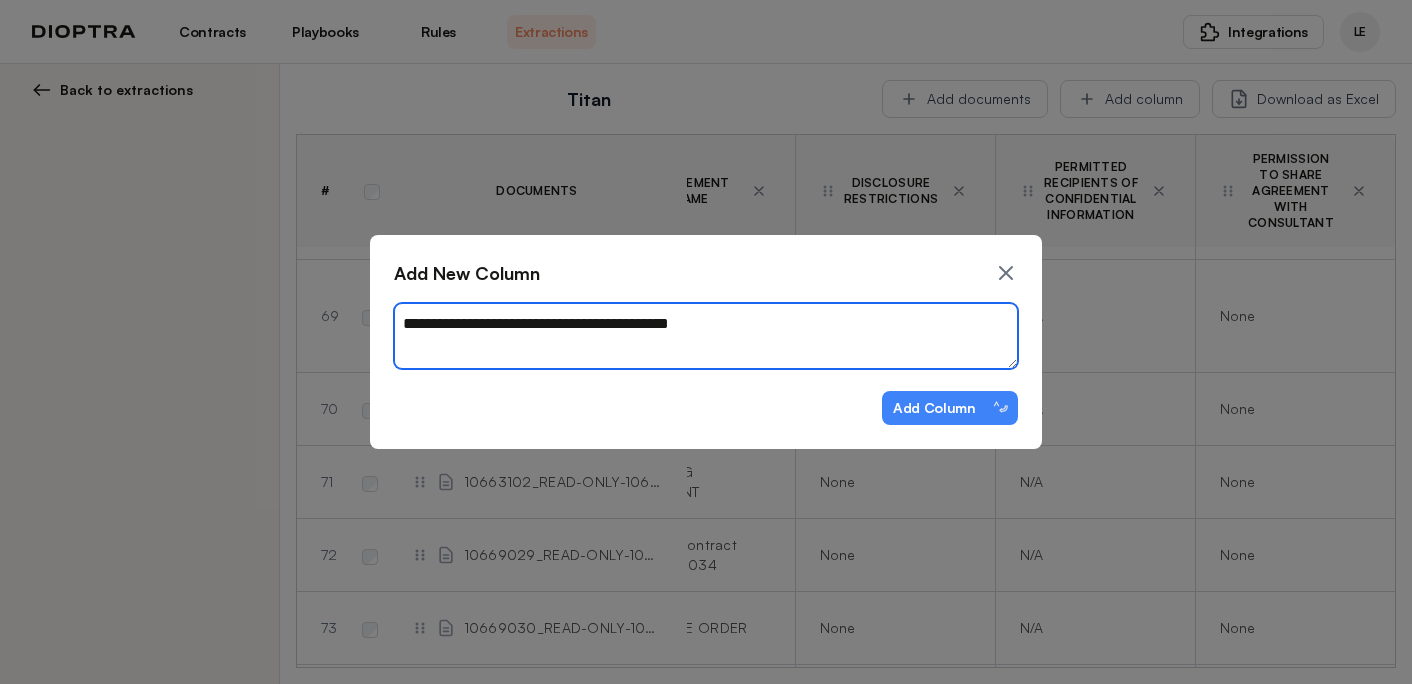 type on "*" 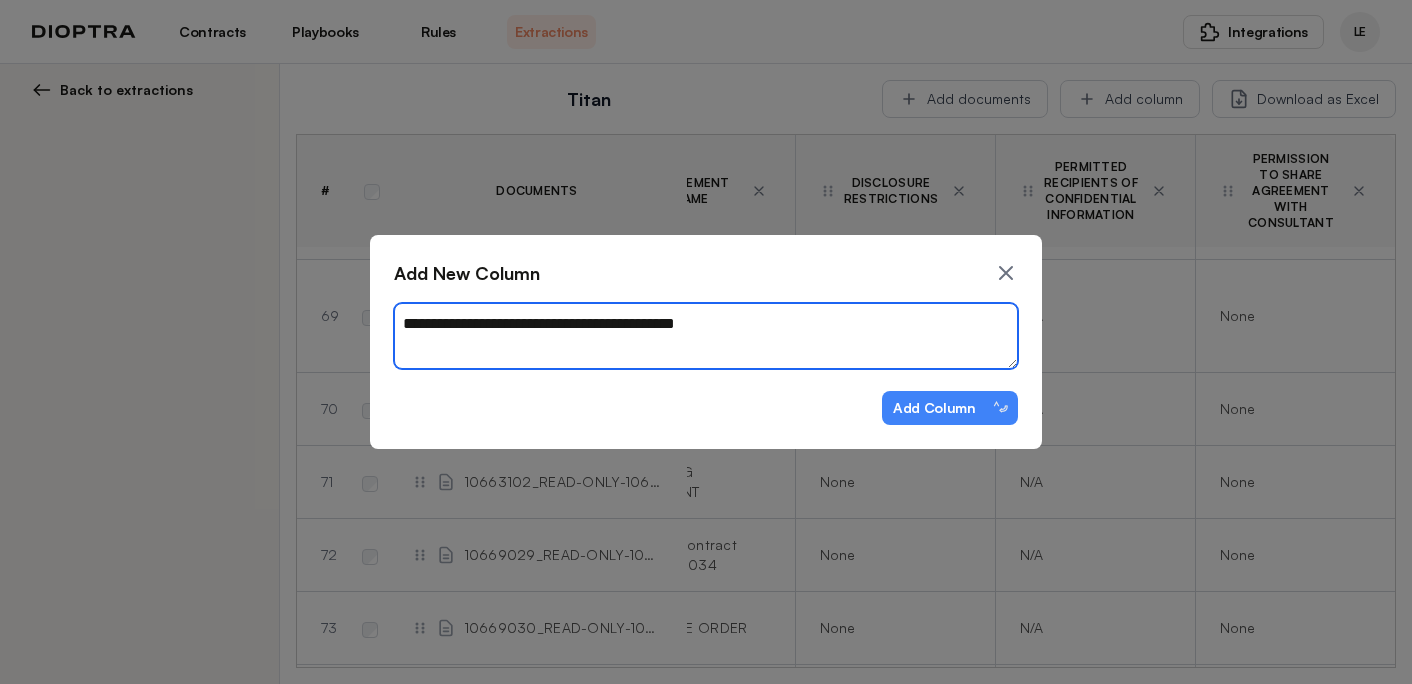 type on "*" 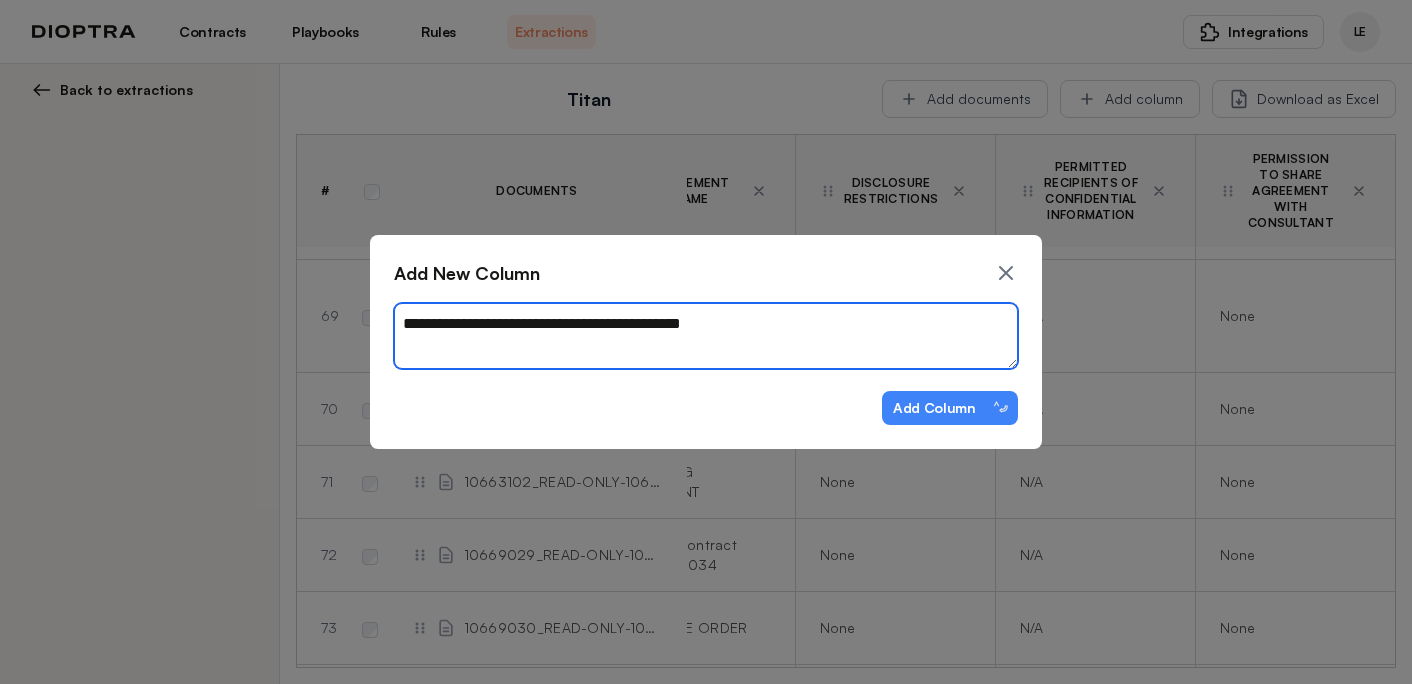 type on "*" 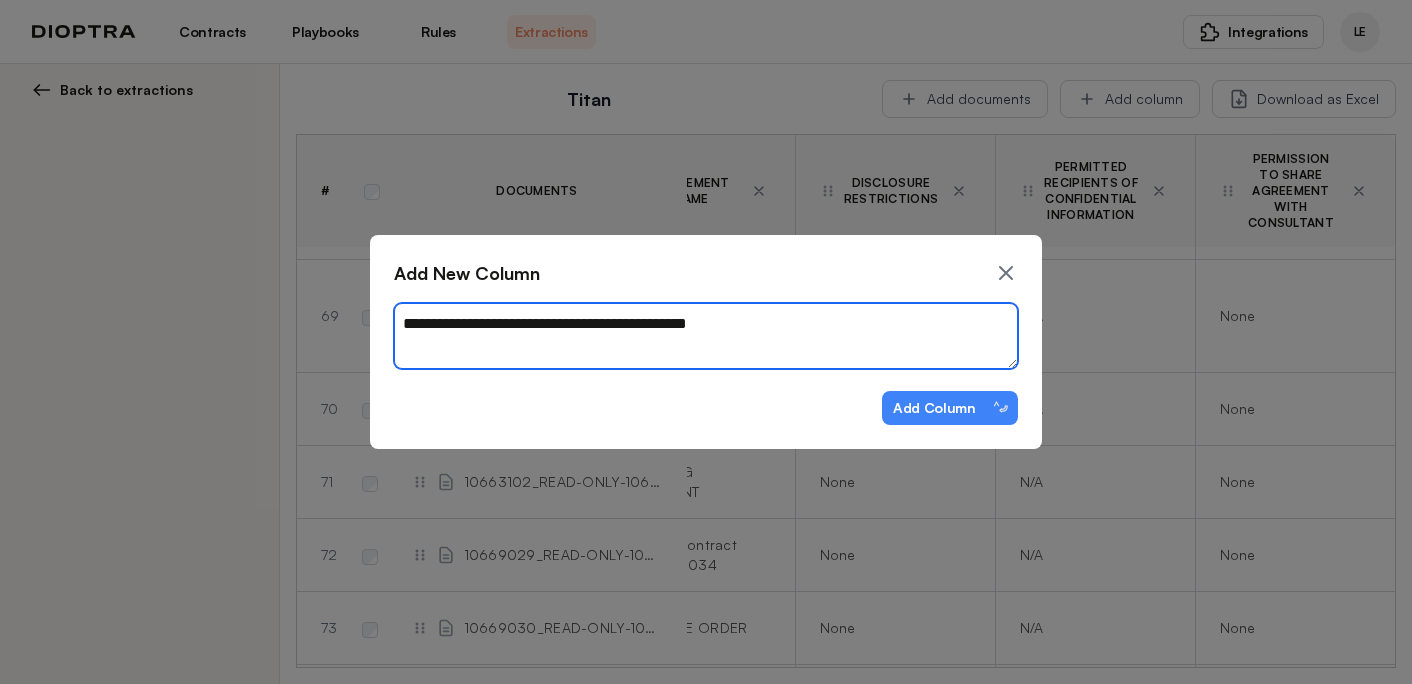 type on "*" 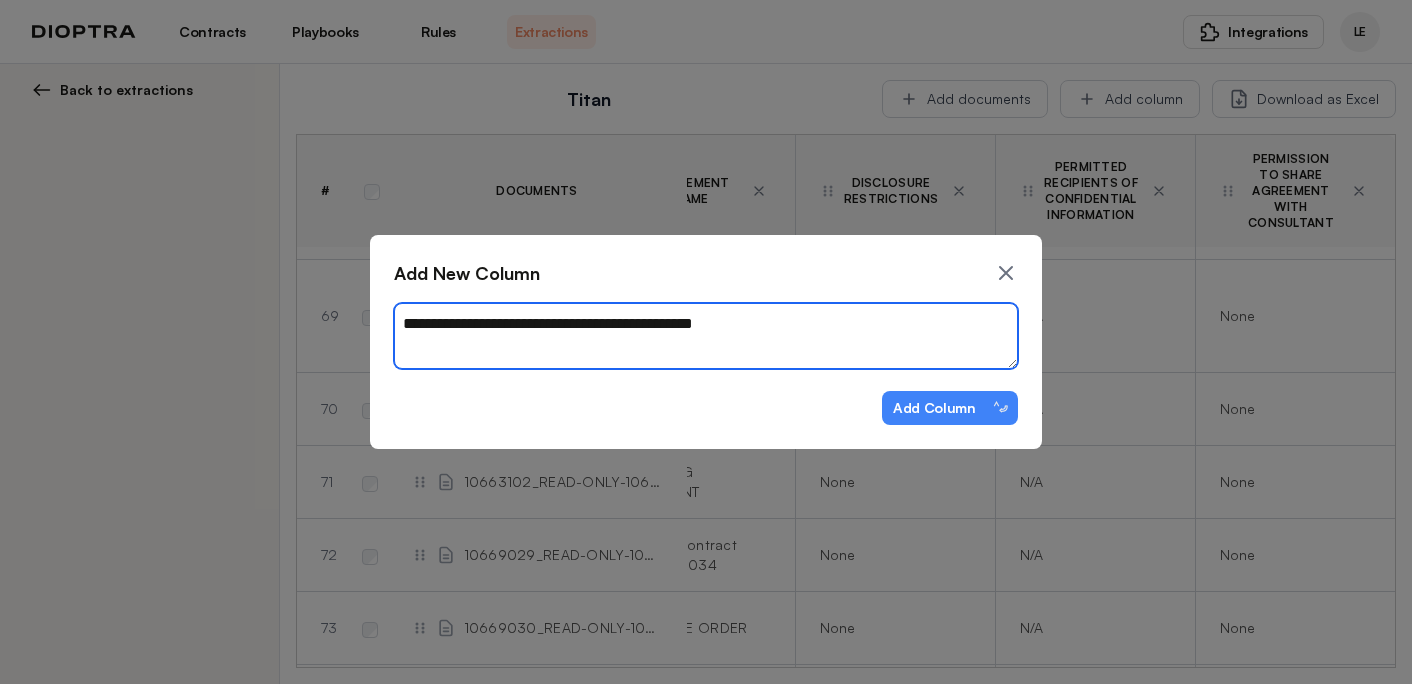 type on "*" 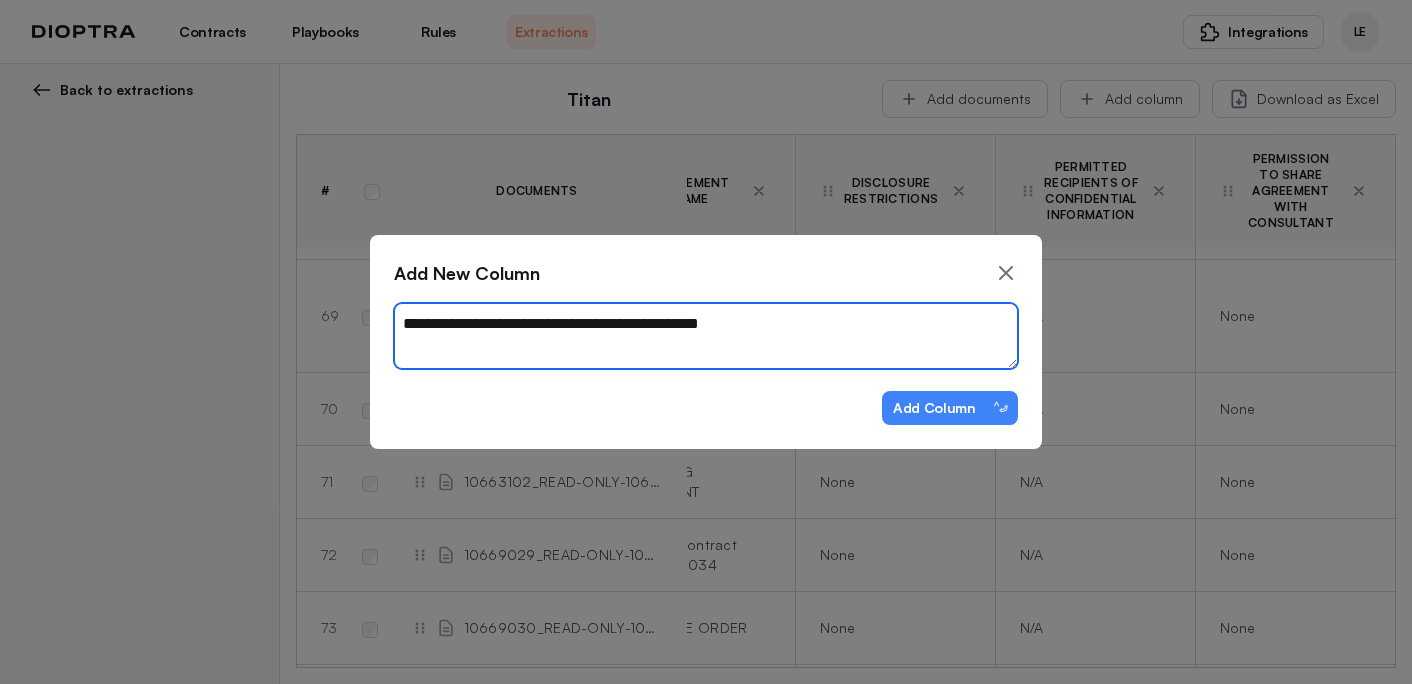 type on "*" 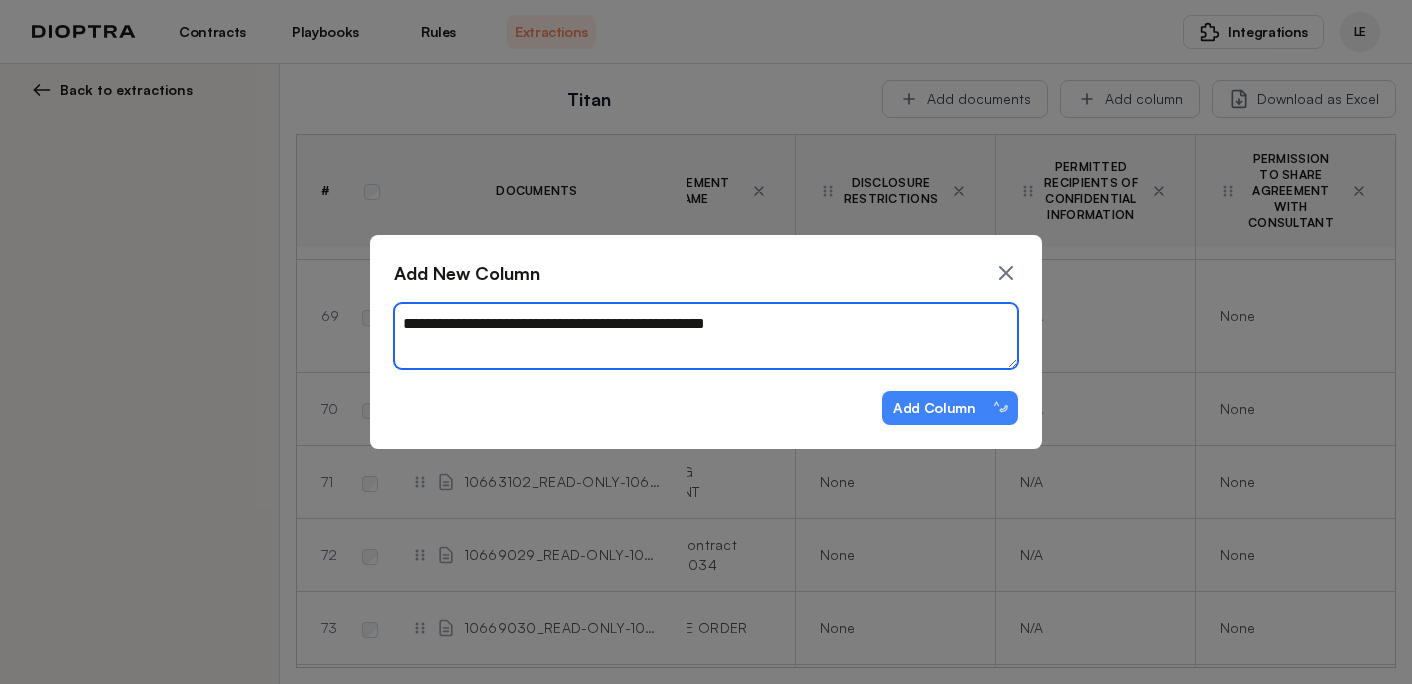 type on "*" 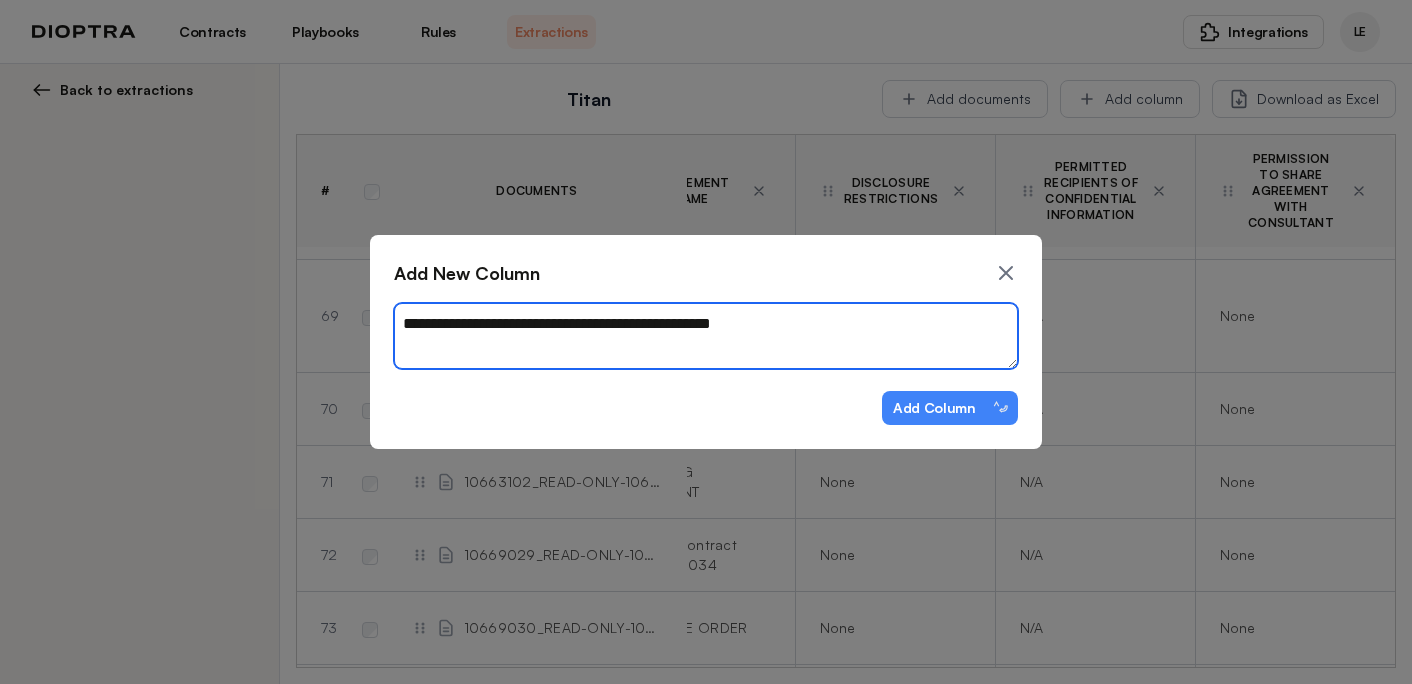 type on "*" 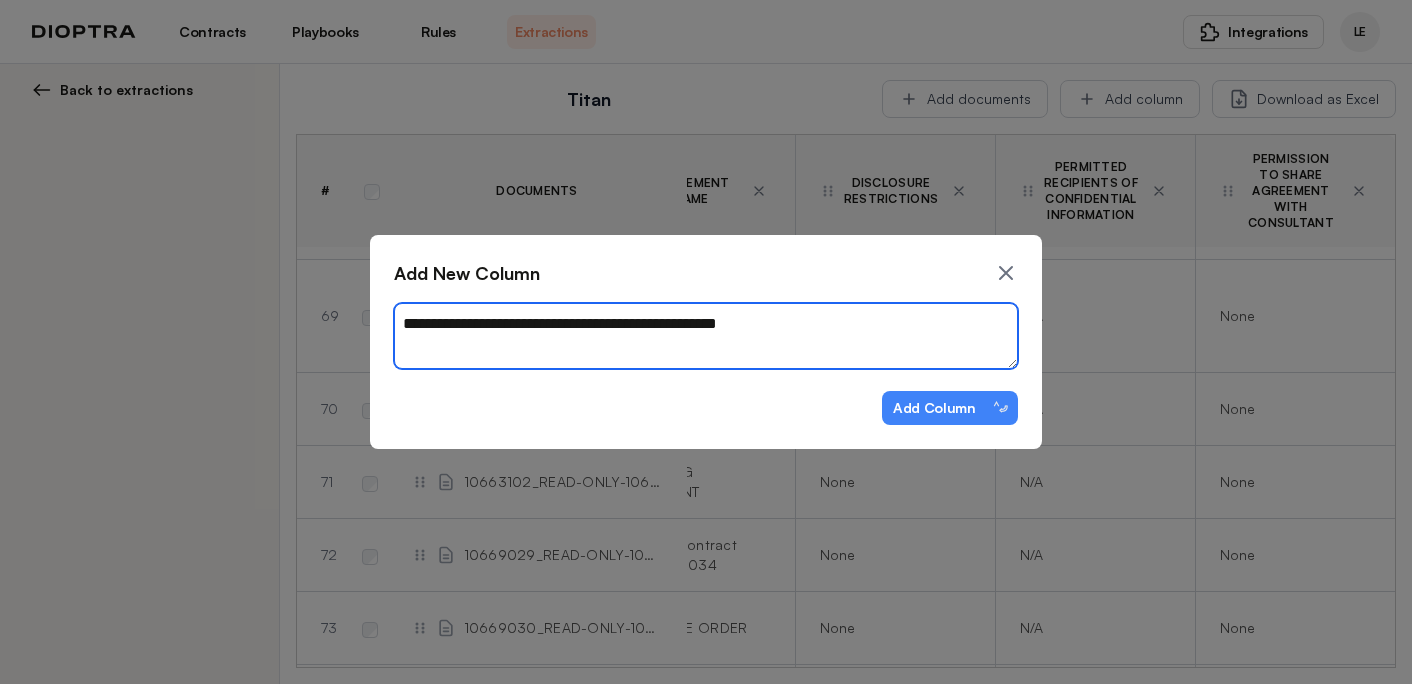 type on "*" 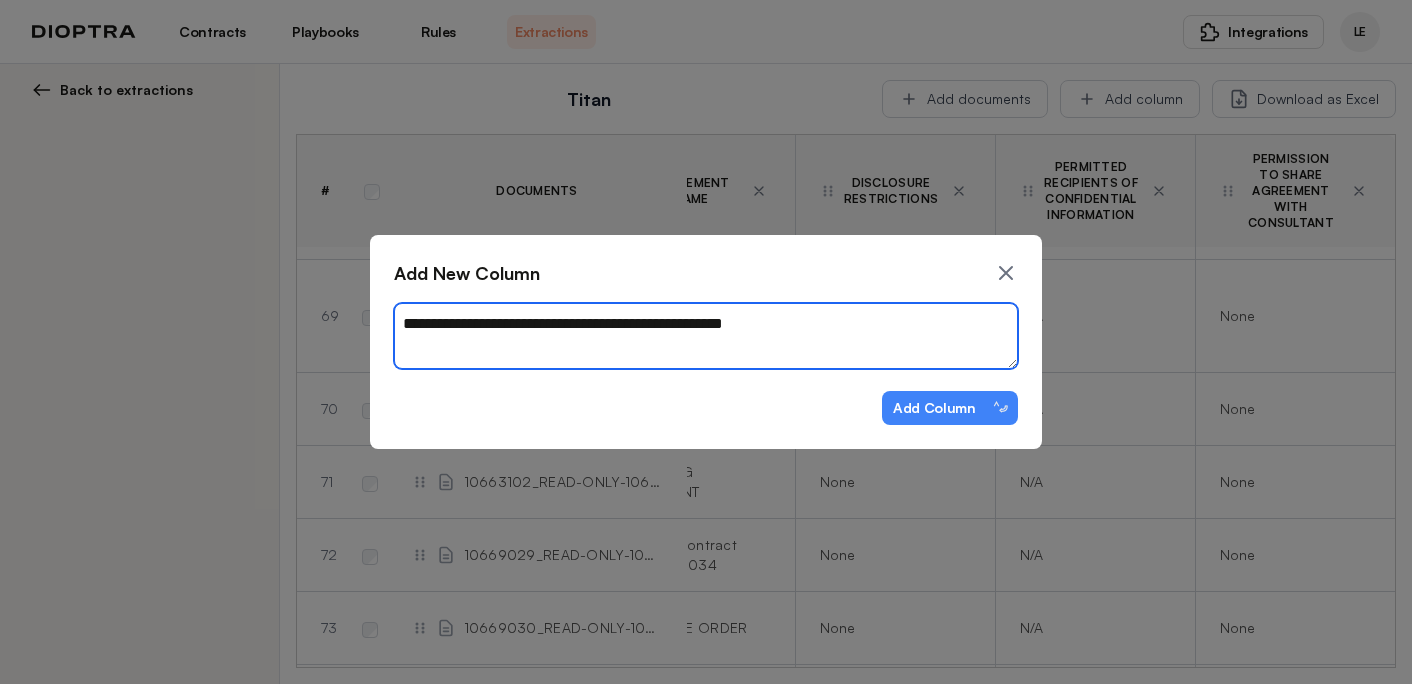 type on "*" 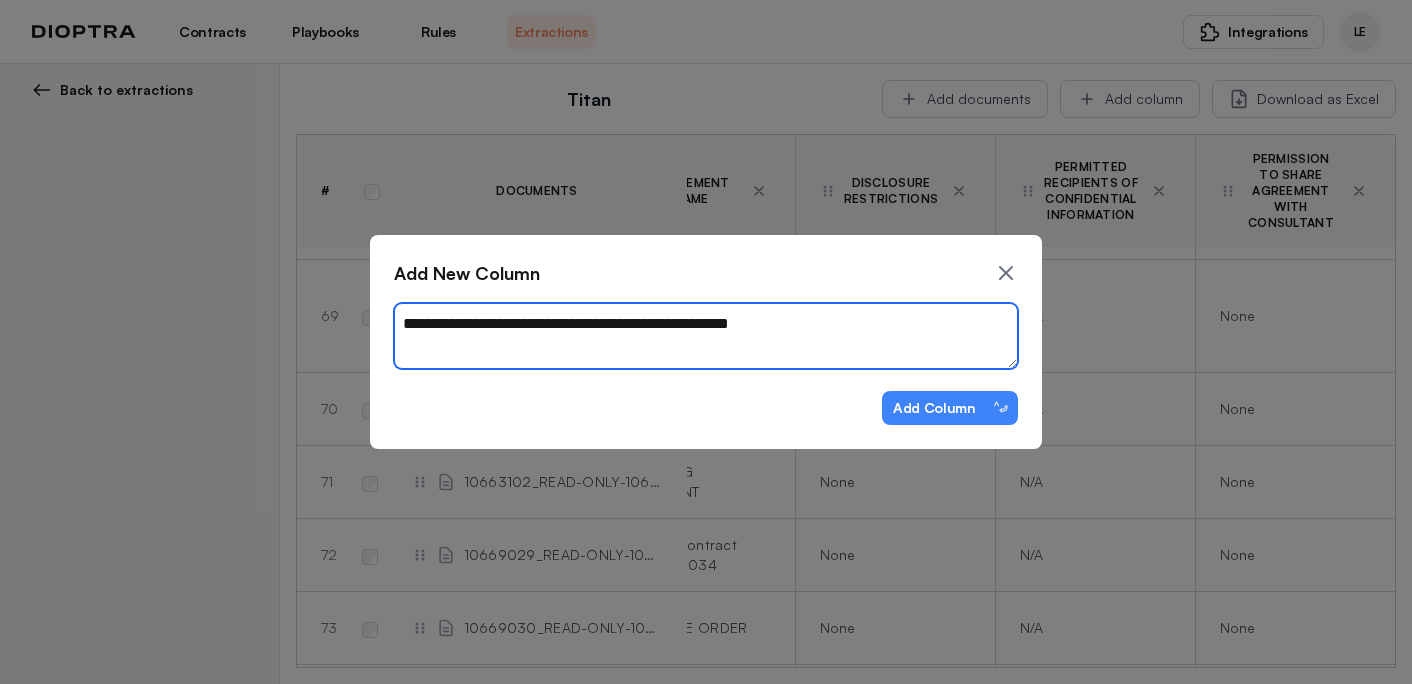 type on "*" 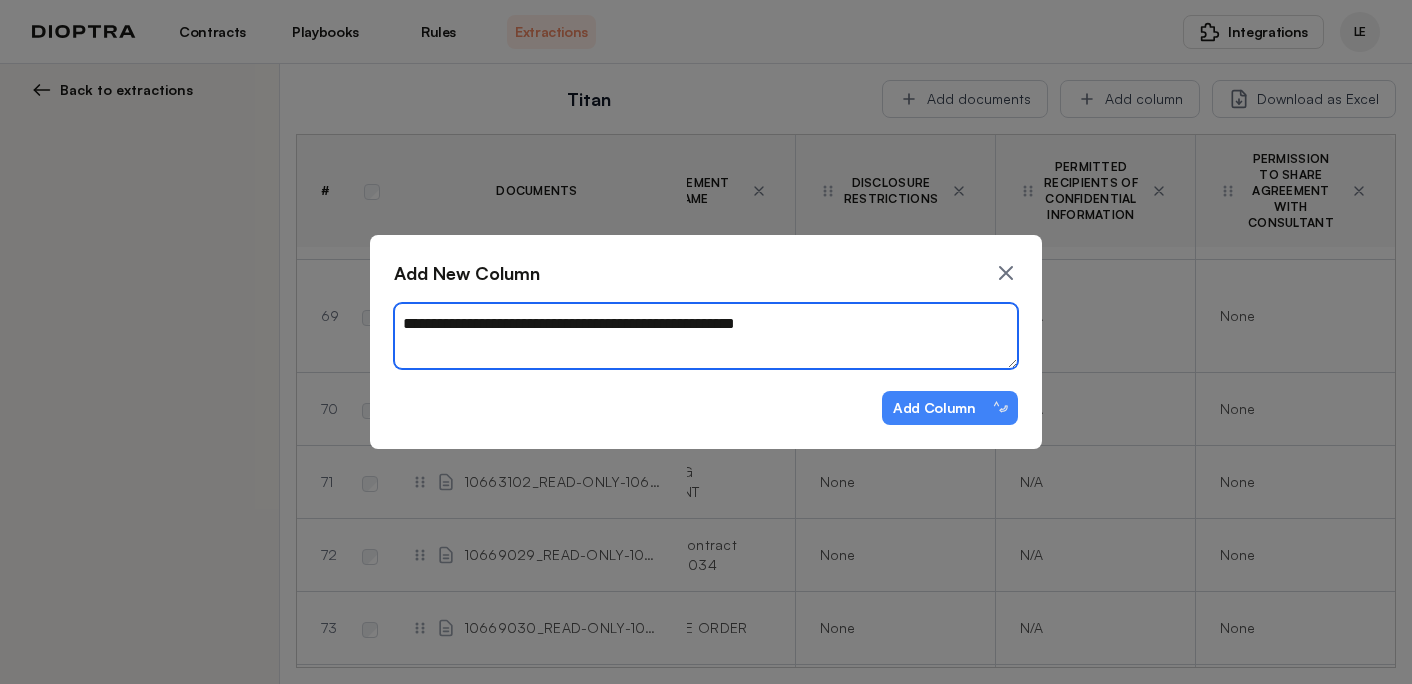 type on "*" 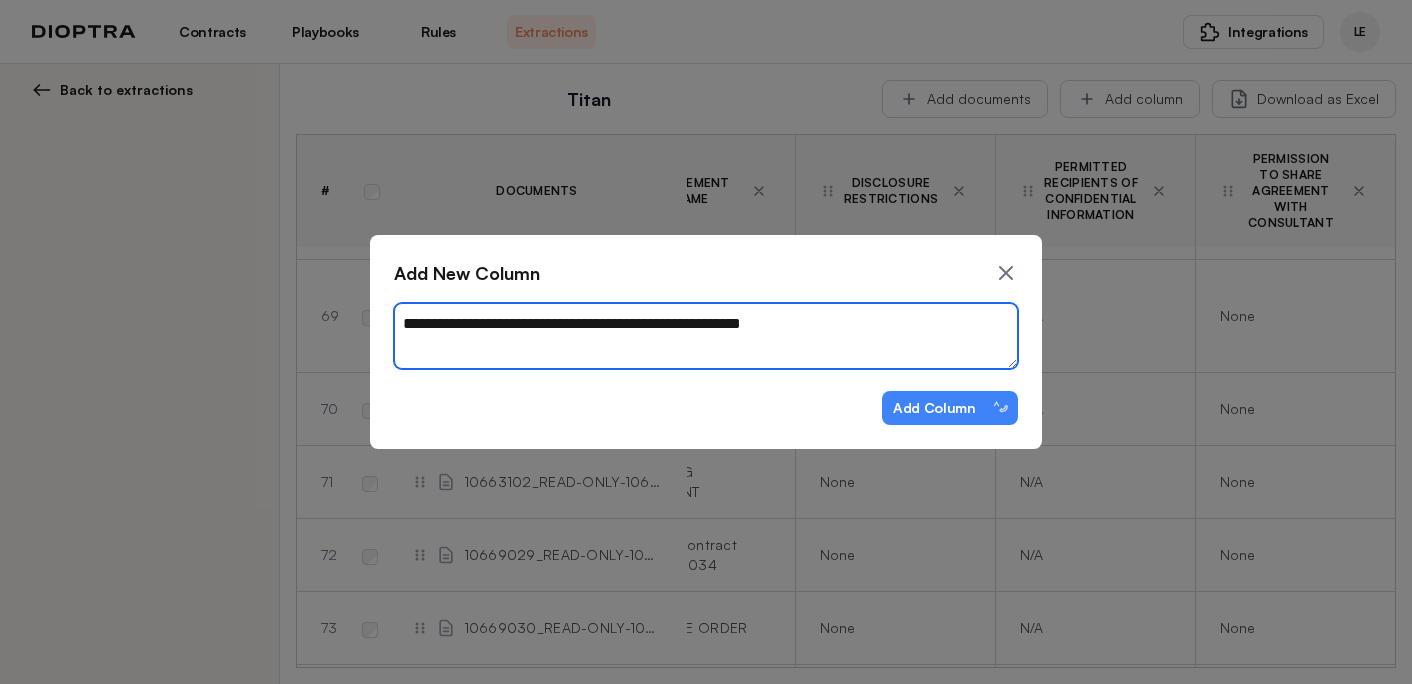 type on "*" 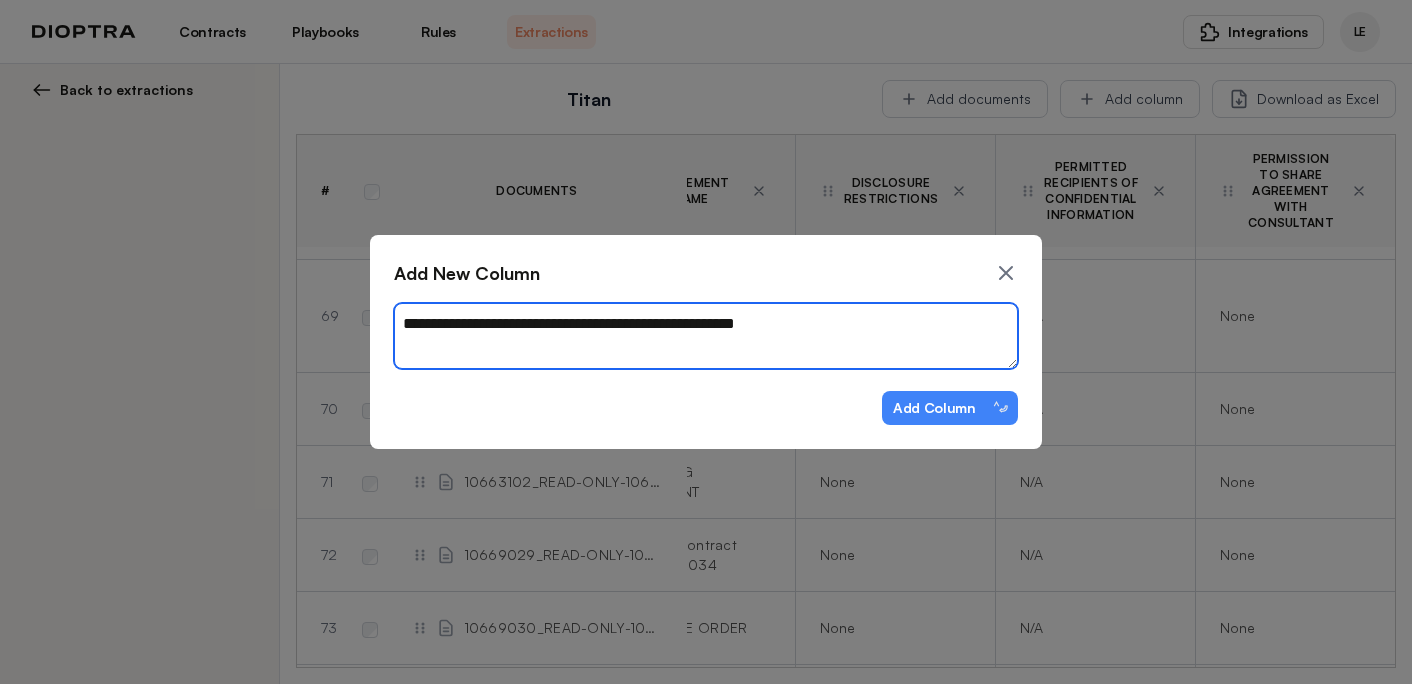 type on "*" 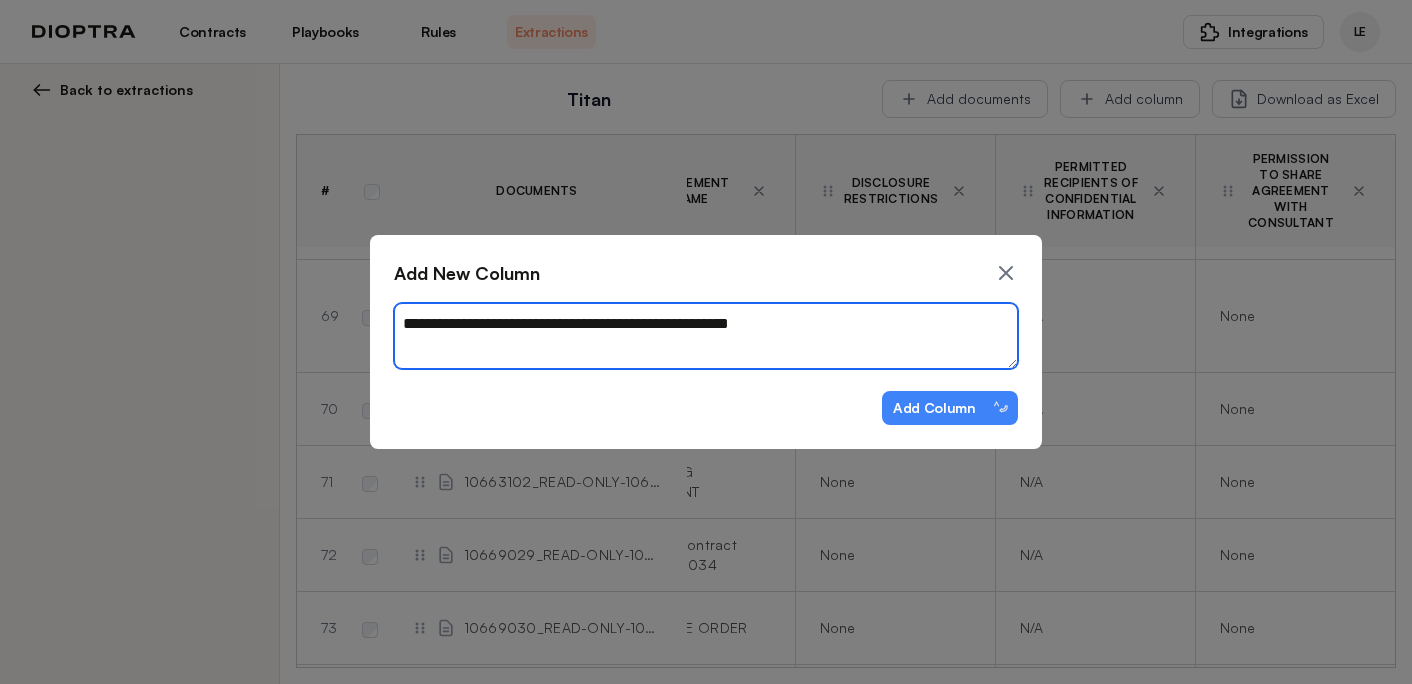 type on "*" 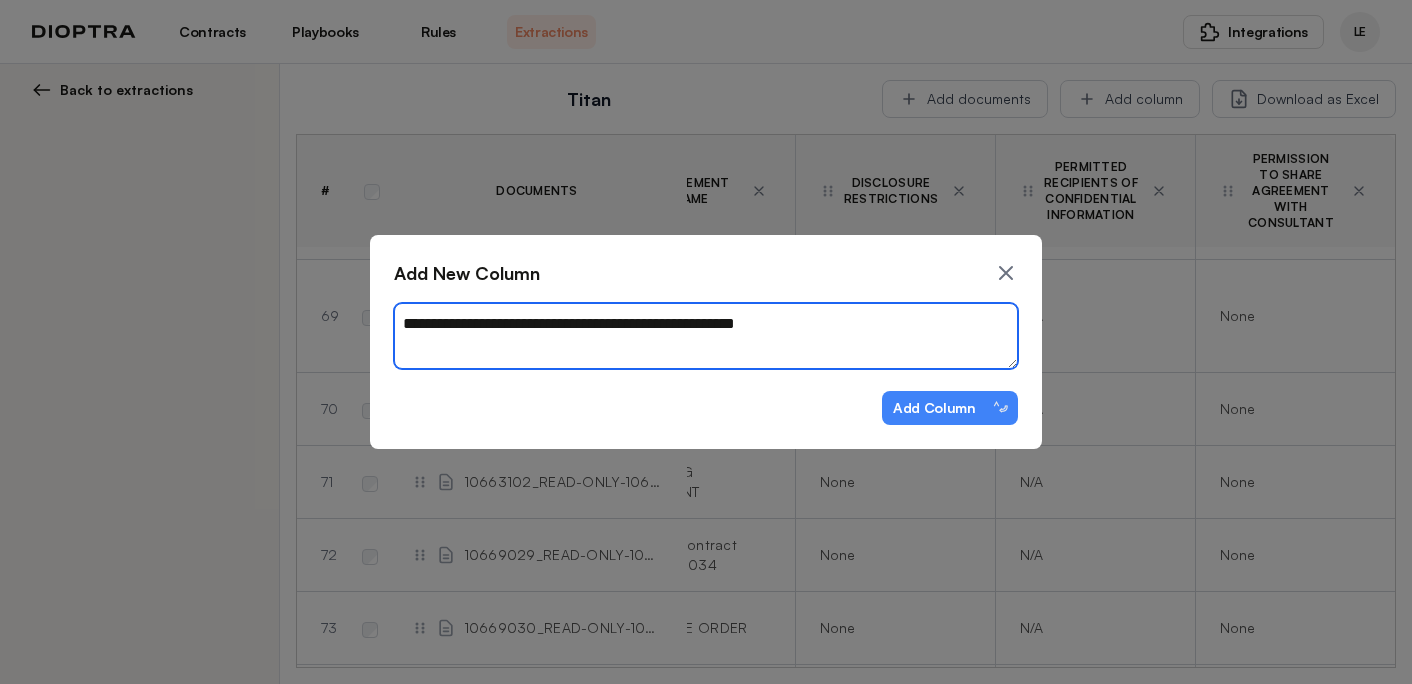 type on "*" 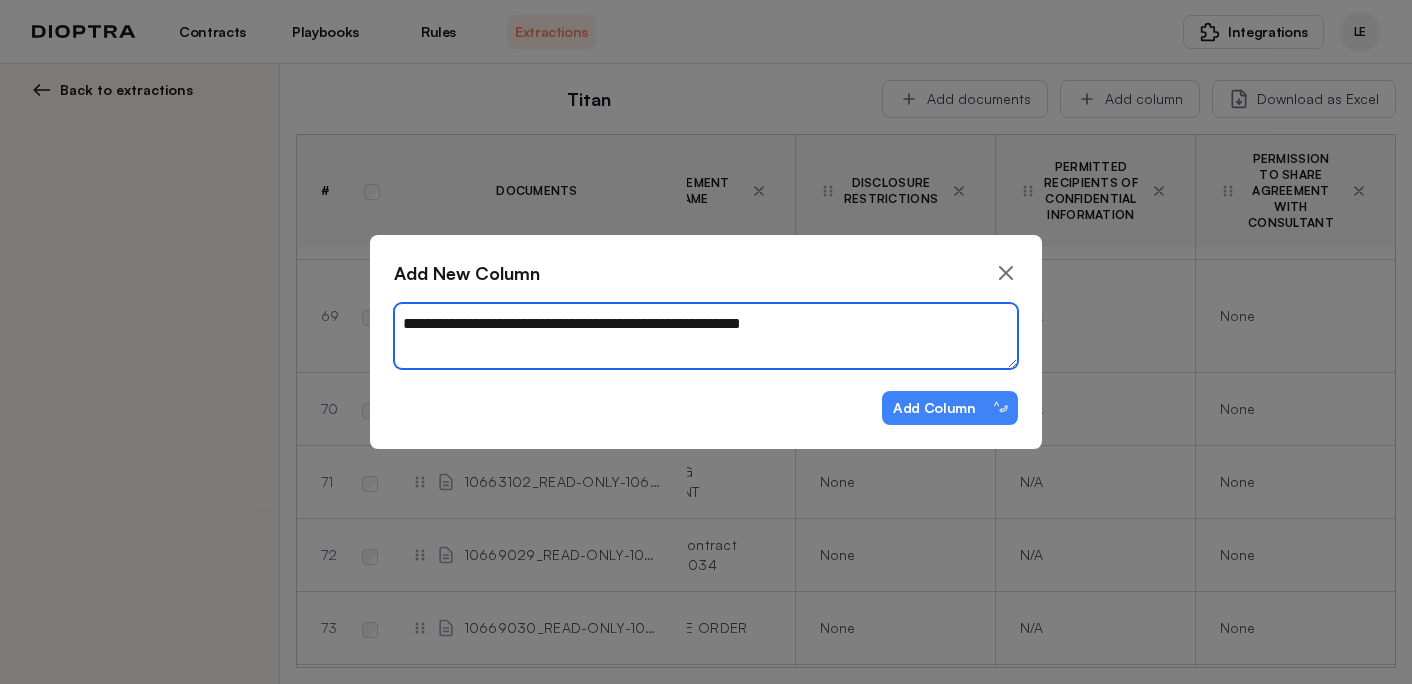 type on "*" 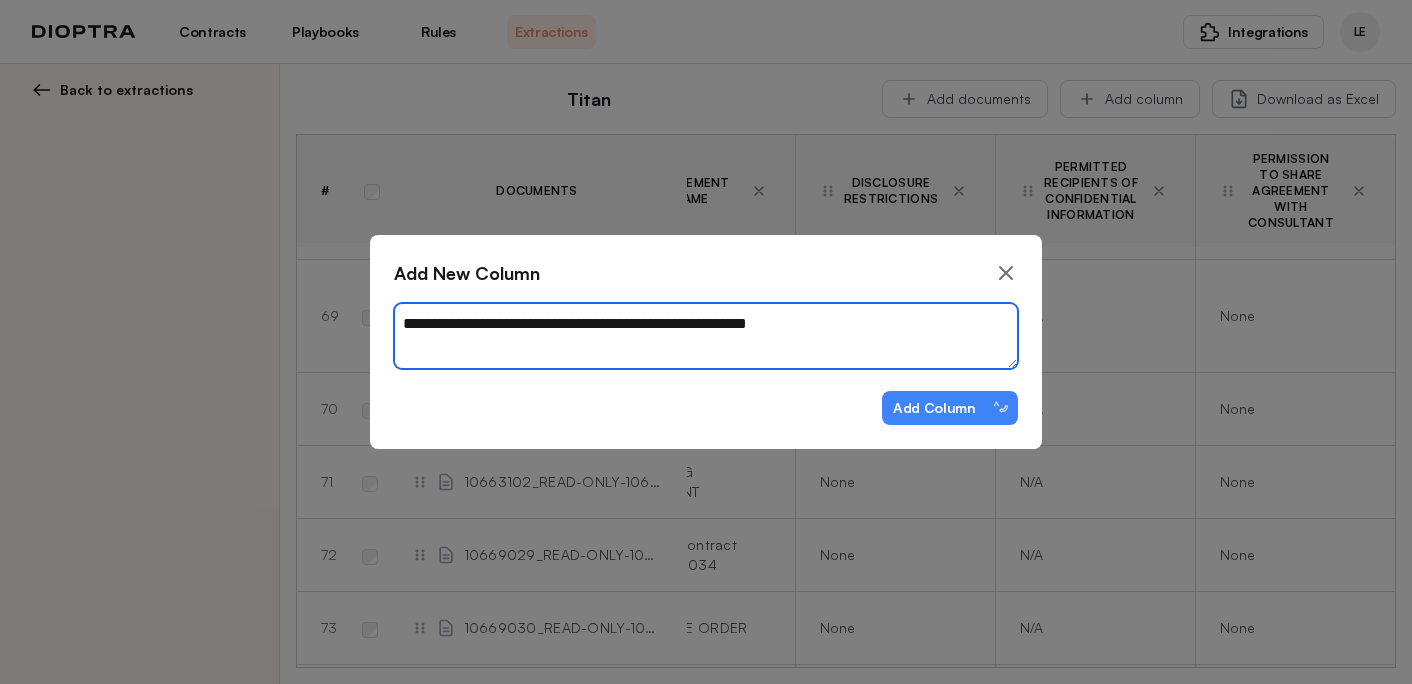 type on "*" 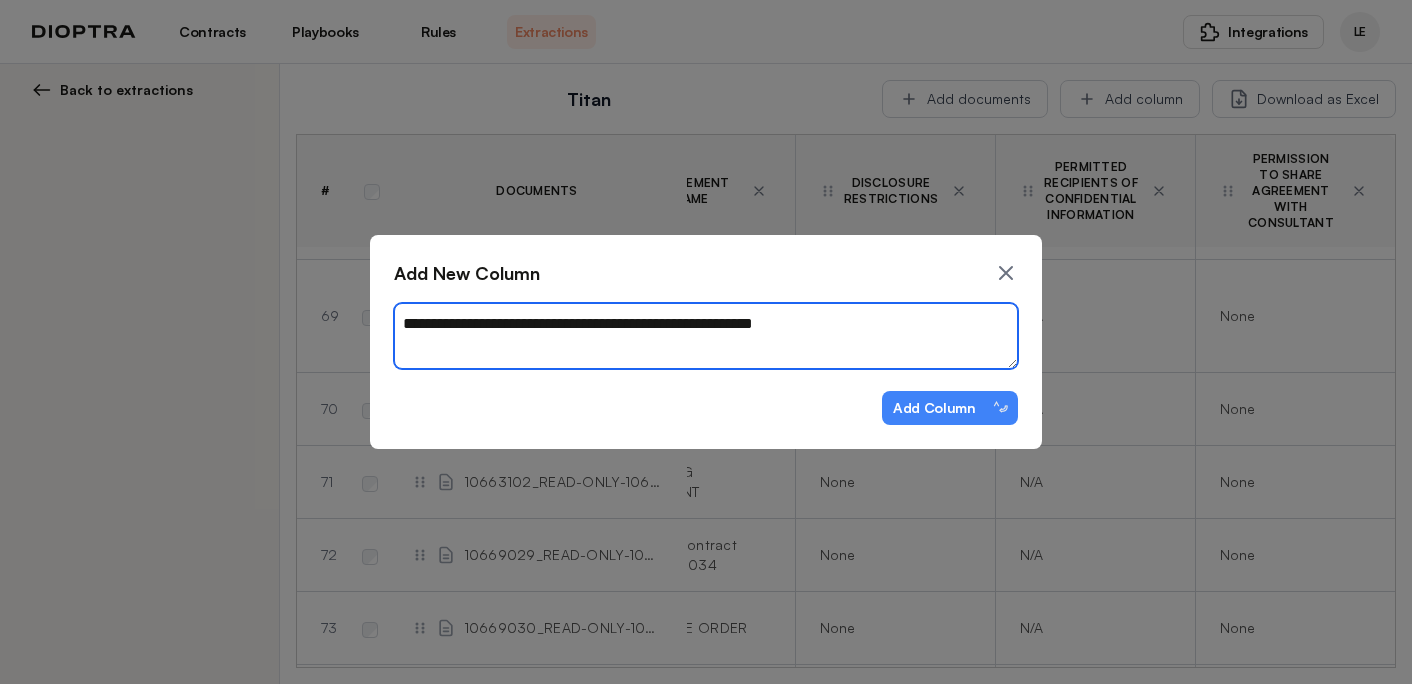 type 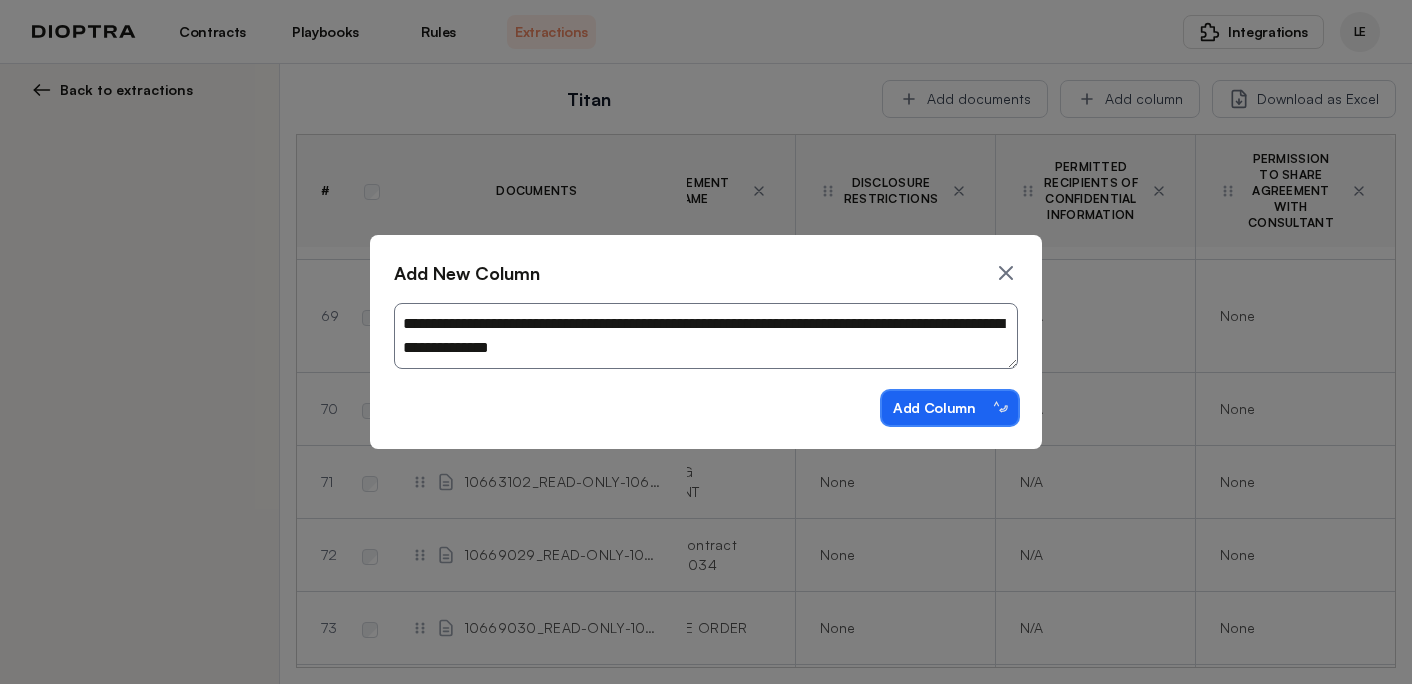 click on "Add Column ⌃⏎" at bounding box center (950, 408) 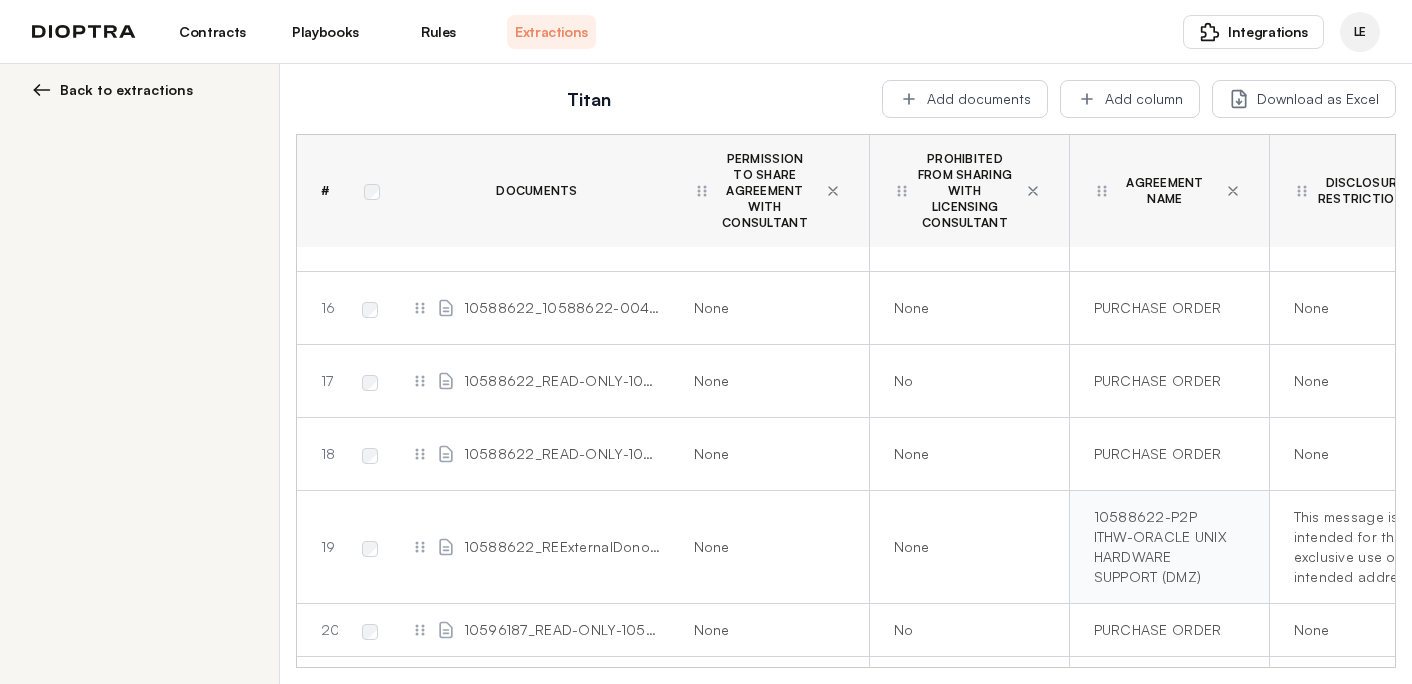 scroll, scrollTop: 1191, scrollLeft: 446, axis: both 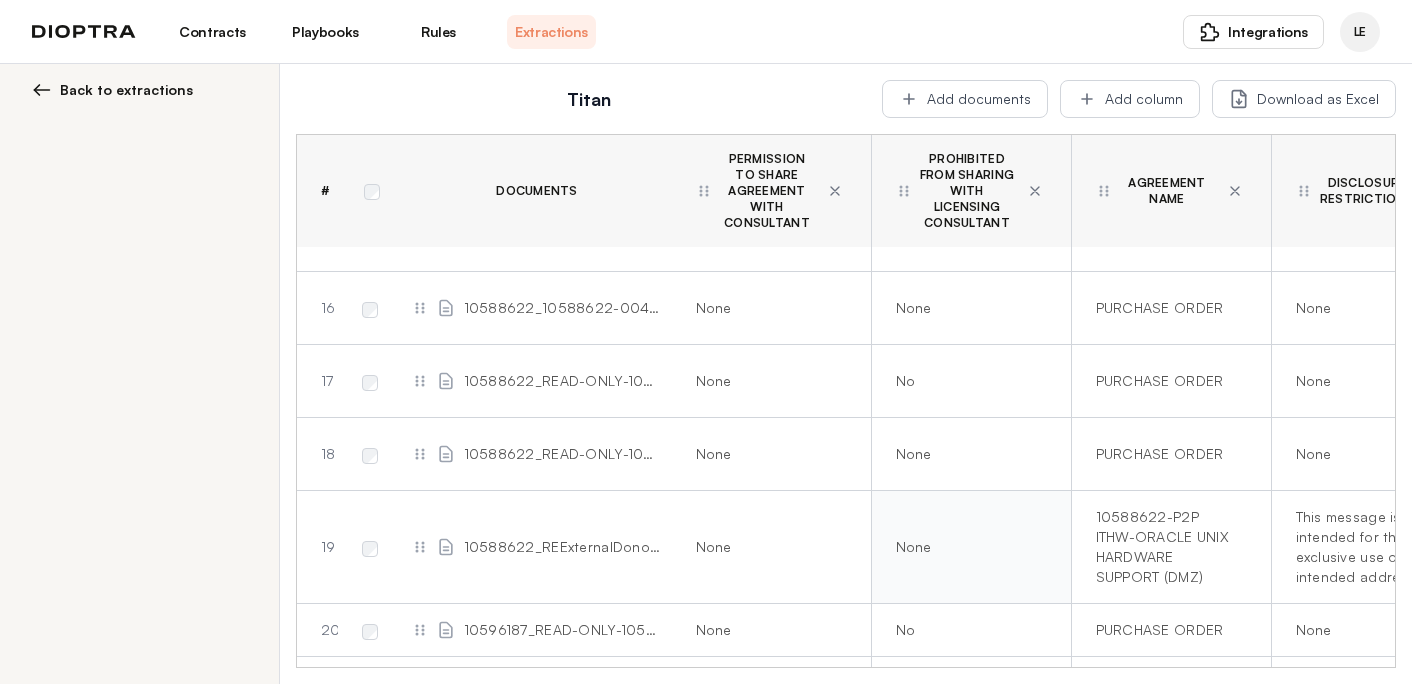 click on "None" at bounding box center [967, 547] 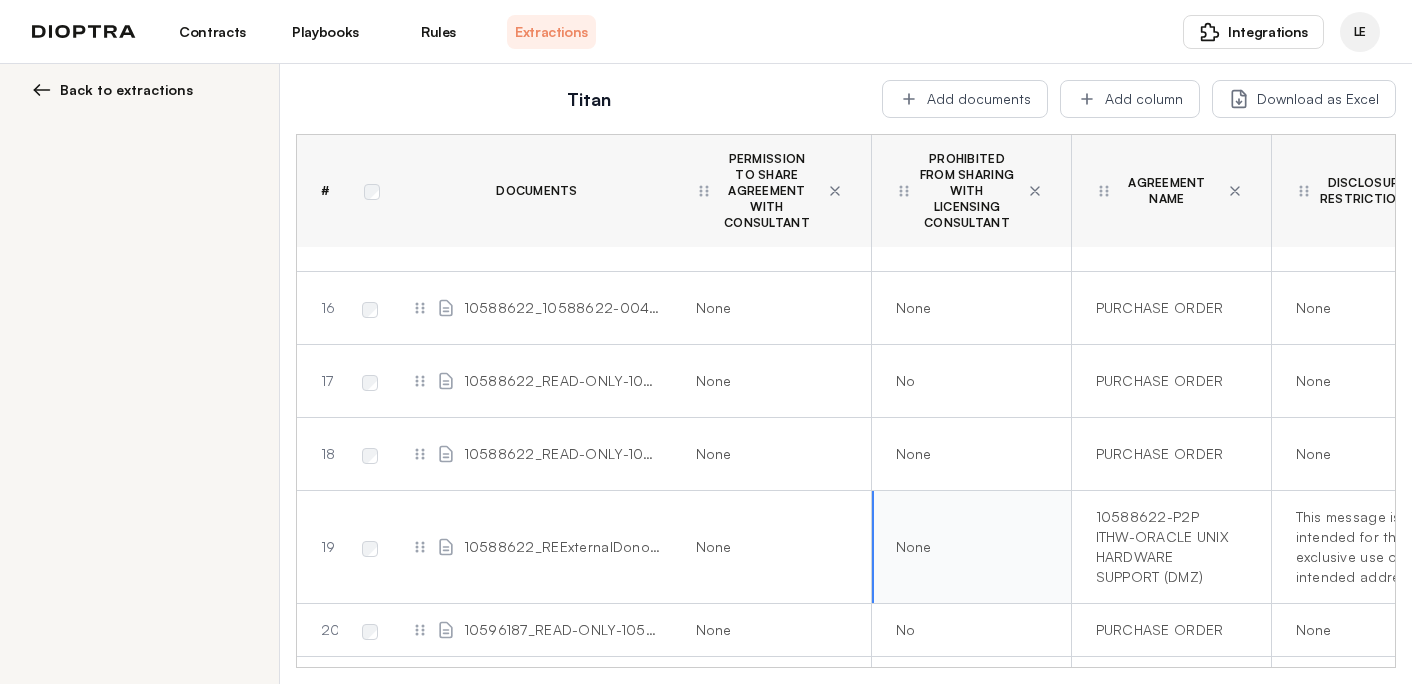 click on "None" at bounding box center [971, 547] 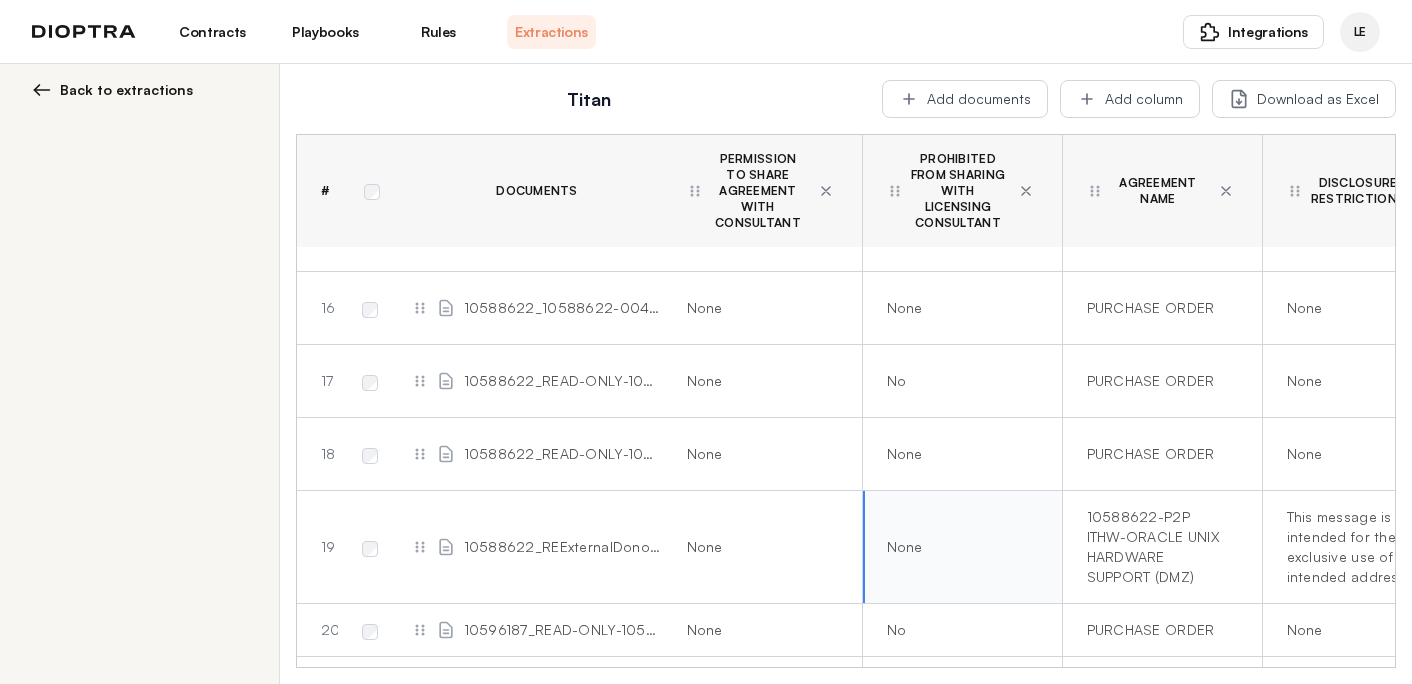 scroll, scrollTop: 1191, scrollLeft: 522, axis: both 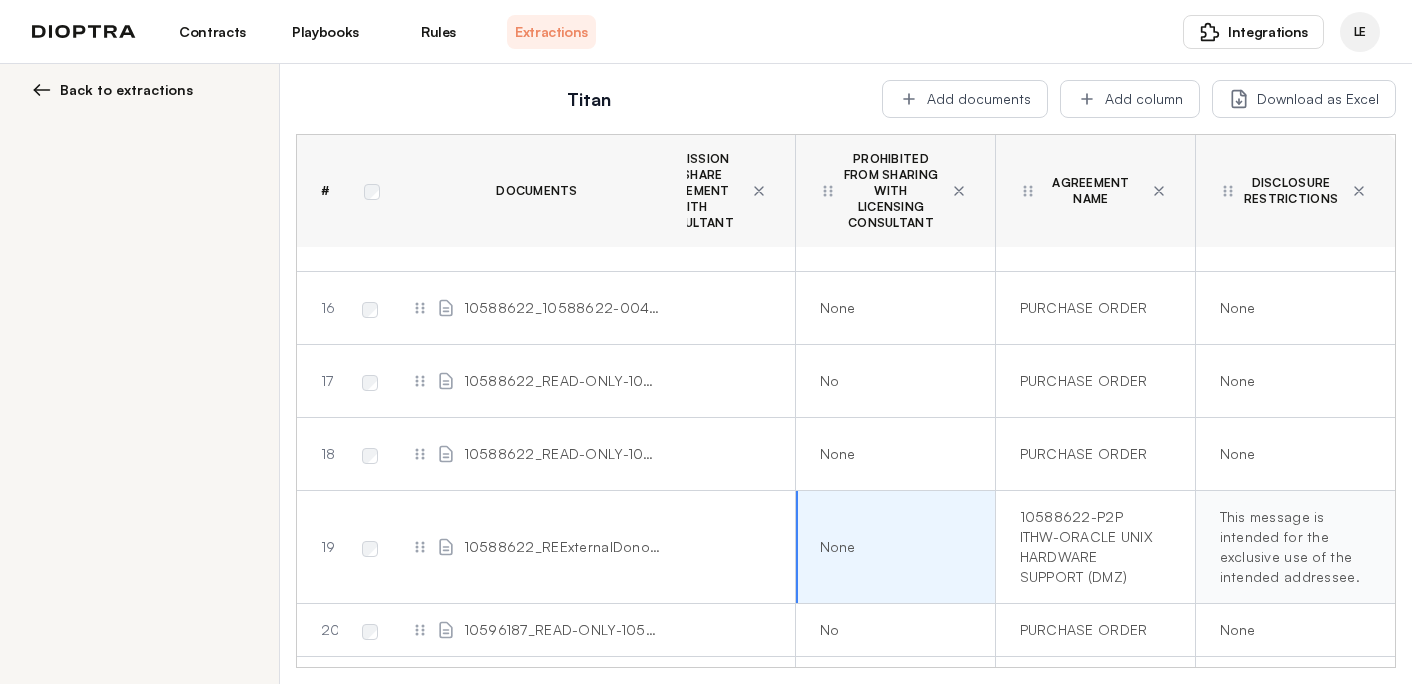 click on "This message is intended for the exclusive use of the intended addressee. If you have received this message in error or are not the intended addressee or his or her authorized agent, please notify me immediately by e-mail, discard any paper copies and delete all electronic files of this message." at bounding box center (1291, 547) 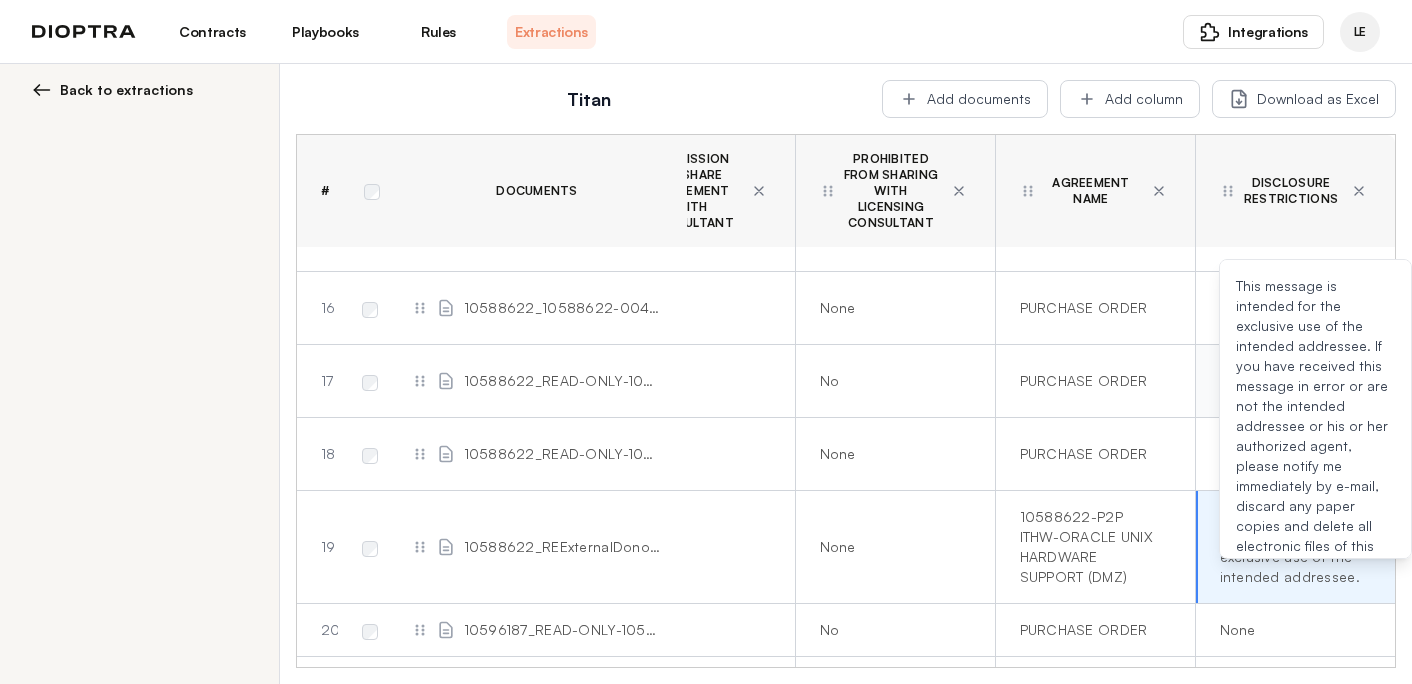 click on "None" at bounding box center [1295, 381] 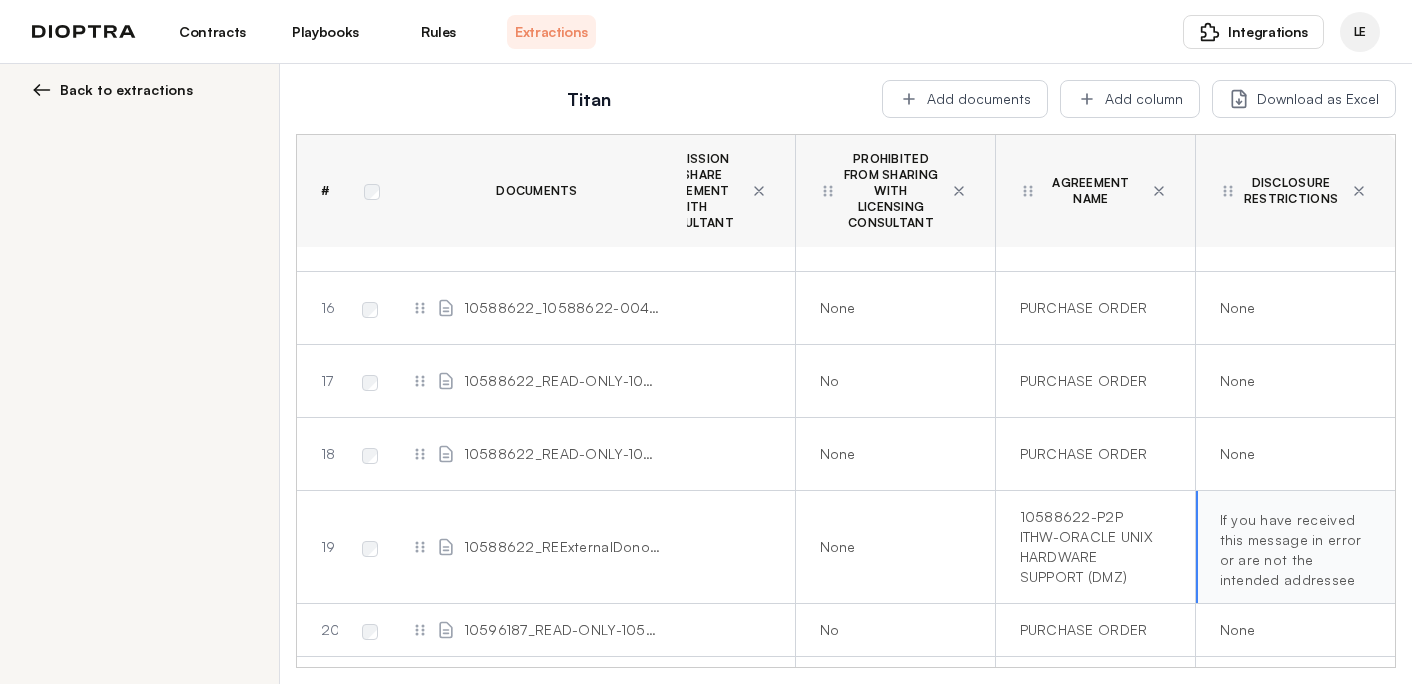 scroll, scrollTop: 220, scrollLeft: 0, axis: vertical 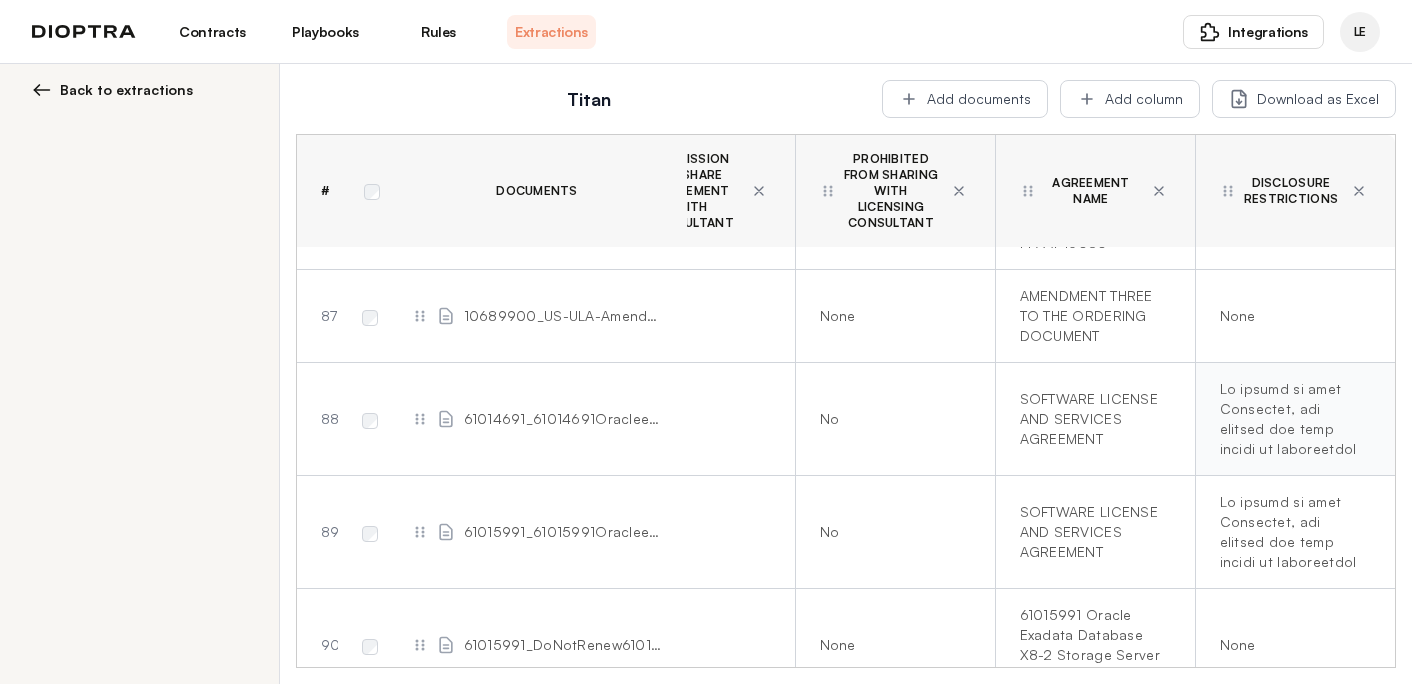 click at bounding box center (1291, 419) 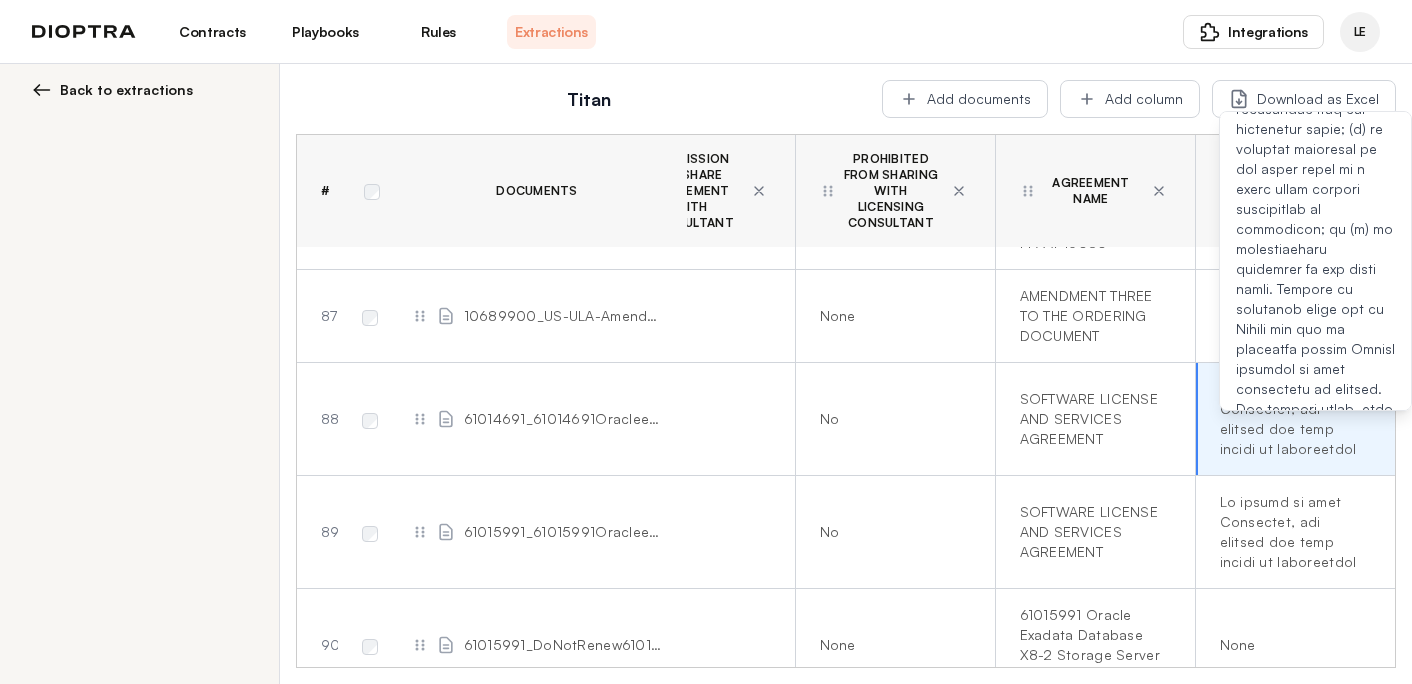 scroll, scrollTop: 611, scrollLeft: 0, axis: vertical 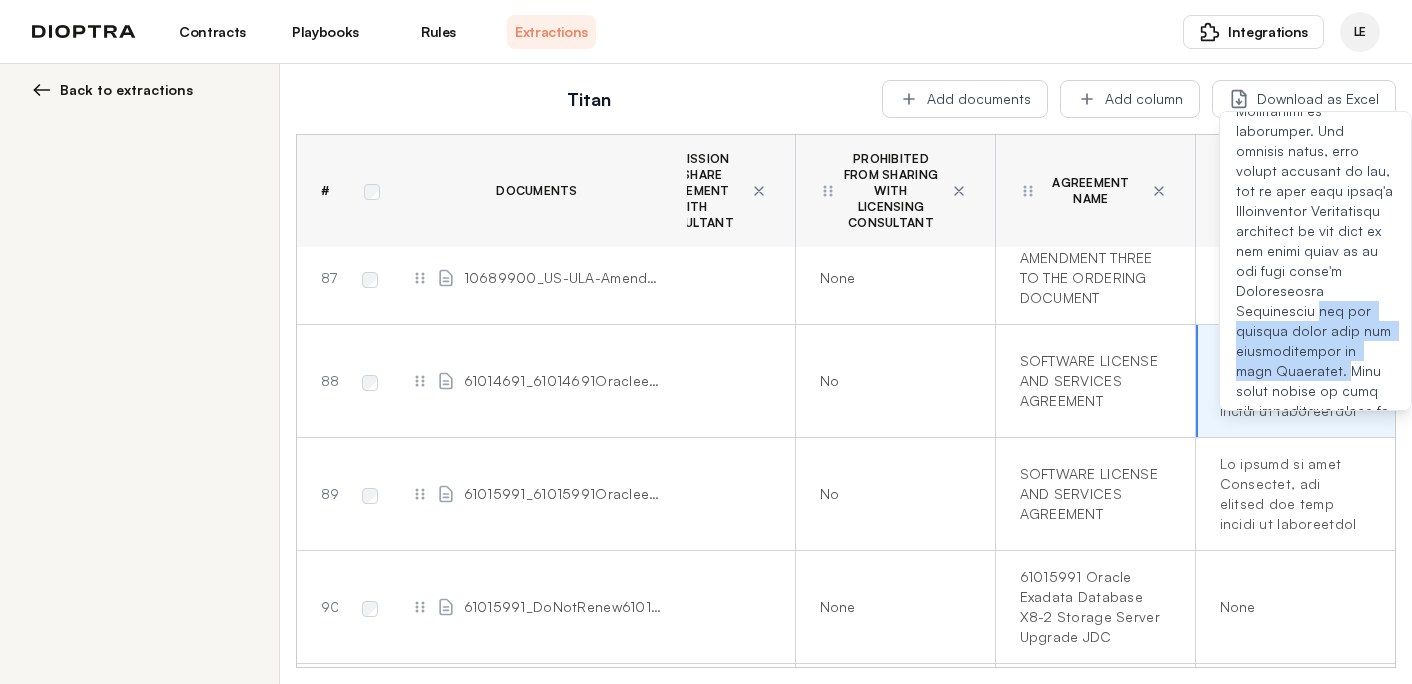 drag, startPoint x: 1309, startPoint y: 211, endPoint x: 1311, endPoint y: 273, distance: 62.03225 